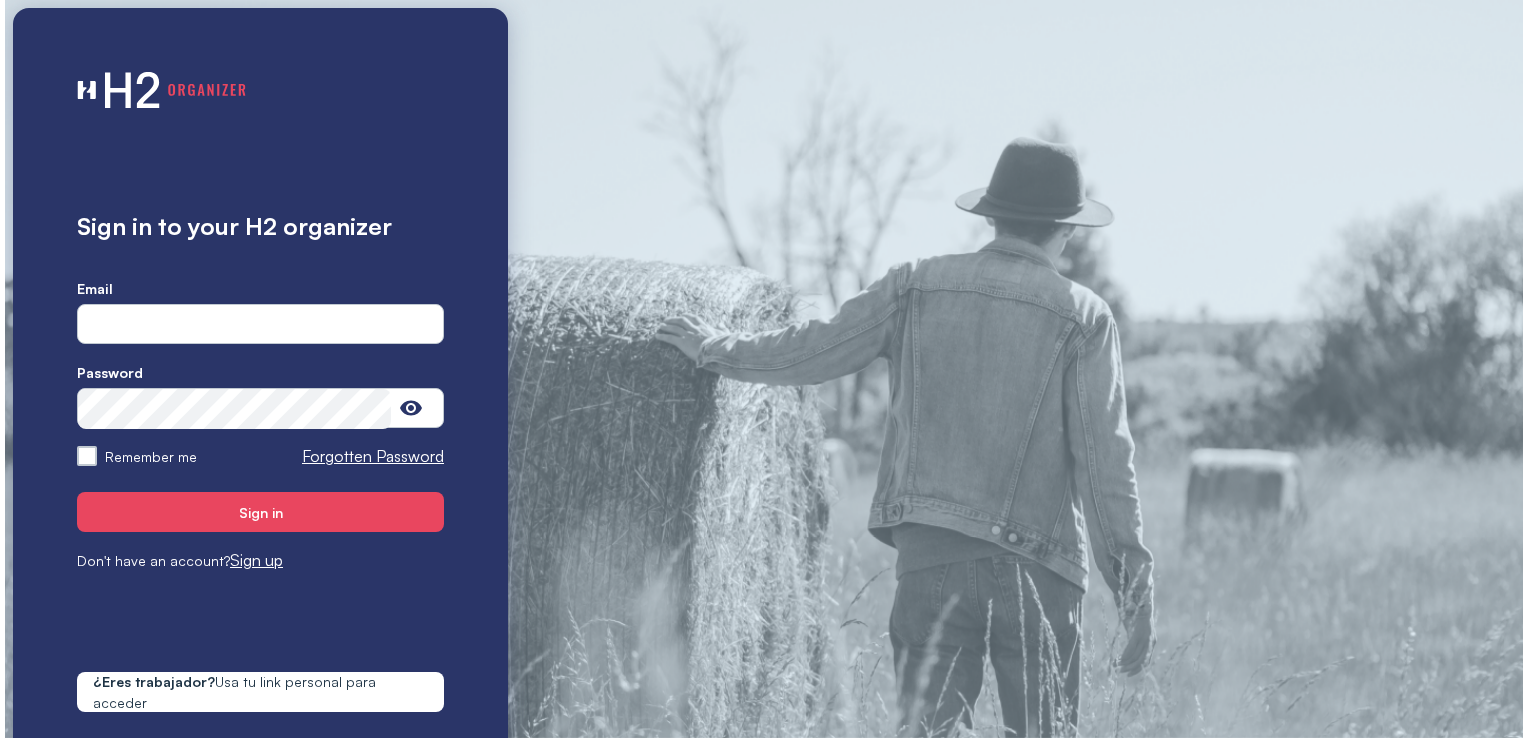 scroll, scrollTop: 0, scrollLeft: 0, axis: both 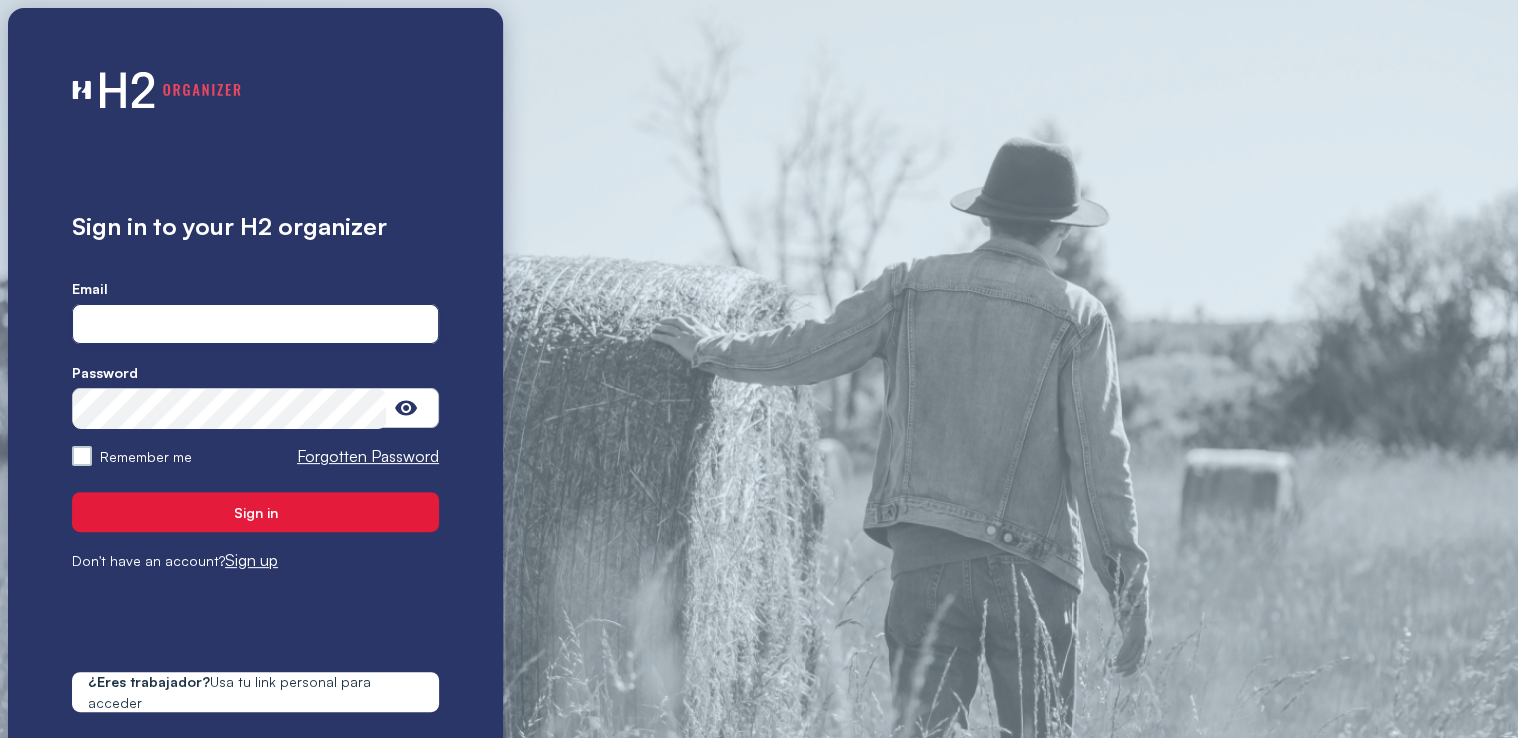 type on "**********" 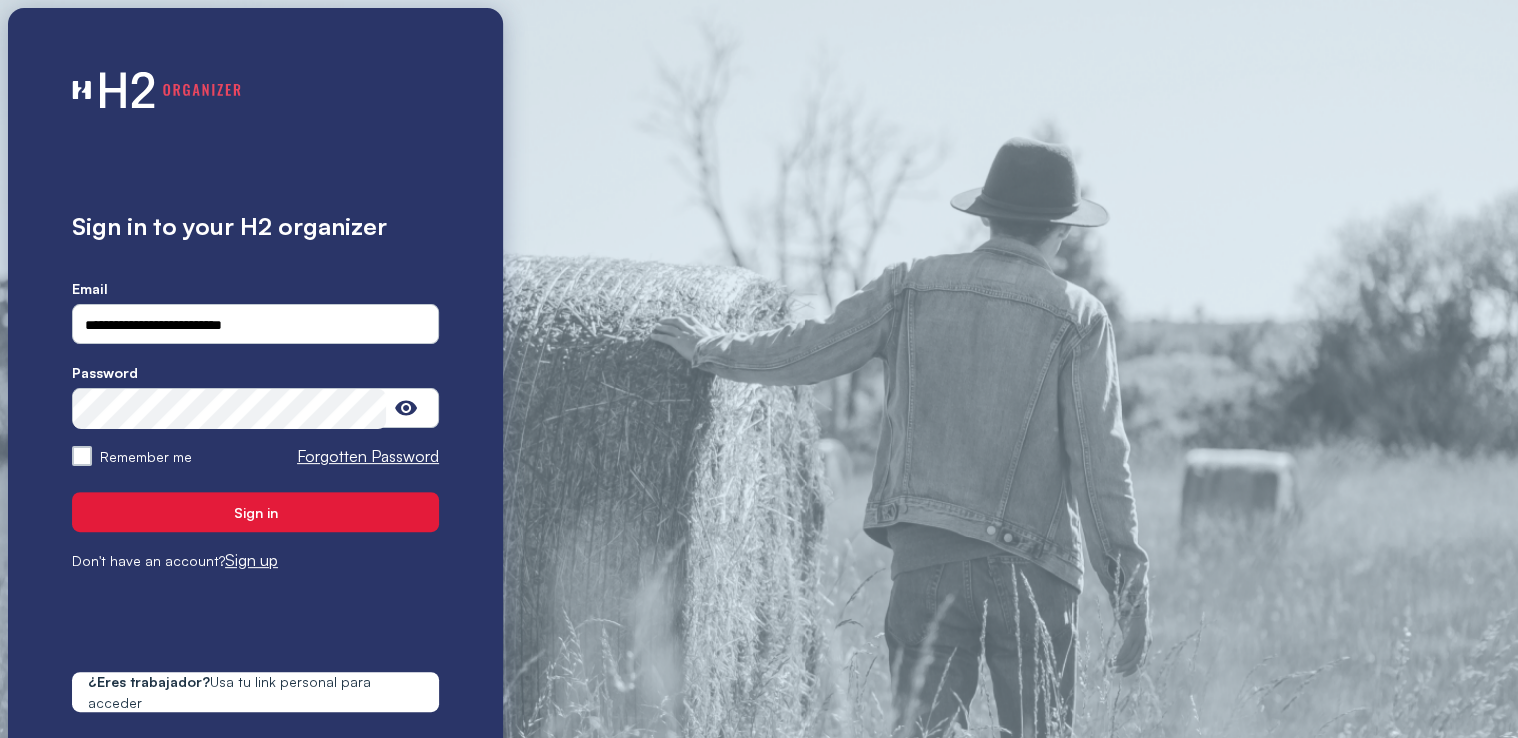 click on "Sign in" at bounding box center [255, 512] 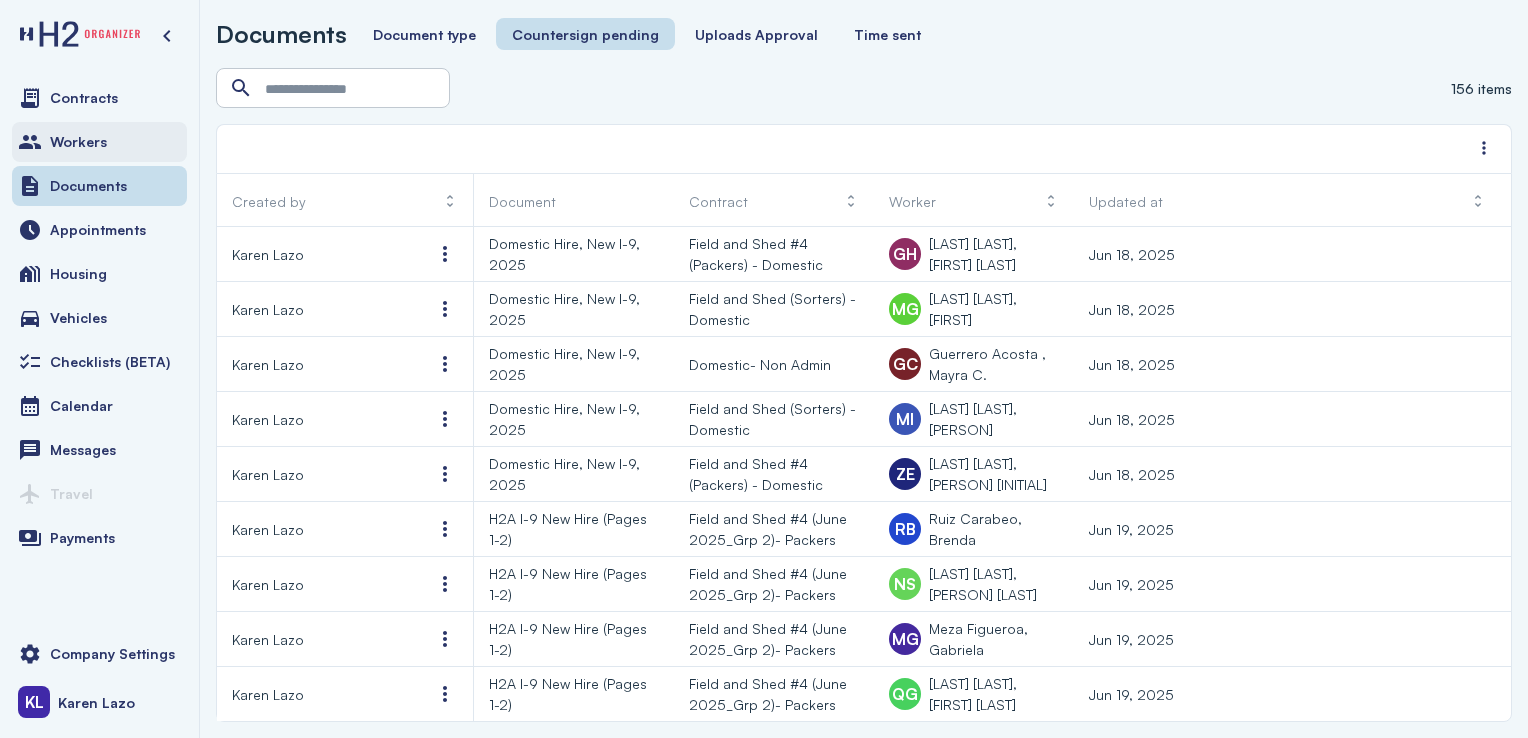 click on "Workers" at bounding box center (99, 142) 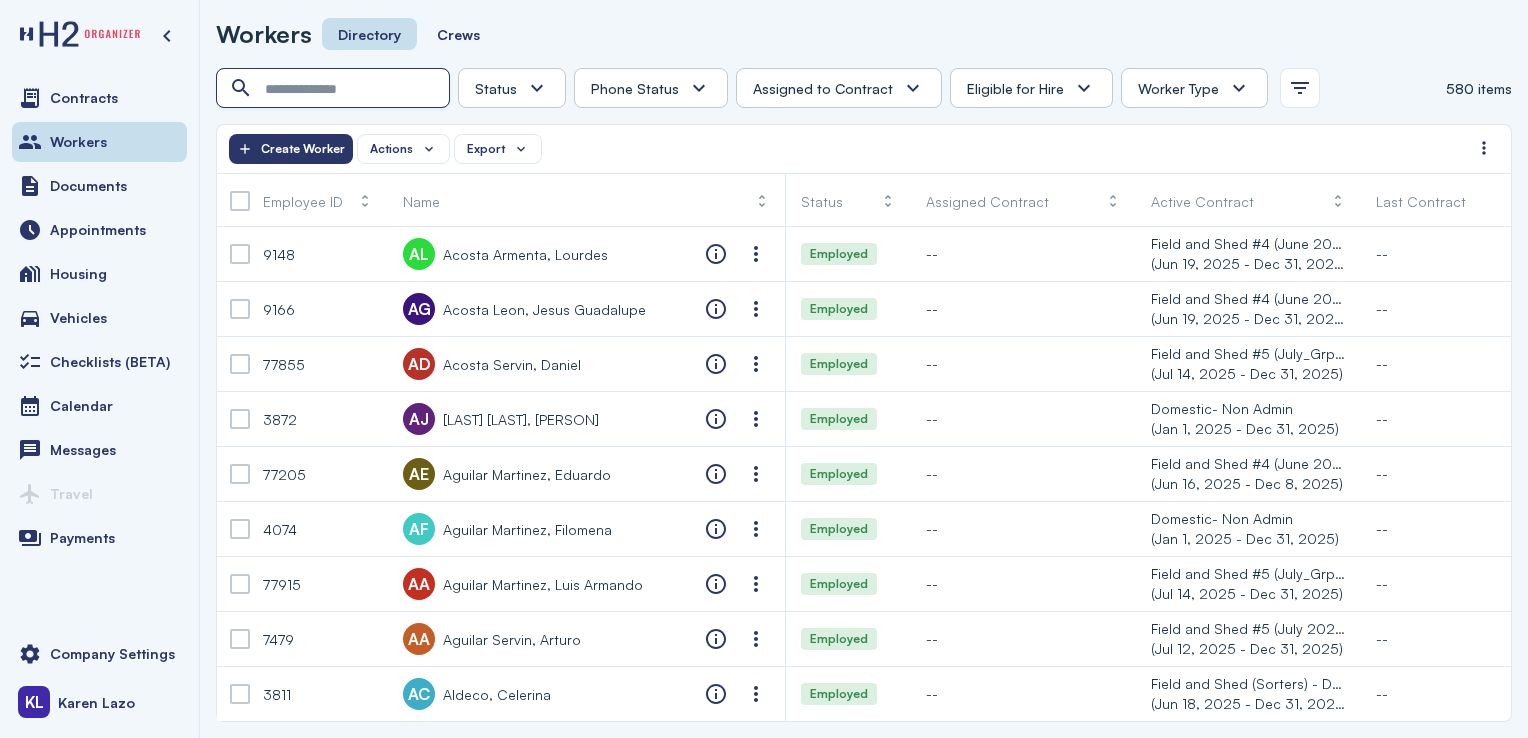 click at bounding box center [335, 89] 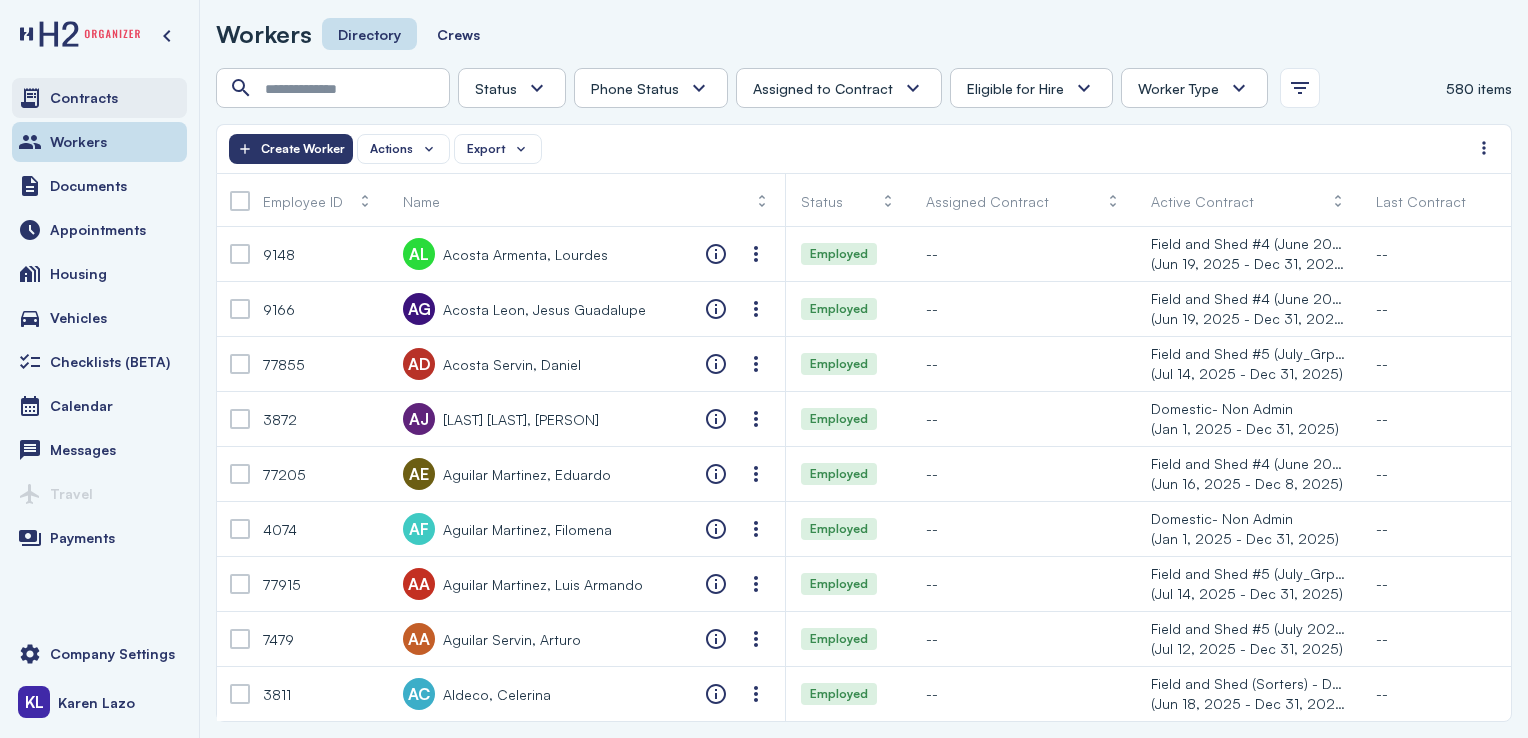 click on "Contracts" at bounding box center [99, 98] 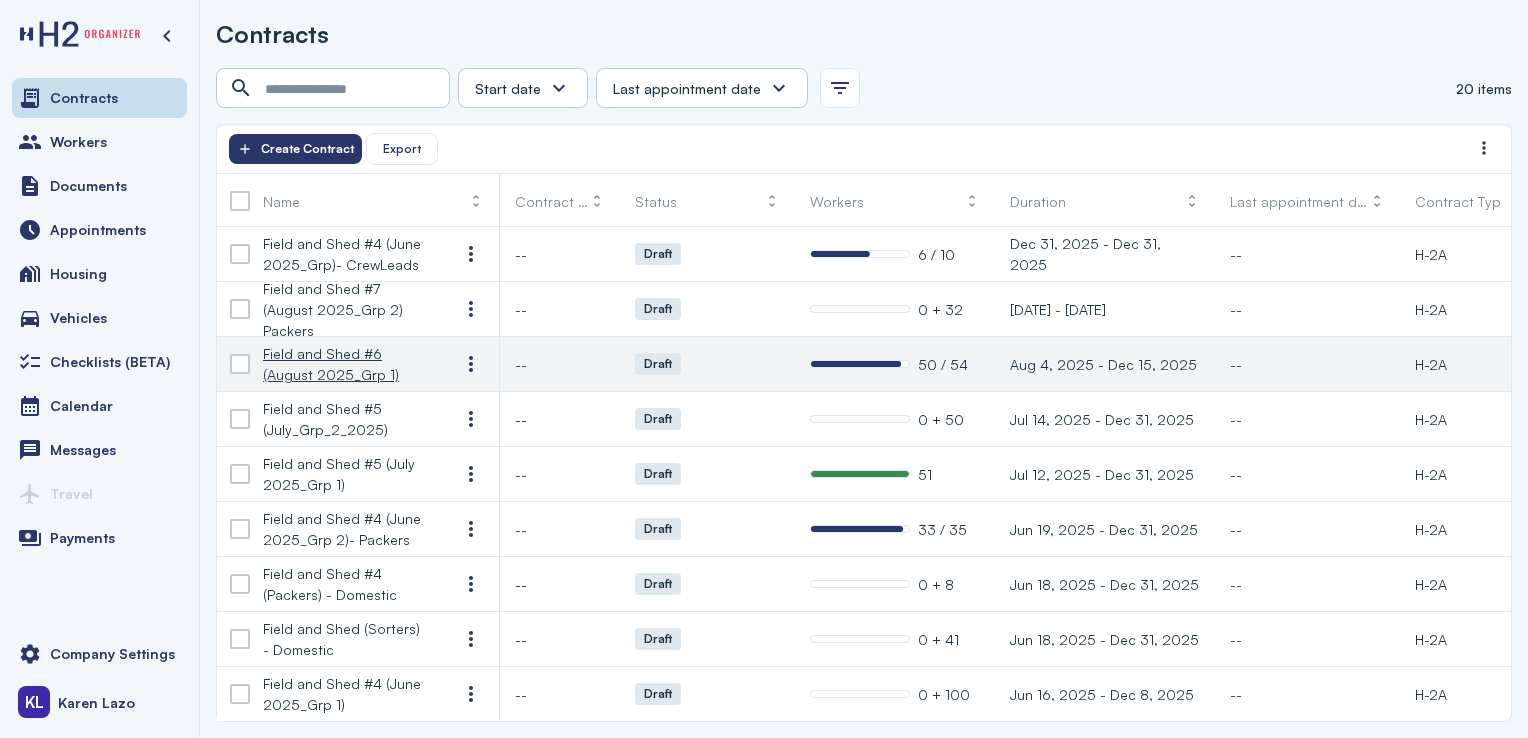 click on "Field and Shed #6 (August 2025_Grp 1)" at bounding box center [345, 364] 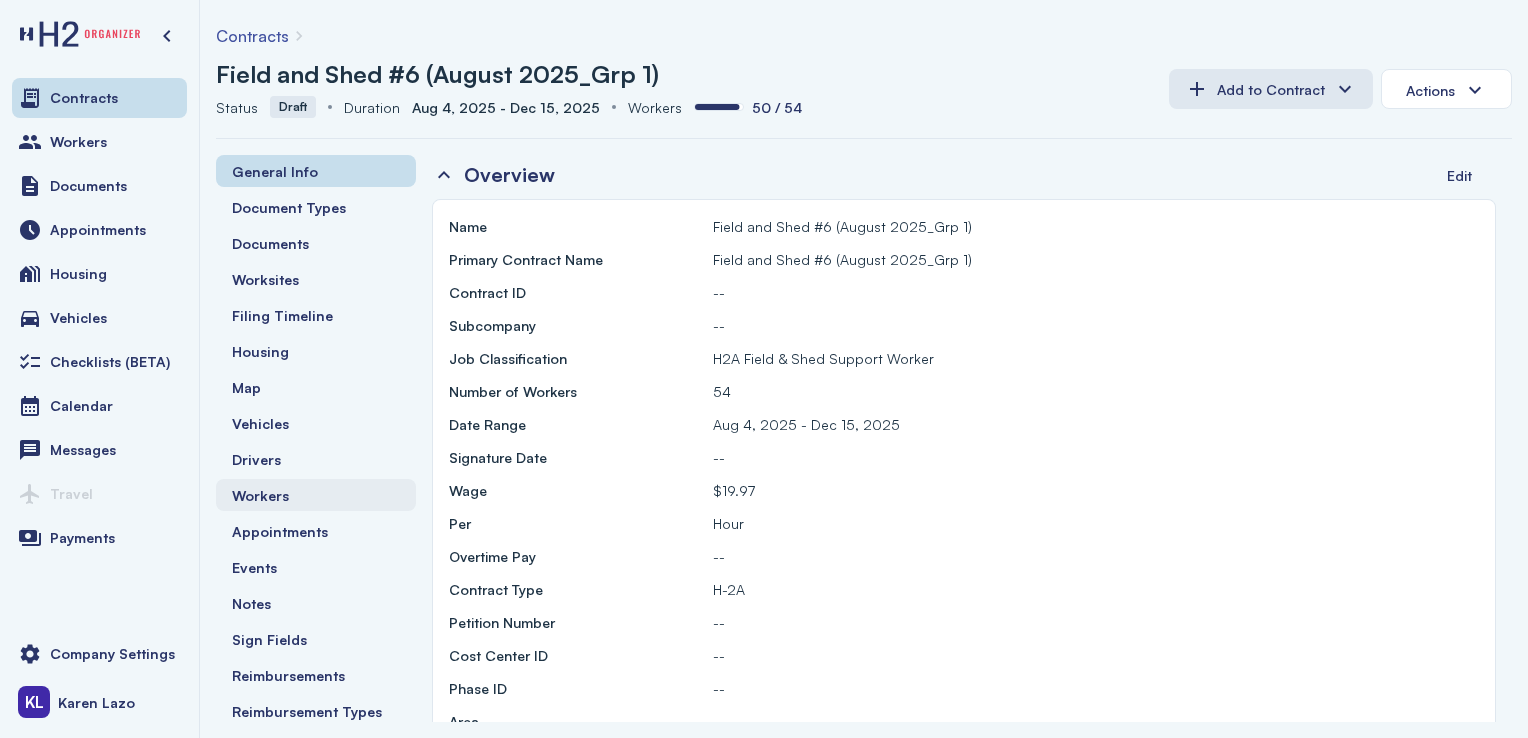 click on "Workers" at bounding box center [316, 495] 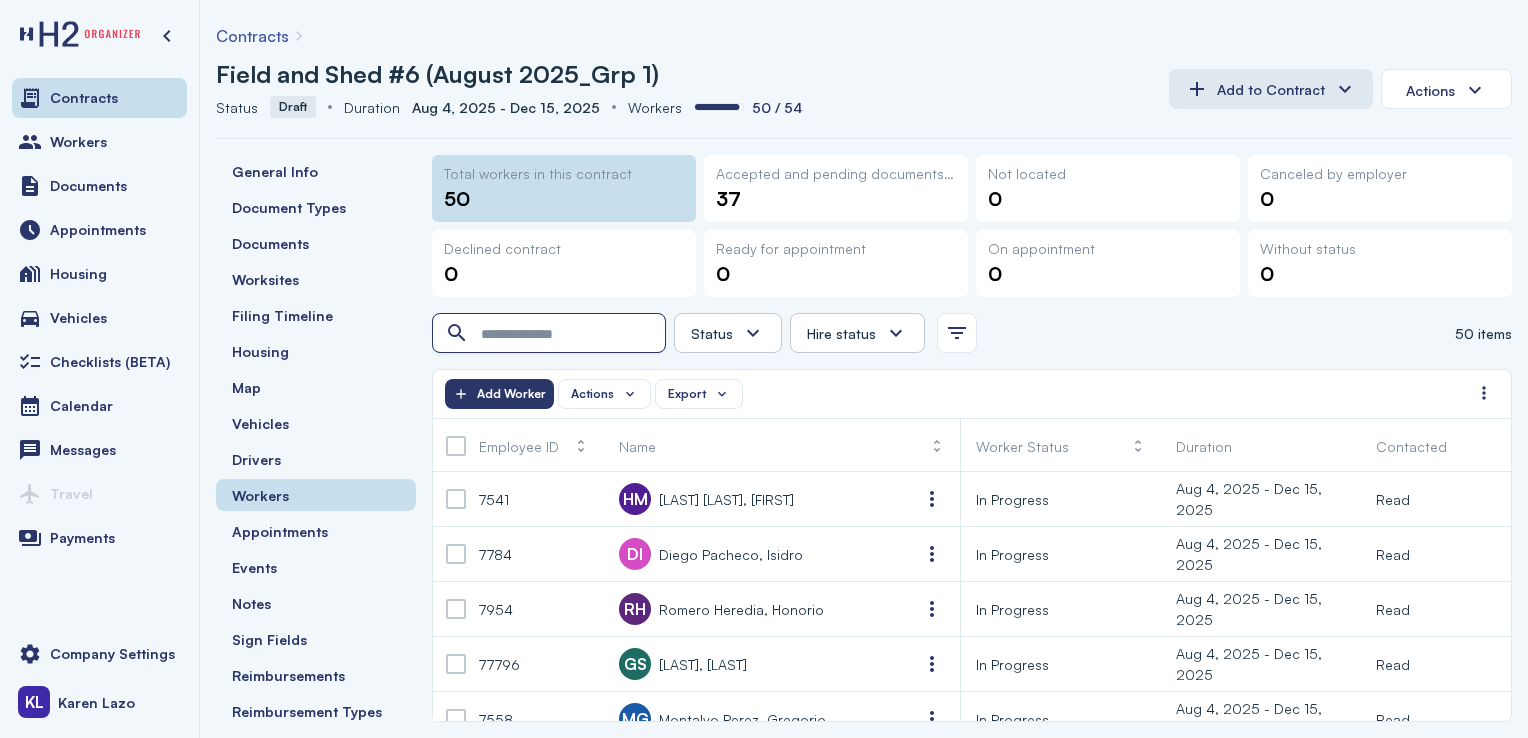 click at bounding box center [551, 334] 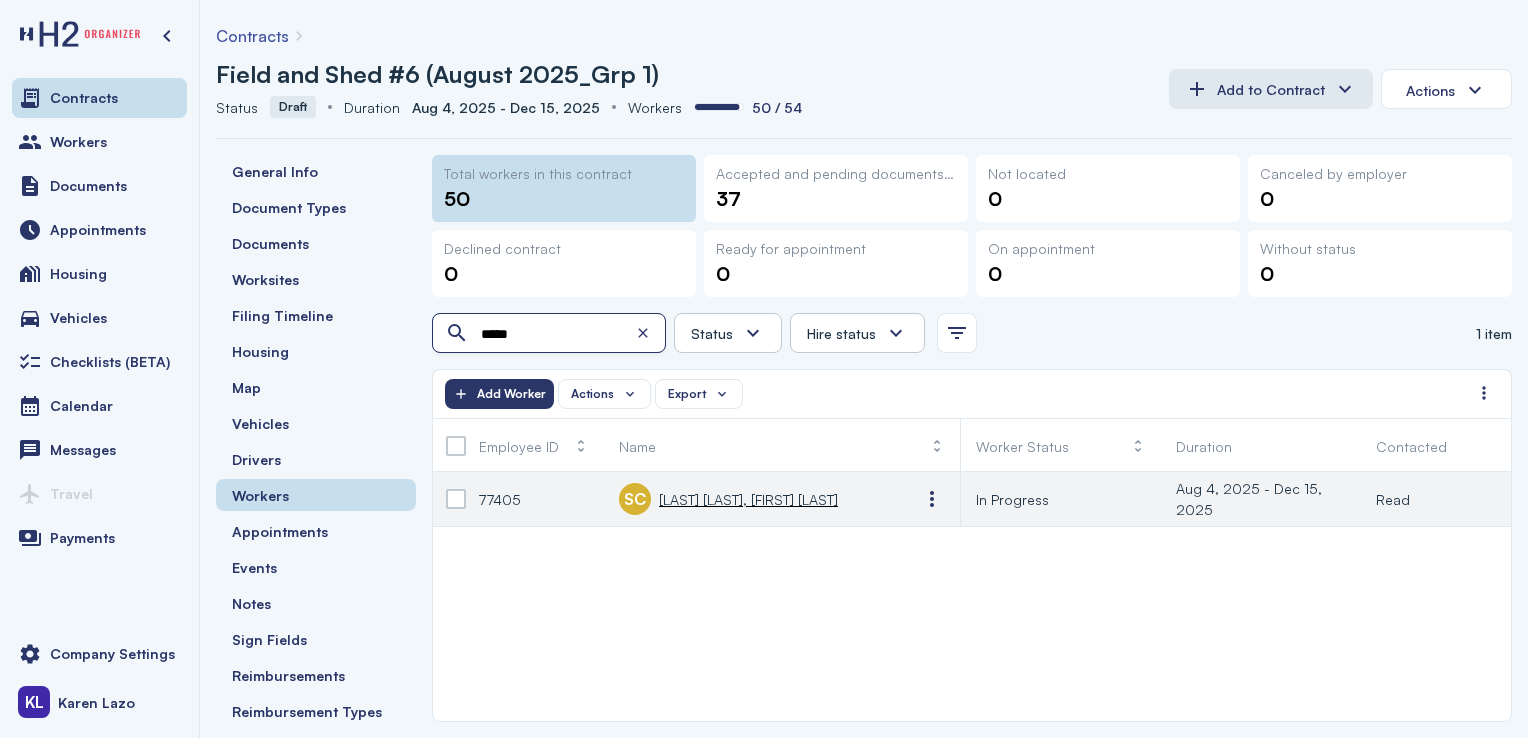 type on "*****" 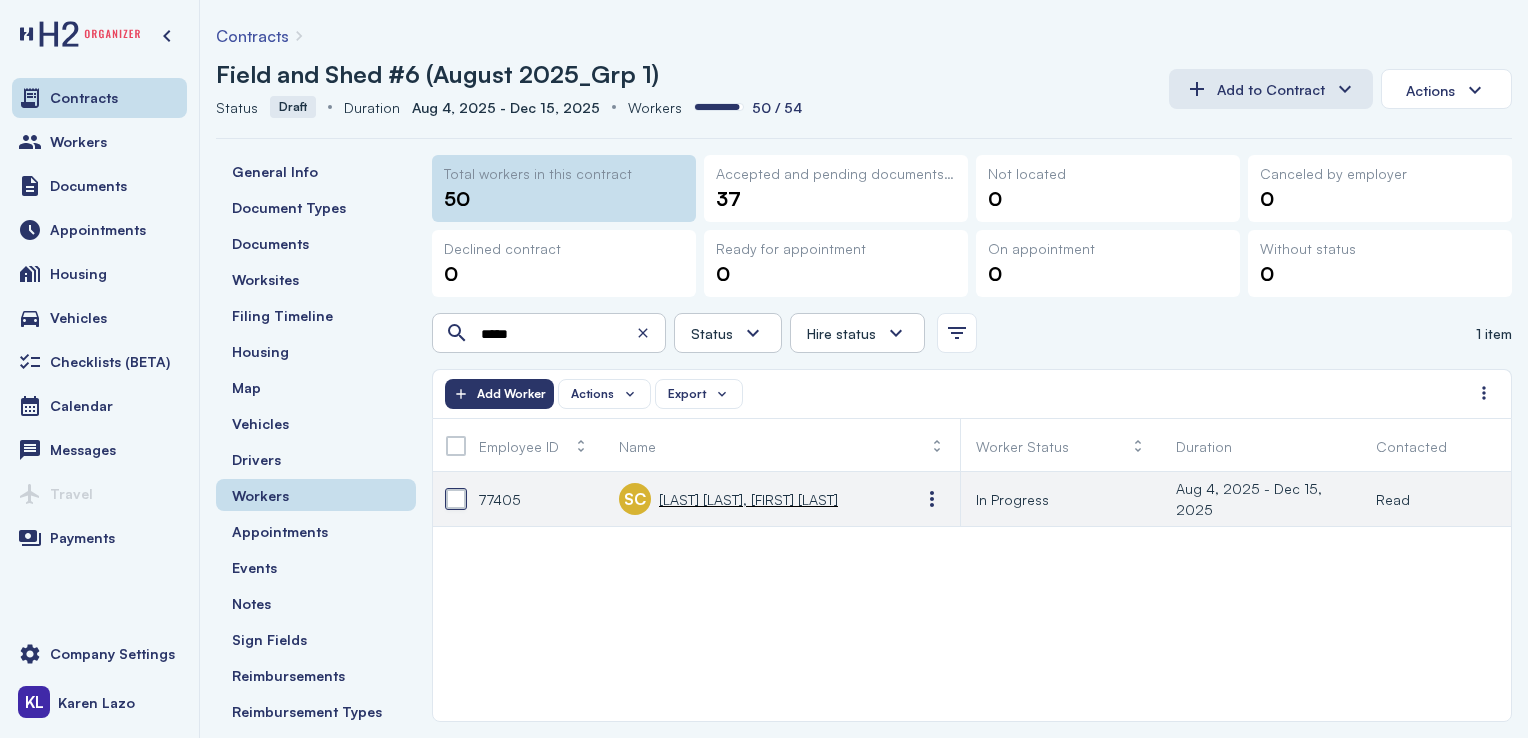 click at bounding box center (456, 499) 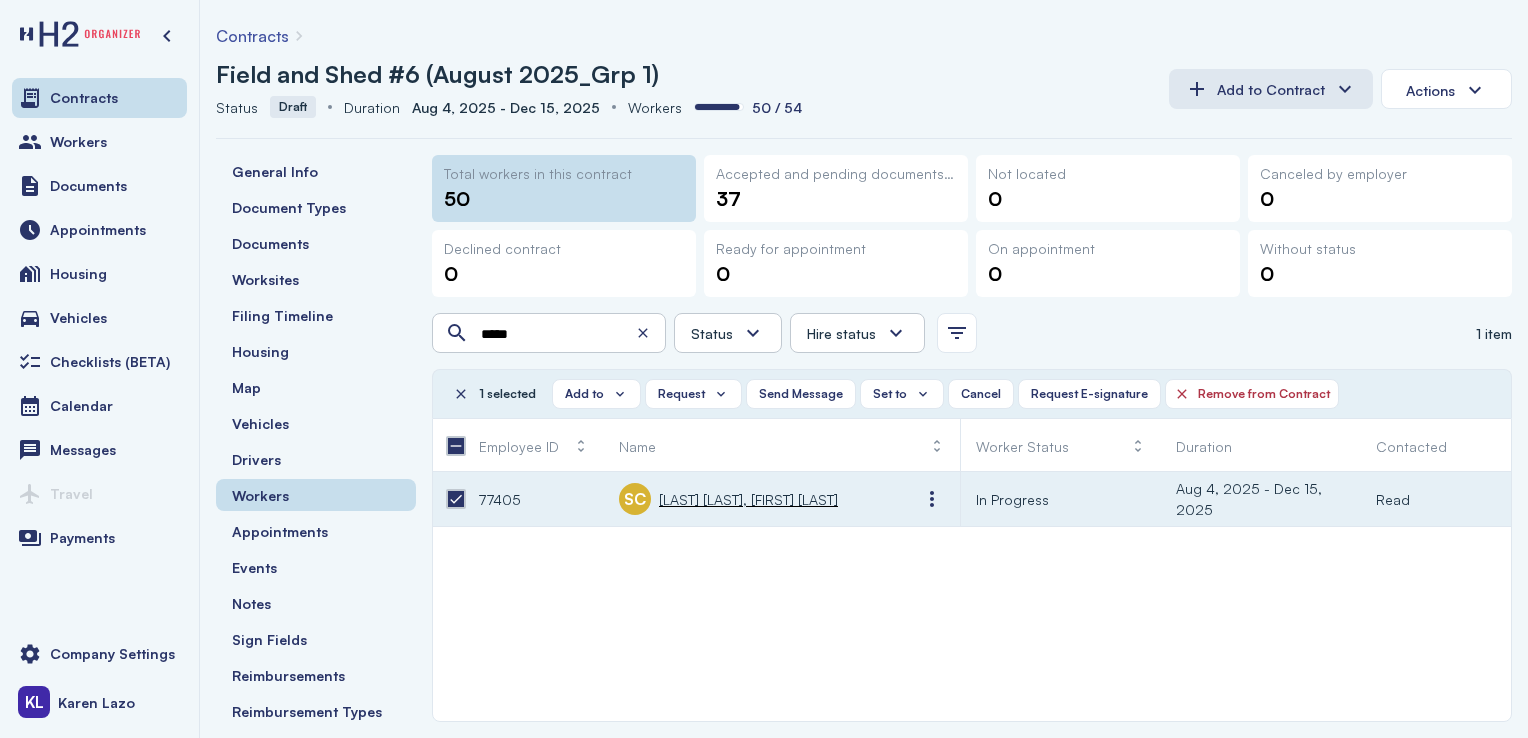 click on "SC       [LAST] [LAST], [FIRST] [LAST]" 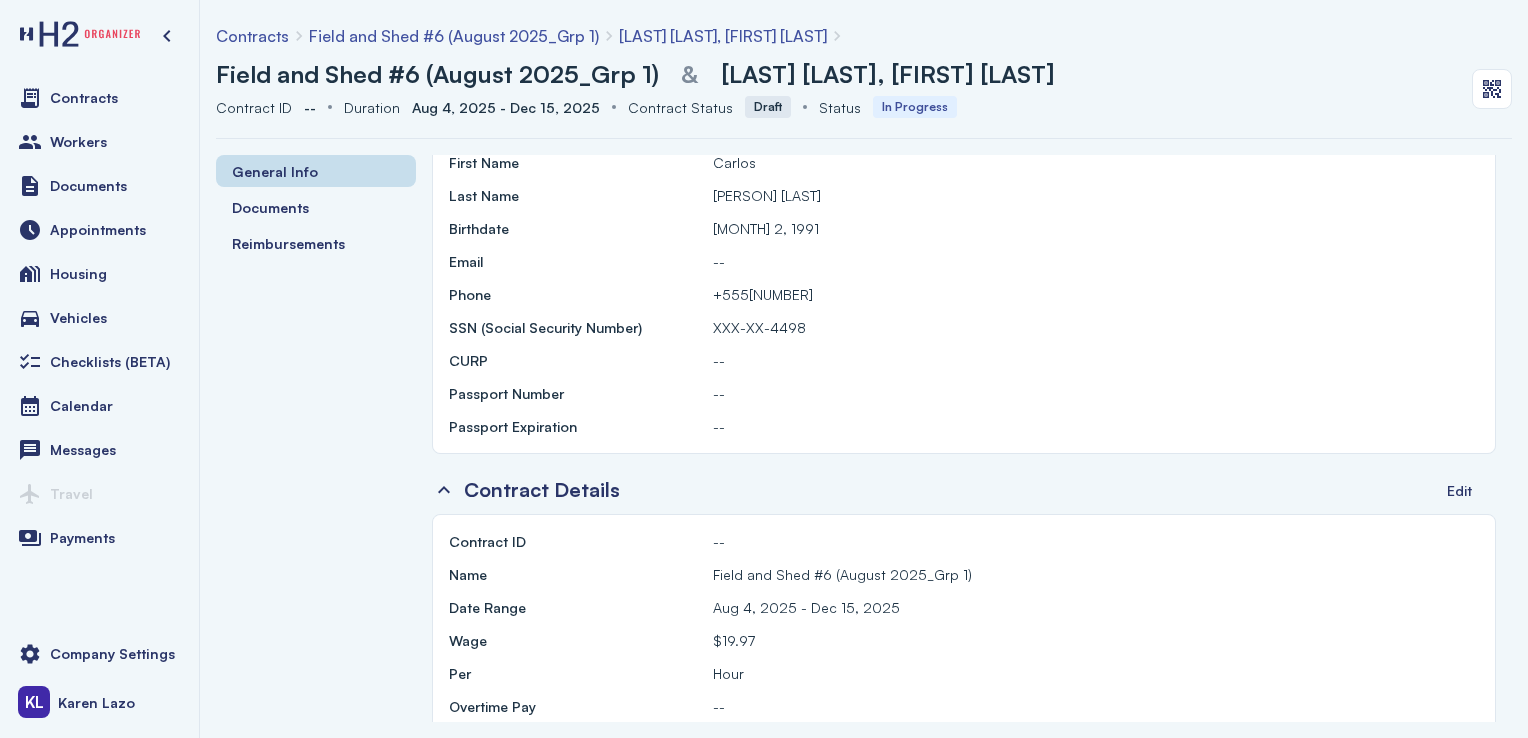scroll, scrollTop: 108, scrollLeft: 0, axis: vertical 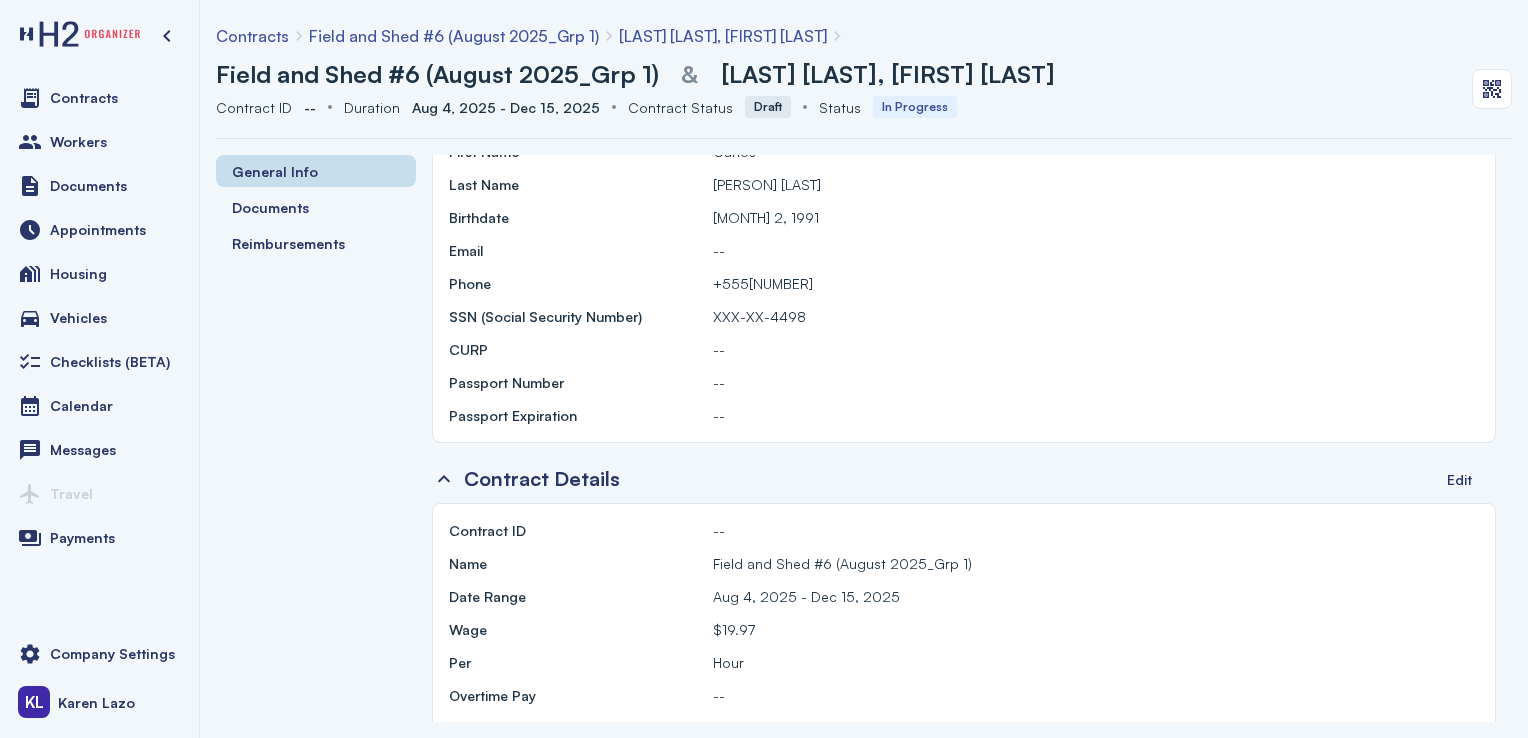 click on "Workers" at bounding box center [99, 142] 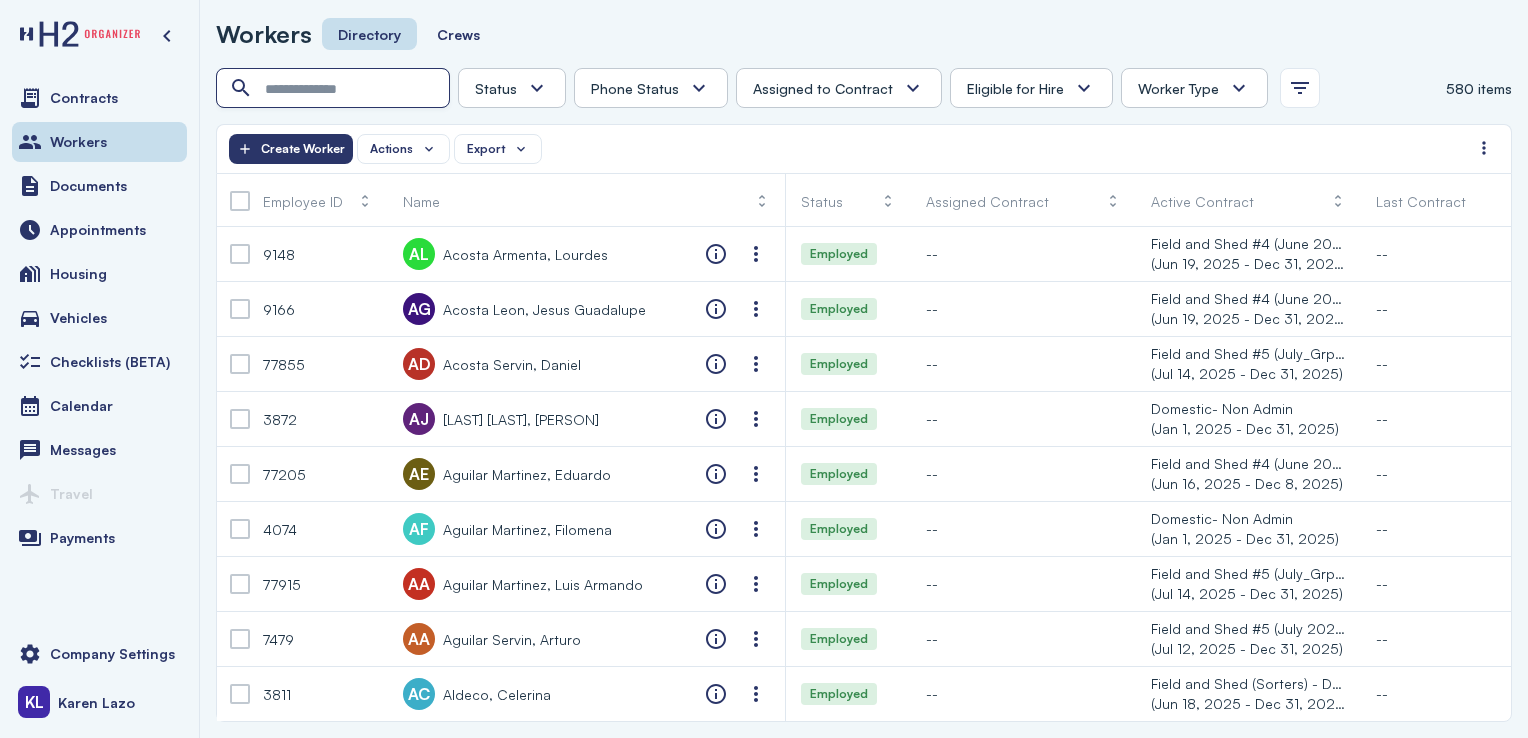 click at bounding box center (335, 89) 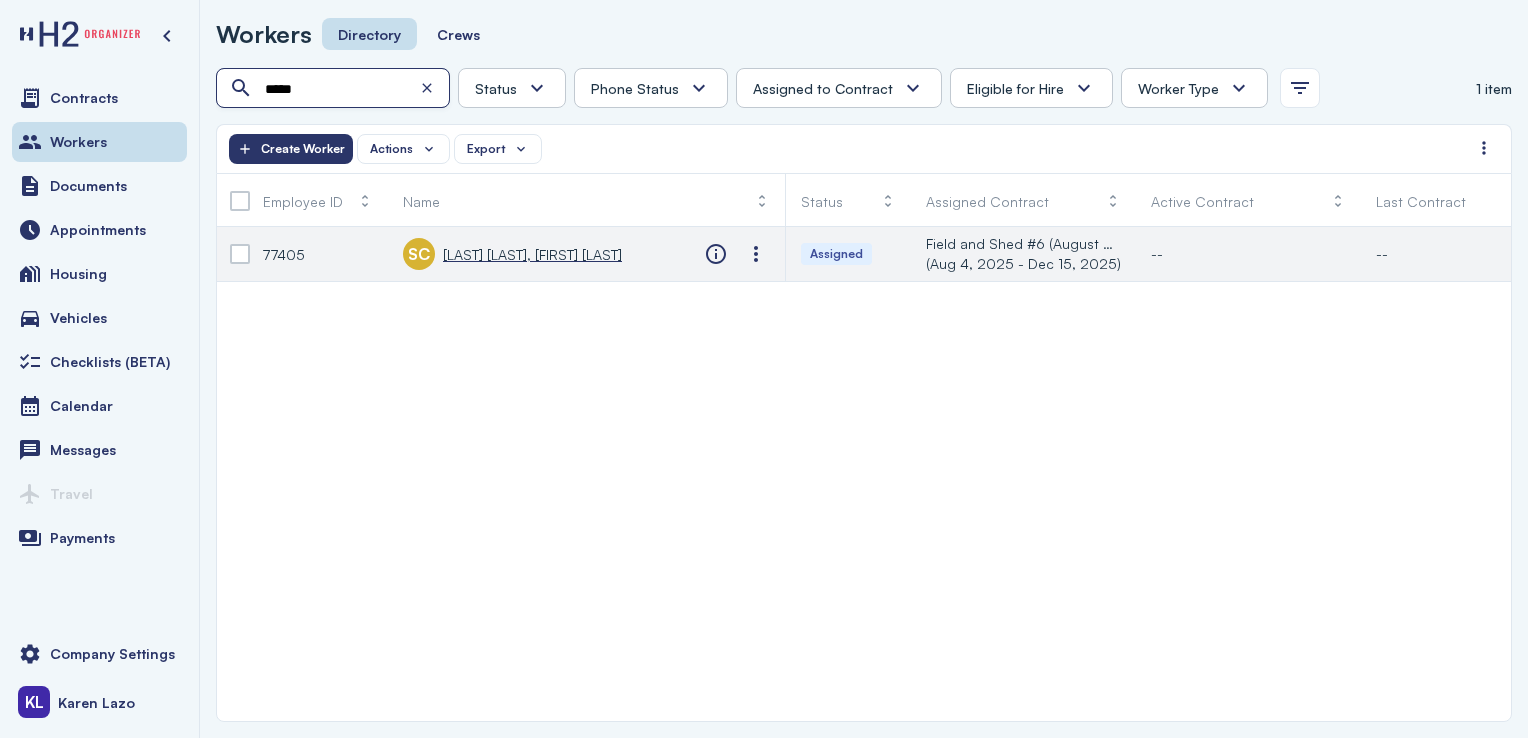 type on "*****" 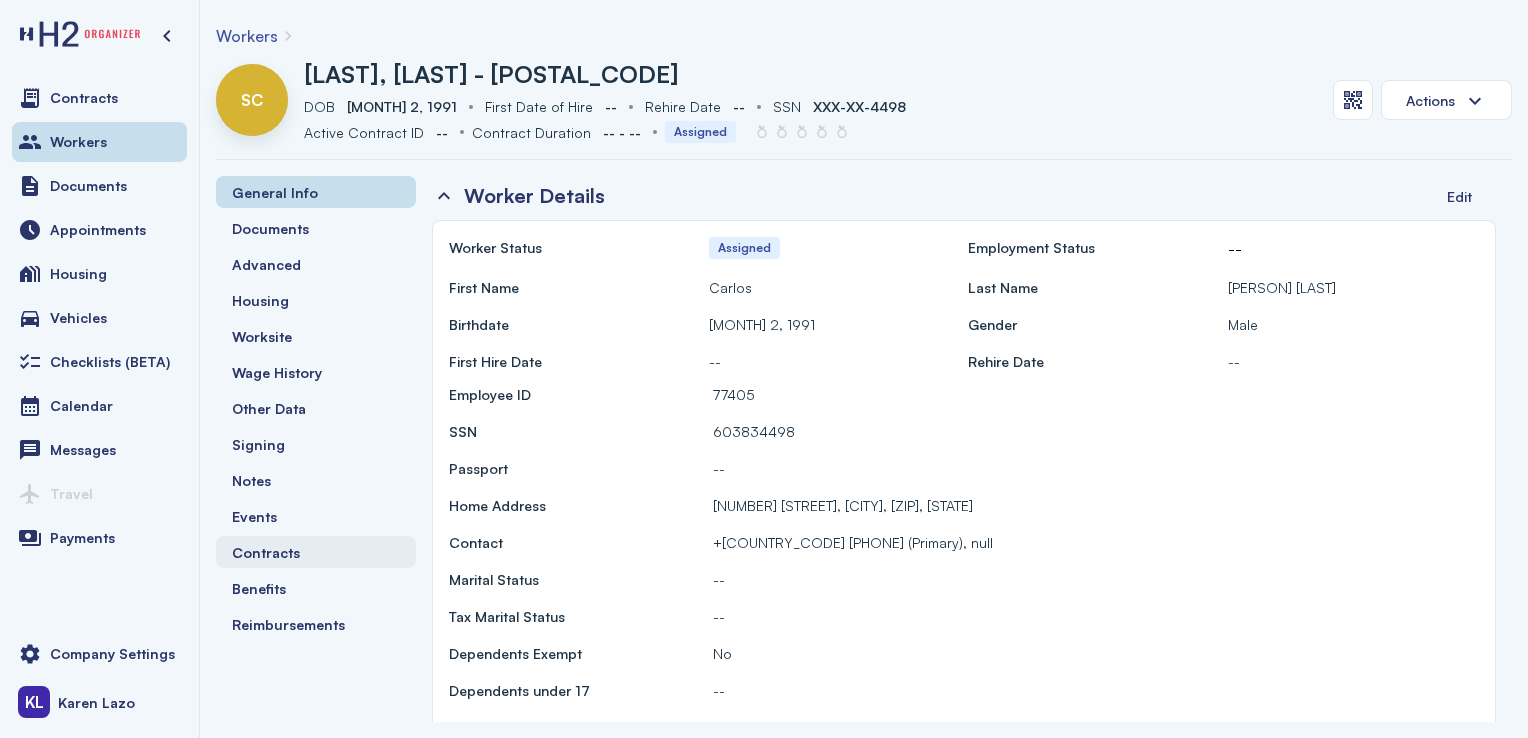 click on "Contracts" at bounding box center [316, 552] 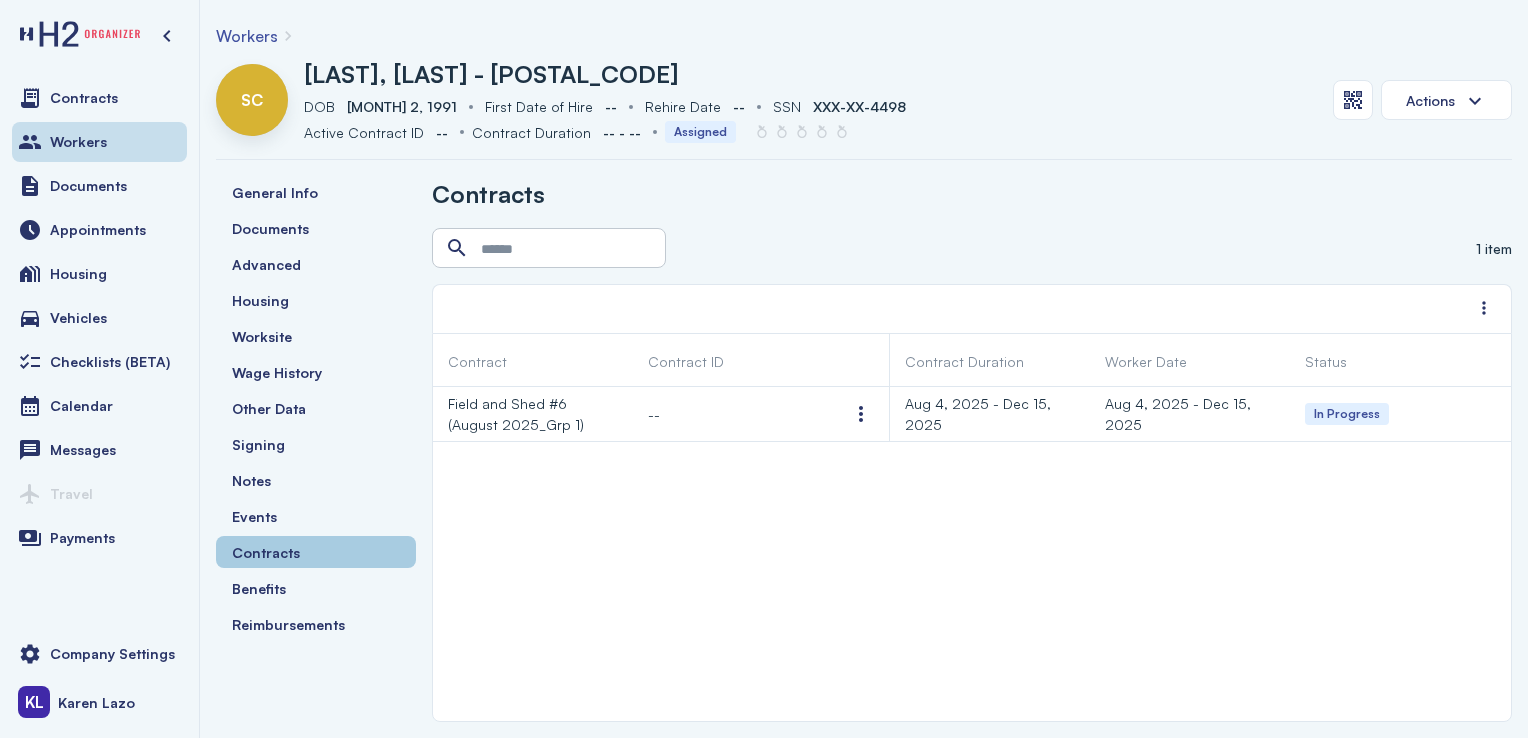 click at bounding box center (861, 414) 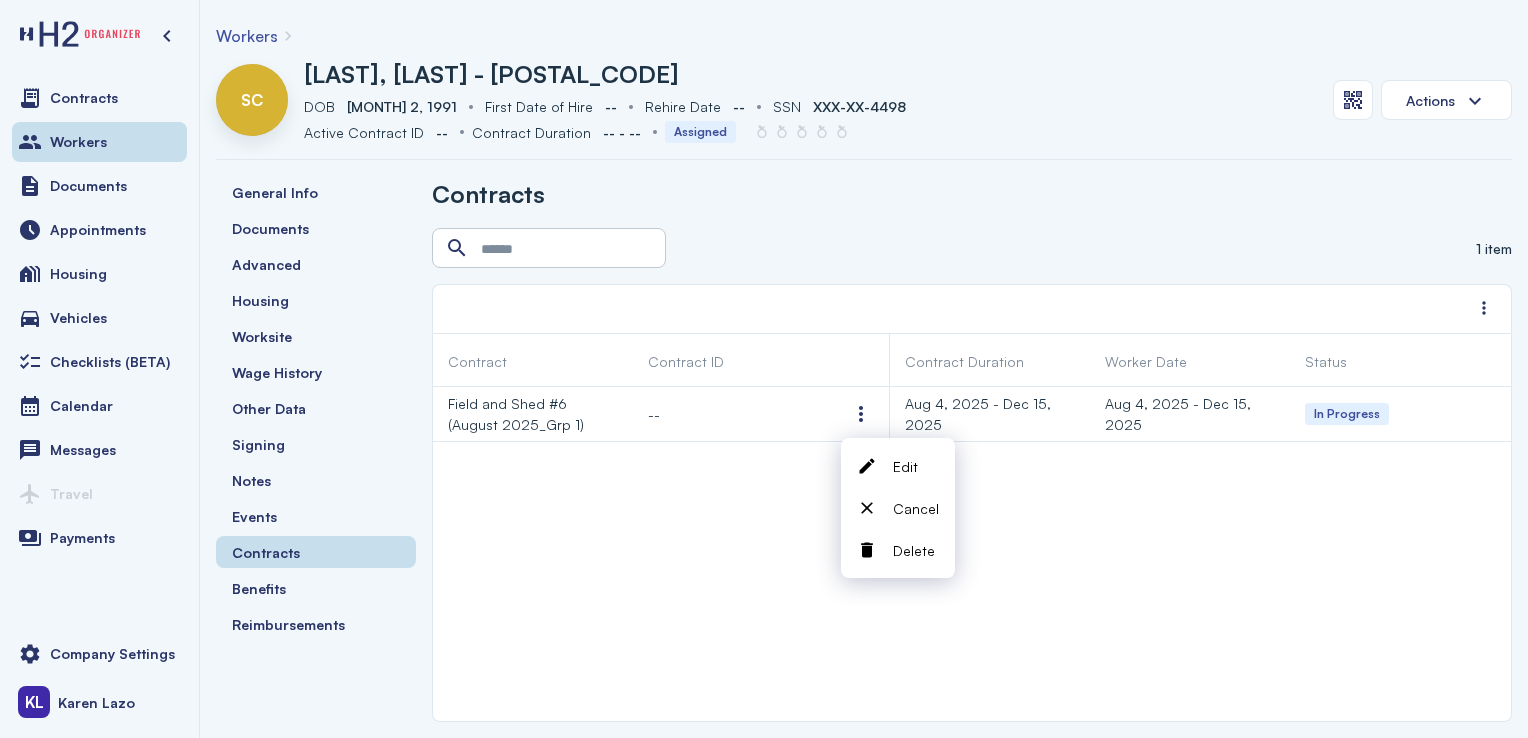 click on "Cancel" at bounding box center [916, 508] 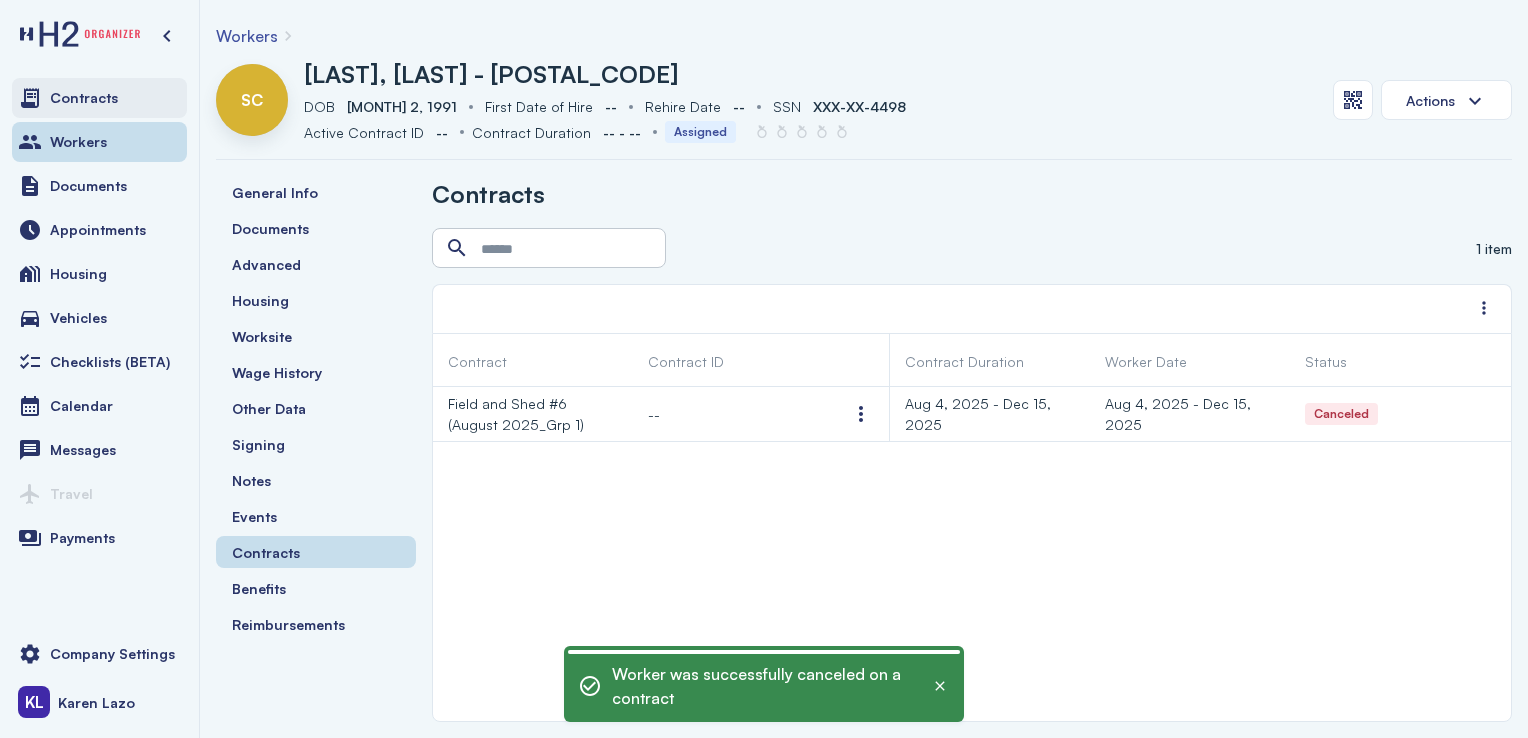 click on "Contracts" at bounding box center (99, 98) 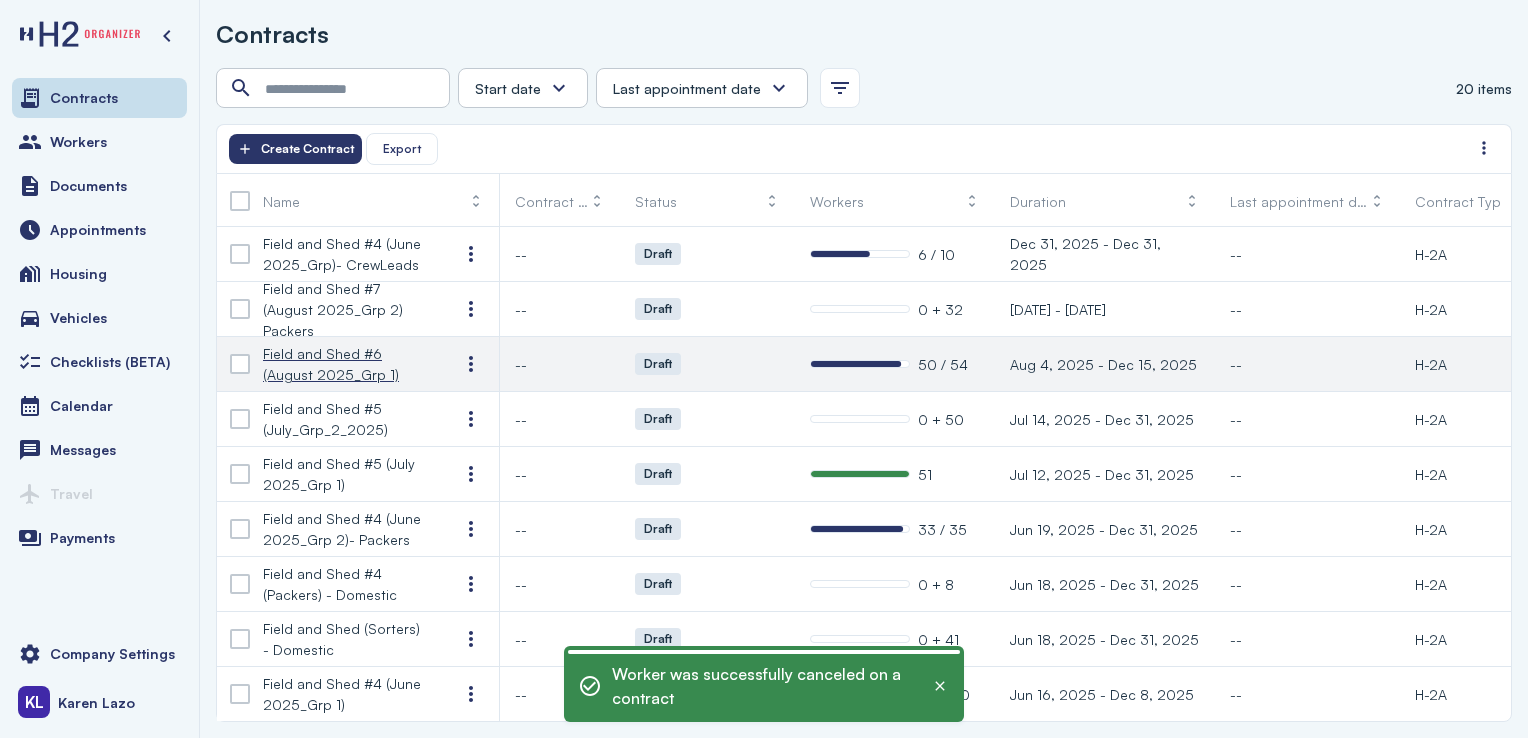 click on "Field and Shed #6 (August 2025_Grp 1)" at bounding box center [345, 364] 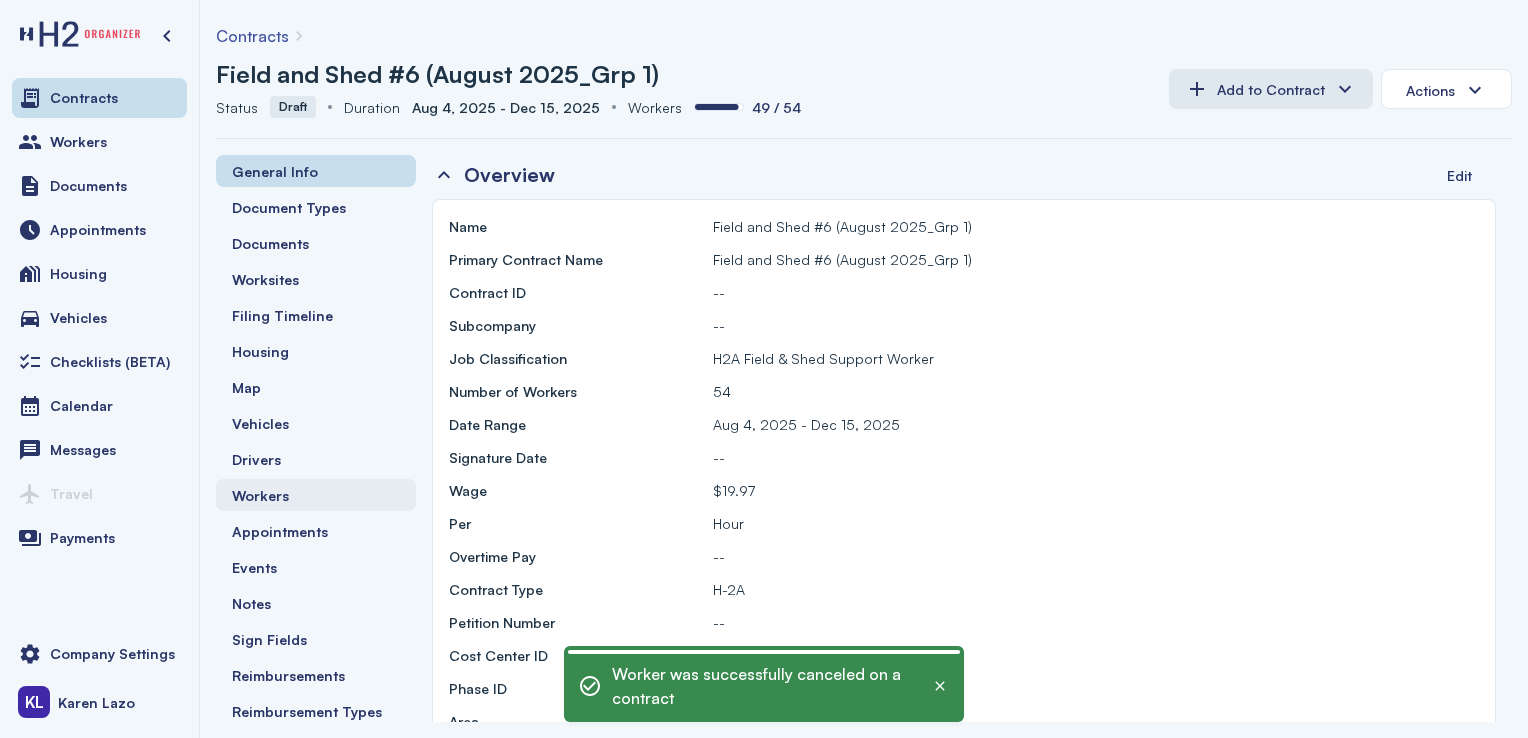click on "Workers" at bounding box center [316, 495] 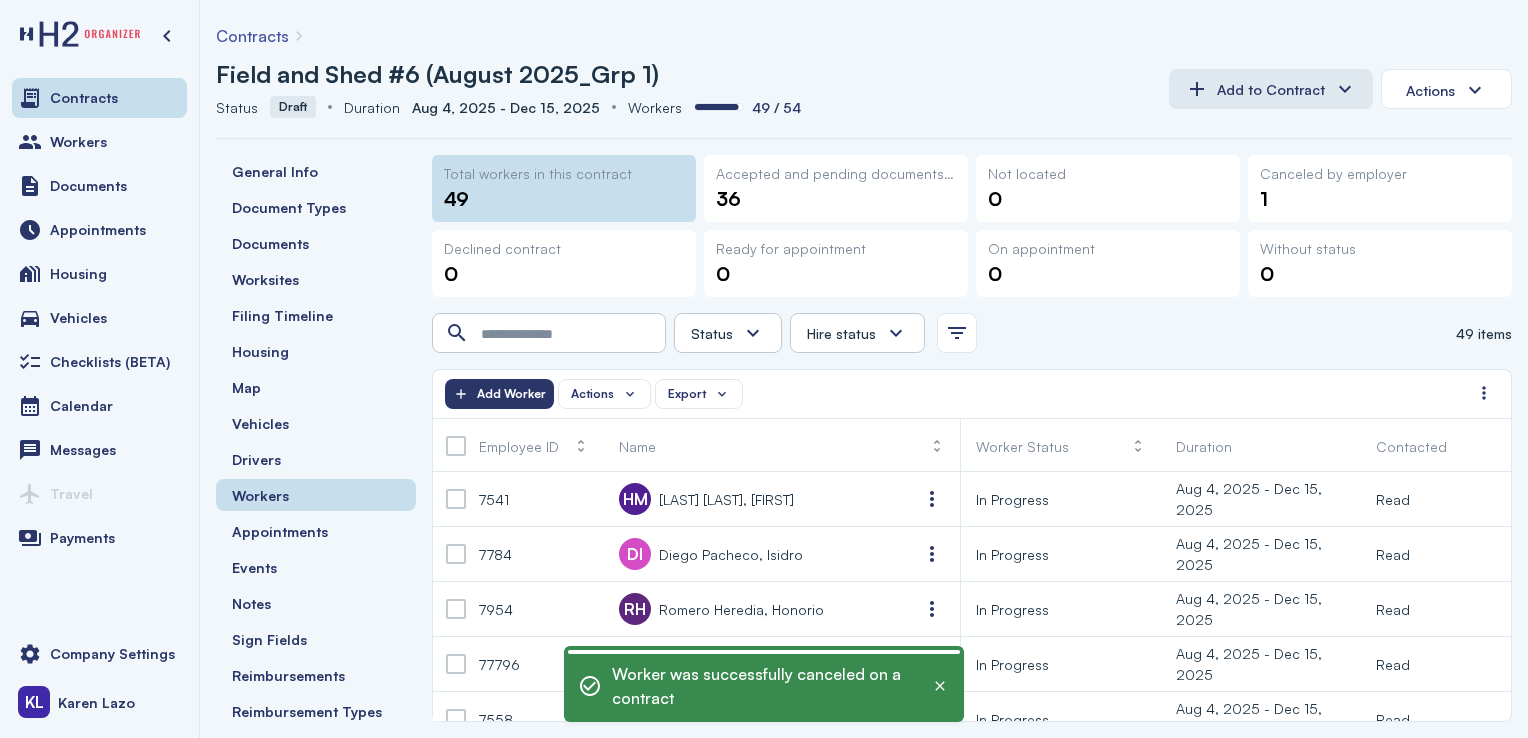 click at bounding box center (456, 446) 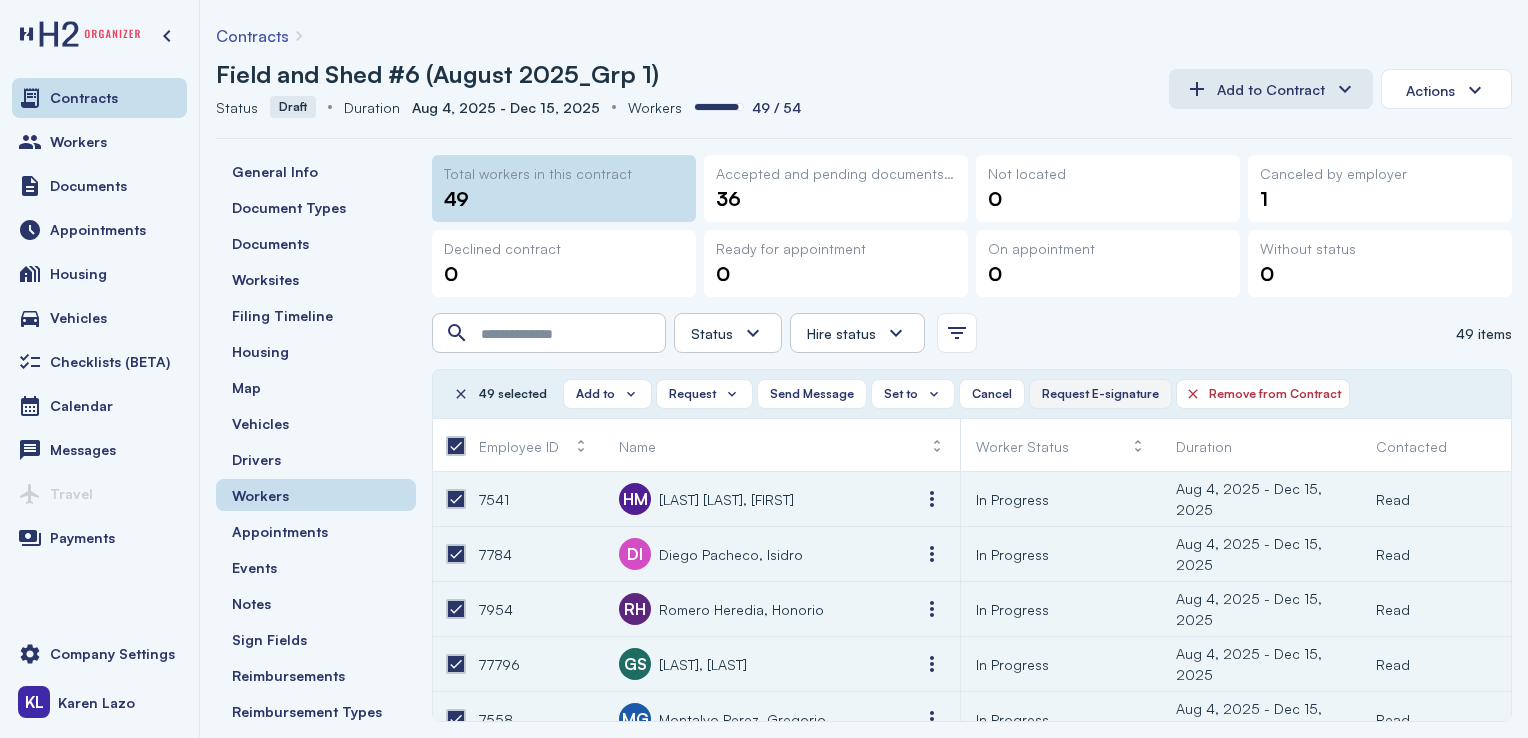 click on "Request E-signature" at bounding box center [1100, 394] 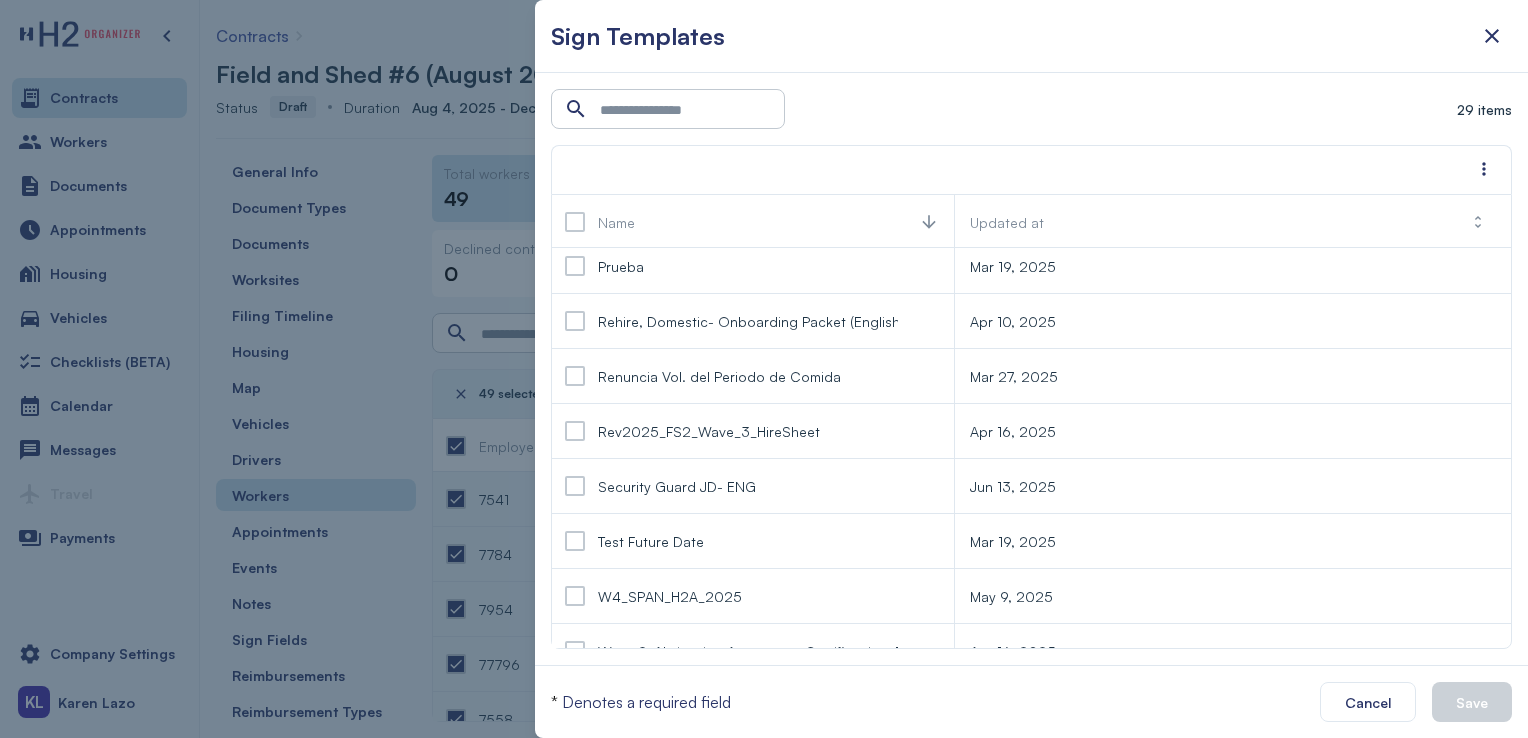 scroll, scrollTop: 1172, scrollLeft: 0, axis: vertical 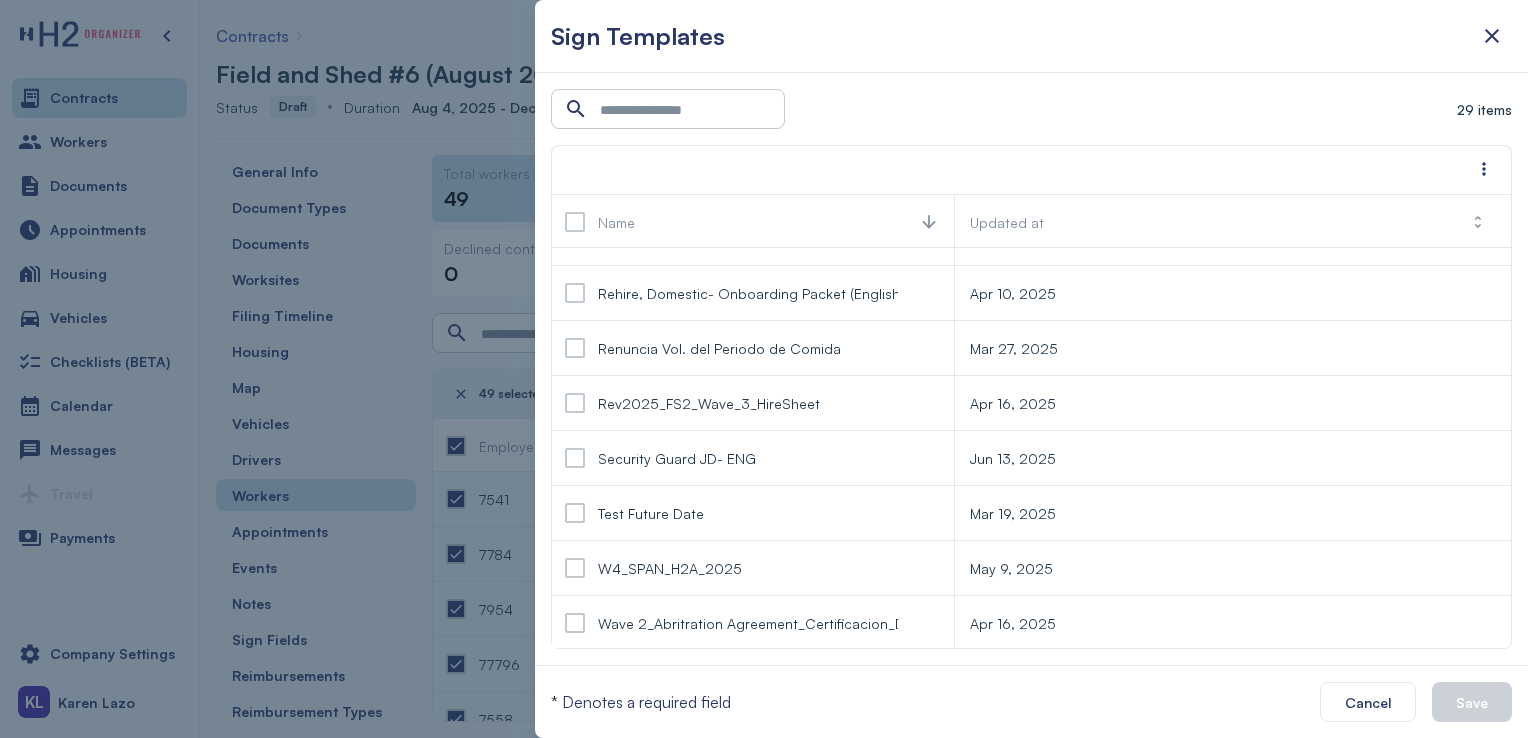 click on "29 items                         Name       Updated at                 New Hire, Domestic- Onboarding Packet (Spanish), No W-4       Mar 28, 2025           Prueba       Mar 19, 2025           Rehire, Domestic- Onboarding Packet (English), No W-4       Apr 10, 2025           Renuncia Vol. del Periodo de Comida       Mar 27, 2025           Rev2025_FS2_Wave_3_HireSheet       Apr 16, 2025           Security Guard JD- ENG       Jun 13, 2025           Test Future Date       Mar 19, 2025           W4_SPAN_H2A_2025       May 9, 2025           Wave 2_Abritration Agreement_Certificacion_De_Empleo       Apr 16, 2025" at bounding box center (1031, 369) 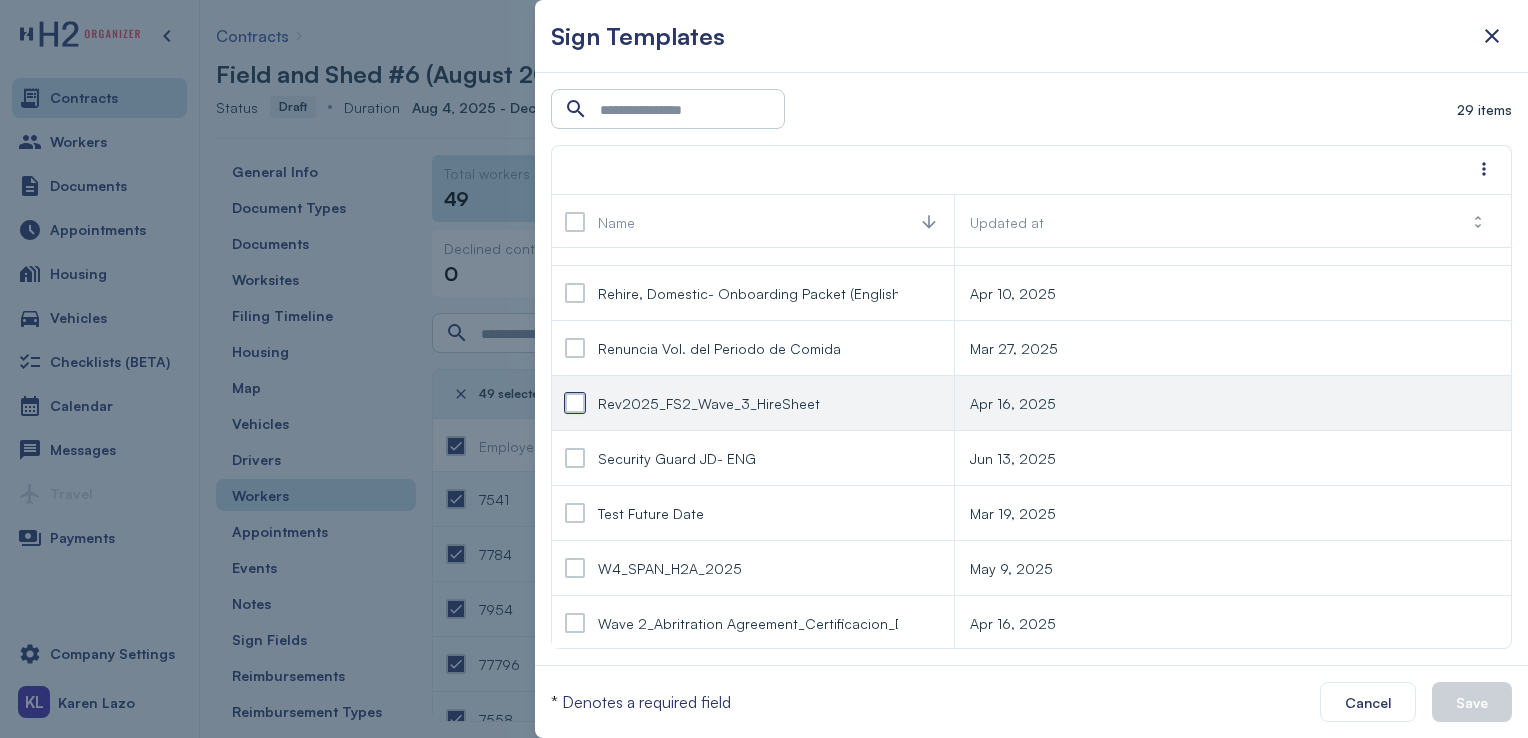 click at bounding box center (575, 403) 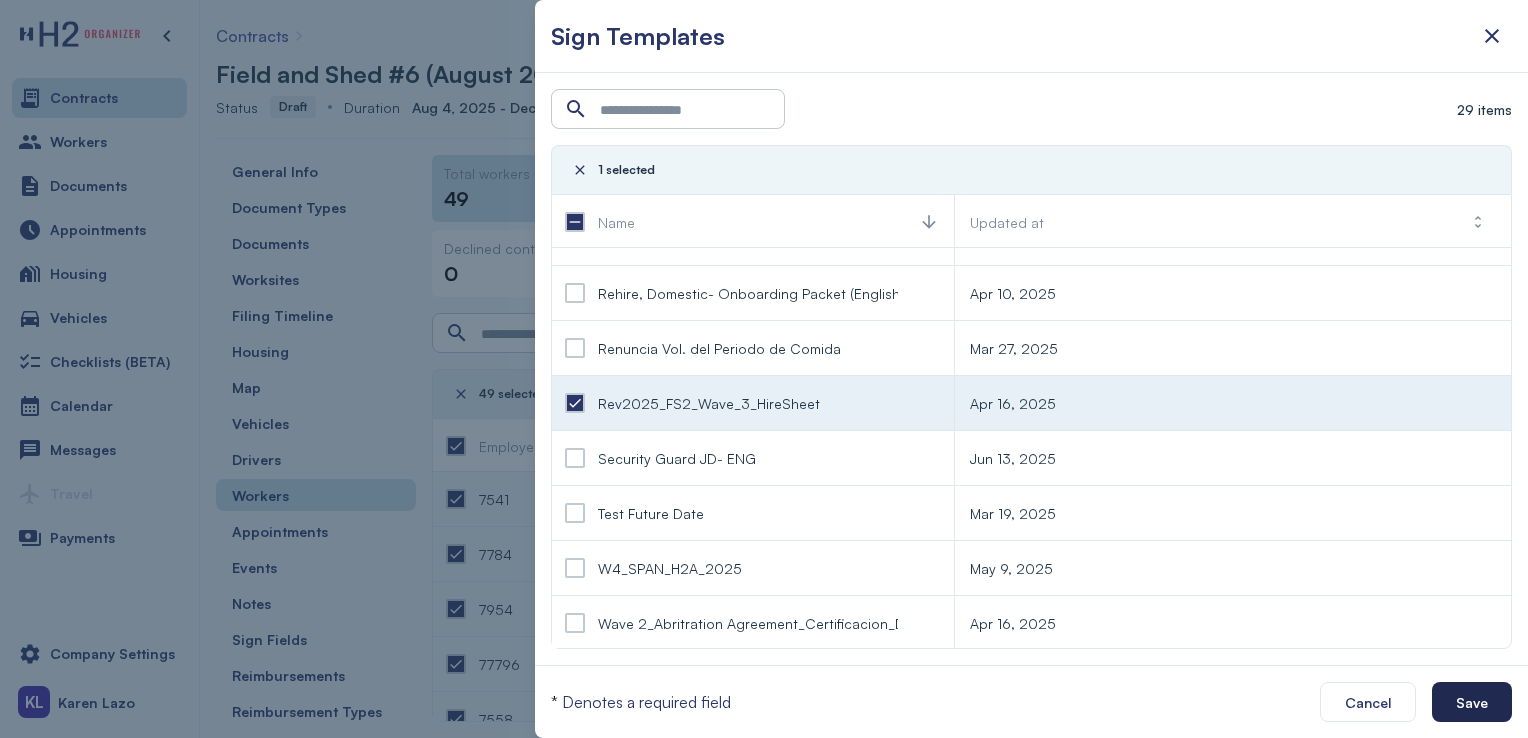 click on "Save" at bounding box center (1472, 702) 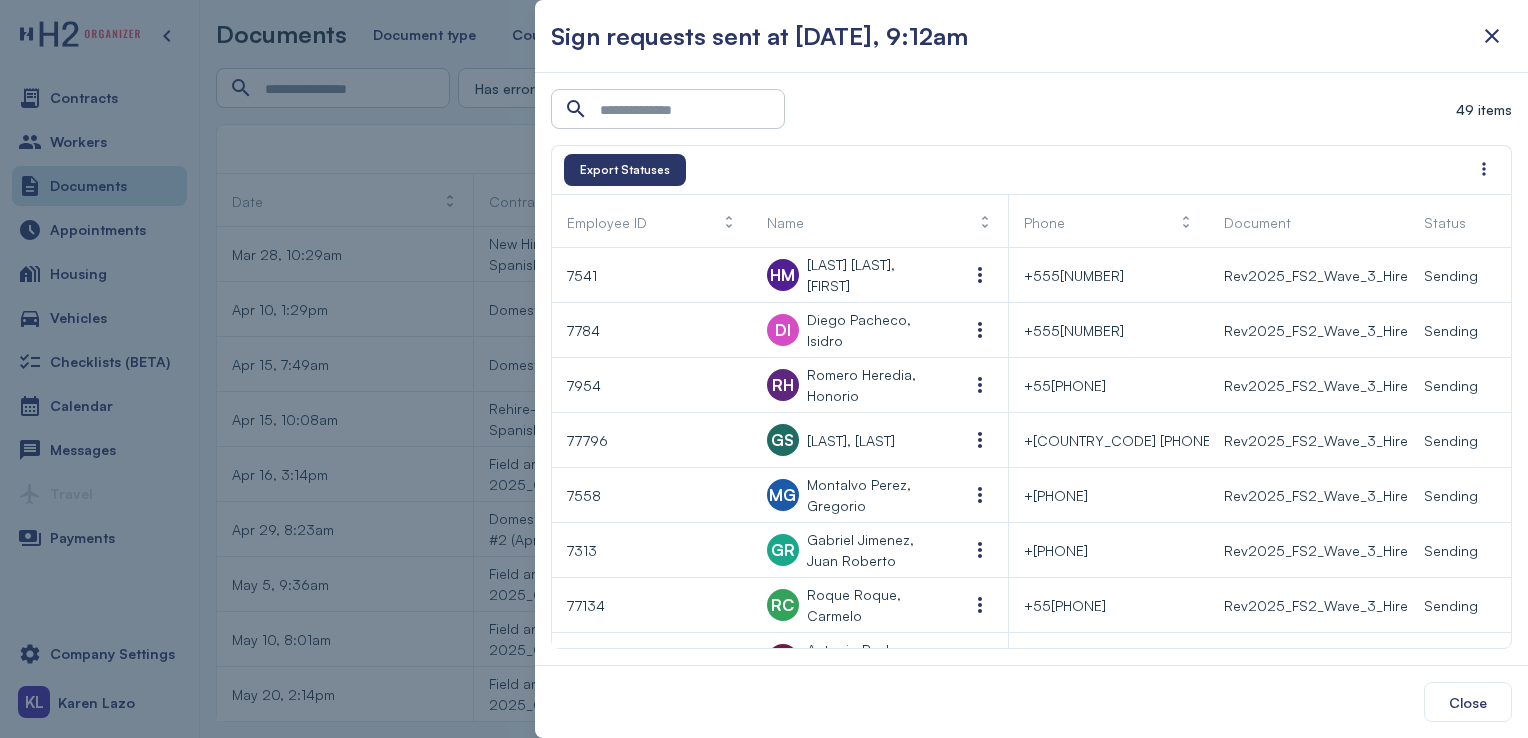 click at bounding box center (764, 369) 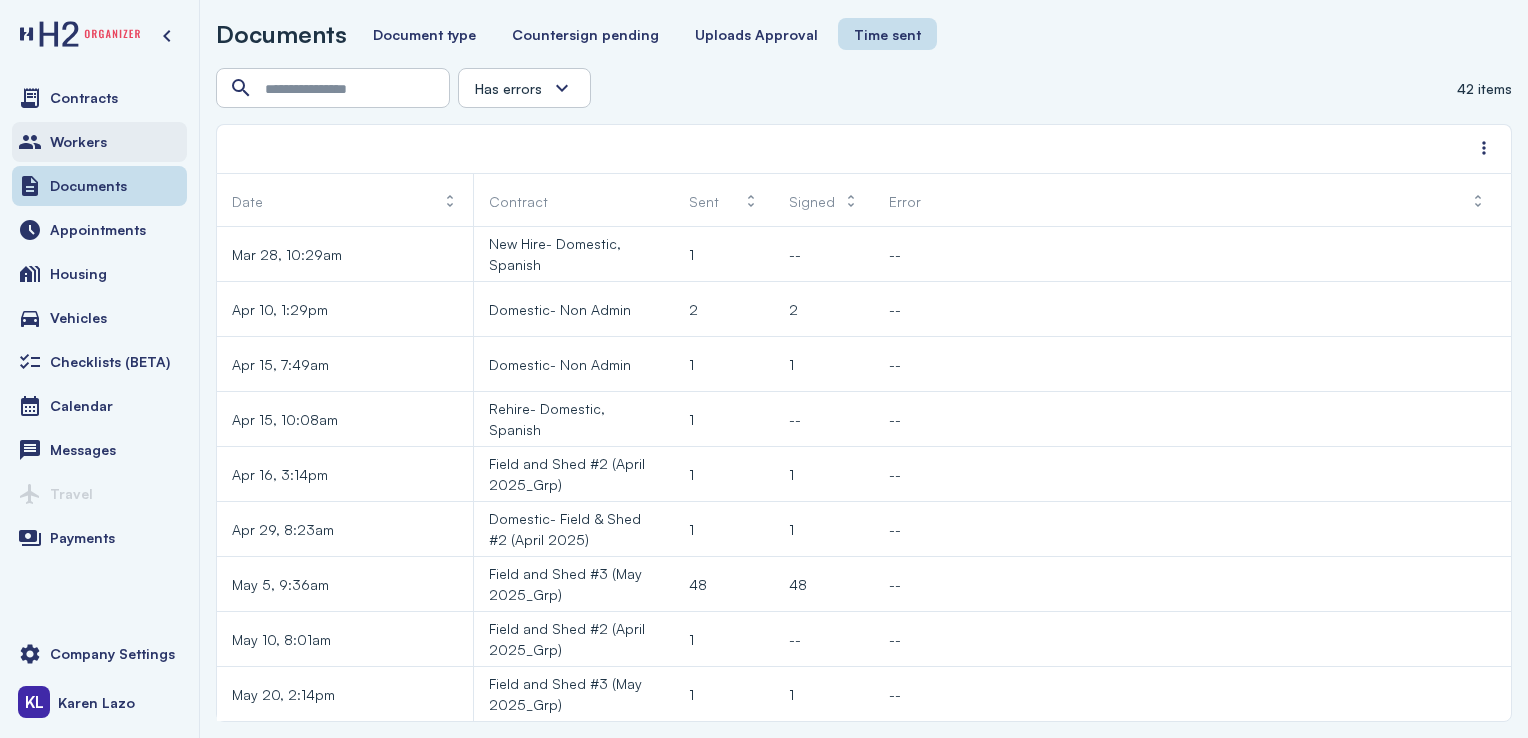 click on "Workers" at bounding box center (99, 142) 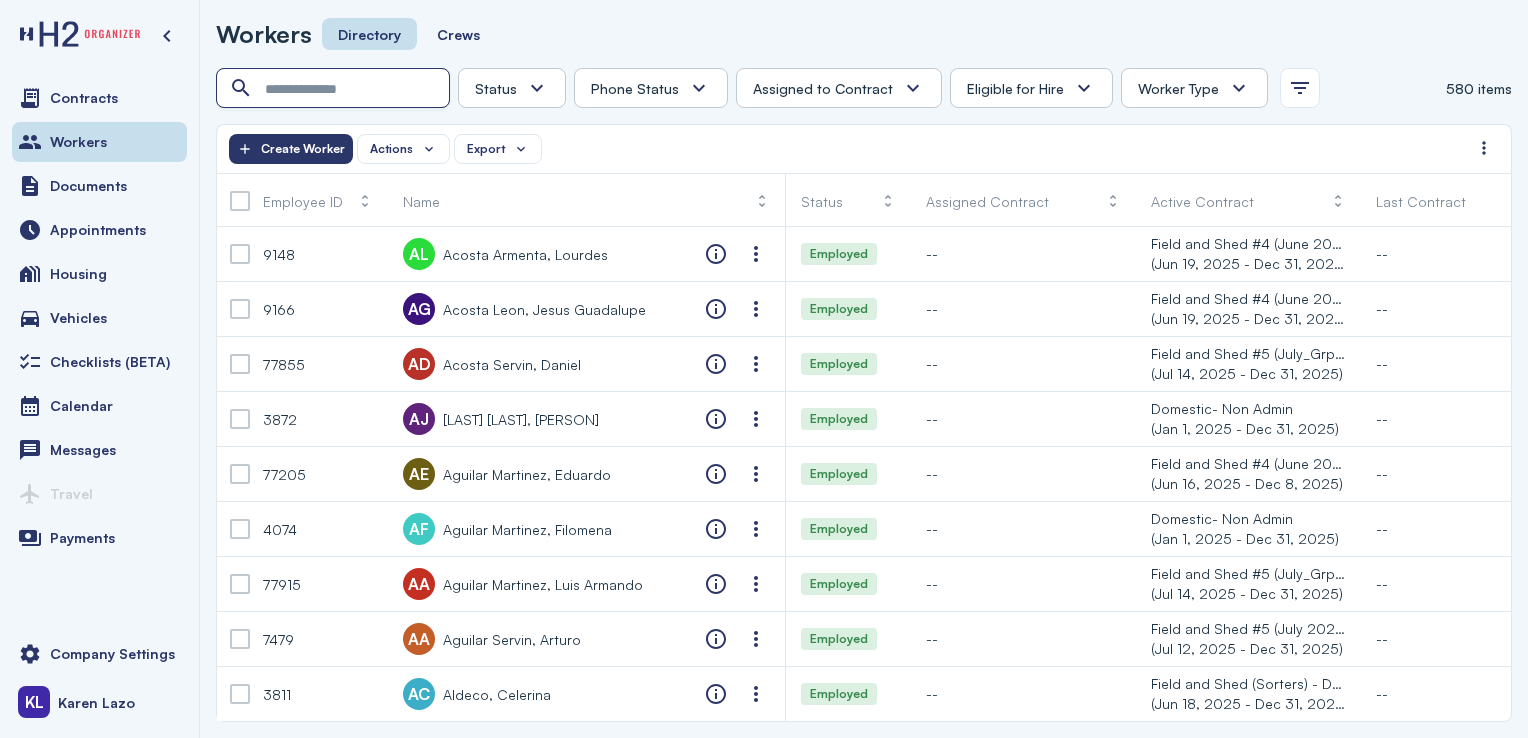 click at bounding box center [335, 89] 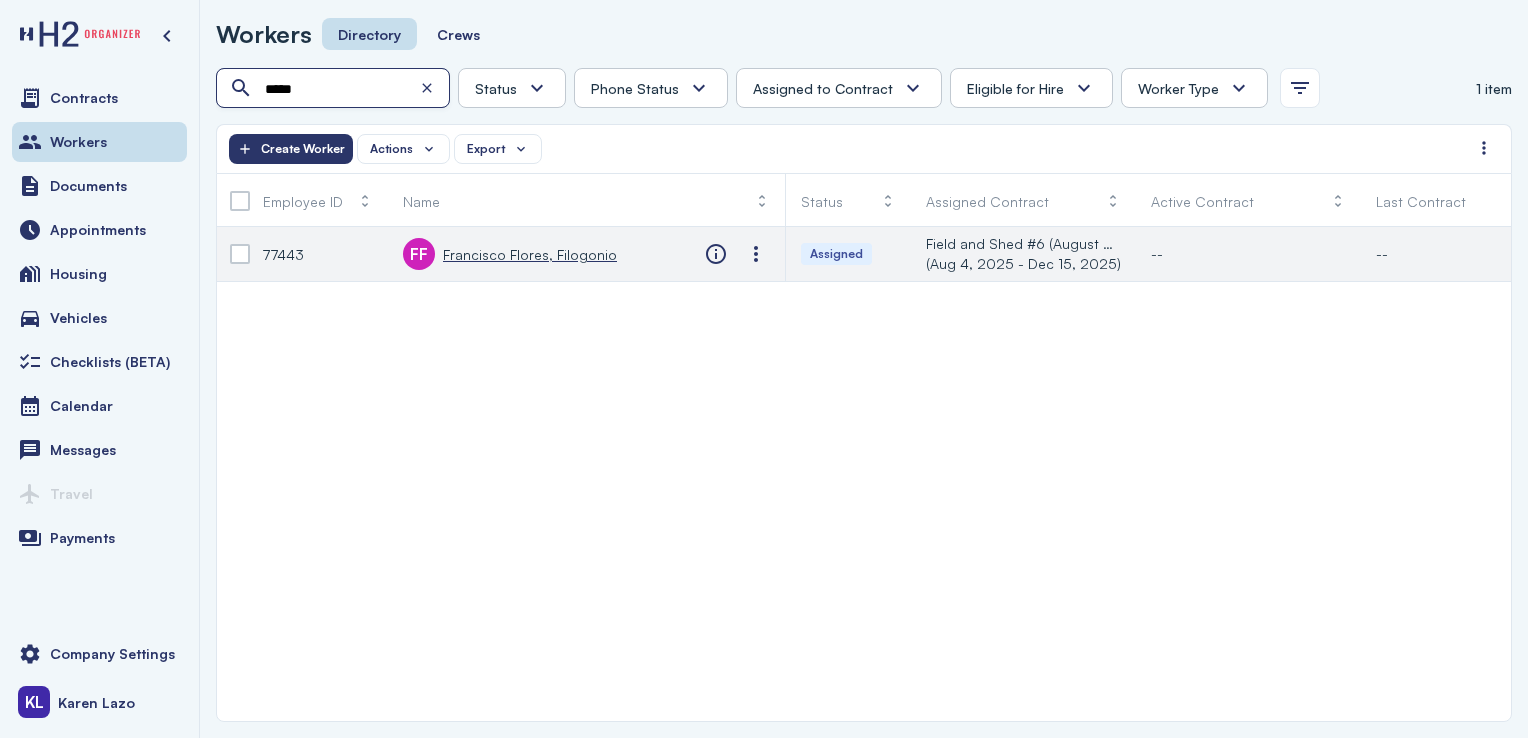 type on "*****" 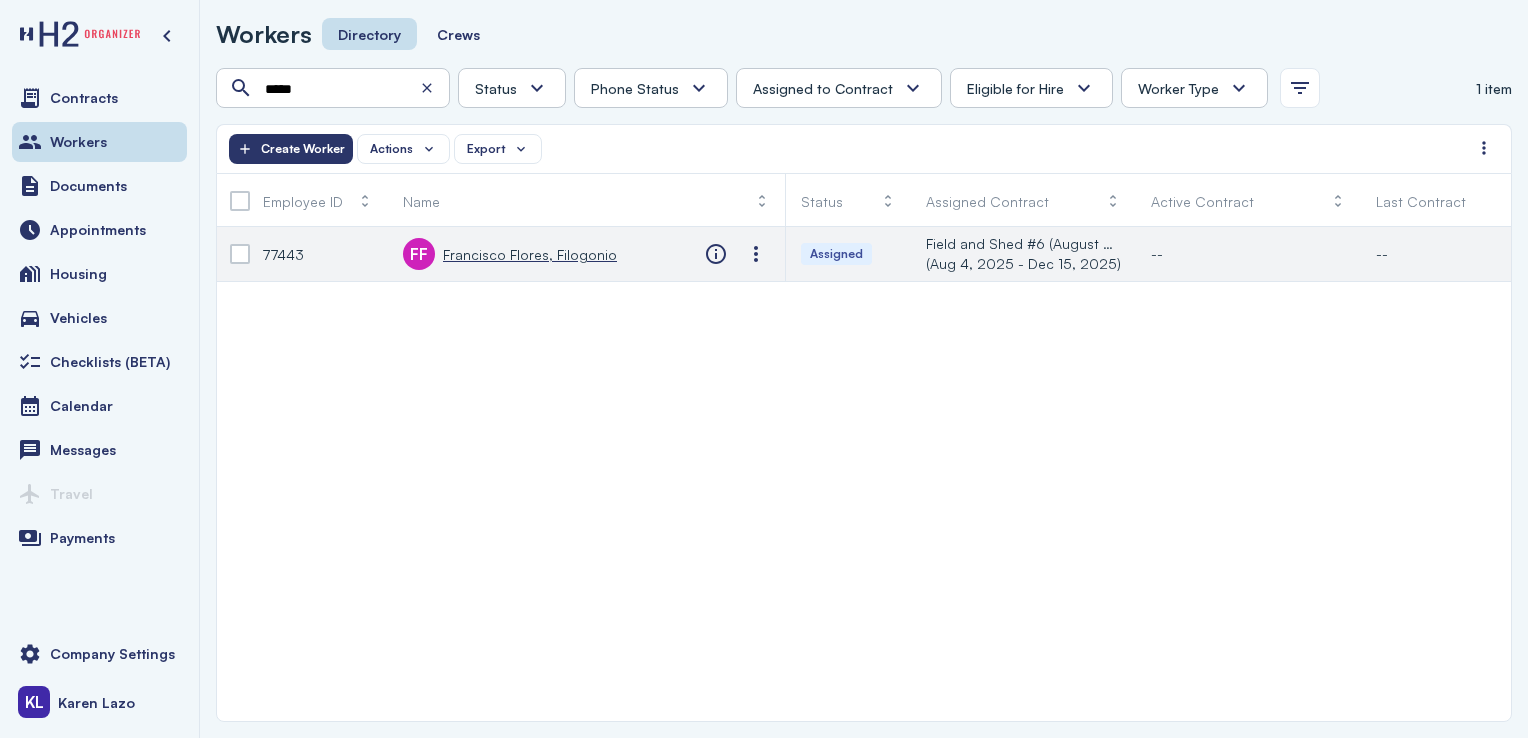 click on "Francisco Flores, Filogonio" at bounding box center (530, 254) 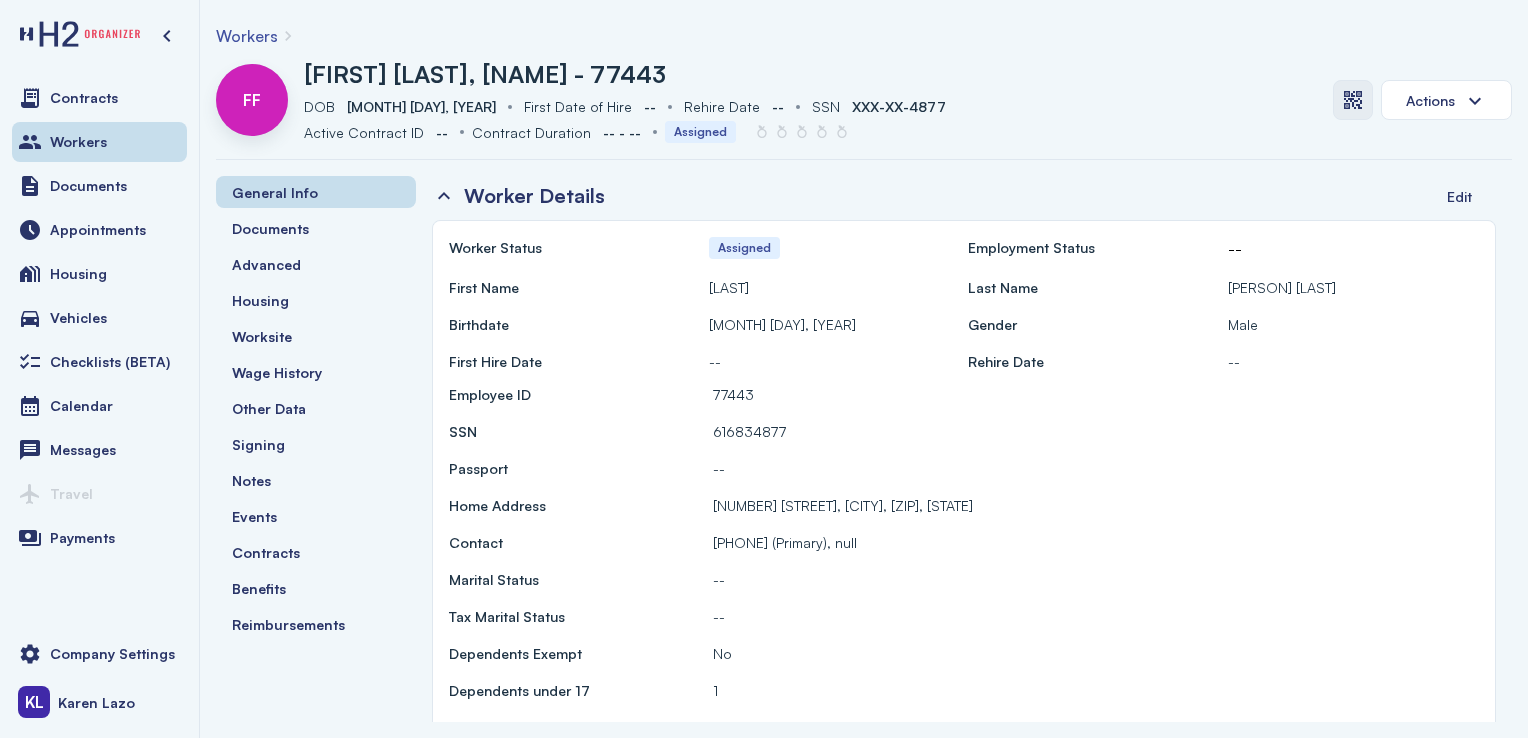 click at bounding box center [1353, 100] 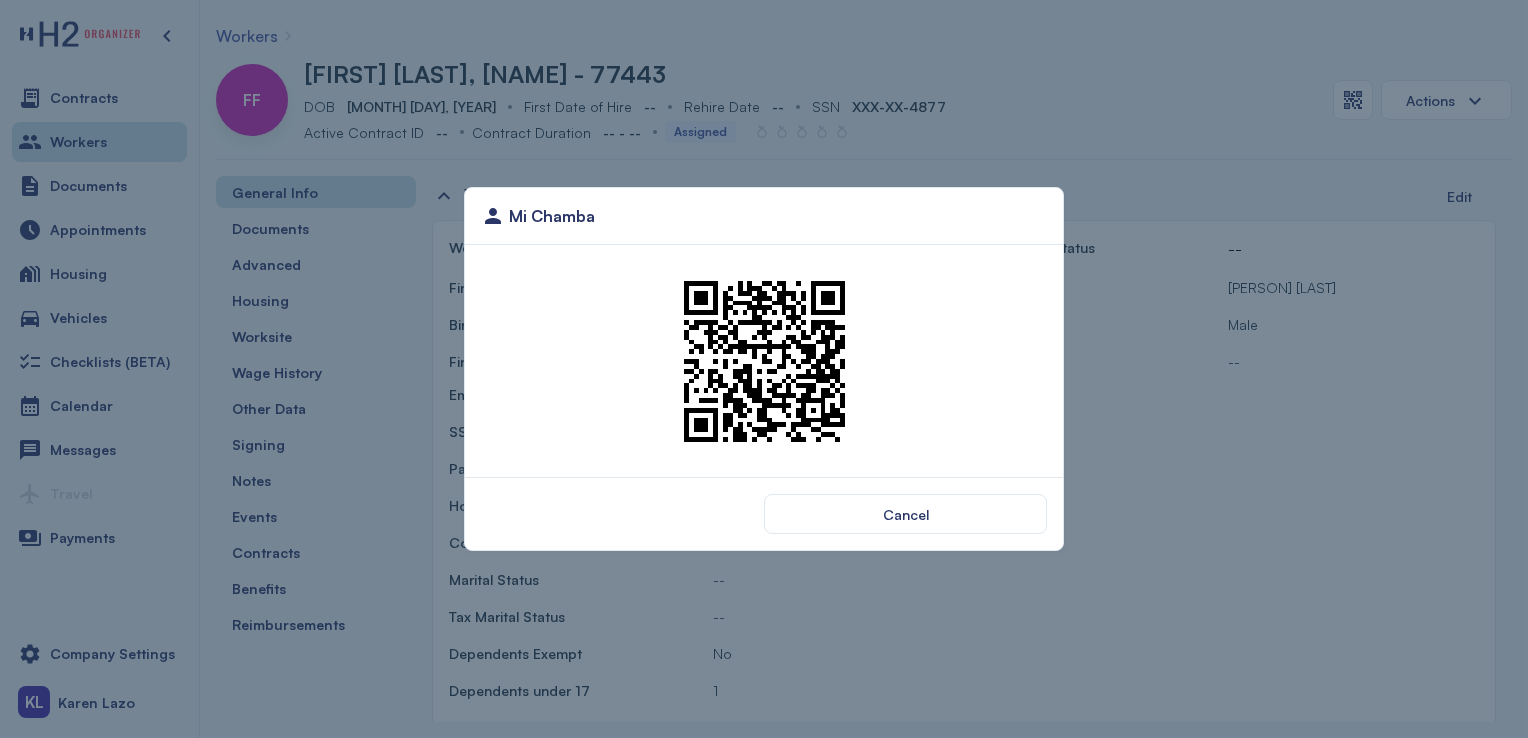 click at bounding box center (764, 361) 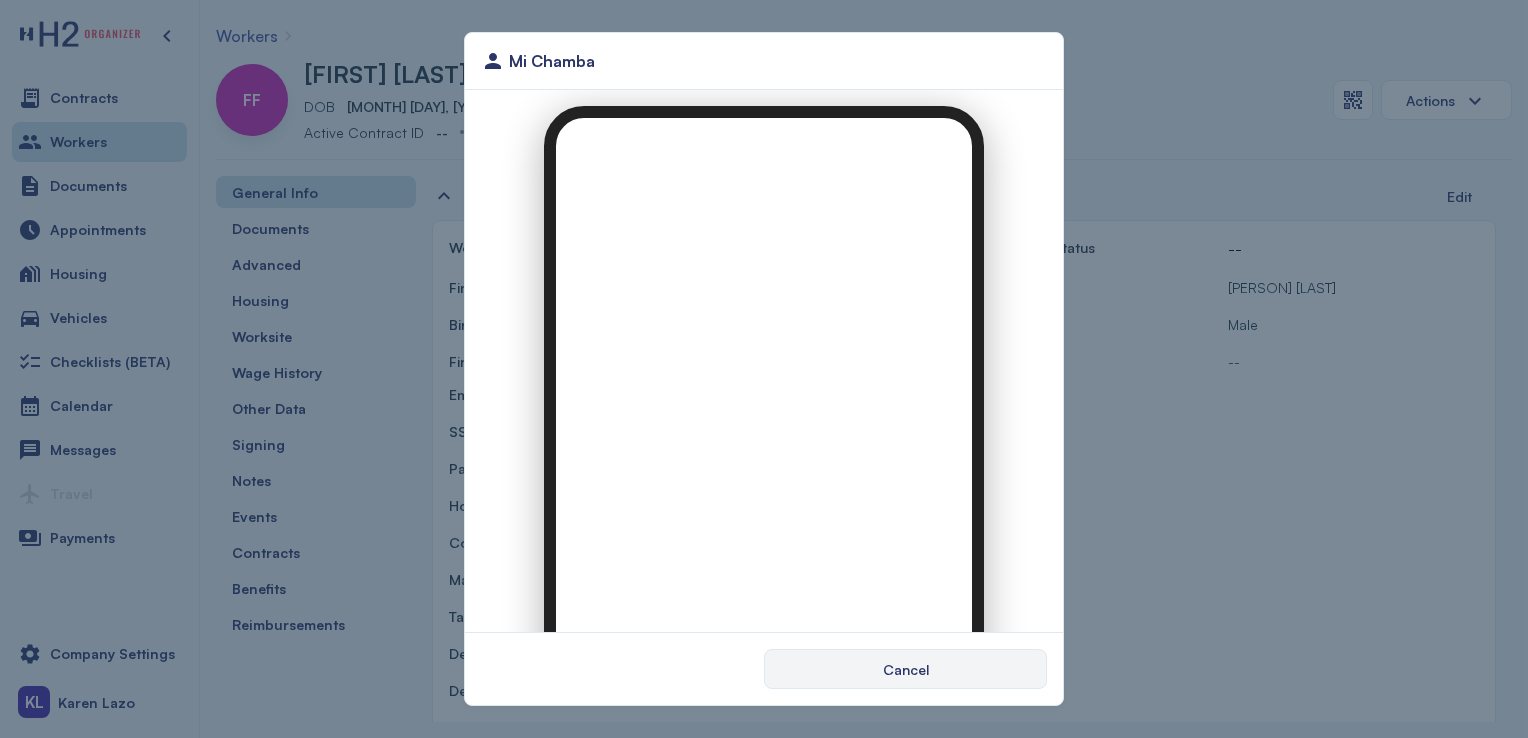 scroll, scrollTop: 0, scrollLeft: 0, axis: both 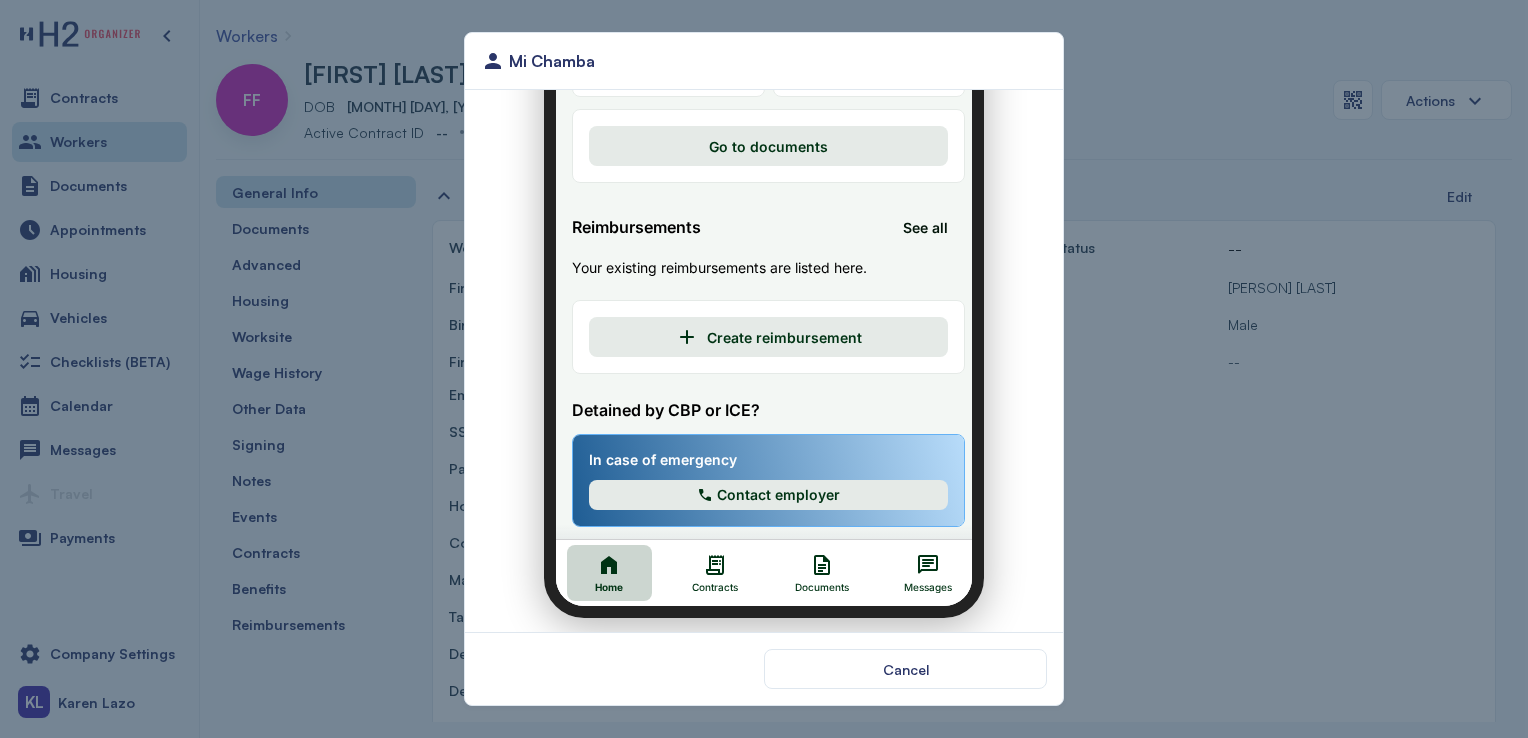 click on "Documents" at bounding box center [809, 561] 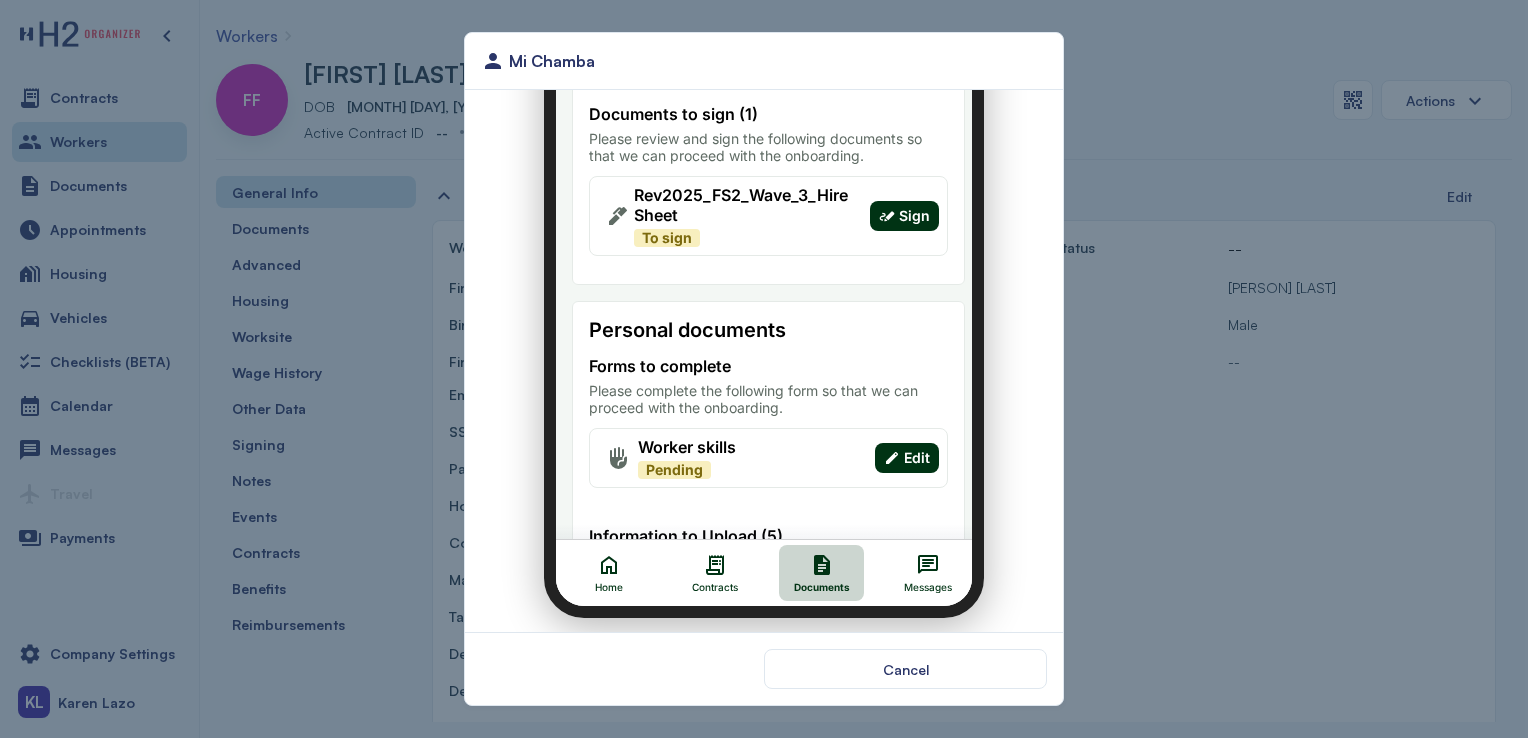 click on "Sign" at bounding box center [902, 204] 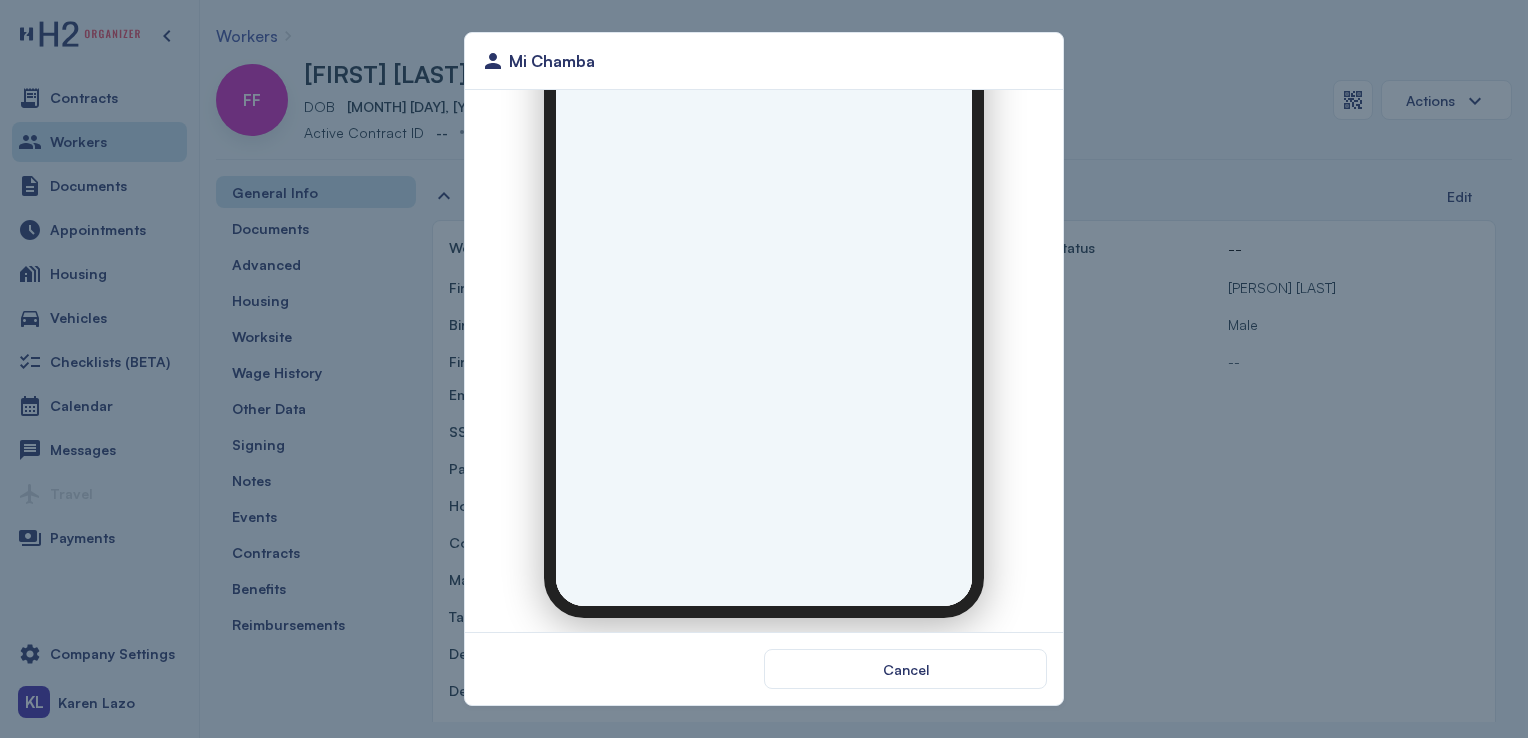 scroll, scrollTop: 0, scrollLeft: 0, axis: both 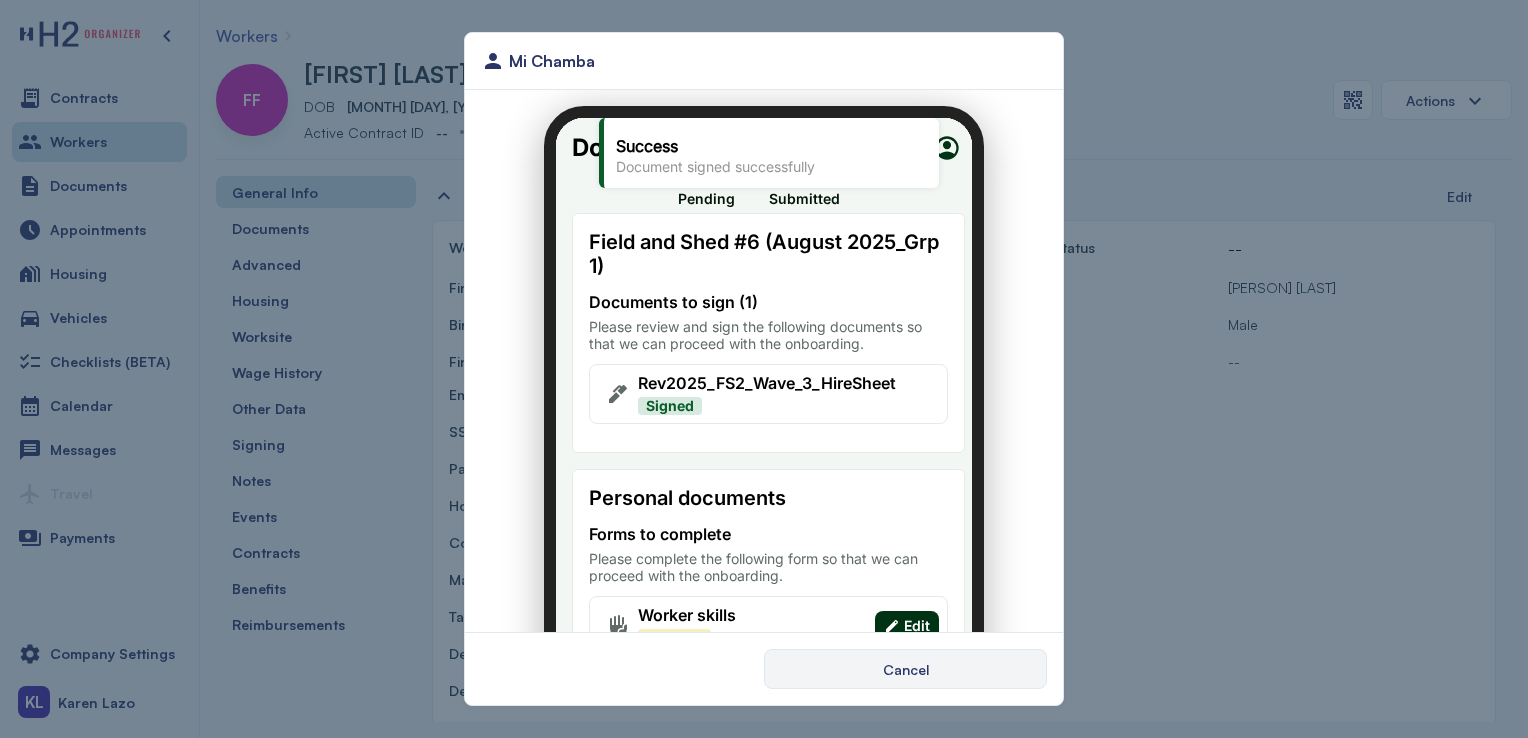 click on "Cancel" at bounding box center [905, 669] 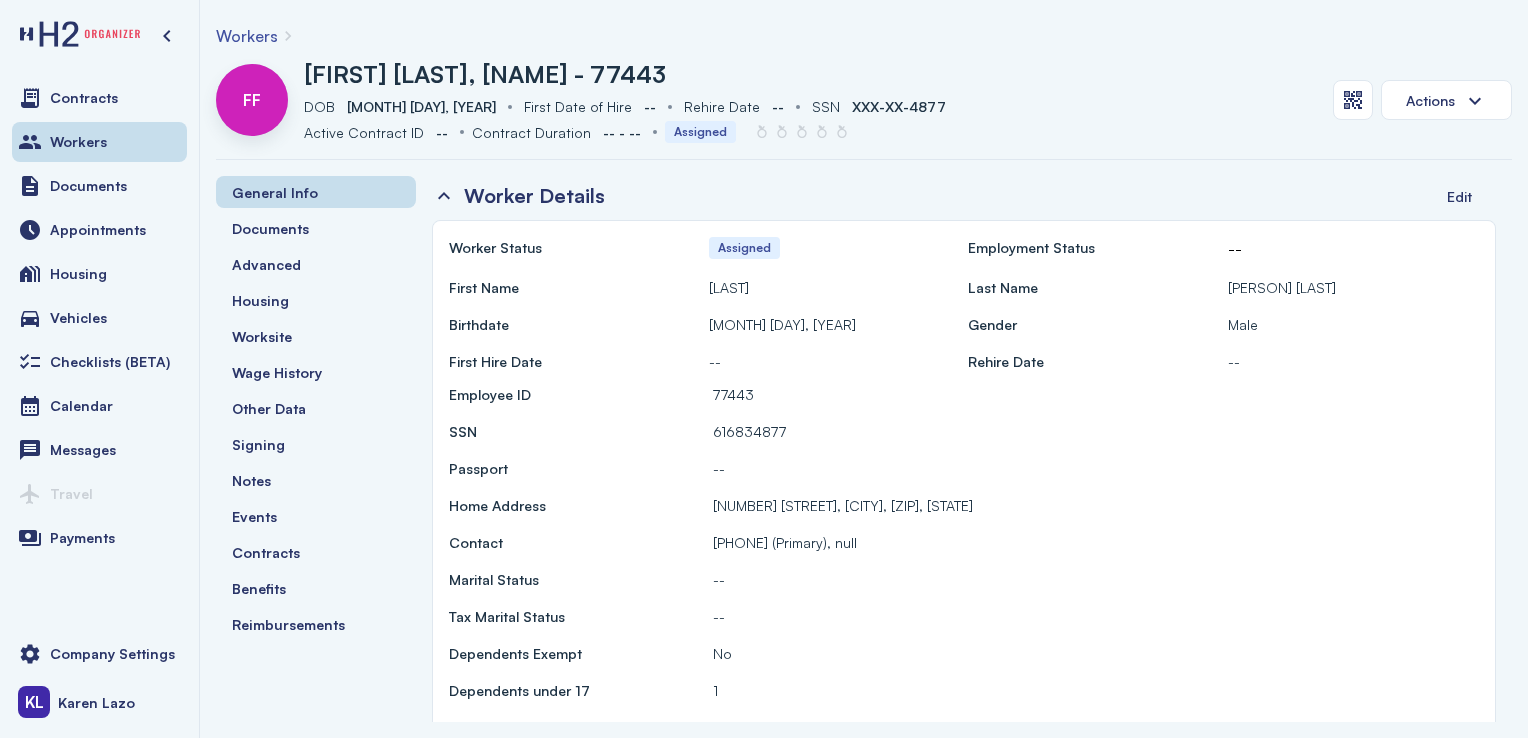 click on "Workers" at bounding box center [99, 142] 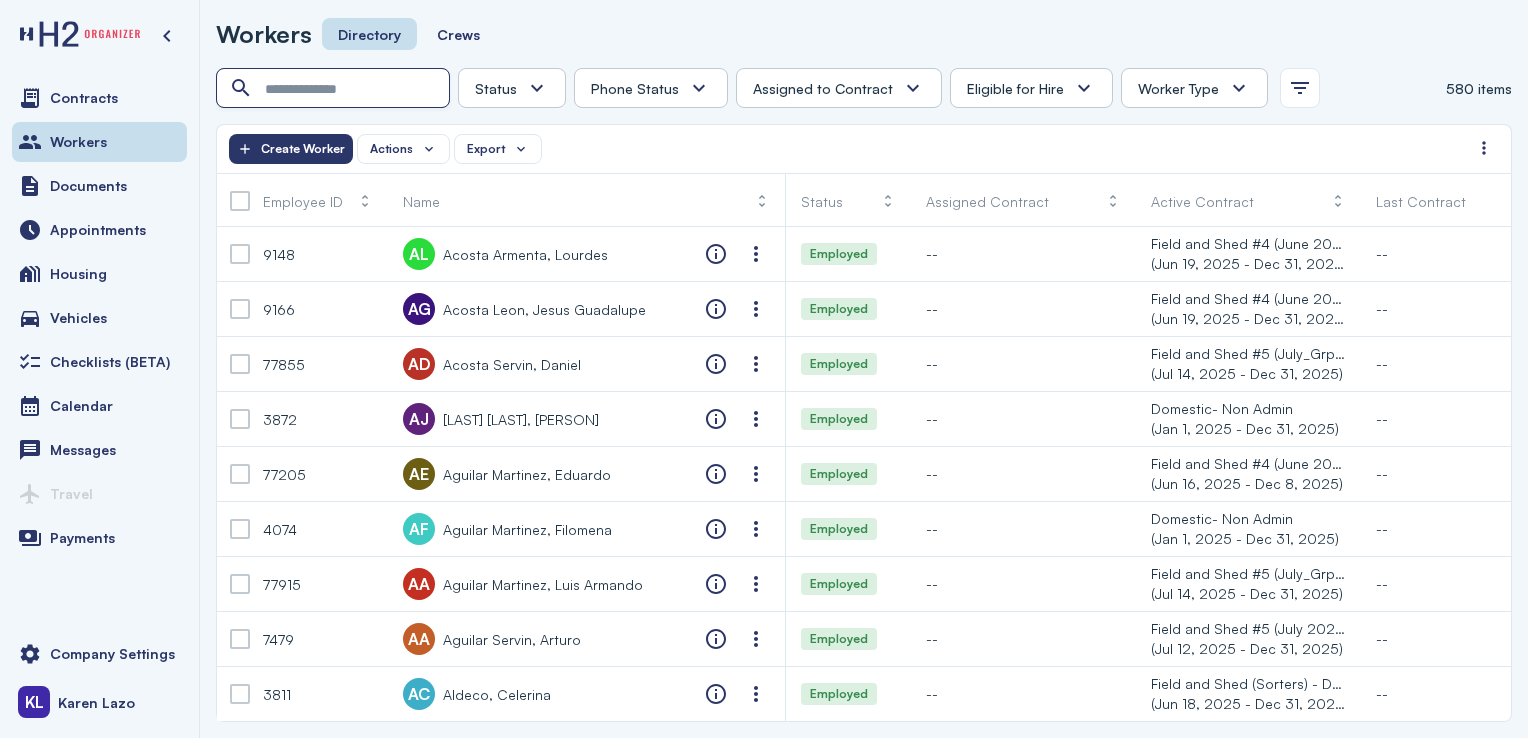 click at bounding box center [335, 89] 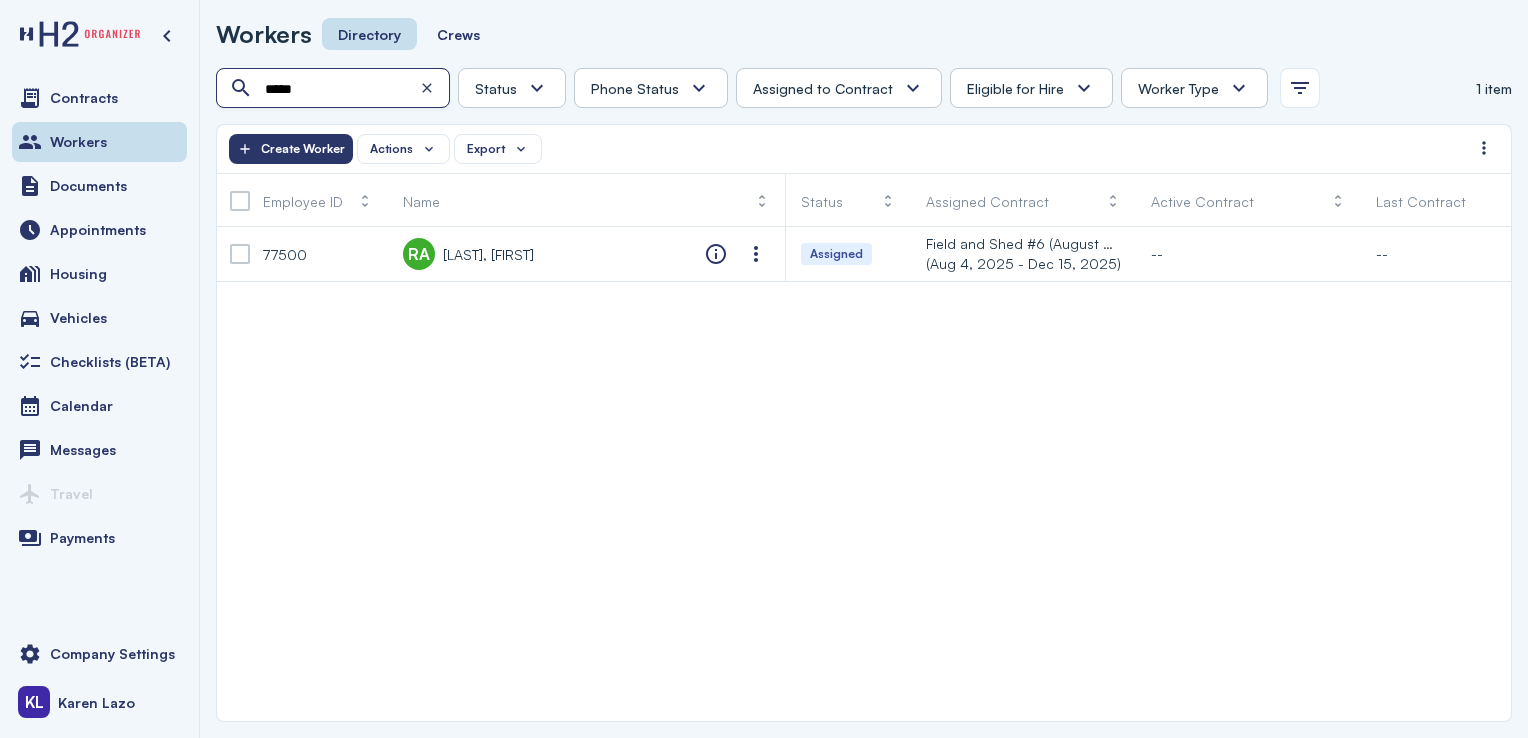 type on "*****" 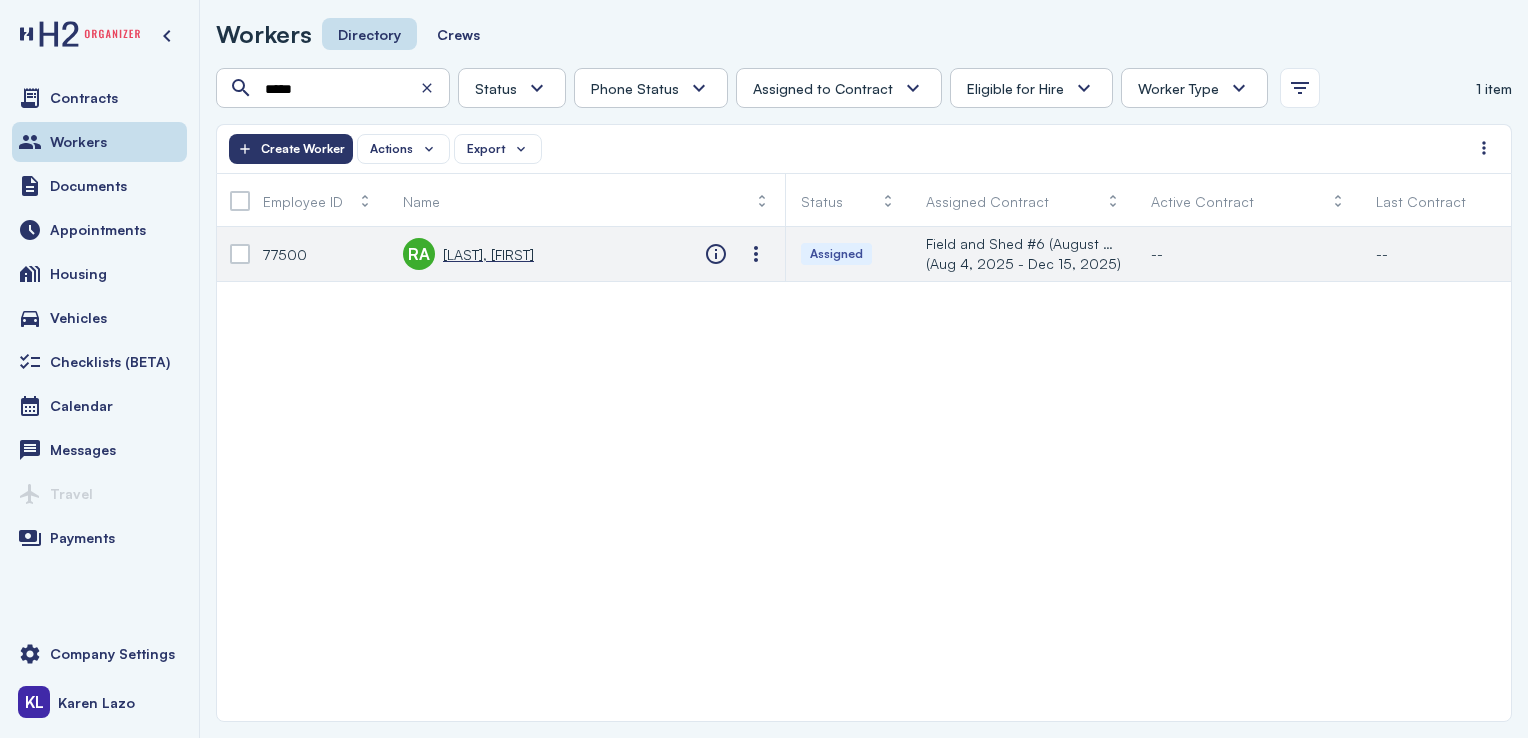 click on "[LAST], [FIRST]" at bounding box center (488, 254) 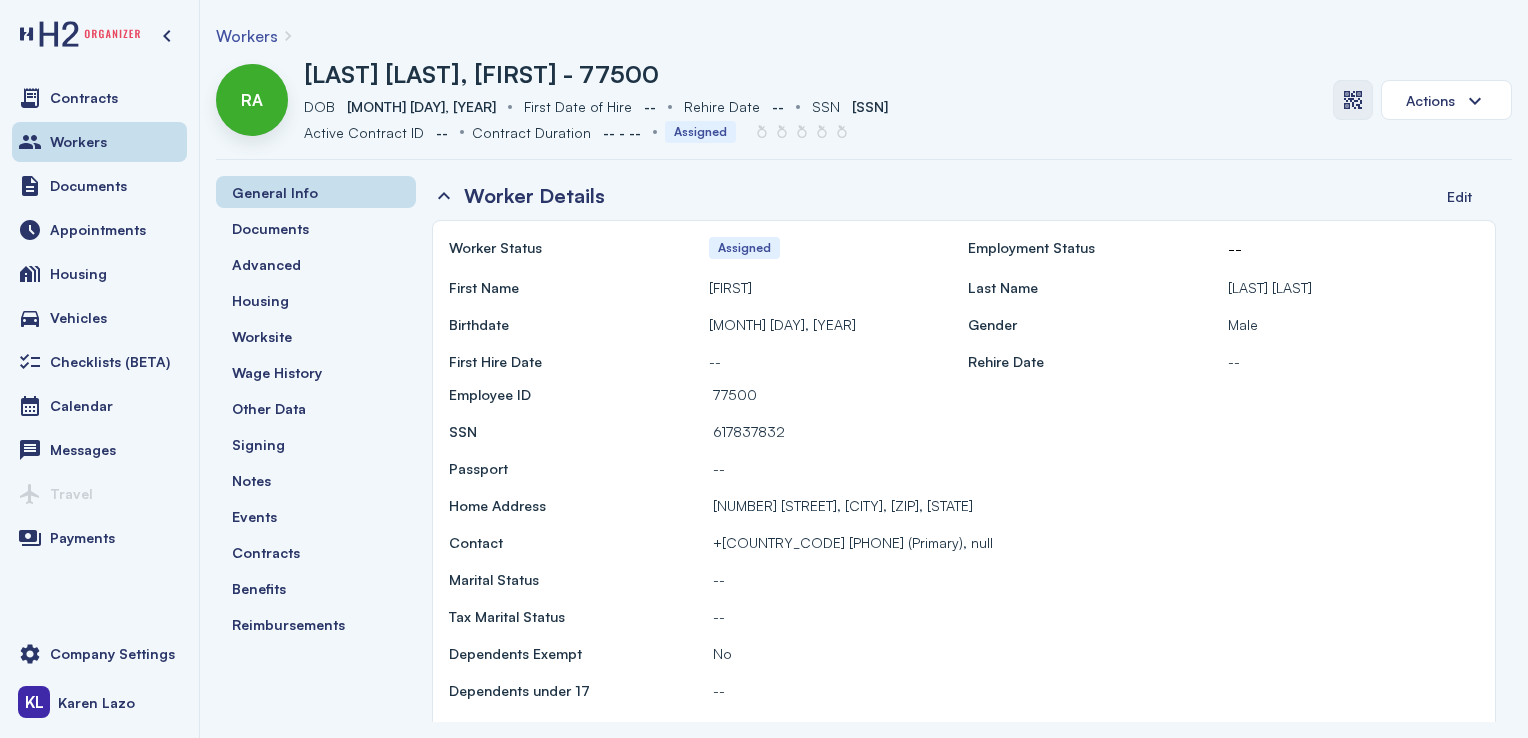 click at bounding box center (1353, 100) 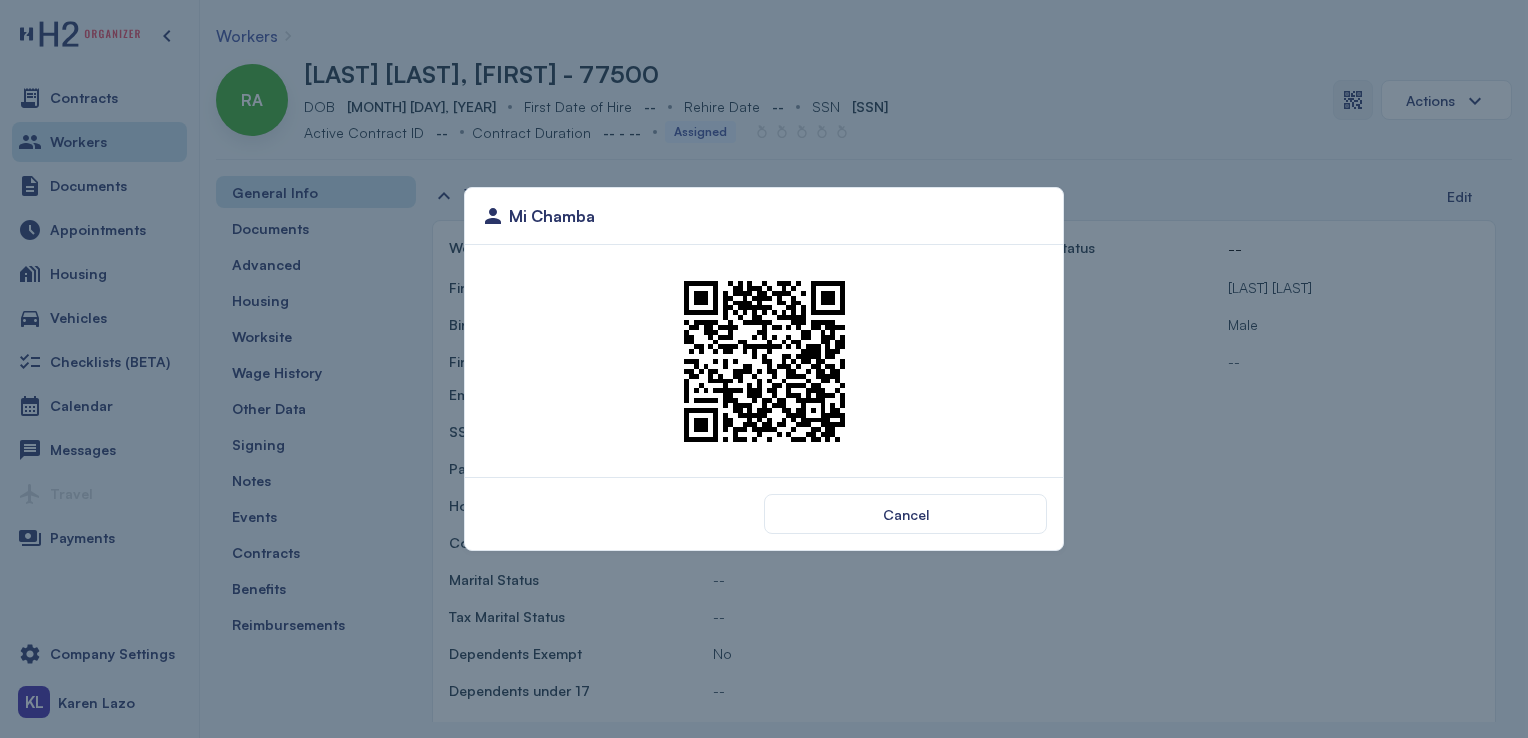 click at bounding box center [764, 361] 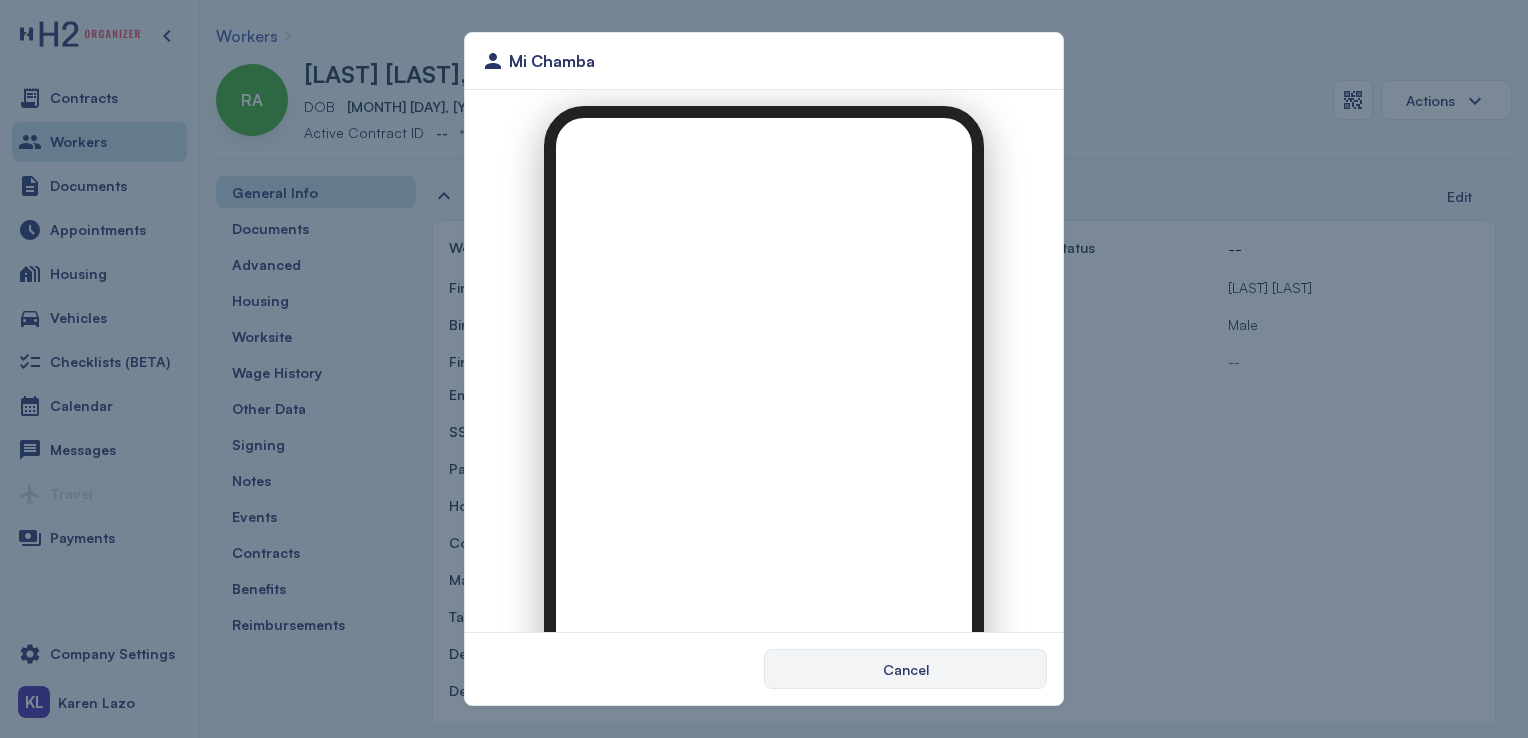 scroll, scrollTop: 0, scrollLeft: 0, axis: both 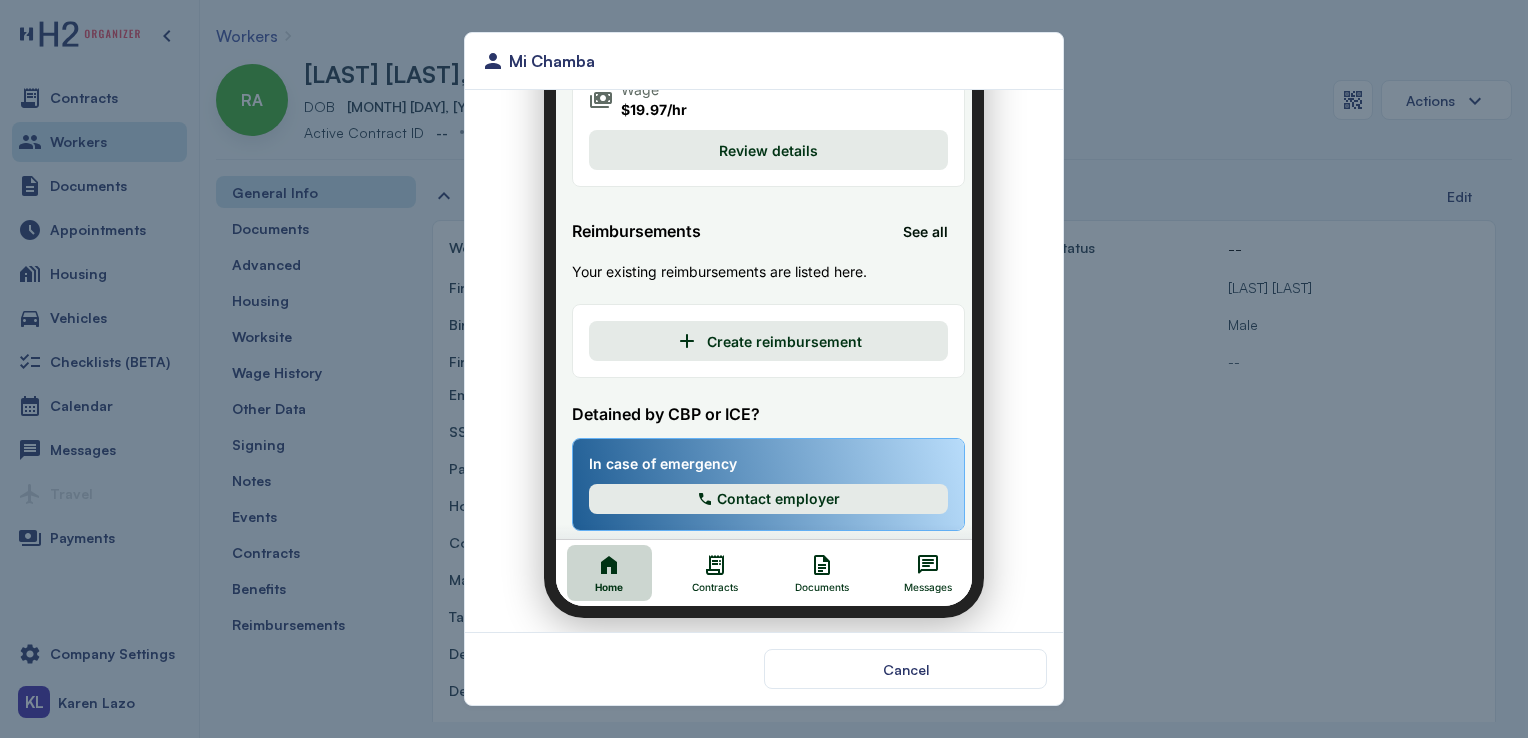 click on "Documents" at bounding box center [809, 561] 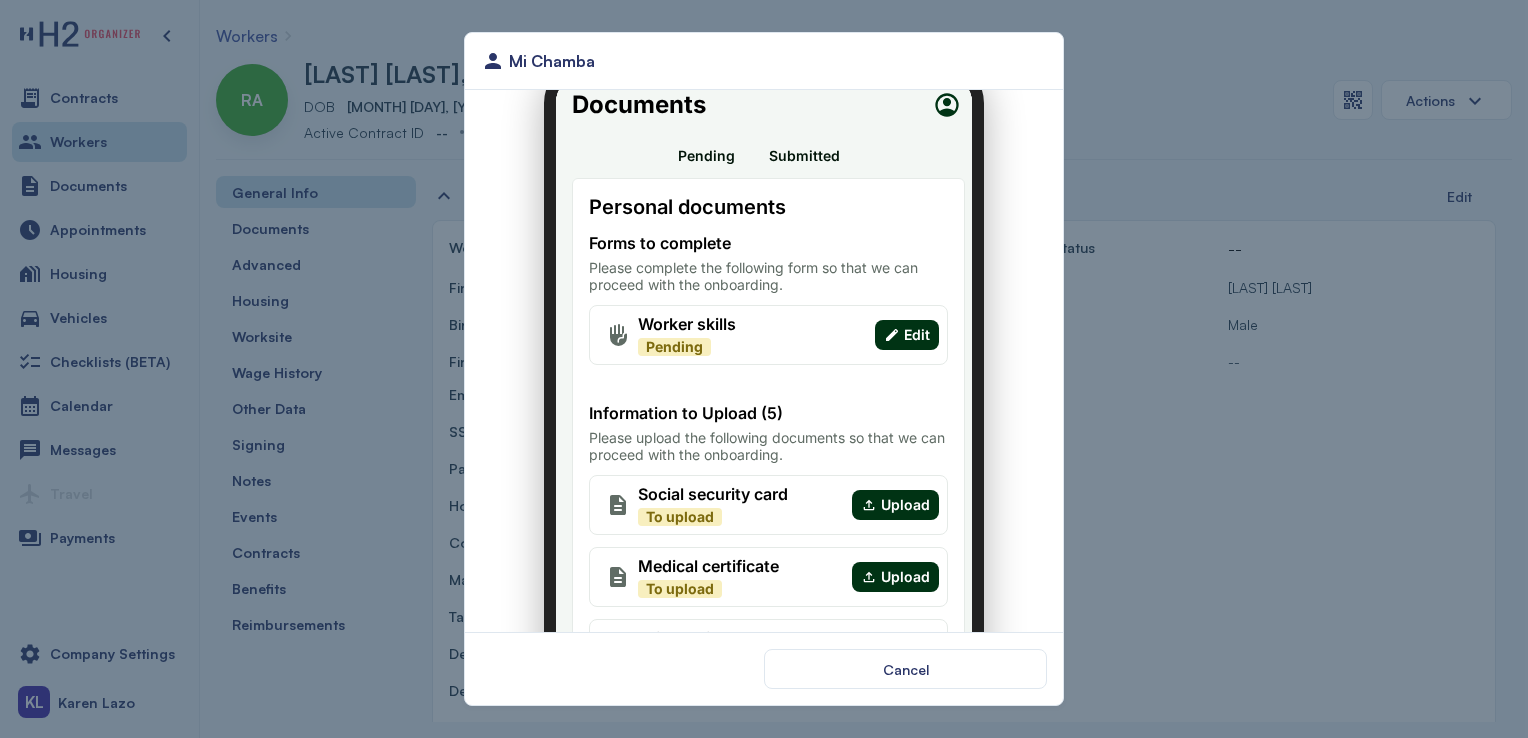 scroll, scrollTop: 0, scrollLeft: 0, axis: both 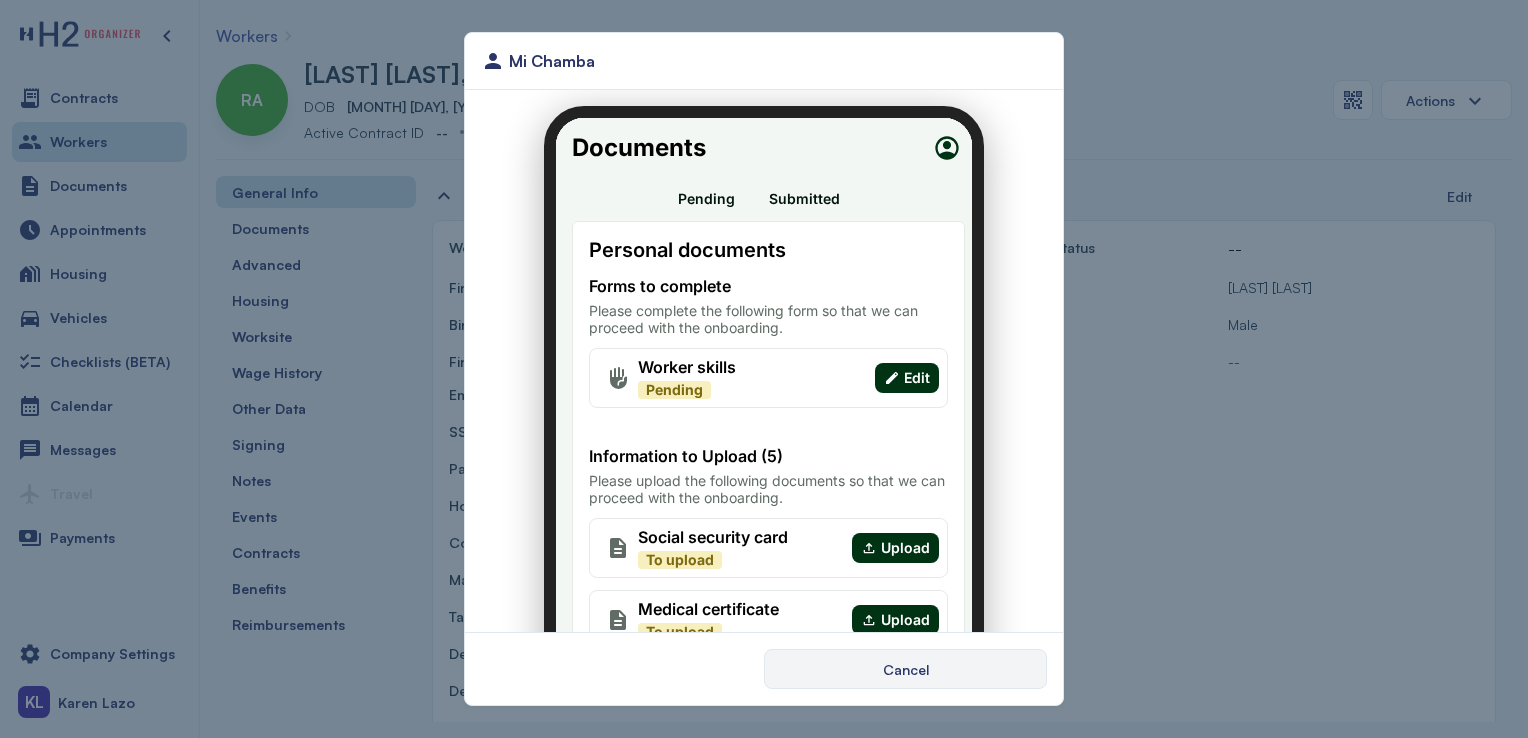 click on "Cancel" at bounding box center [906, 669] 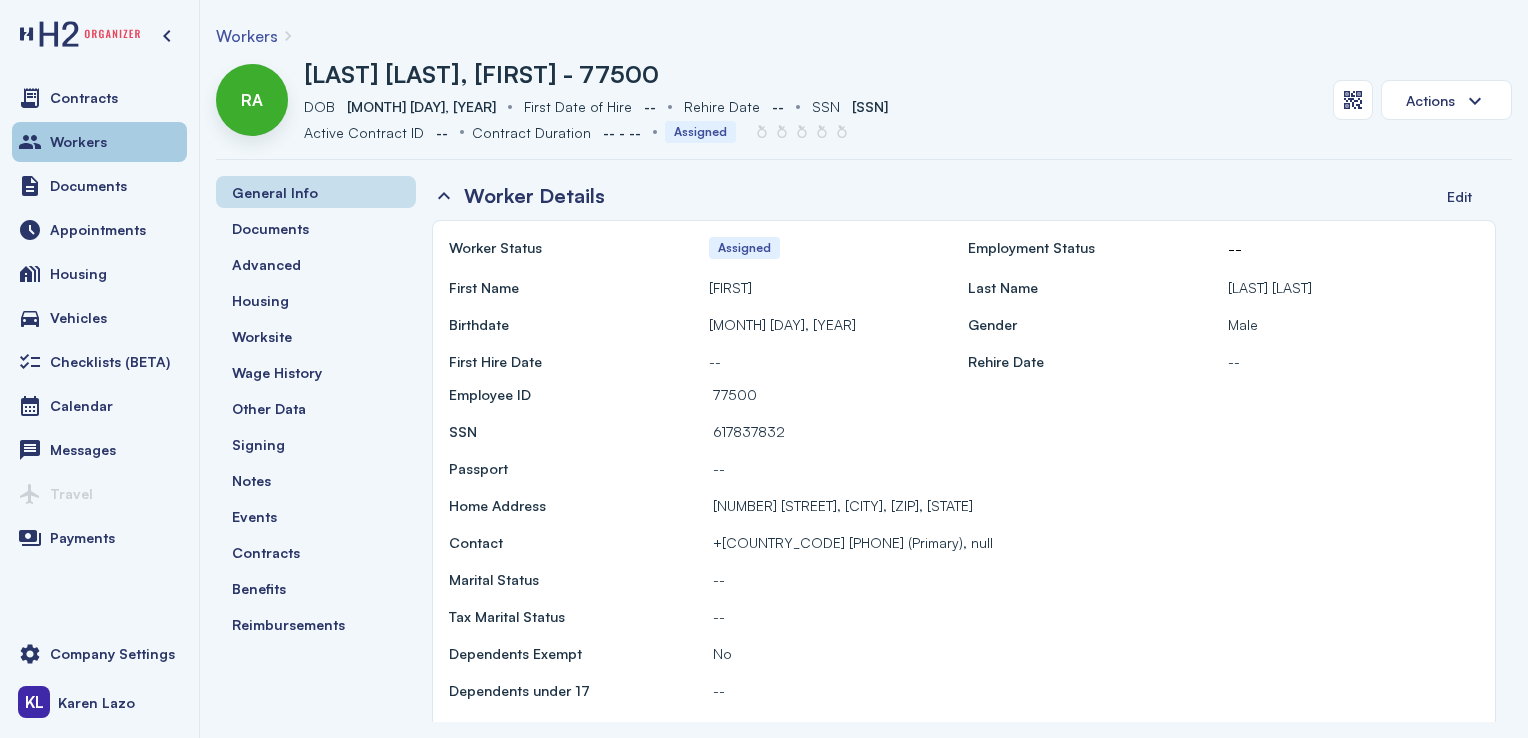 click on "Workers" at bounding box center [99, 142] 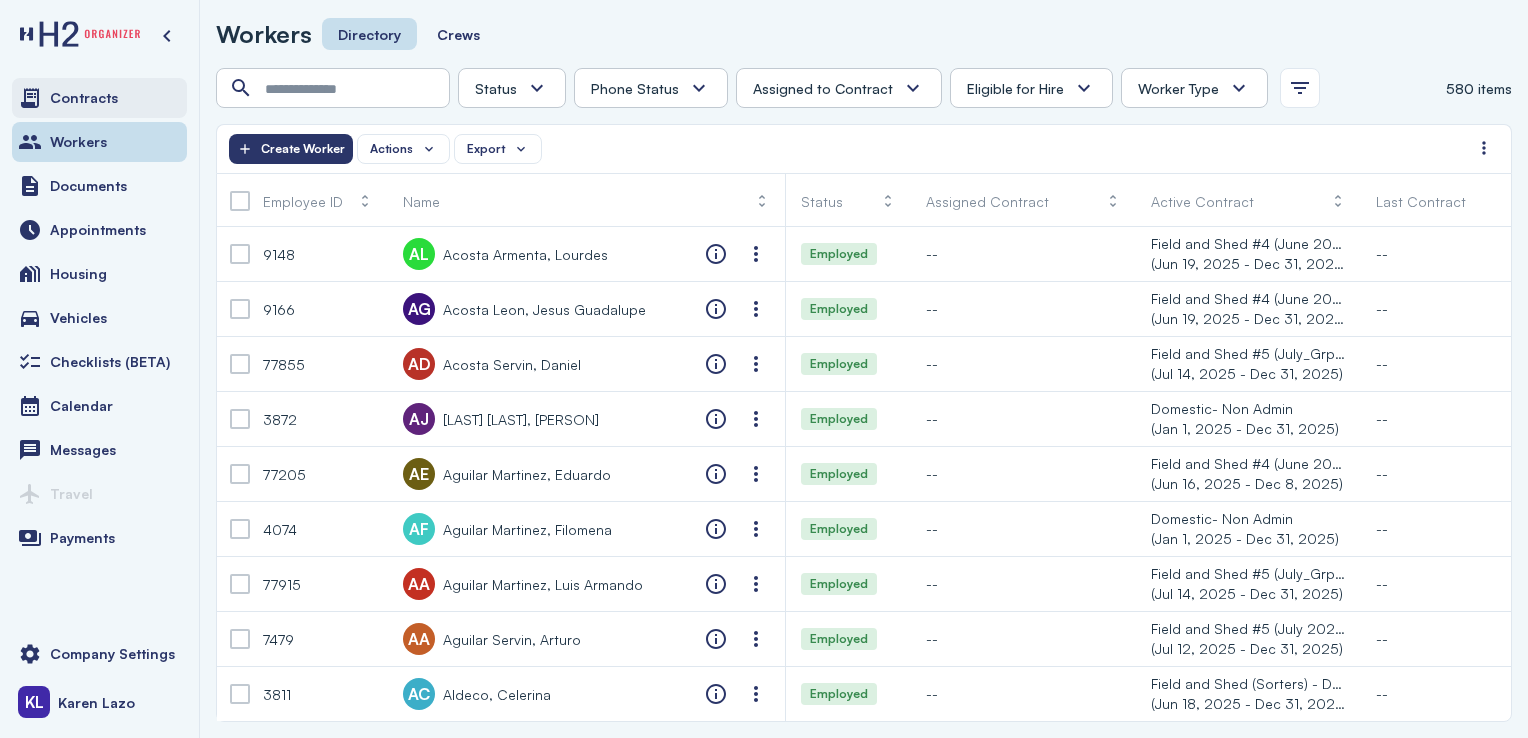 click on "Contracts" at bounding box center (99, 98) 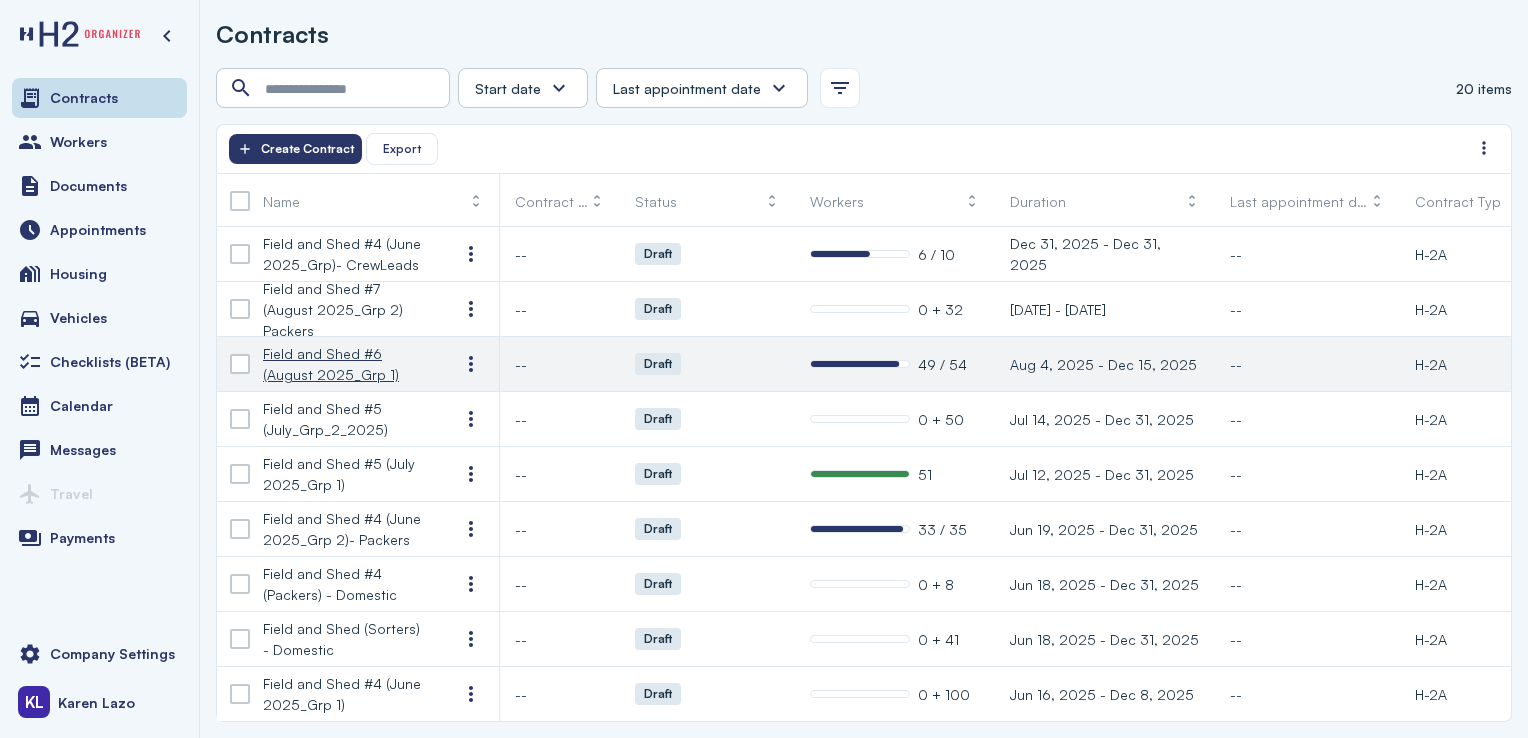 click on "Field and Shed #6 (August 2025_Grp 1)" at bounding box center [345, 364] 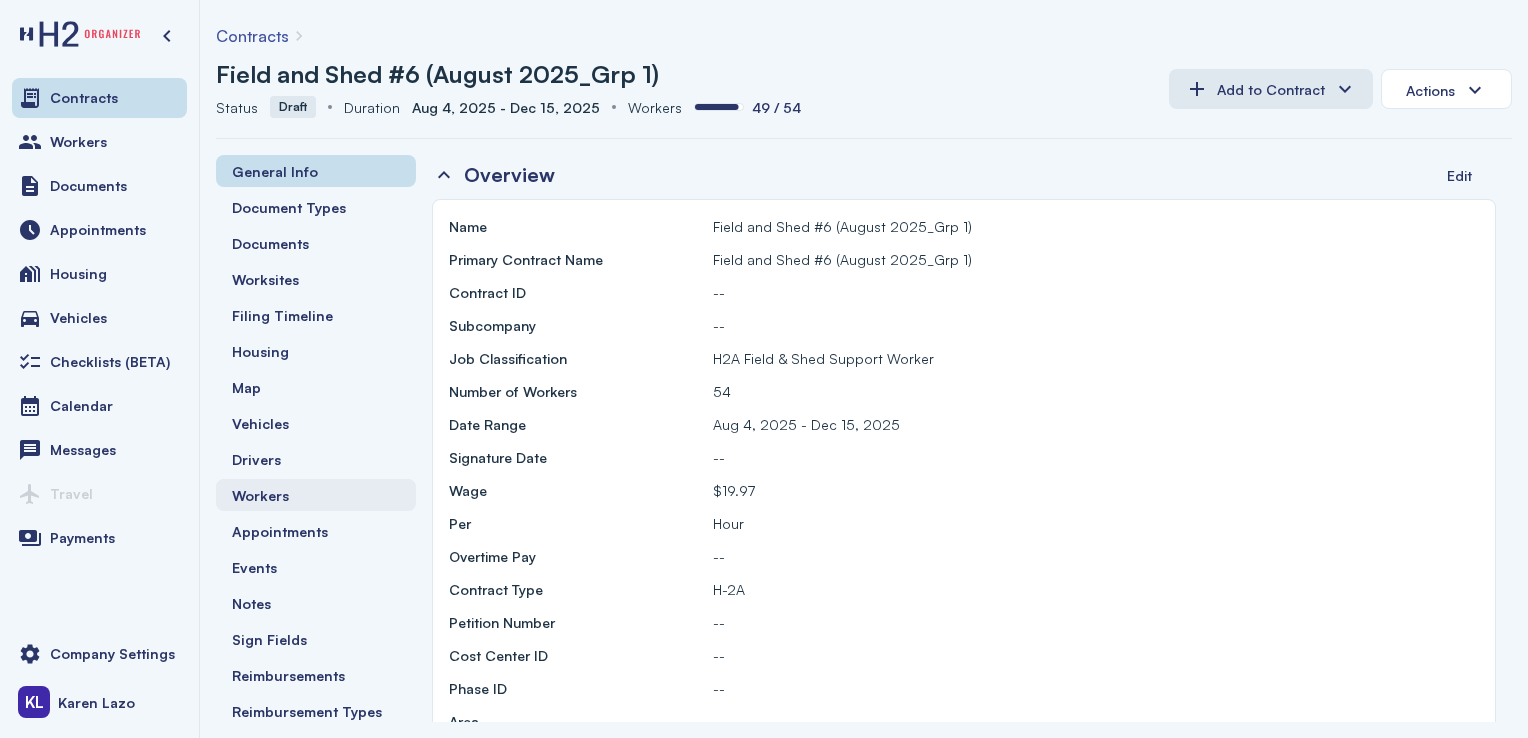 click on "Workers" at bounding box center [316, 495] 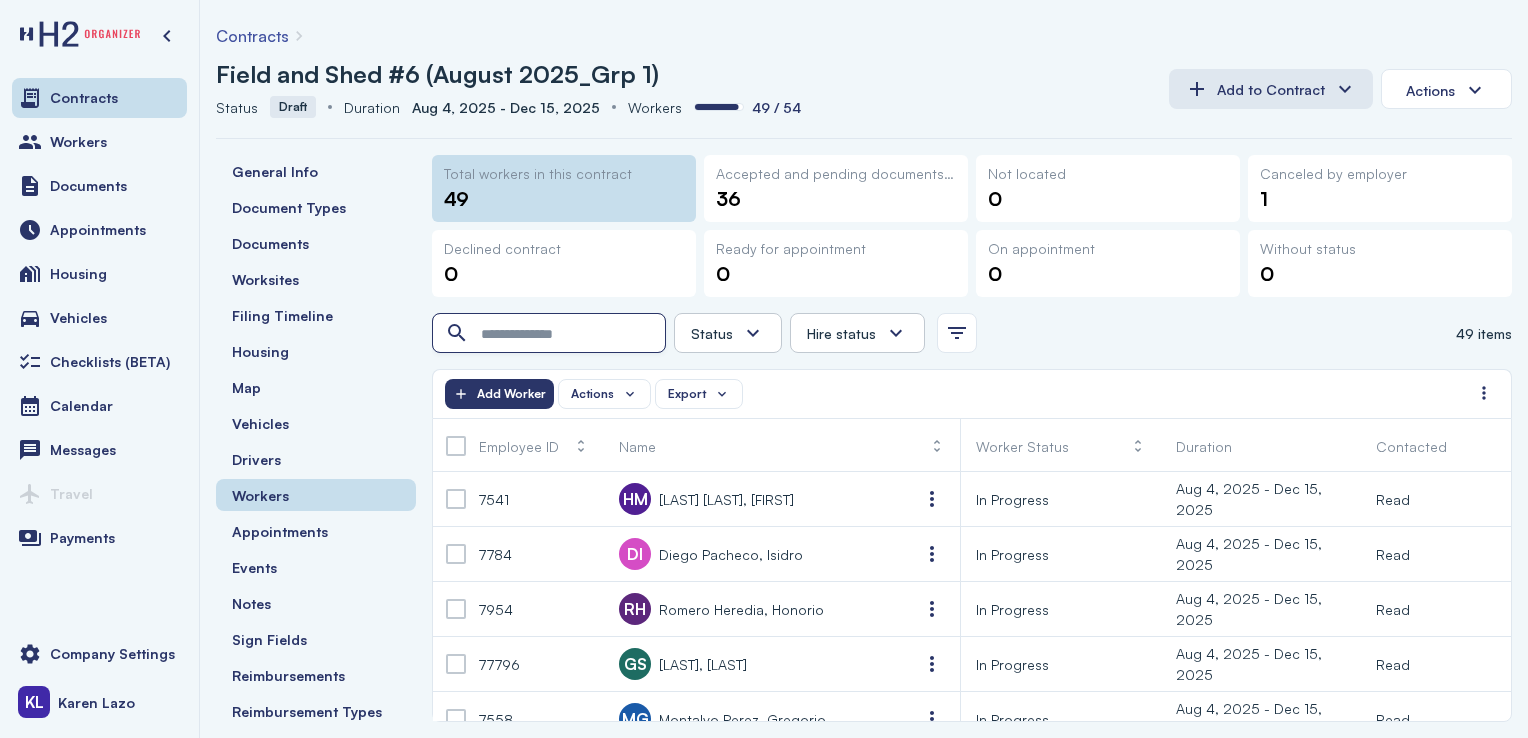 click at bounding box center (551, 334) 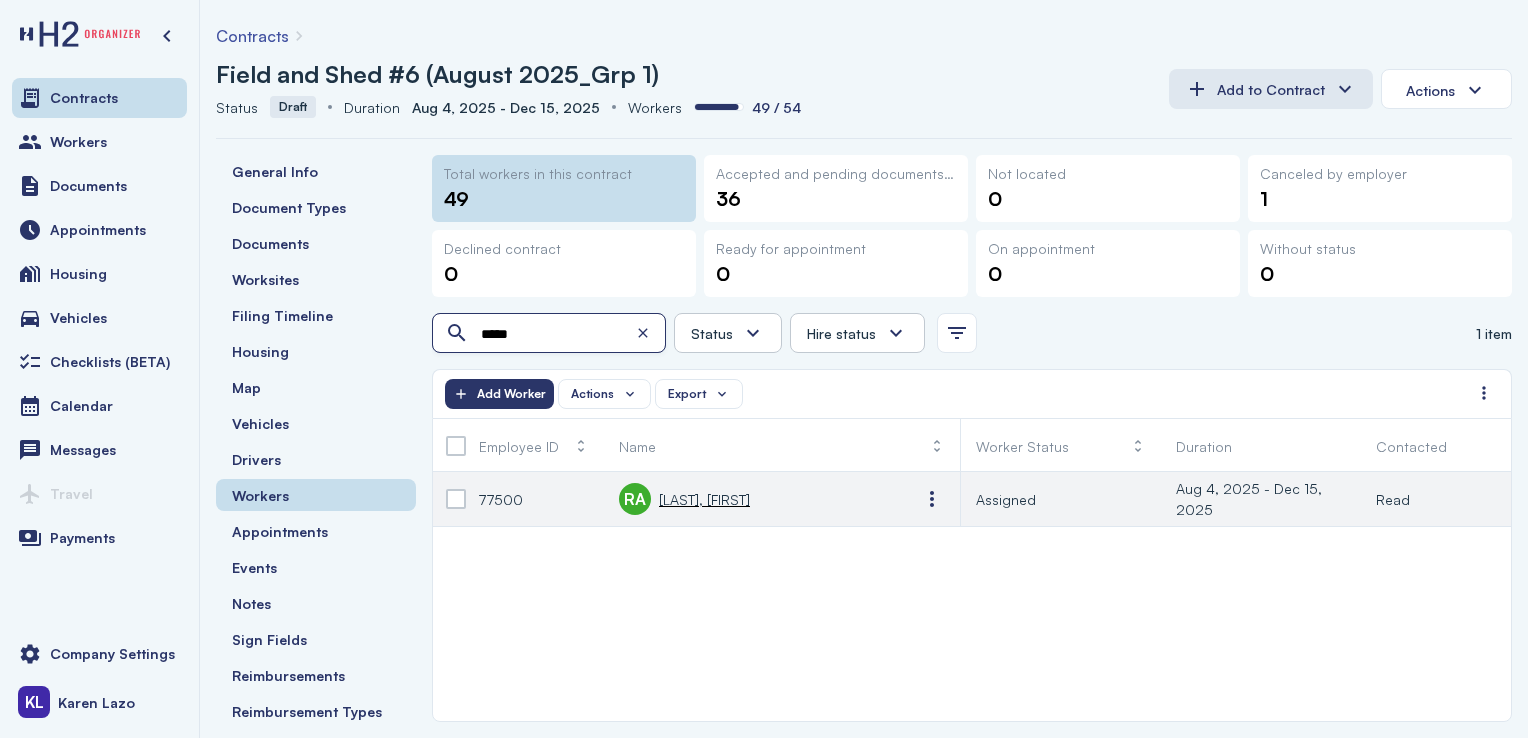 type on "*****" 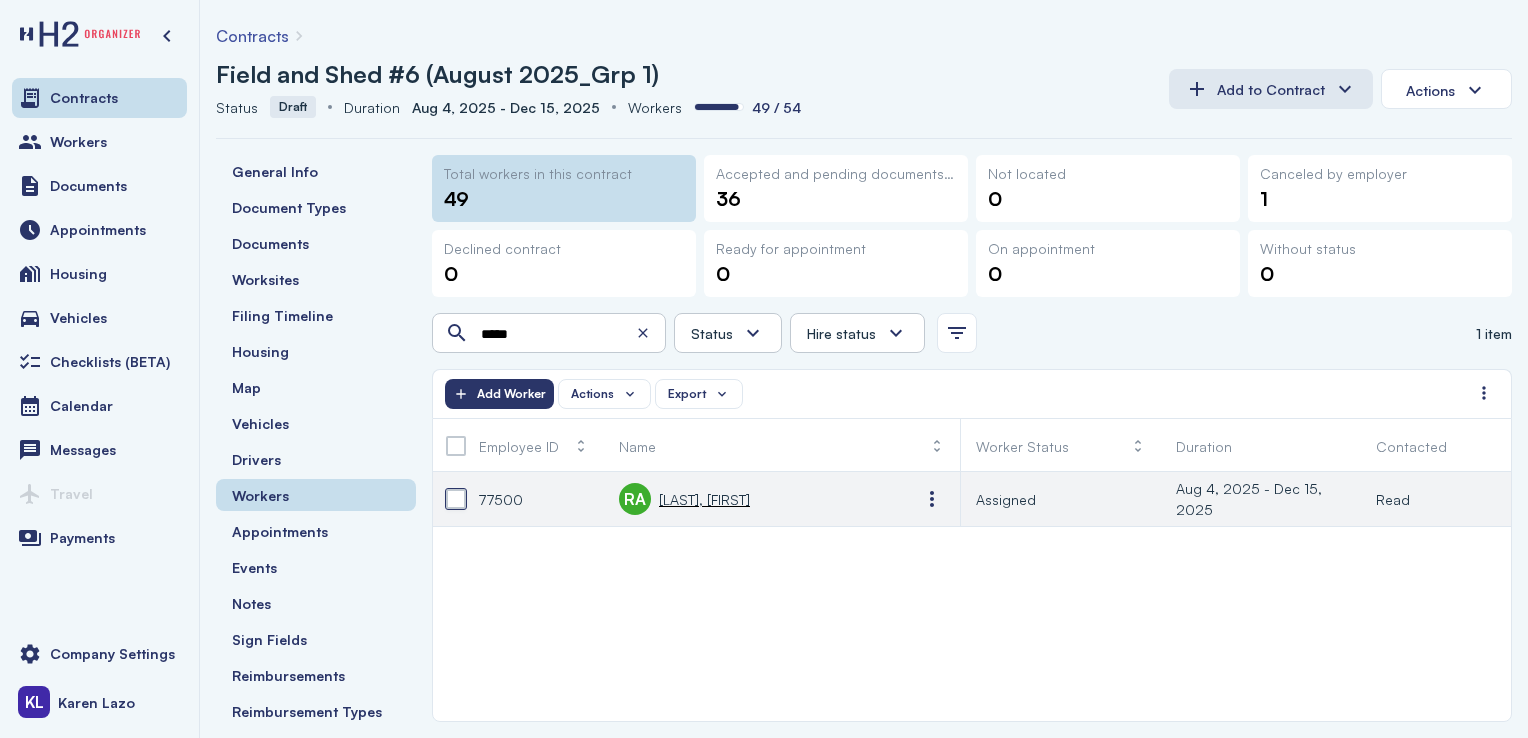click at bounding box center (456, 499) 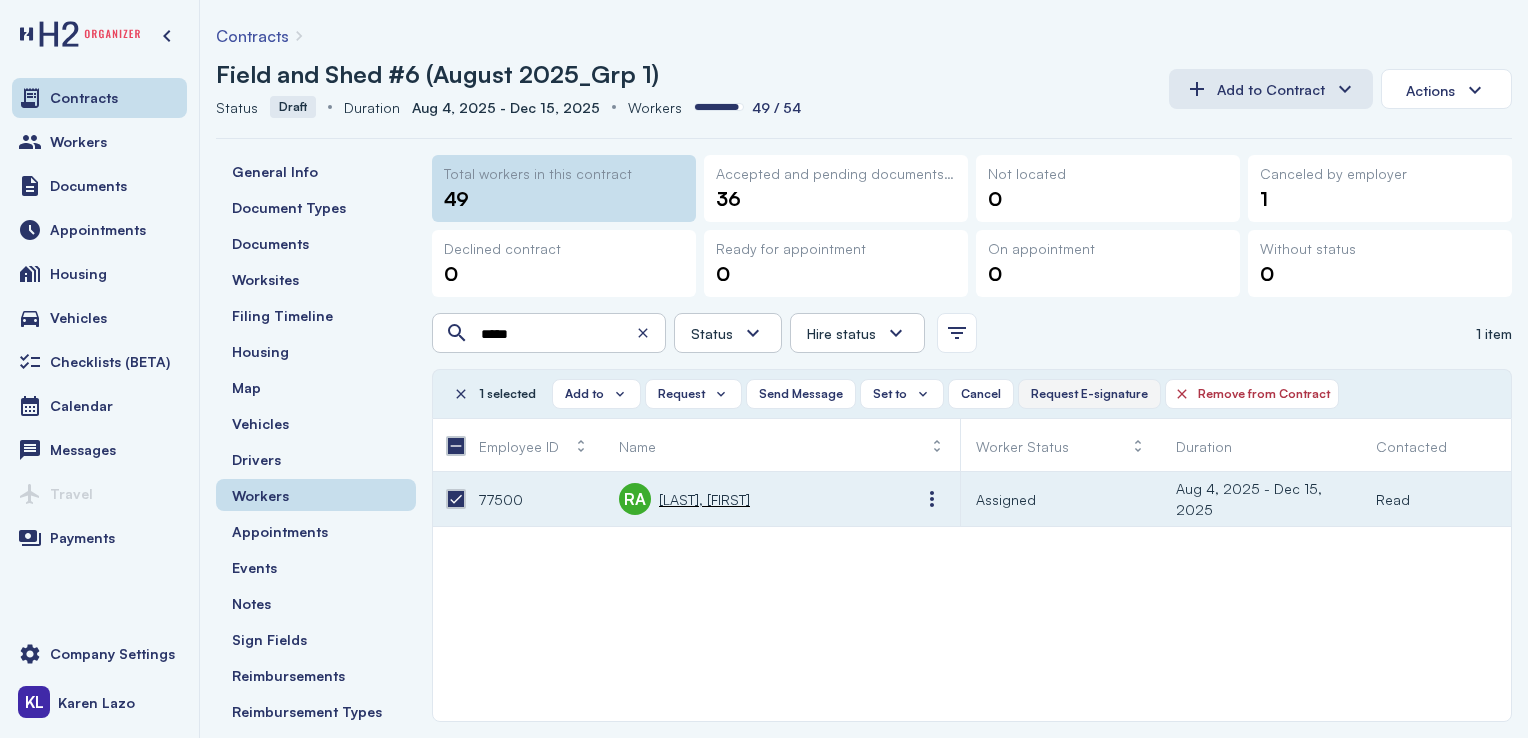 click on "Request E-signature" at bounding box center [1089, 394] 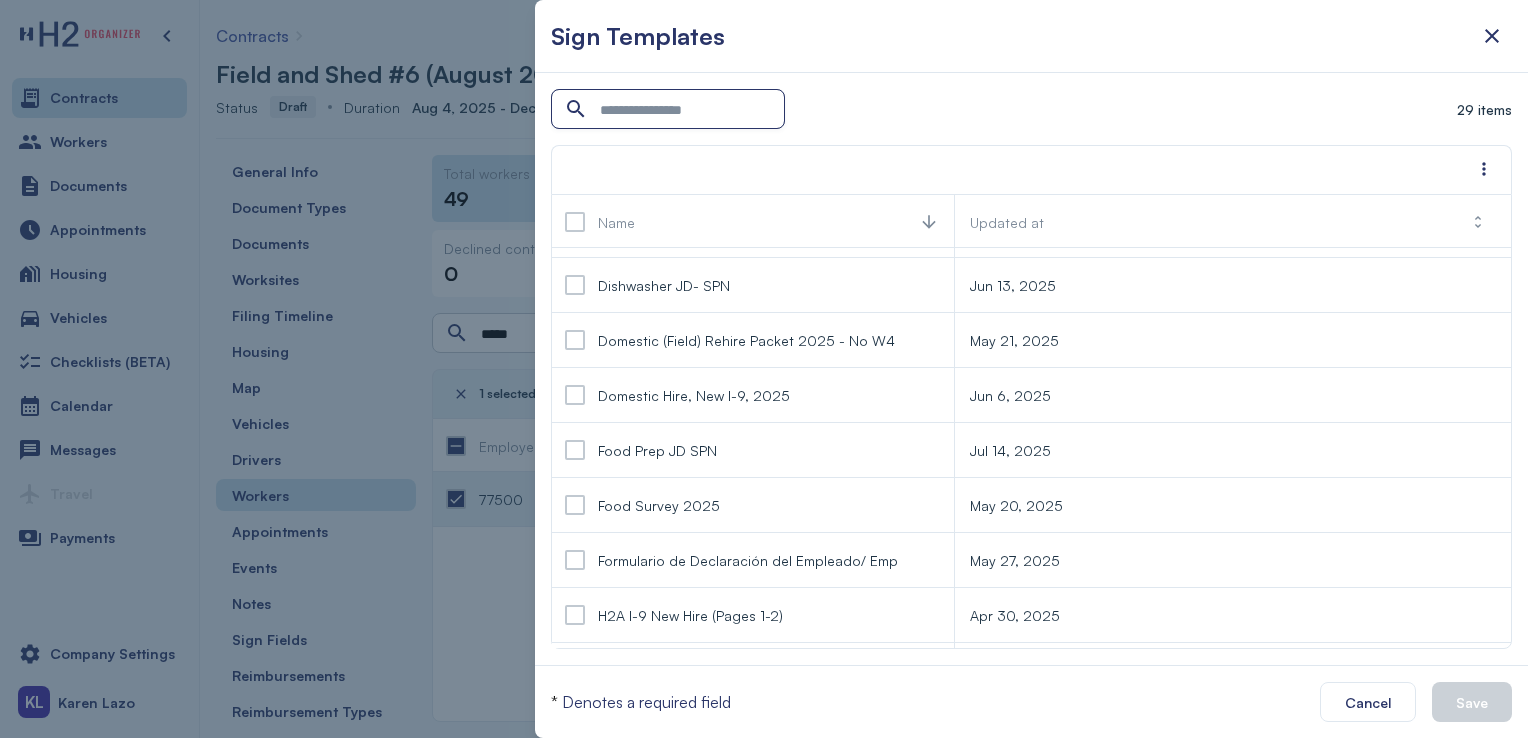 click at bounding box center [670, 110] 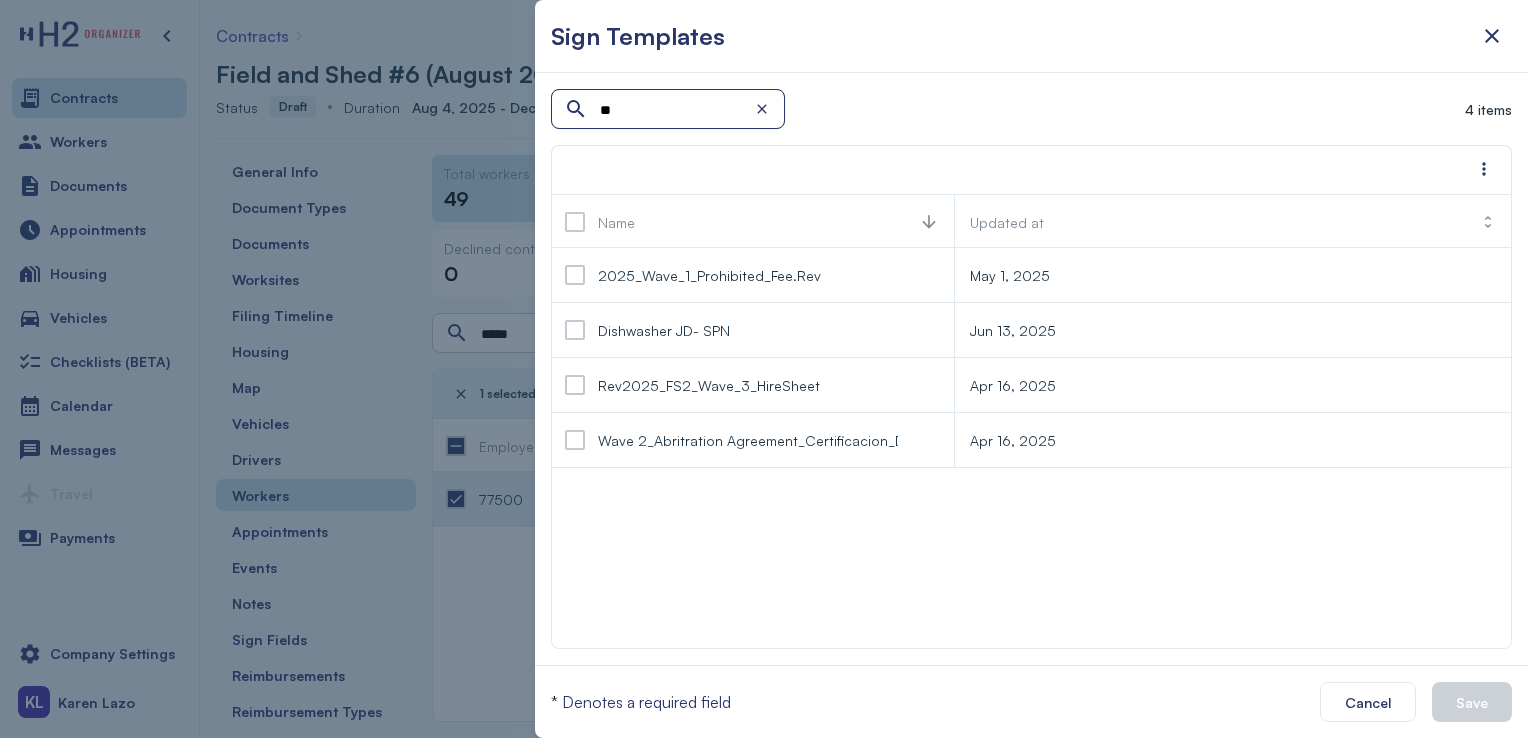 scroll, scrollTop: 0, scrollLeft: 0, axis: both 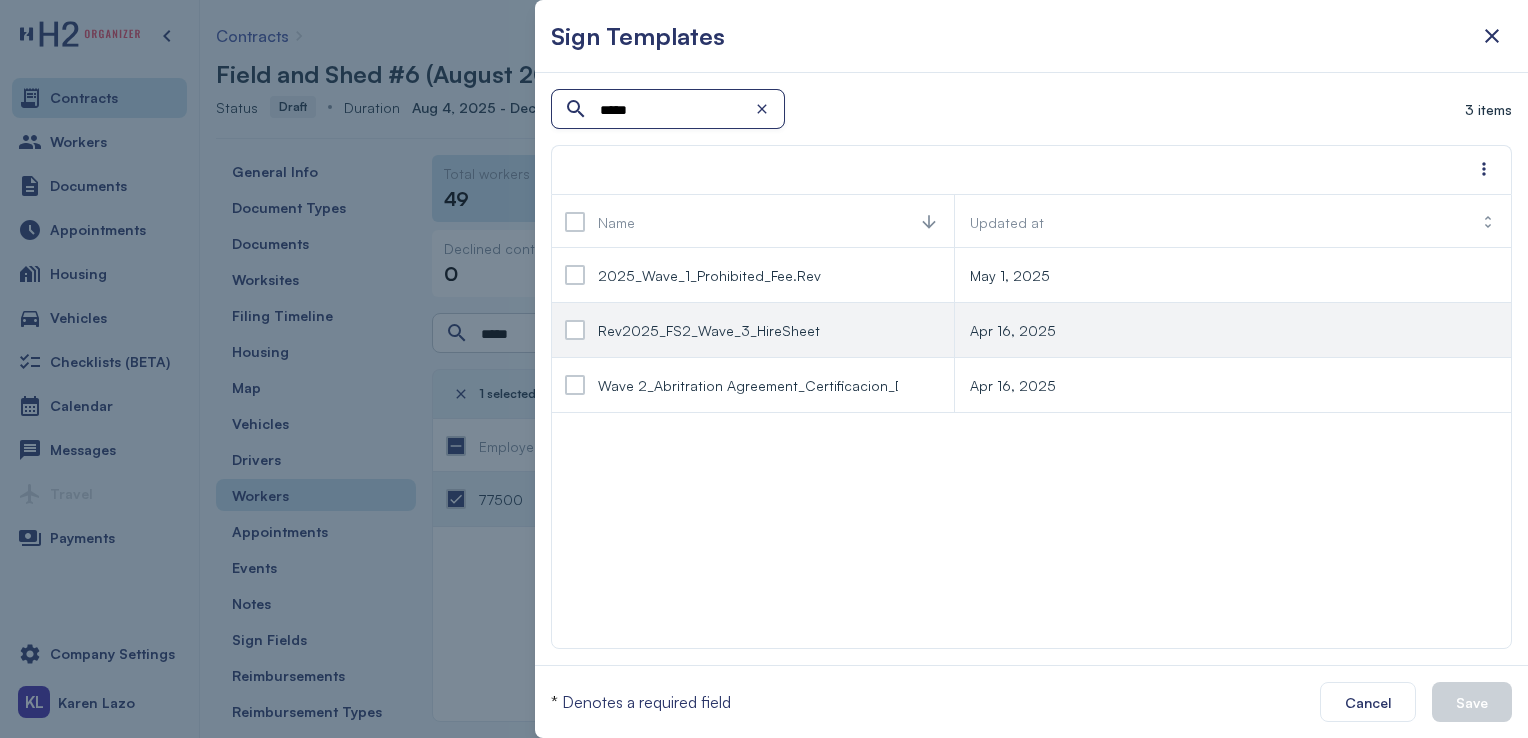 type on "****" 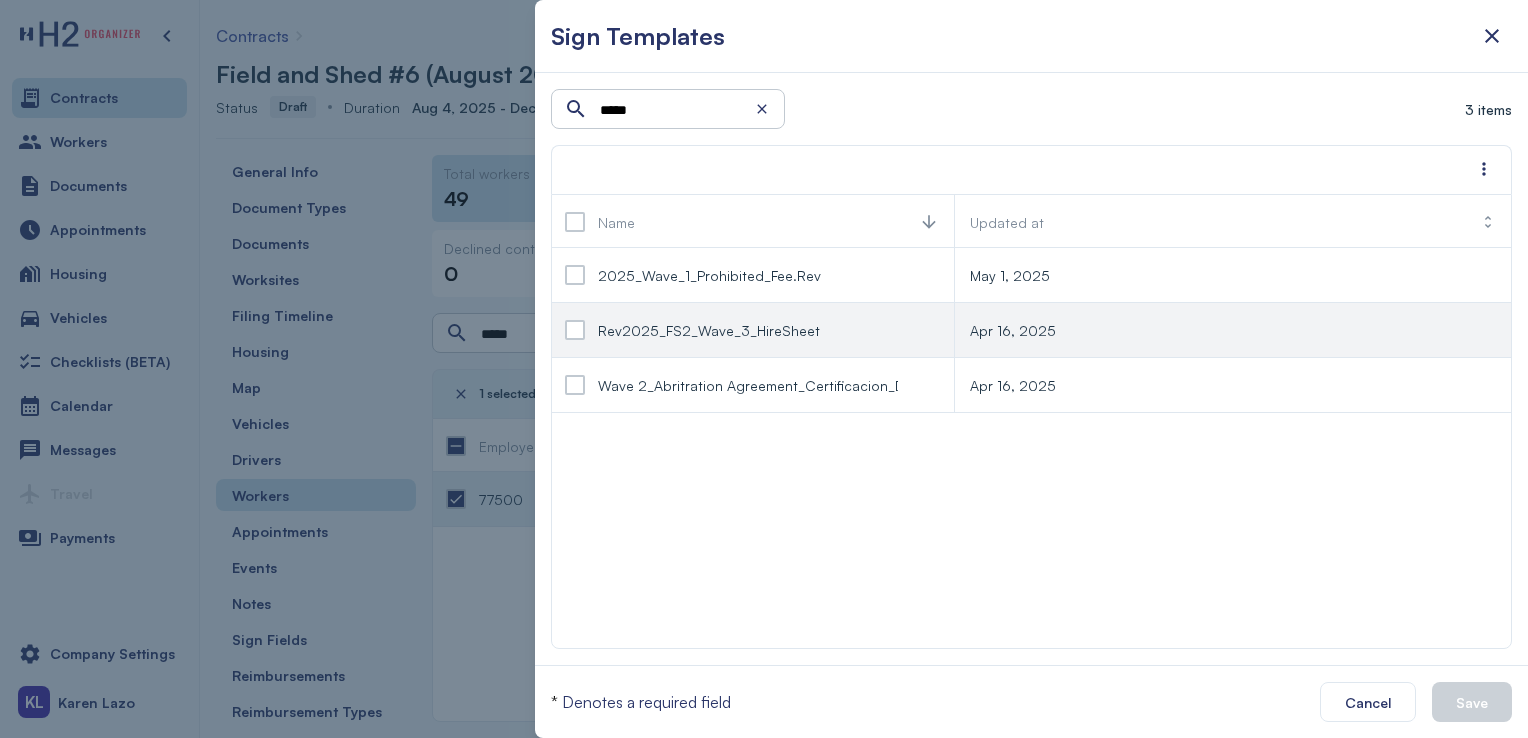 click at bounding box center (575, 330) 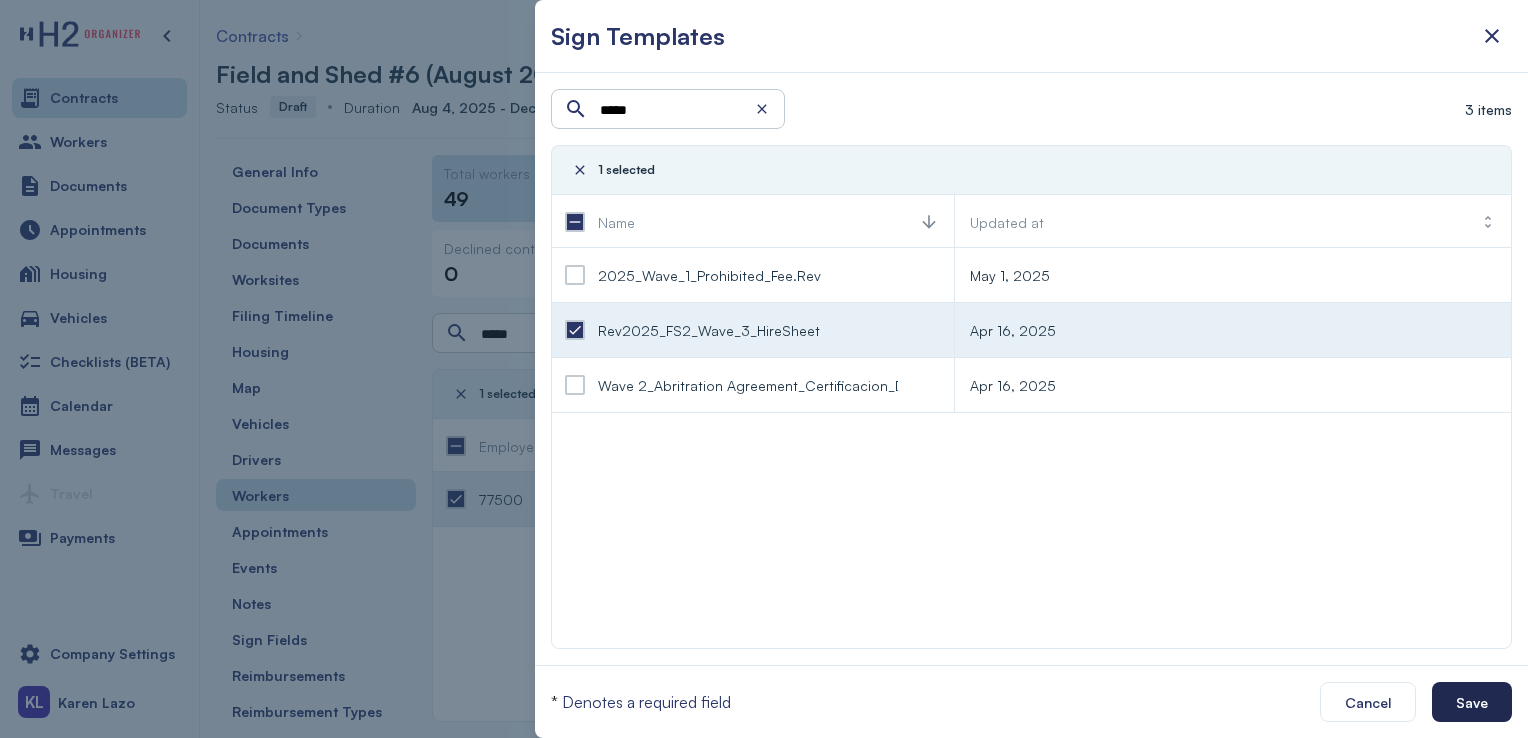 click on "Save" at bounding box center (1472, 702) 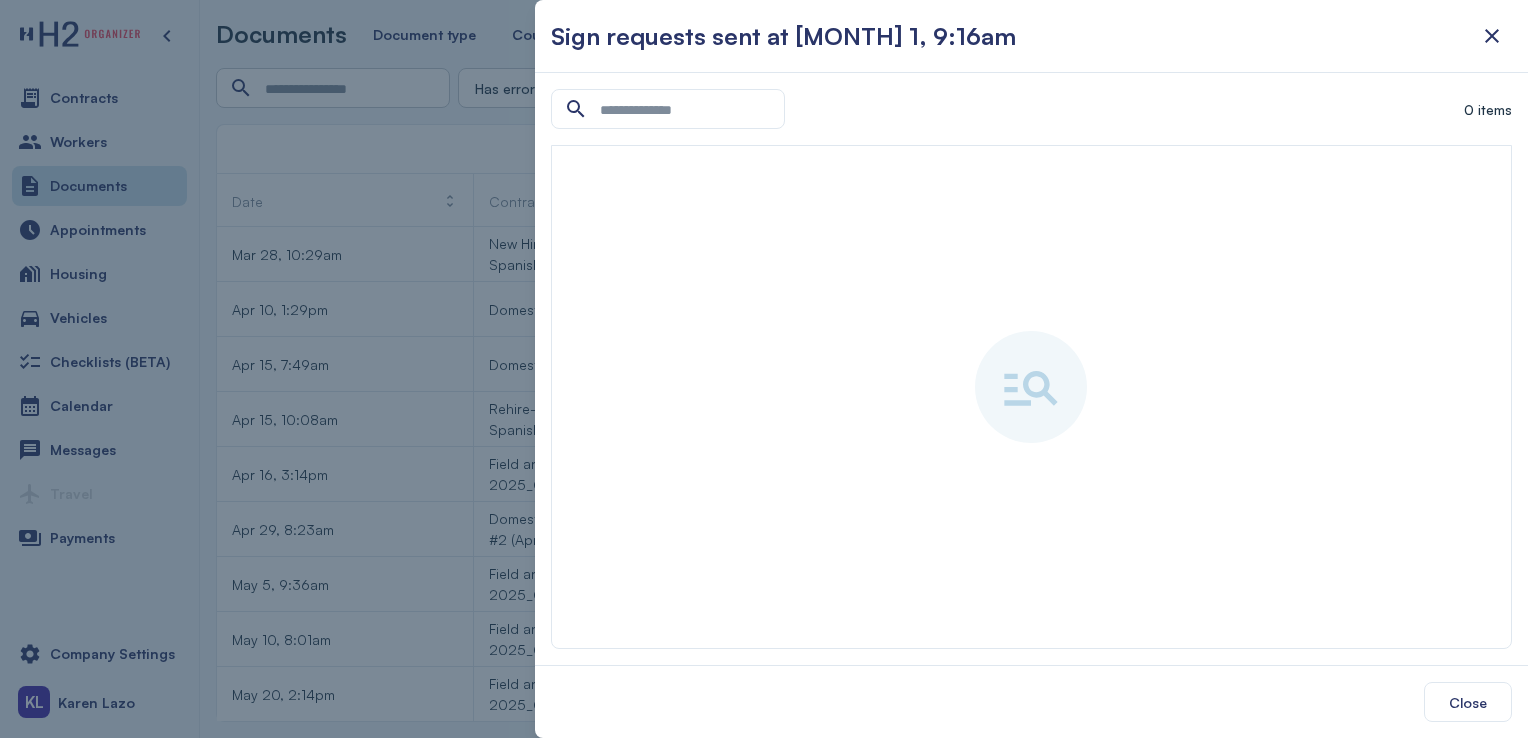 click at bounding box center [764, 369] 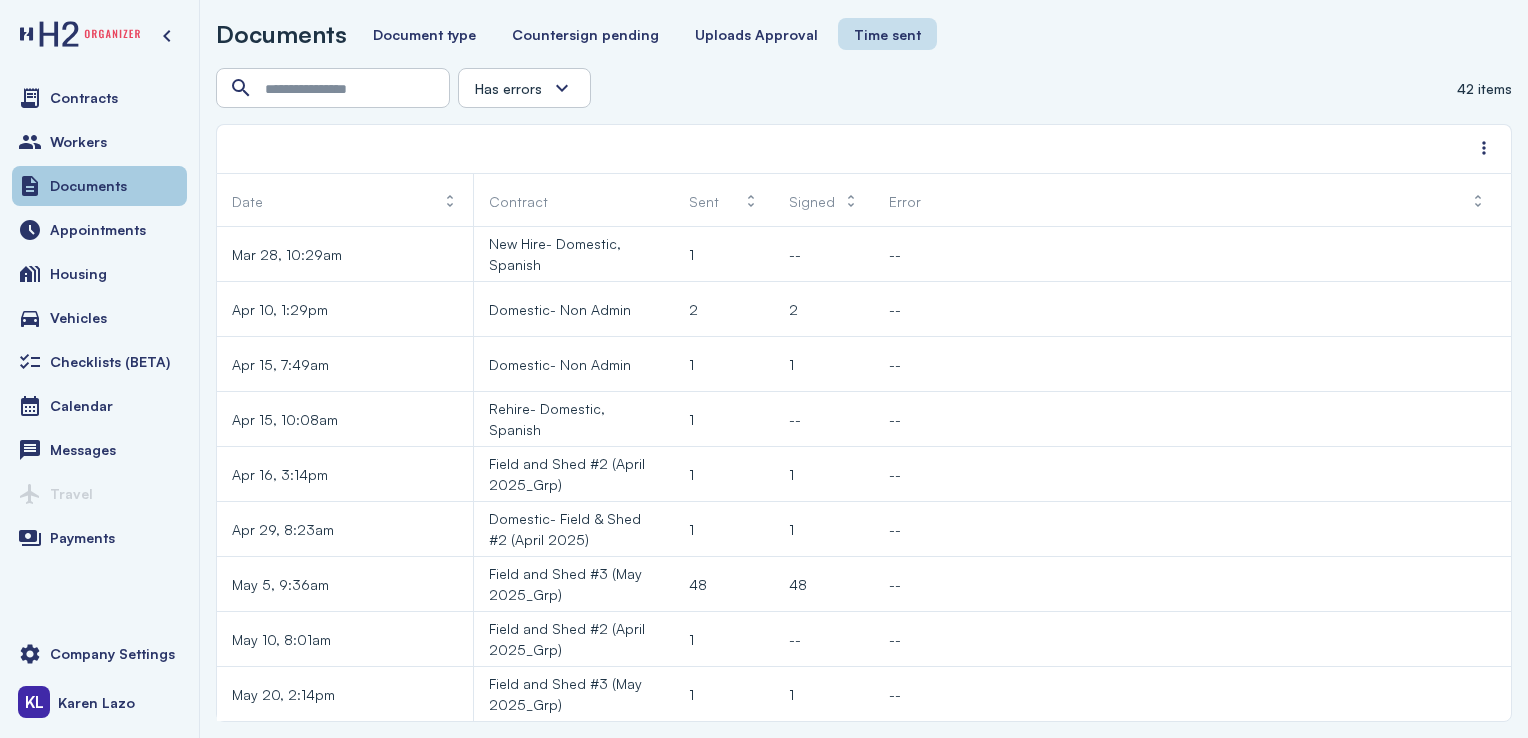 click on "Documents" at bounding box center (99, 186) 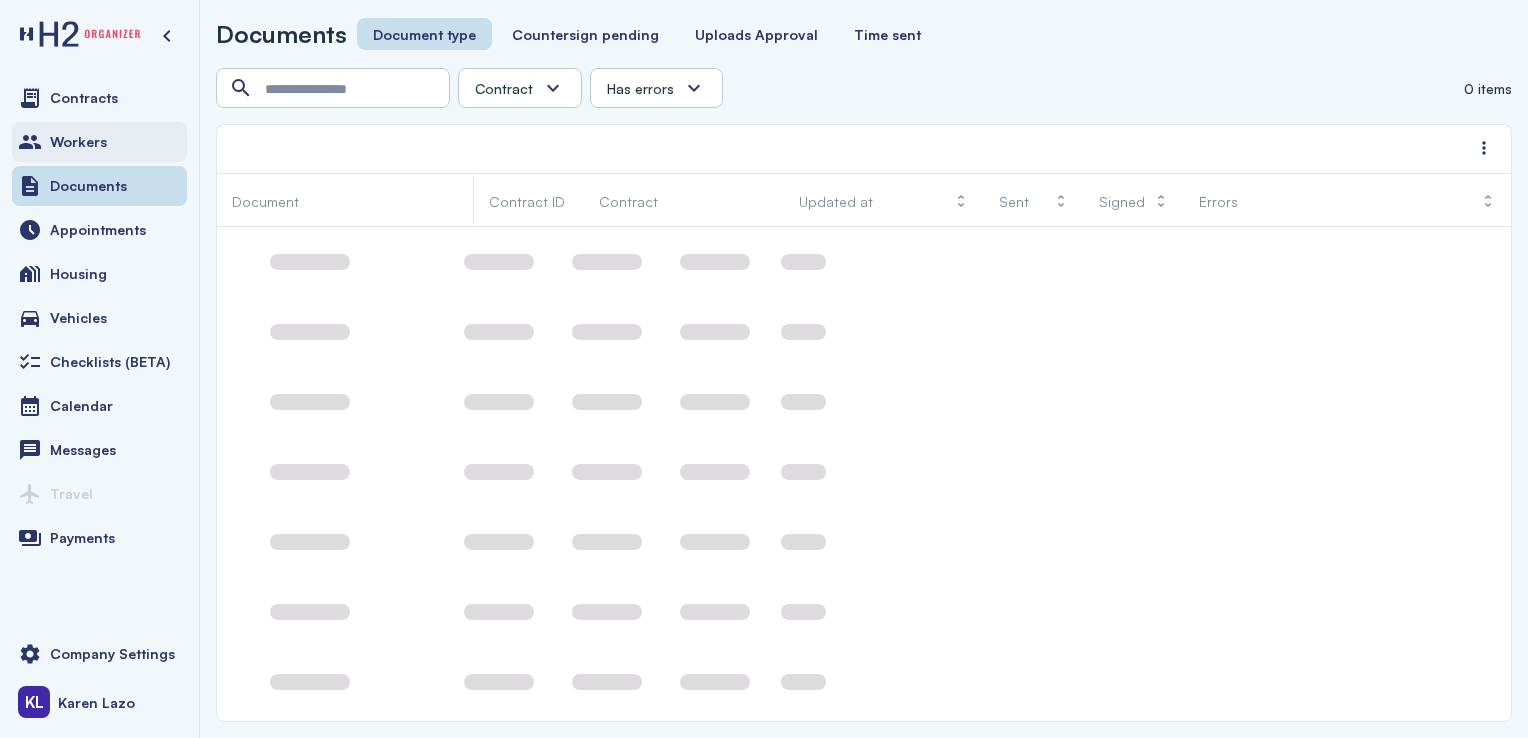 click on "Workers" at bounding box center [99, 142] 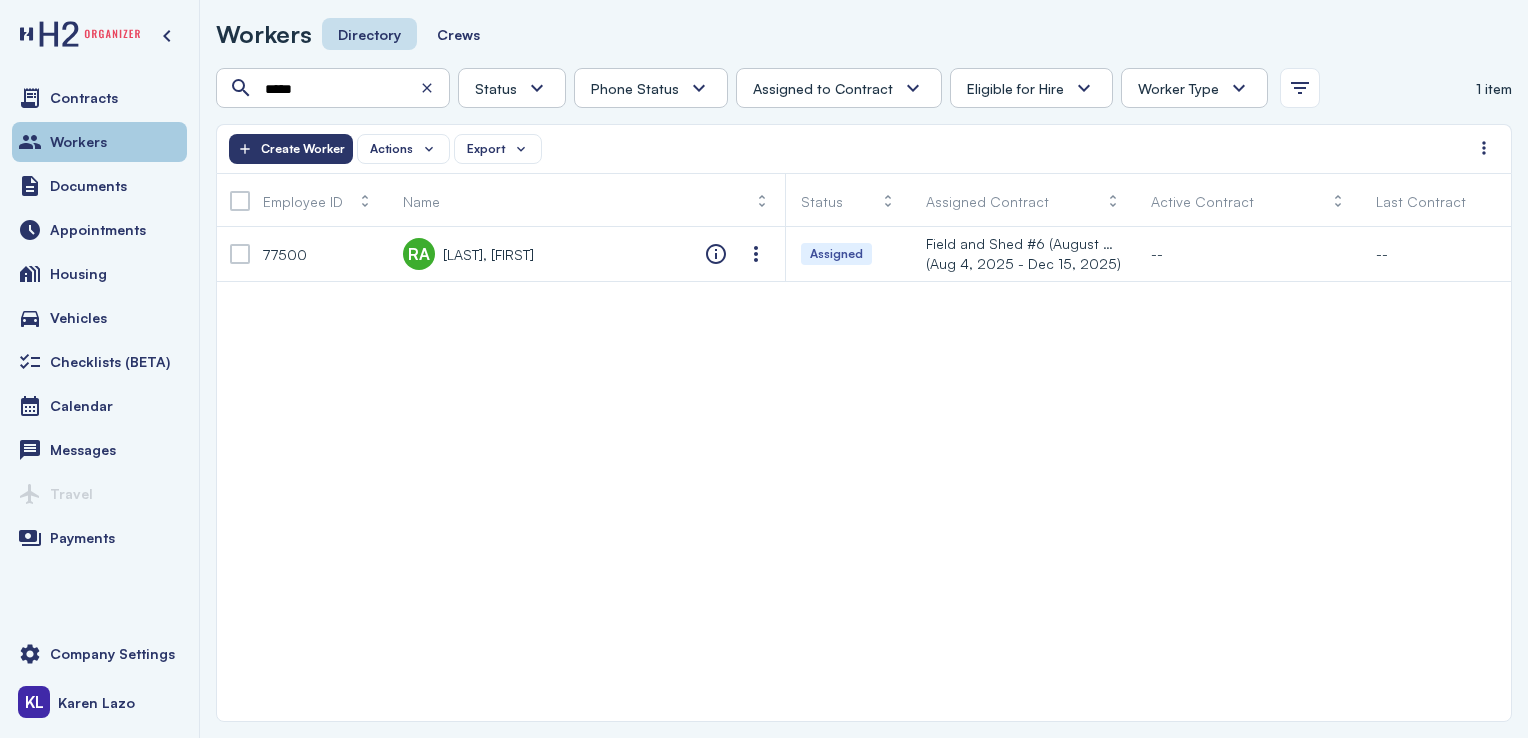 type on "*****" 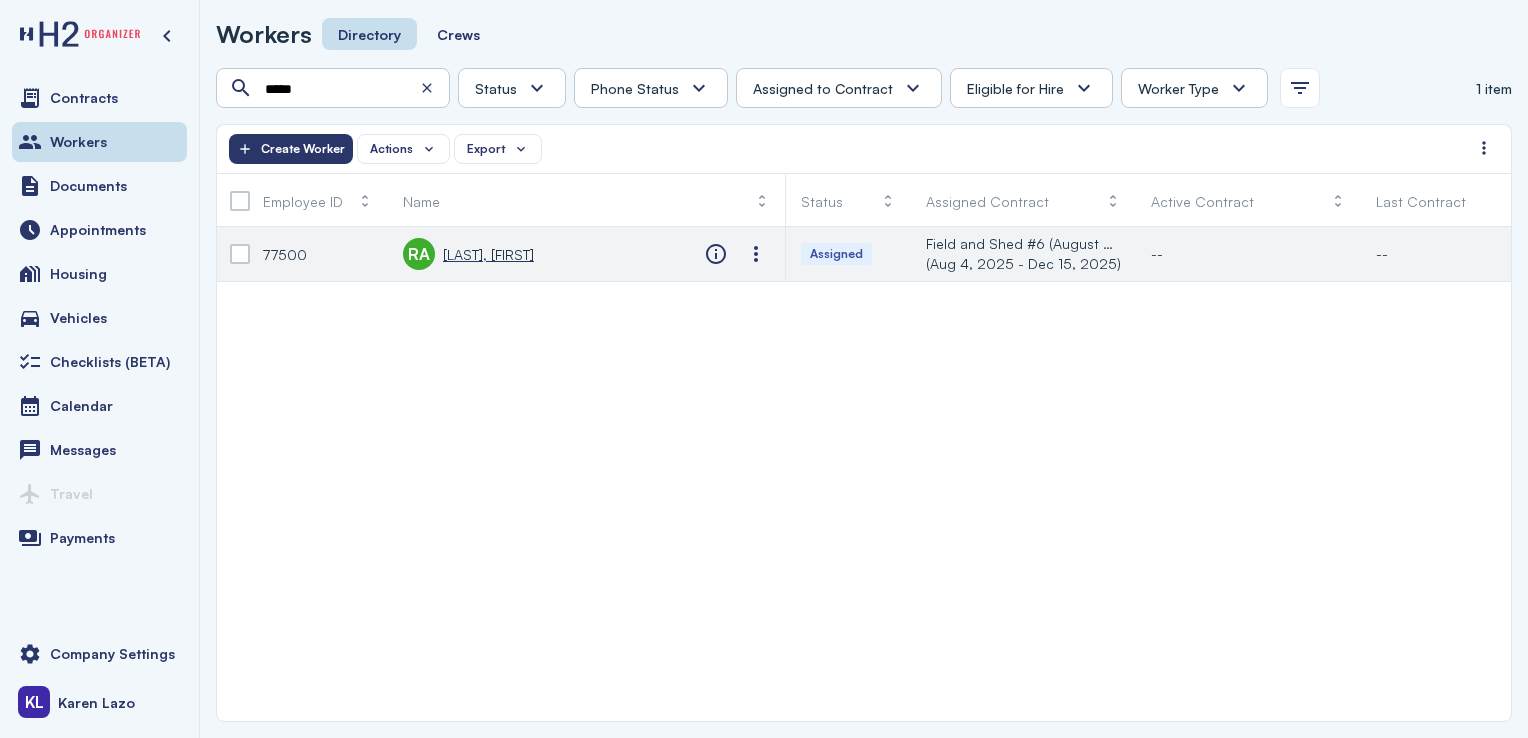 click on "[LAST], [FIRST]" at bounding box center [488, 254] 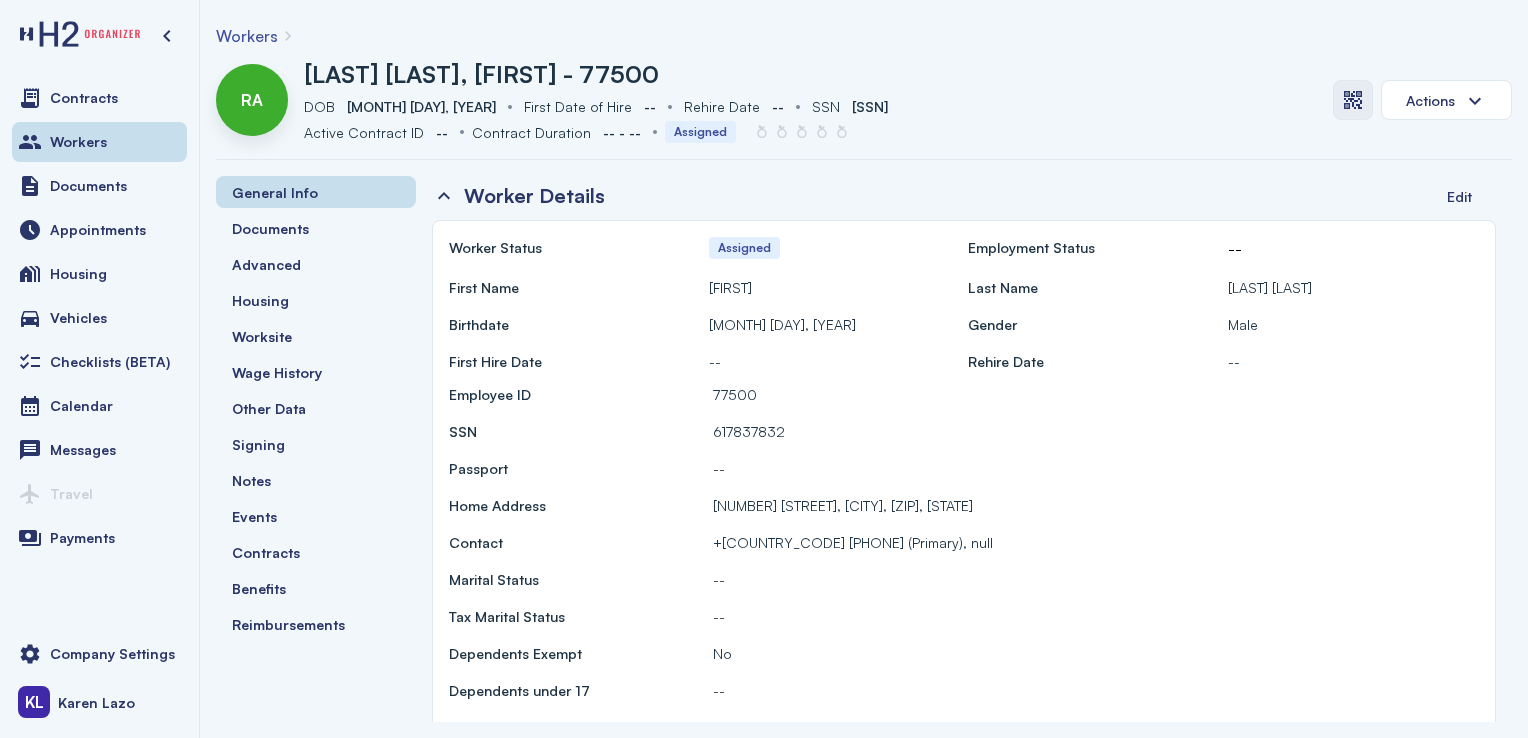 click at bounding box center (1353, 100) 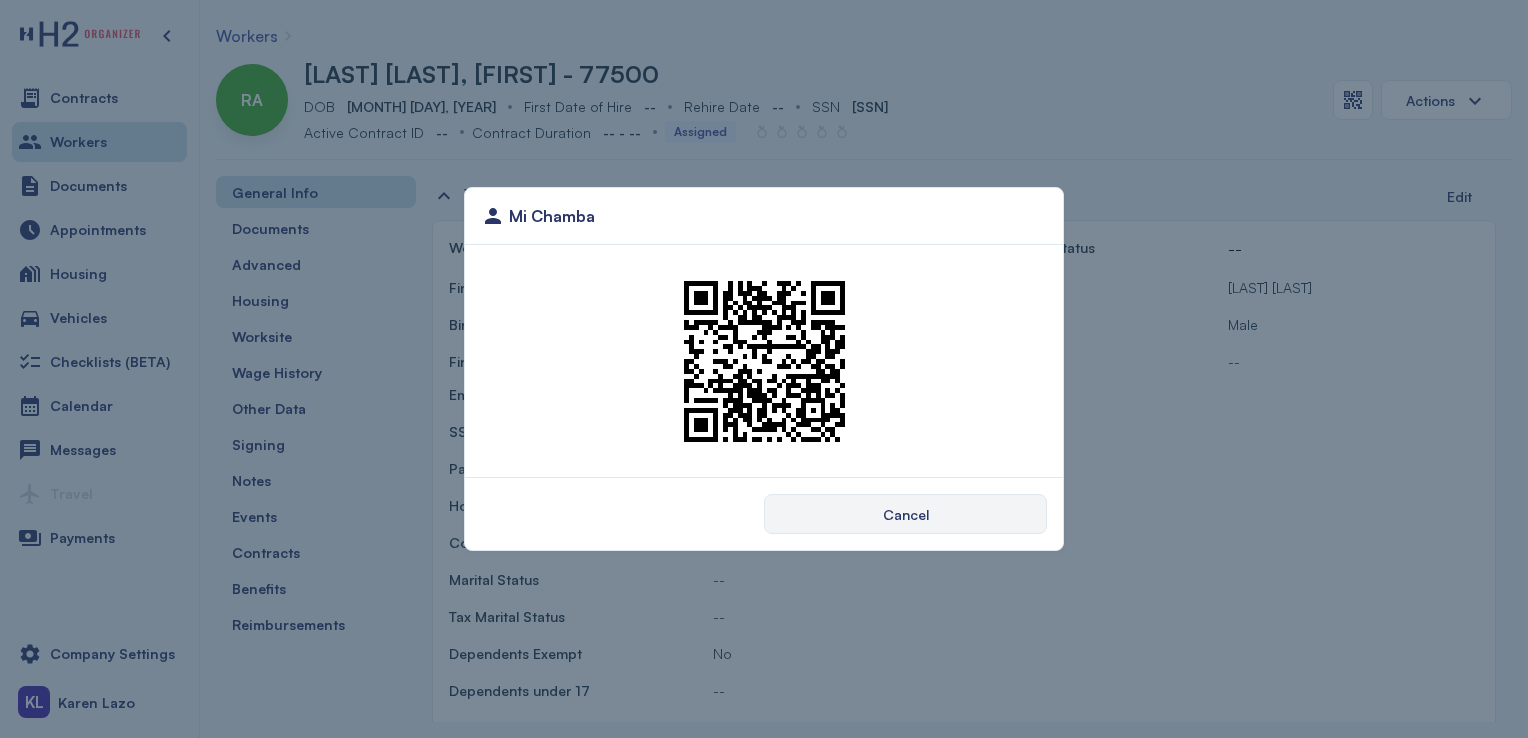 click on "Cancel" at bounding box center (905, 514) 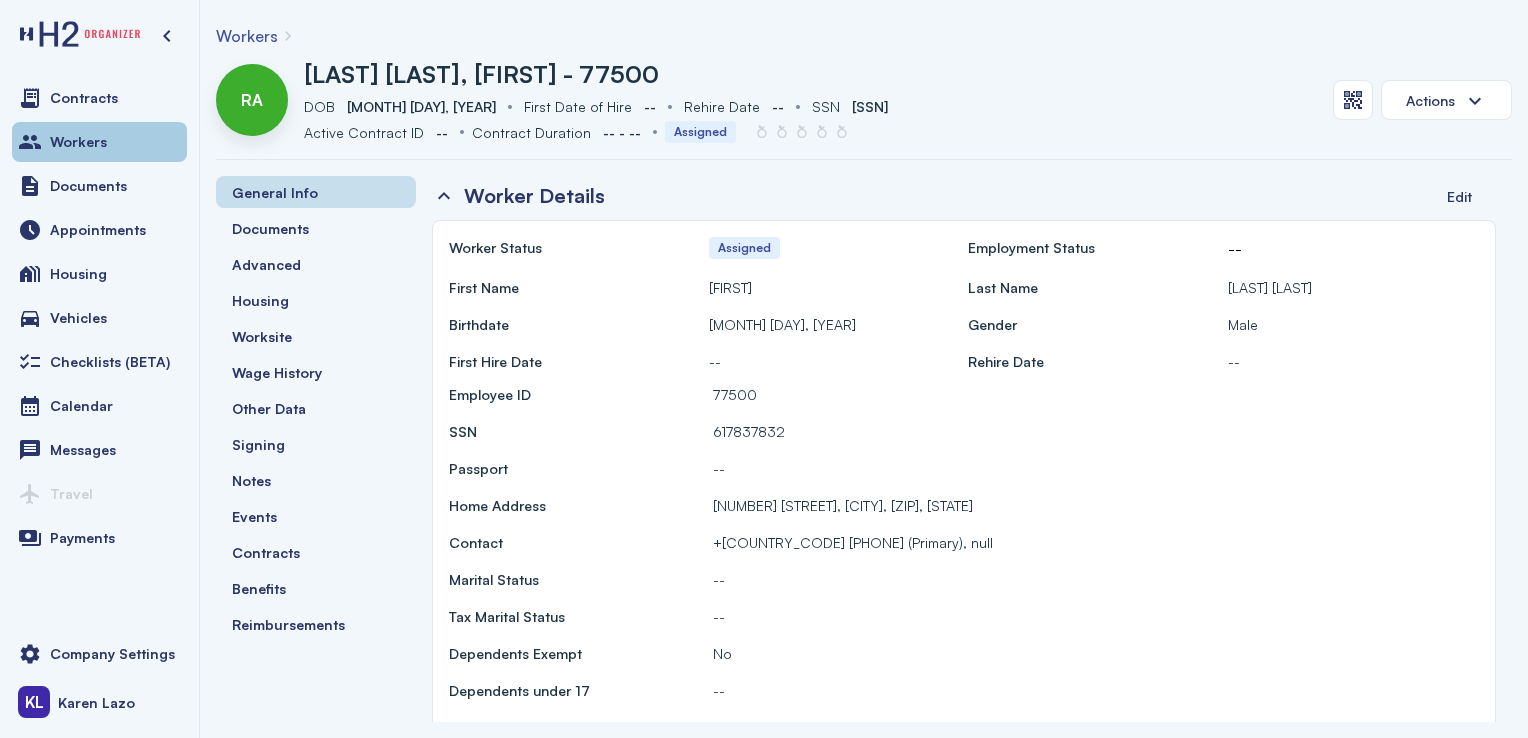 click on "Workers" at bounding box center [99, 142] 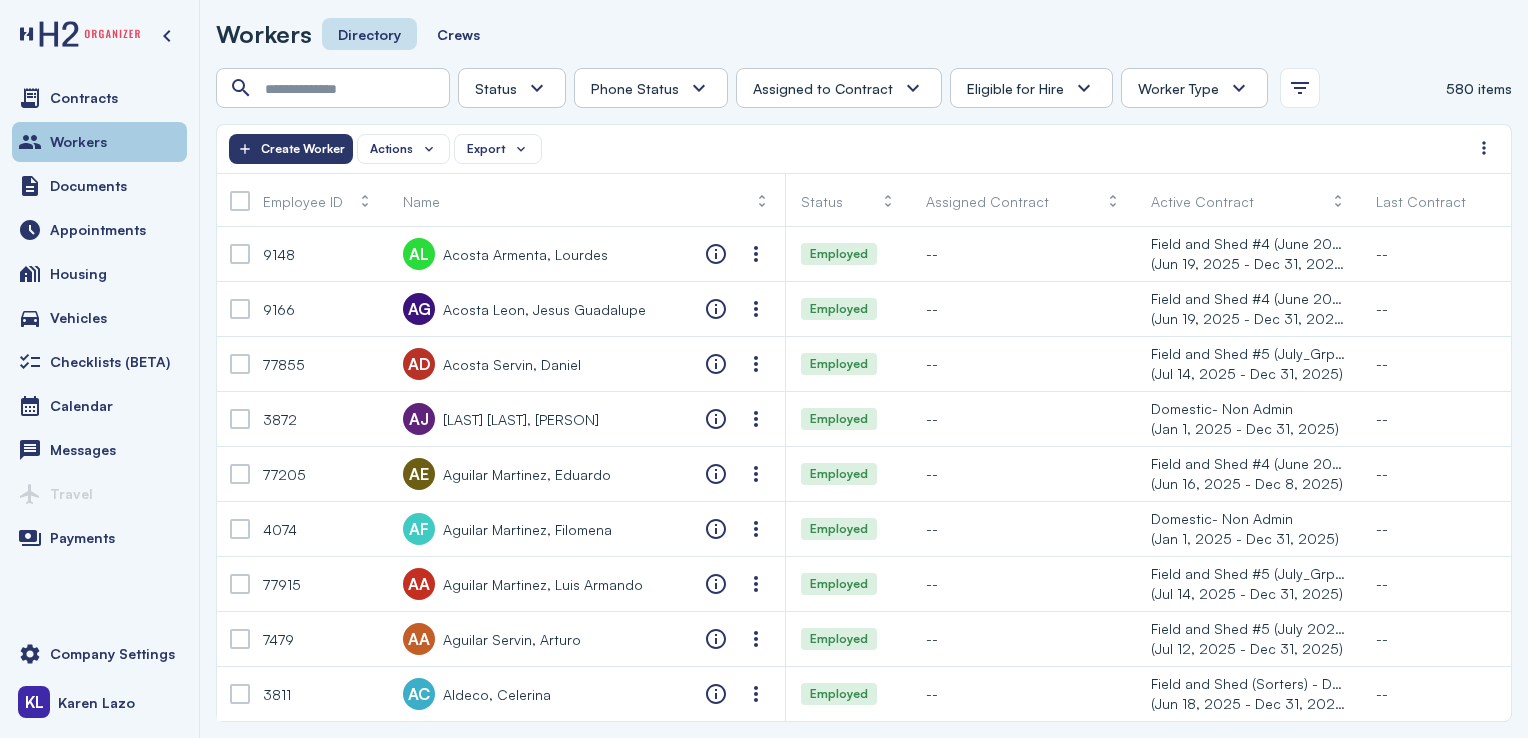 click on "Workers" at bounding box center (99, 142) 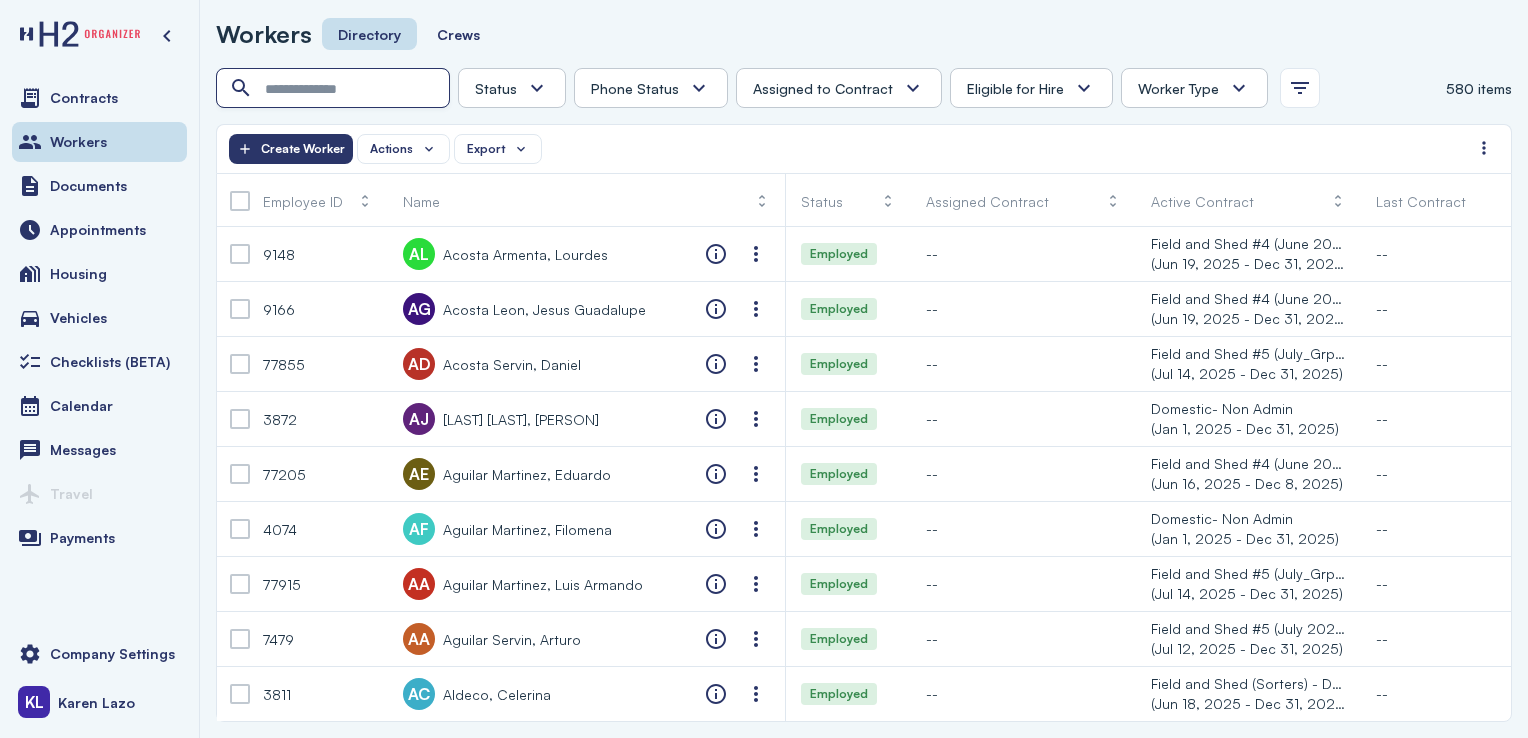 click at bounding box center [335, 89] 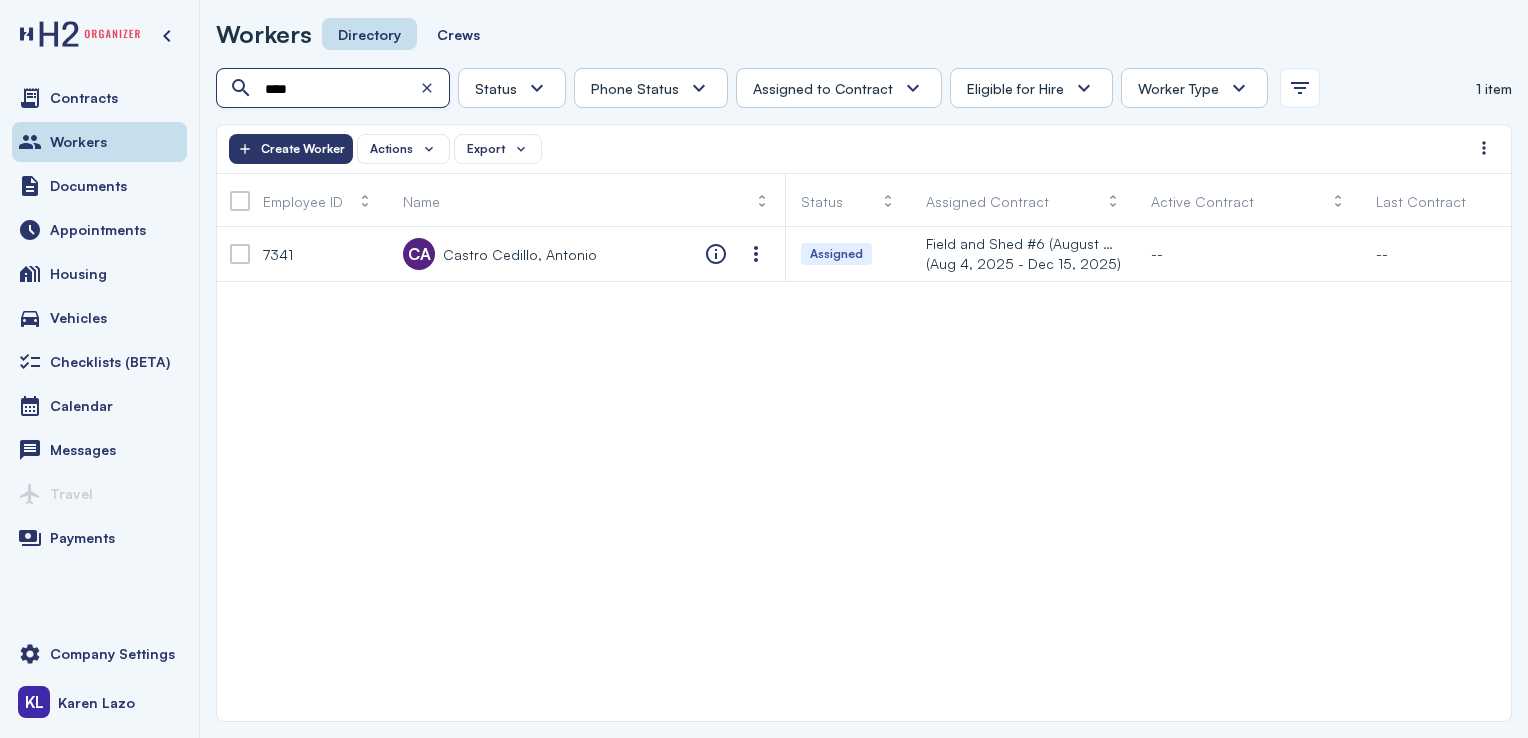 type on "****" 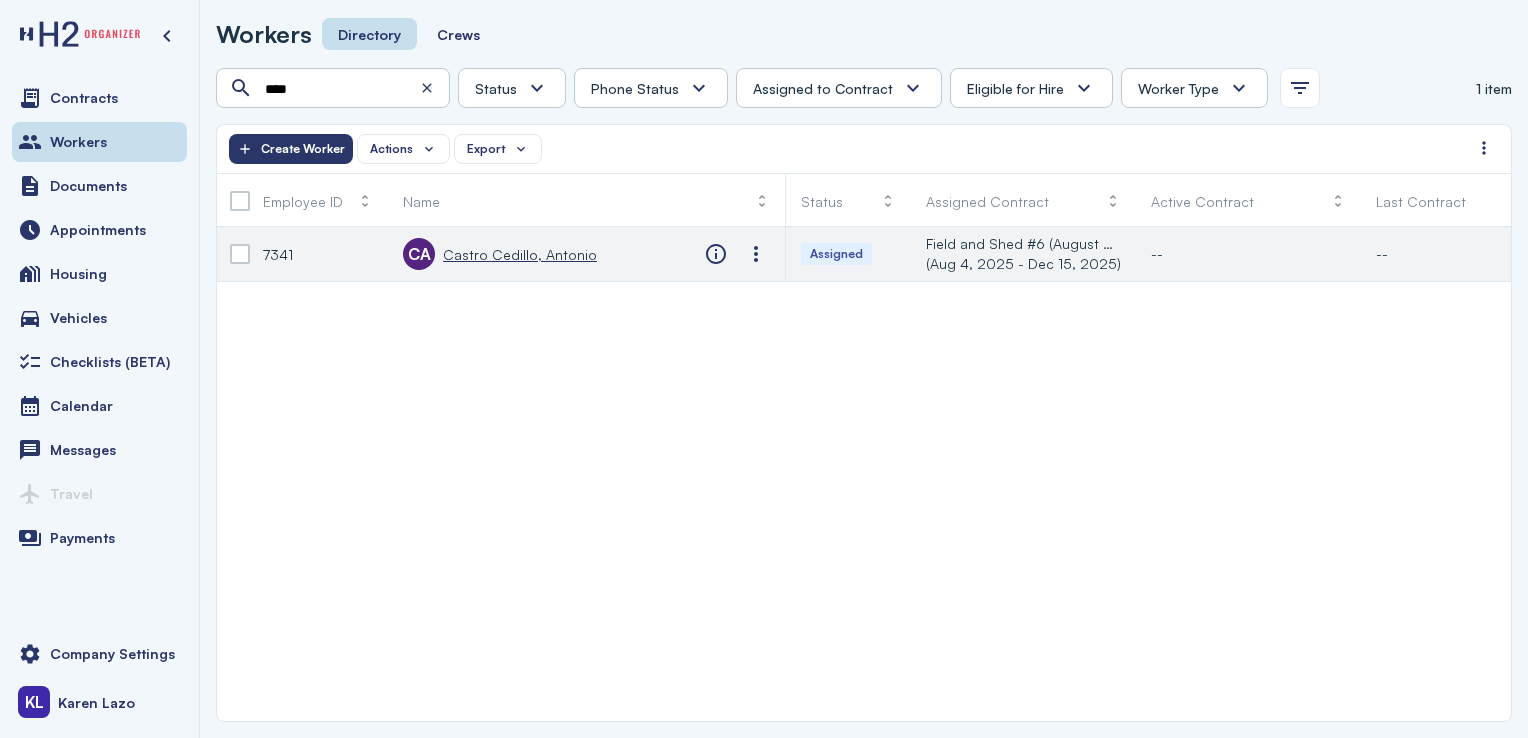 click on "Castro Cedillo, Antonio" at bounding box center [520, 254] 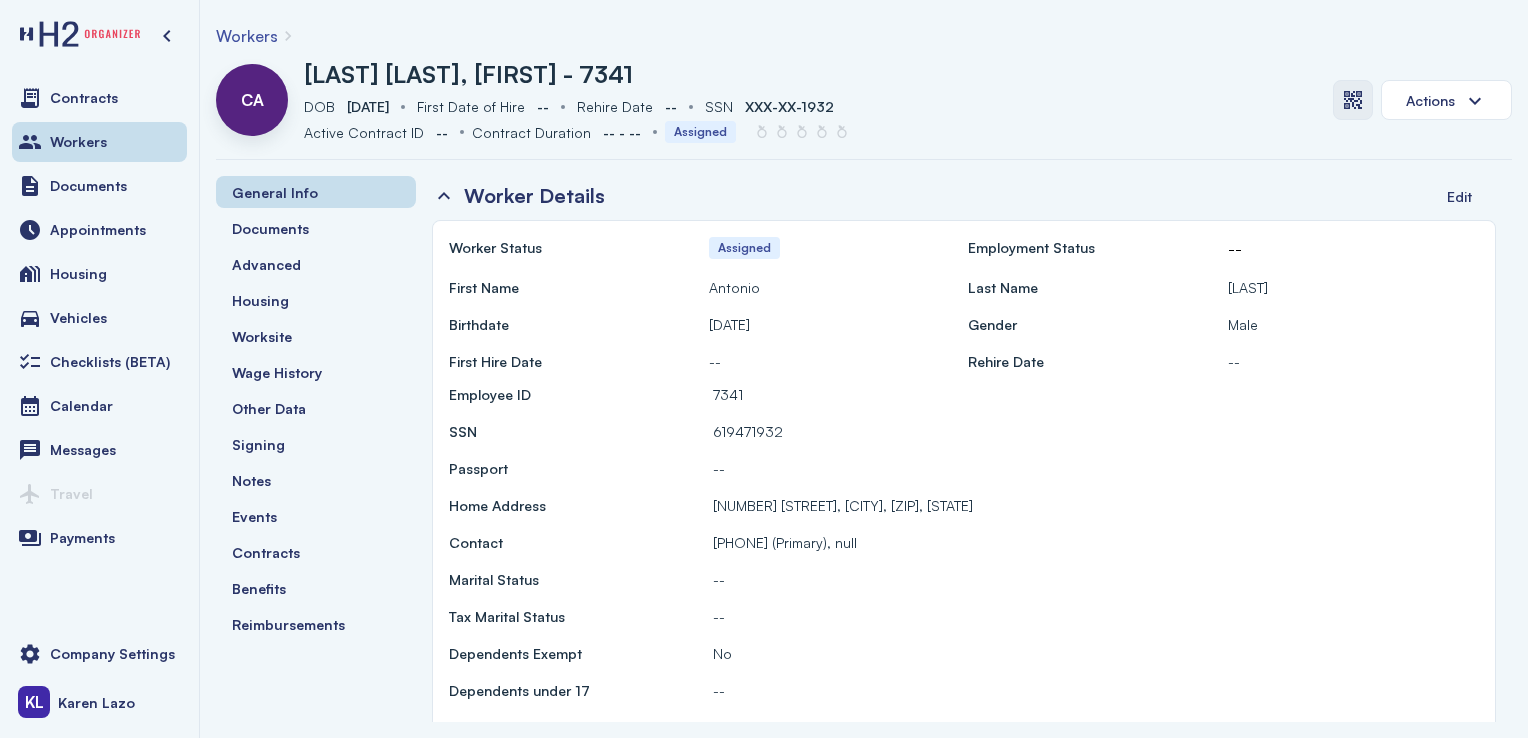 click at bounding box center [1353, 100] 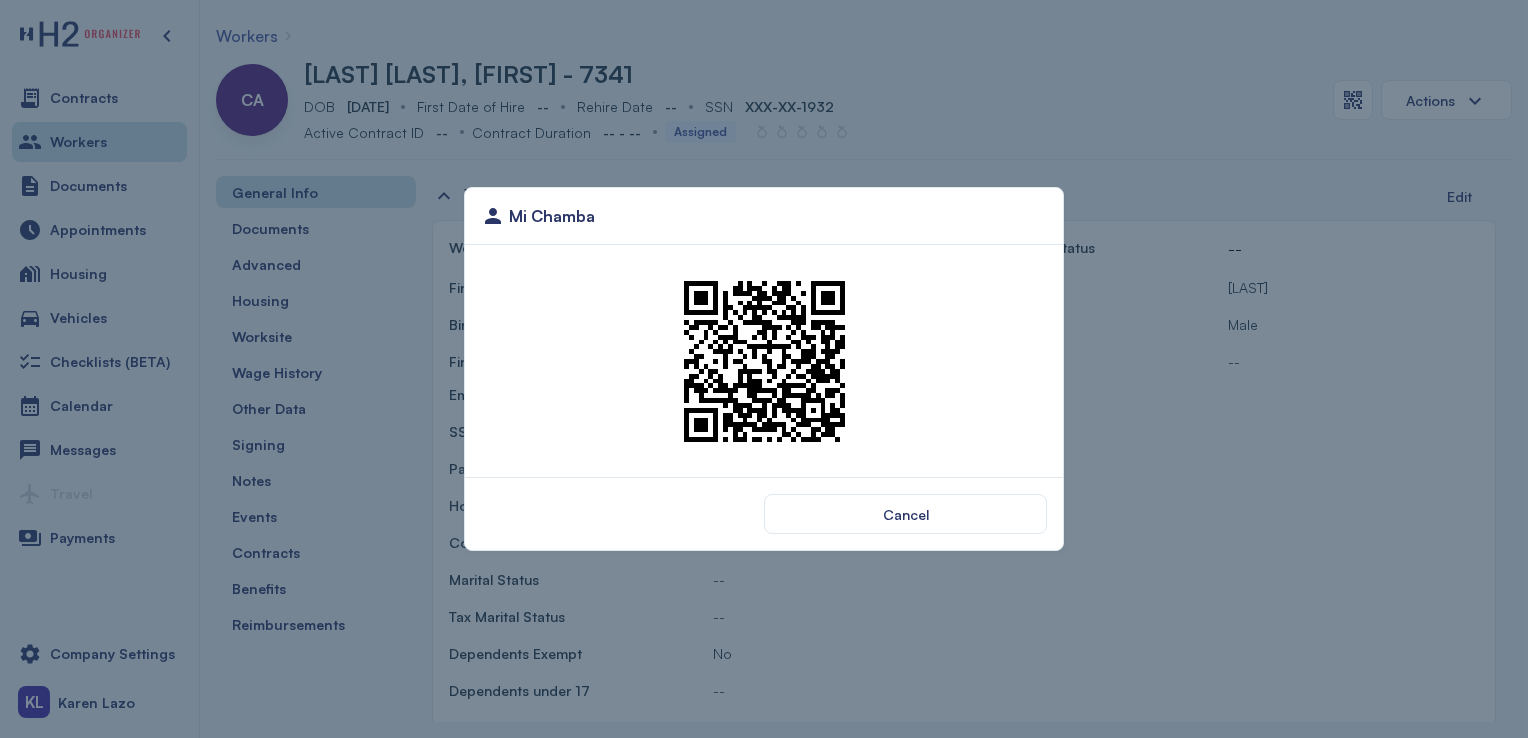 click at bounding box center (764, 361) 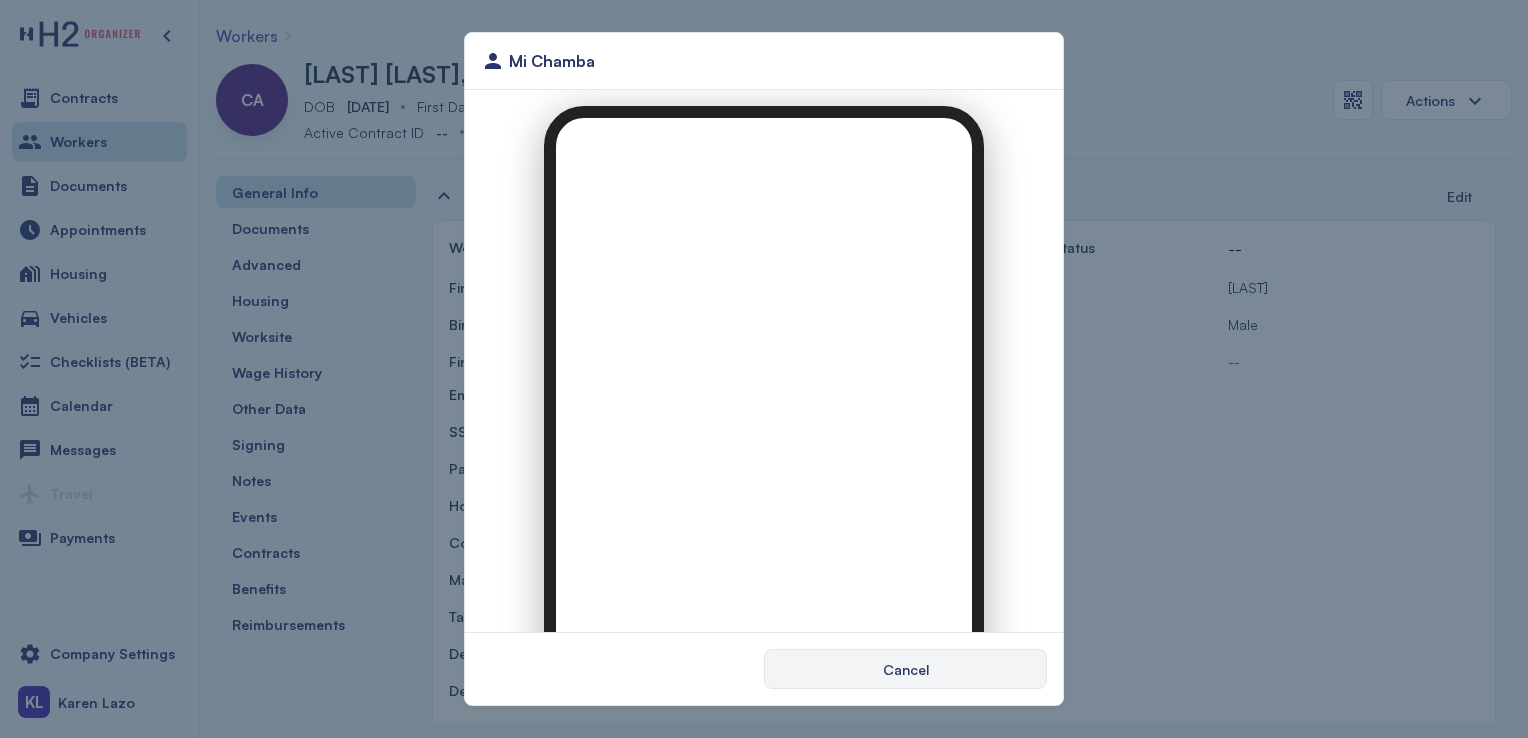 scroll, scrollTop: 0, scrollLeft: 0, axis: both 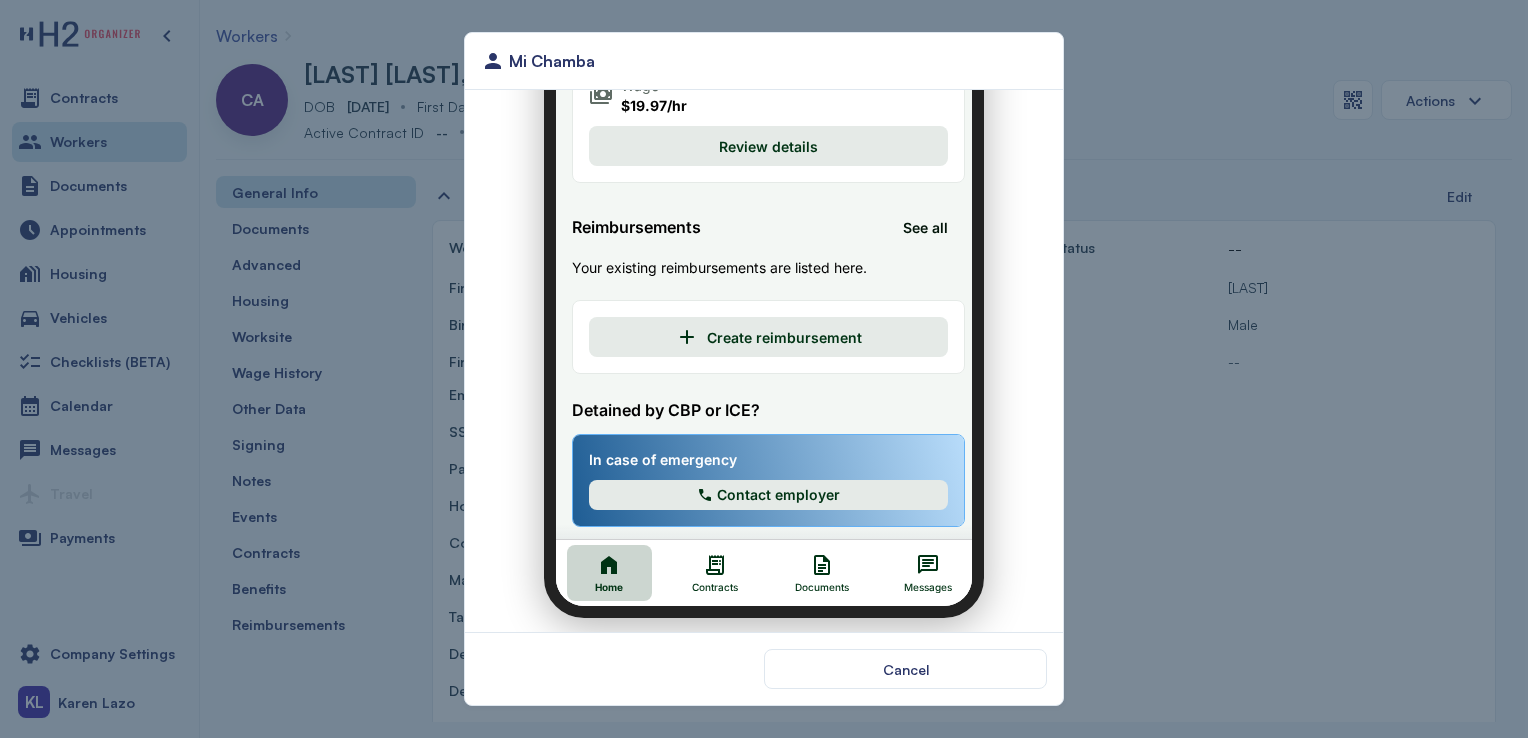 click on "Review details" at bounding box center (756, 134) 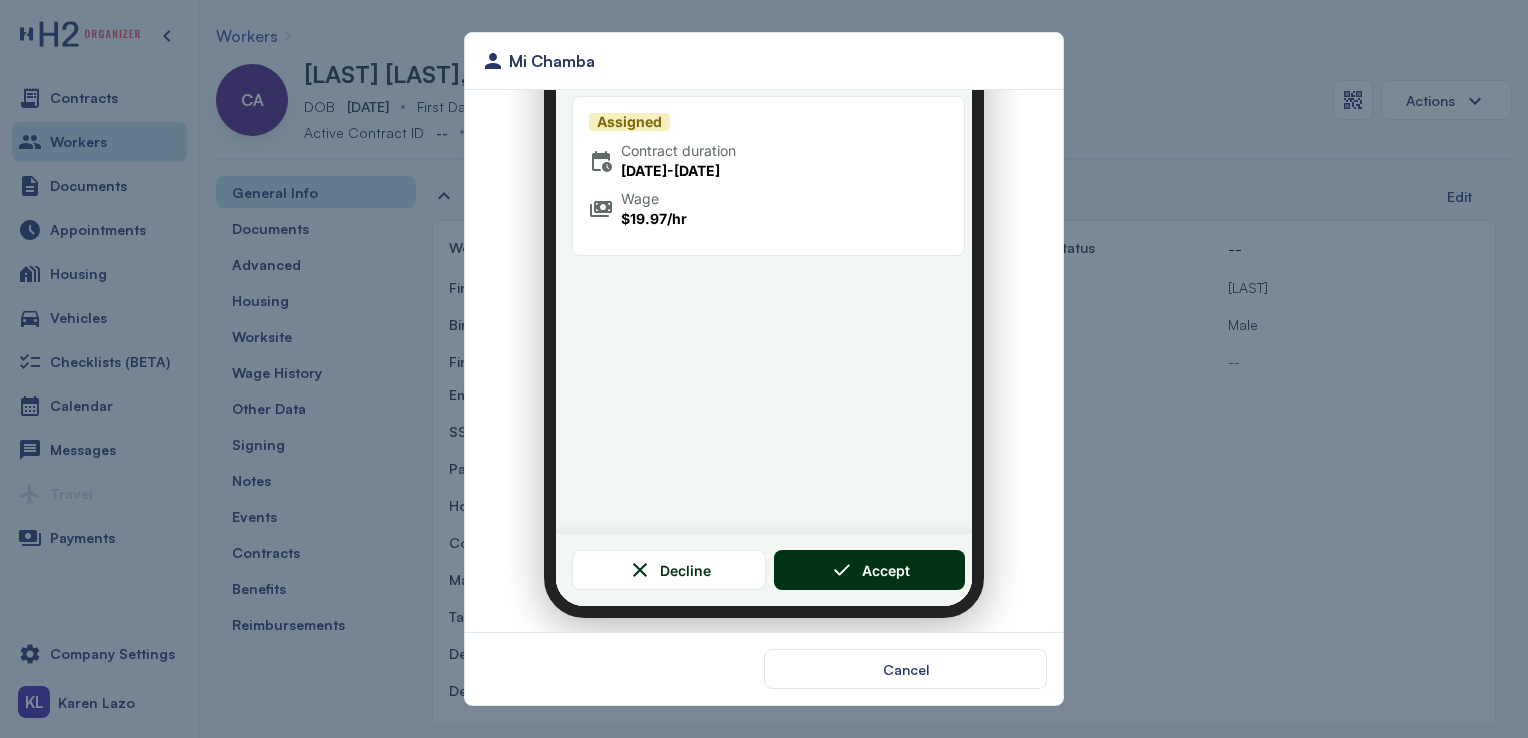 click on "Accept" at bounding box center [857, 558] 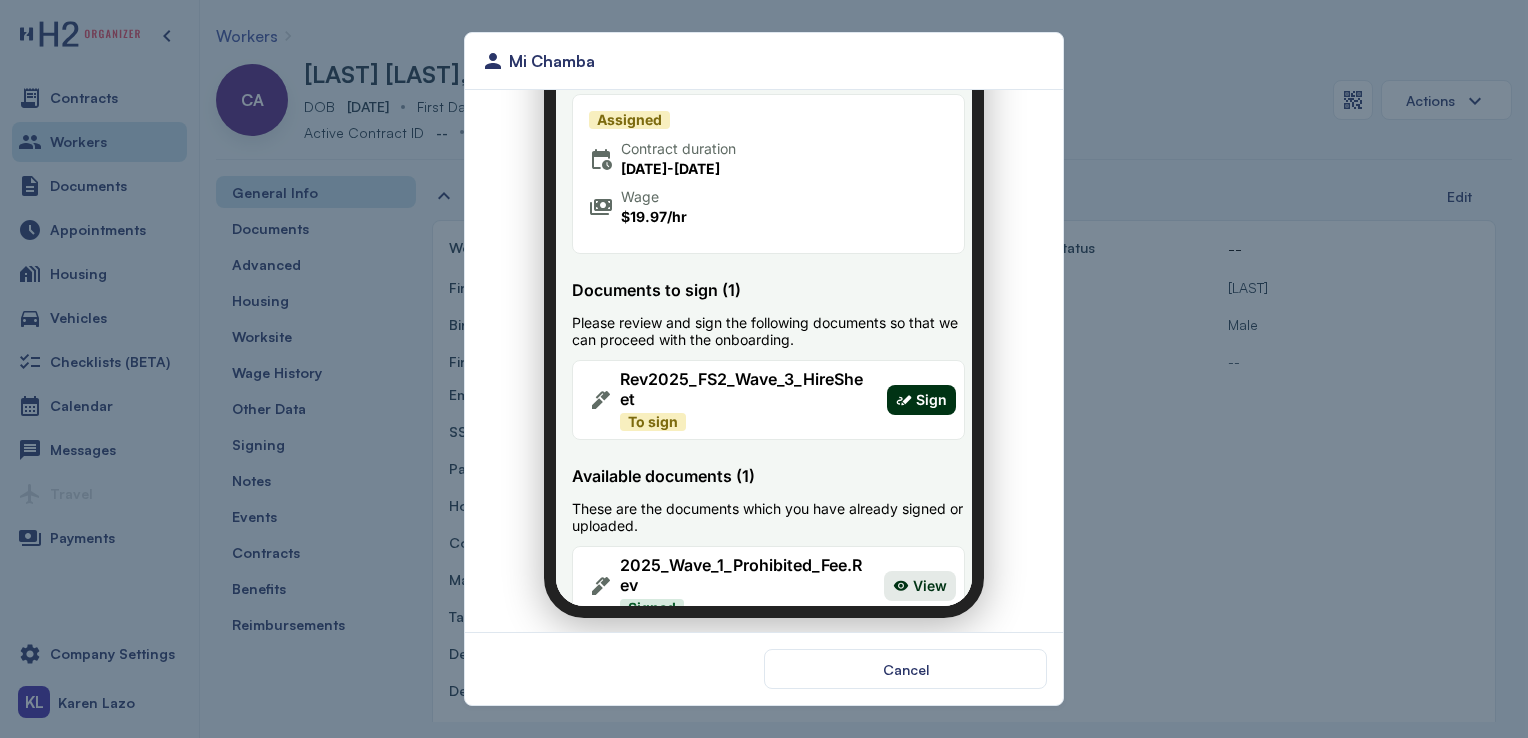 click on "Sign" at bounding box center (909, 388) 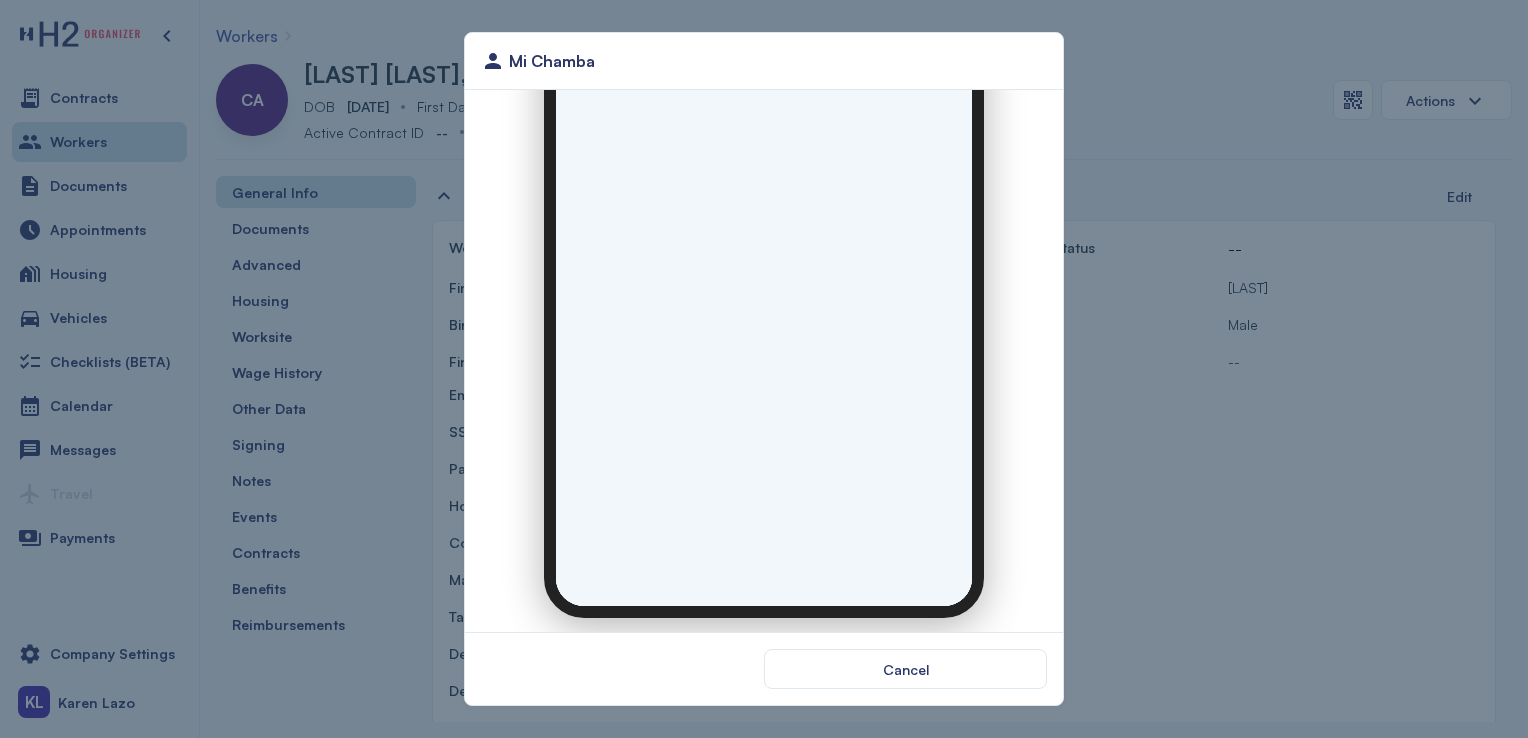 scroll, scrollTop: 0, scrollLeft: 0, axis: both 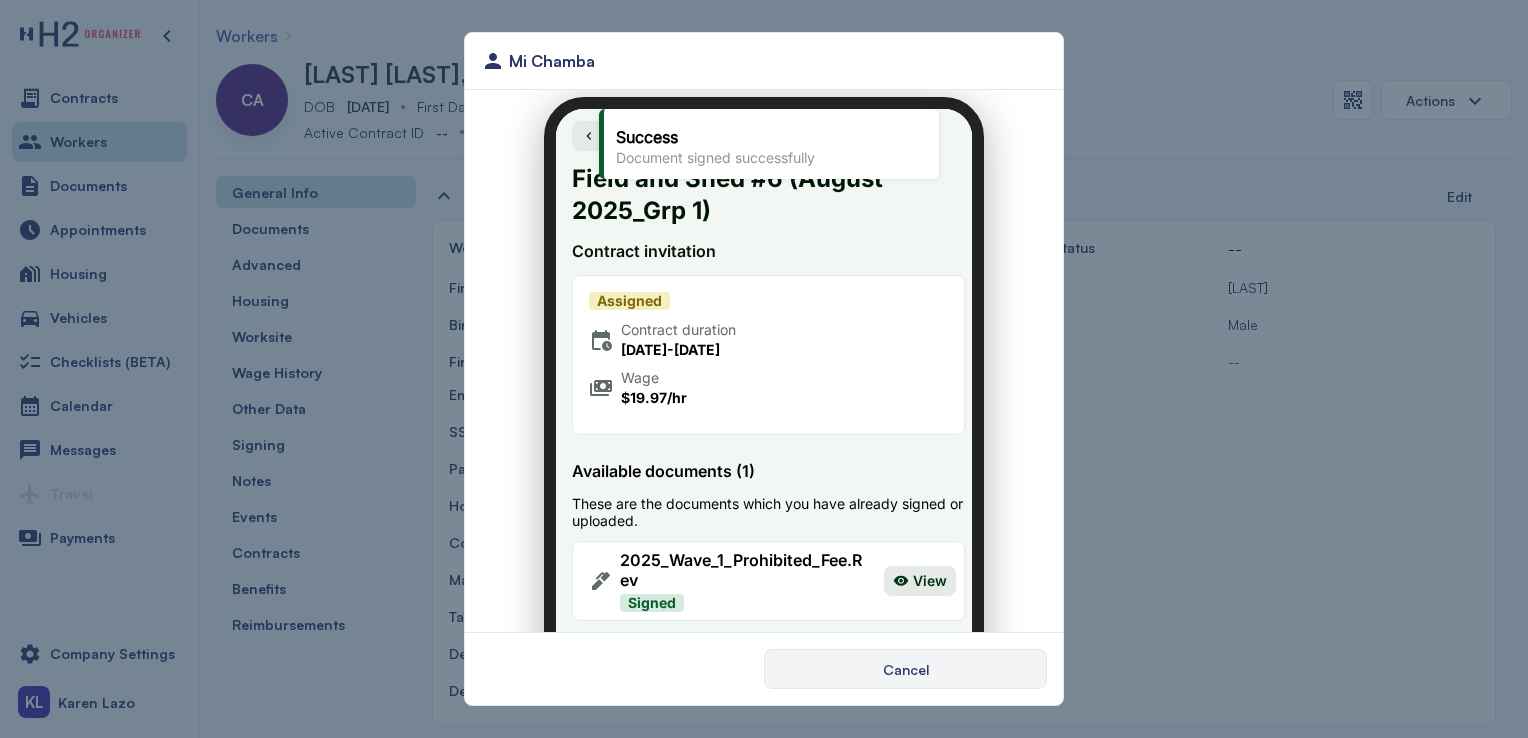 click on "Cancel" at bounding box center (905, 669) 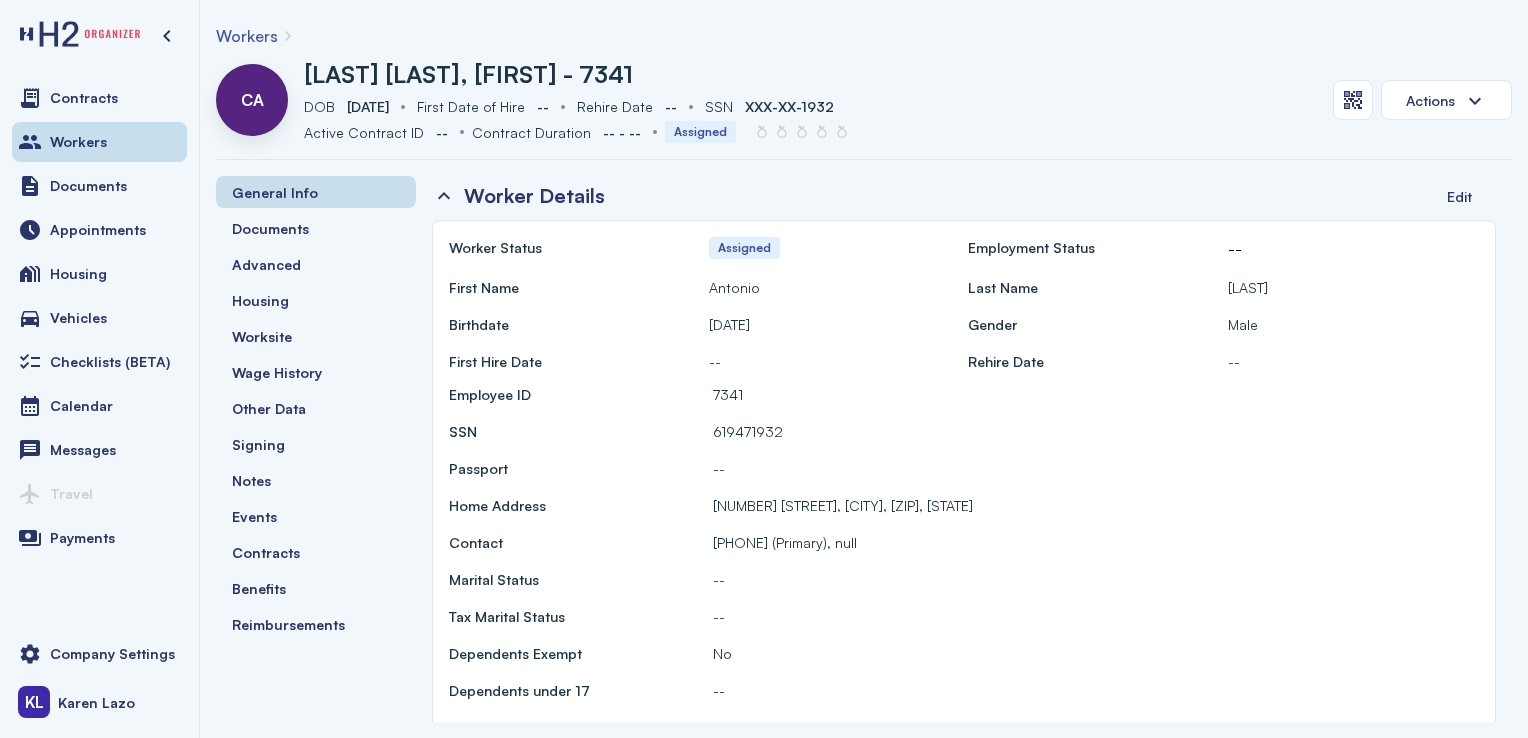 click on "Workers" at bounding box center (99, 142) 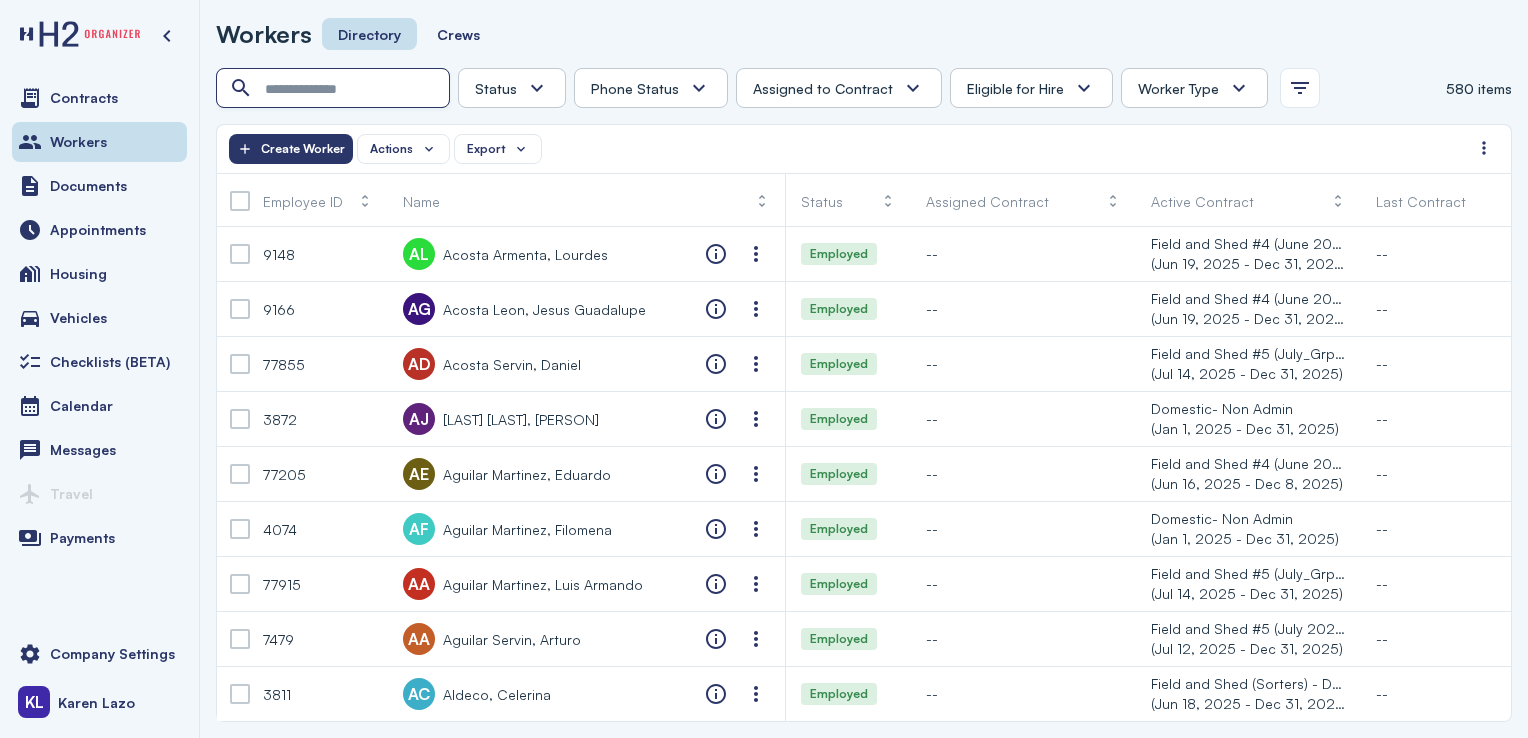 click at bounding box center (335, 89) 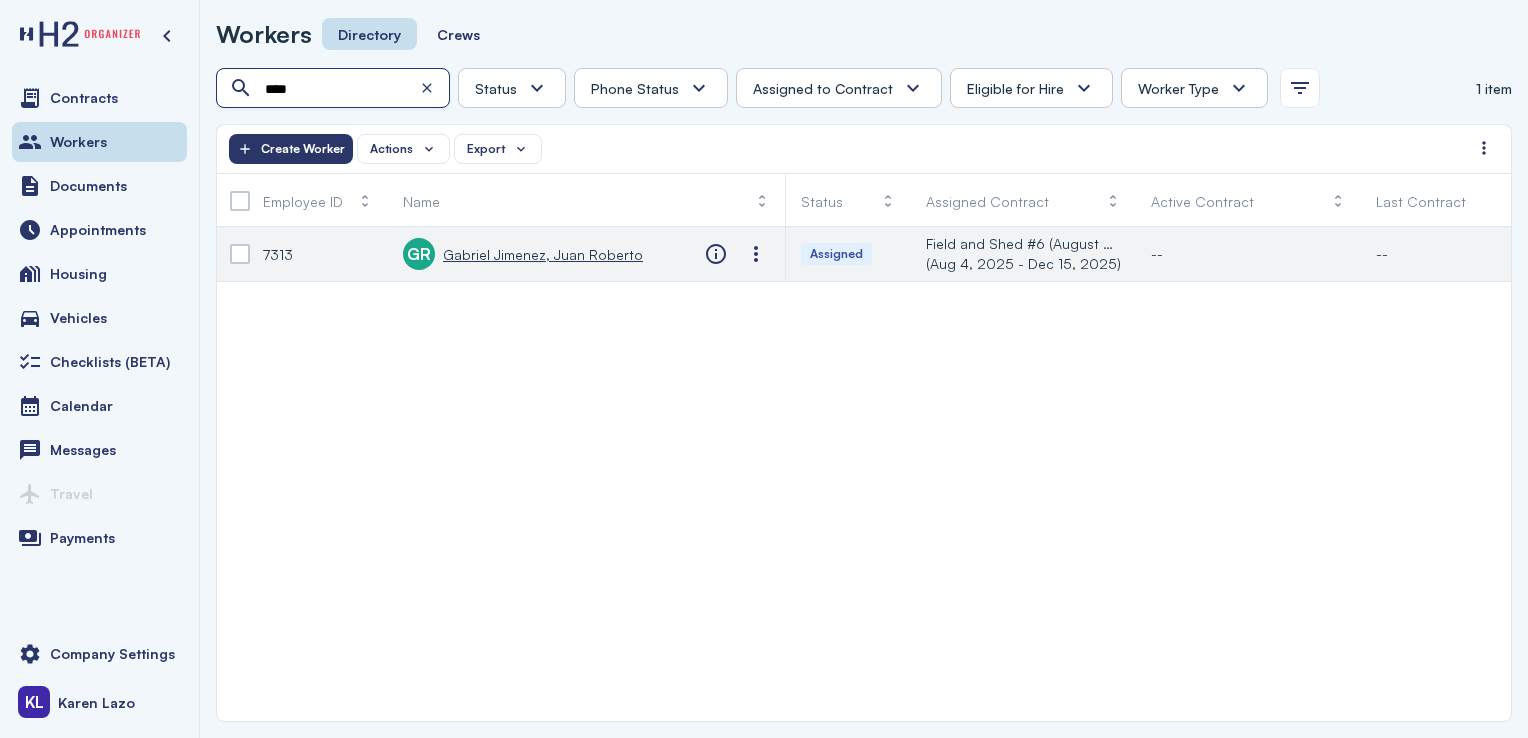type on "****" 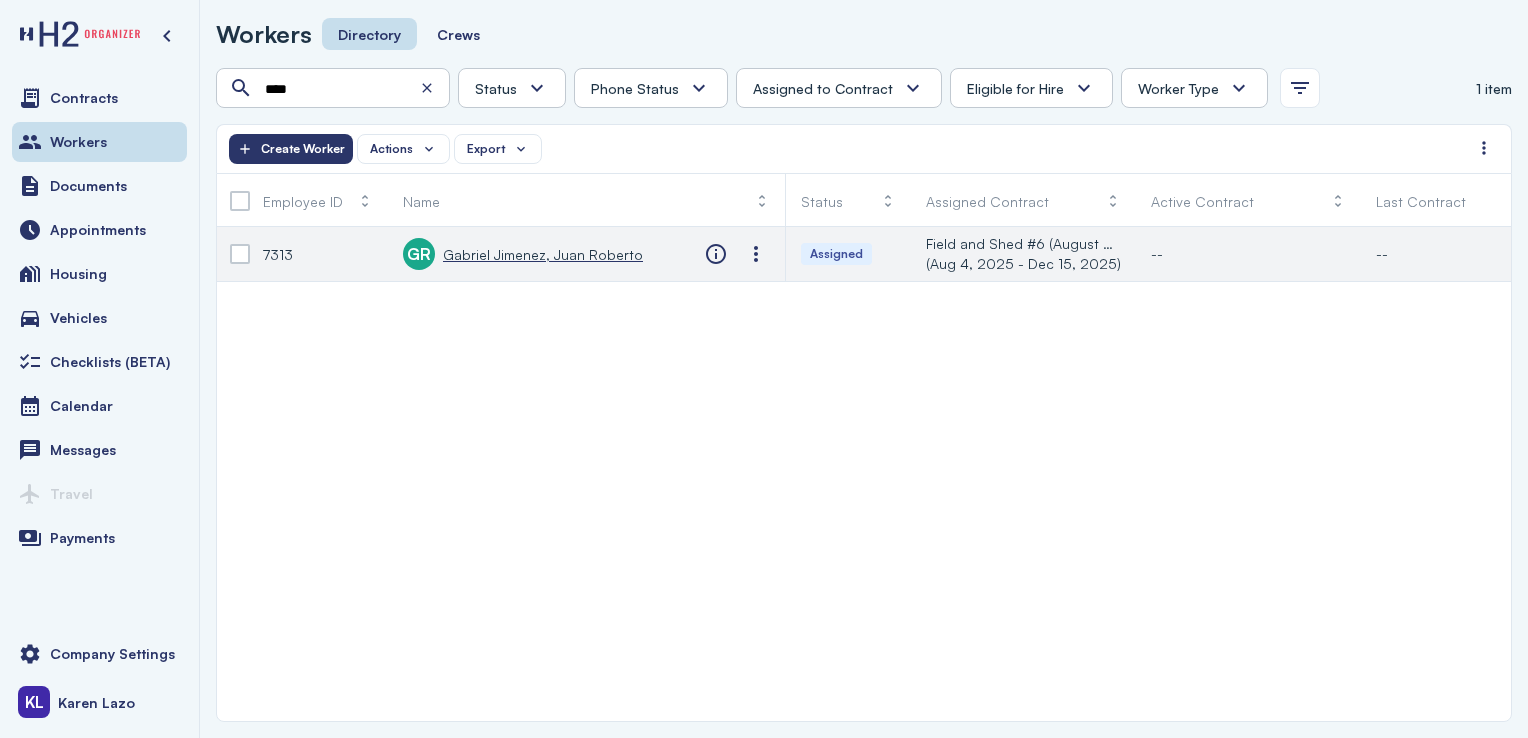 click on "Gabriel Jimenez, Juan Roberto" at bounding box center (543, 254) 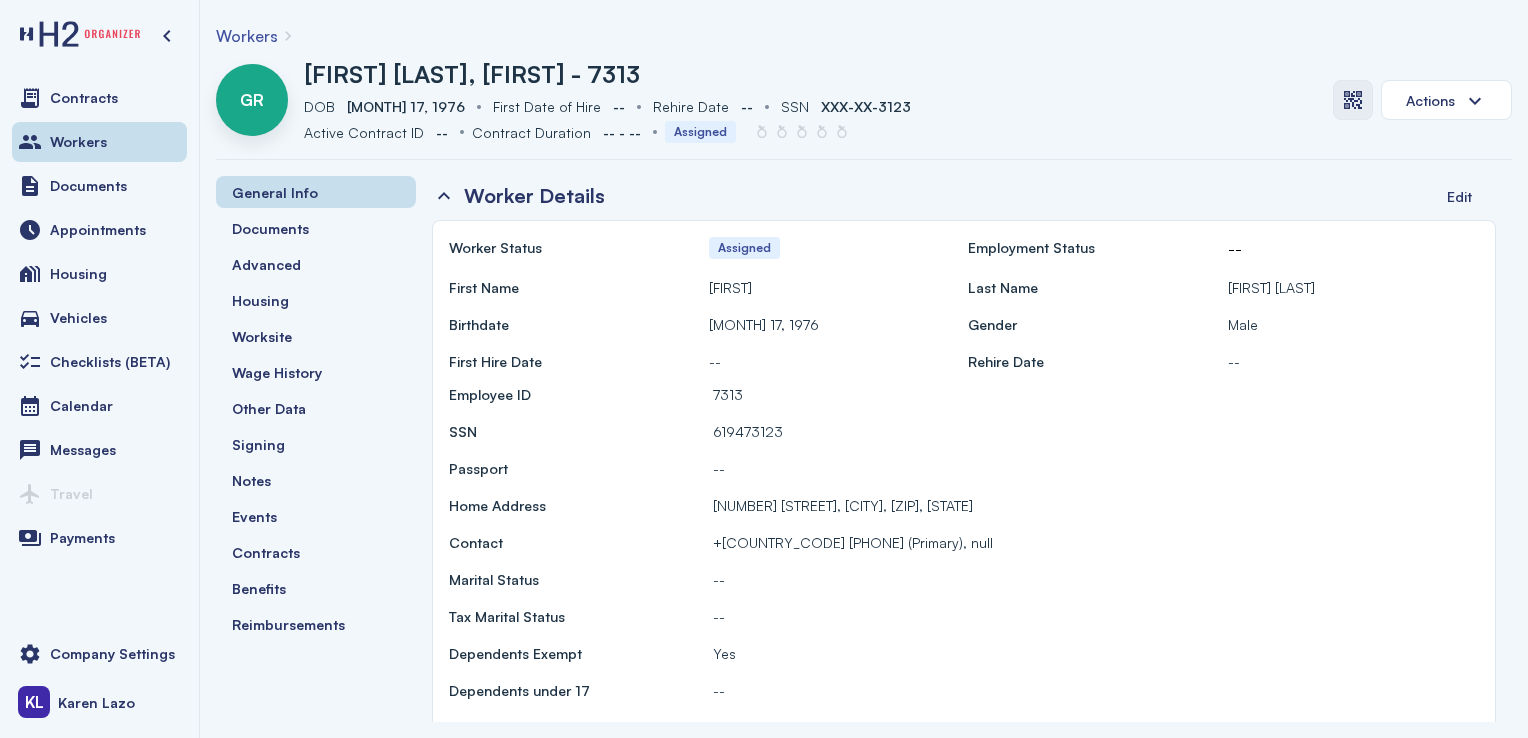 click at bounding box center (1353, 100) 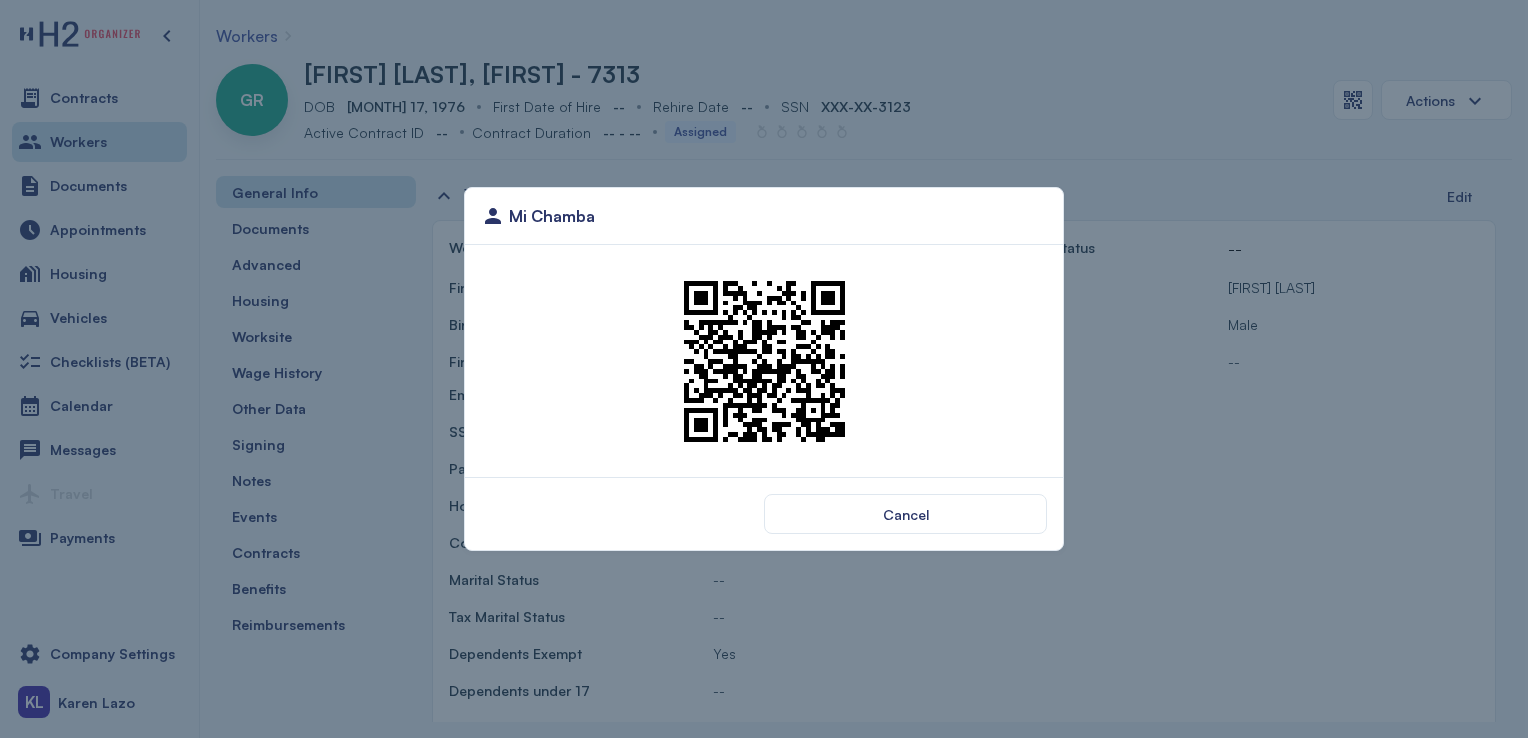 click at bounding box center (764, 361) 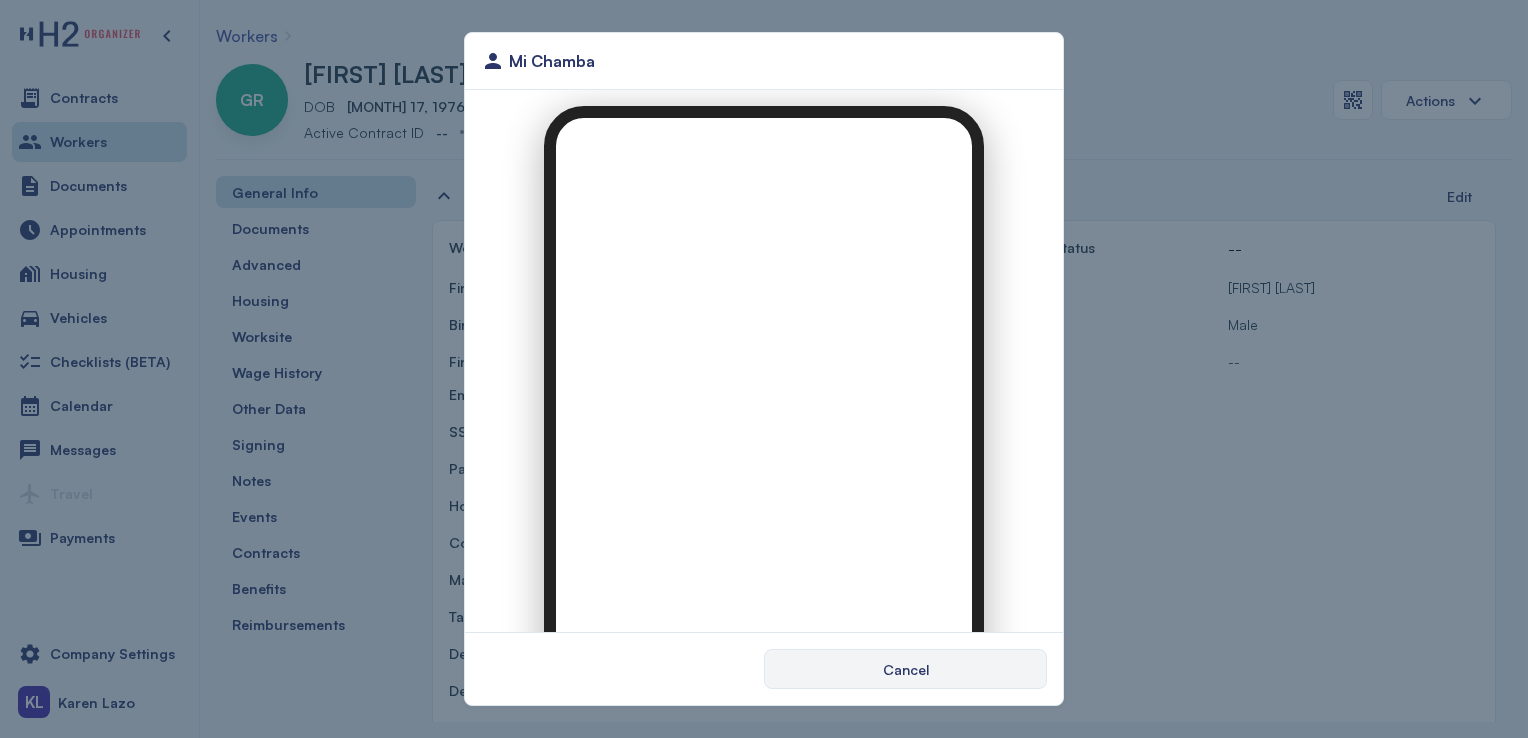 scroll, scrollTop: 0, scrollLeft: 0, axis: both 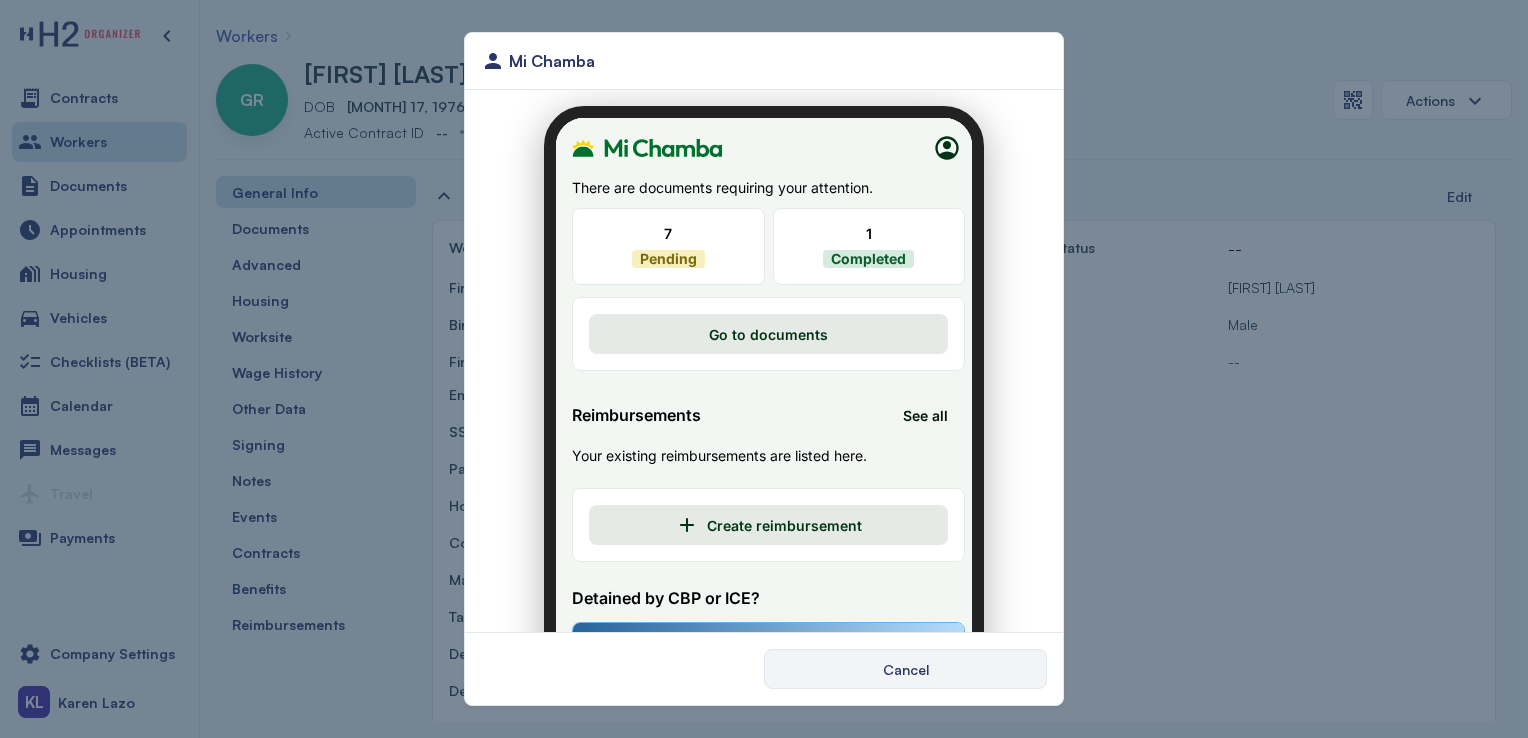 click on "Cancel" at bounding box center [906, 669] 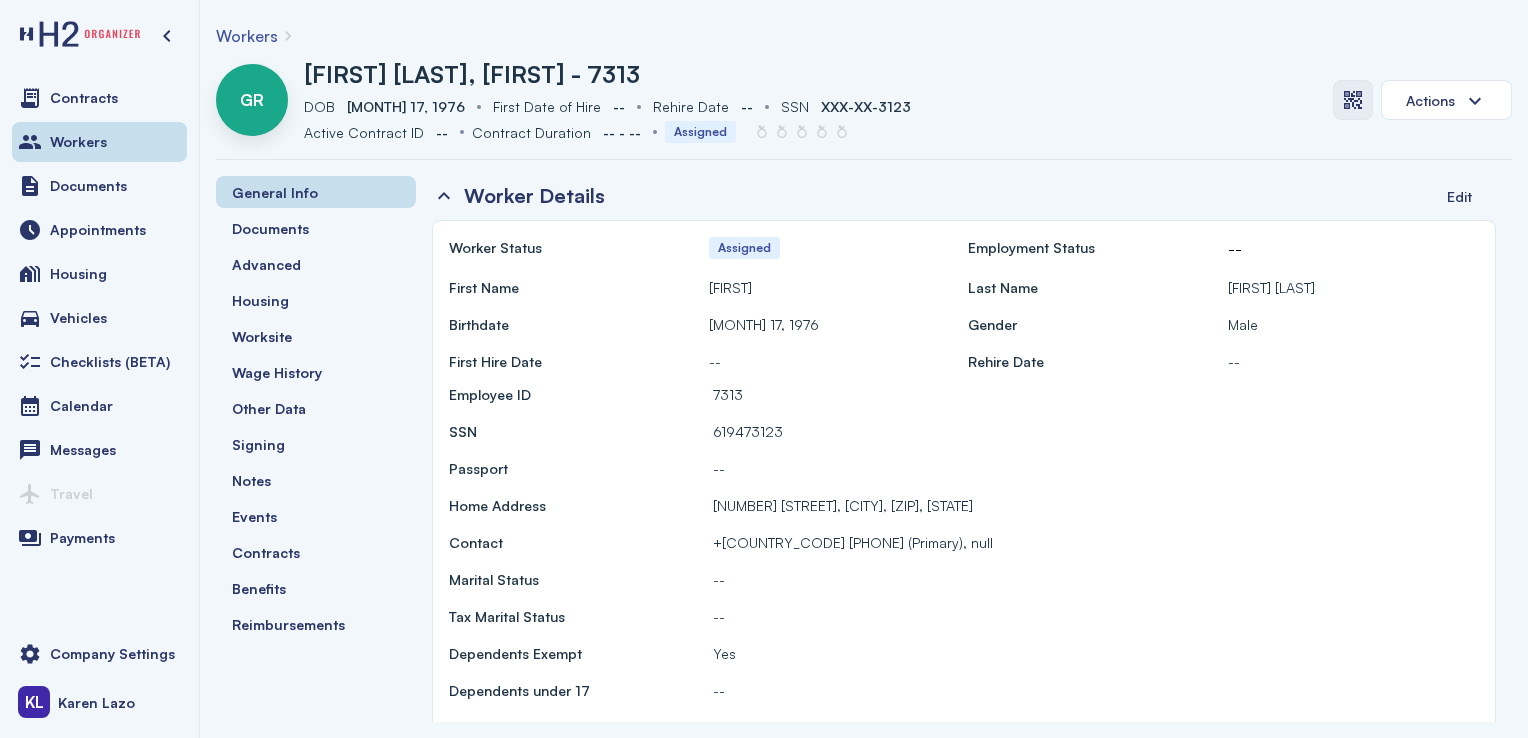 click at bounding box center (1353, 100) 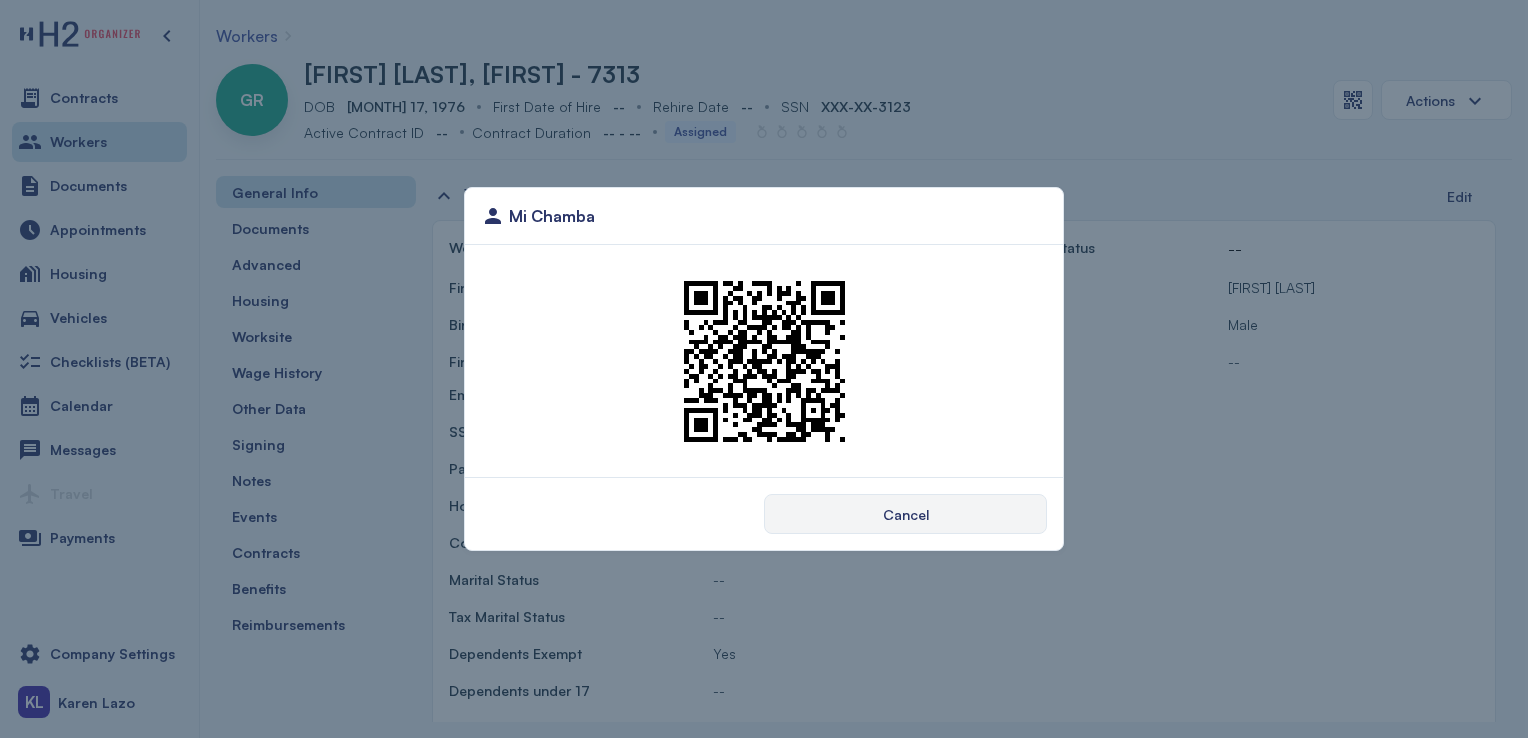 click on "Cancel" at bounding box center (905, 514) 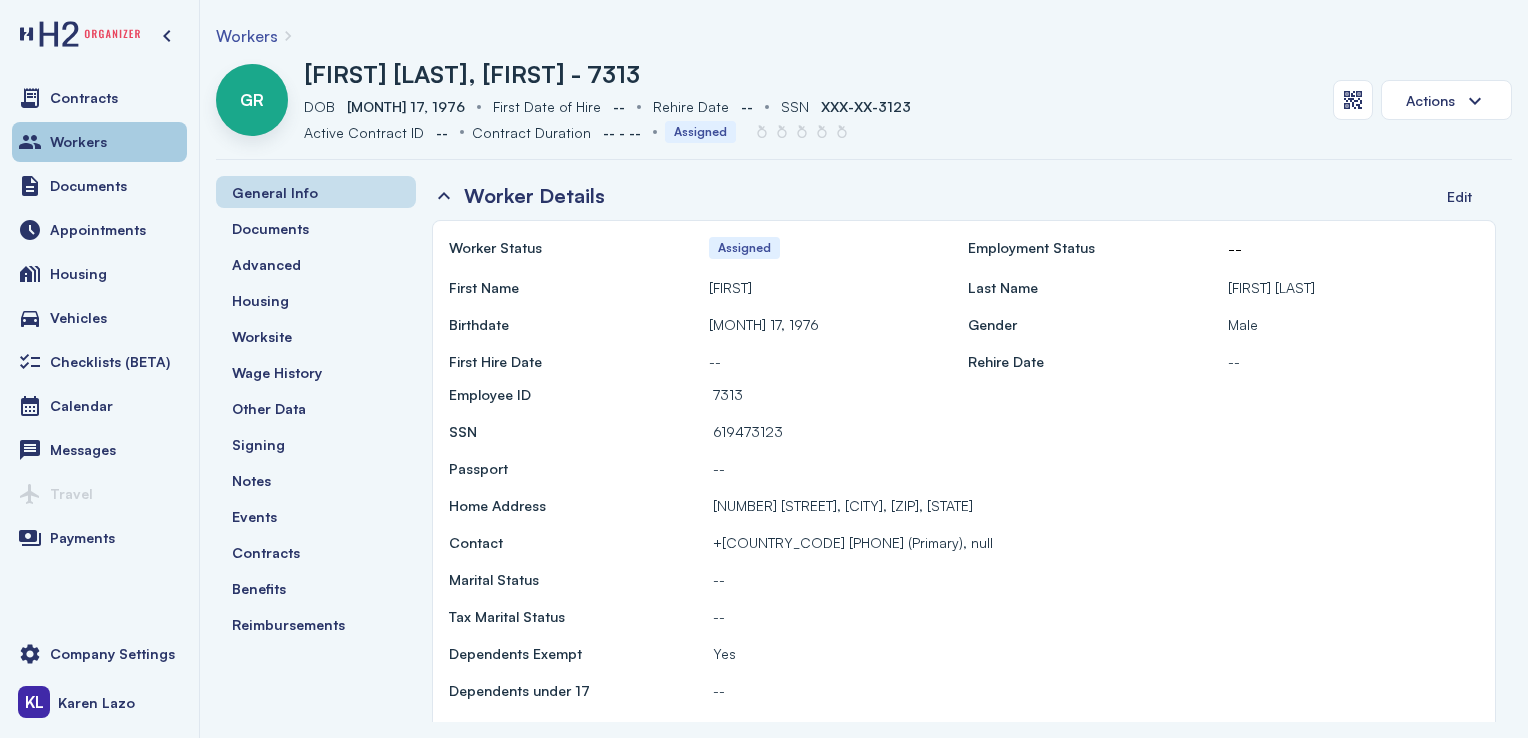 click on "Workers" at bounding box center [78, 142] 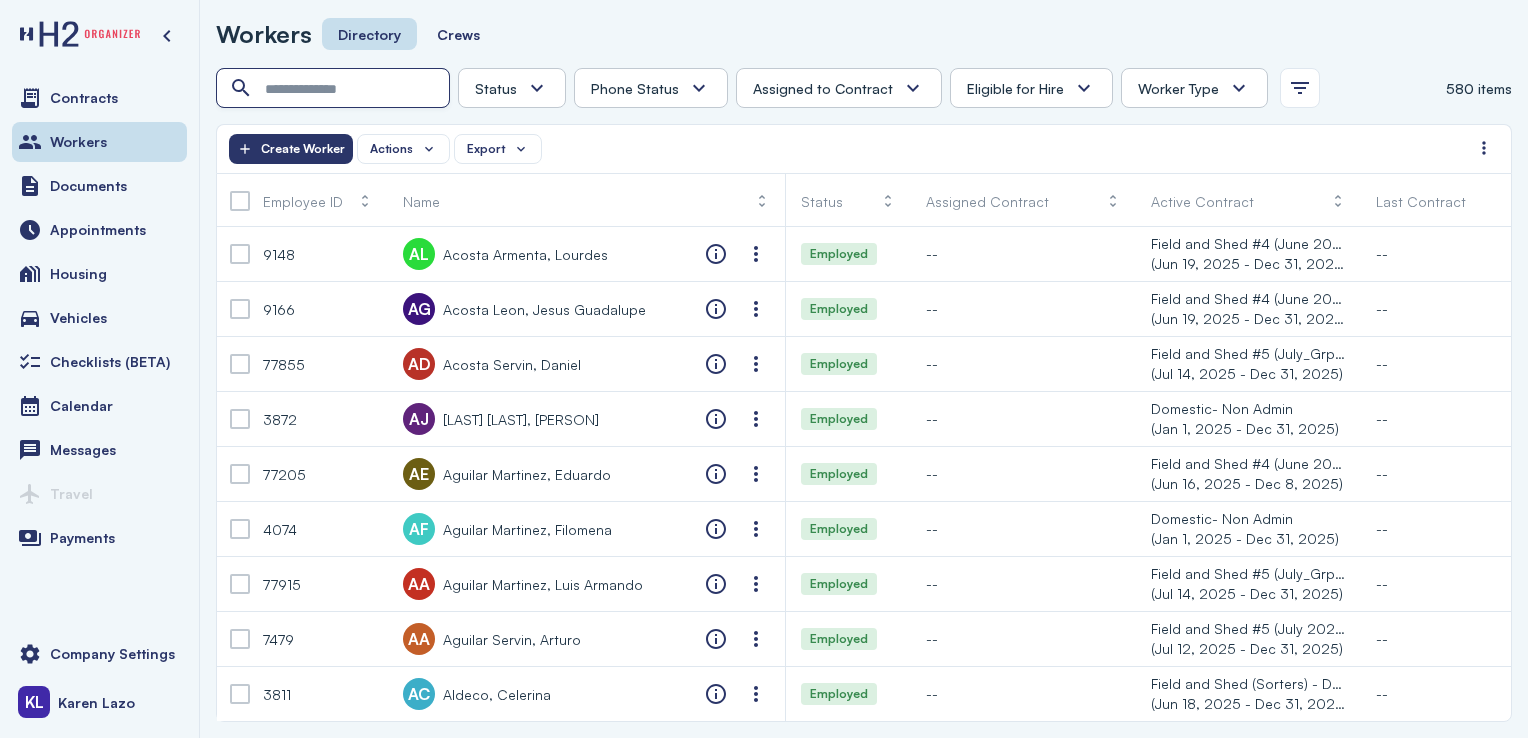 click at bounding box center [335, 89] 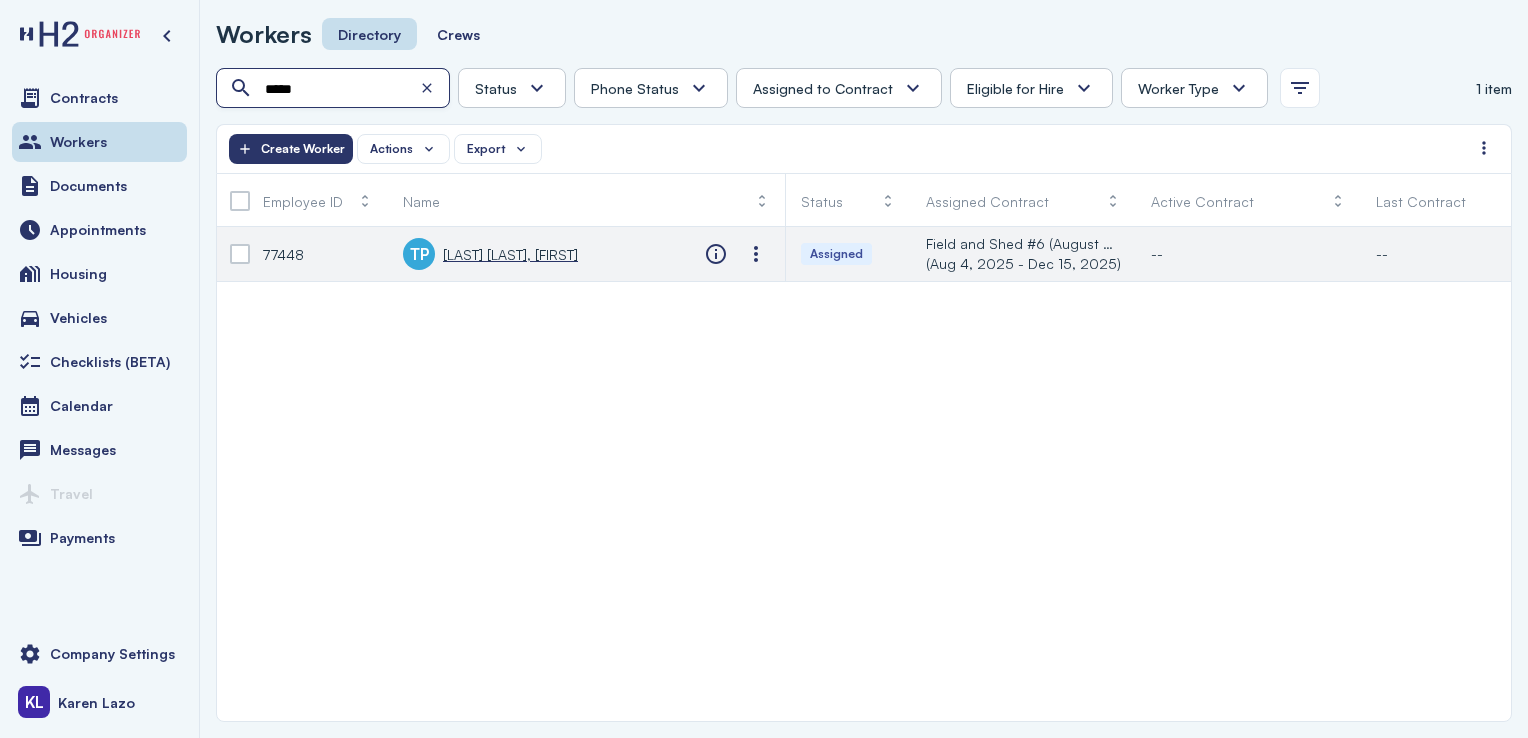type on "*****" 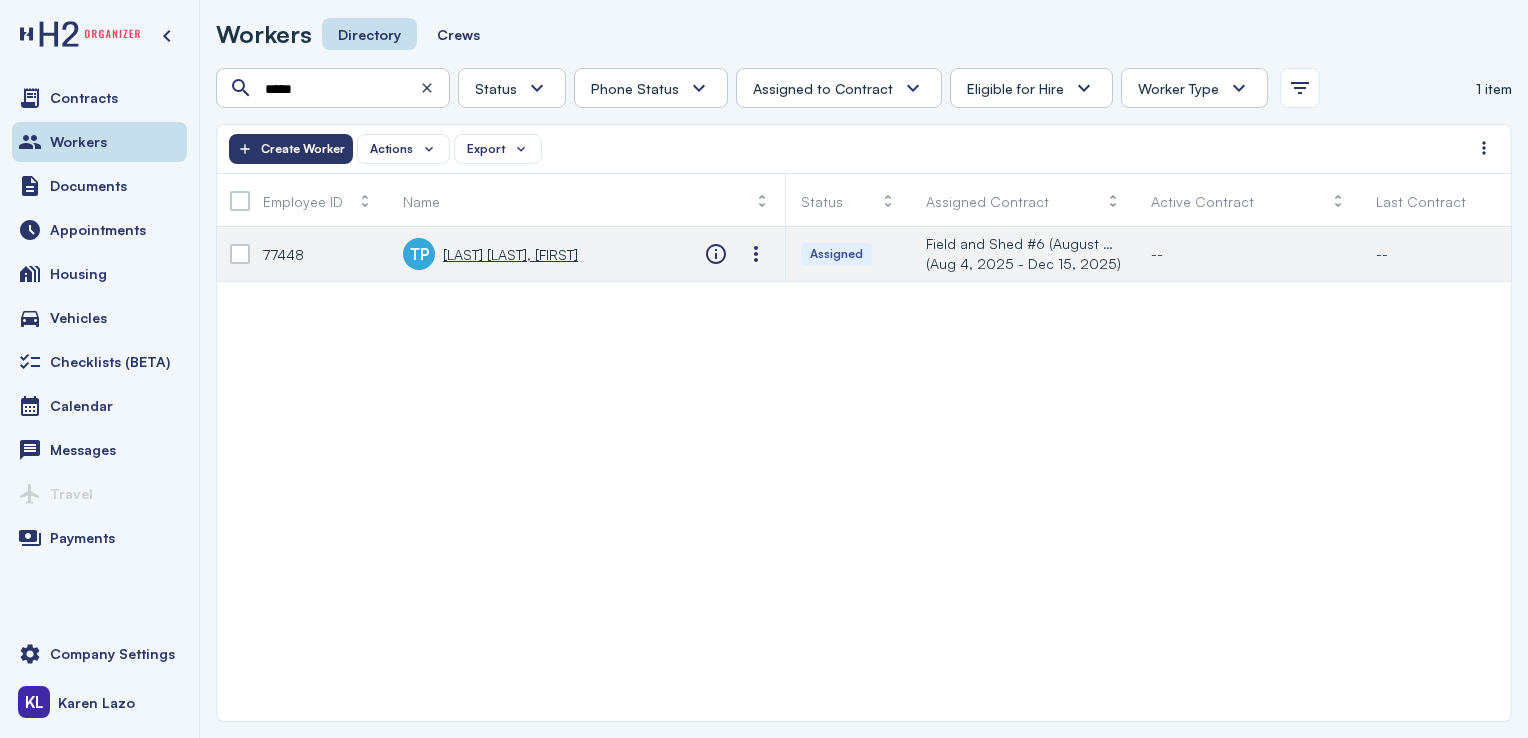 click on "[LAST] [LAST], [FIRST]" at bounding box center (510, 254) 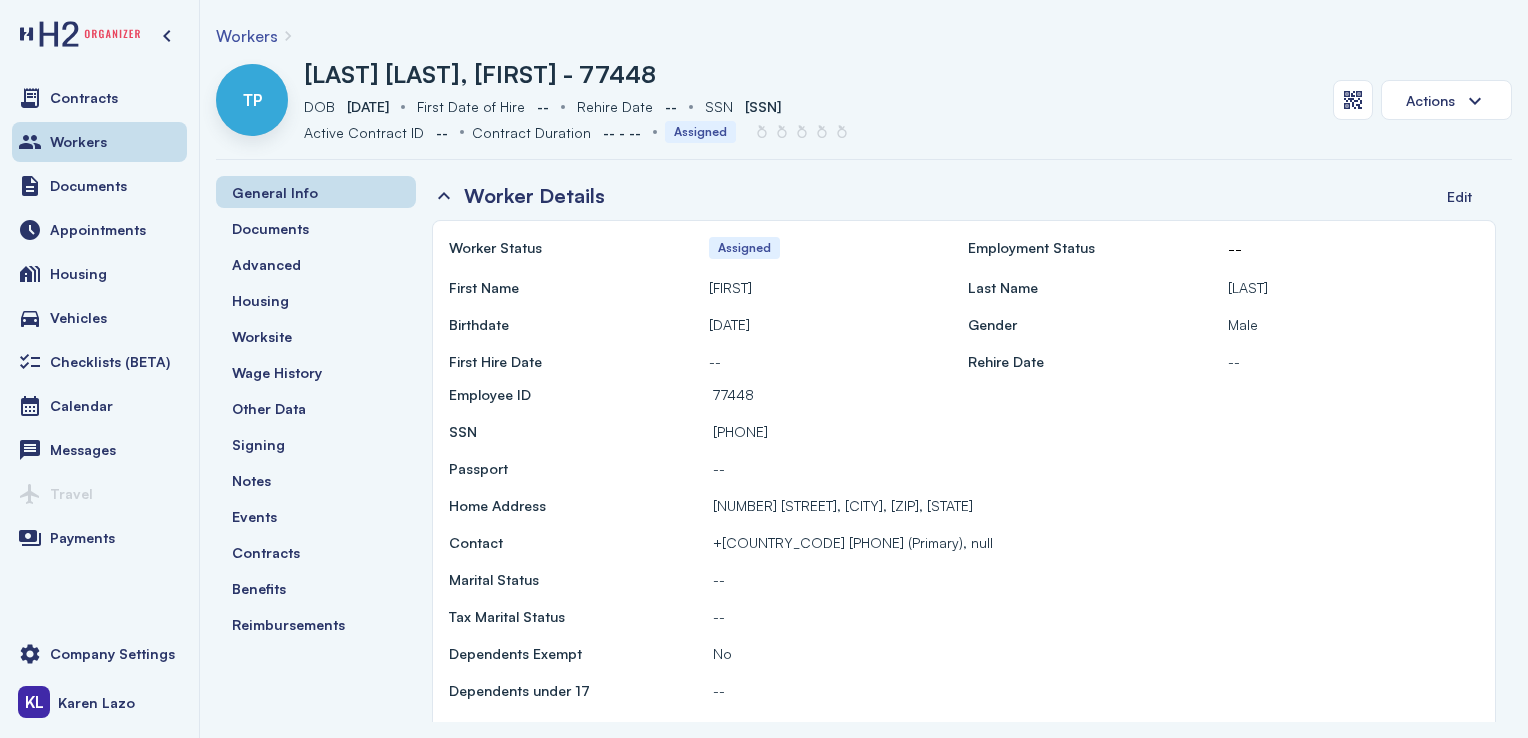 click on "Workers" at bounding box center (78, 142) 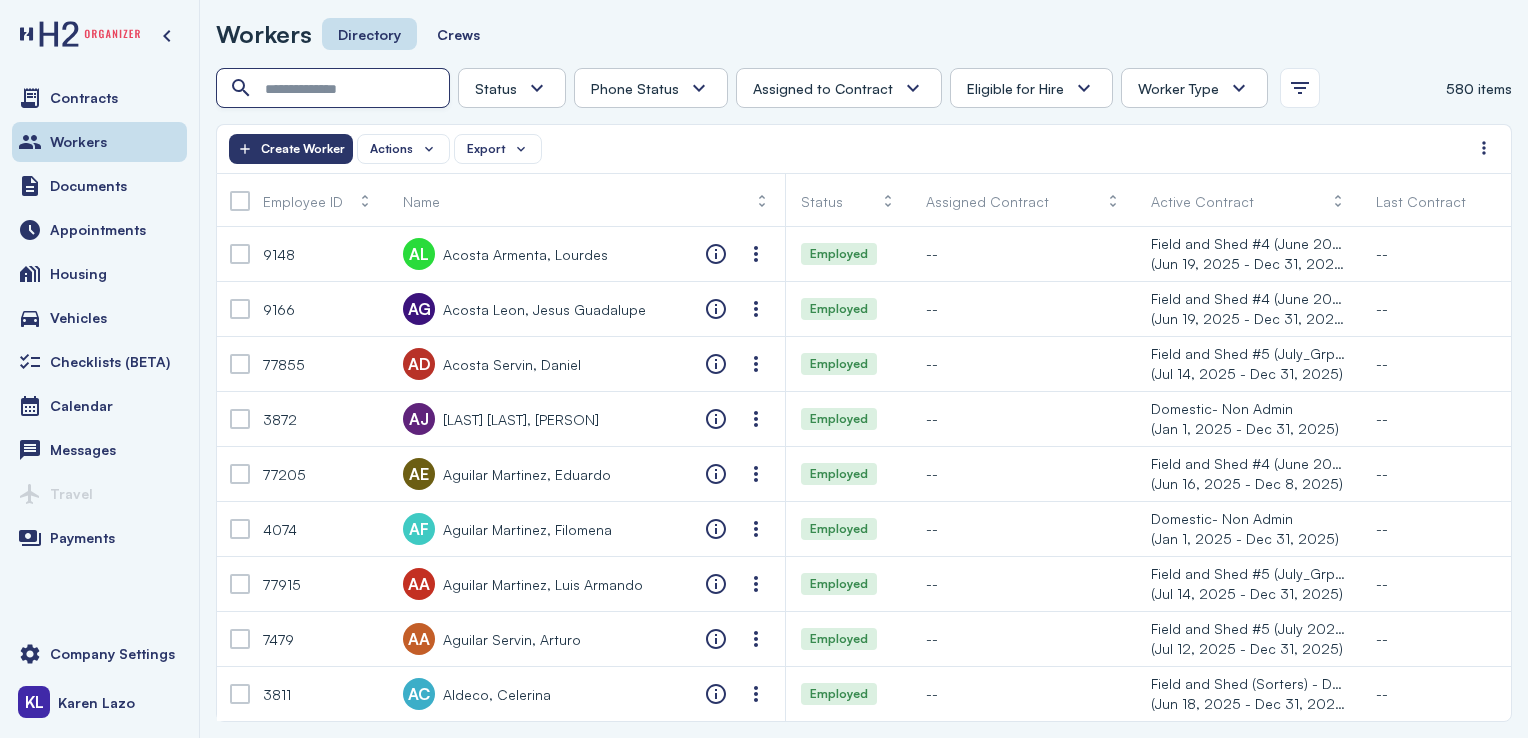 click at bounding box center [335, 89] 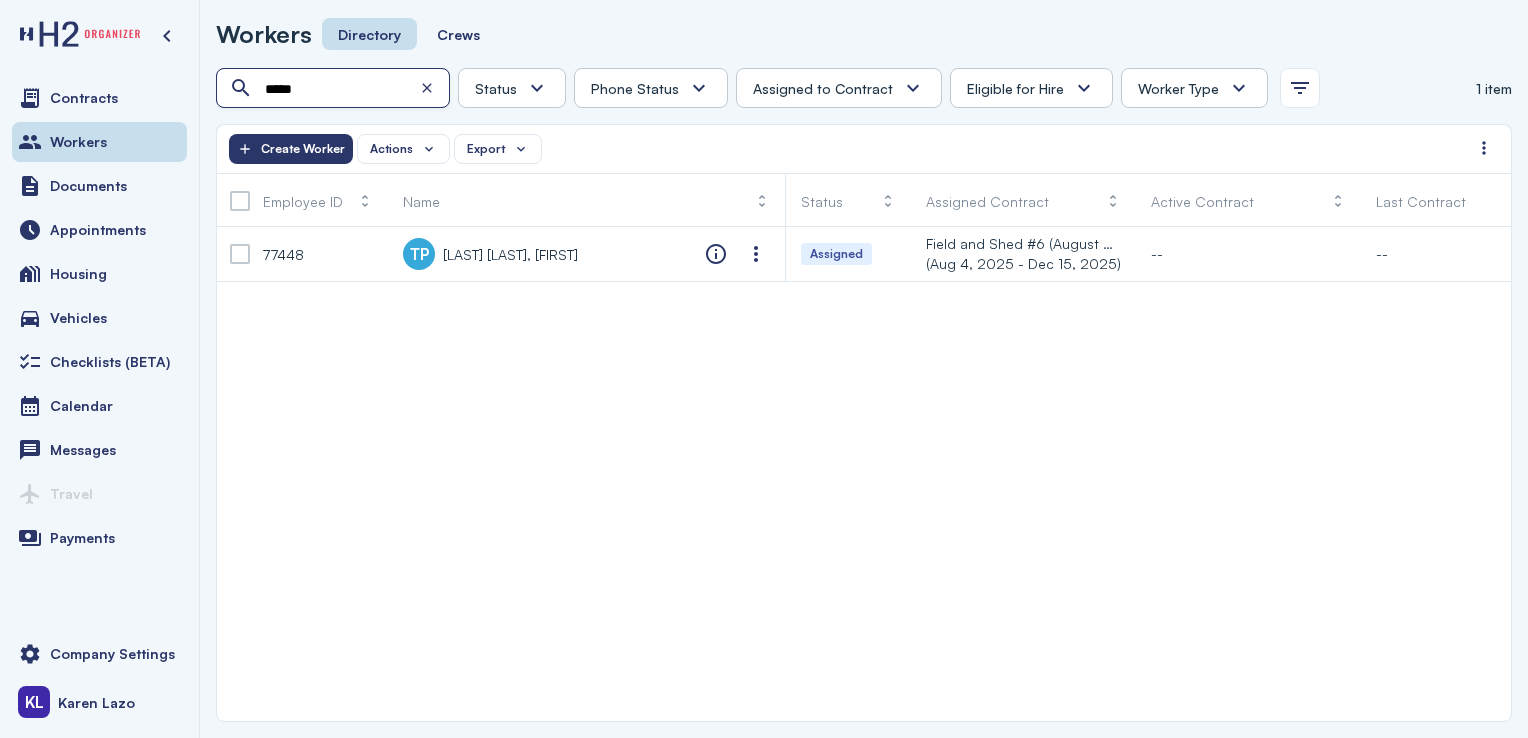 type on "*****" 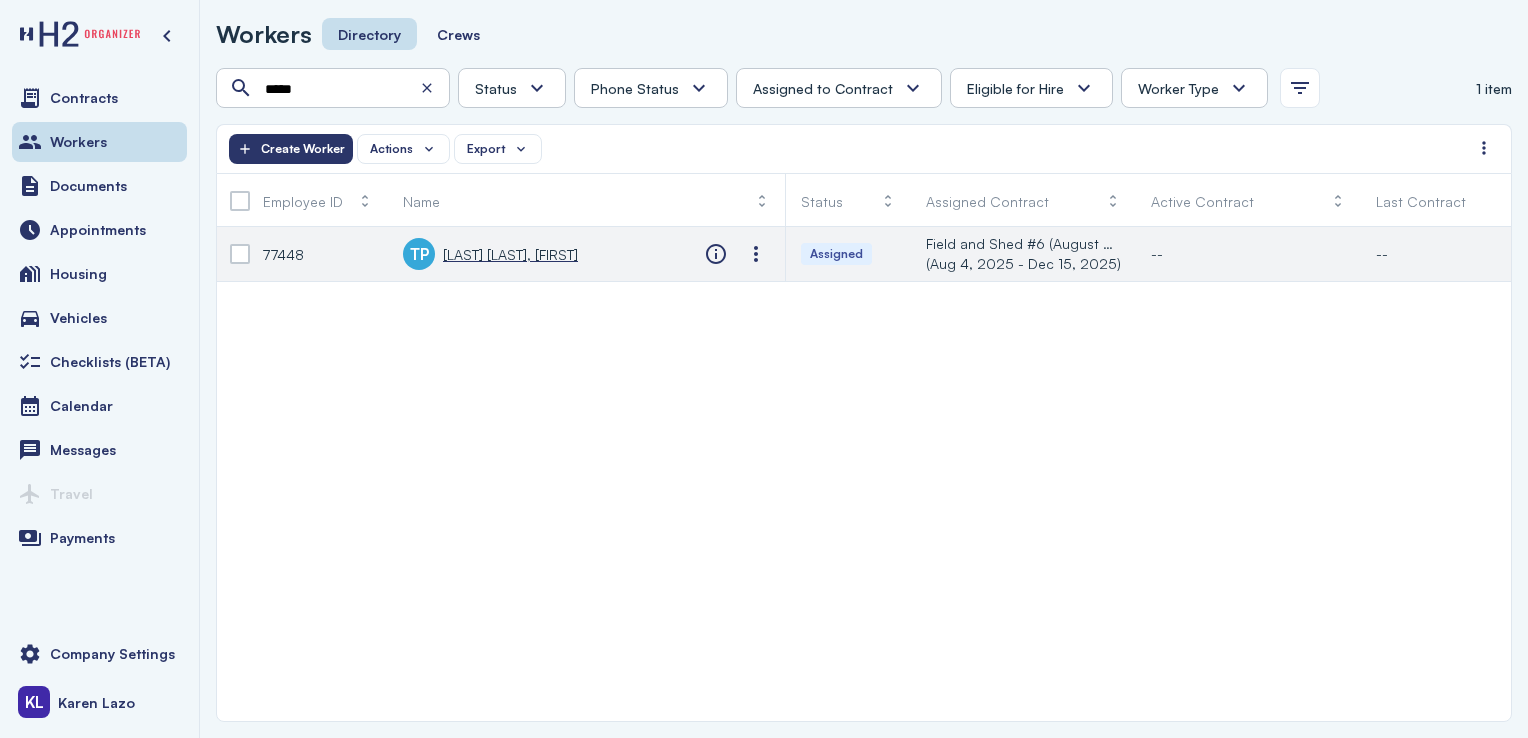 click on "[LAST] [LAST], [FIRST]" at bounding box center (510, 254) 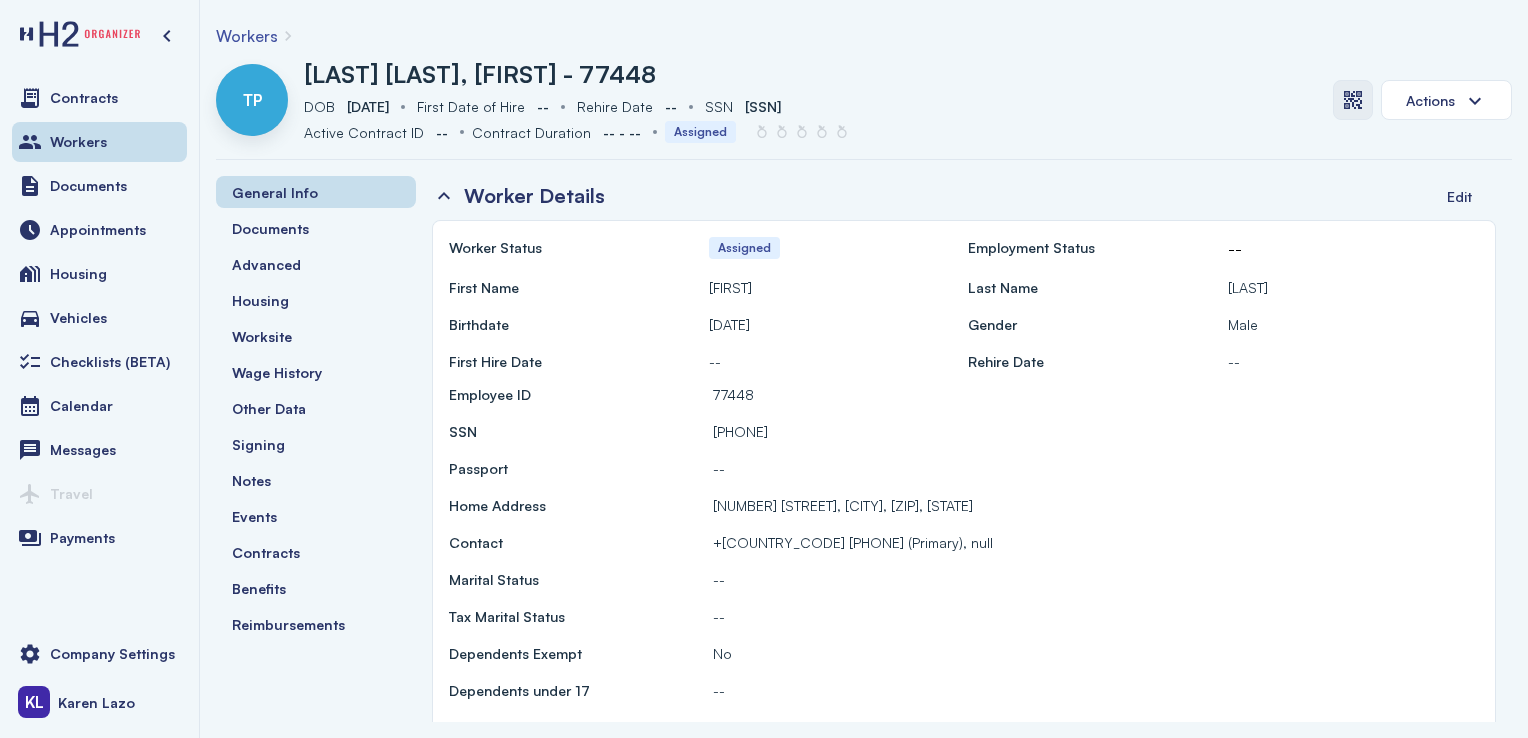 click at bounding box center (1353, 100) 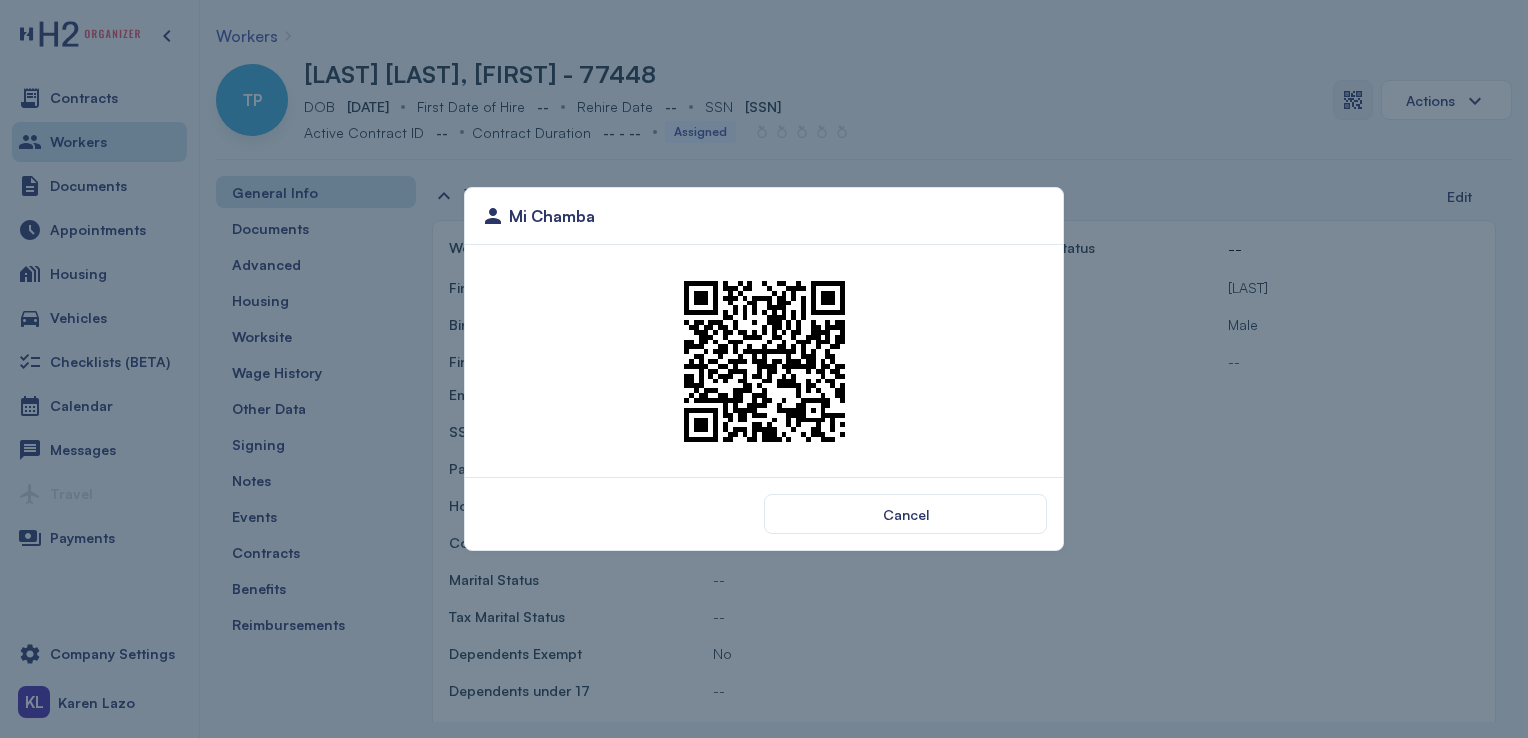 click on "Cancel" at bounding box center [906, 514] 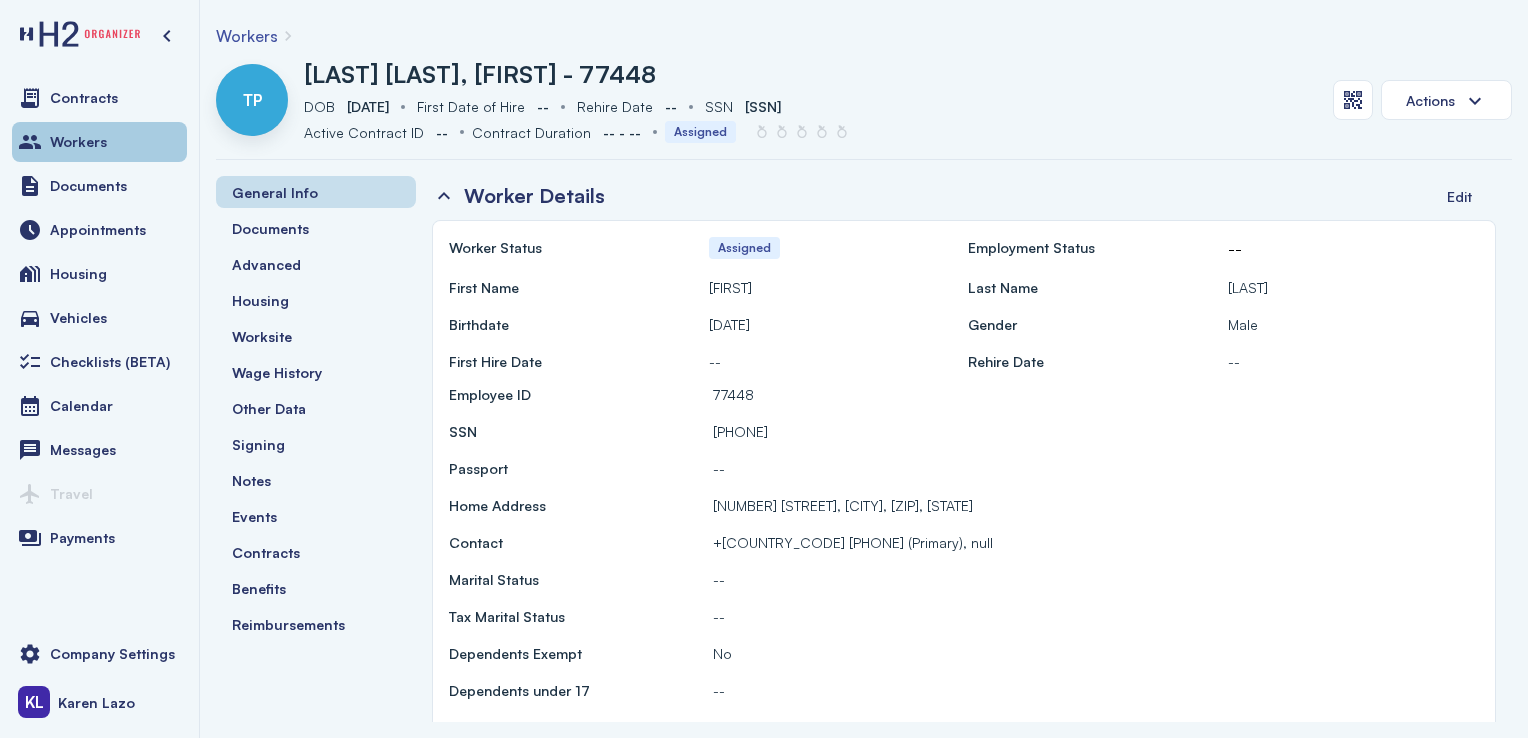 click on "Workers" at bounding box center [78, 142] 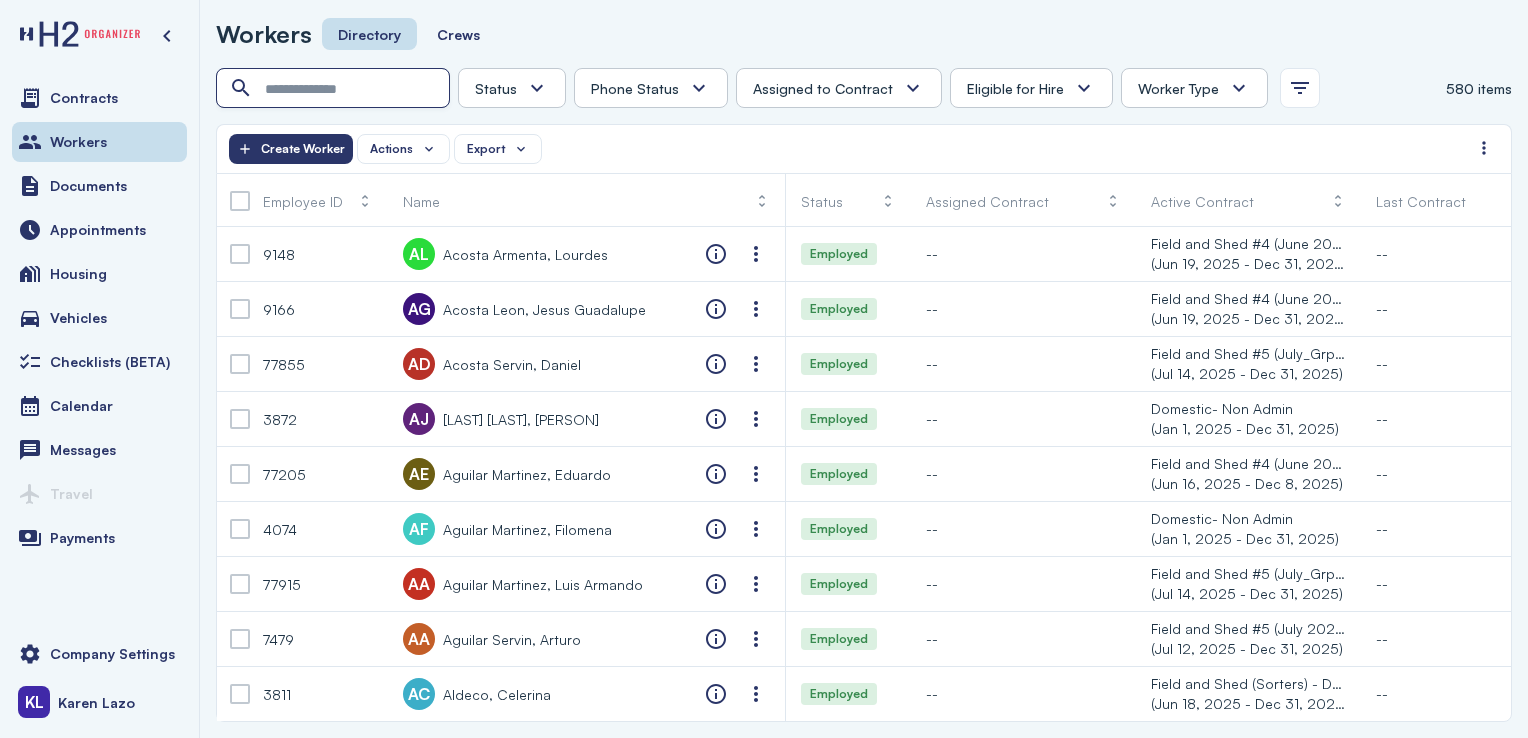 click at bounding box center (335, 89) 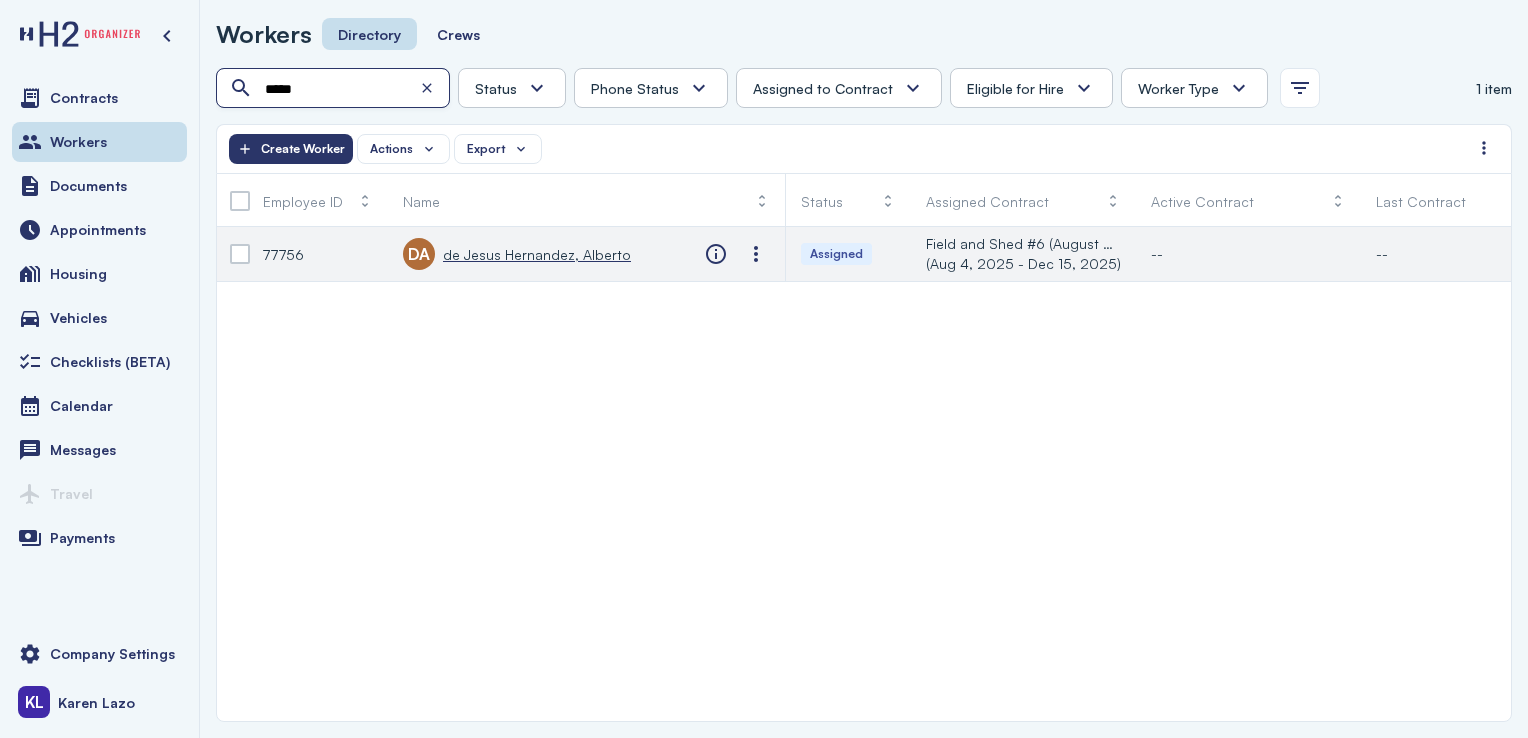 type on "*****" 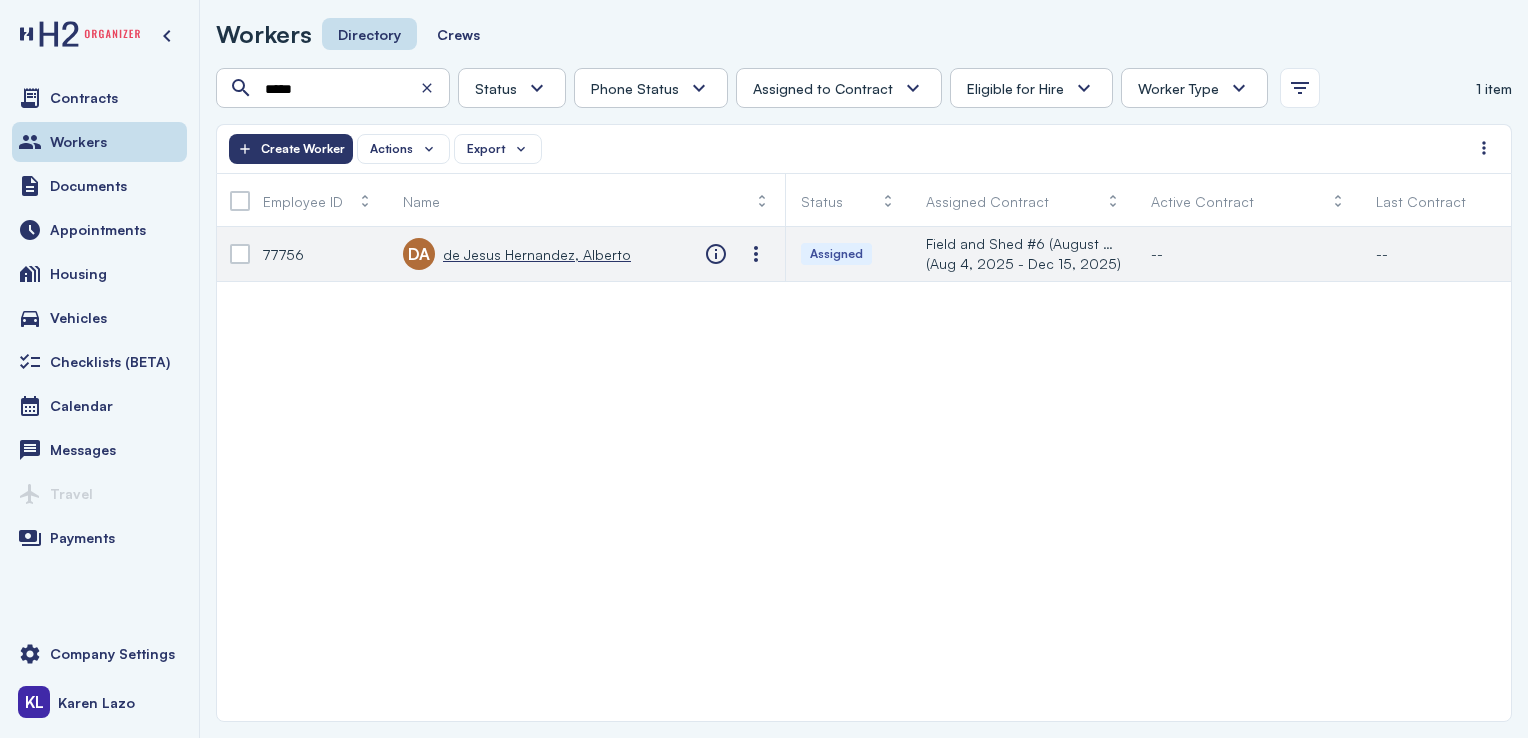 click on "de Jesus Hernandez, Alberto" at bounding box center (537, 254) 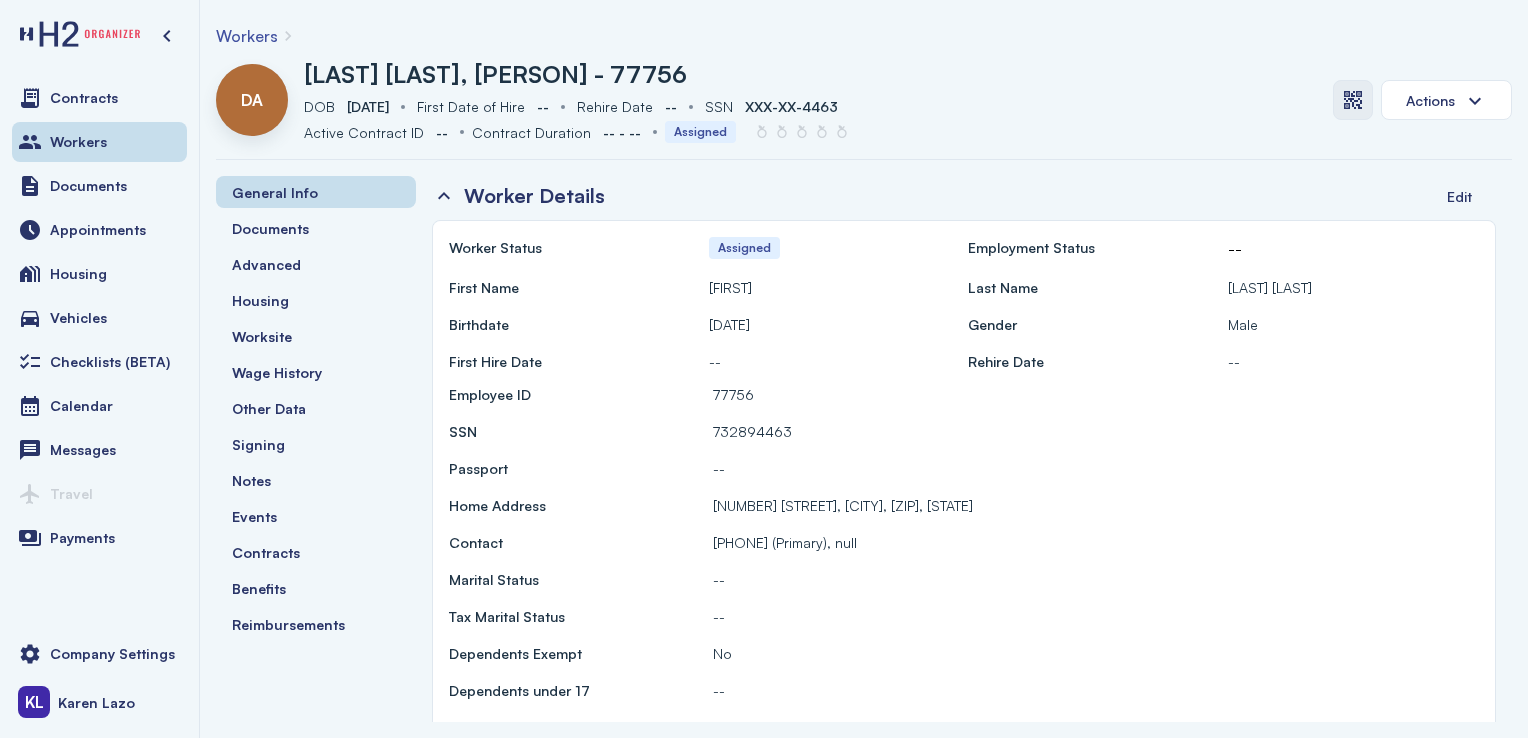 click at bounding box center (1353, 100) 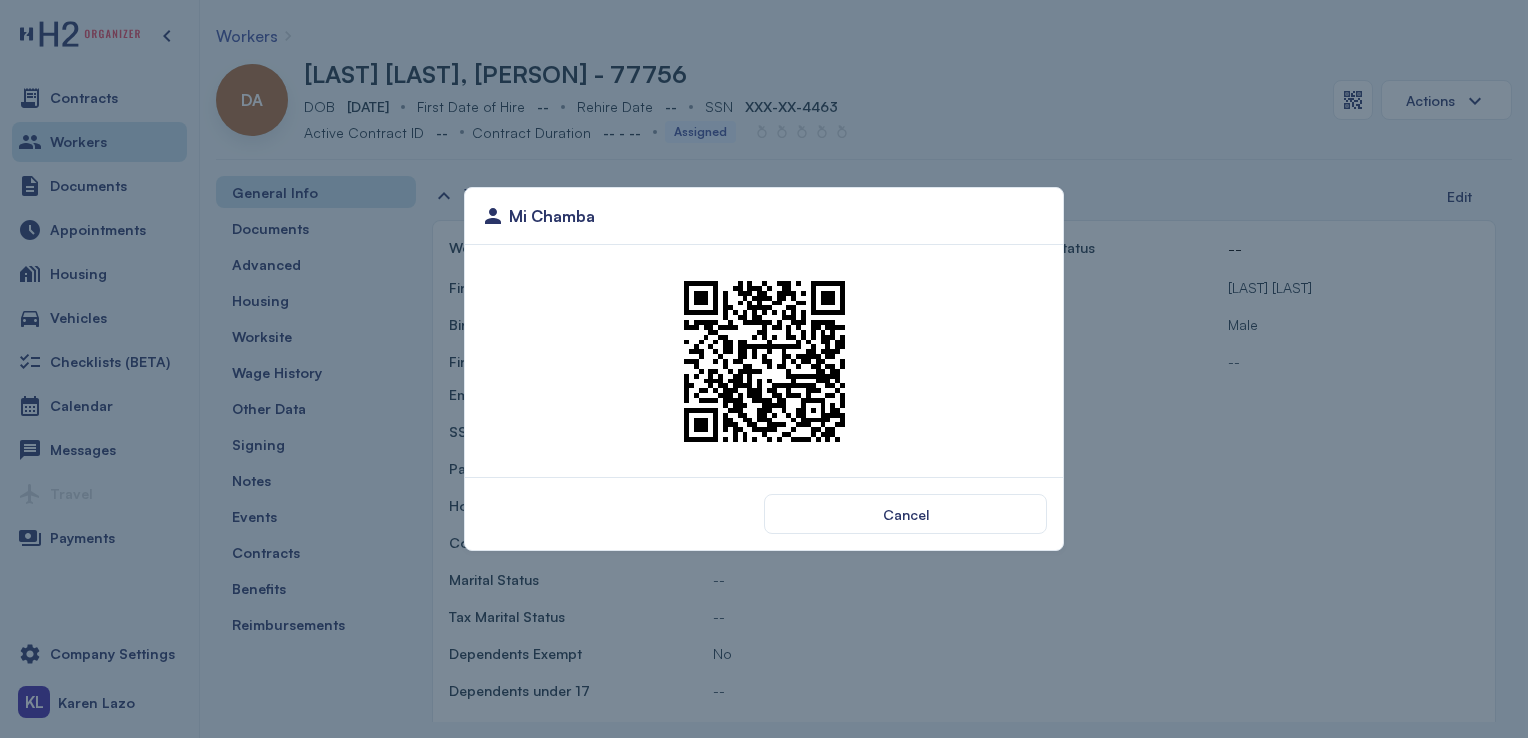 click at bounding box center (764, 361) 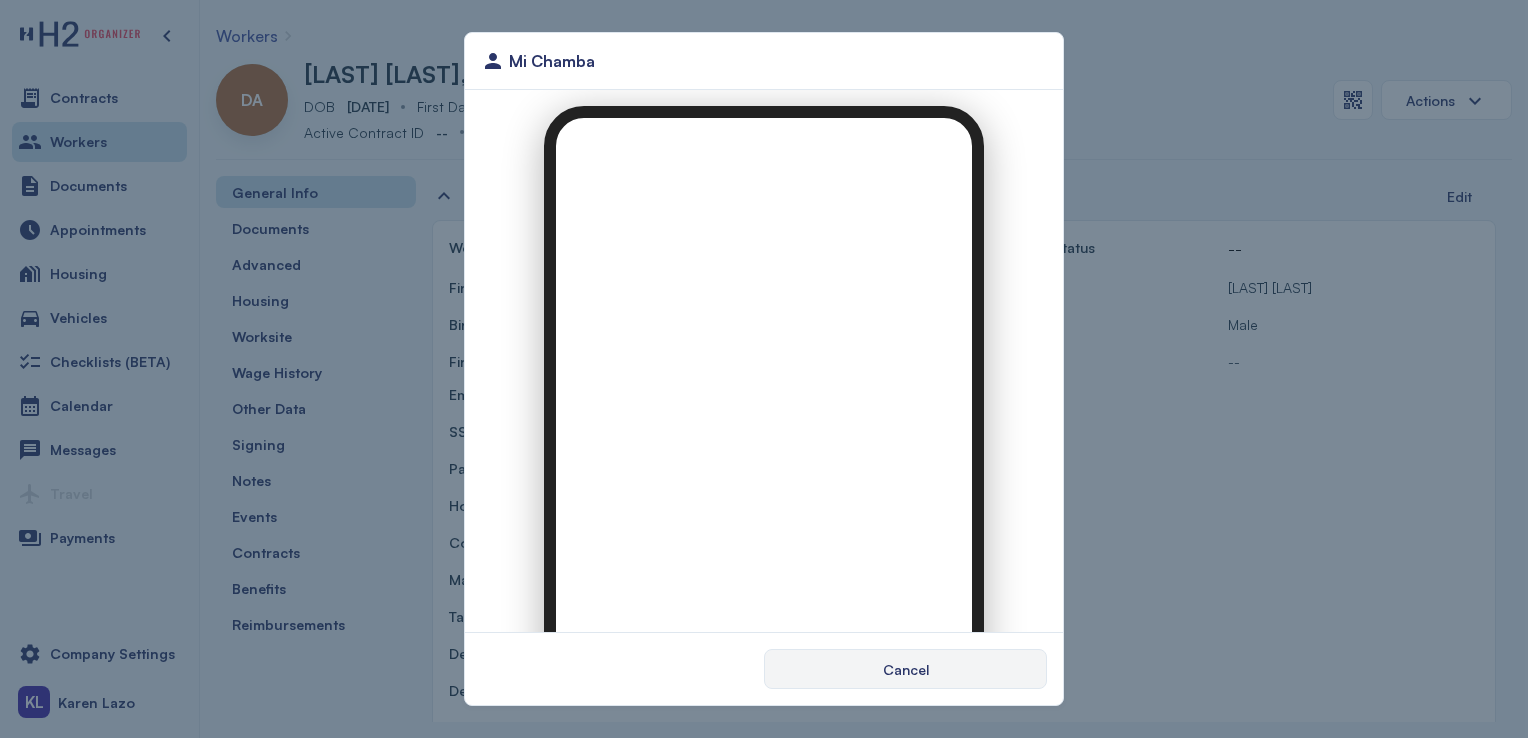 scroll, scrollTop: 0, scrollLeft: 0, axis: both 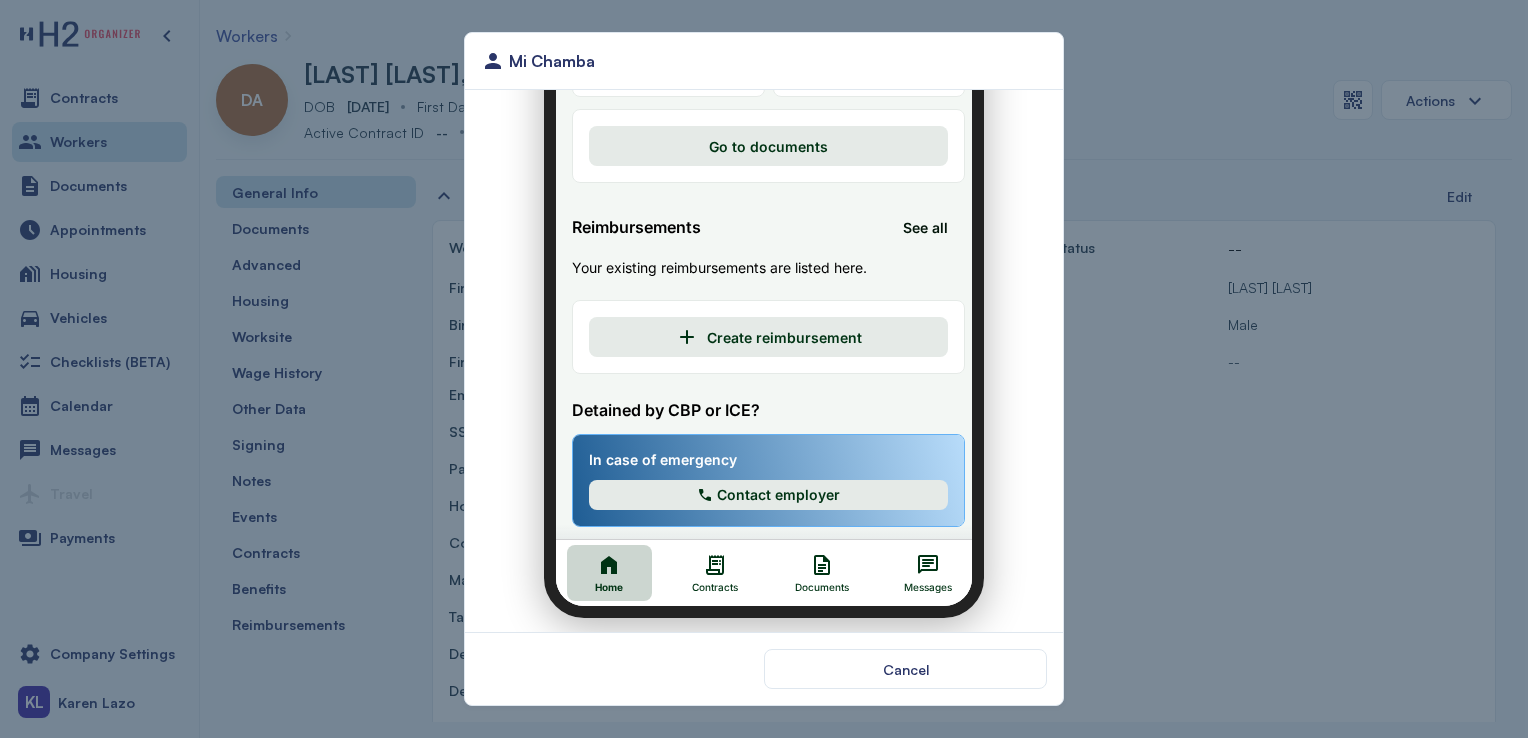 click 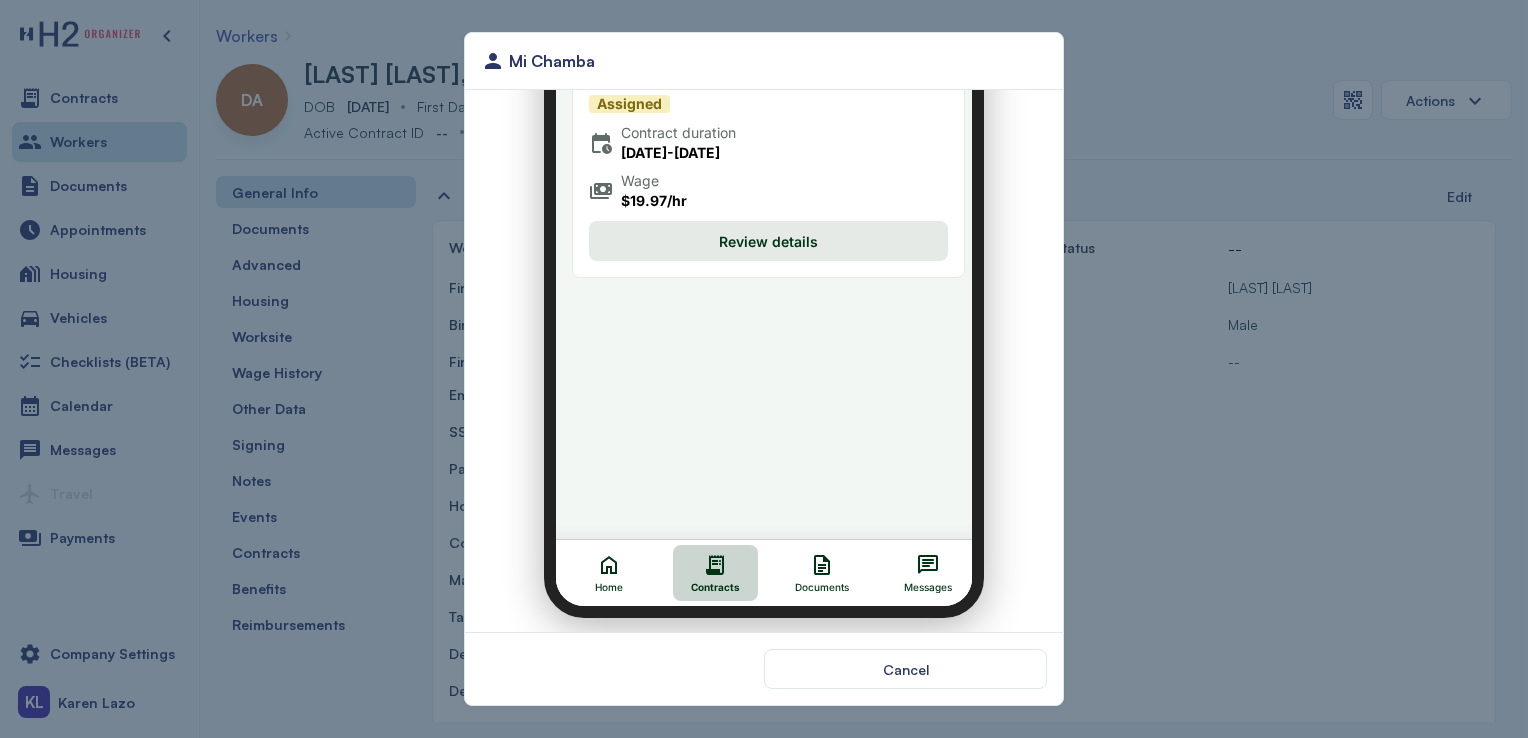 click on "Review details" at bounding box center (756, 229) 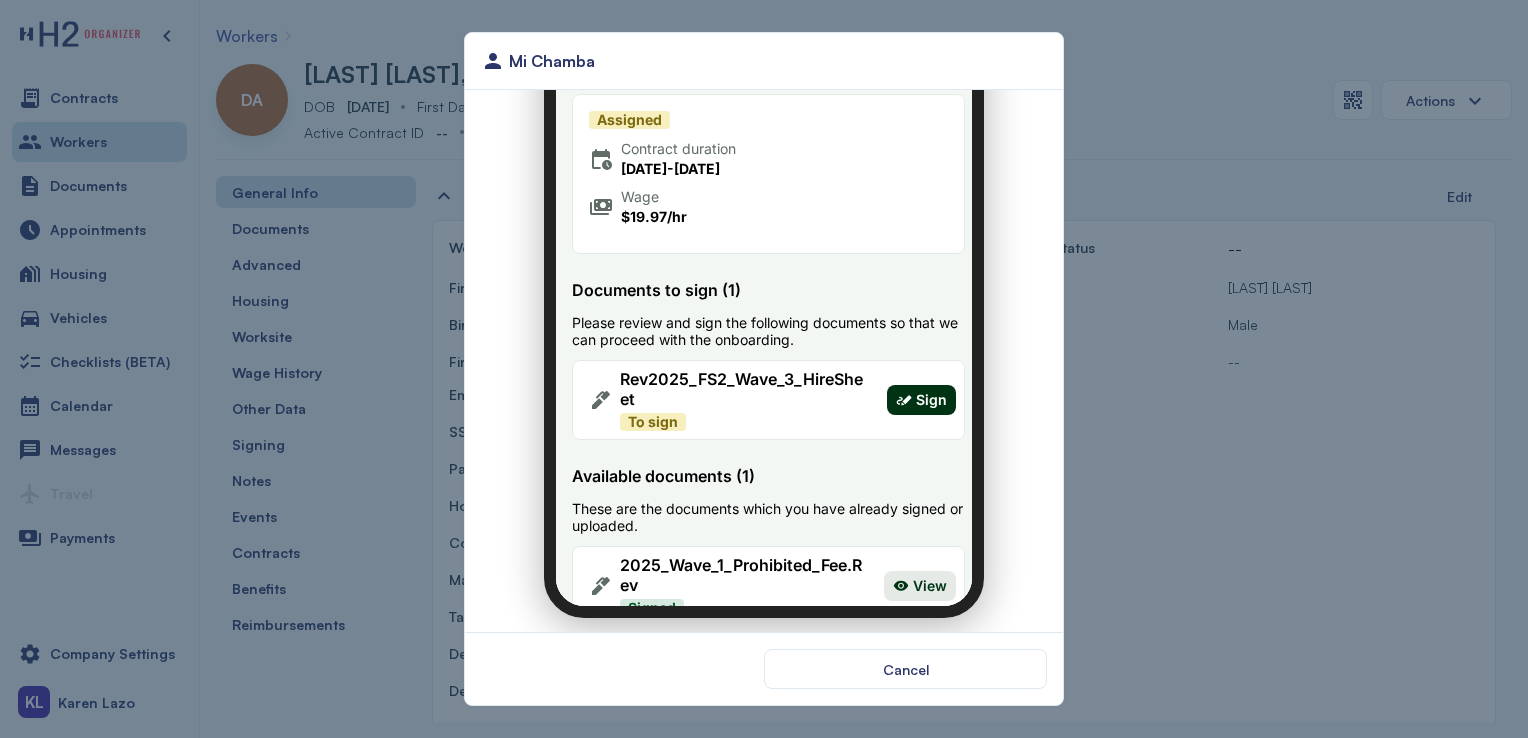 click on "Sign" at bounding box center (919, 388) 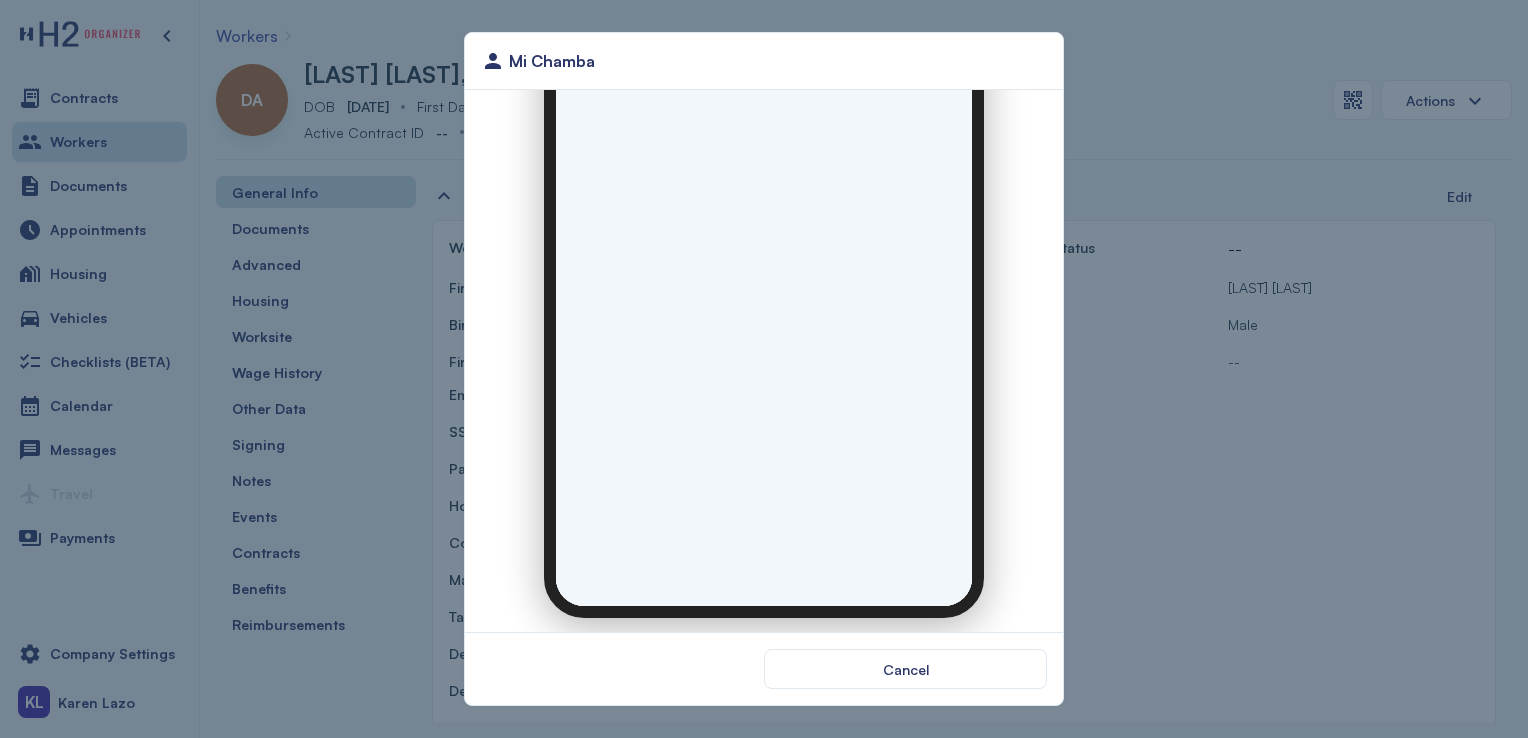 scroll, scrollTop: 0, scrollLeft: 0, axis: both 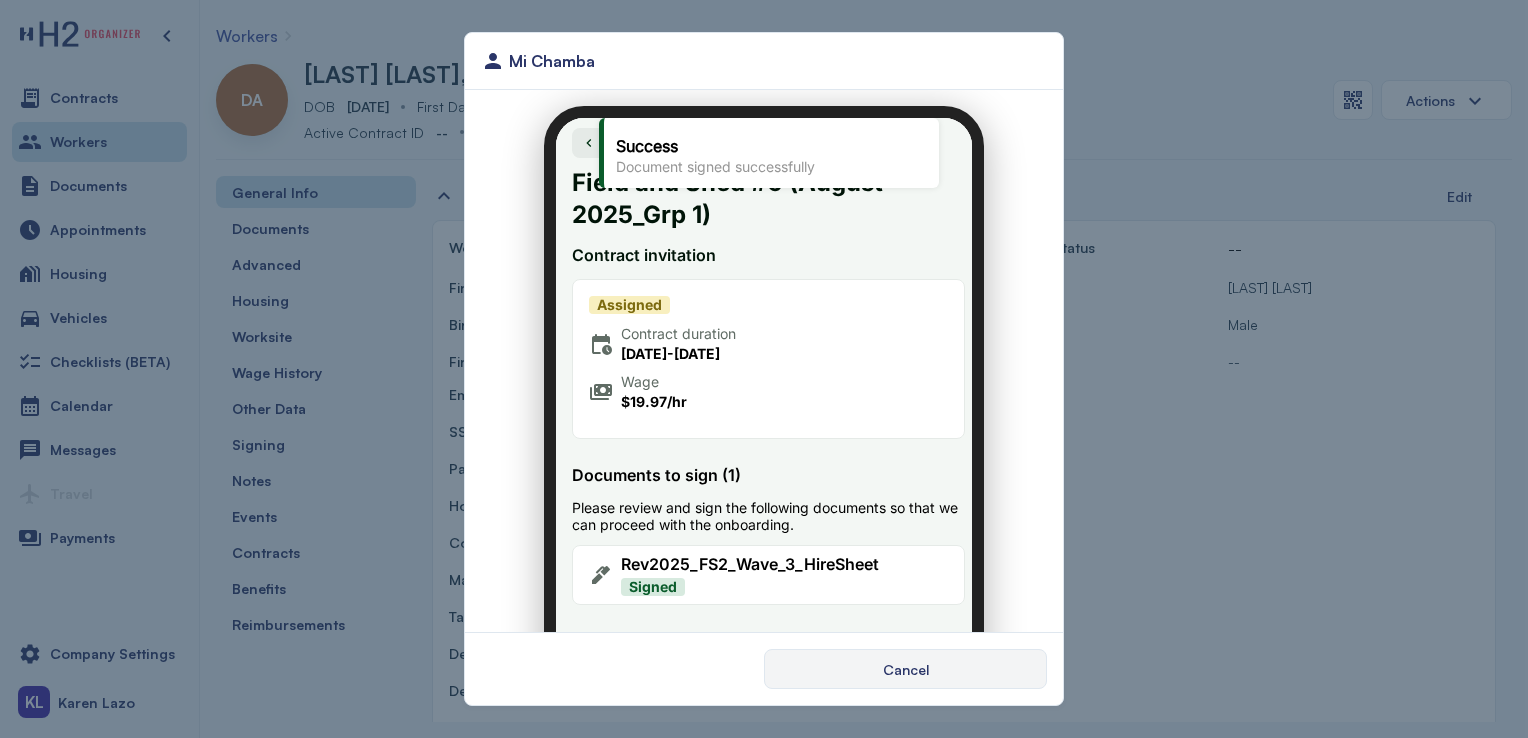 click on "Cancel" at bounding box center [905, 669] 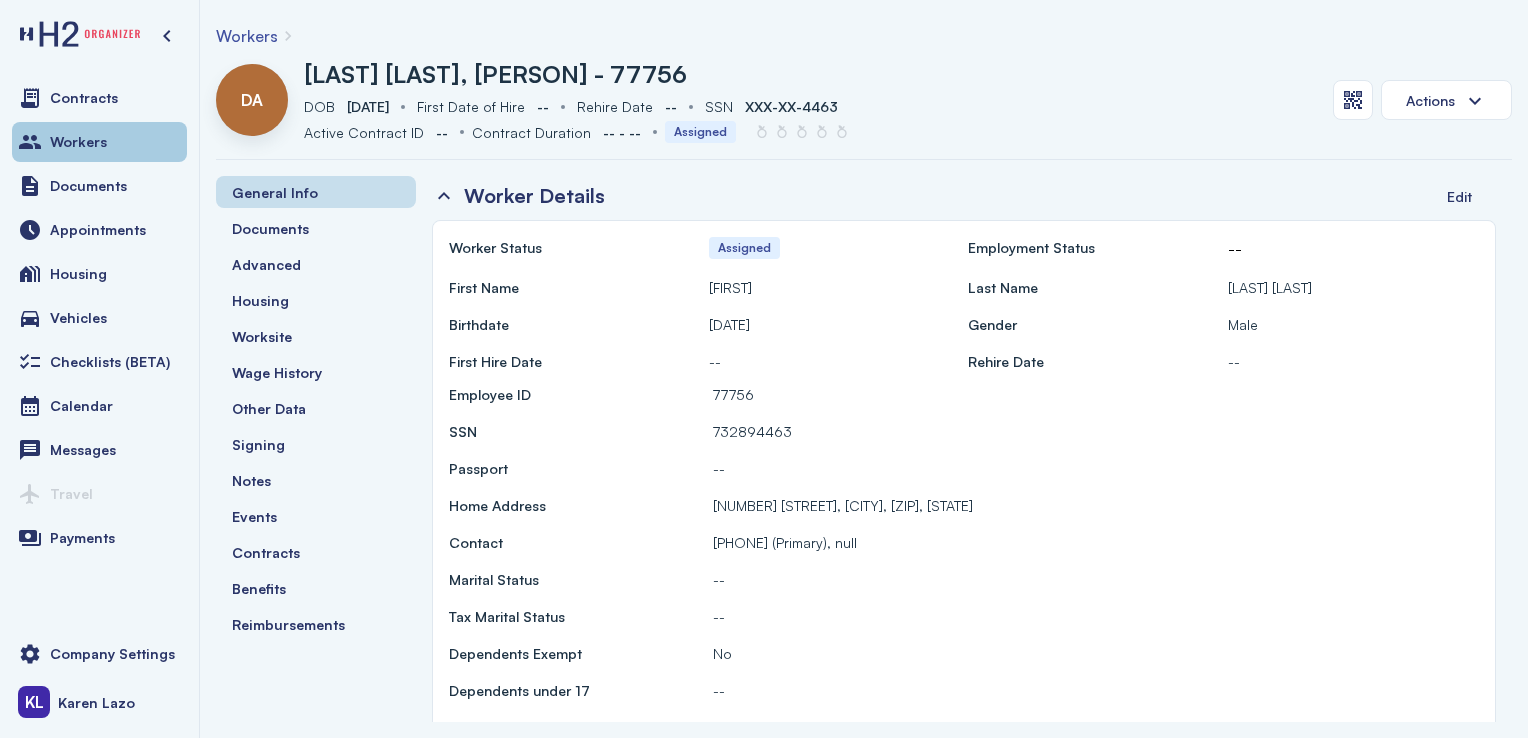click on "Workers" at bounding box center (99, 142) 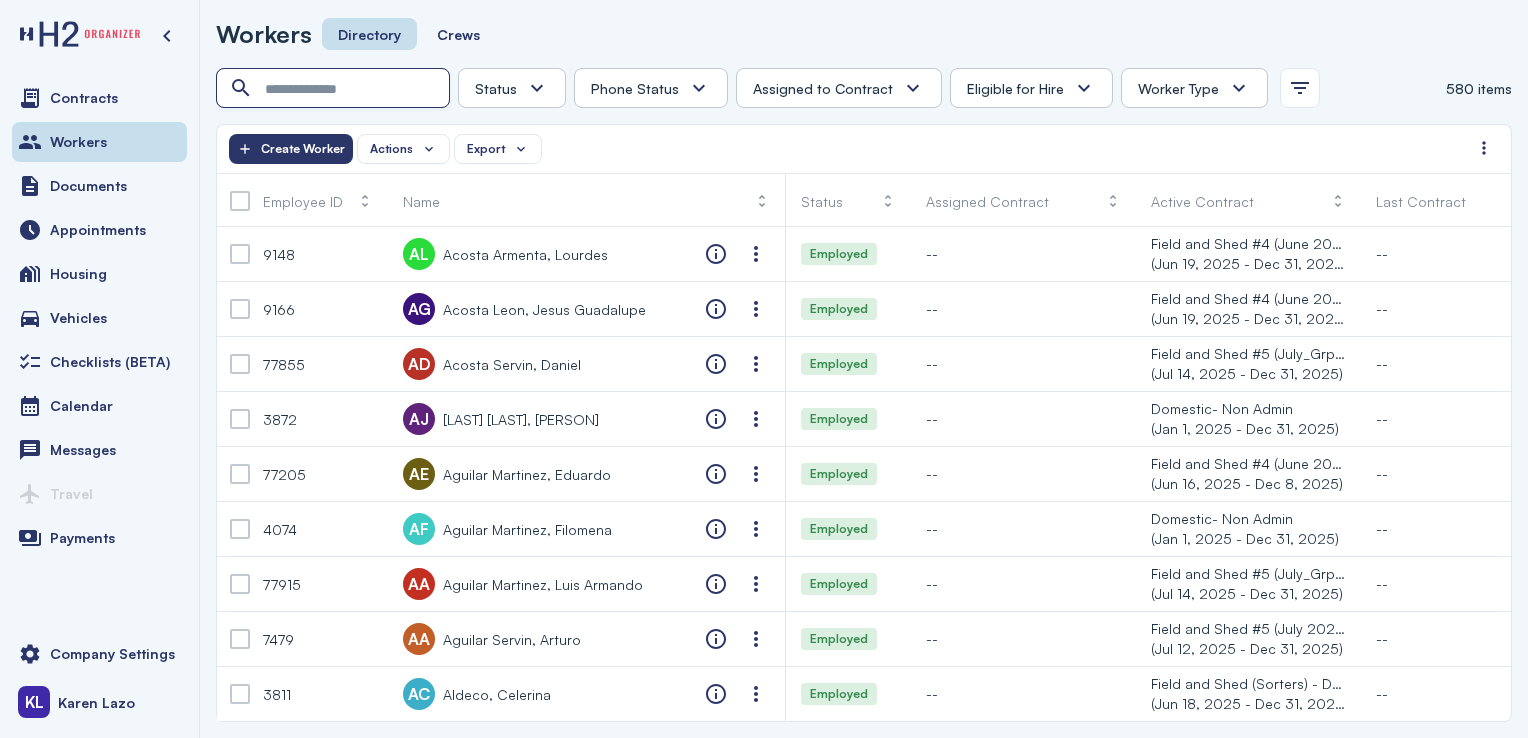 click at bounding box center (335, 89) 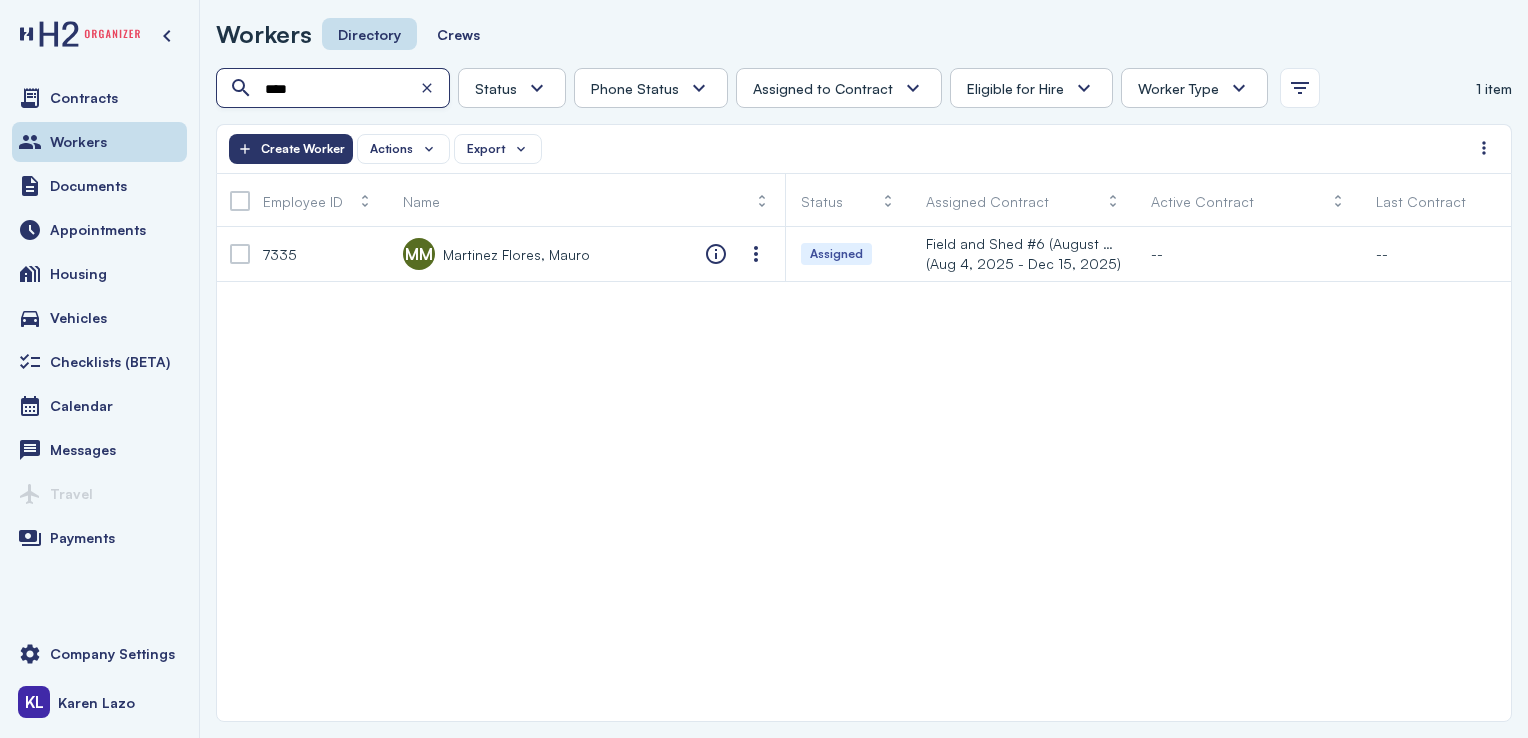 type on "****" 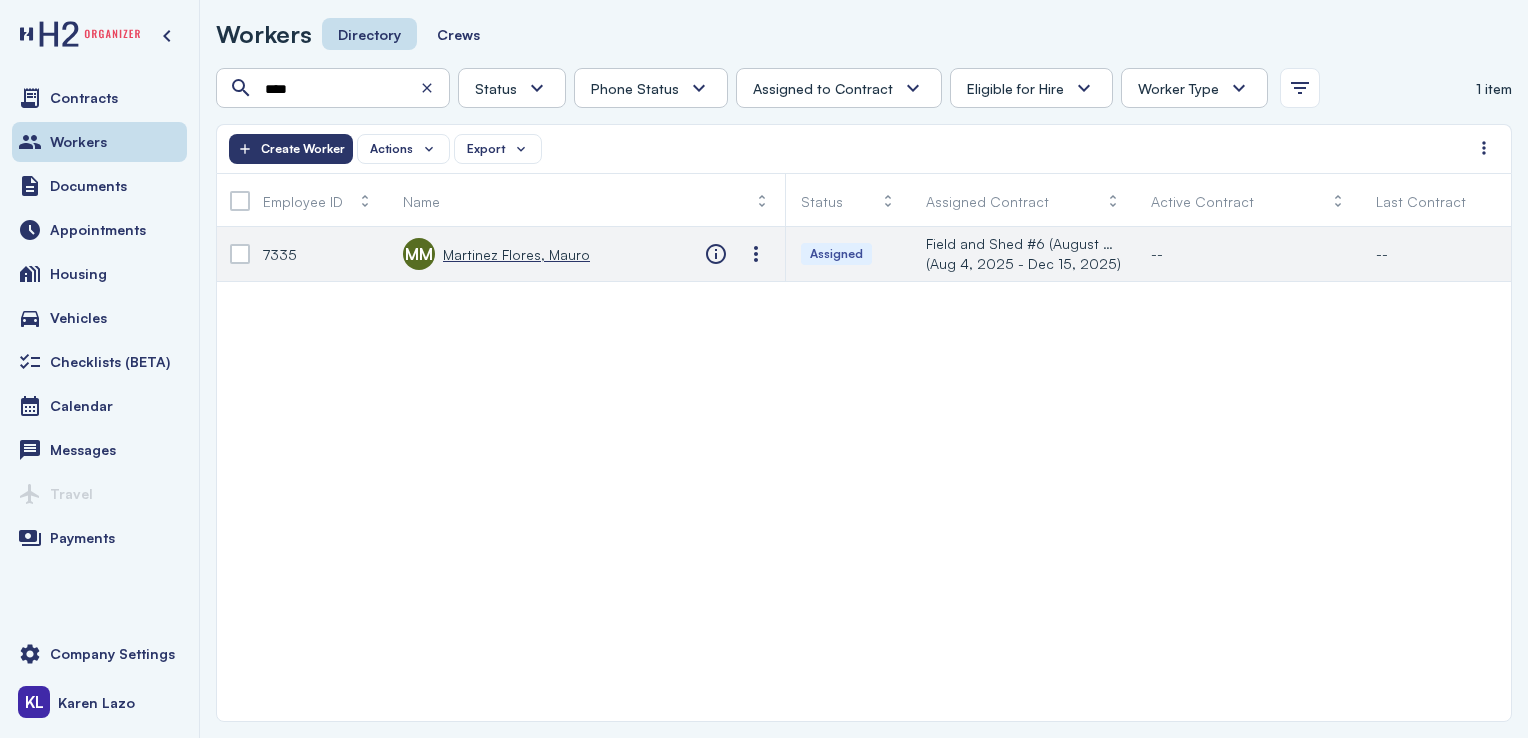 click on "Martinez Flores, Mauro" at bounding box center [516, 254] 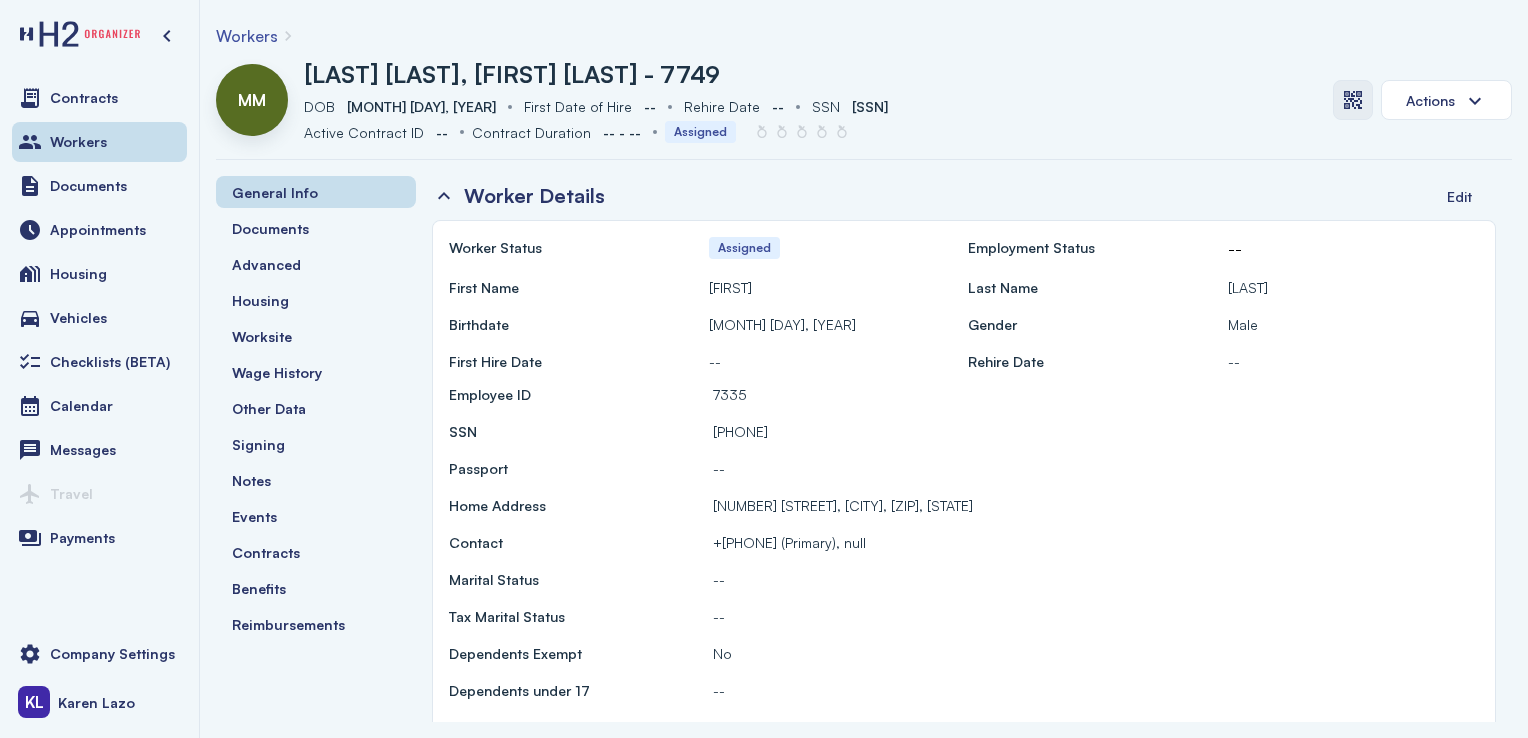 click at bounding box center (1353, 100) 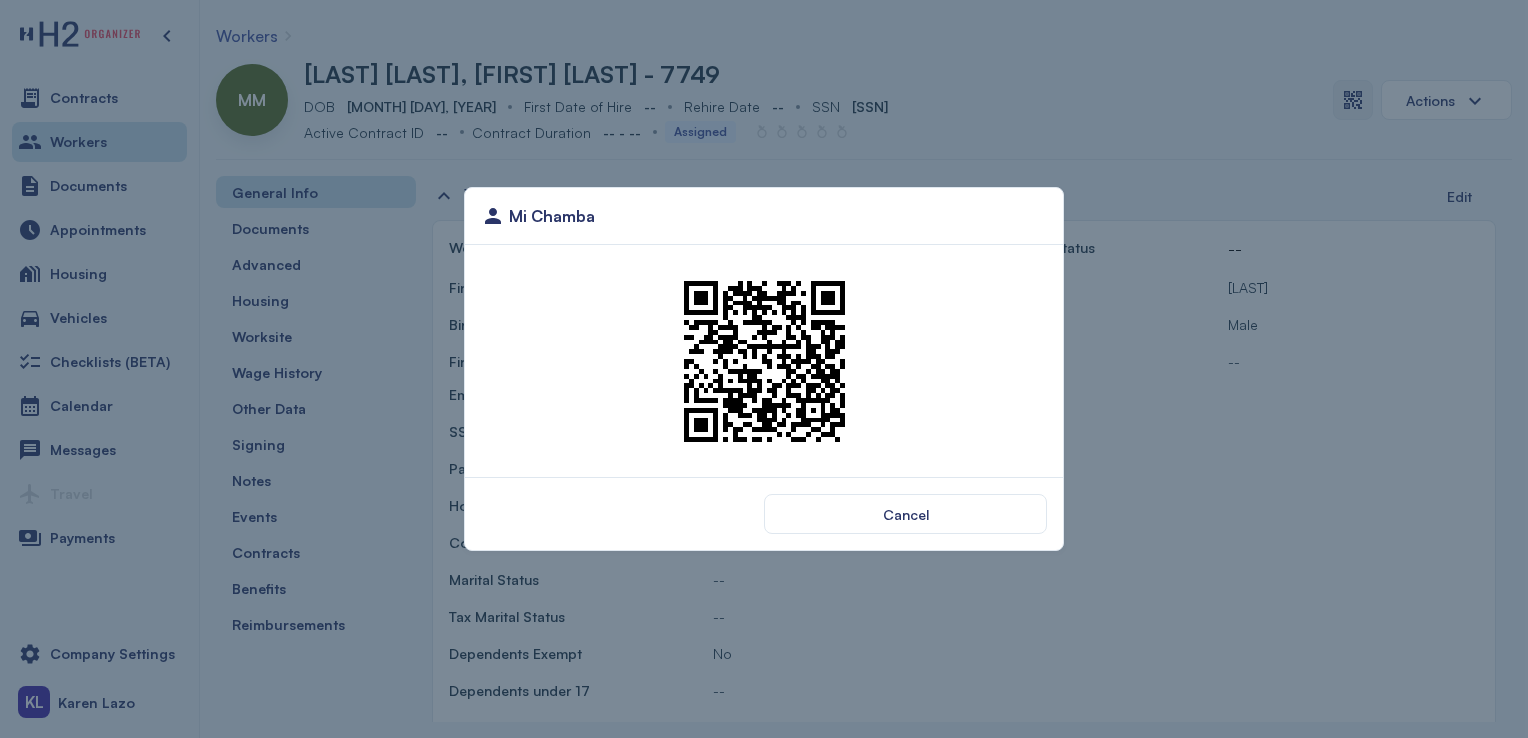 click on "Cancel" at bounding box center (906, 514) 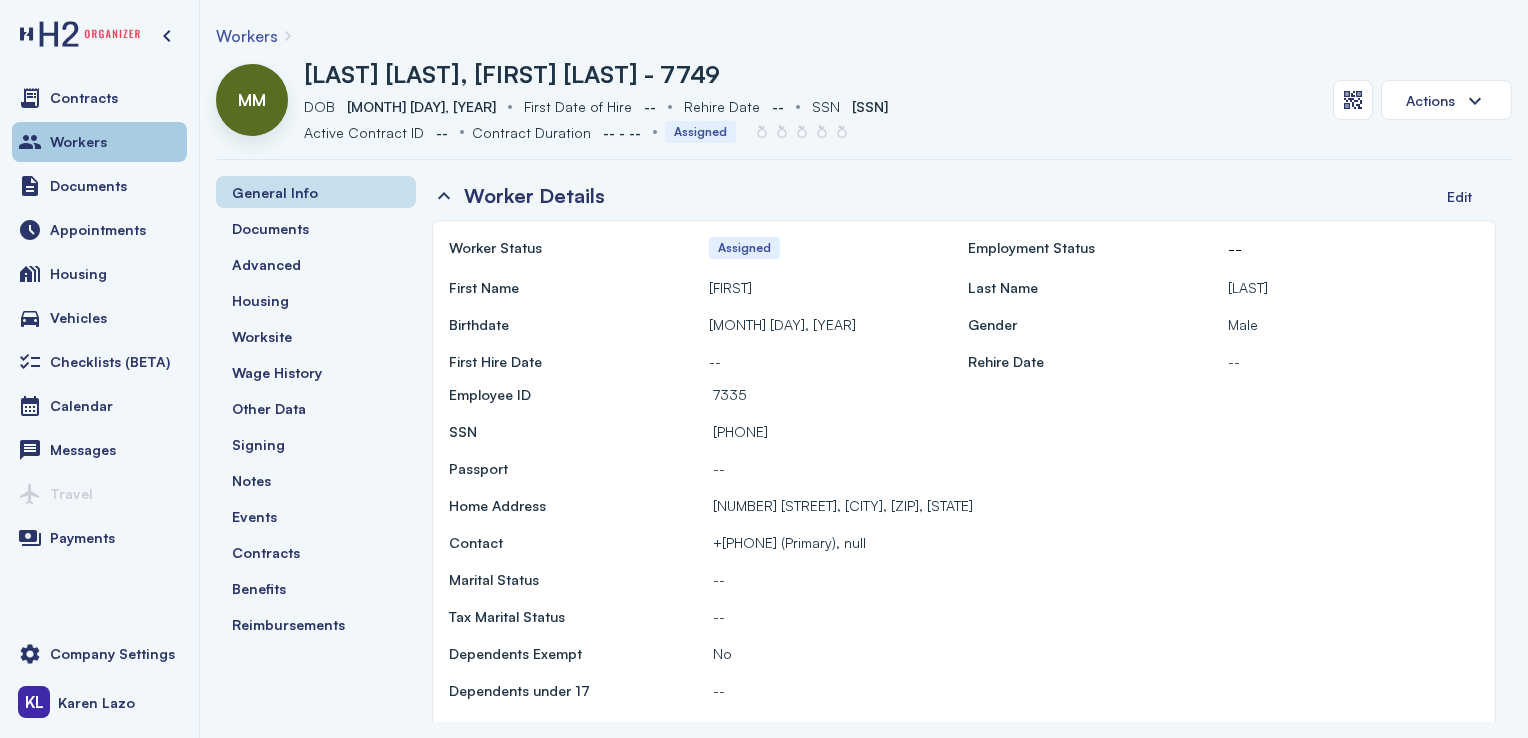 click on "Workers" at bounding box center (99, 142) 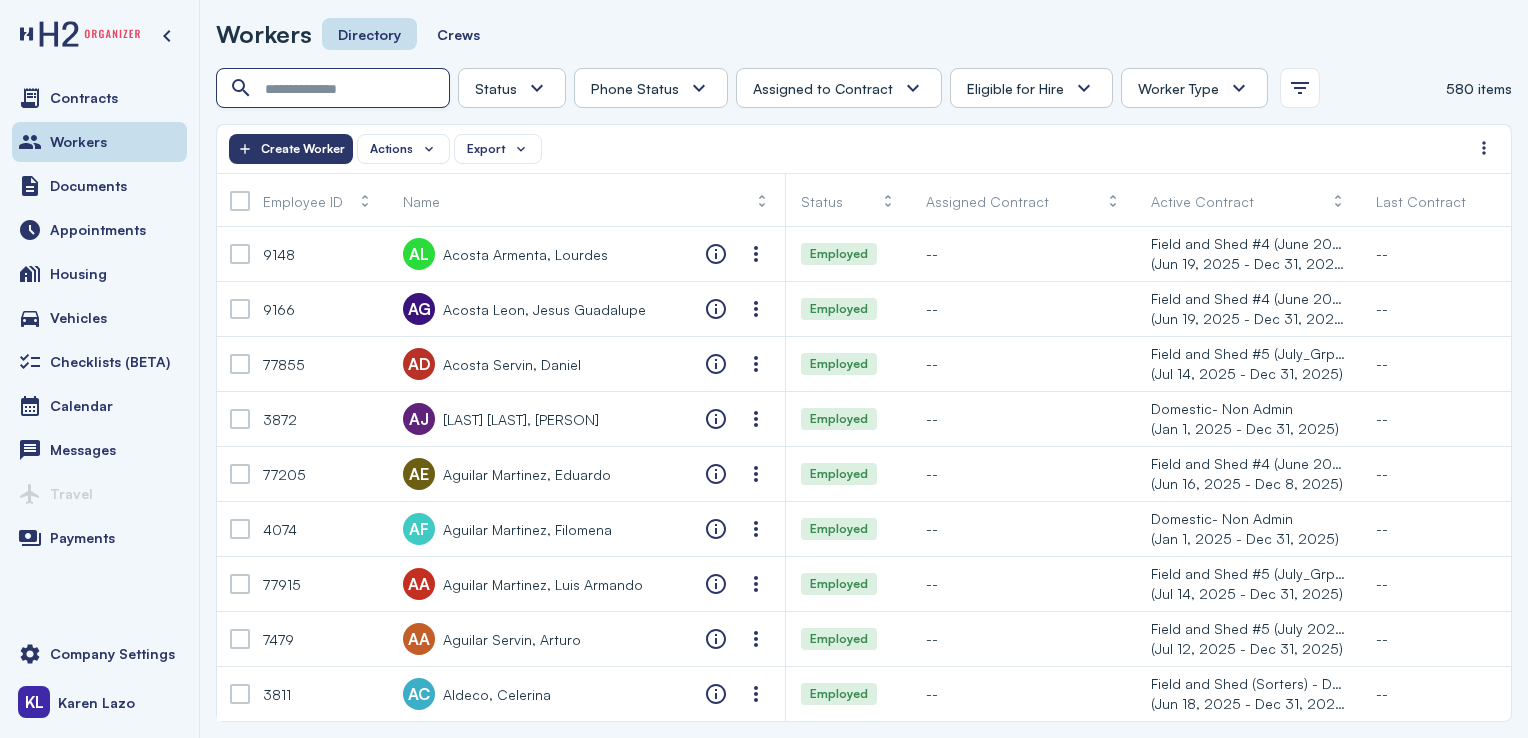 click at bounding box center [335, 89] 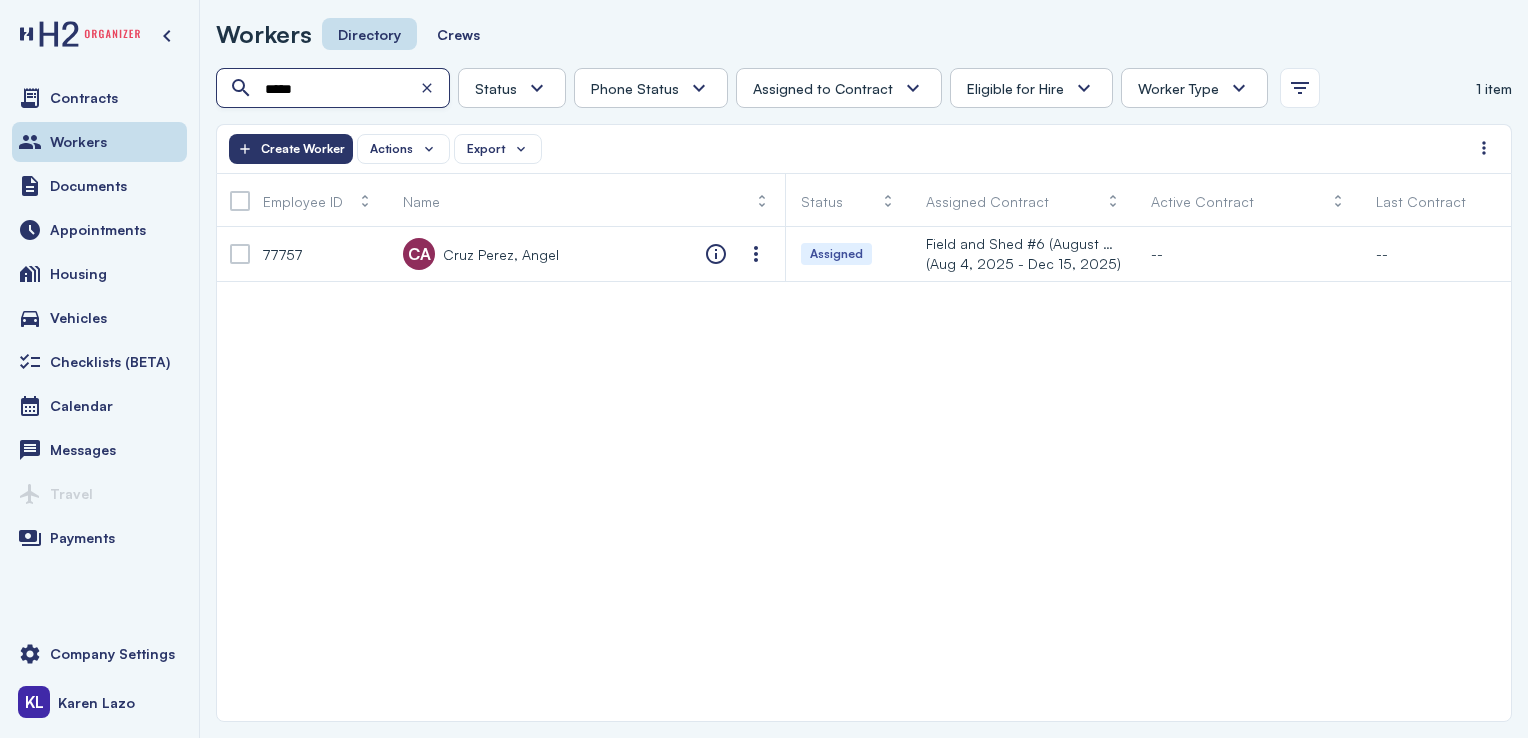 type on "*****" 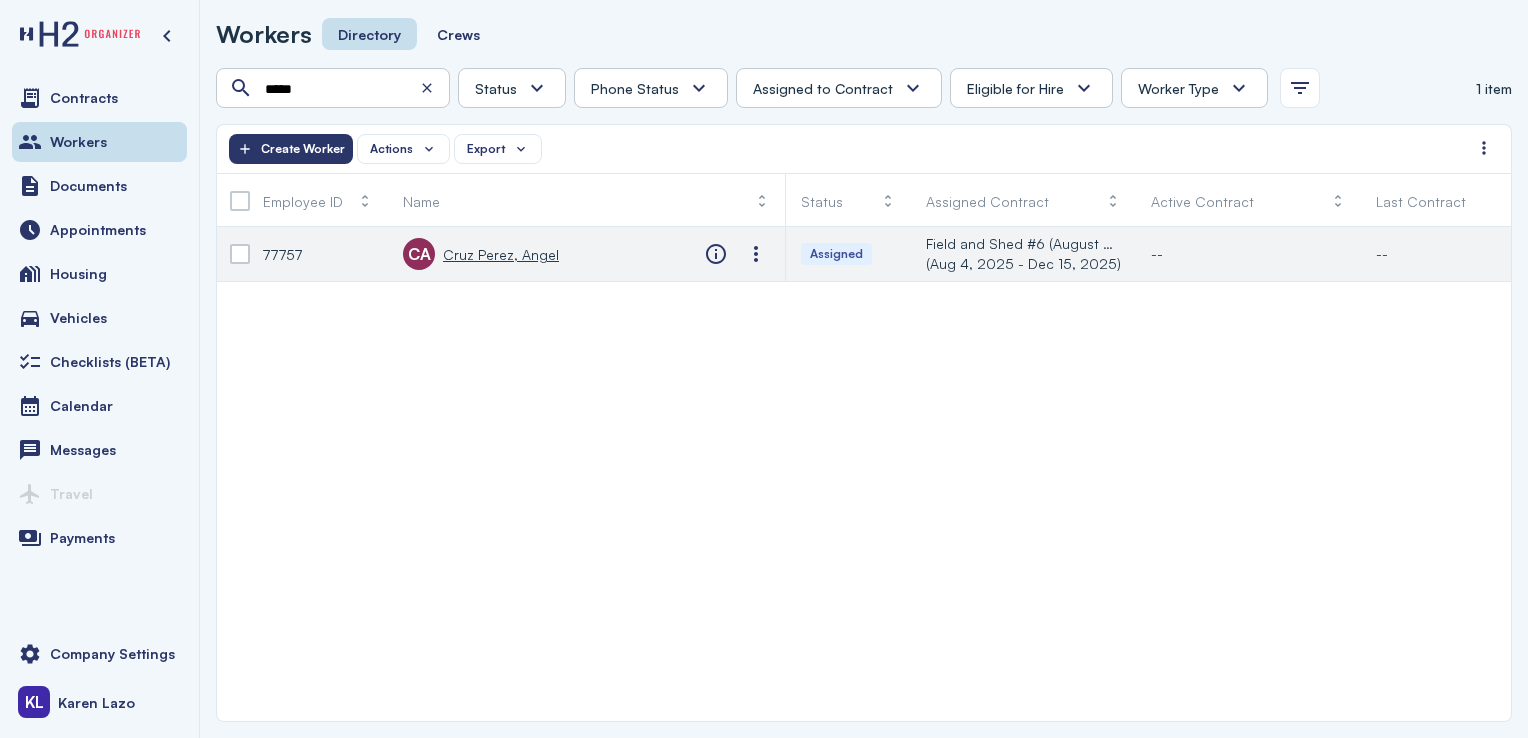 click on "Cruz Perez, Angel" at bounding box center [501, 254] 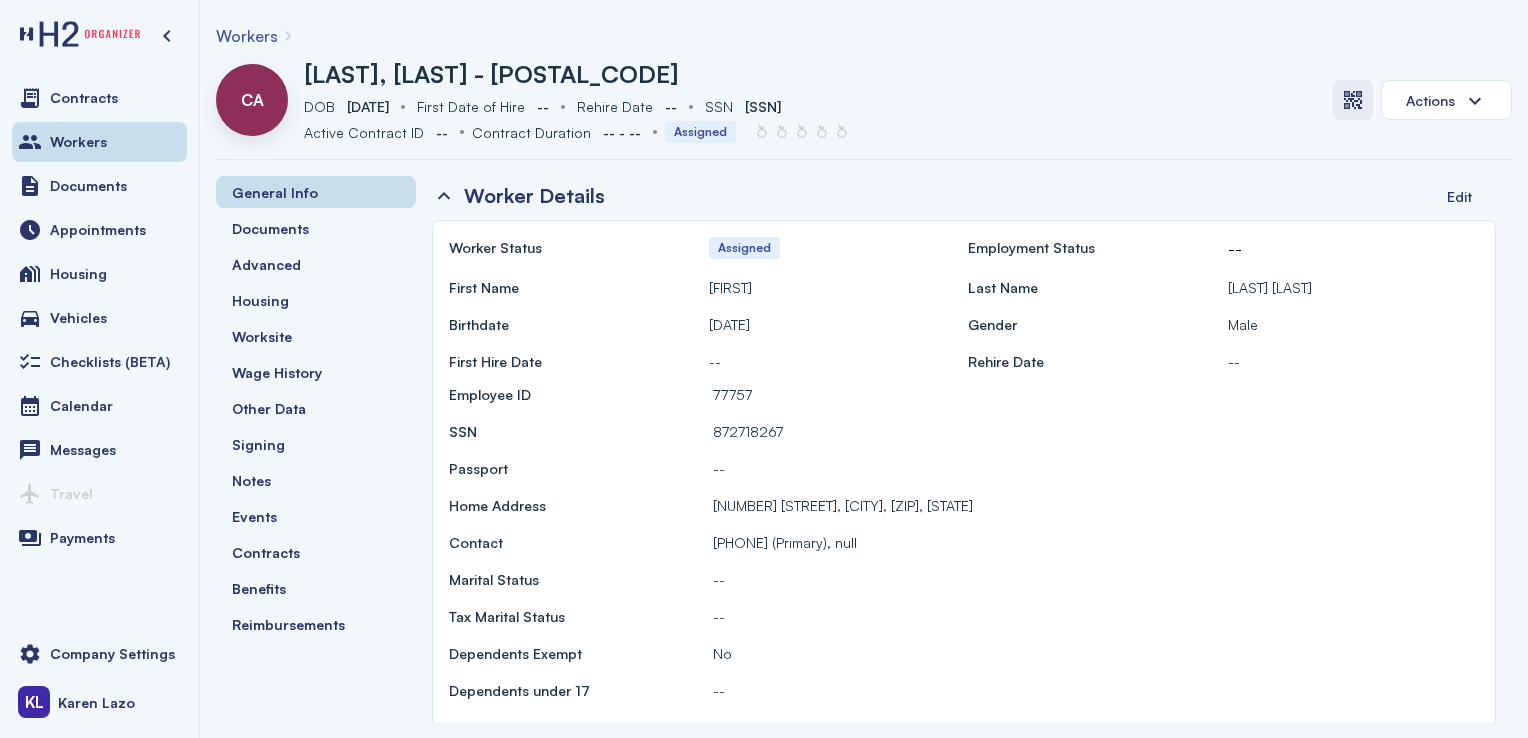 click at bounding box center [1353, 100] 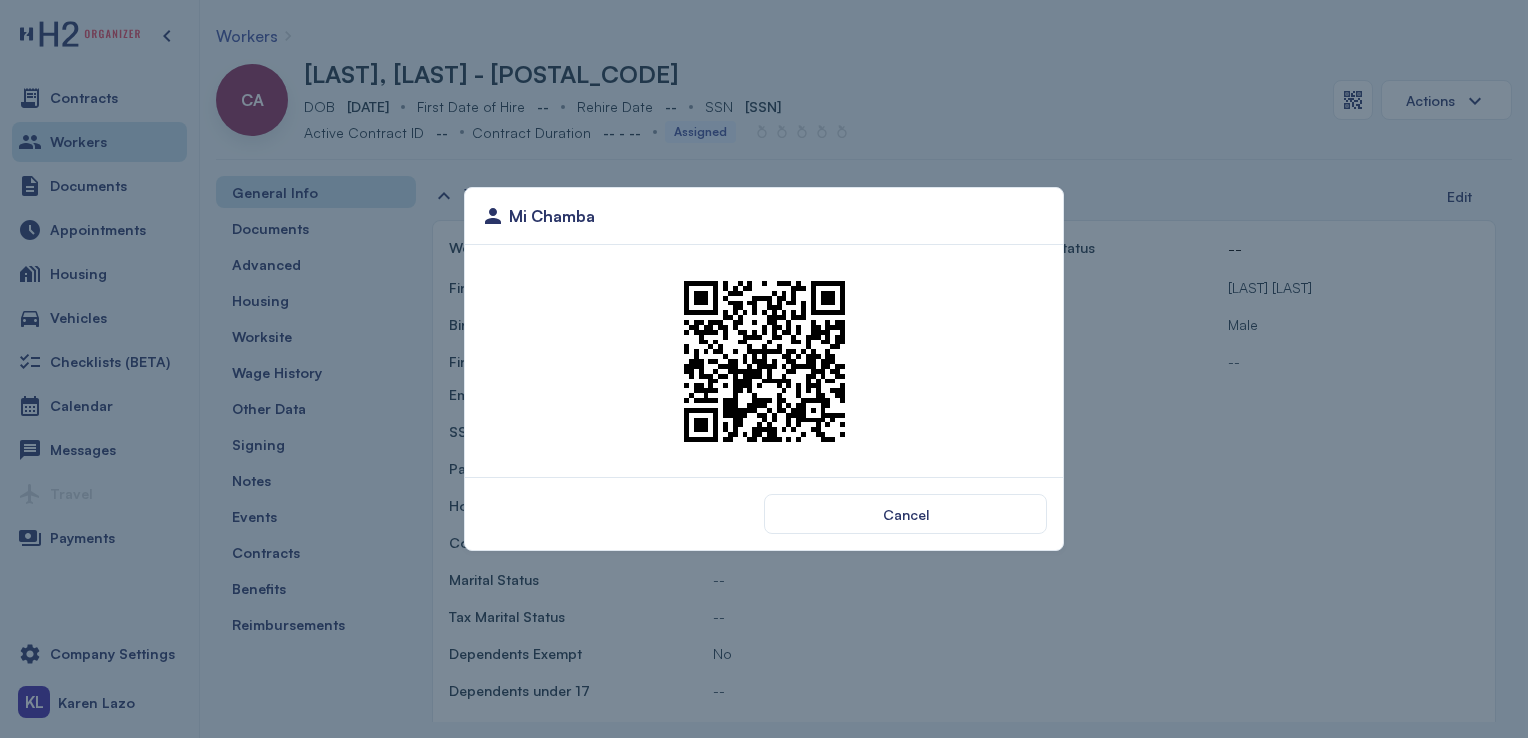 click at bounding box center (764, 361) 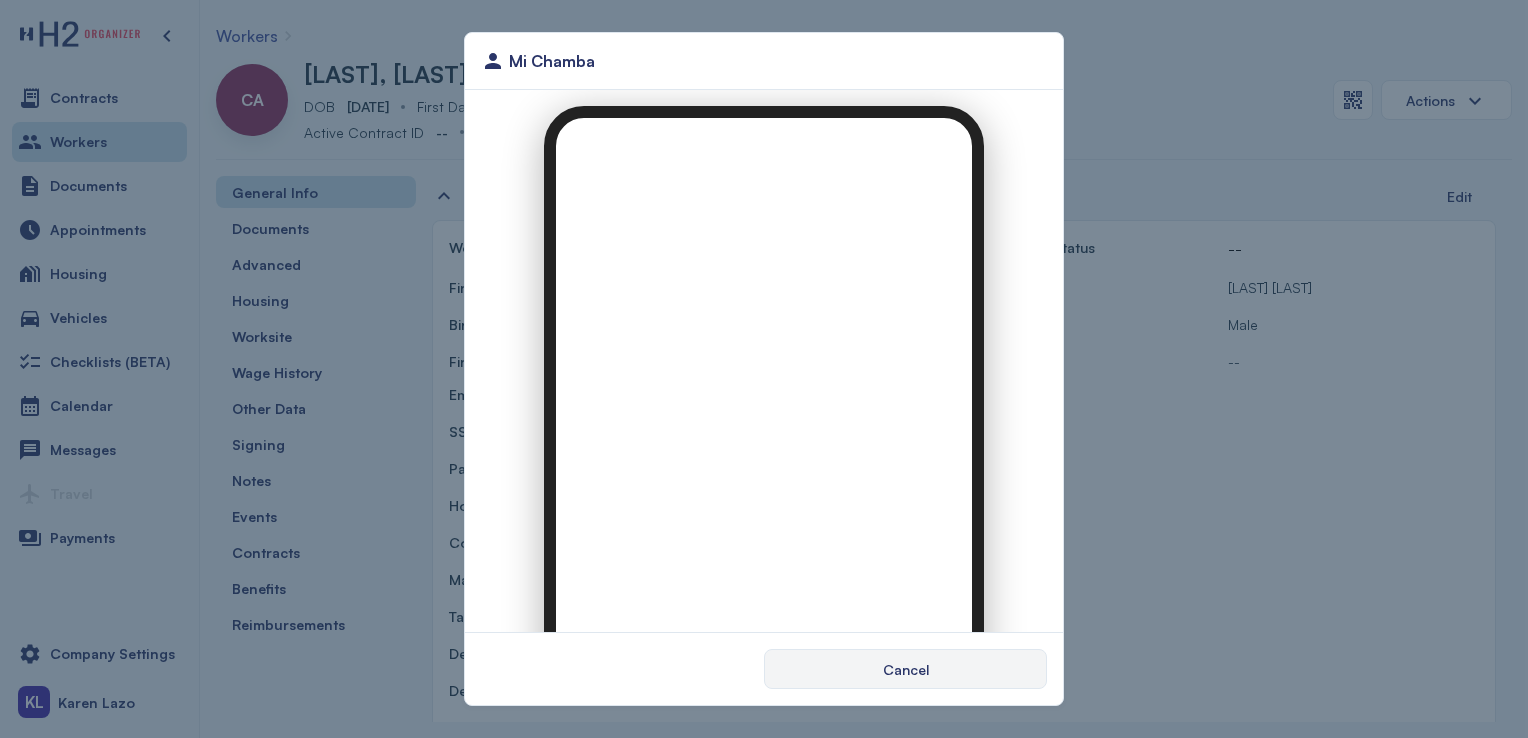 scroll, scrollTop: 0, scrollLeft: 0, axis: both 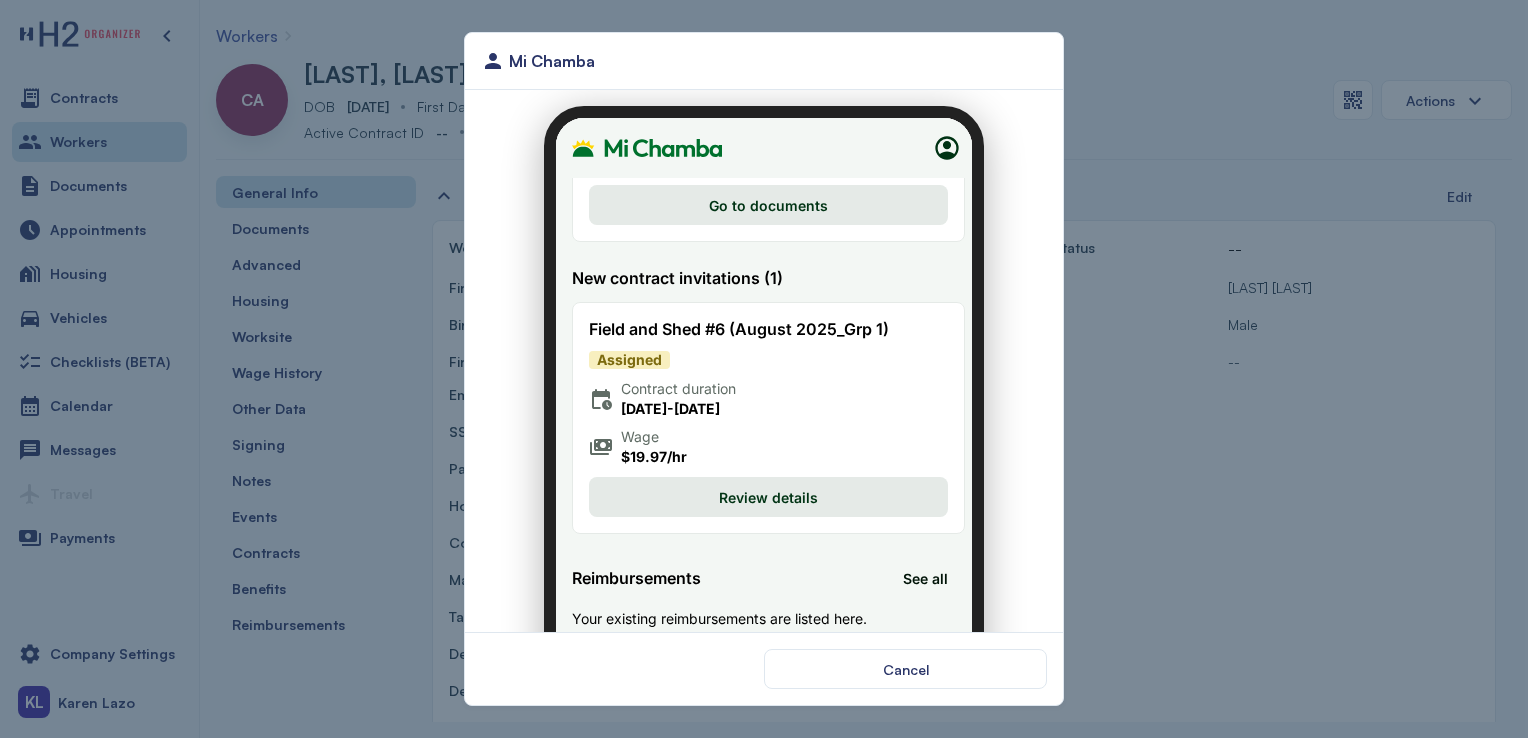click on "Review details" at bounding box center (756, 485) 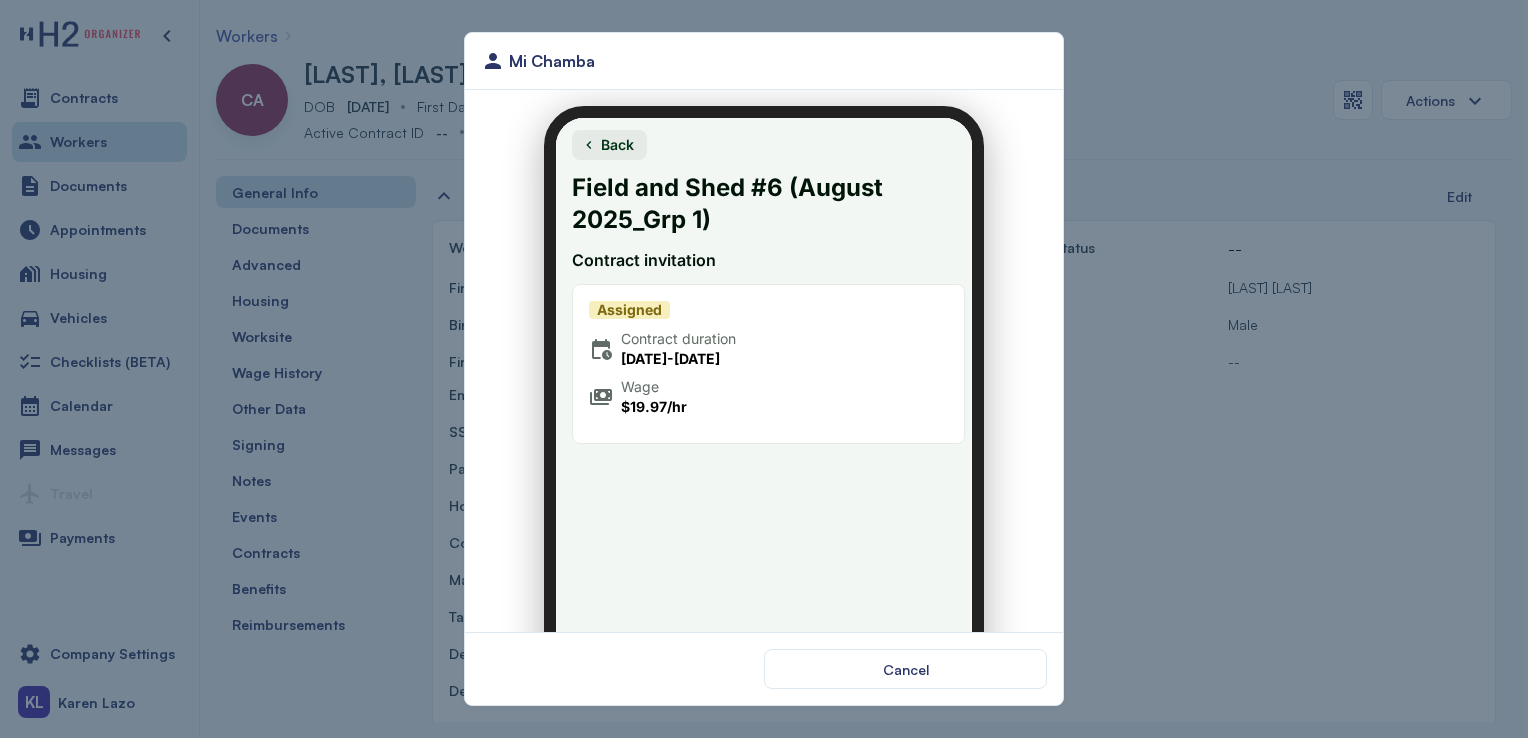 scroll, scrollTop: 188, scrollLeft: 0, axis: vertical 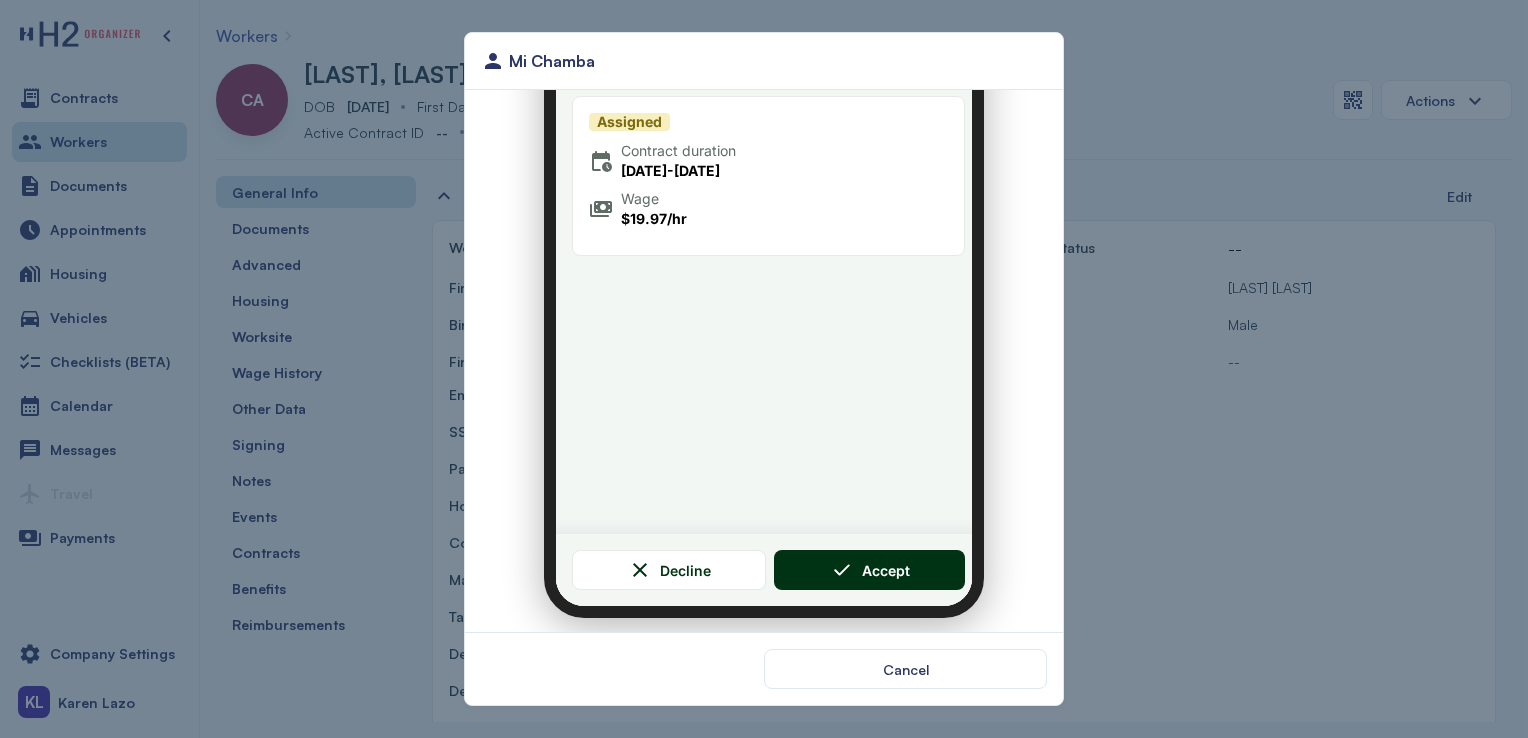click on "Decline Accept" at bounding box center [756, 558] 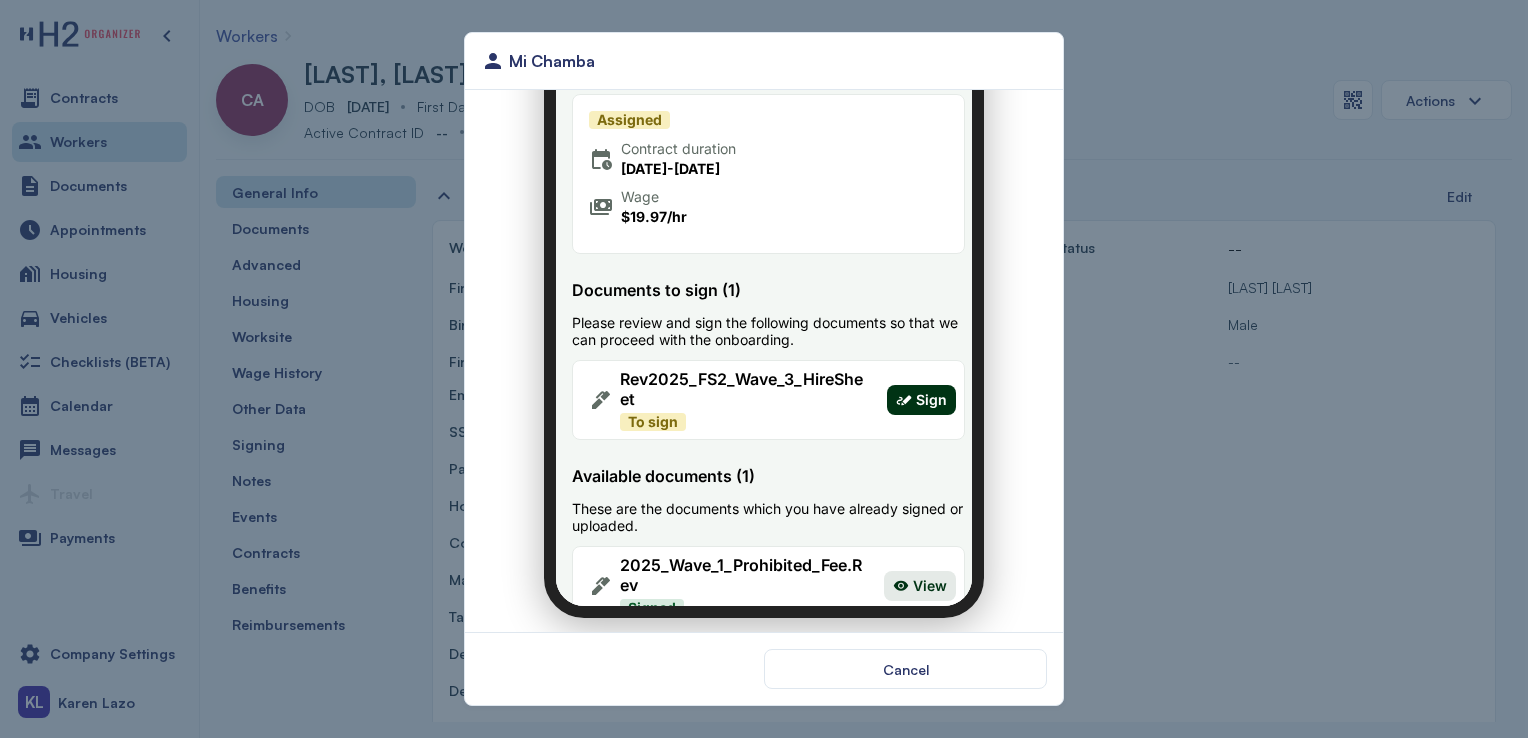 click on "Sign" at bounding box center [919, 388] 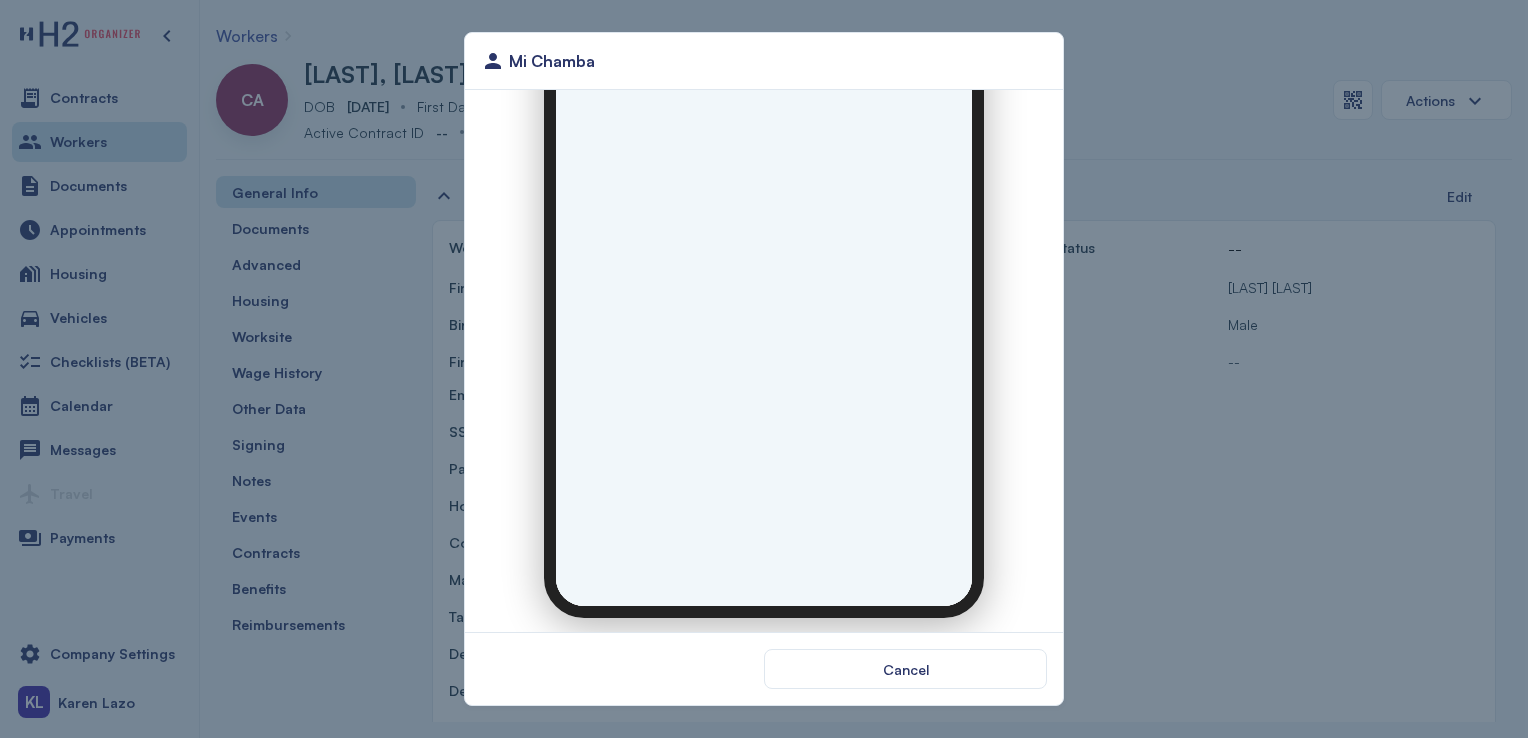 scroll, scrollTop: 0, scrollLeft: 0, axis: both 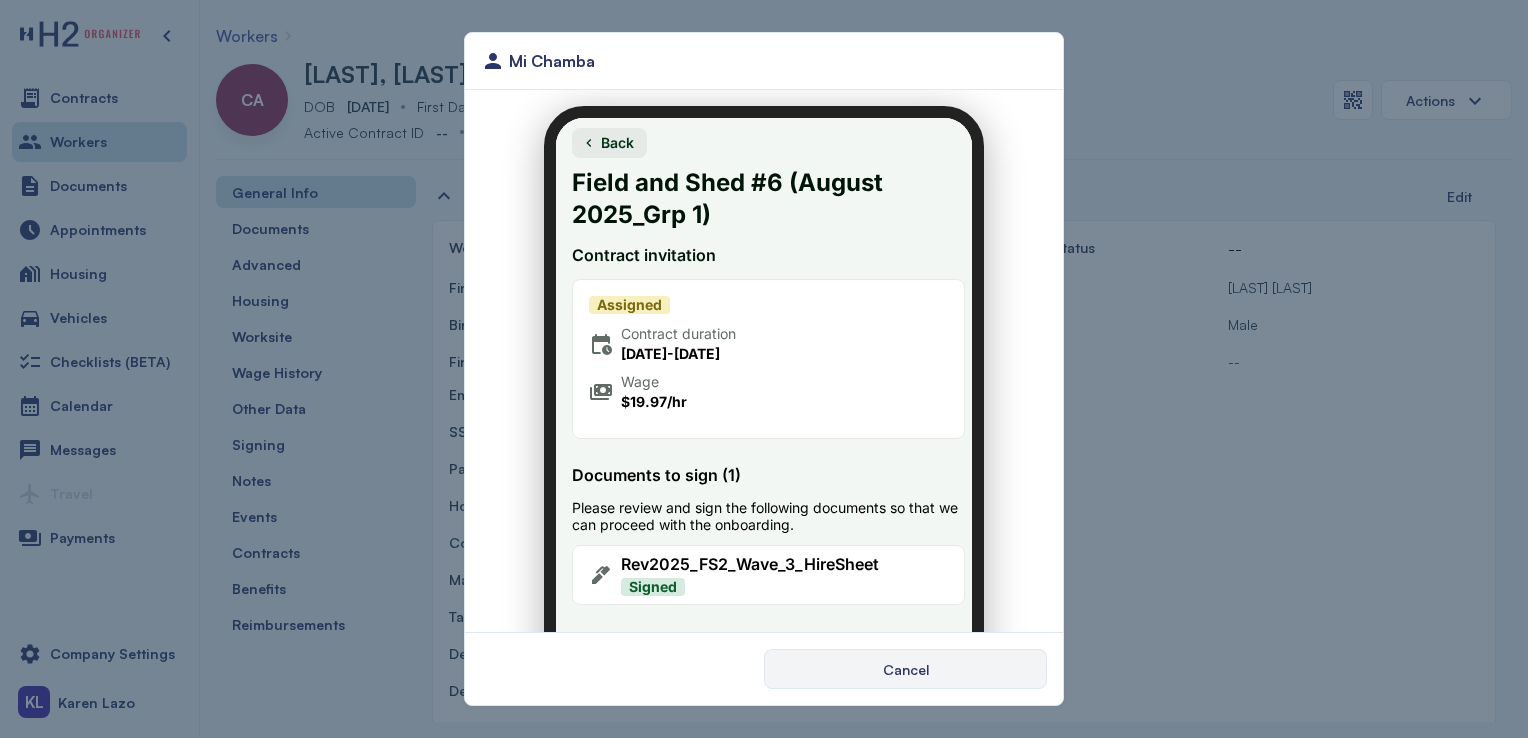 click on "Cancel" at bounding box center [906, 669] 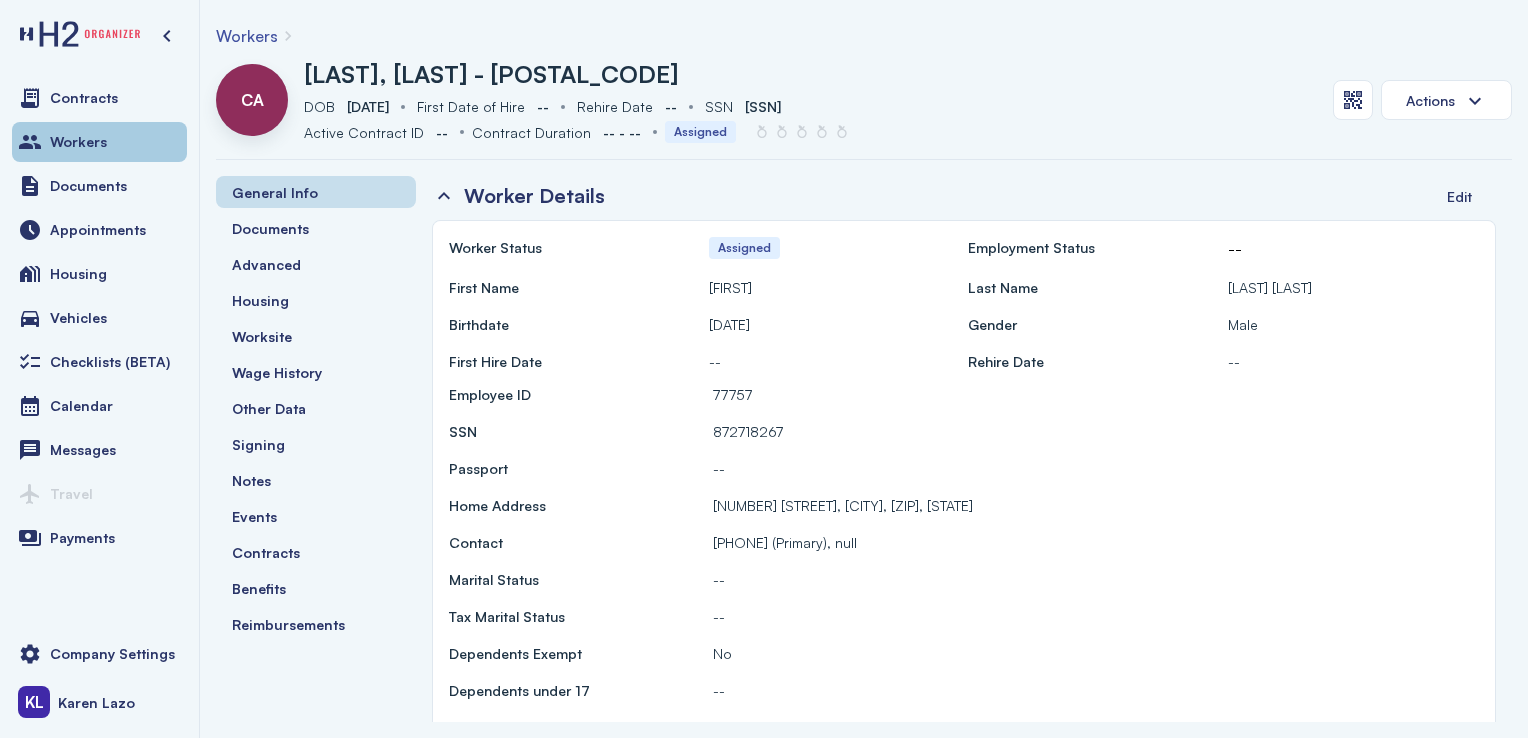 click on "Workers" at bounding box center (99, 142) 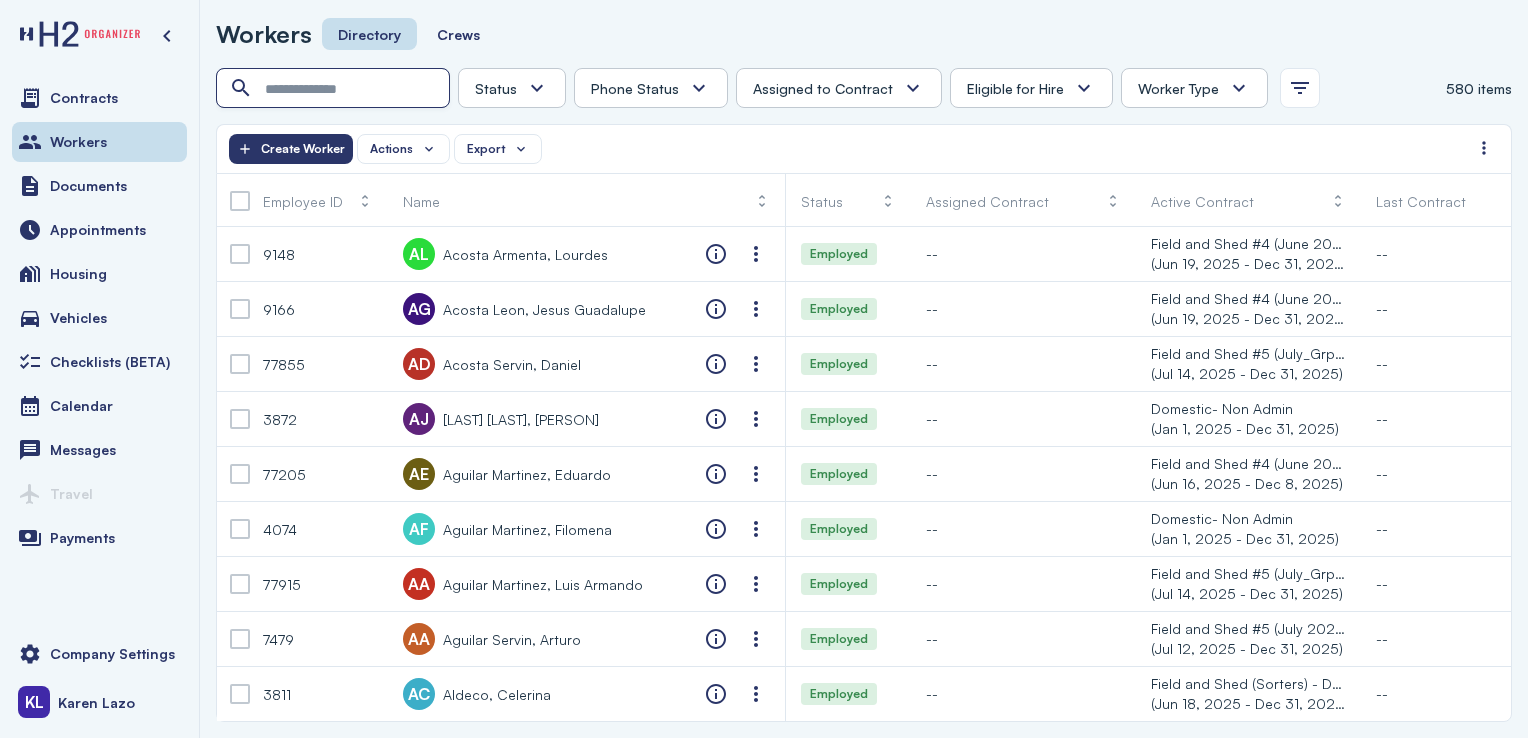click at bounding box center (335, 89) 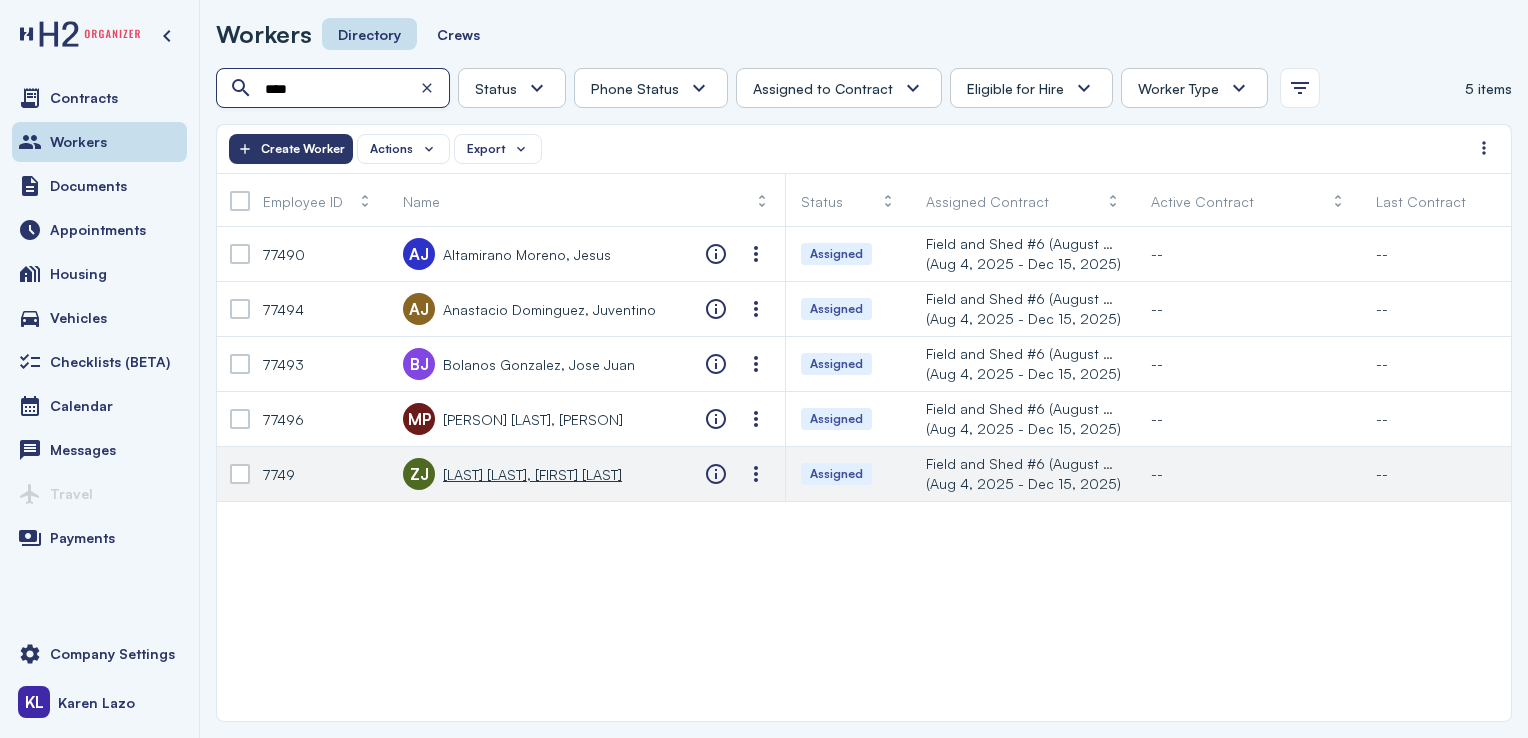 type on "****" 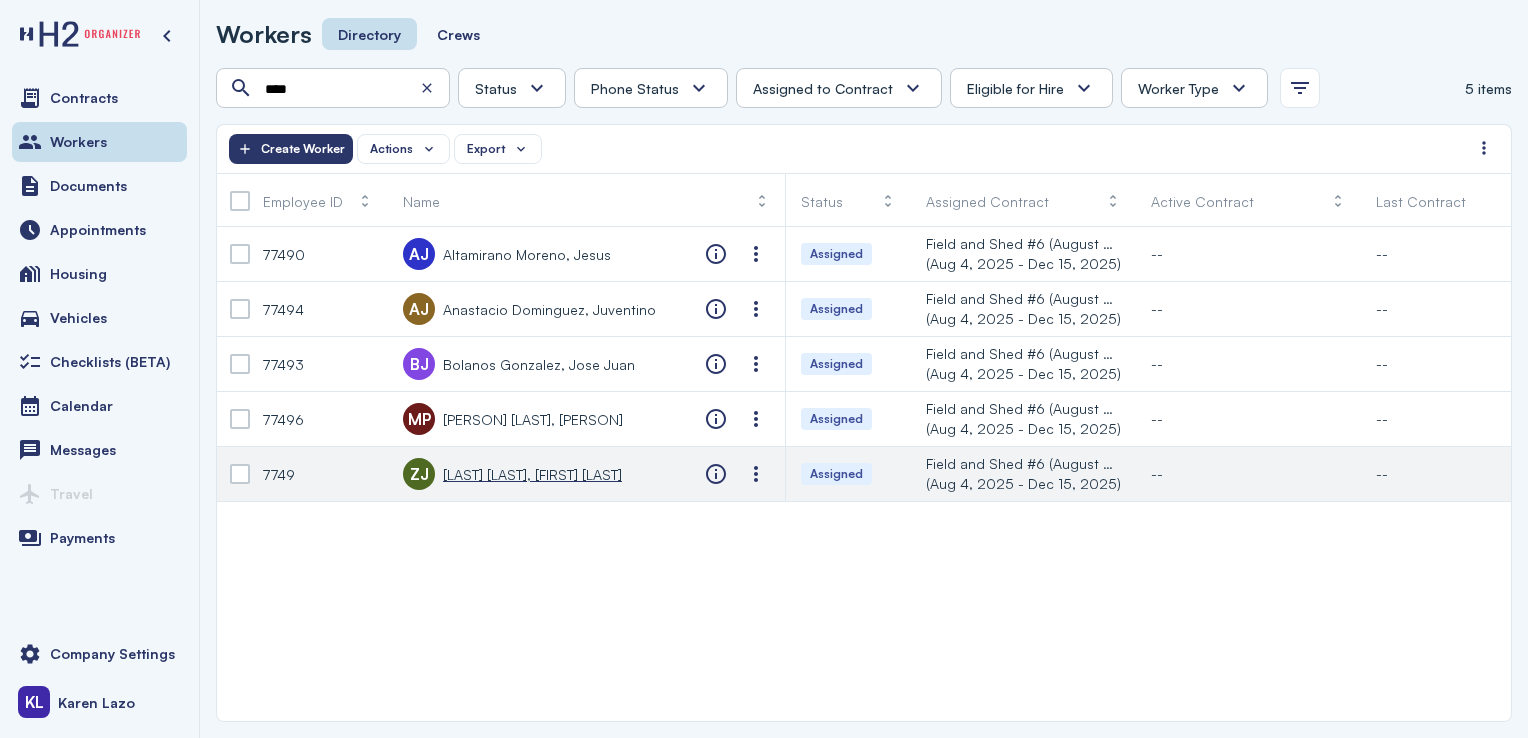 click on "[LAST] [LAST], [FIRST] [LAST]" at bounding box center [532, 474] 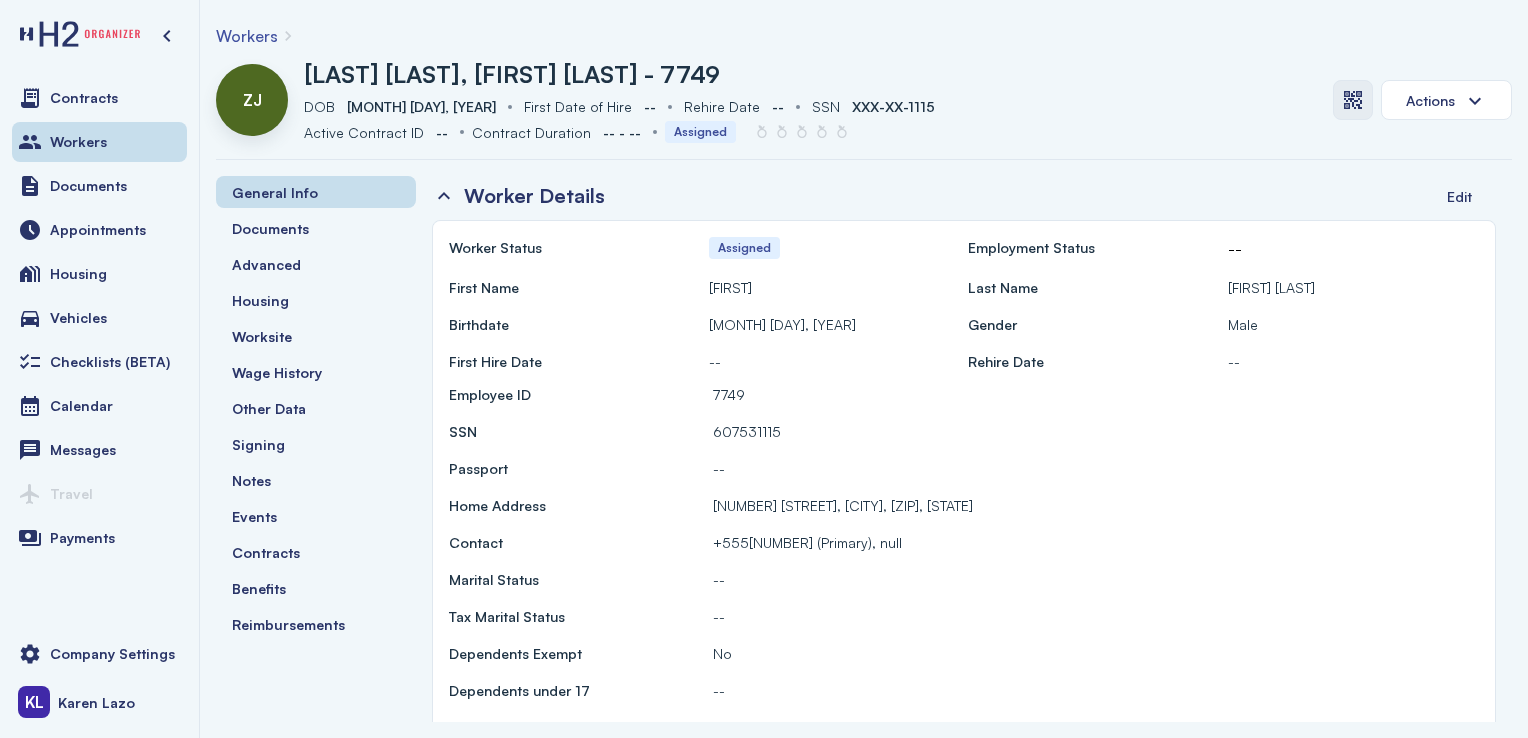 click at bounding box center (1353, 100) 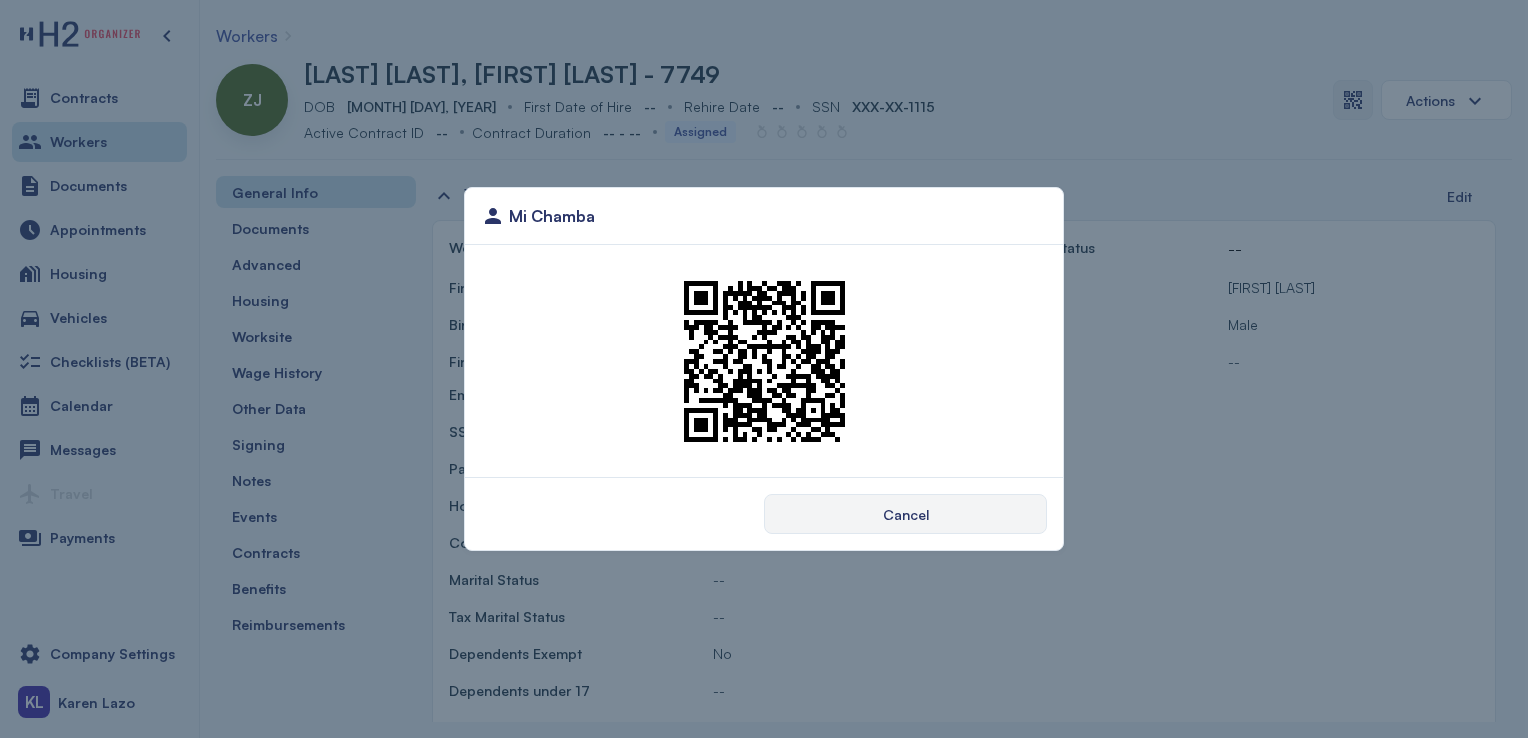 click on "Cancel" at bounding box center [906, 514] 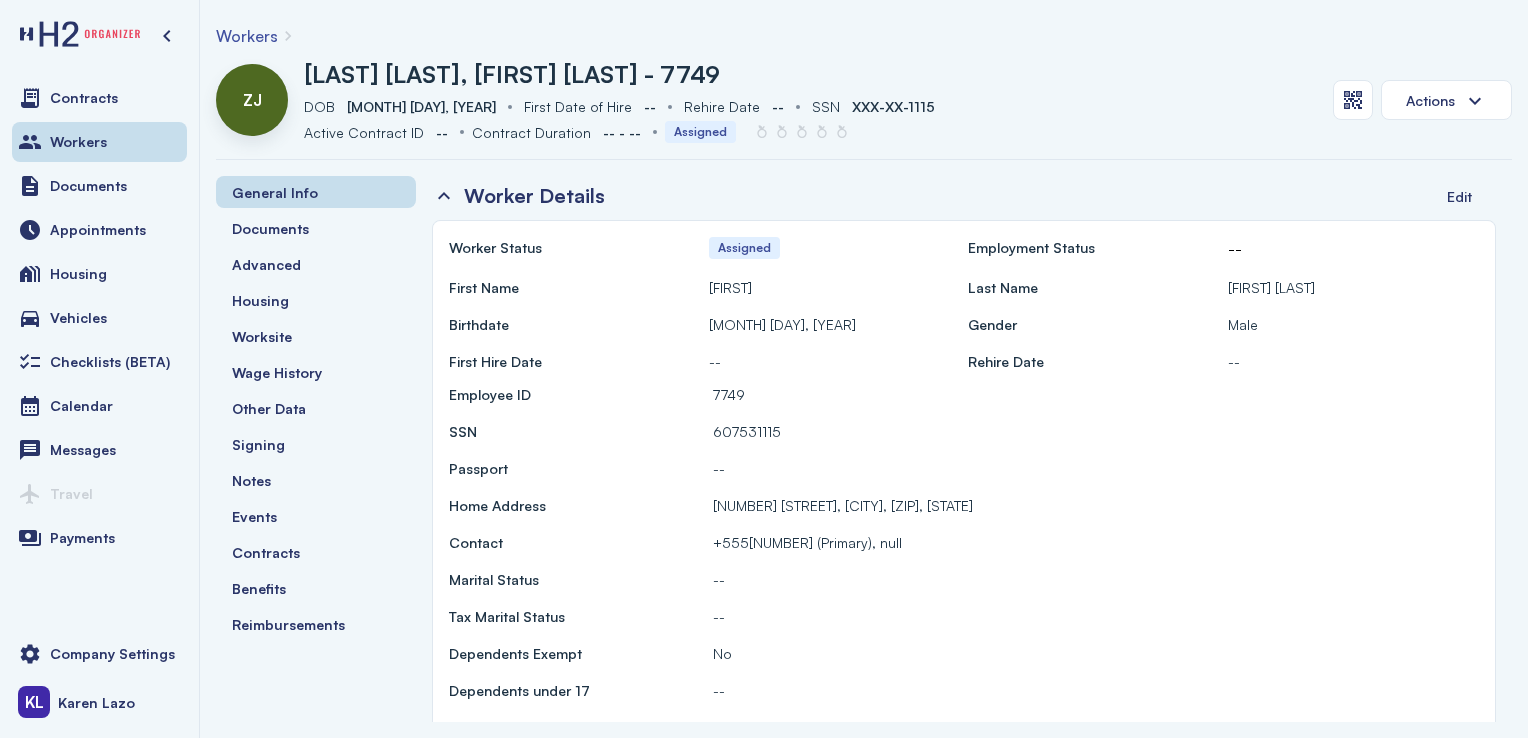 click on "Workers" at bounding box center [99, 142] 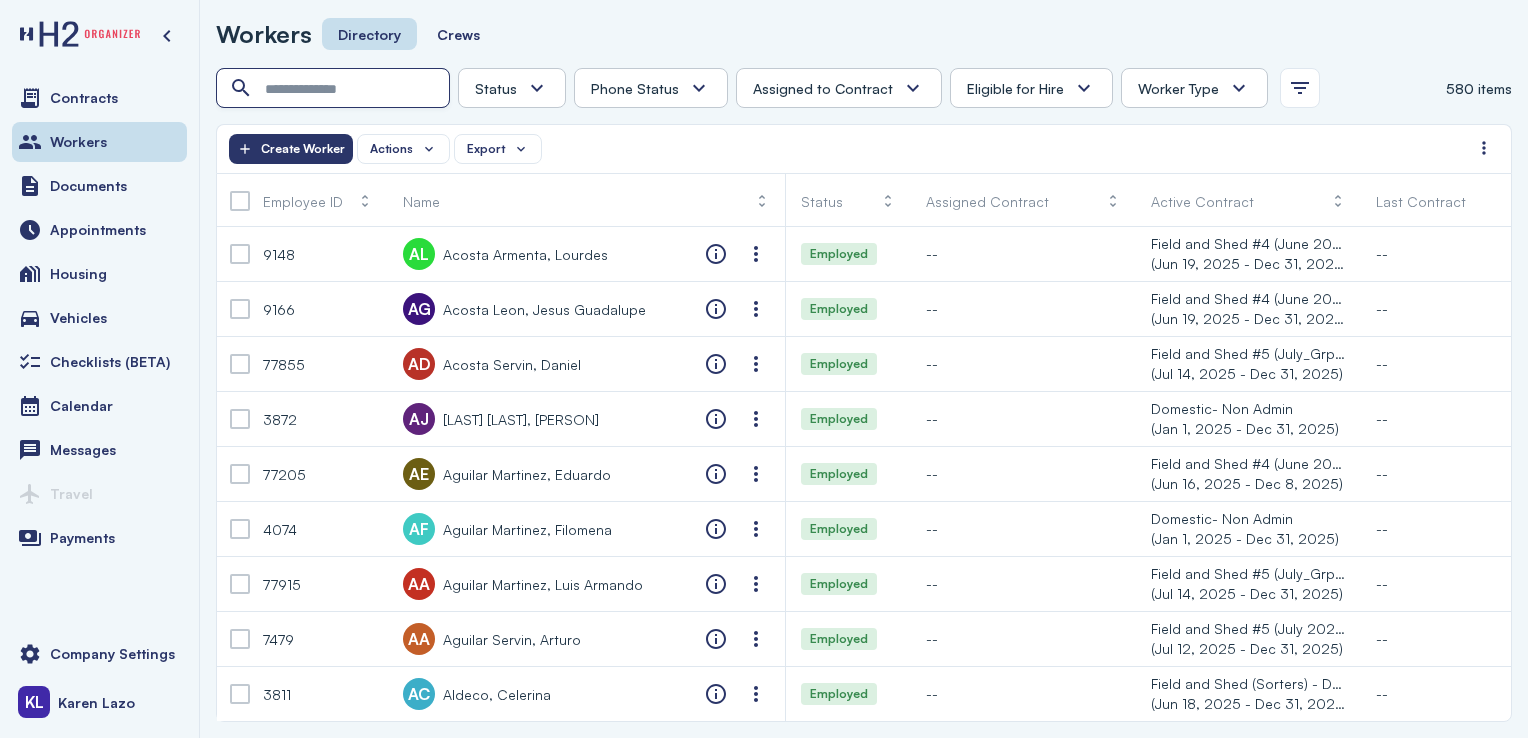 click at bounding box center [335, 89] 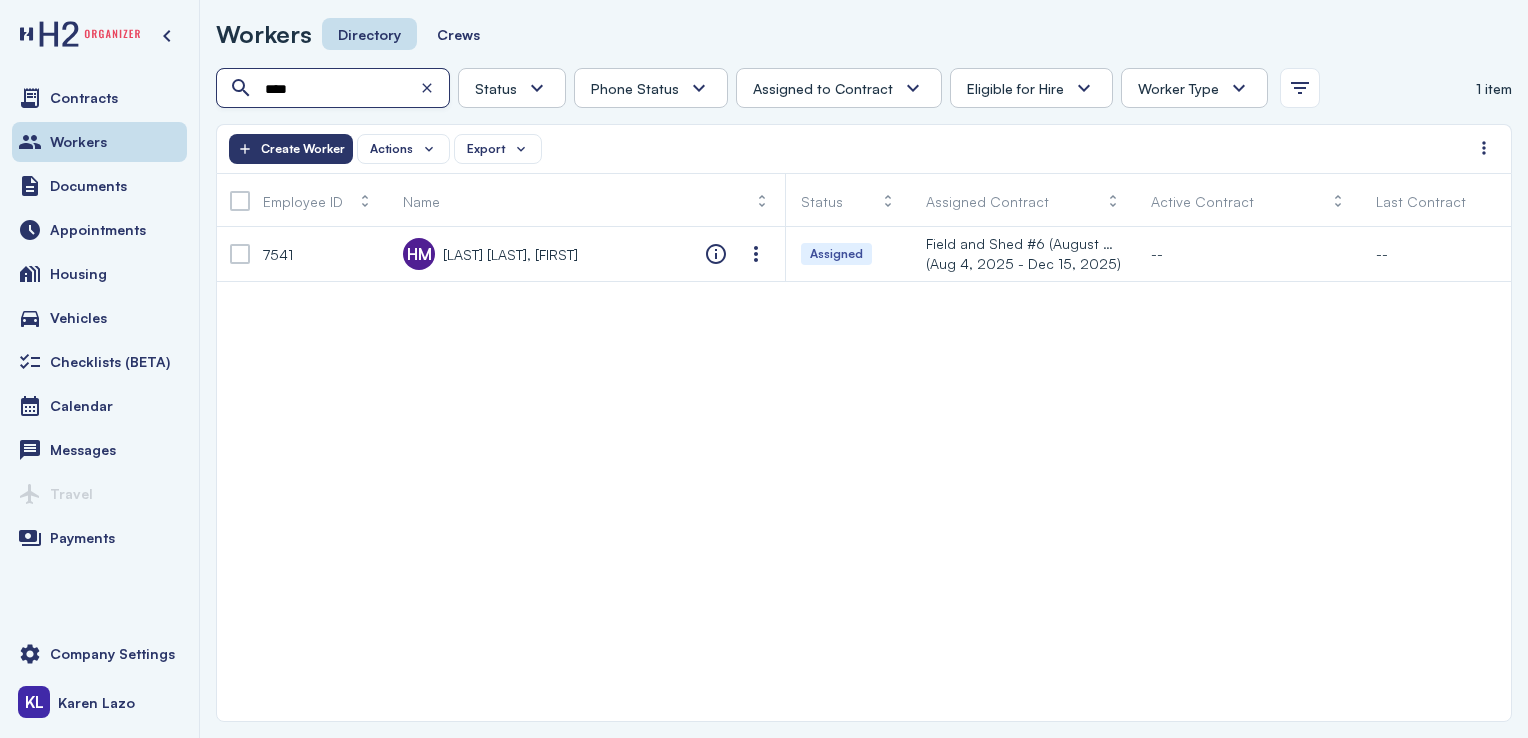 type on "****" 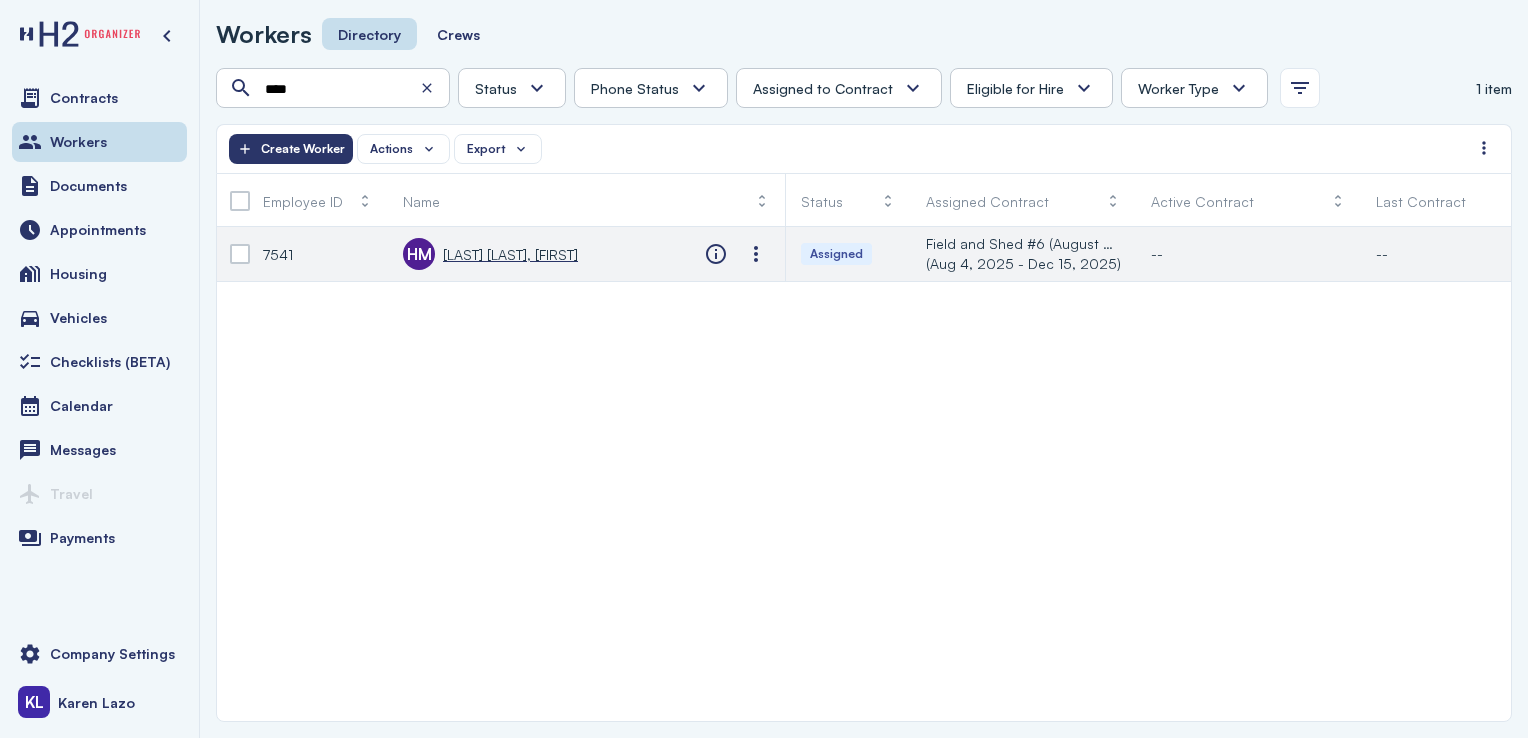 click on "[LAST] [LAST], [FIRST]" at bounding box center [510, 254] 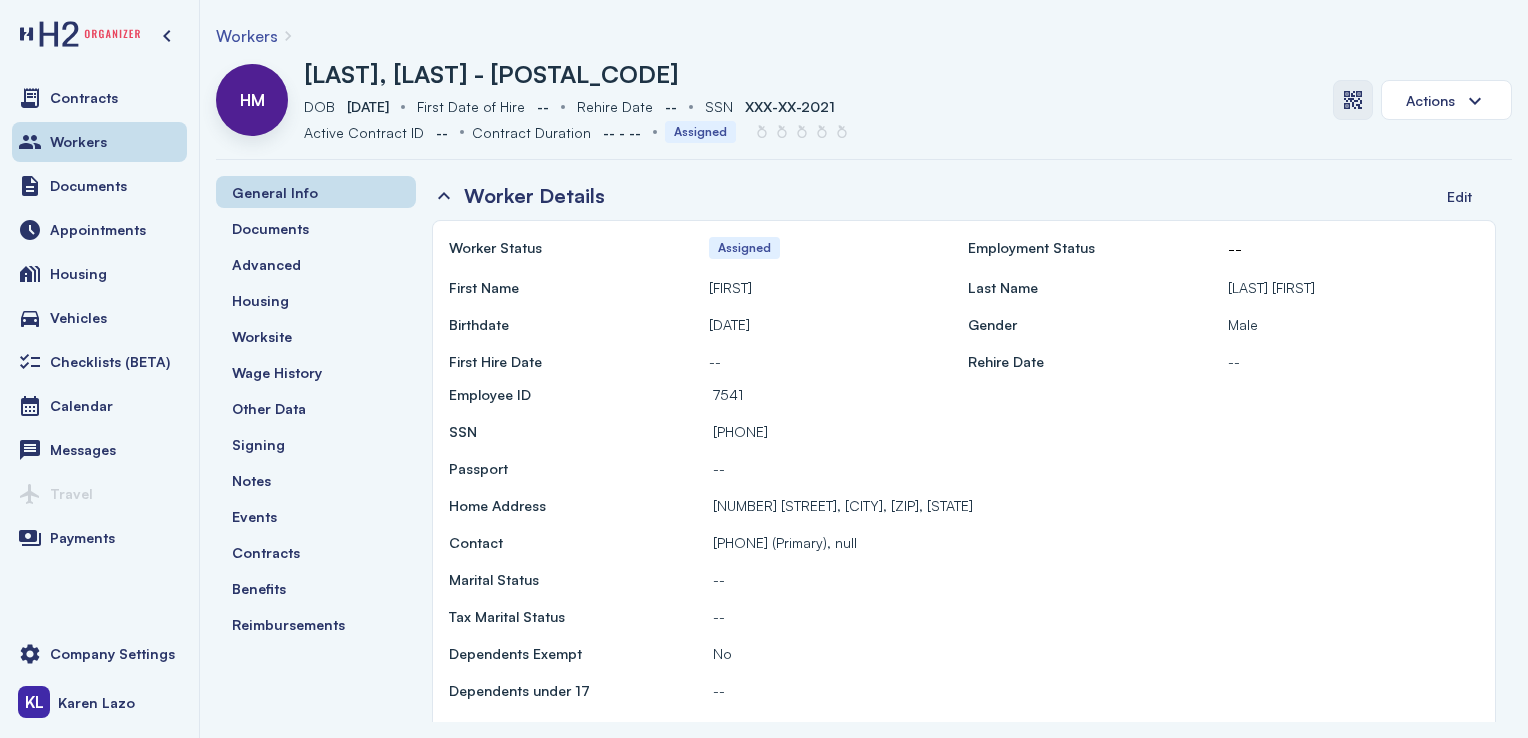 click at bounding box center (1353, 100) 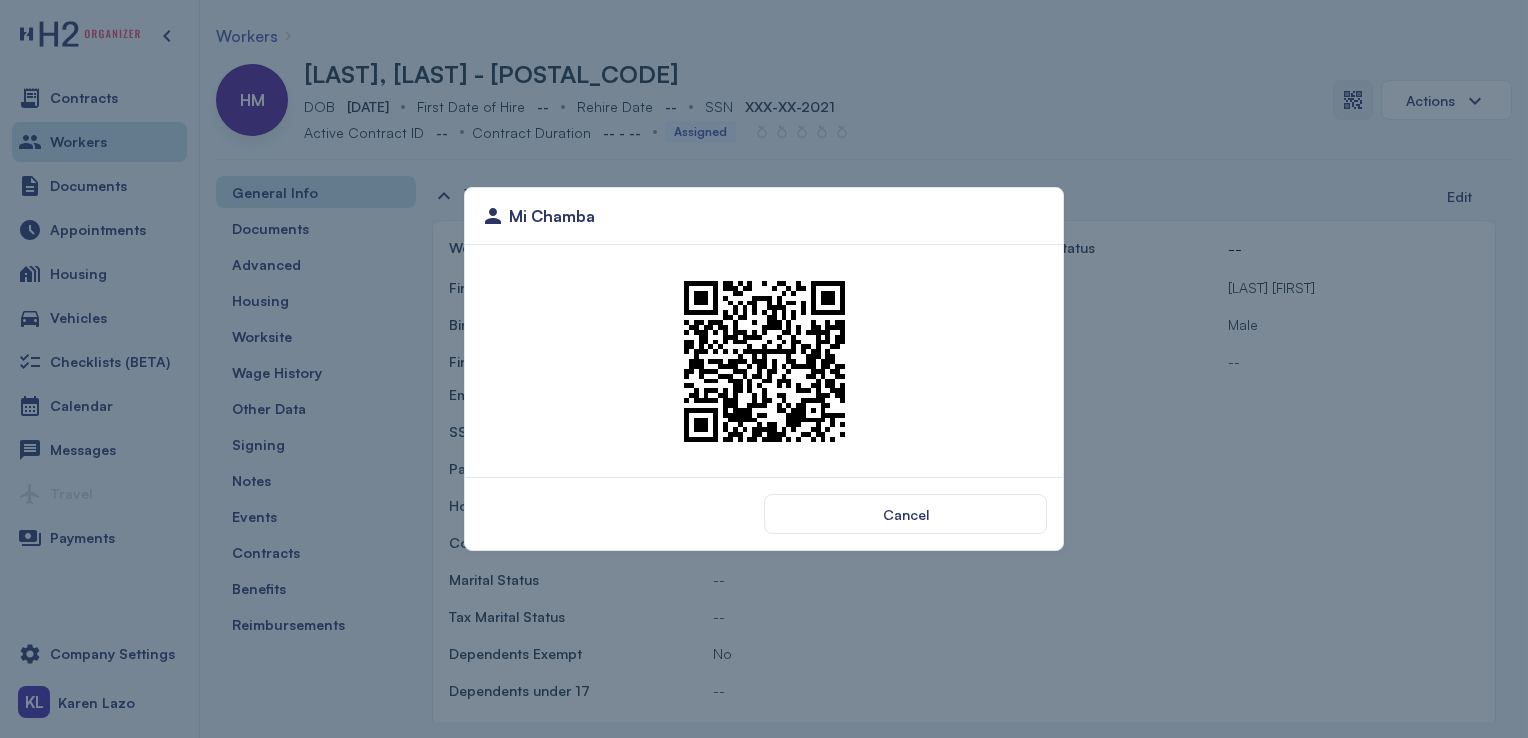 click on "Cancel" at bounding box center (905, 514) 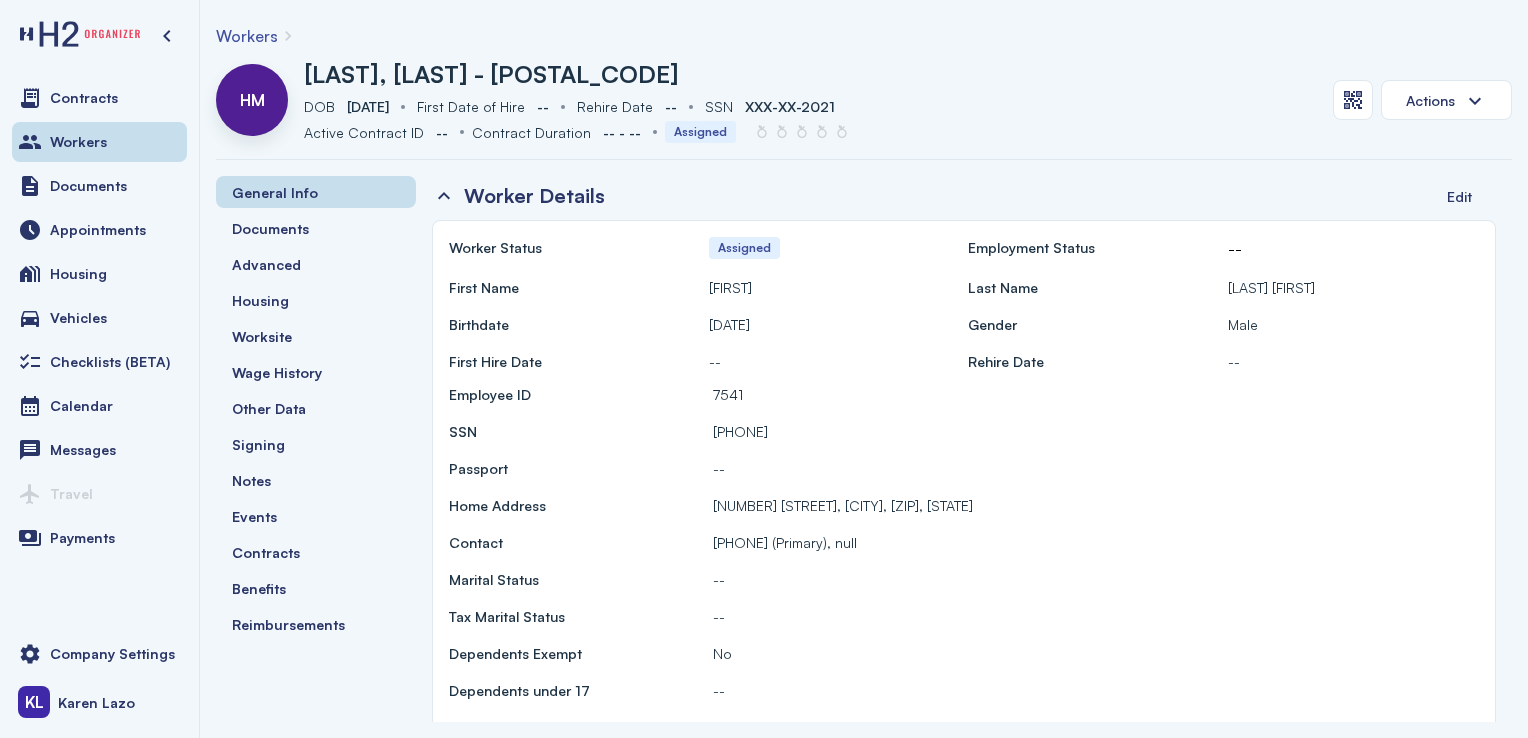 click on "Workers" at bounding box center (99, 142) 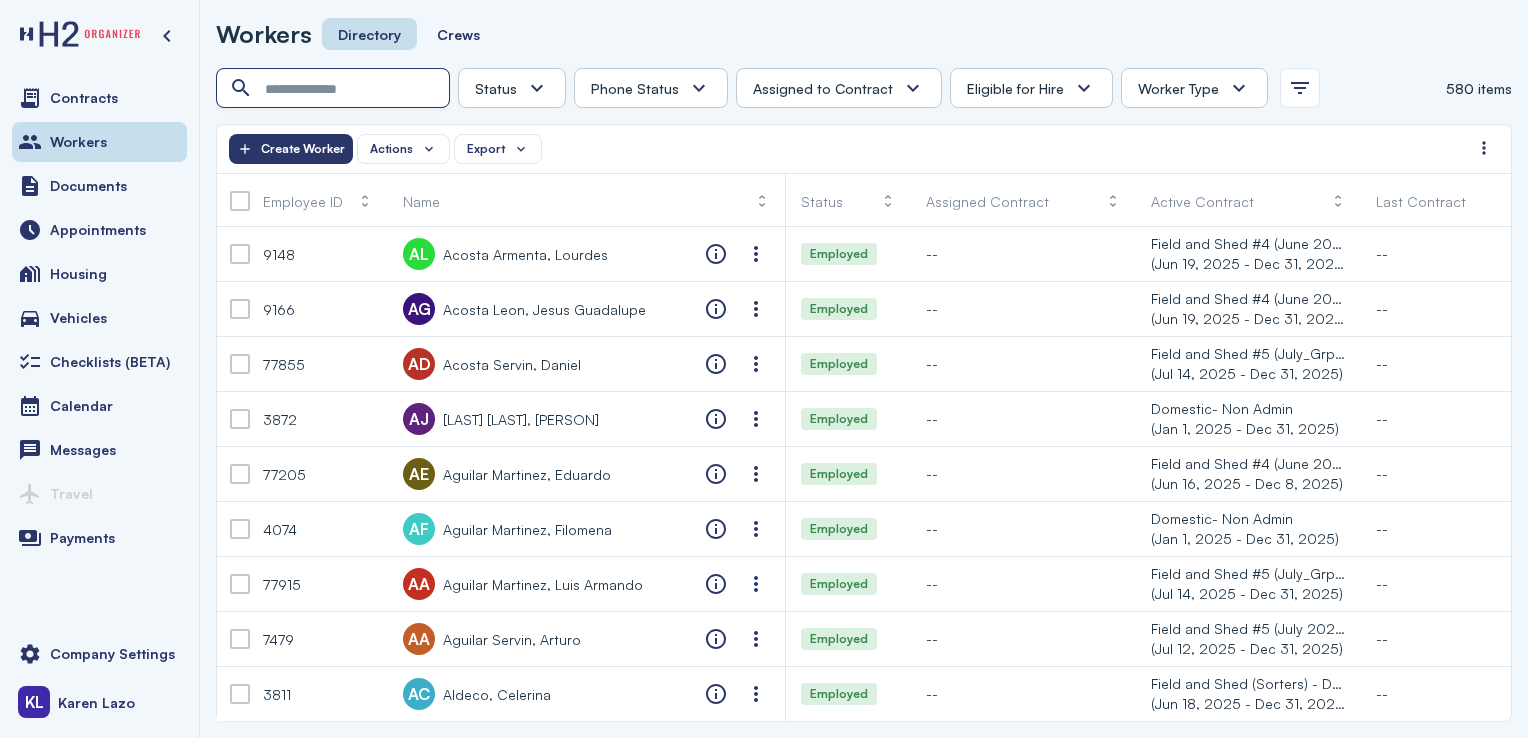 click at bounding box center [335, 89] 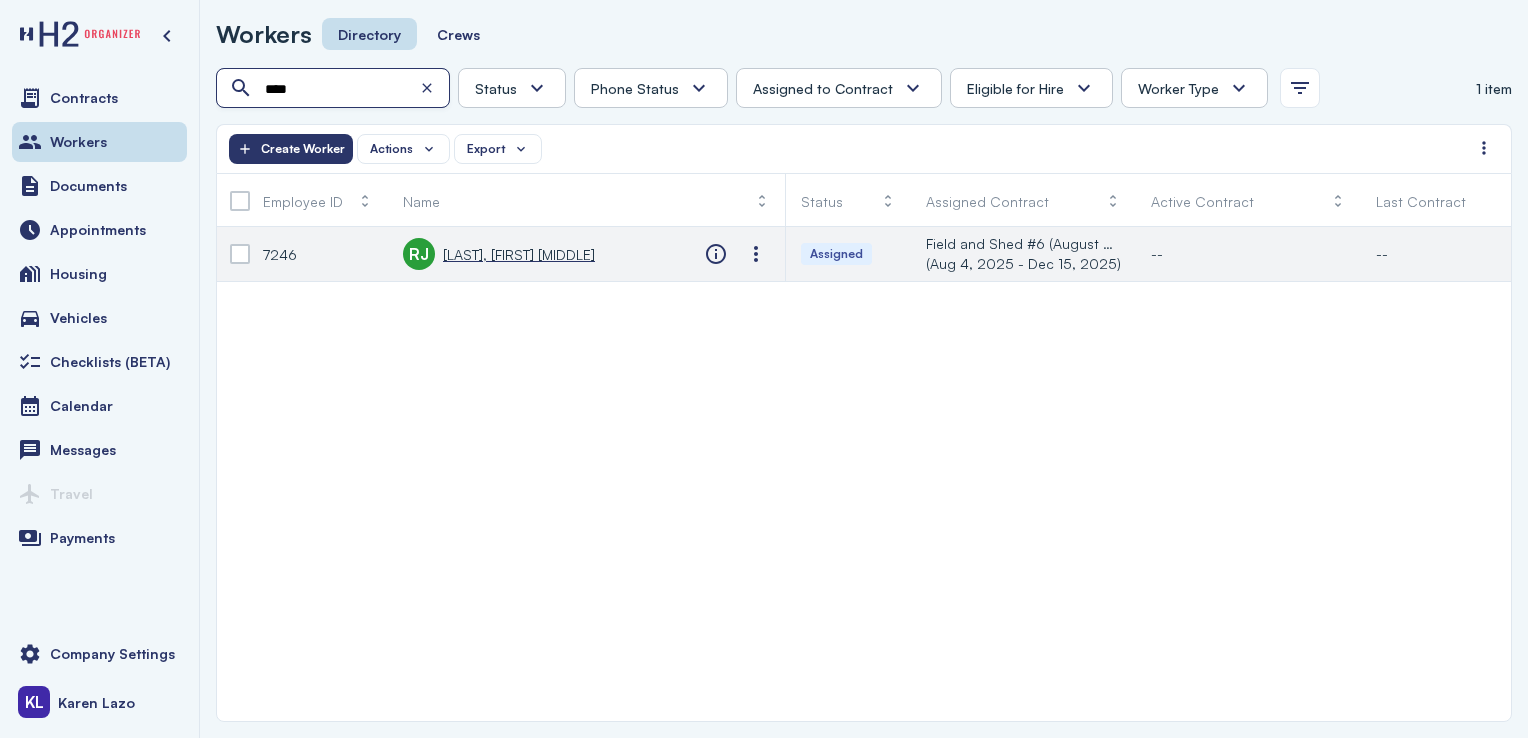 type on "****" 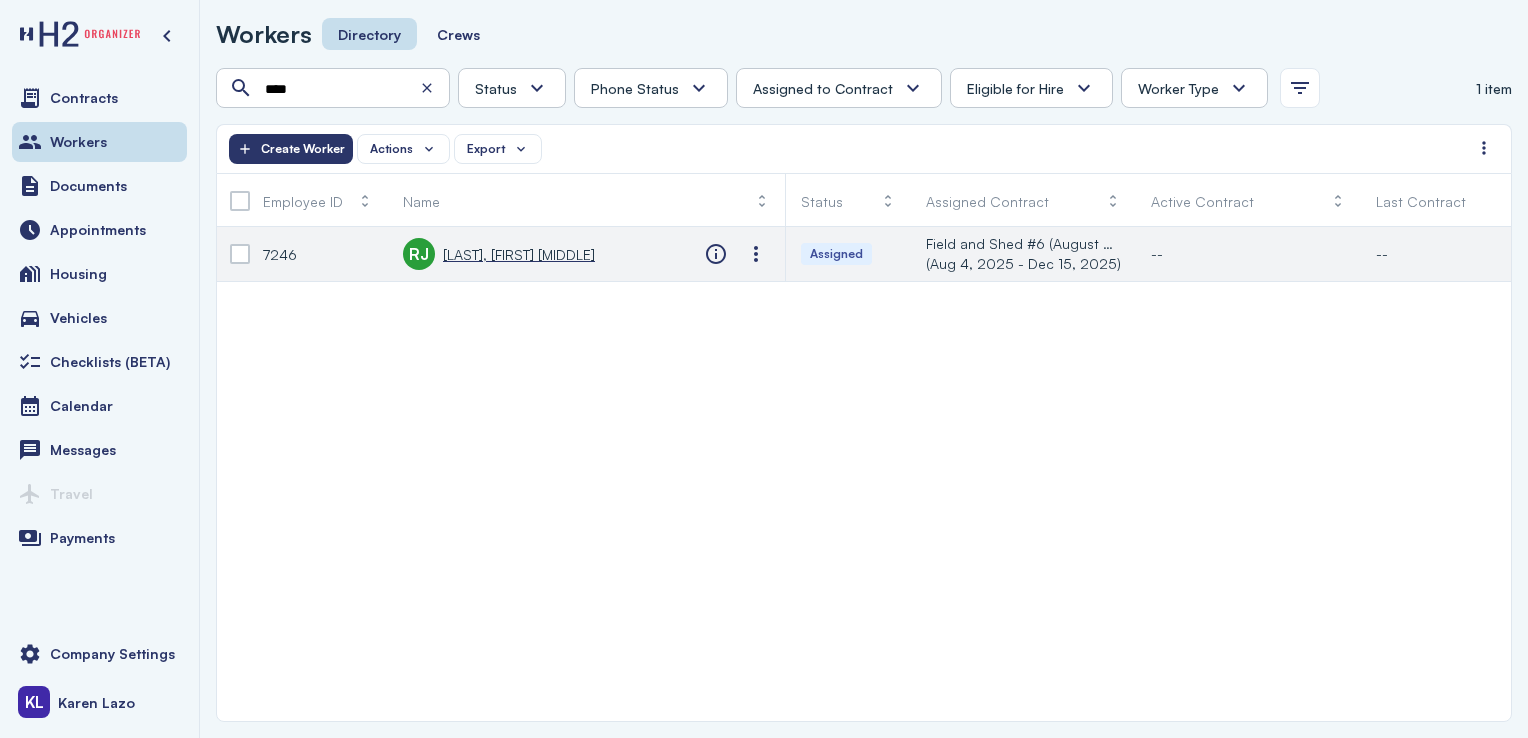 click on "[LAST], [FIRST] [MIDDLE]" at bounding box center (519, 254) 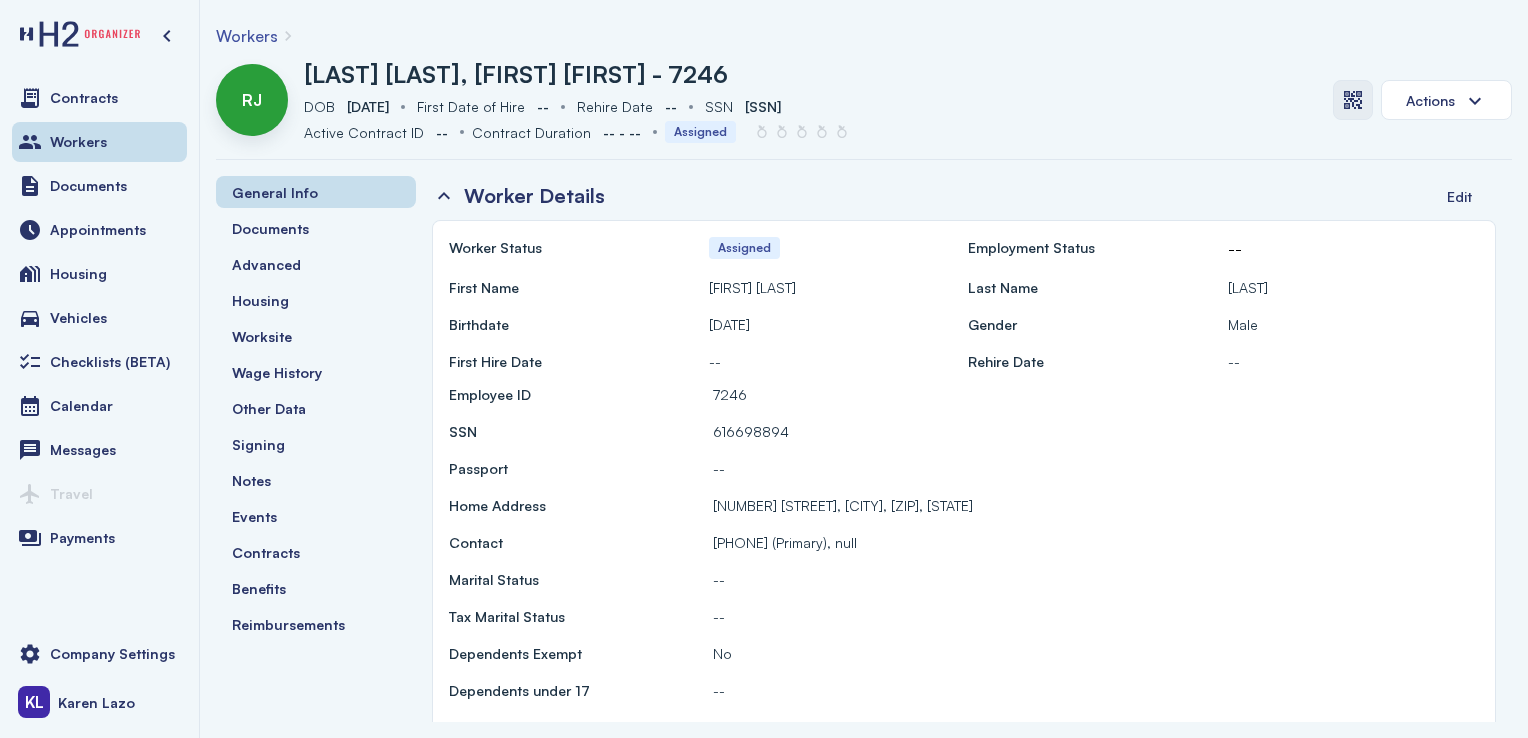 click at bounding box center [1353, 100] 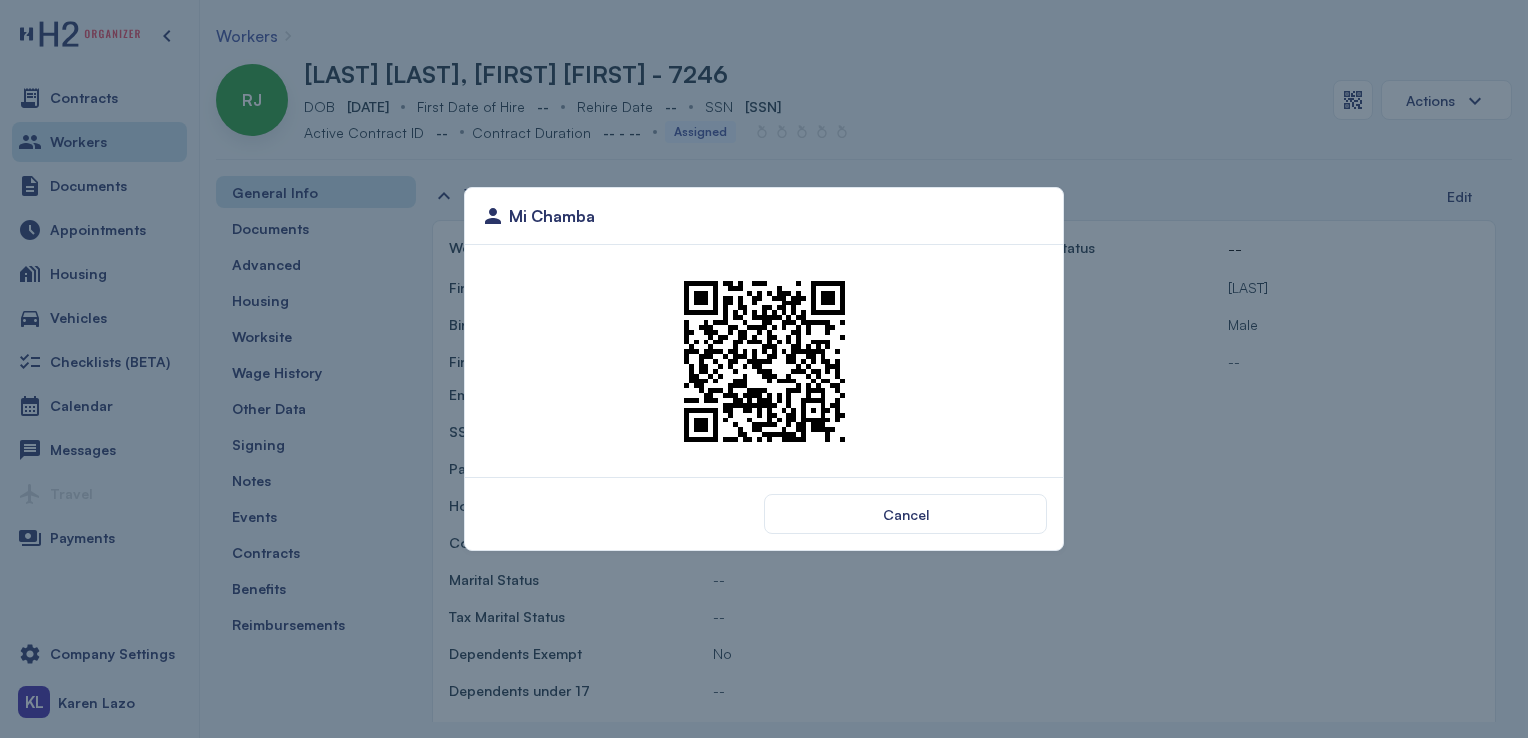 click at bounding box center [764, 361] 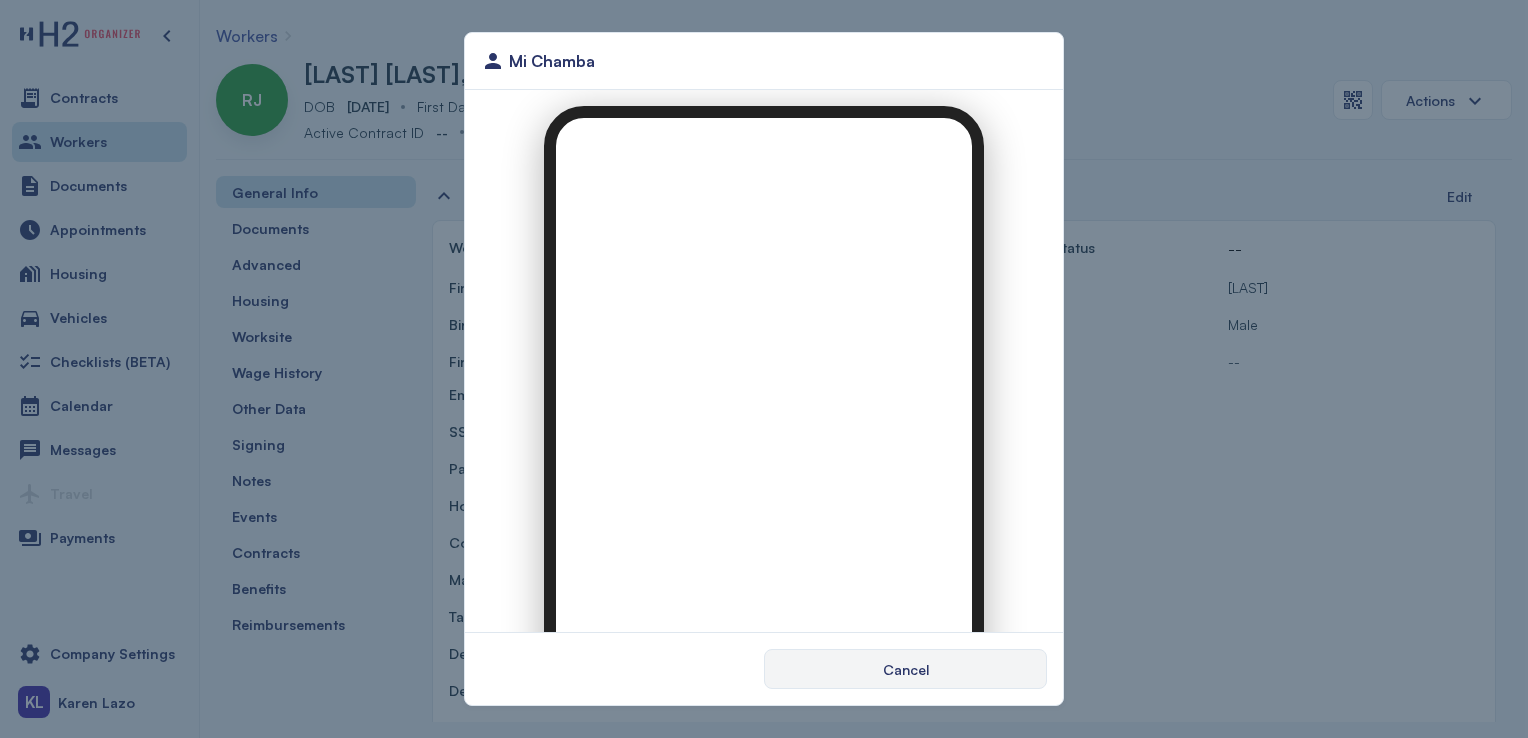 scroll, scrollTop: 0, scrollLeft: 0, axis: both 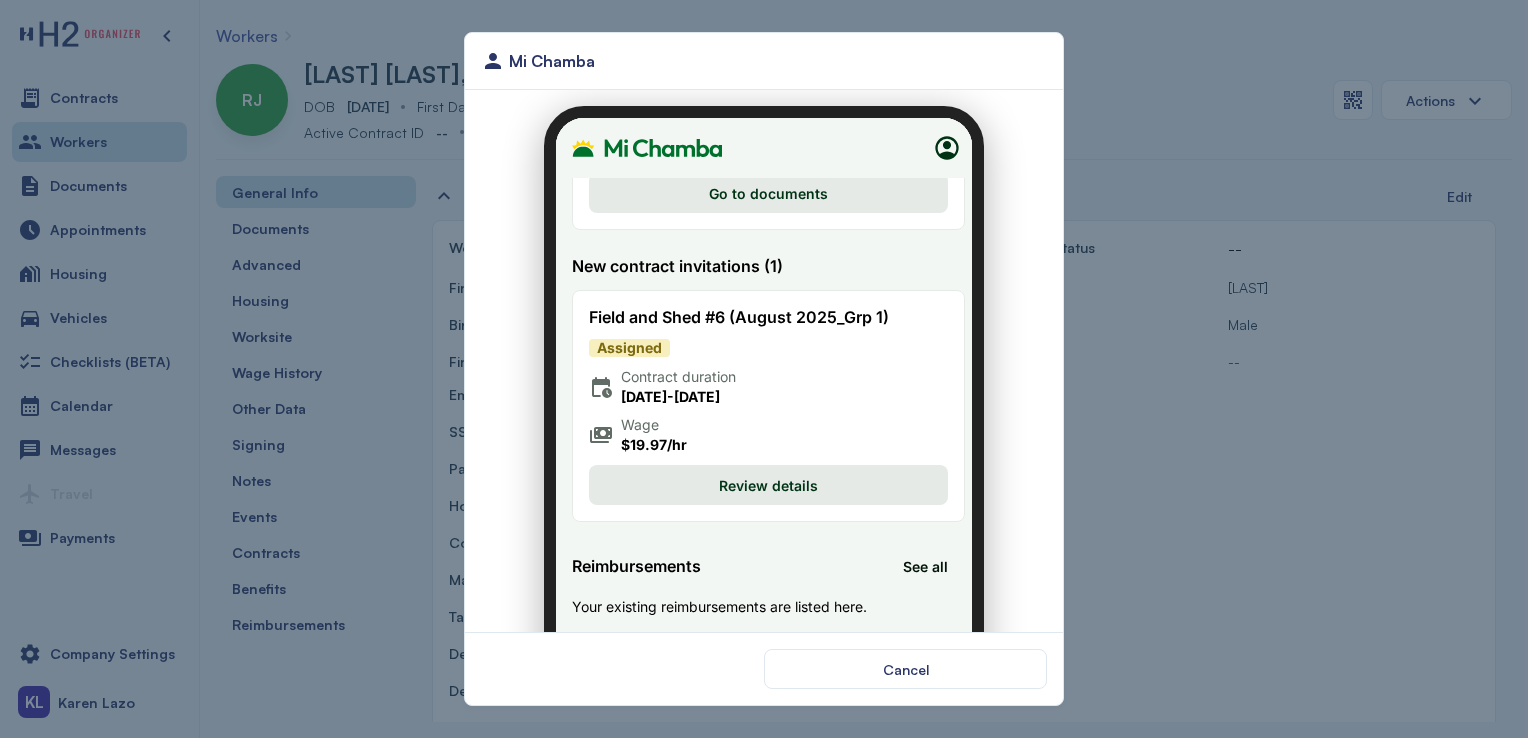 click on "Review details" at bounding box center (756, 473) 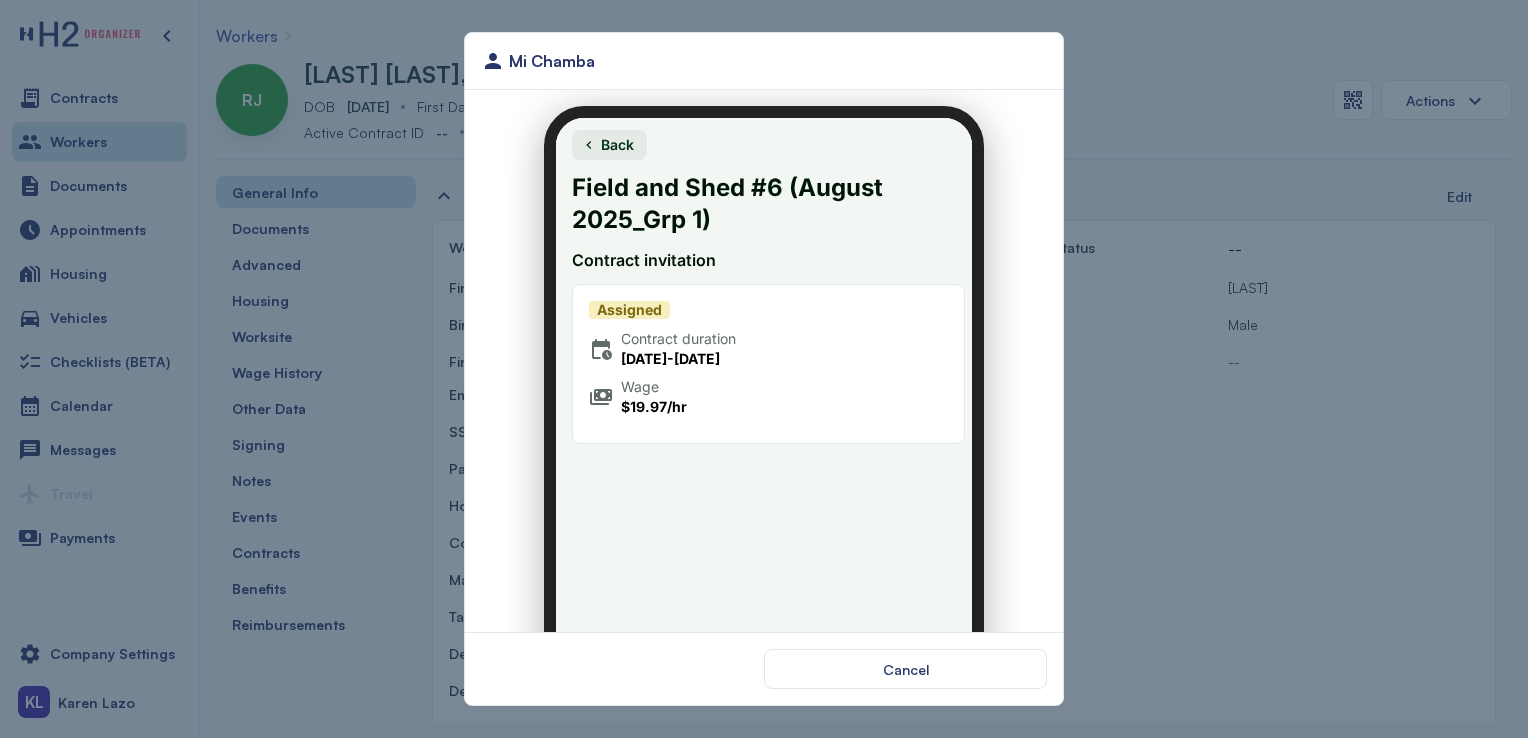 scroll, scrollTop: 188, scrollLeft: 0, axis: vertical 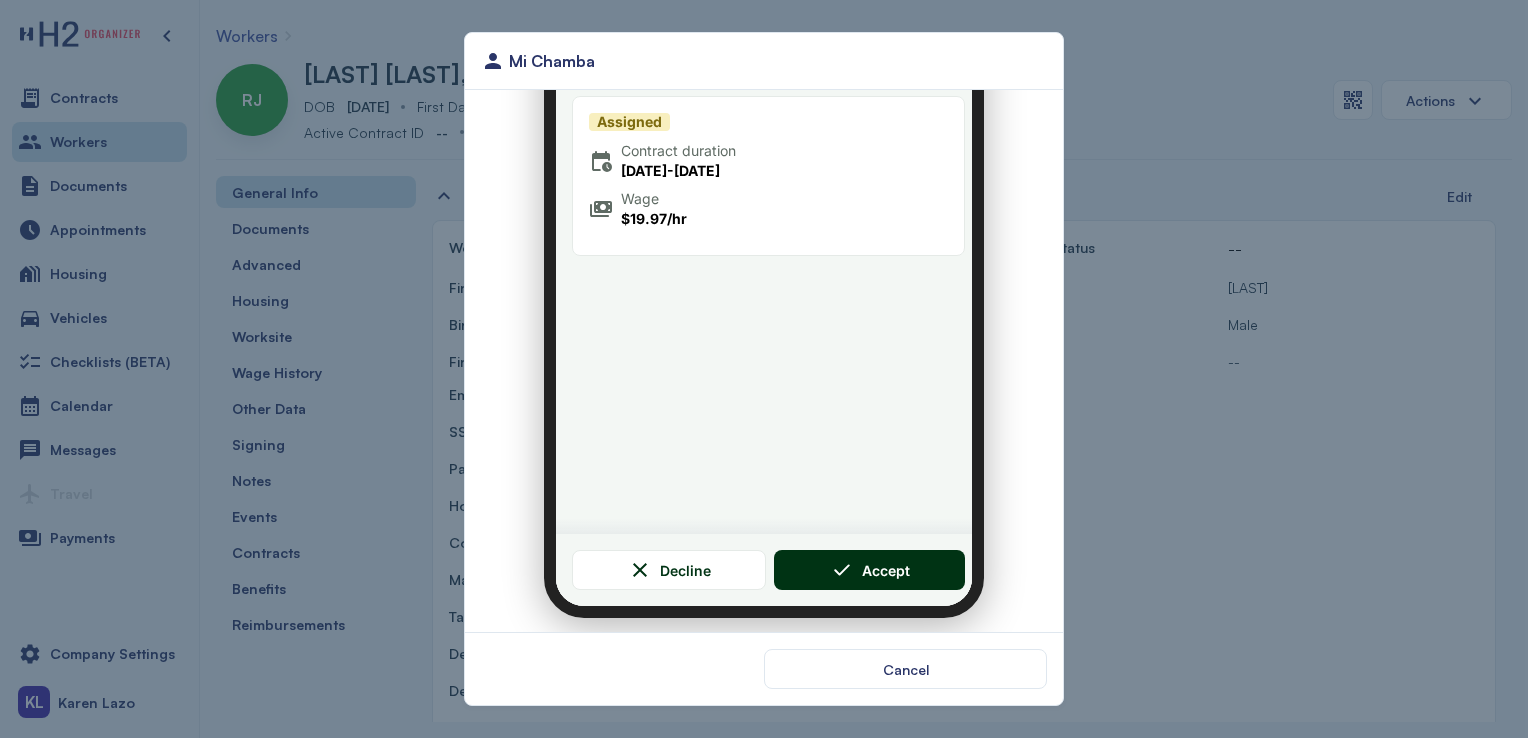 click on "Accept" at bounding box center [870, 558] 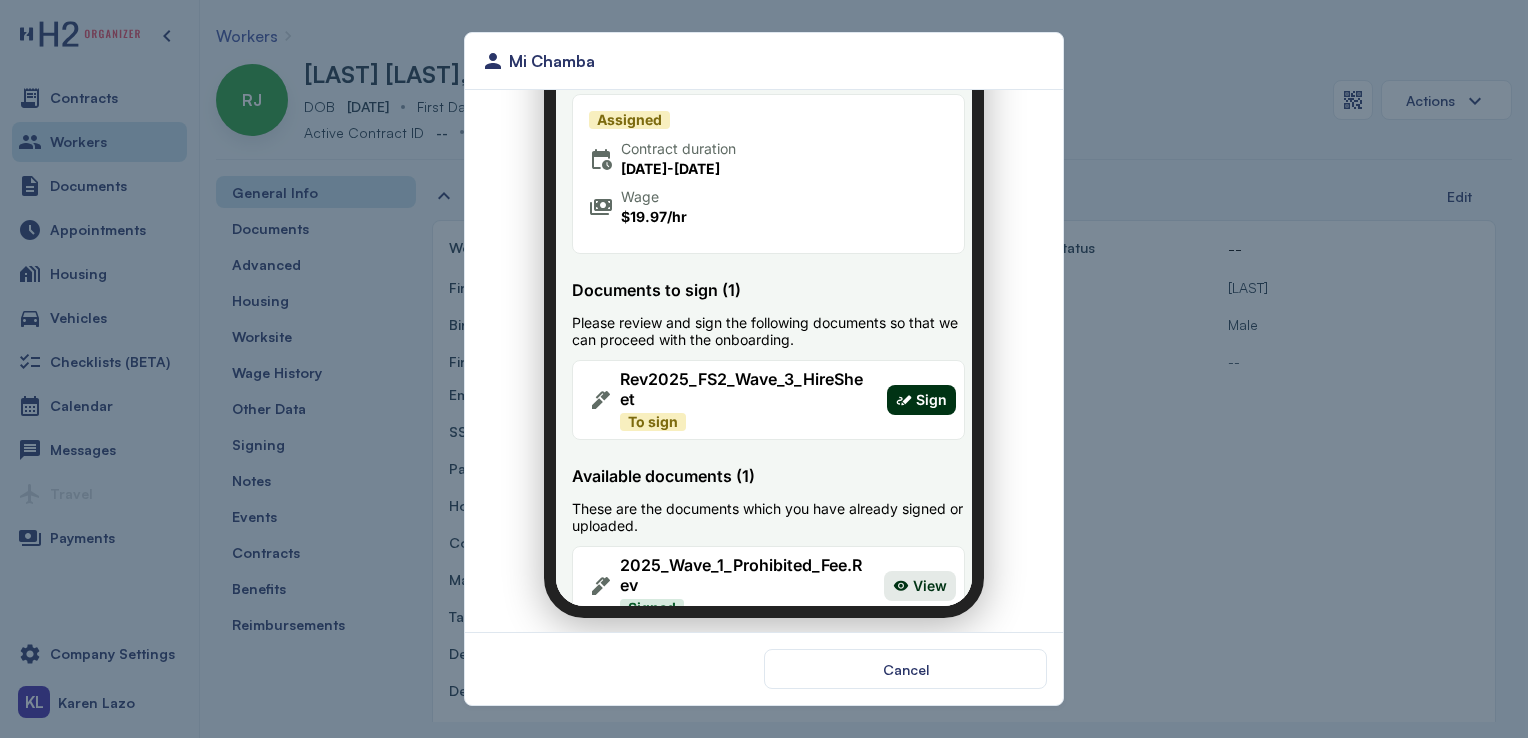 click on "Sign" at bounding box center [909, 388] 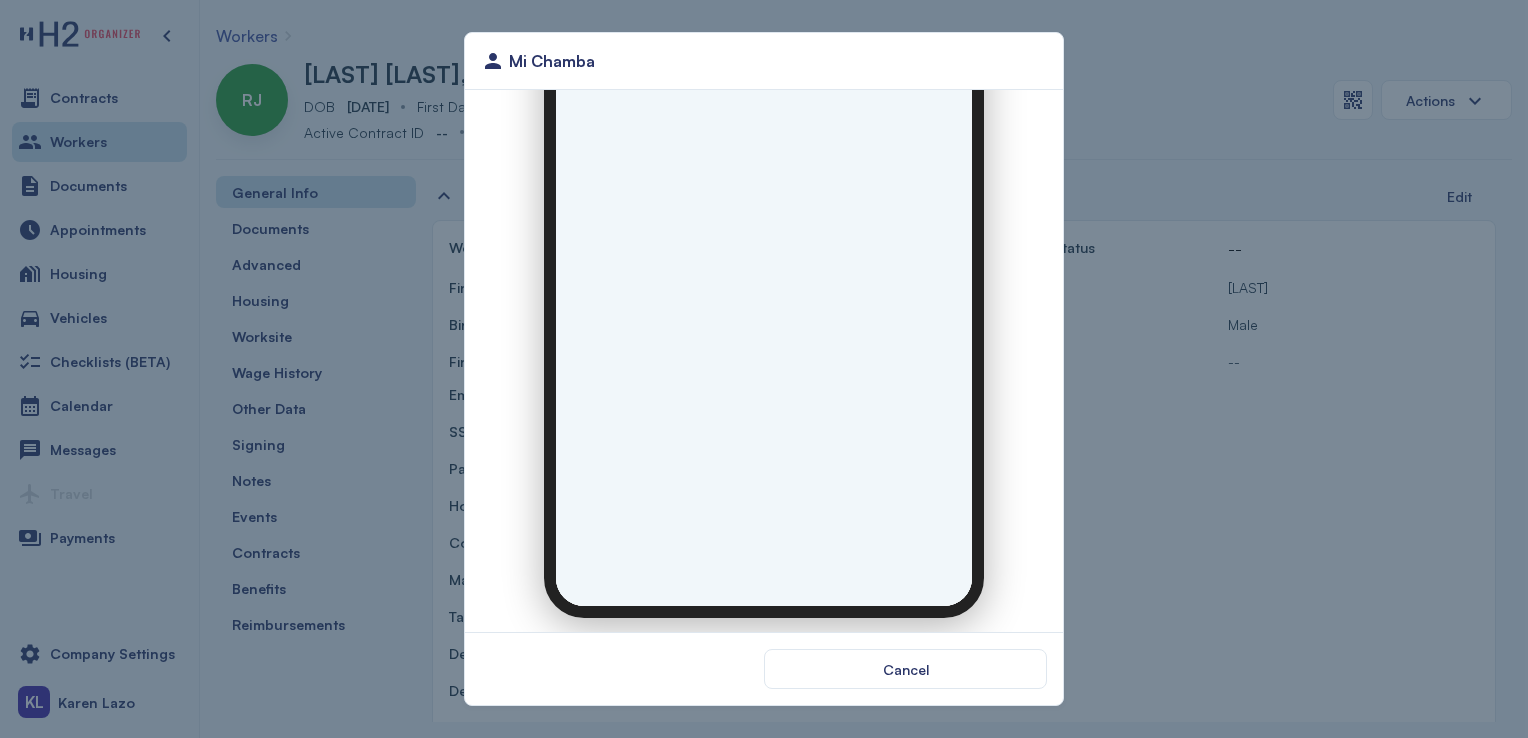 scroll, scrollTop: 0, scrollLeft: 0, axis: both 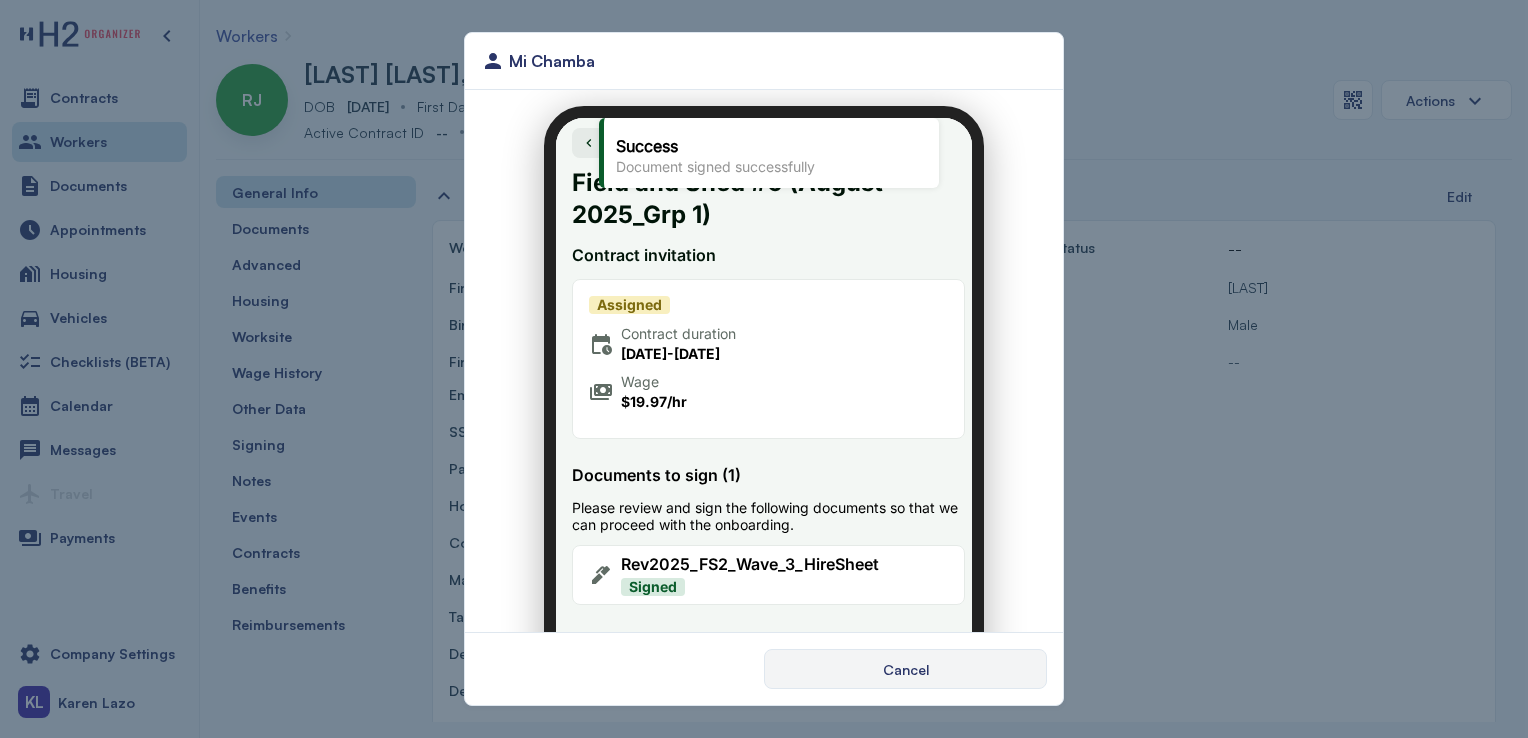 click on "Cancel" at bounding box center [905, 669] 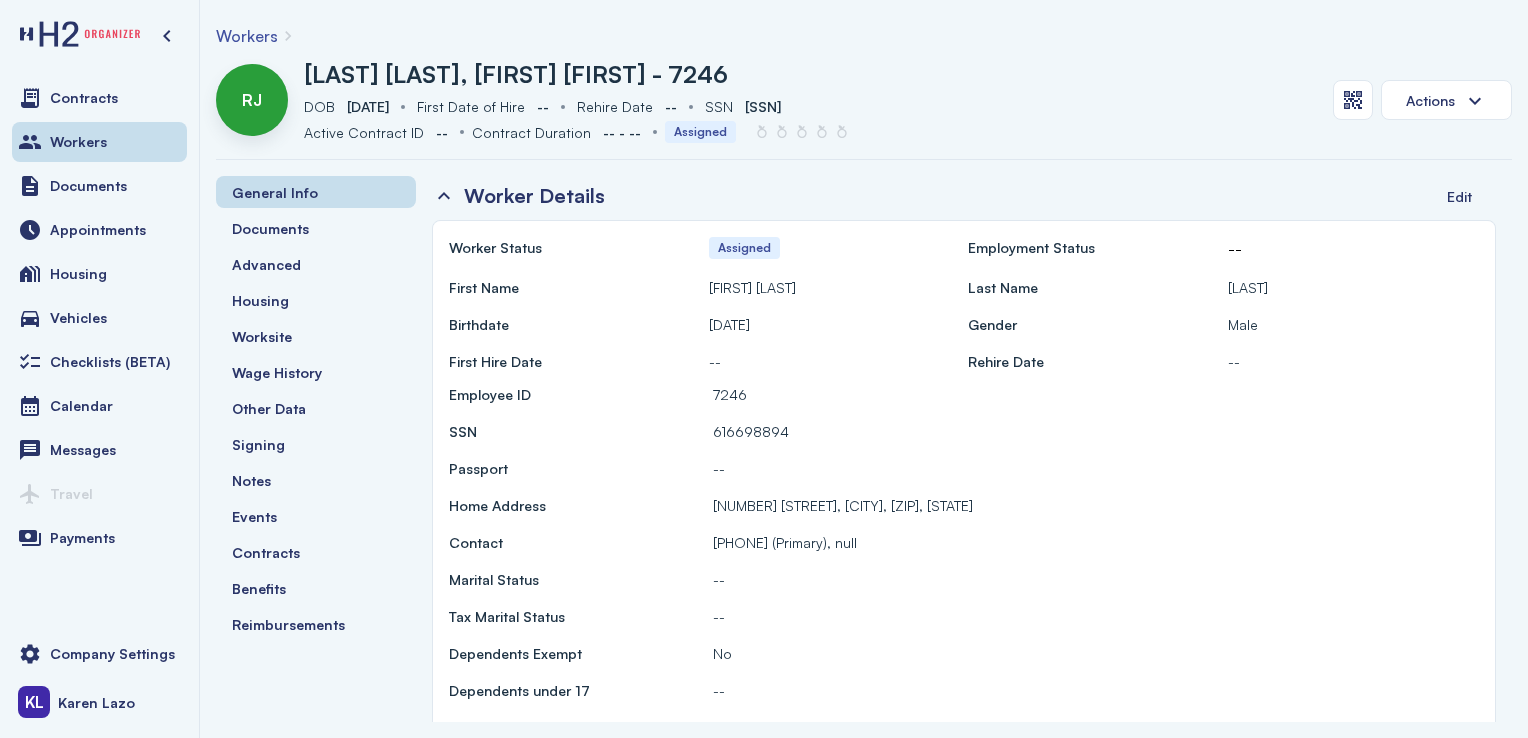 click on "No" at bounding box center (1096, 653) 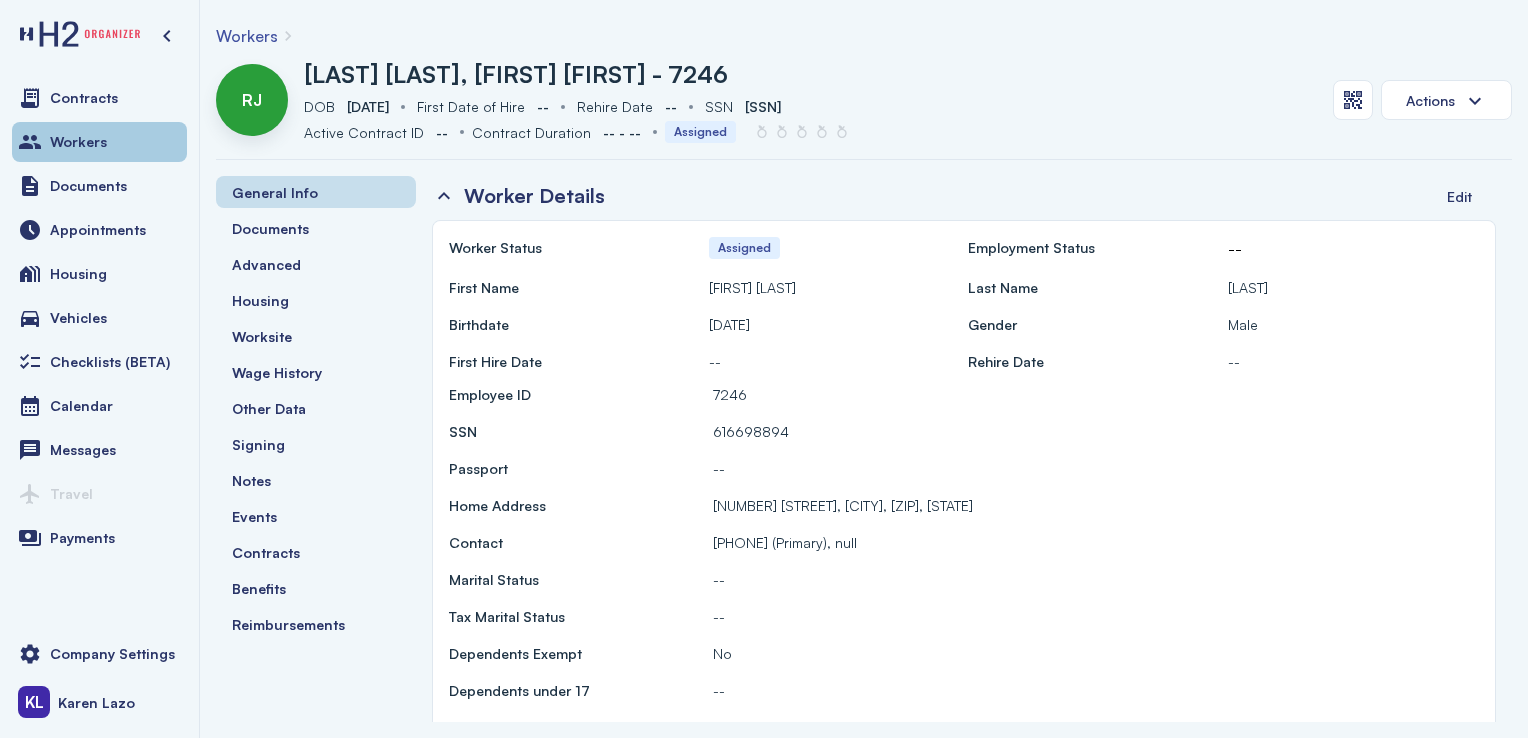 click on "Workers" at bounding box center [99, 142] 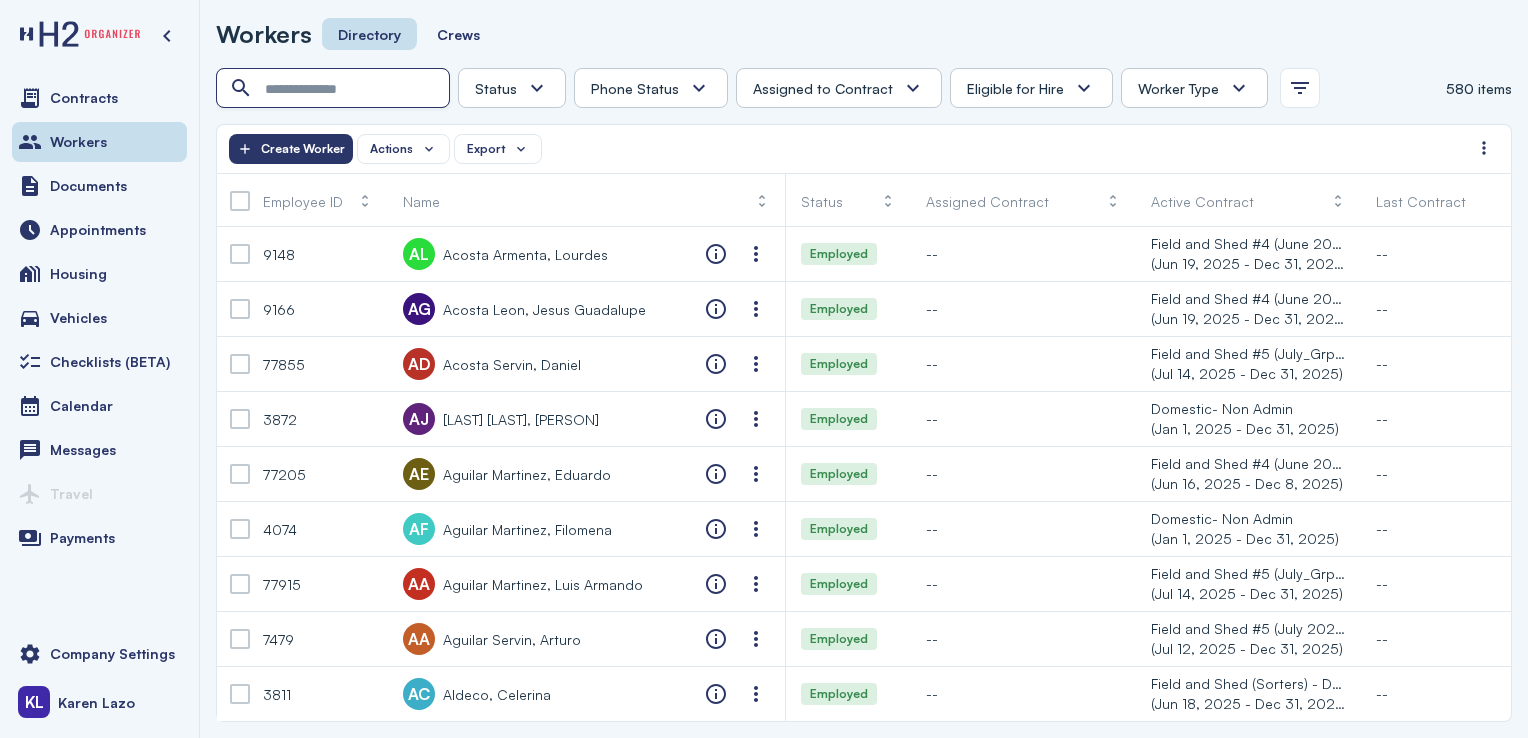 click at bounding box center [335, 89] 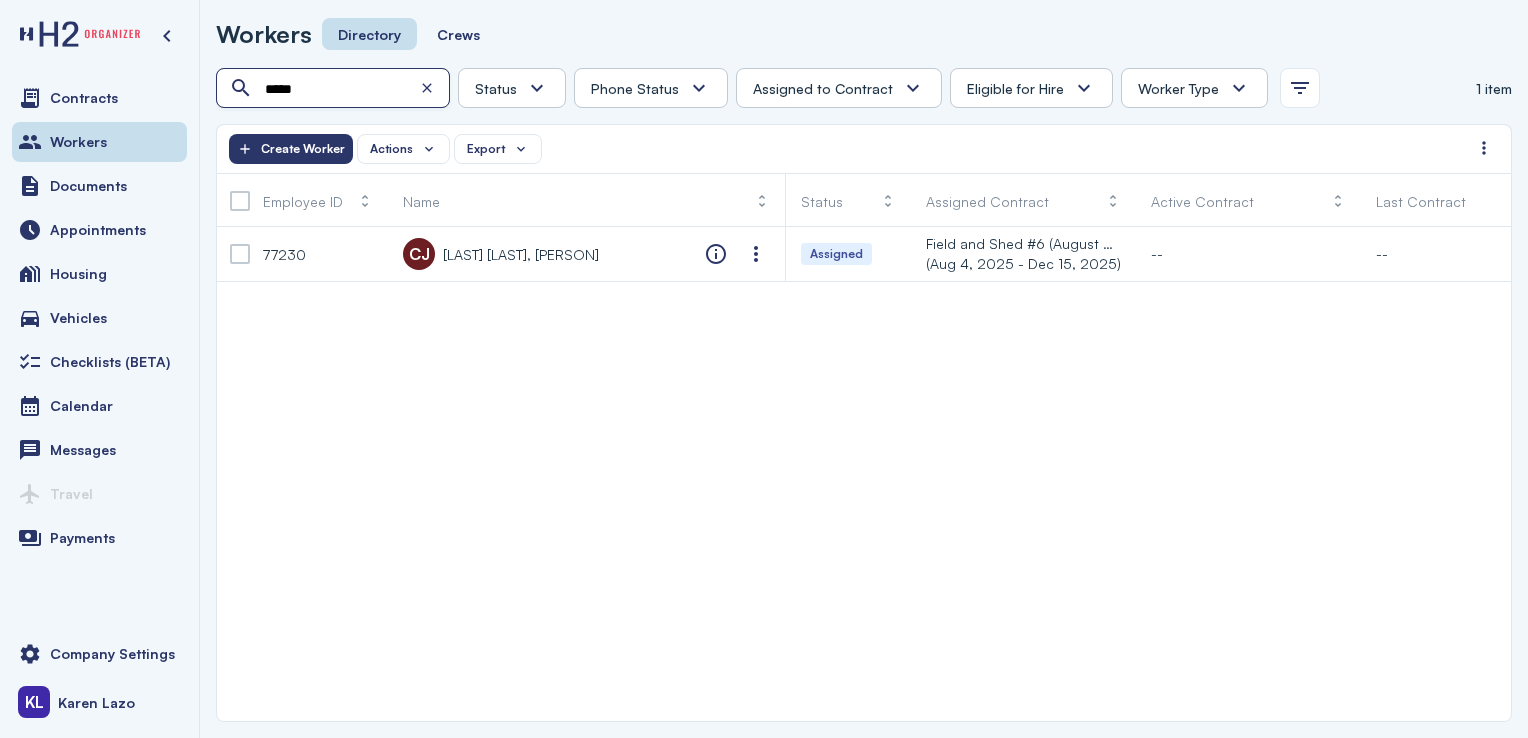 type on "*****" 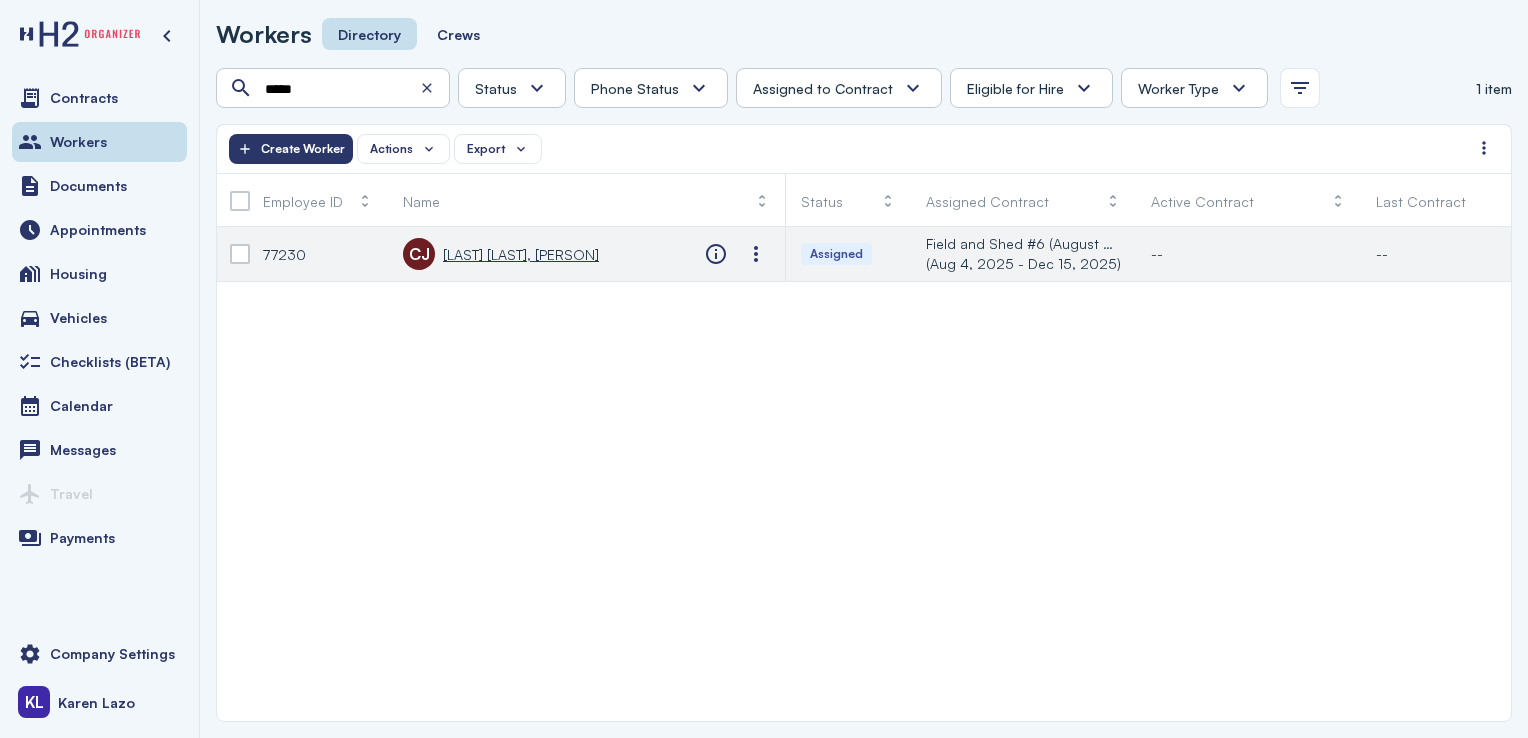 click on "[LAST] [LAST], [PERSON]" at bounding box center [521, 254] 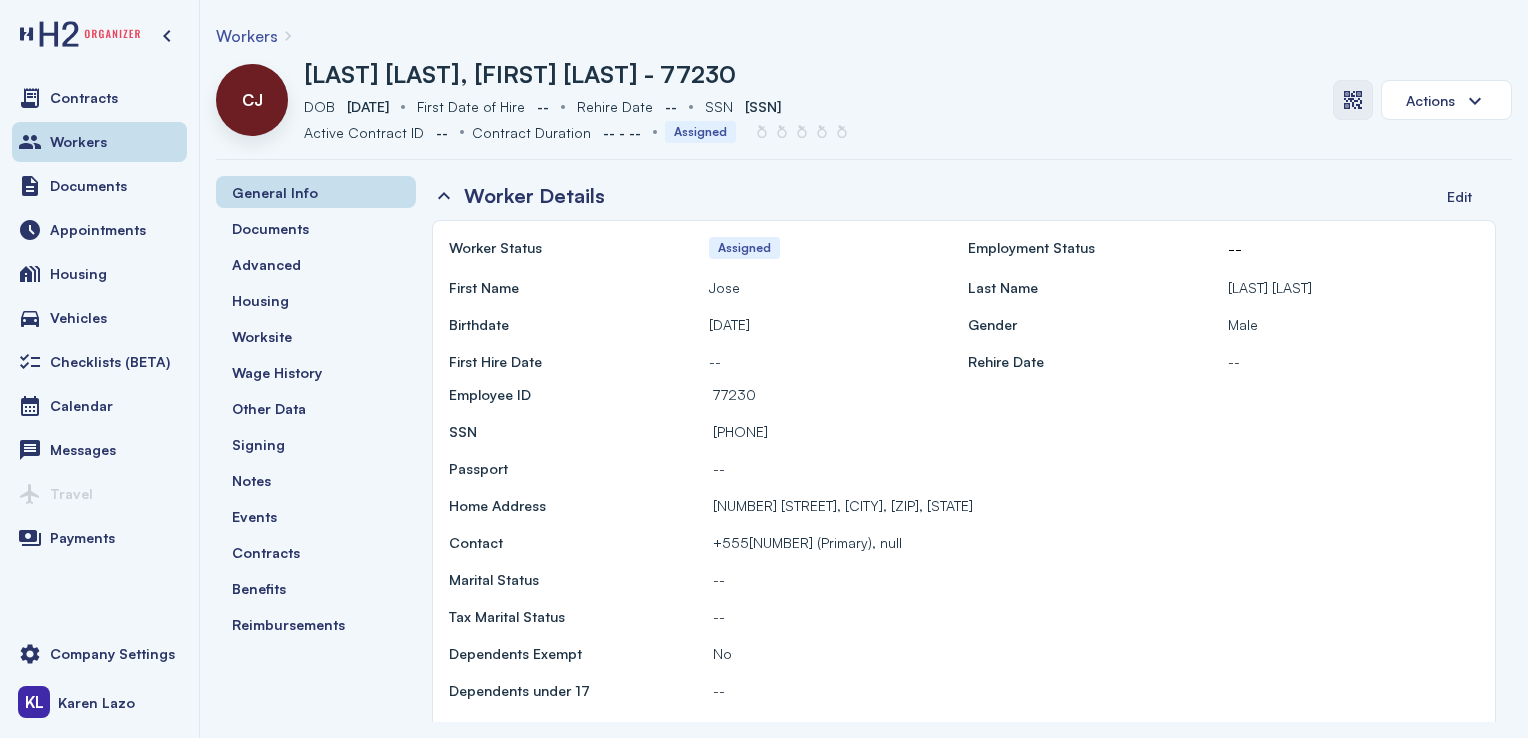 click at bounding box center (1353, 100) 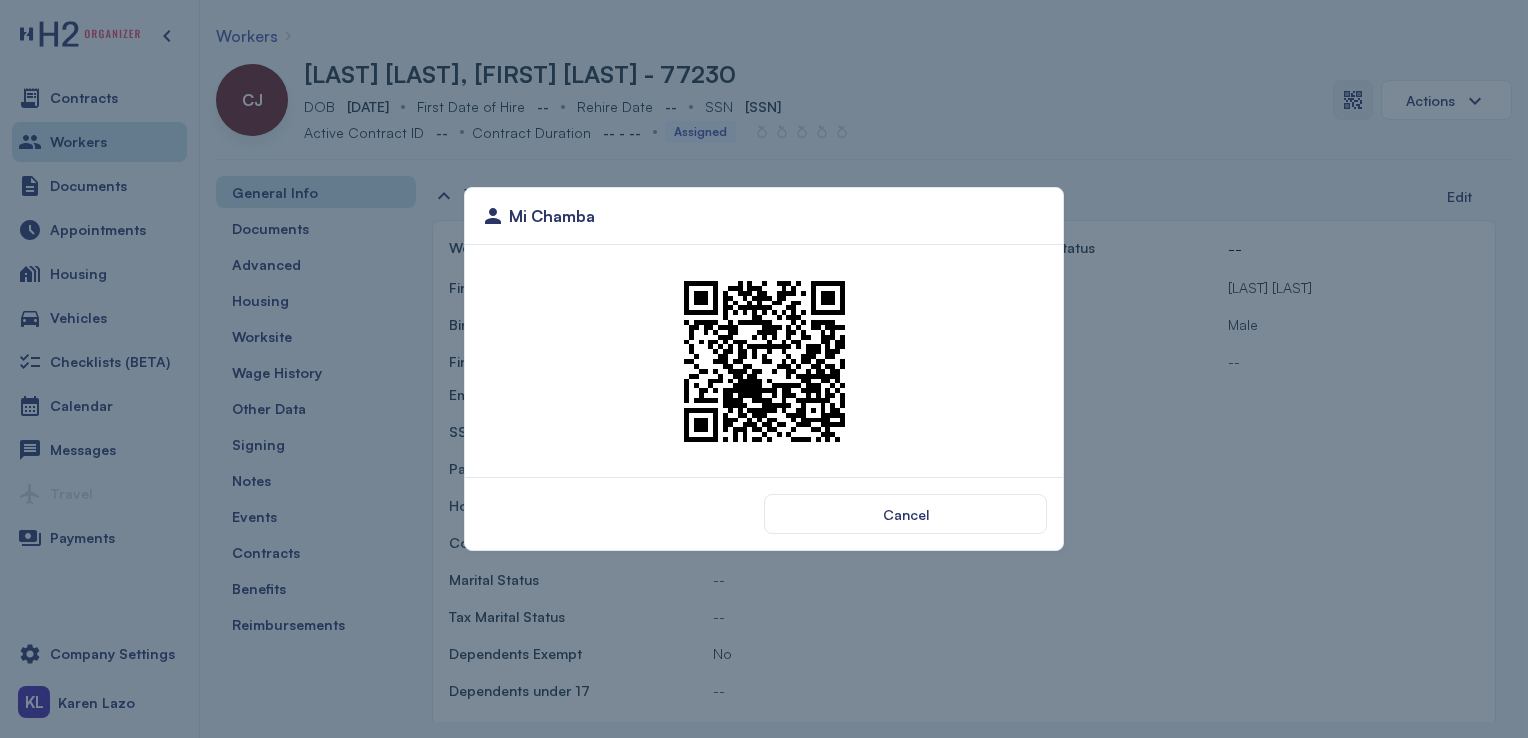 click on "Cancel" at bounding box center (905, 514) 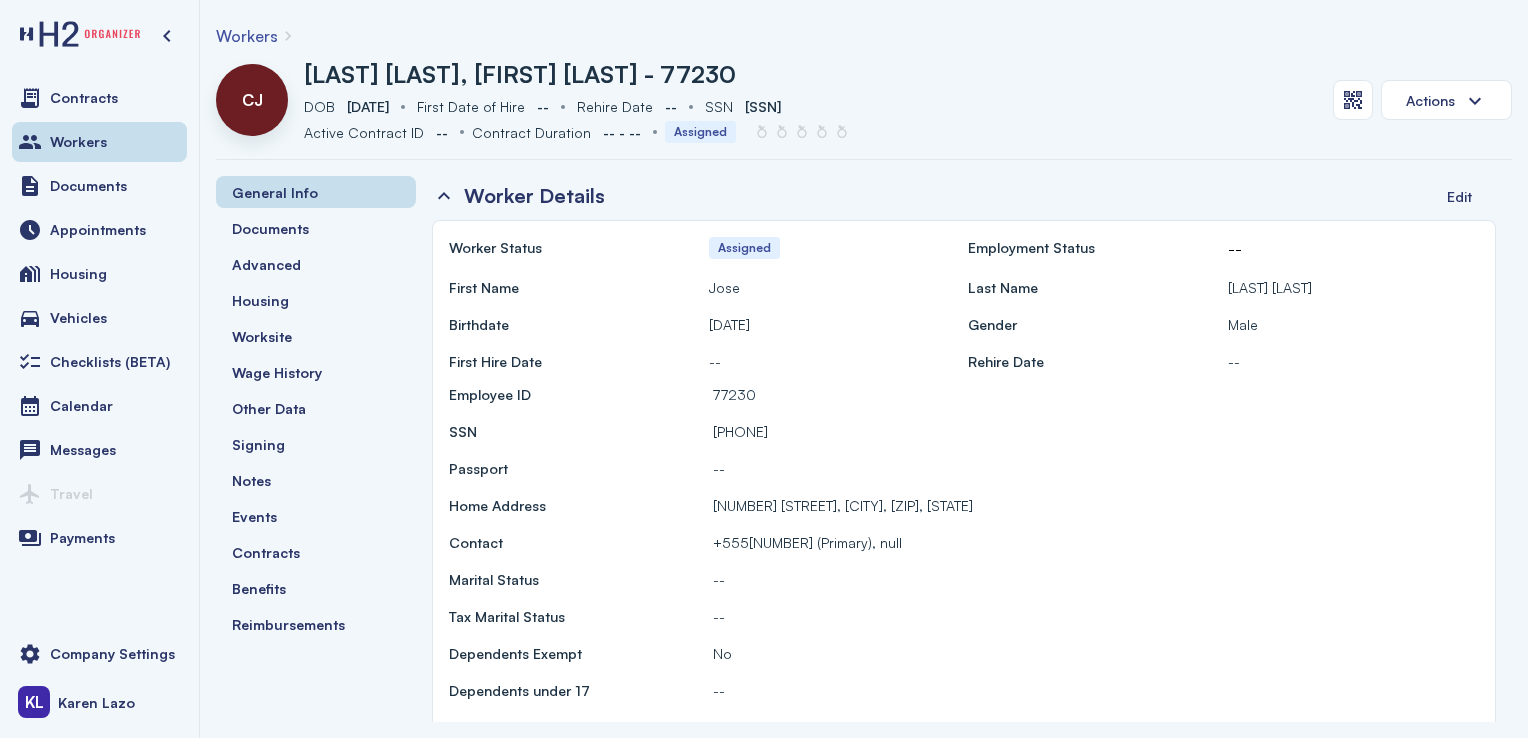 click on "Workers" at bounding box center [99, 142] 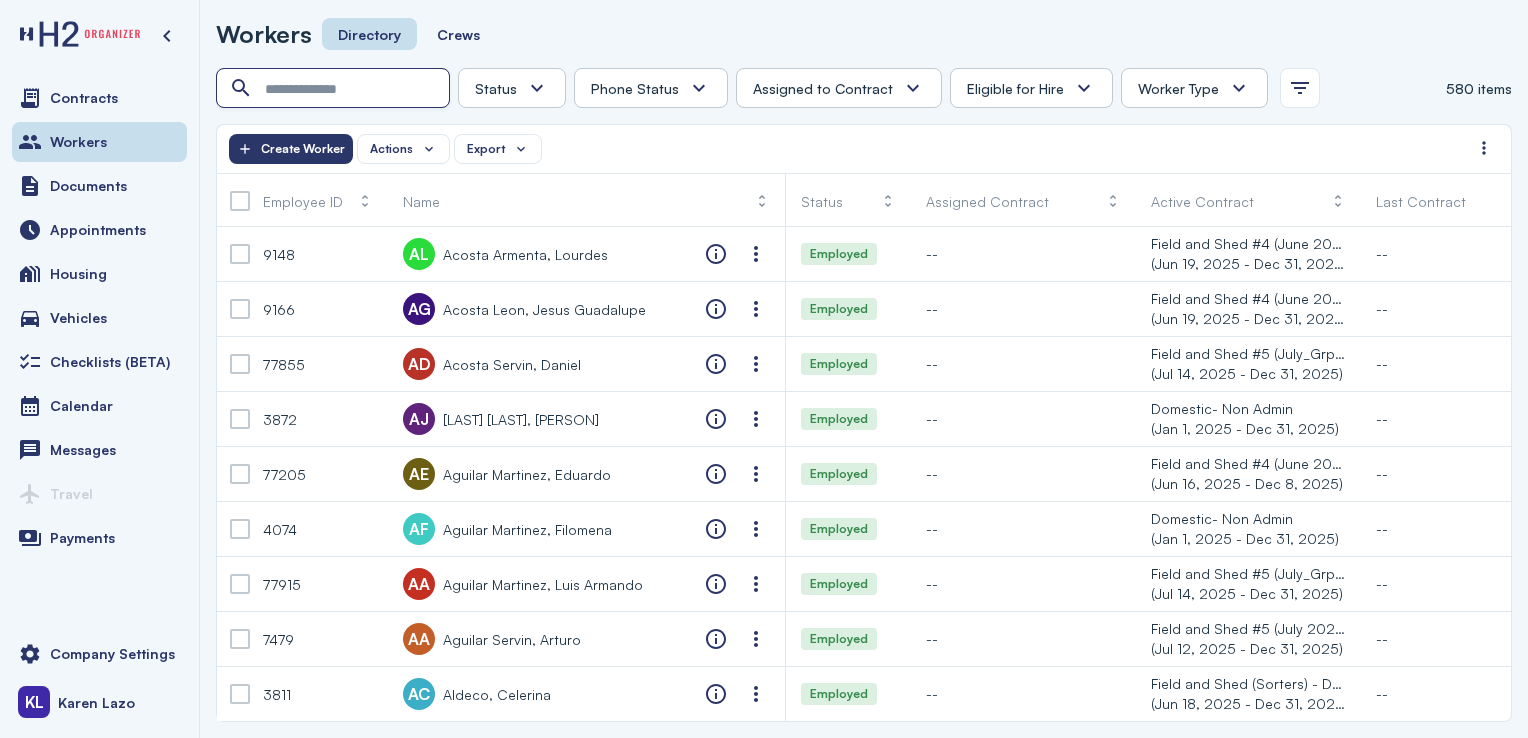 click at bounding box center [335, 89] 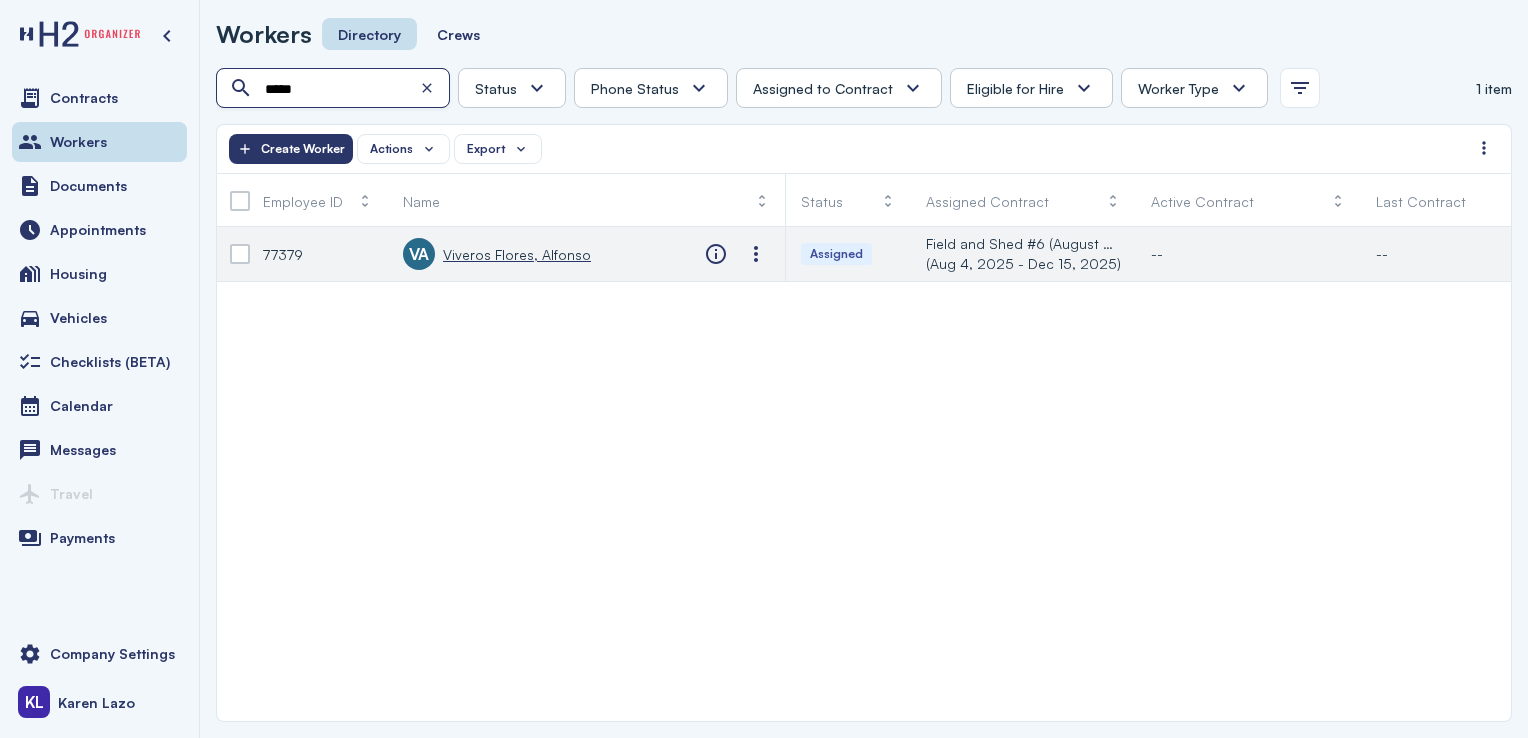 type on "*****" 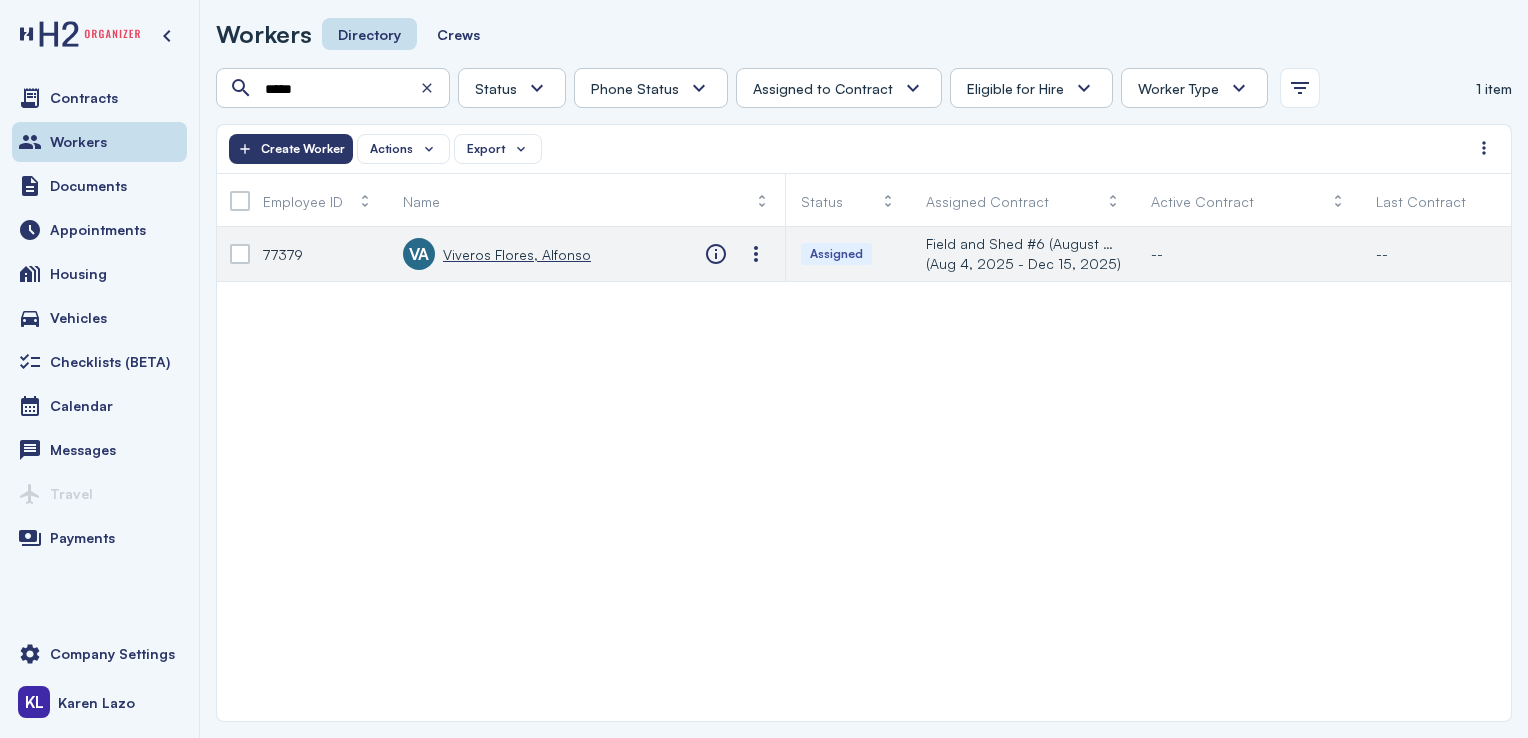 click on "Viveros Flores, Alfonso" at bounding box center (517, 254) 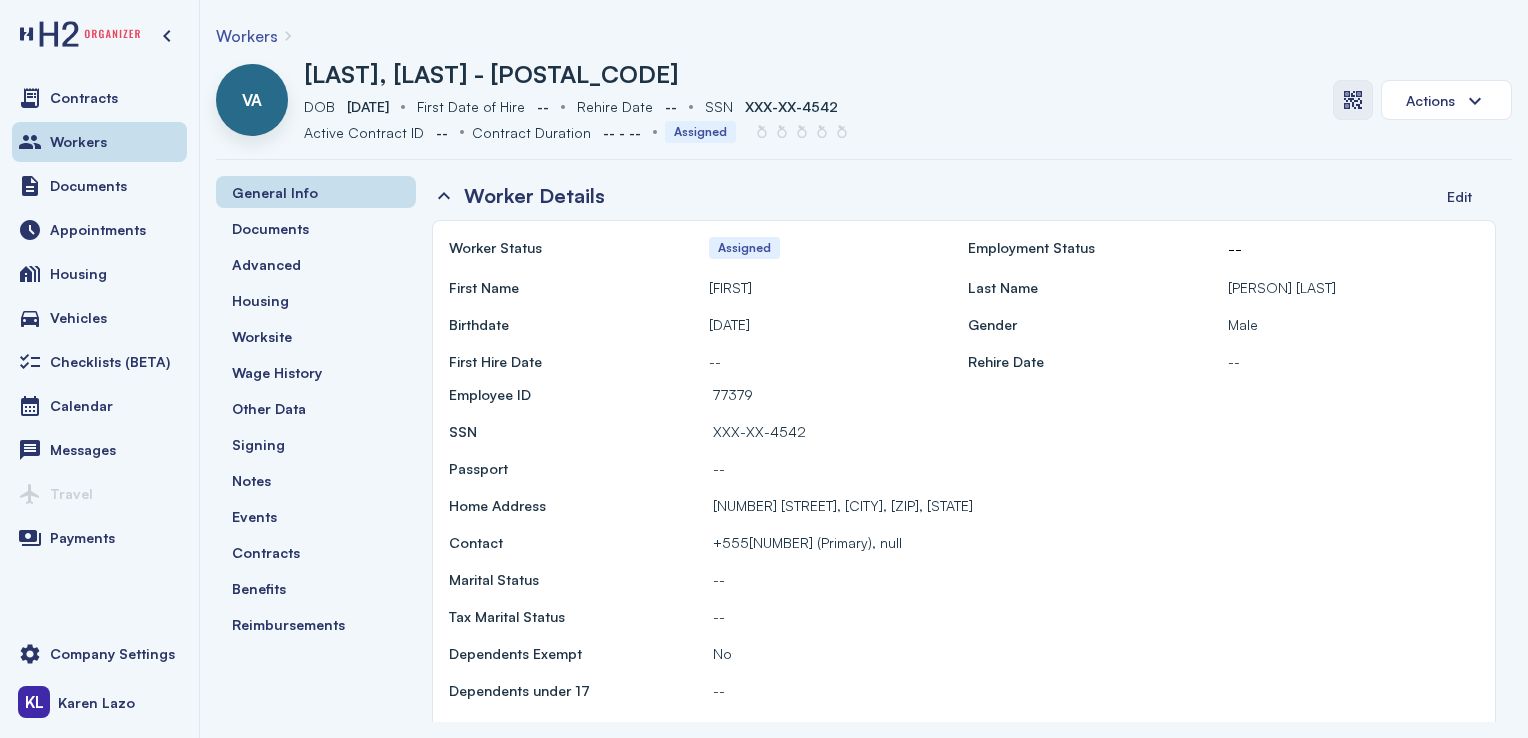 click at bounding box center [1353, 100] 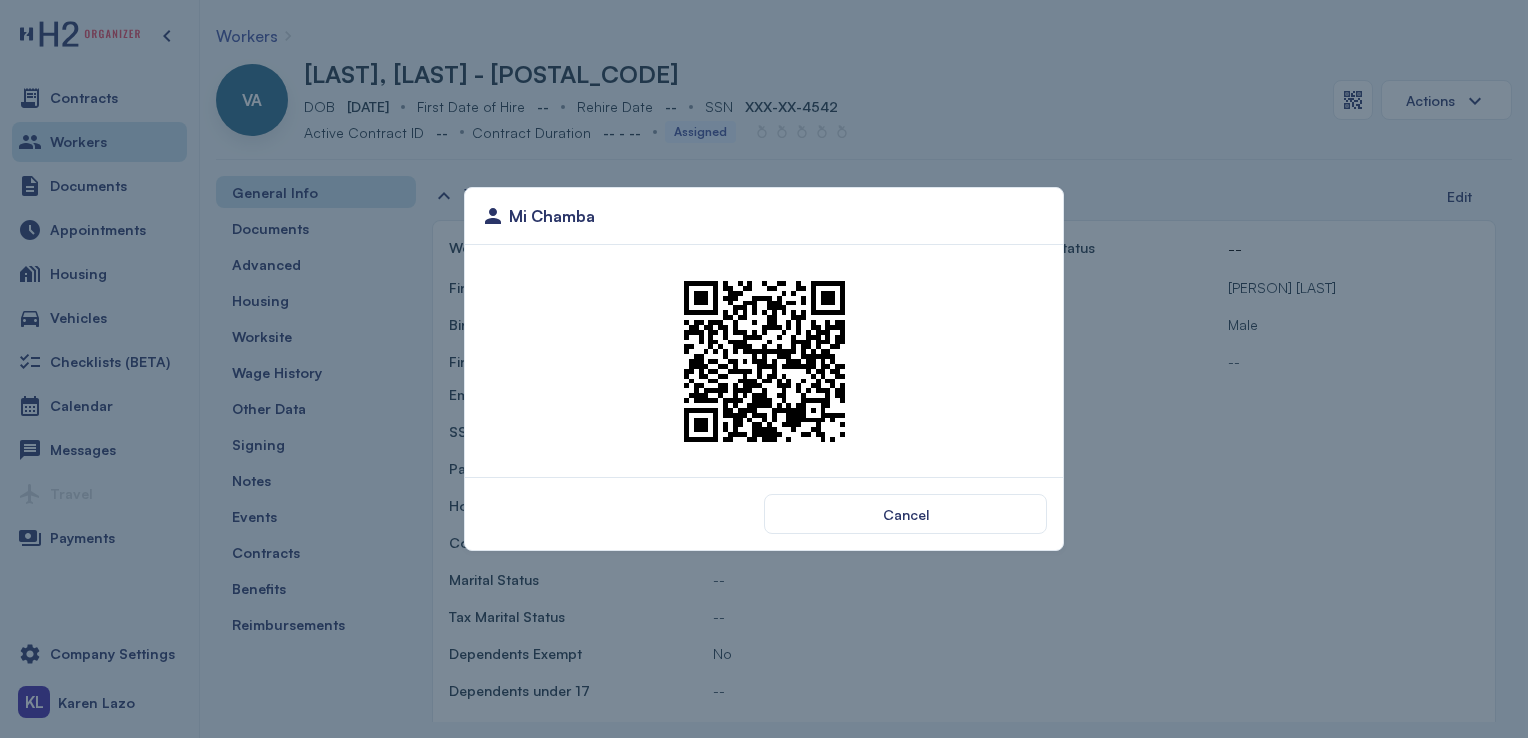 click at bounding box center [764, 361] 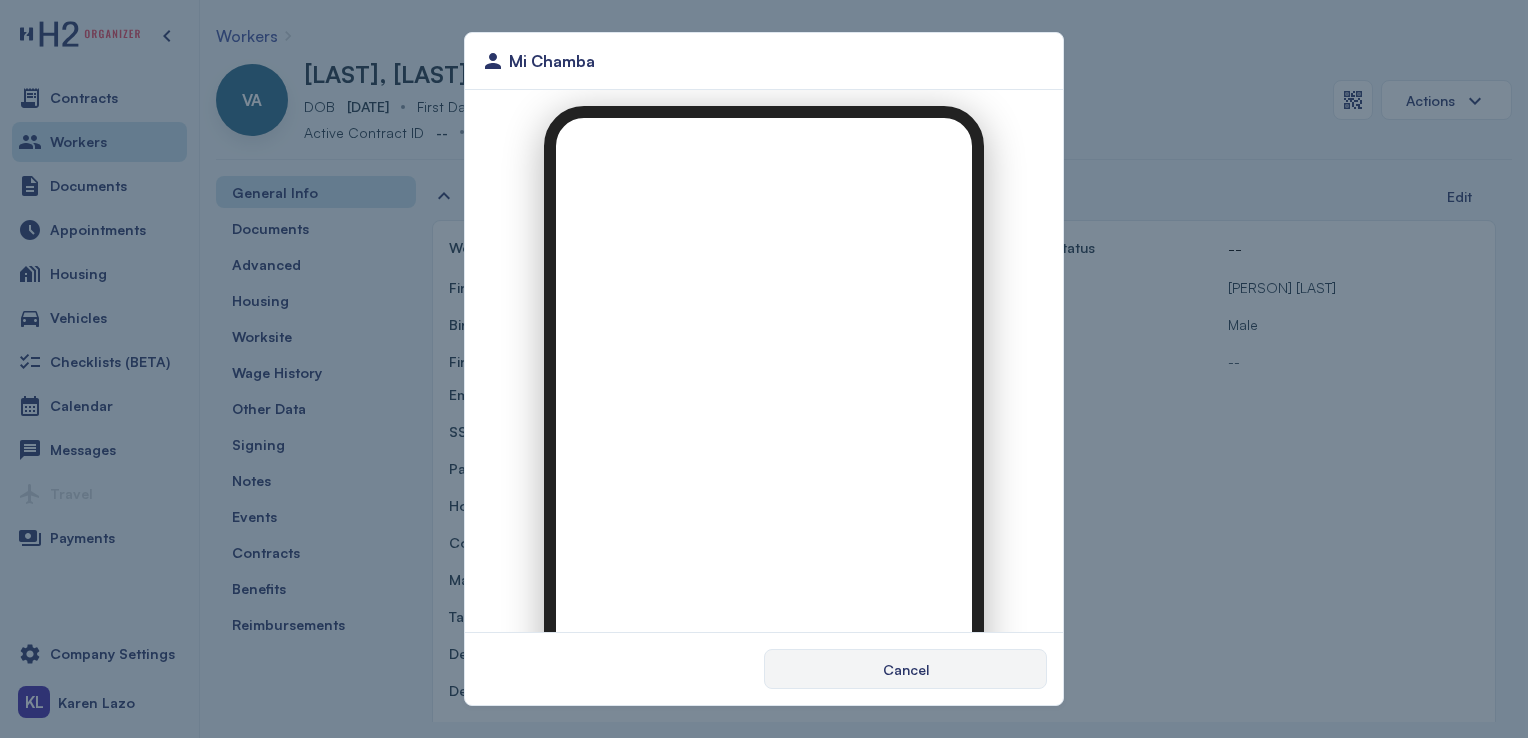 scroll, scrollTop: 0, scrollLeft: 0, axis: both 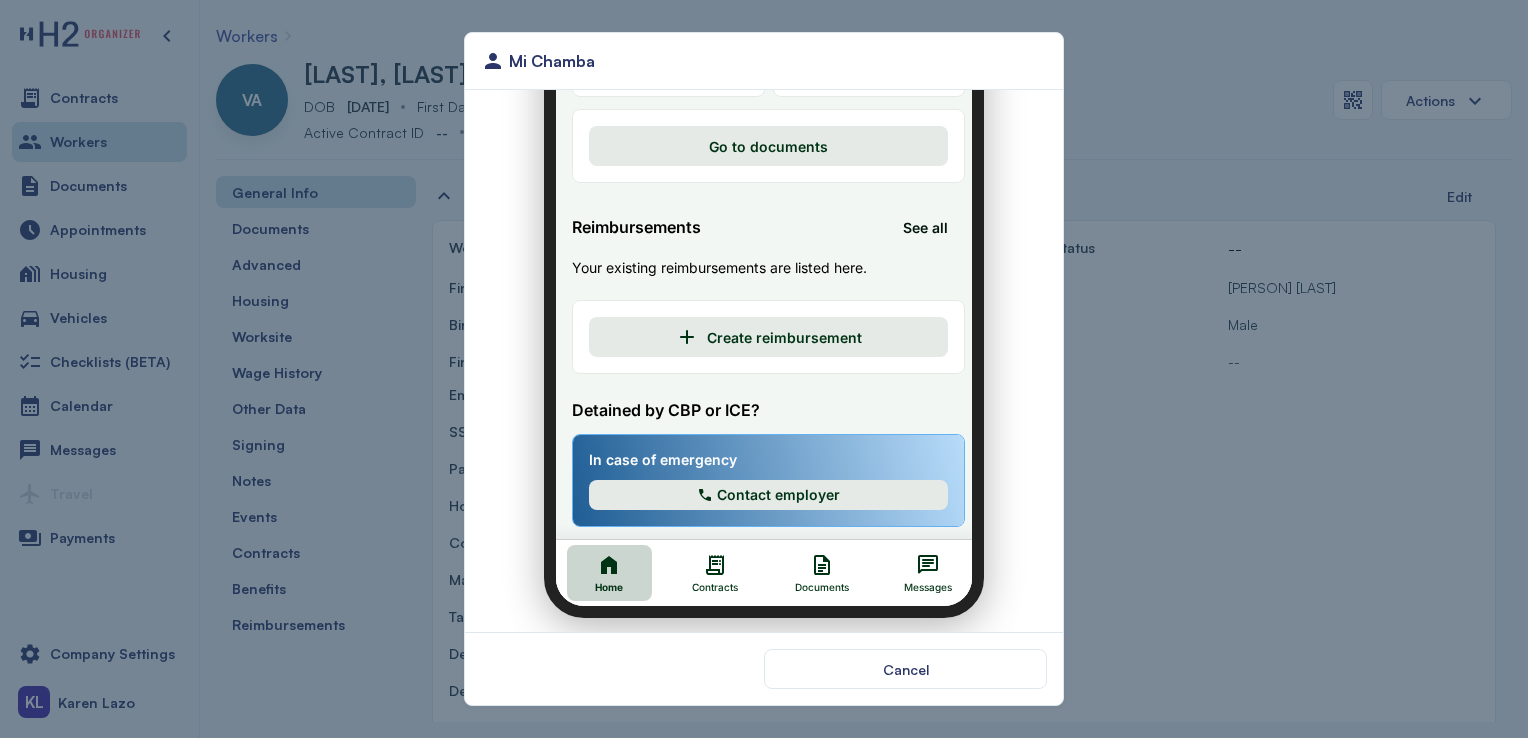 click on "Documents" at bounding box center (809, 561) 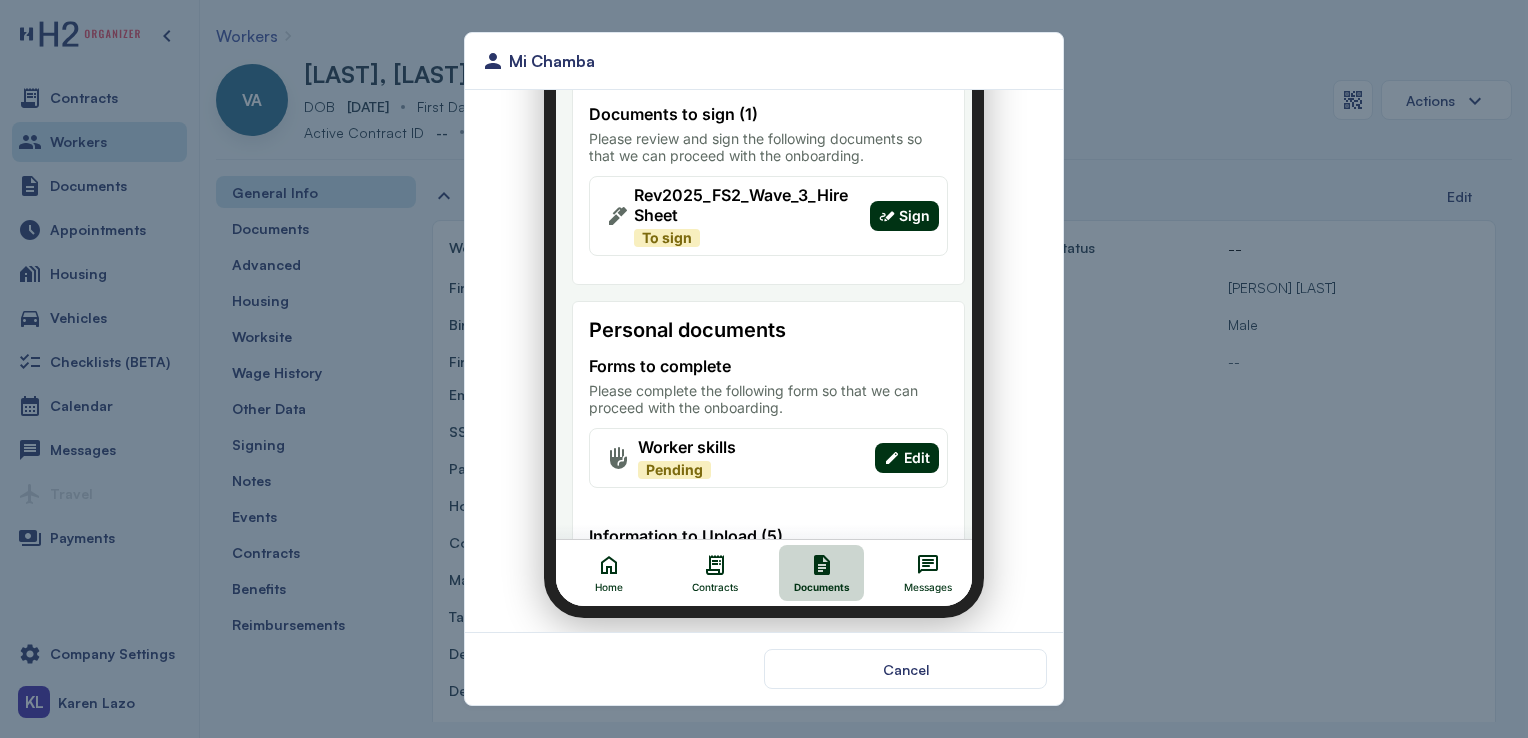 click on "Sign" at bounding box center [892, 204] 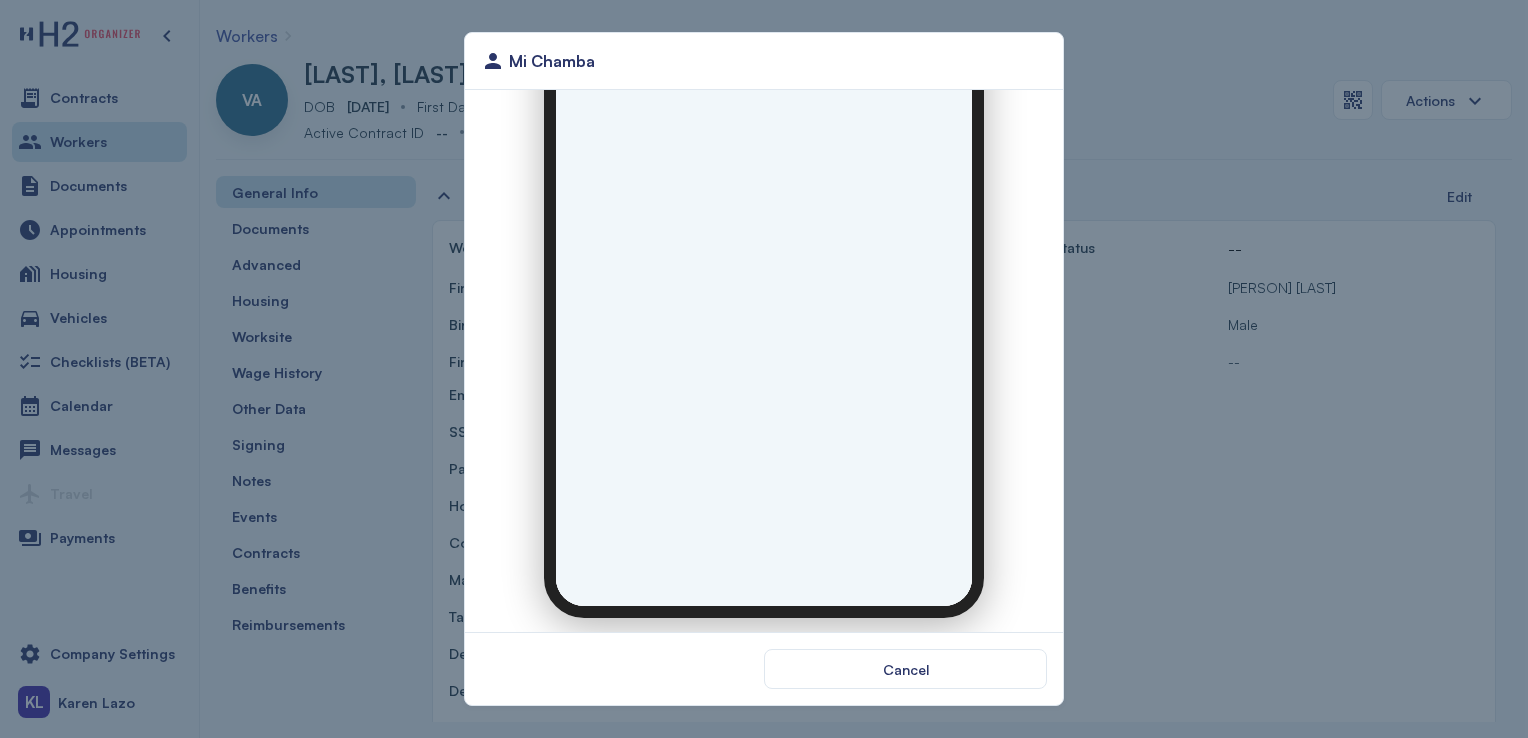 scroll, scrollTop: 0, scrollLeft: 0, axis: both 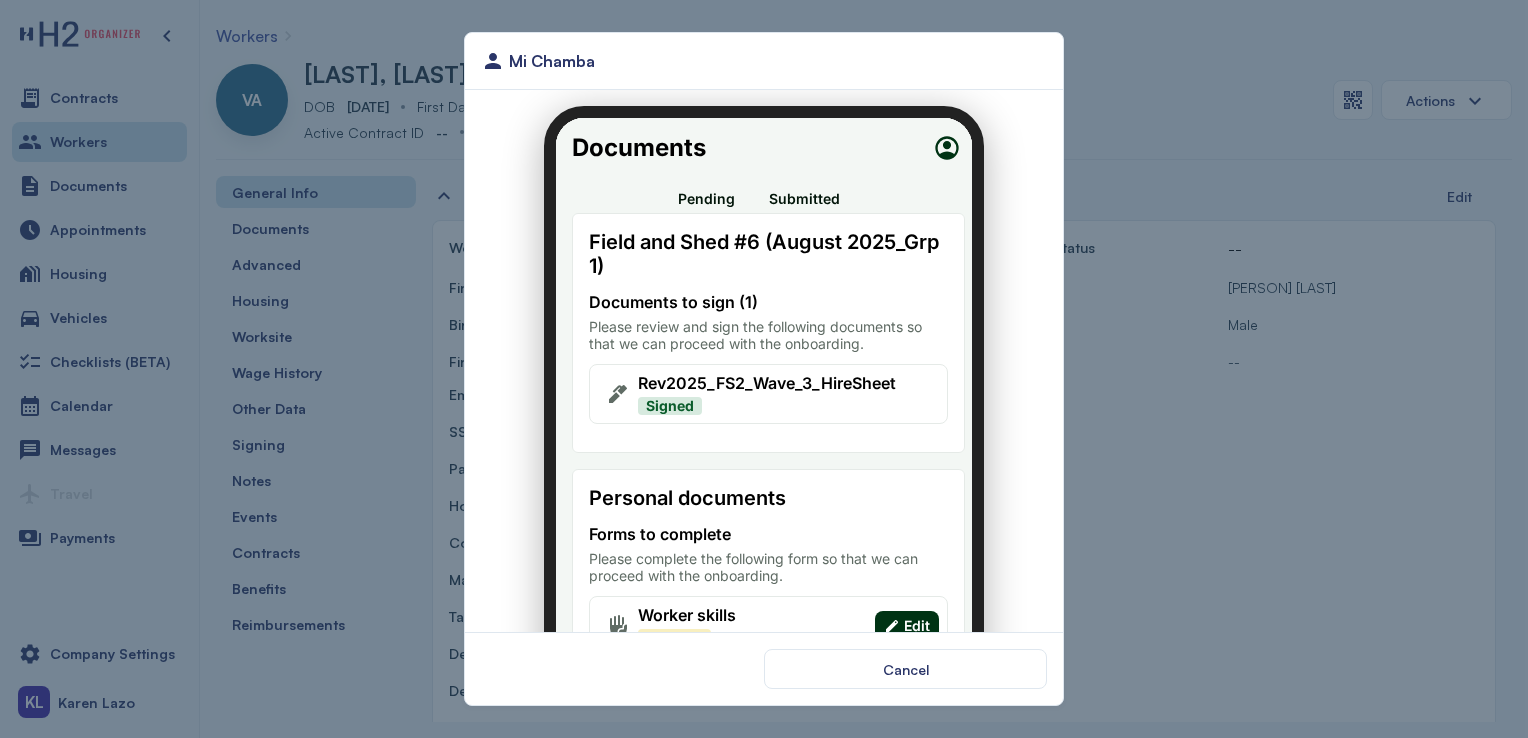 click on "Mi Chamba       Cancel" at bounding box center (764, 369) 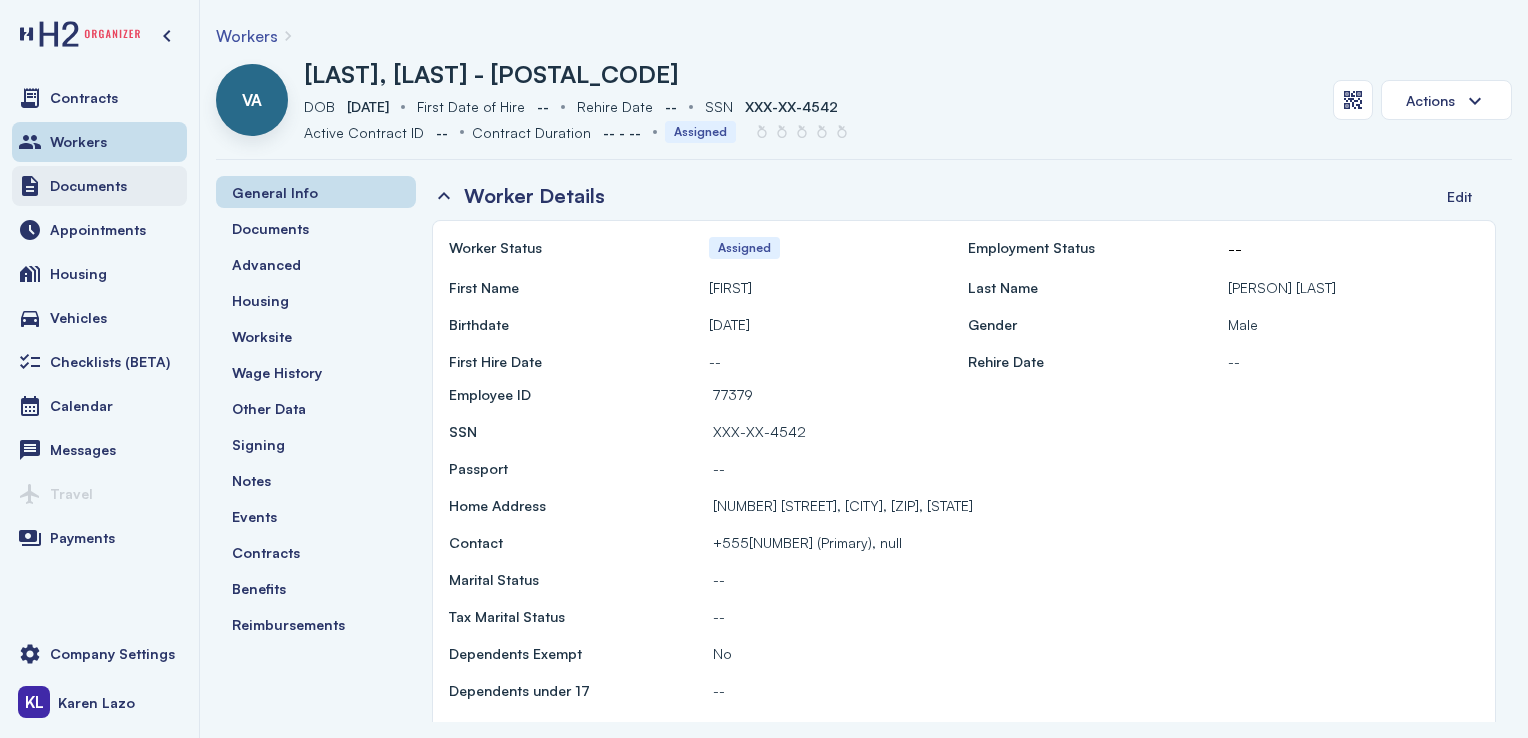 click on "Documents" at bounding box center (99, 186) 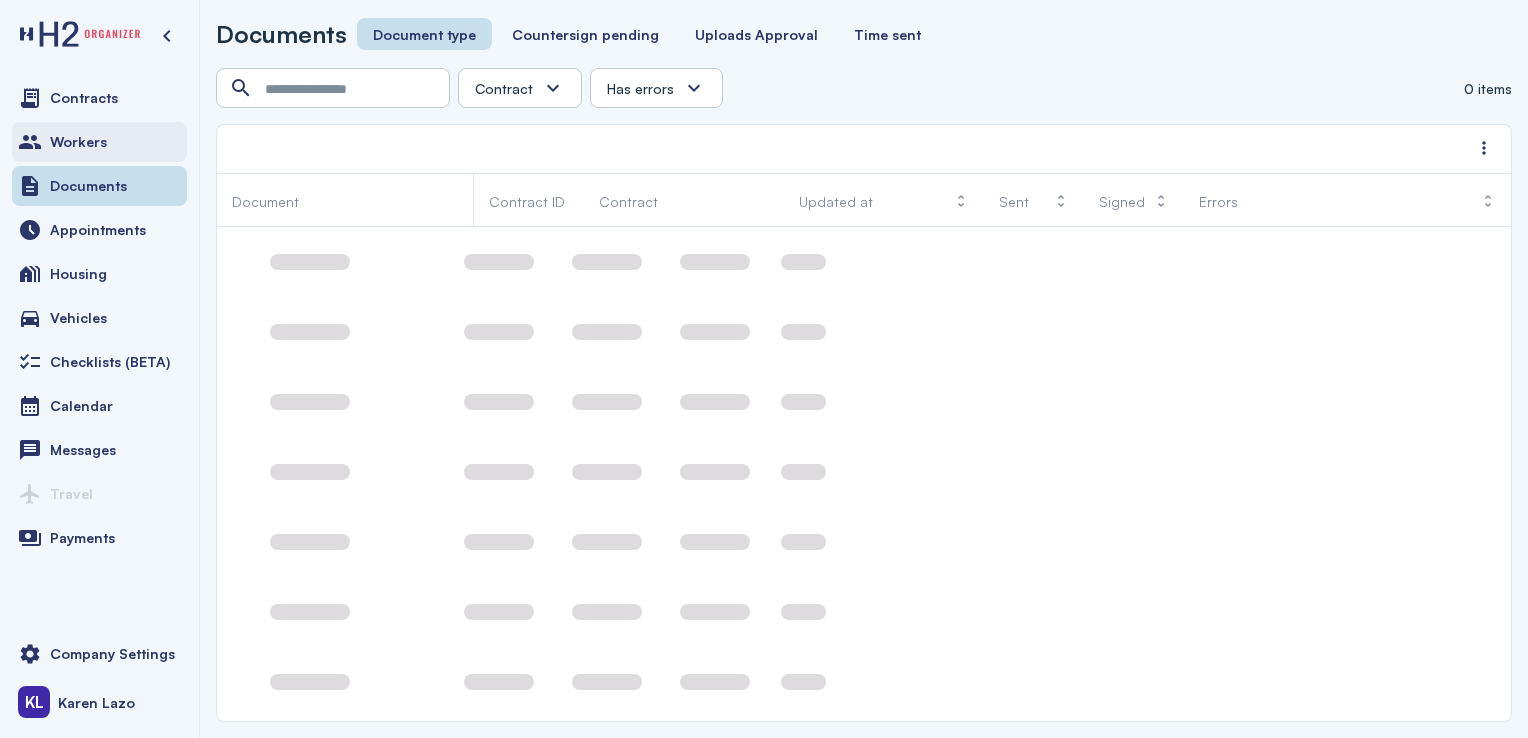 click on "Workers" at bounding box center (99, 142) 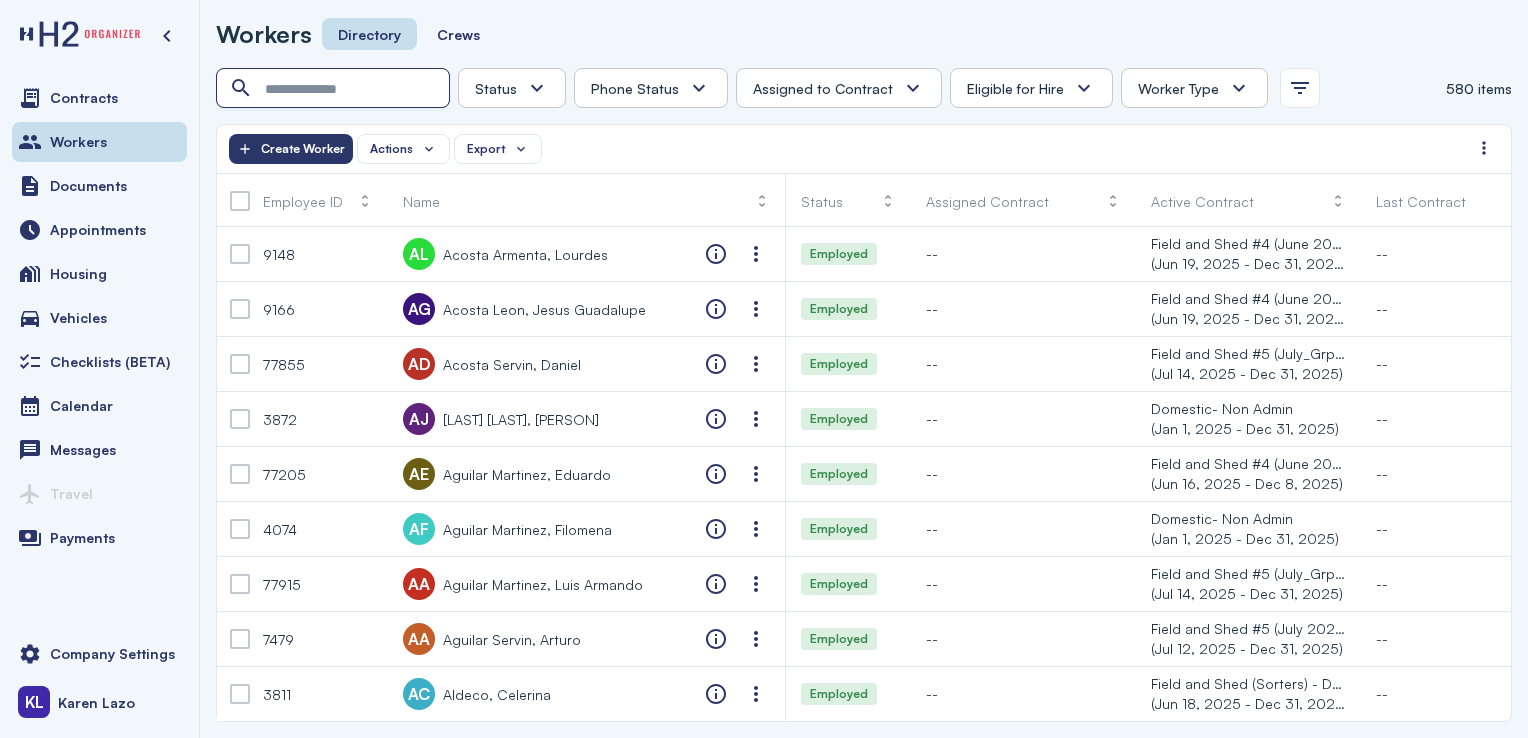 click at bounding box center (335, 89) 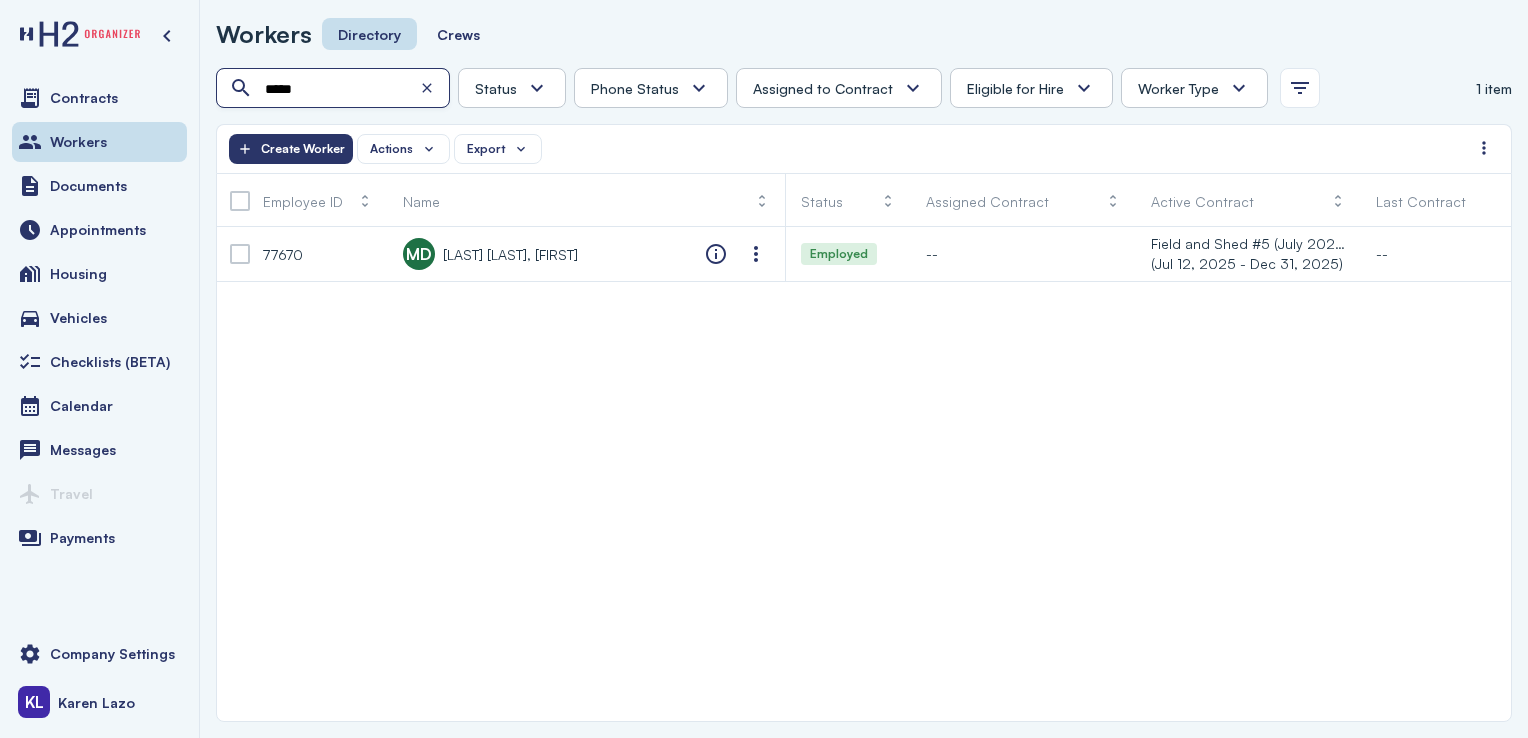 type on "*****" 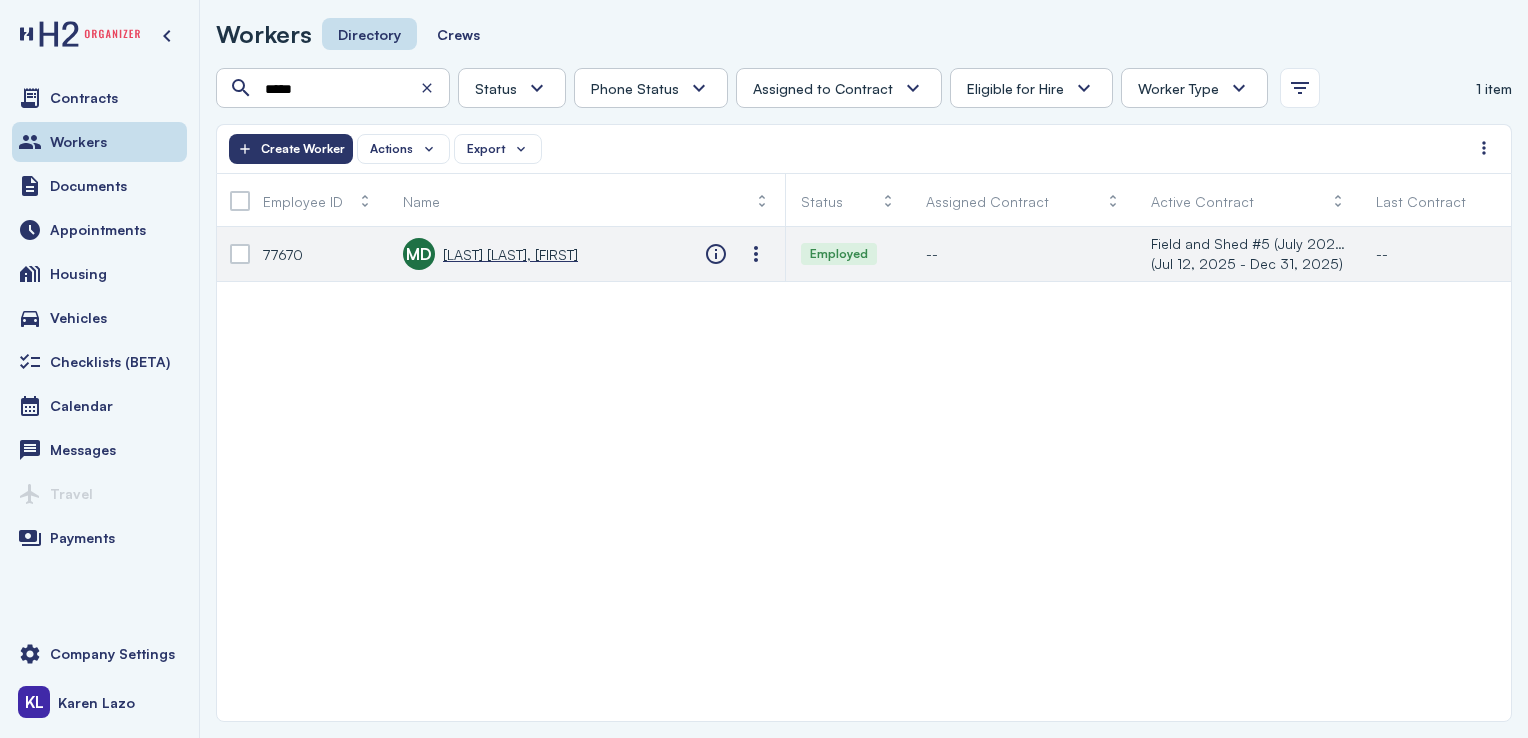 click on "[LAST] [LAST], [FIRST]" at bounding box center (510, 254) 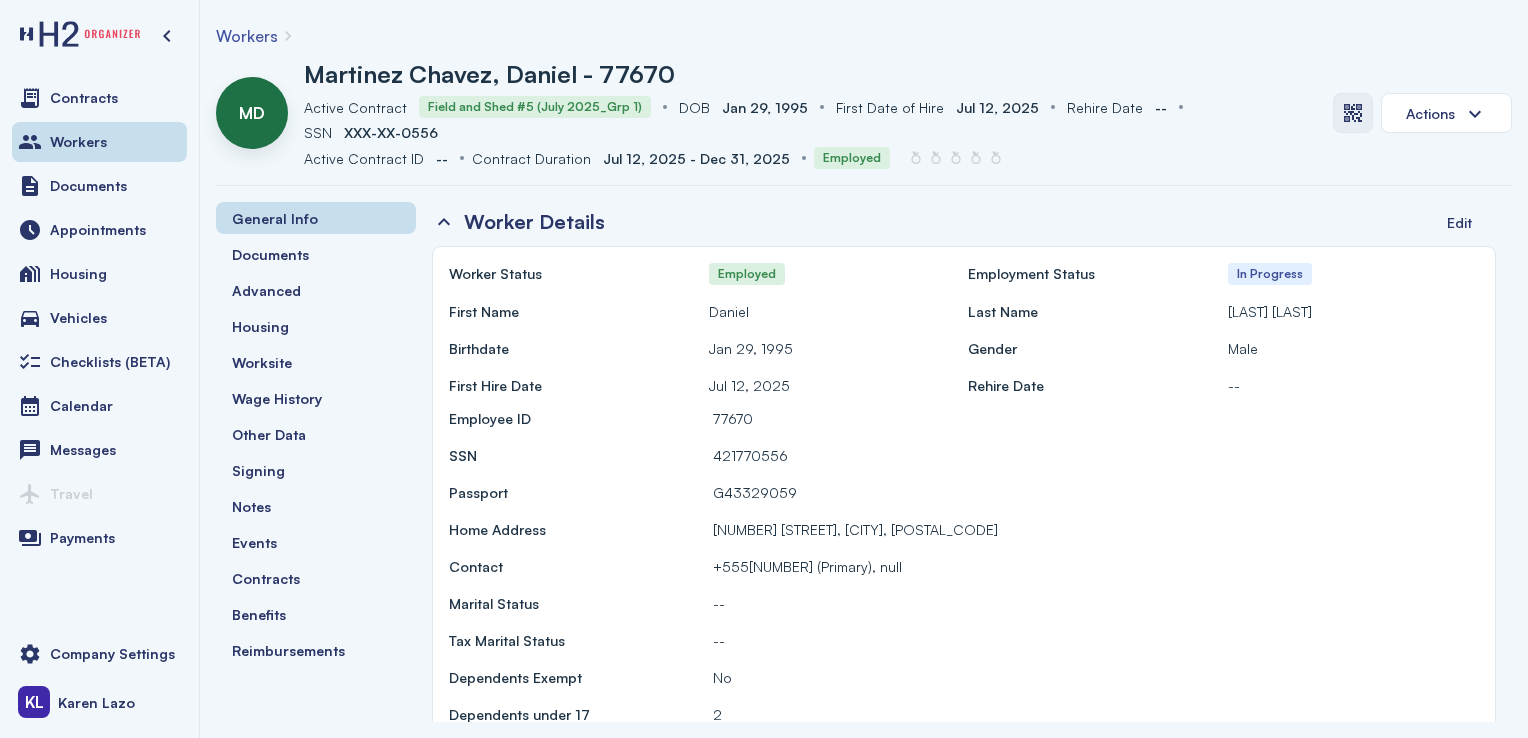 click at bounding box center (1353, 113) 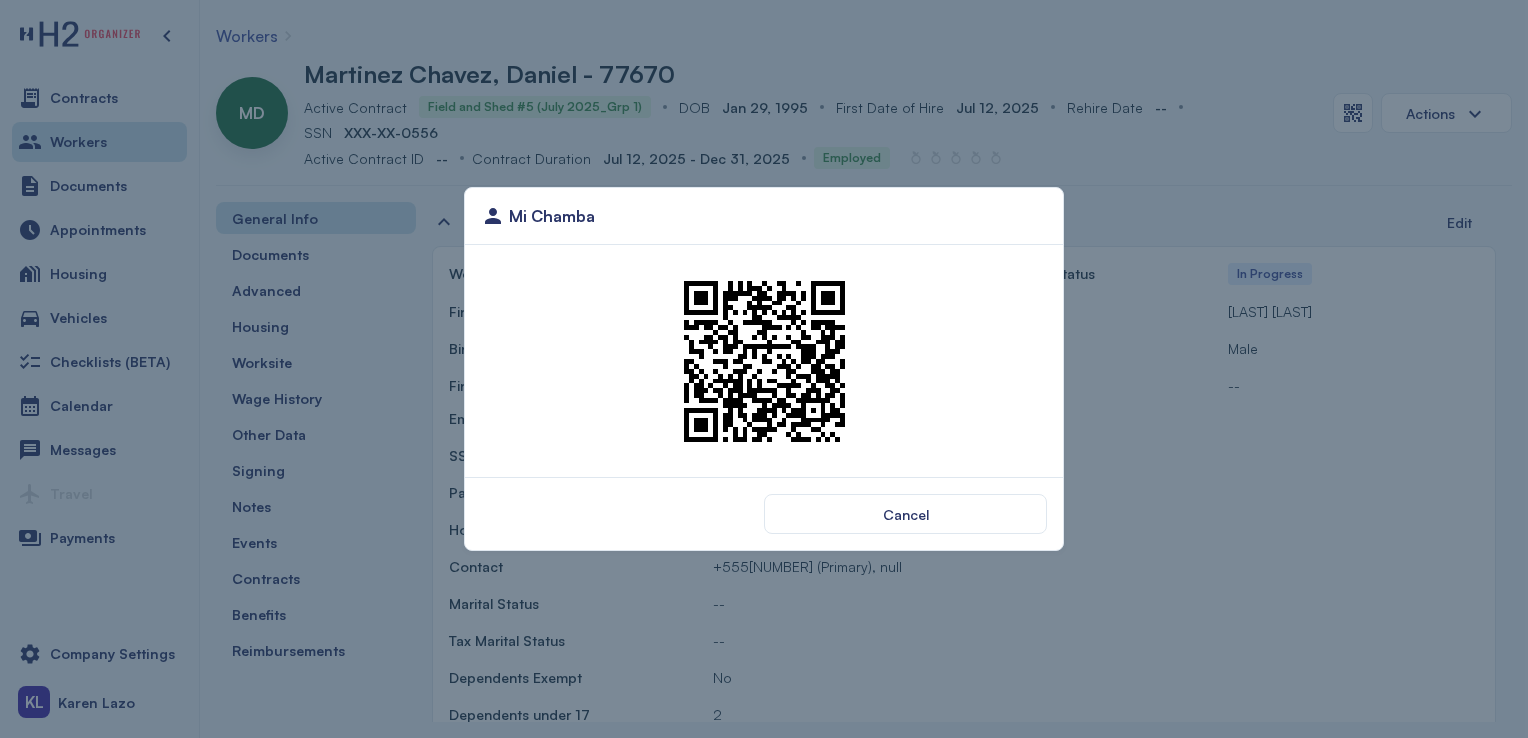click on "Mi Chamba       Cancel" at bounding box center [764, 369] 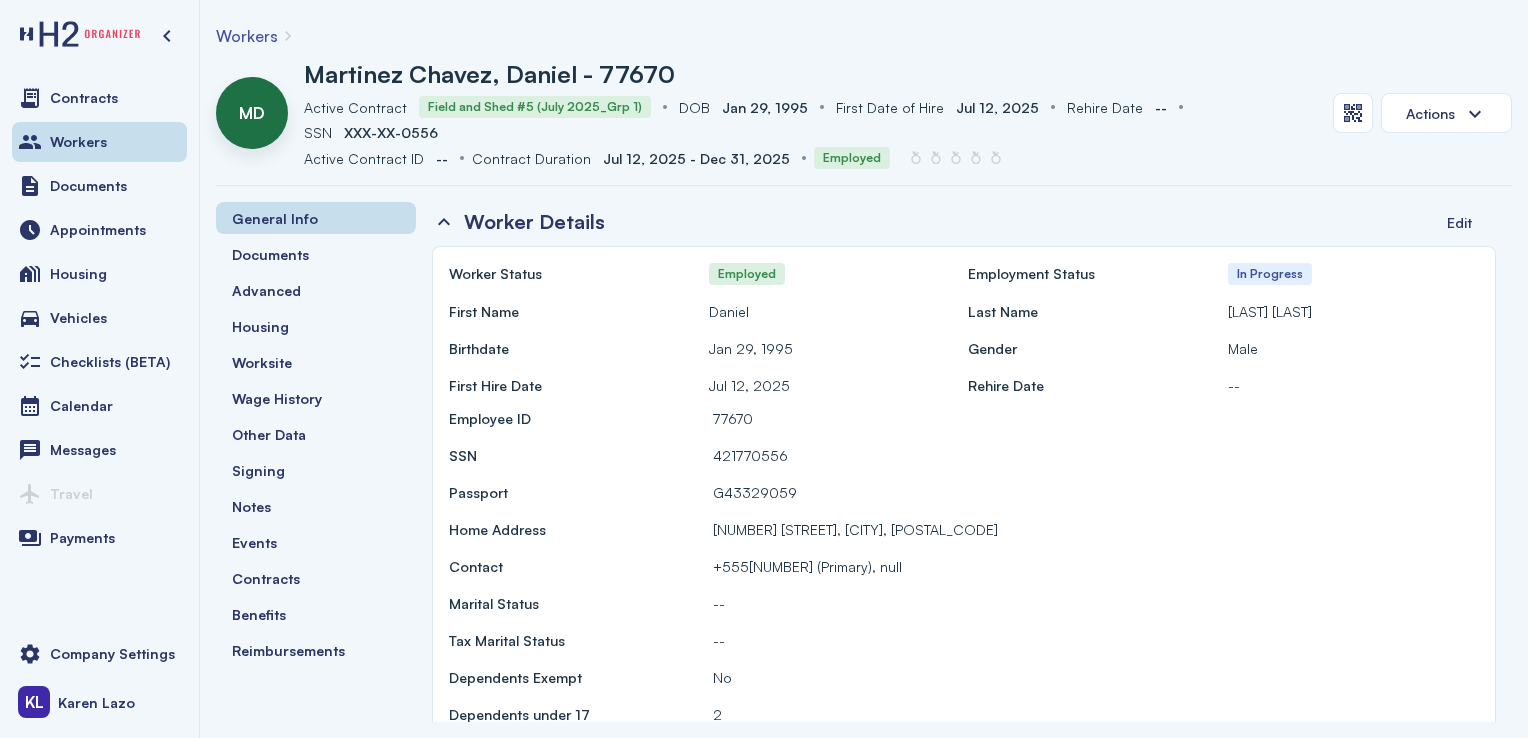 click on "Workers" at bounding box center [99, 142] 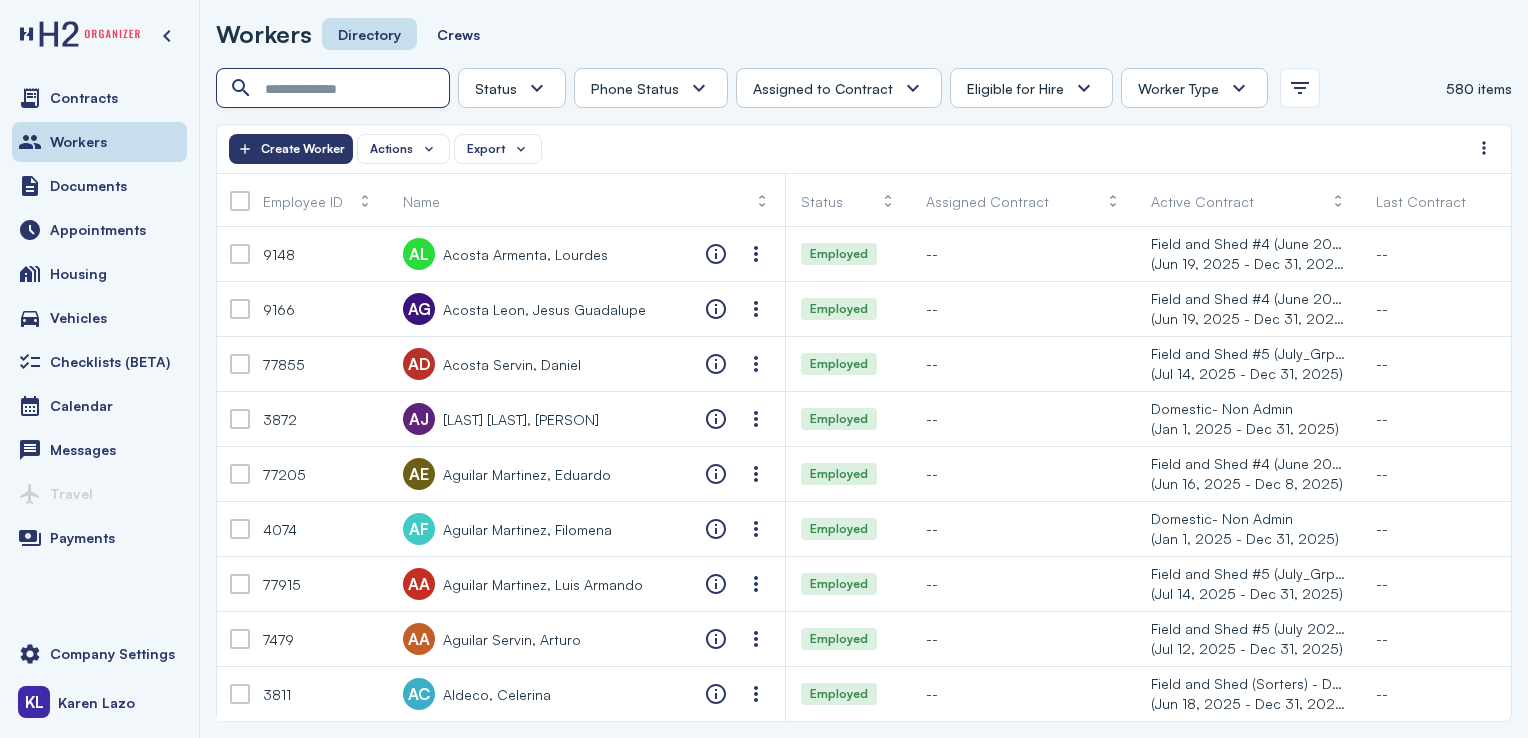 click at bounding box center [335, 89] 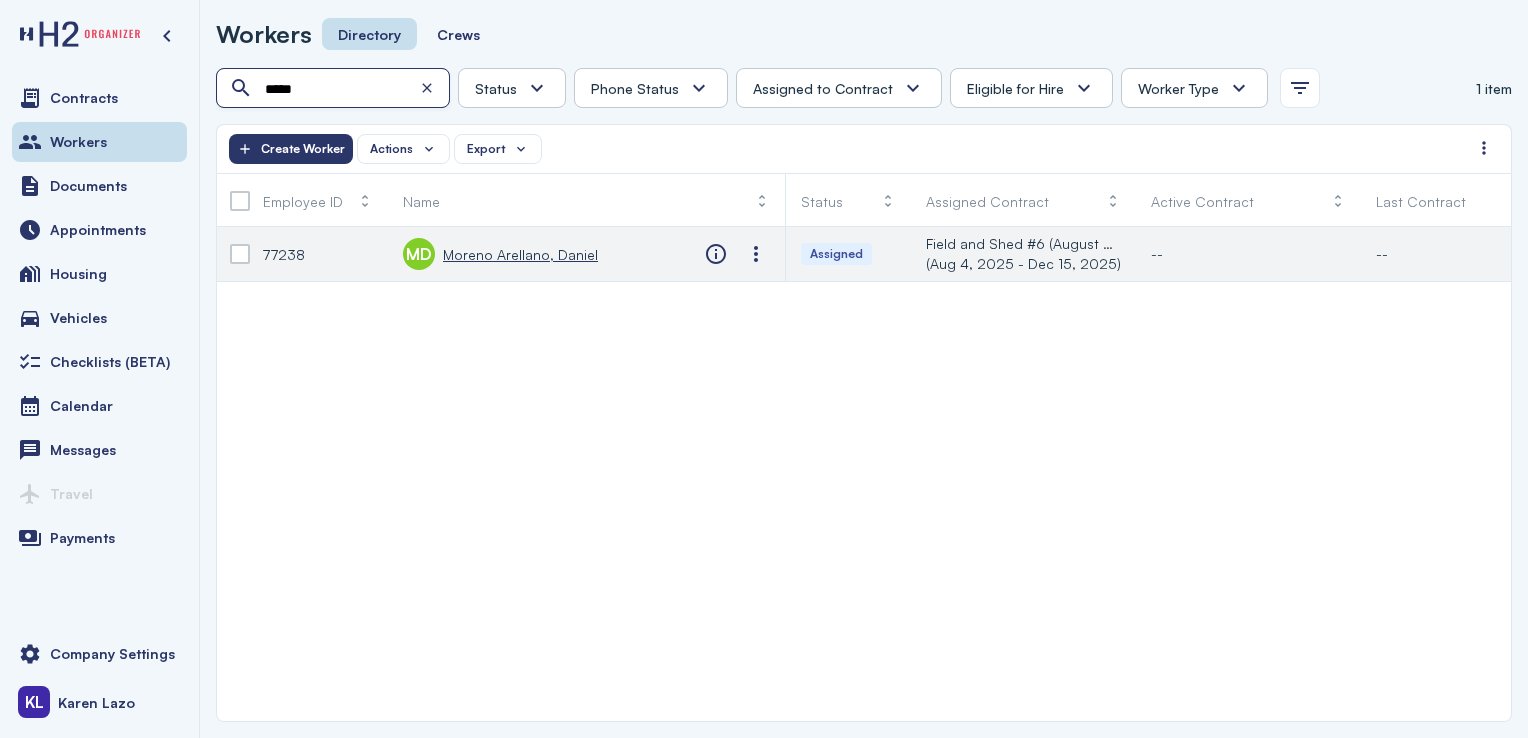 type on "*****" 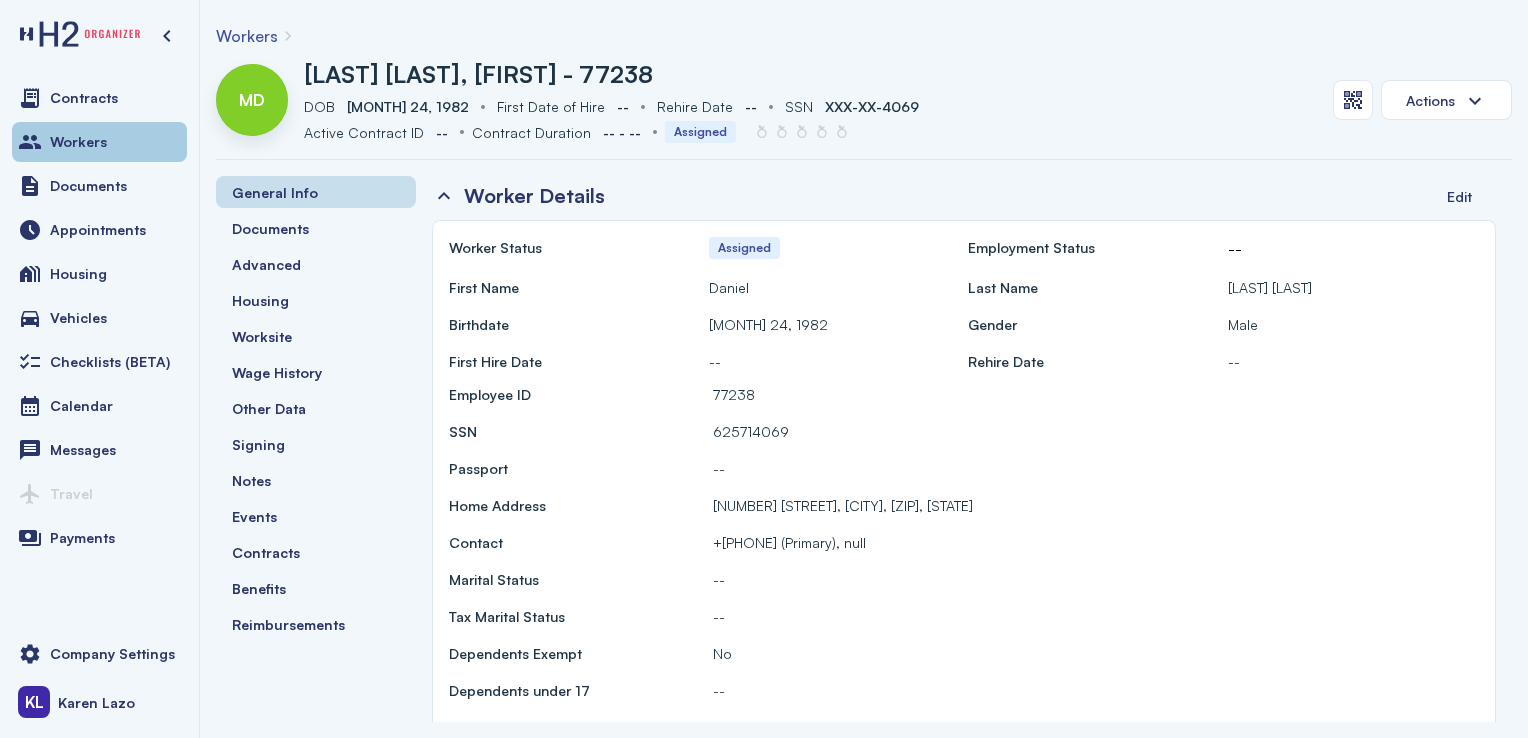 click on "Workers" at bounding box center [78, 142] 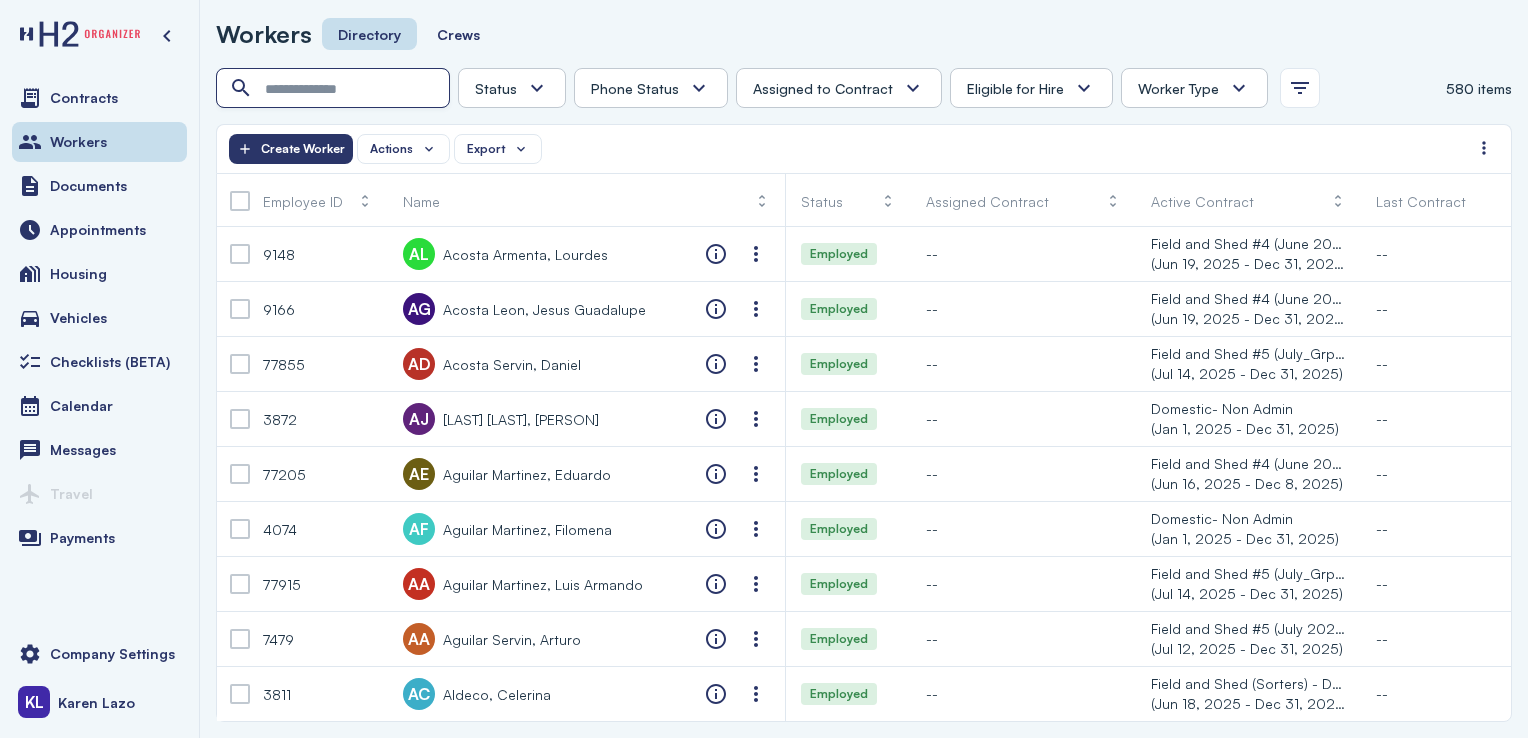 click at bounding box center [335, 89] 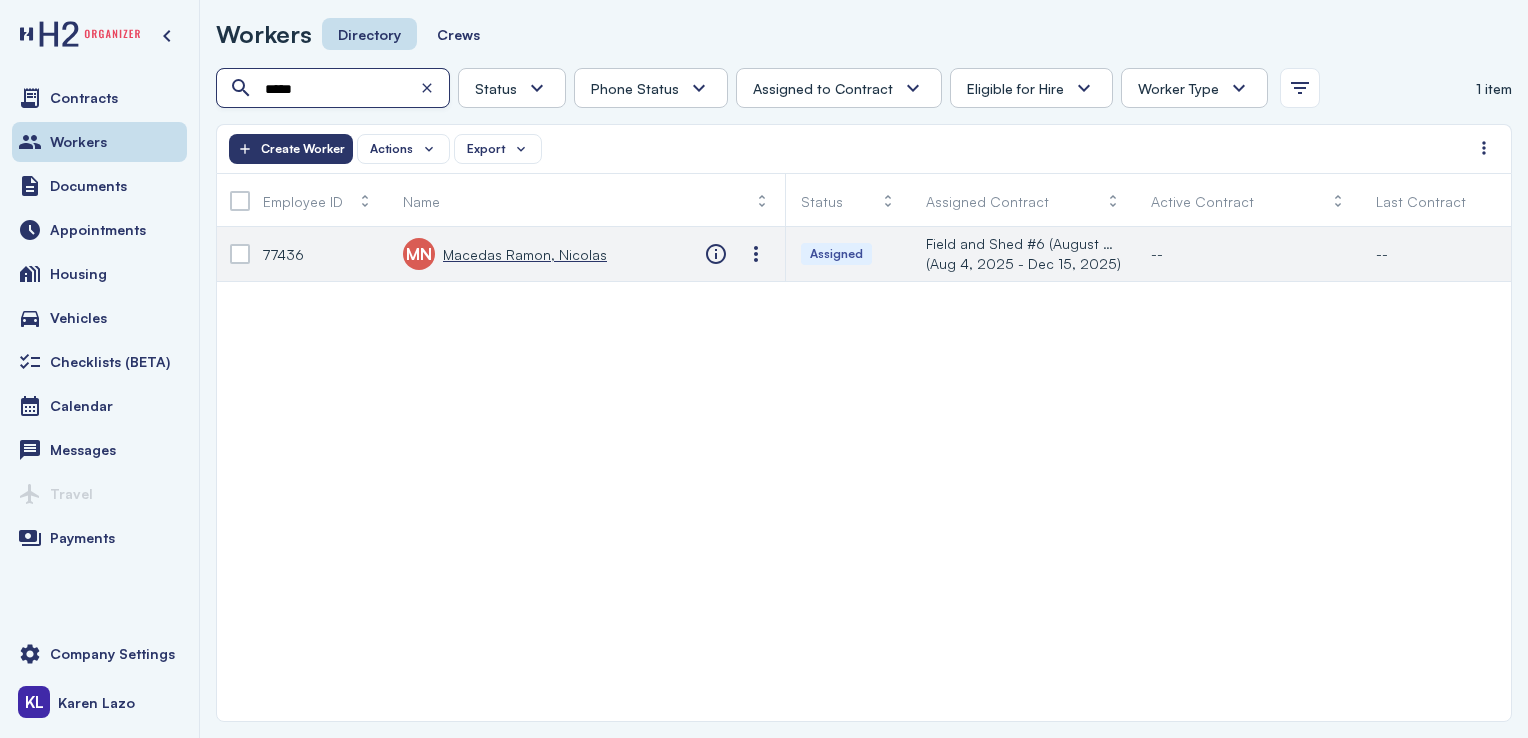 type on "*****" 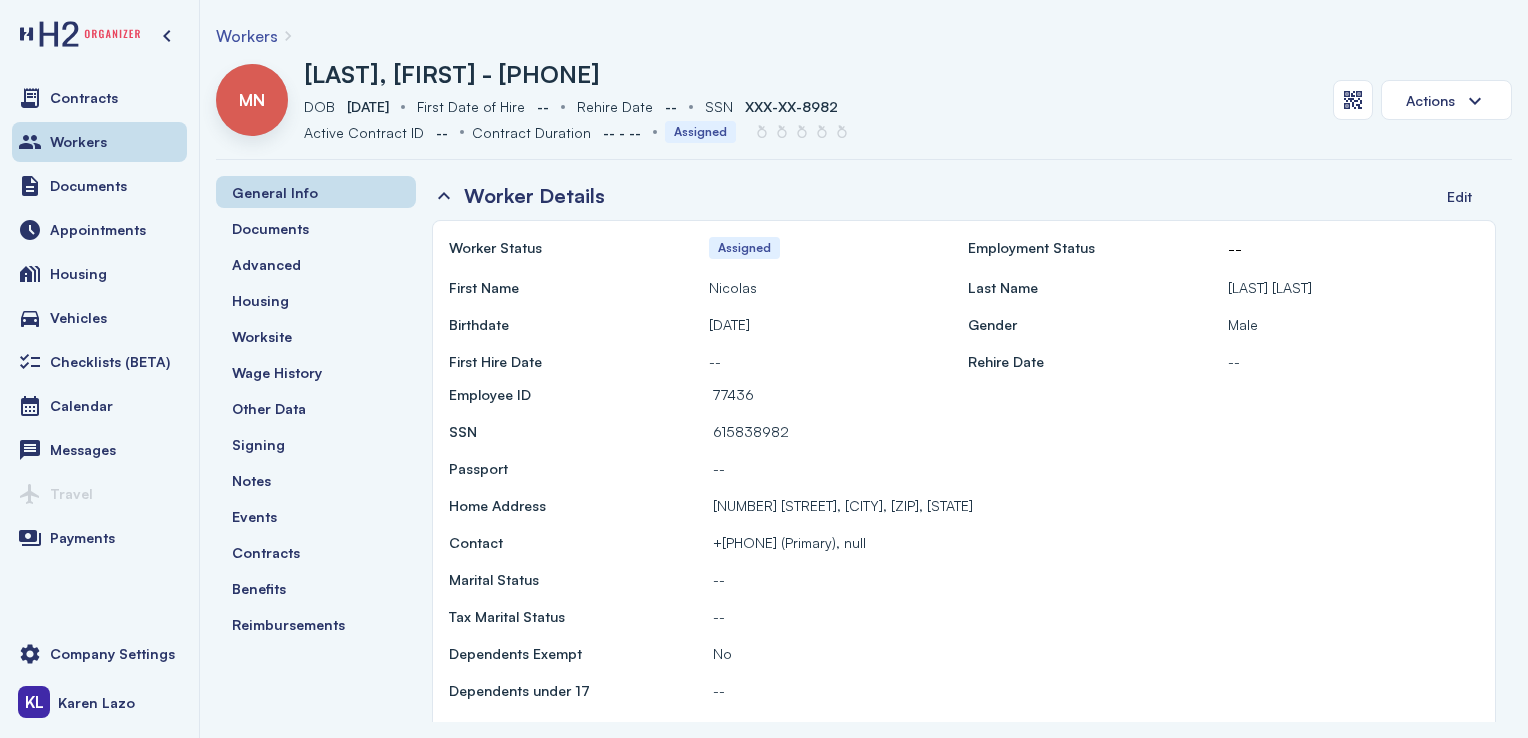 click at bounding box center [1353, 100] 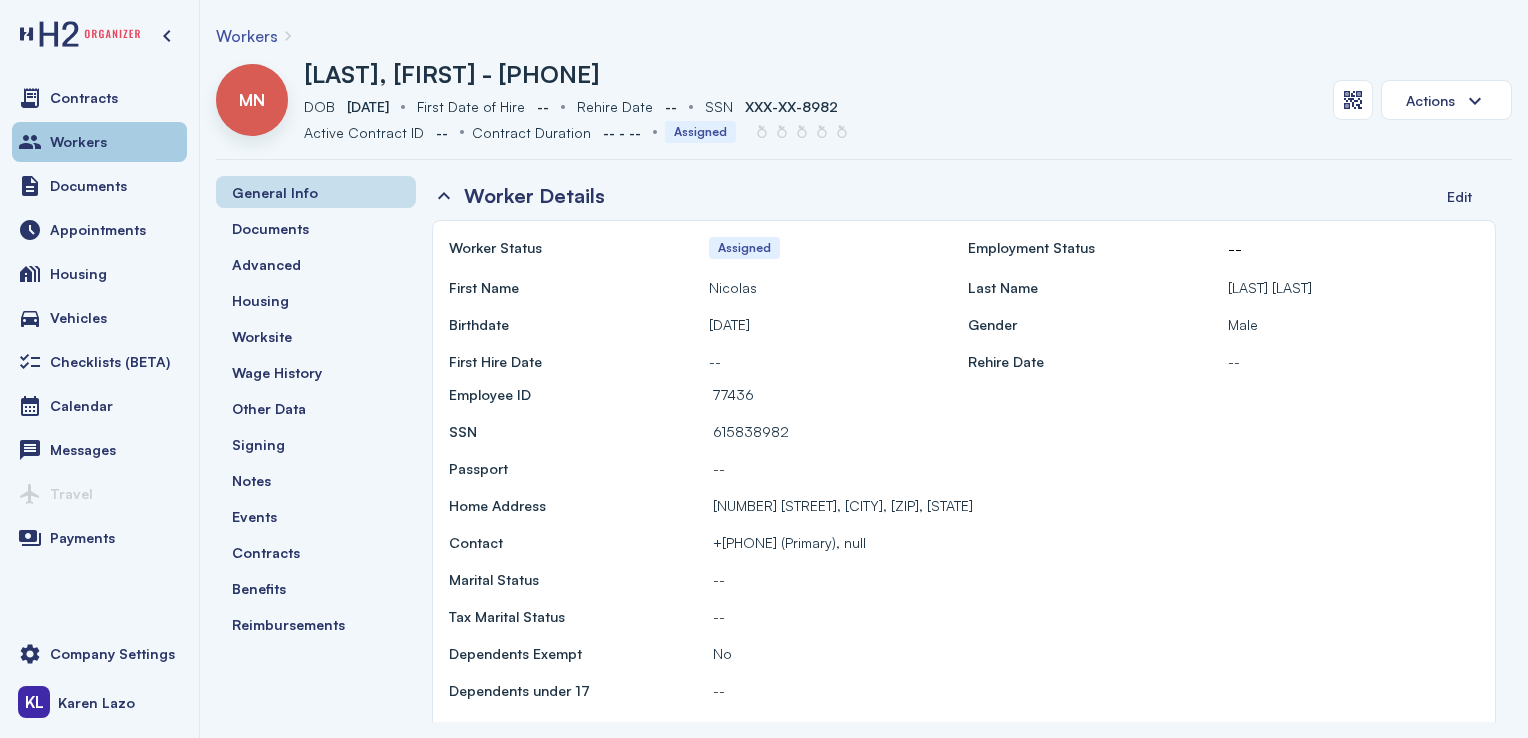 click on "Workers" at bounding box center [99, 142] 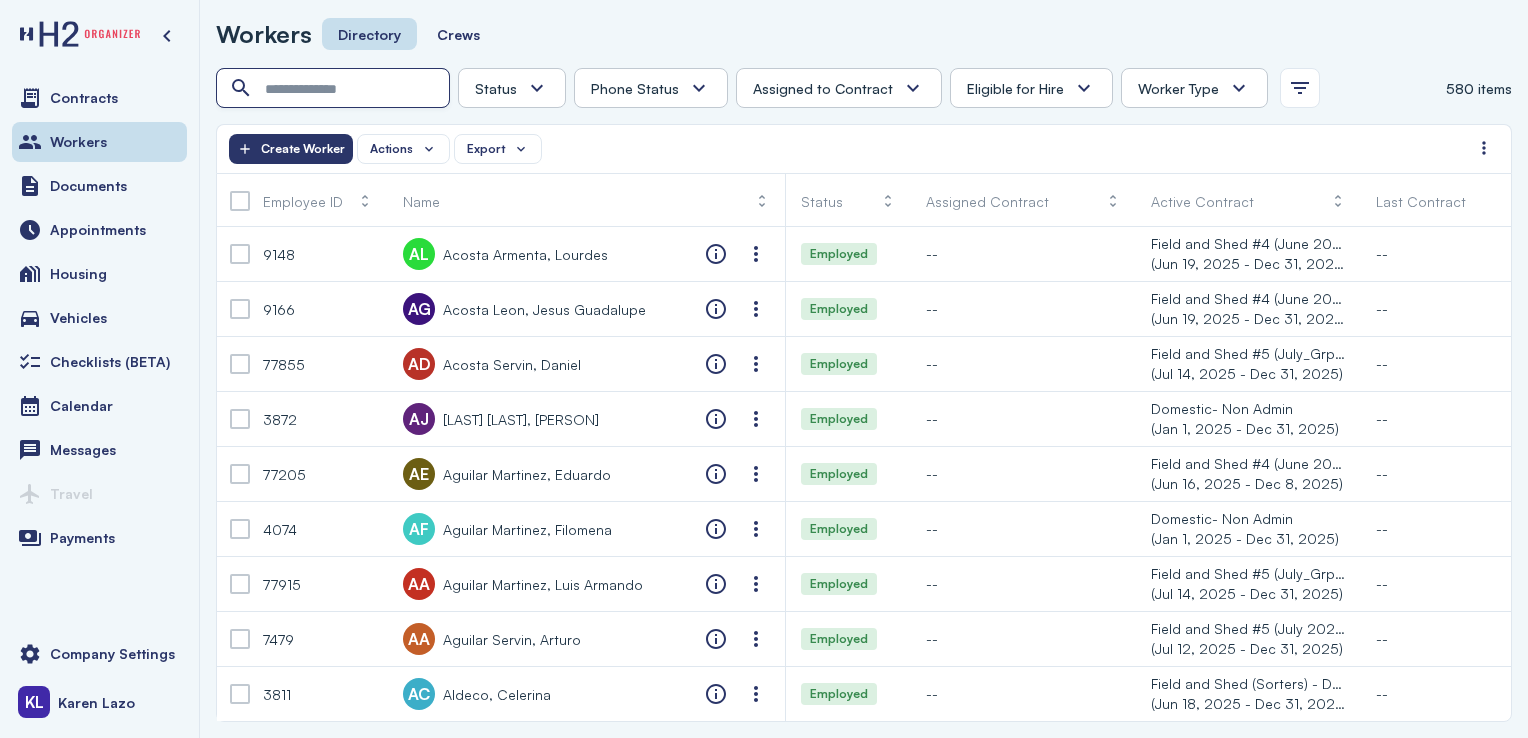 click at bounding box center [335, 89] 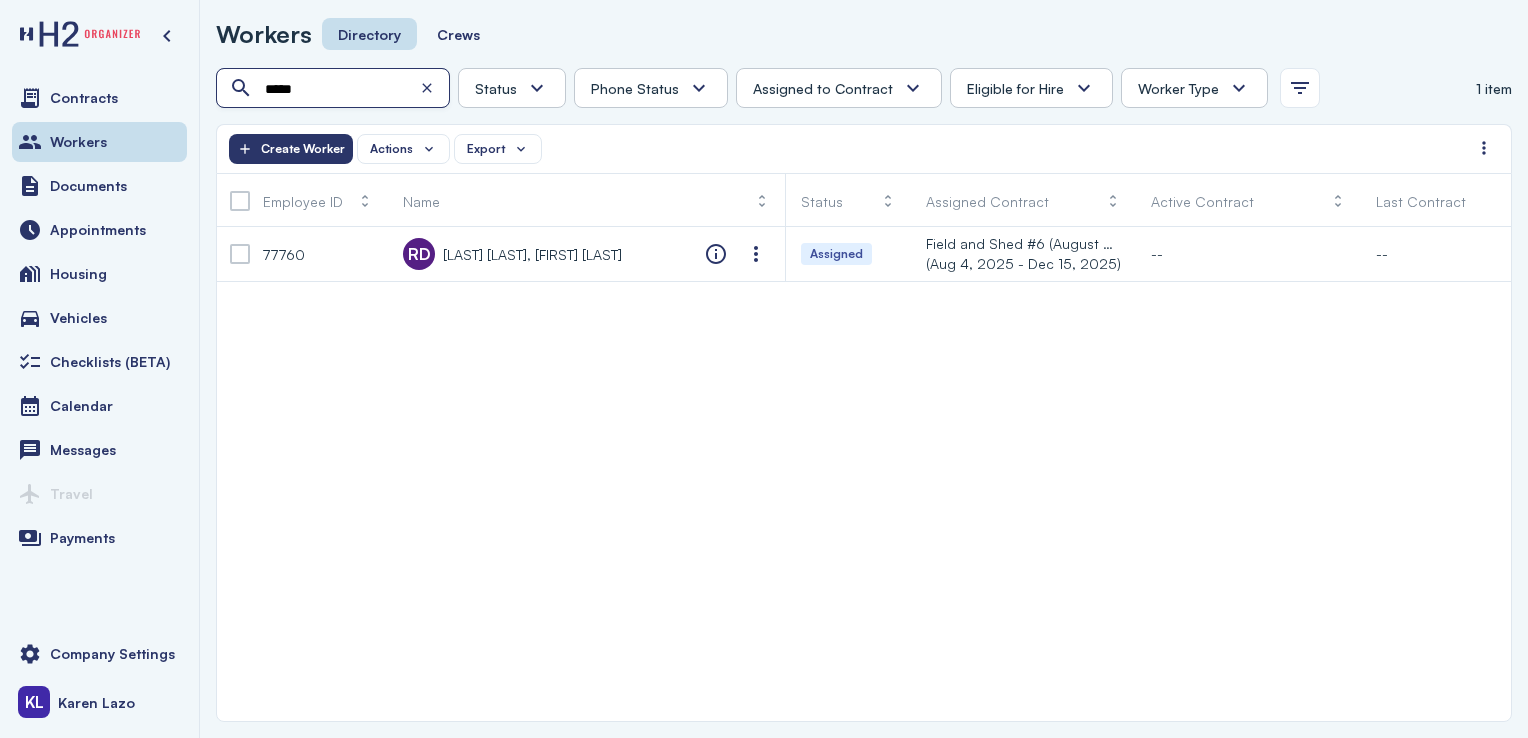 type on "*****" 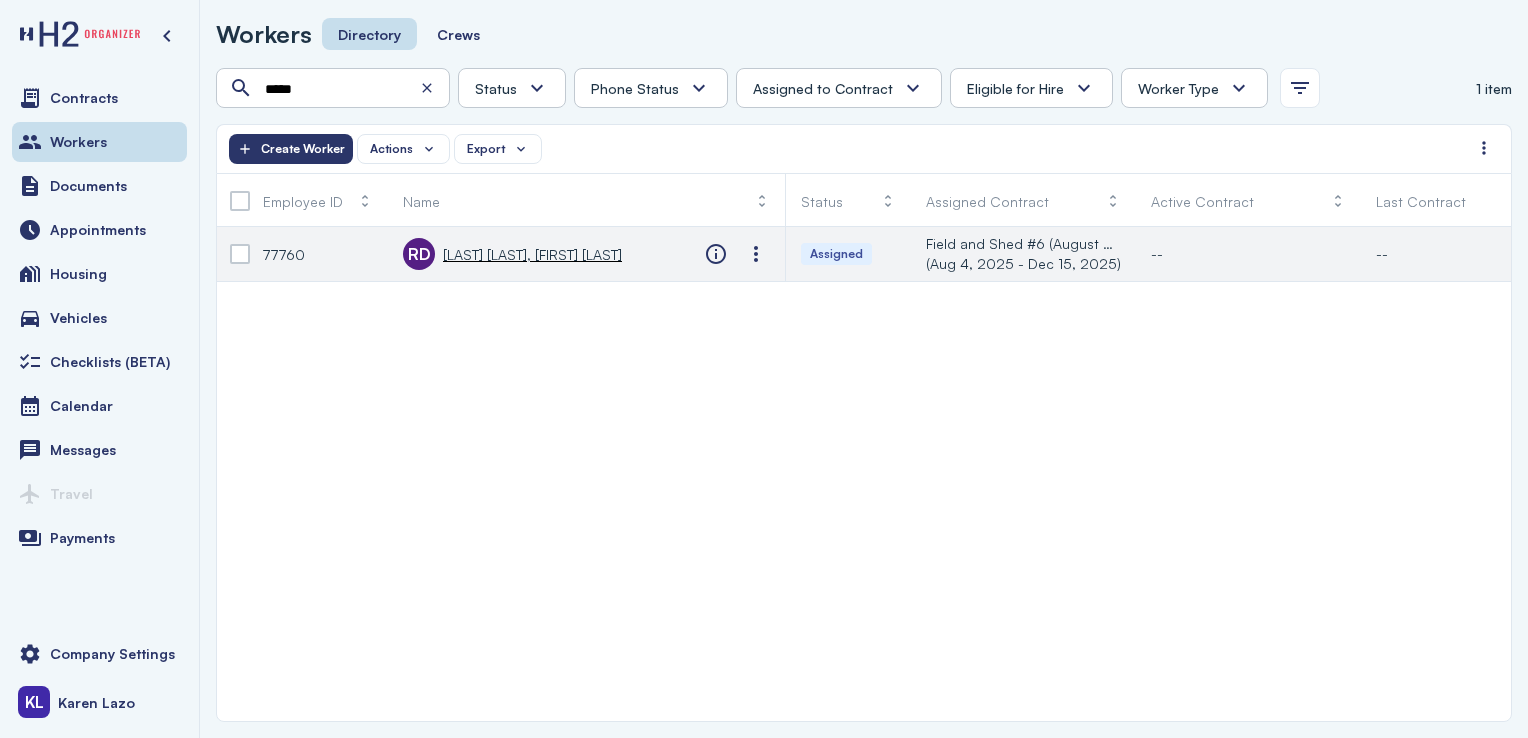 click on "RD       [LAST] [LAST], [FIRST] [LAST]" 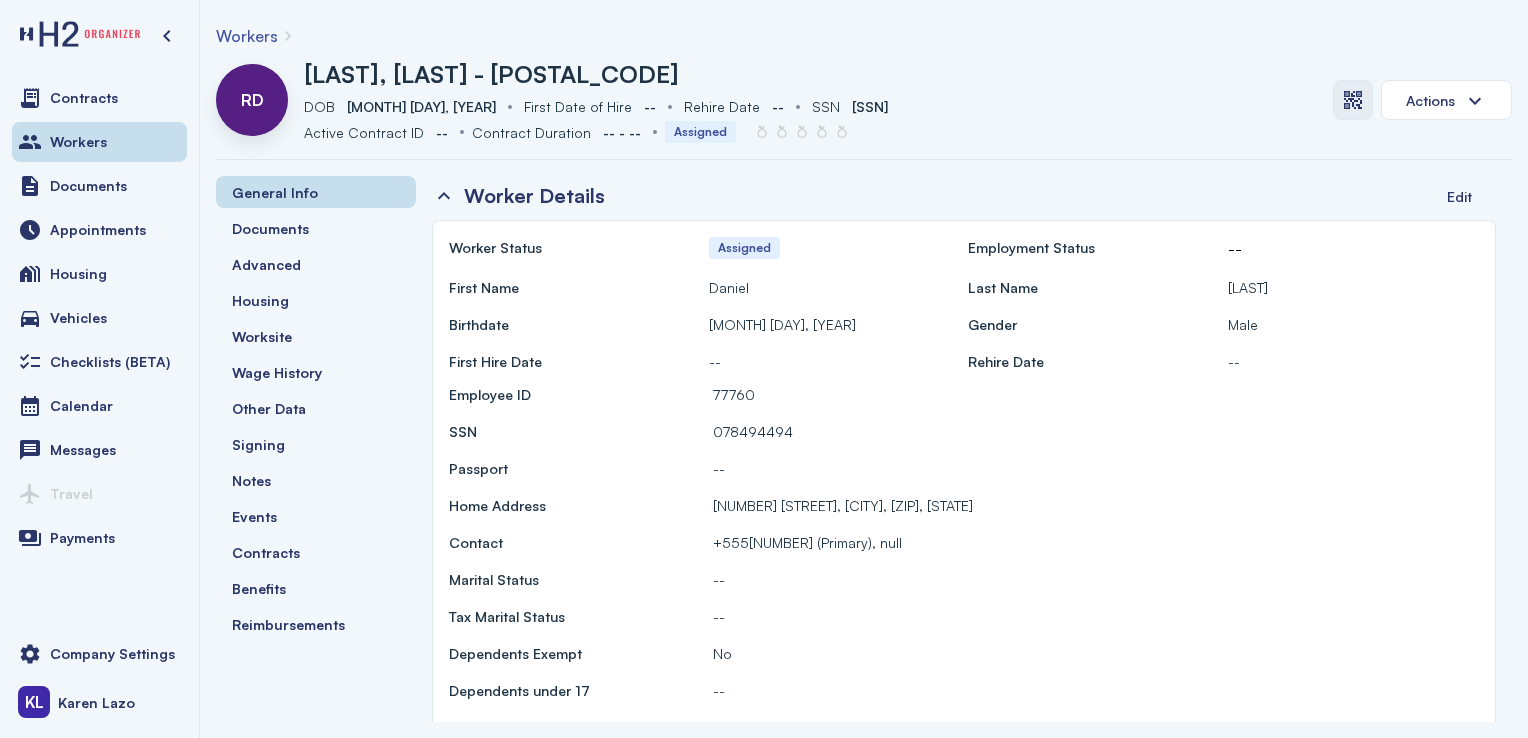 click at bounding box center (1353, 100) 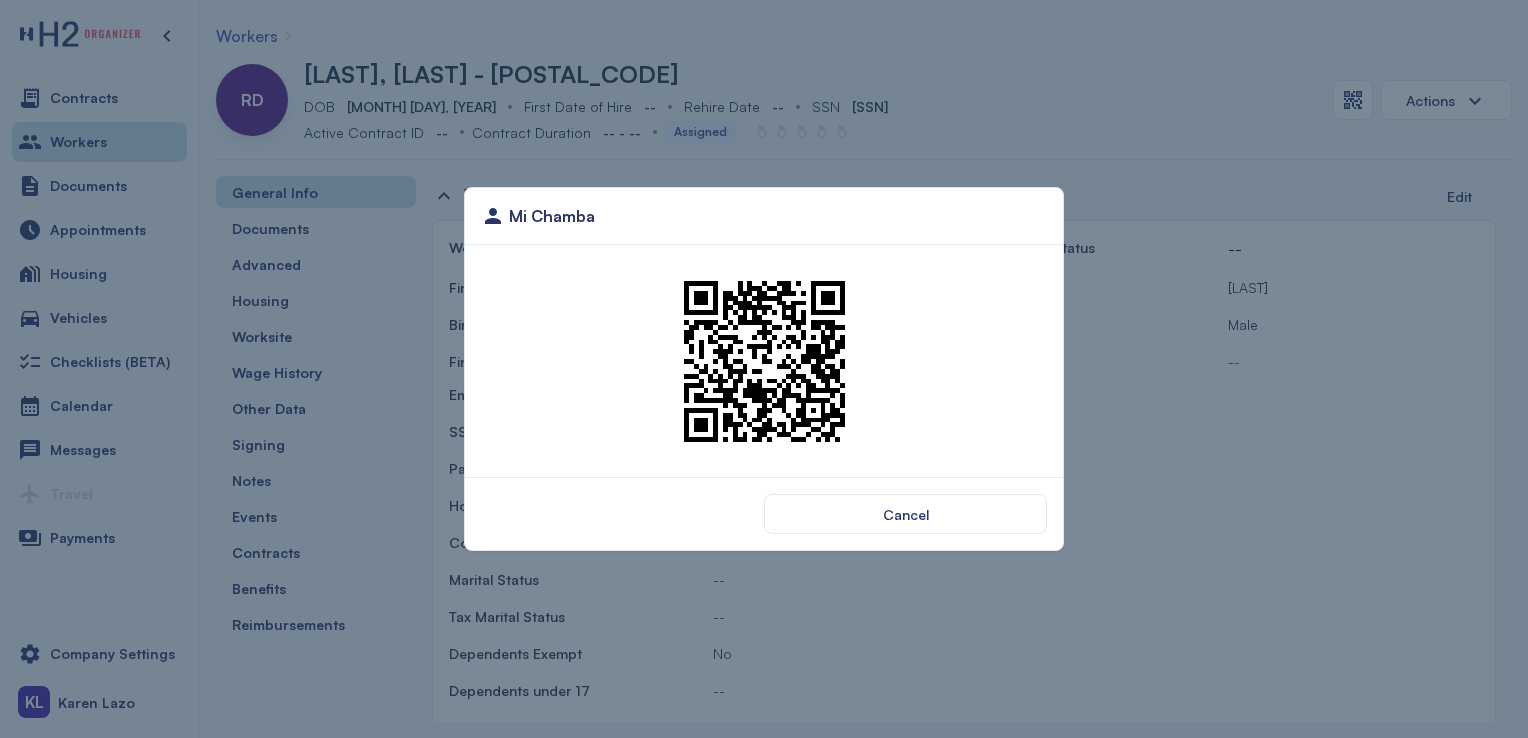 click at bounding box center [764, 361] 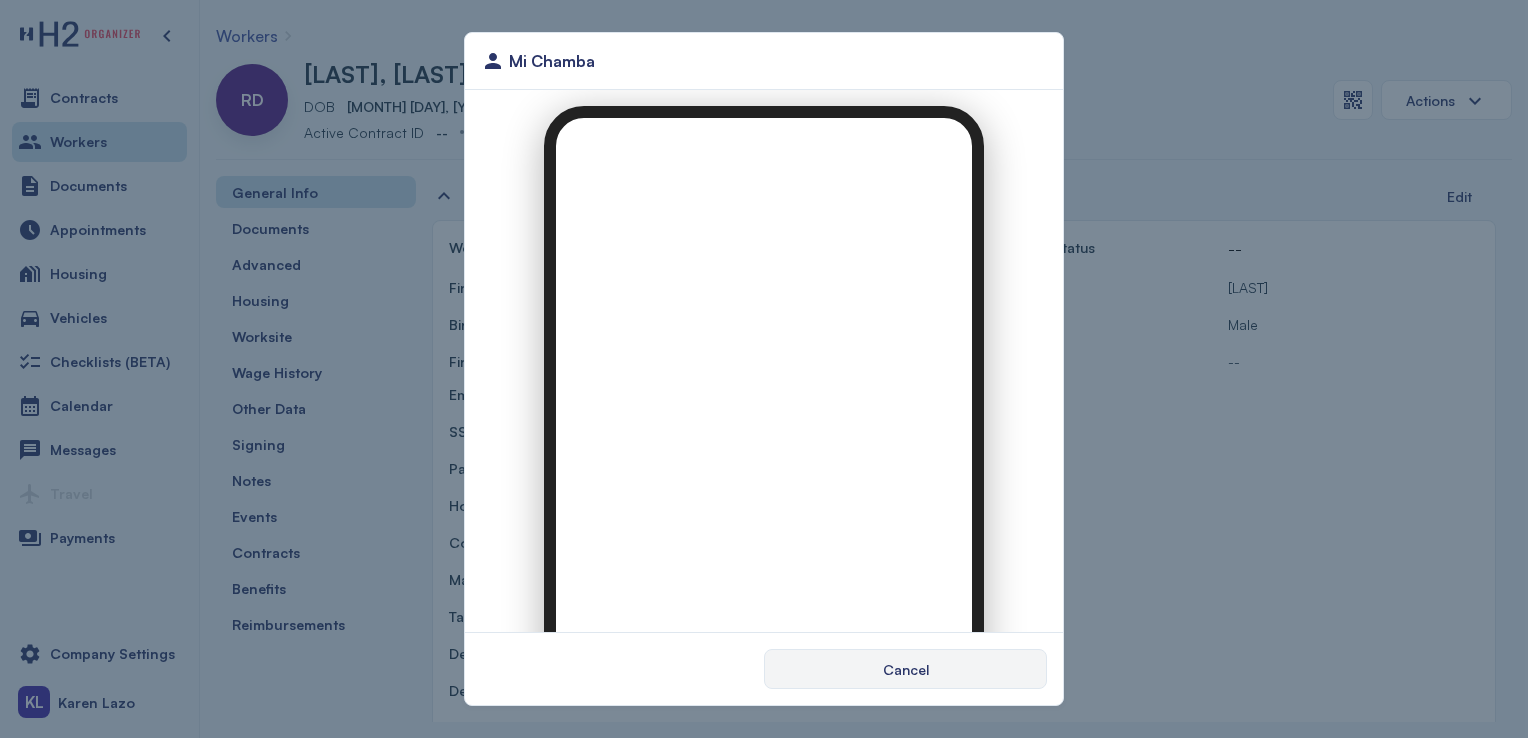scroll, scrollTop: 0, scrollLeft: 0, axis: both 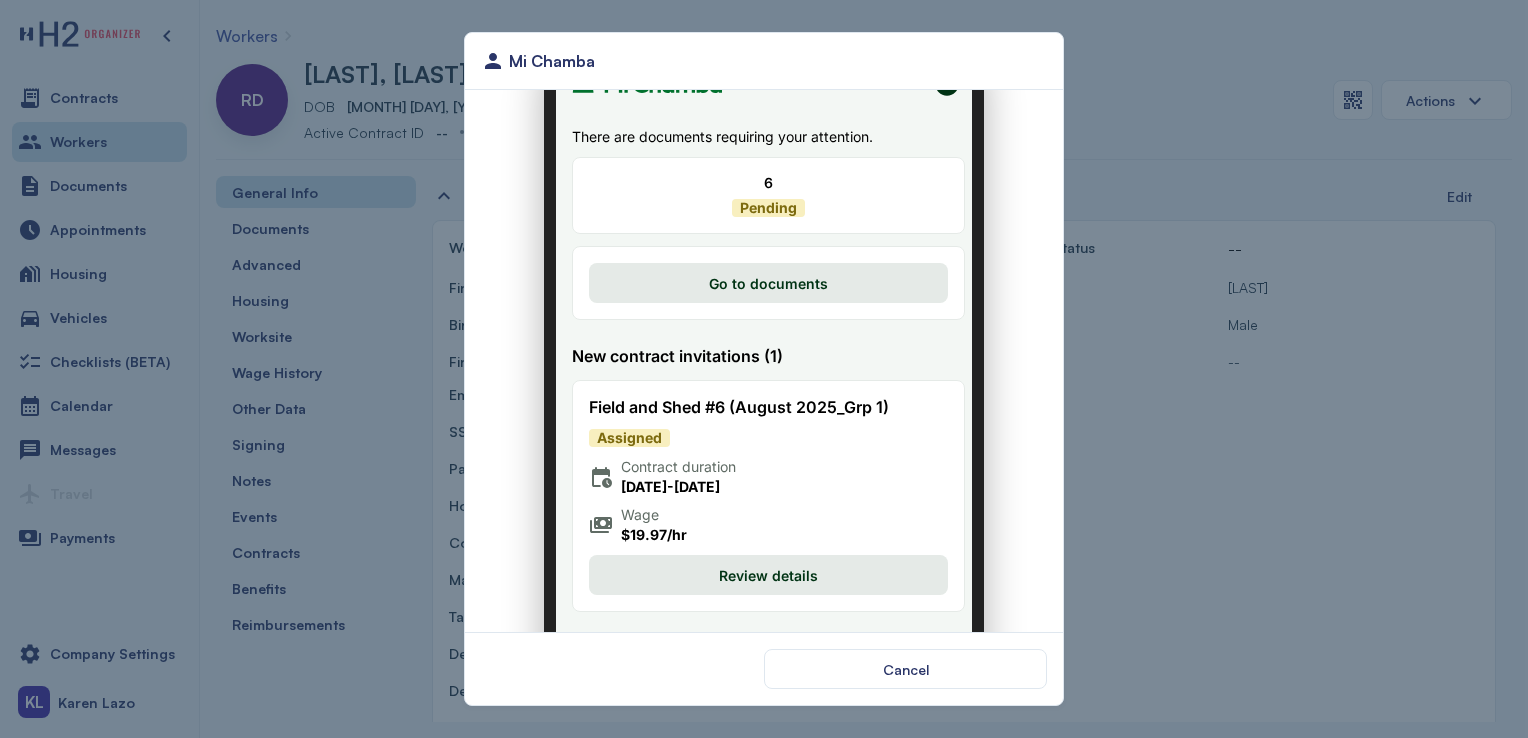 click on "Review details" at bounding box center (756, 563) 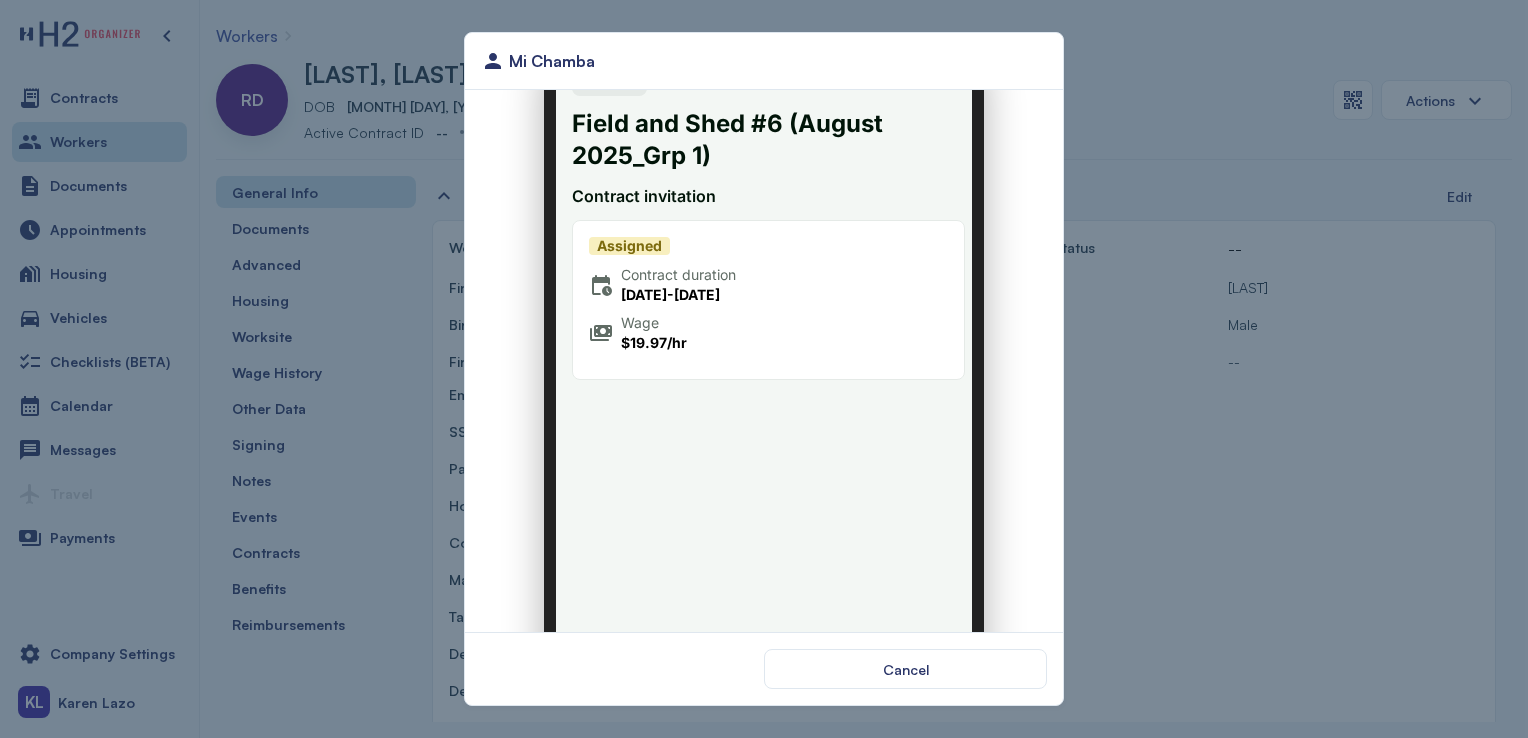 scroll, scrollTop: 188, scrollLeft: 0, axis: vertical 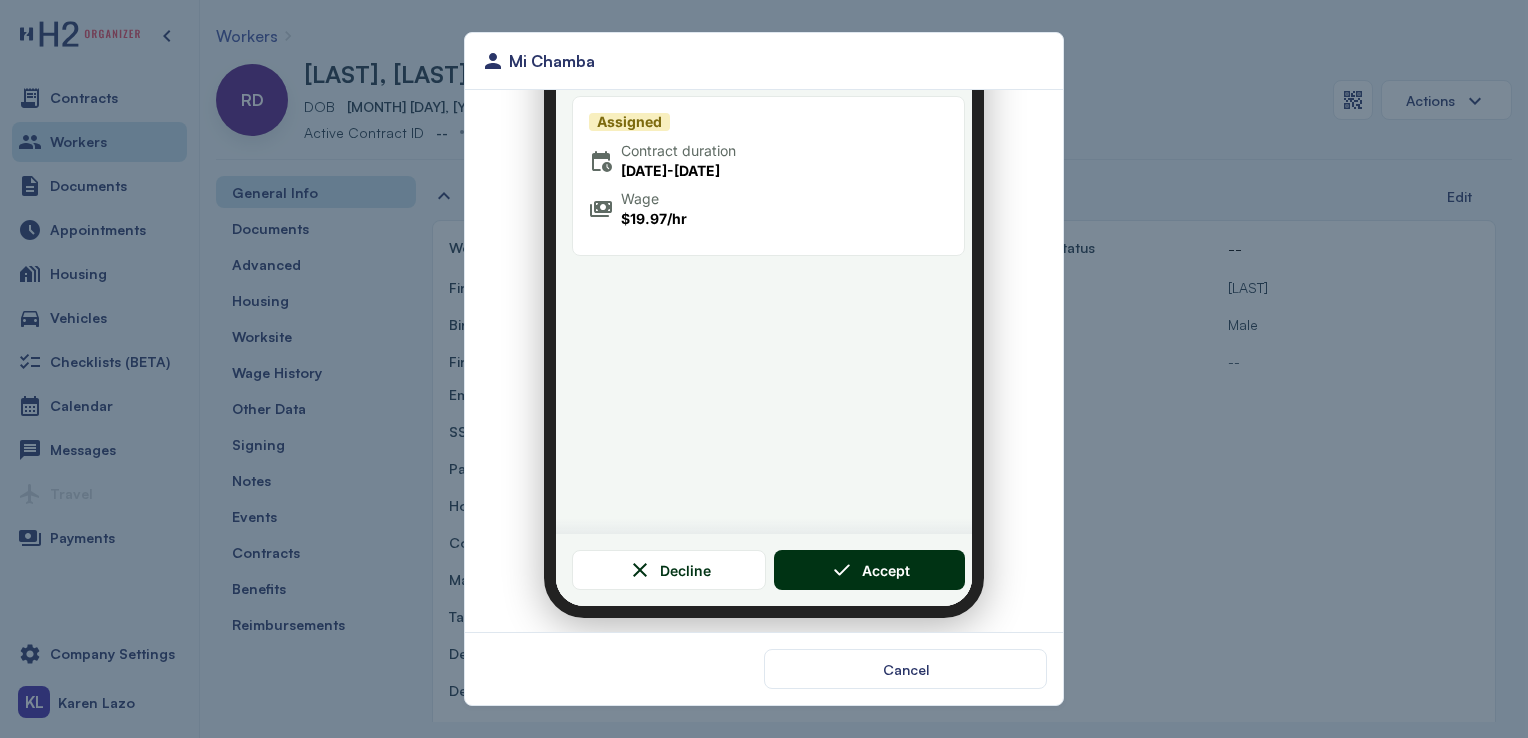 click on "Accept" at bounding box center [858, 558] 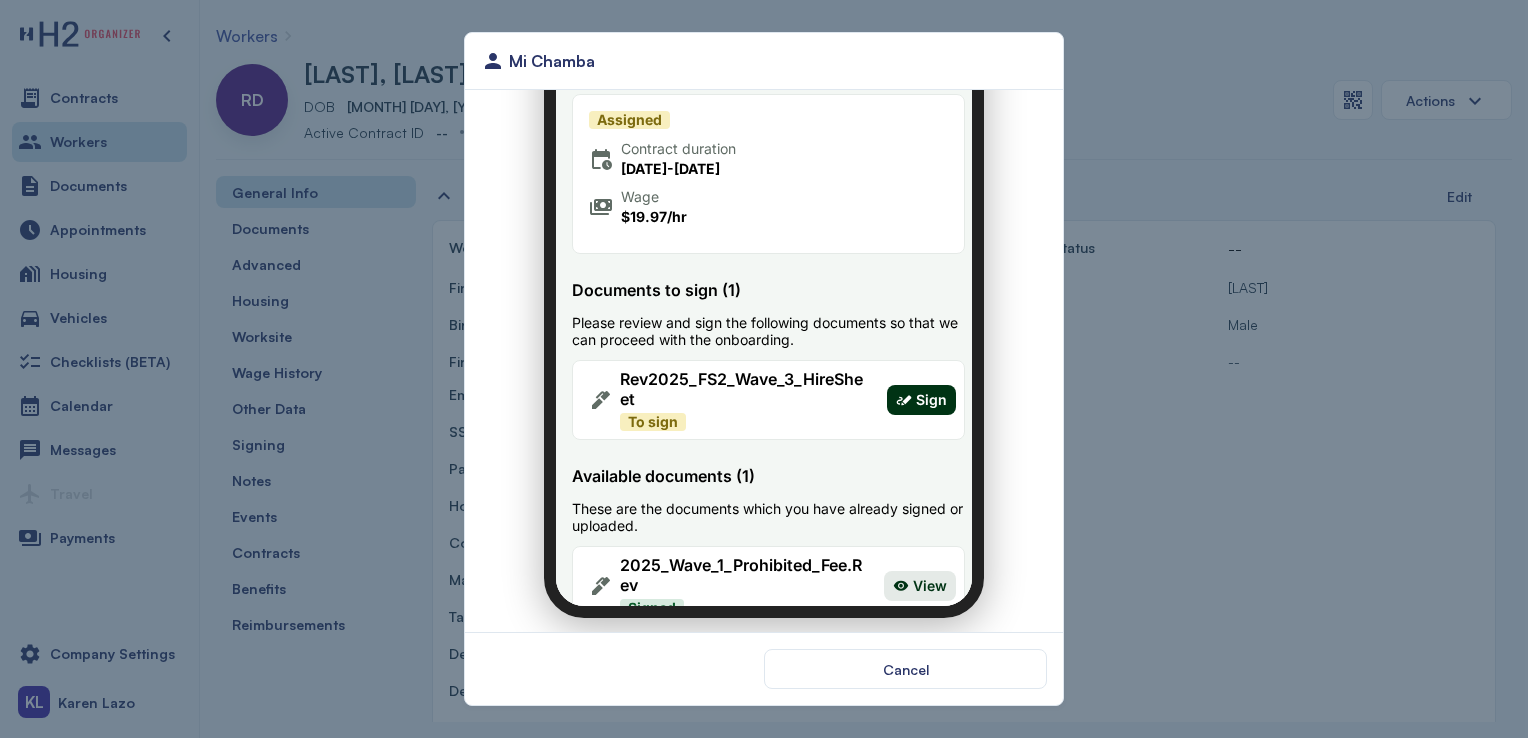 click on "Sign" at bounding box center [917, 388] 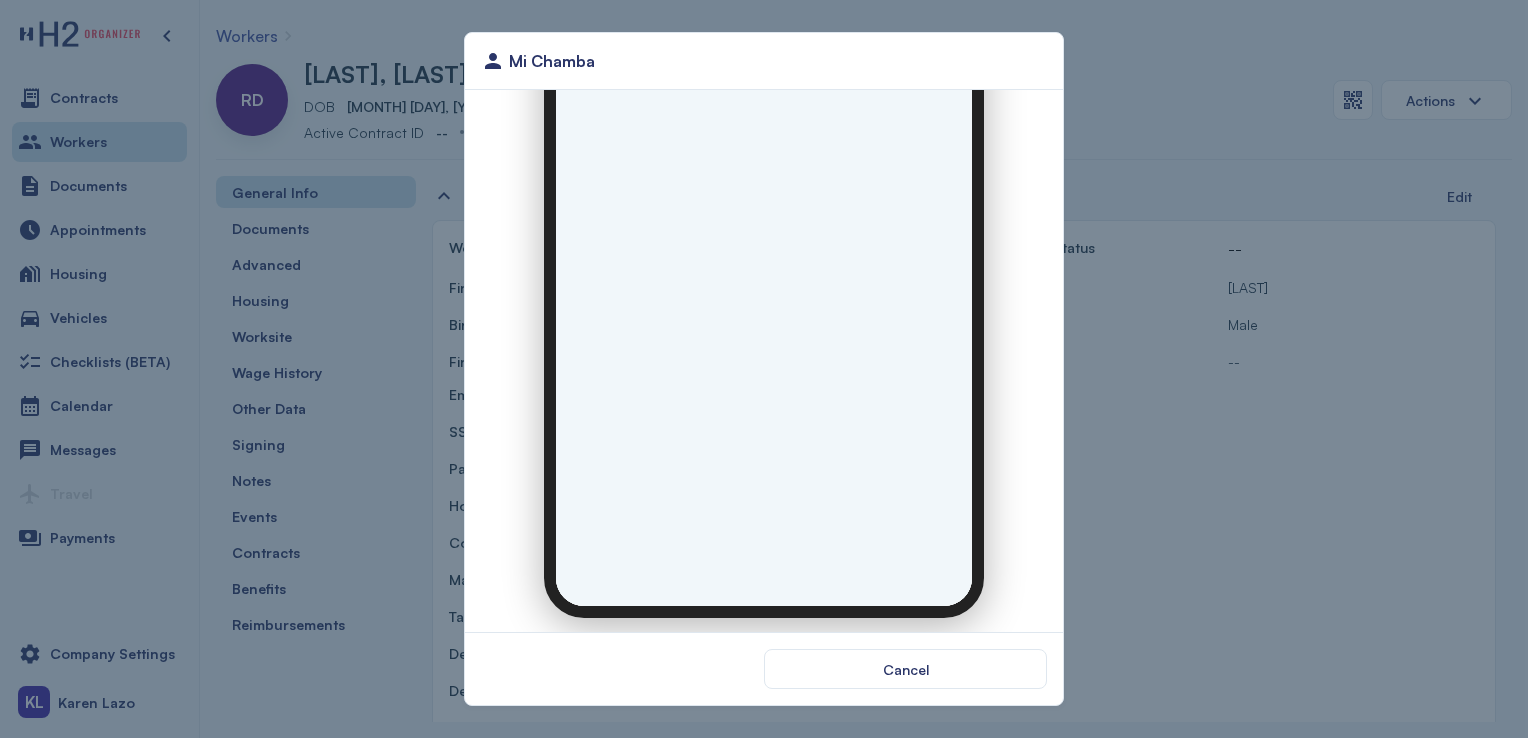 scroll, scrollTop: 0, scrollLeft: 0, axis: both 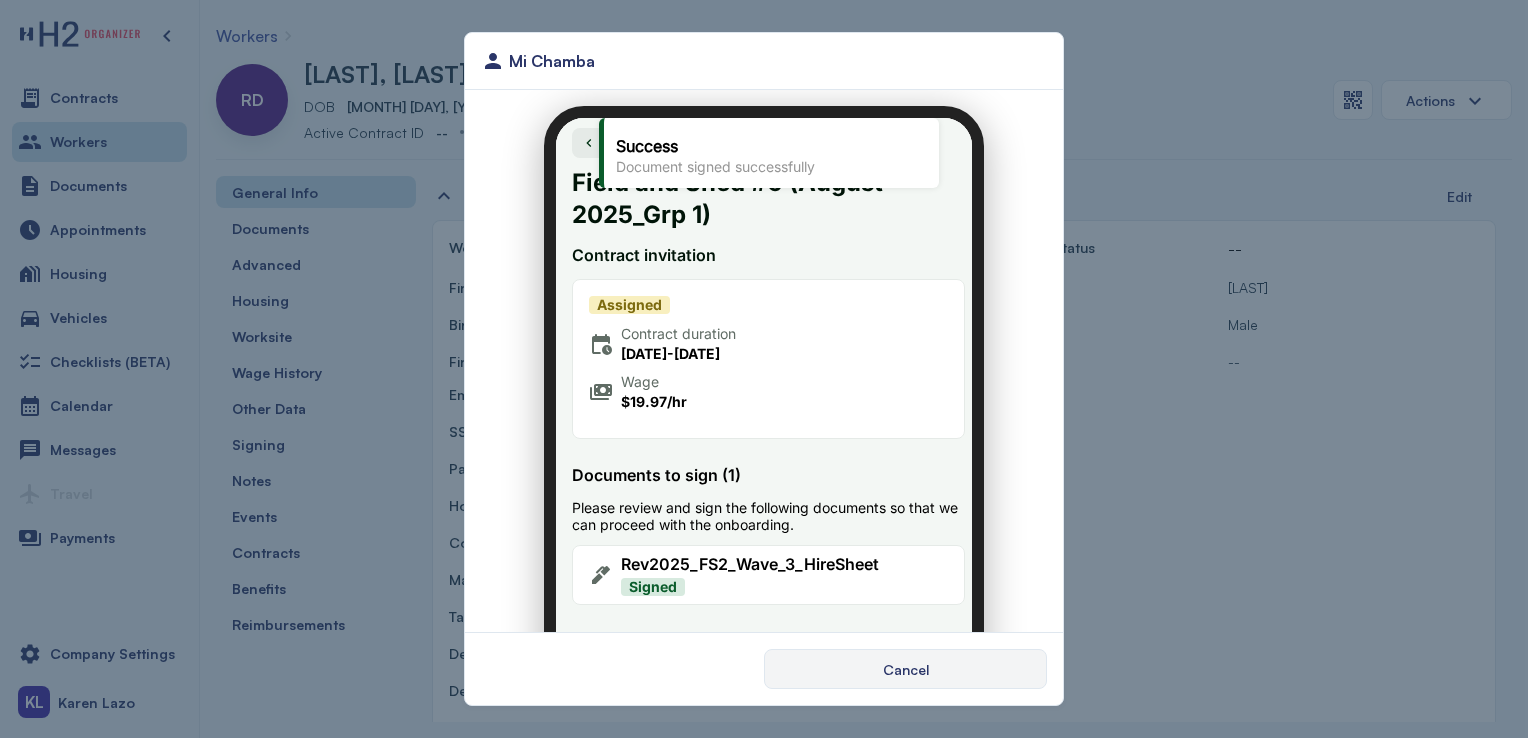 click on "Cancel" at bounding box center (905, 669) 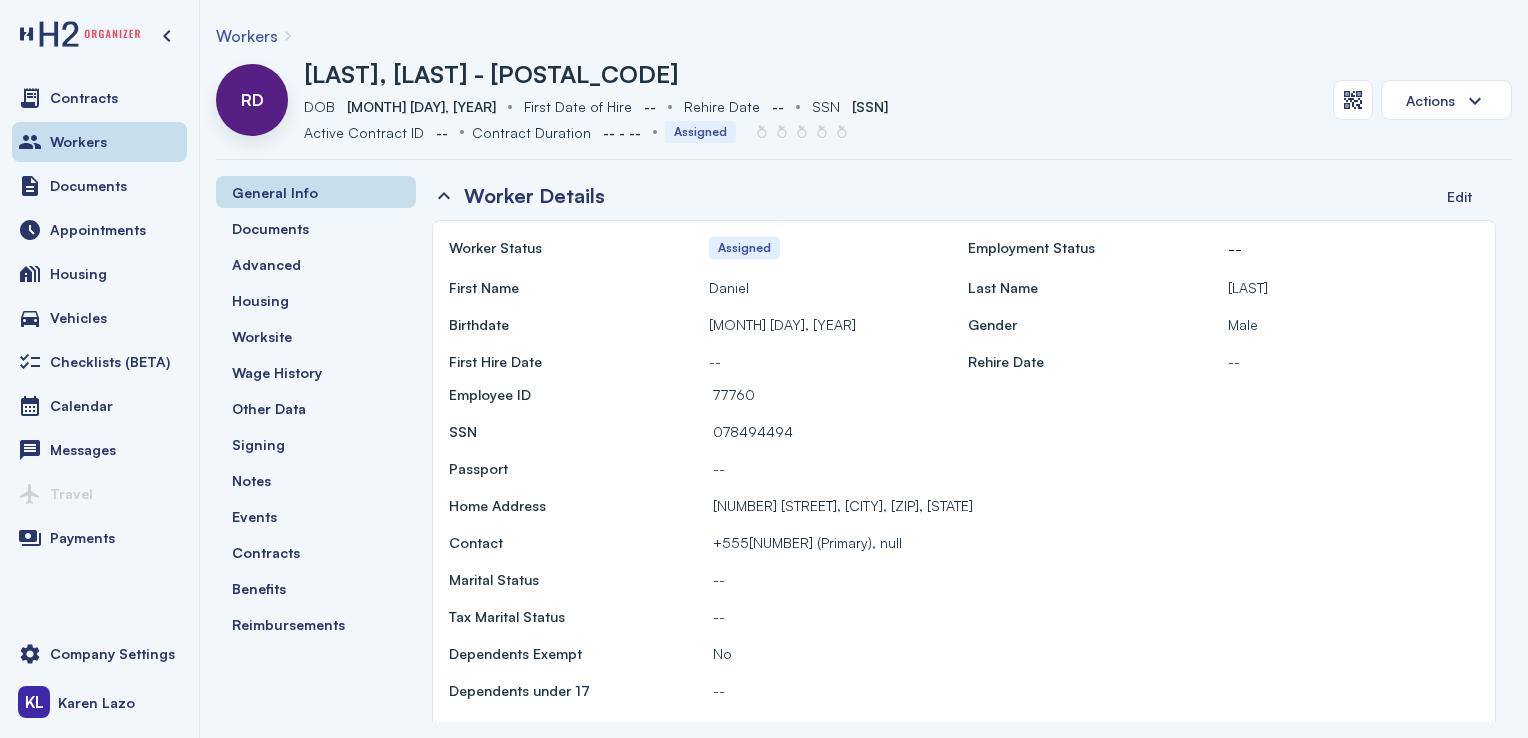 click on "Workers" at bounding box center [99, 142] 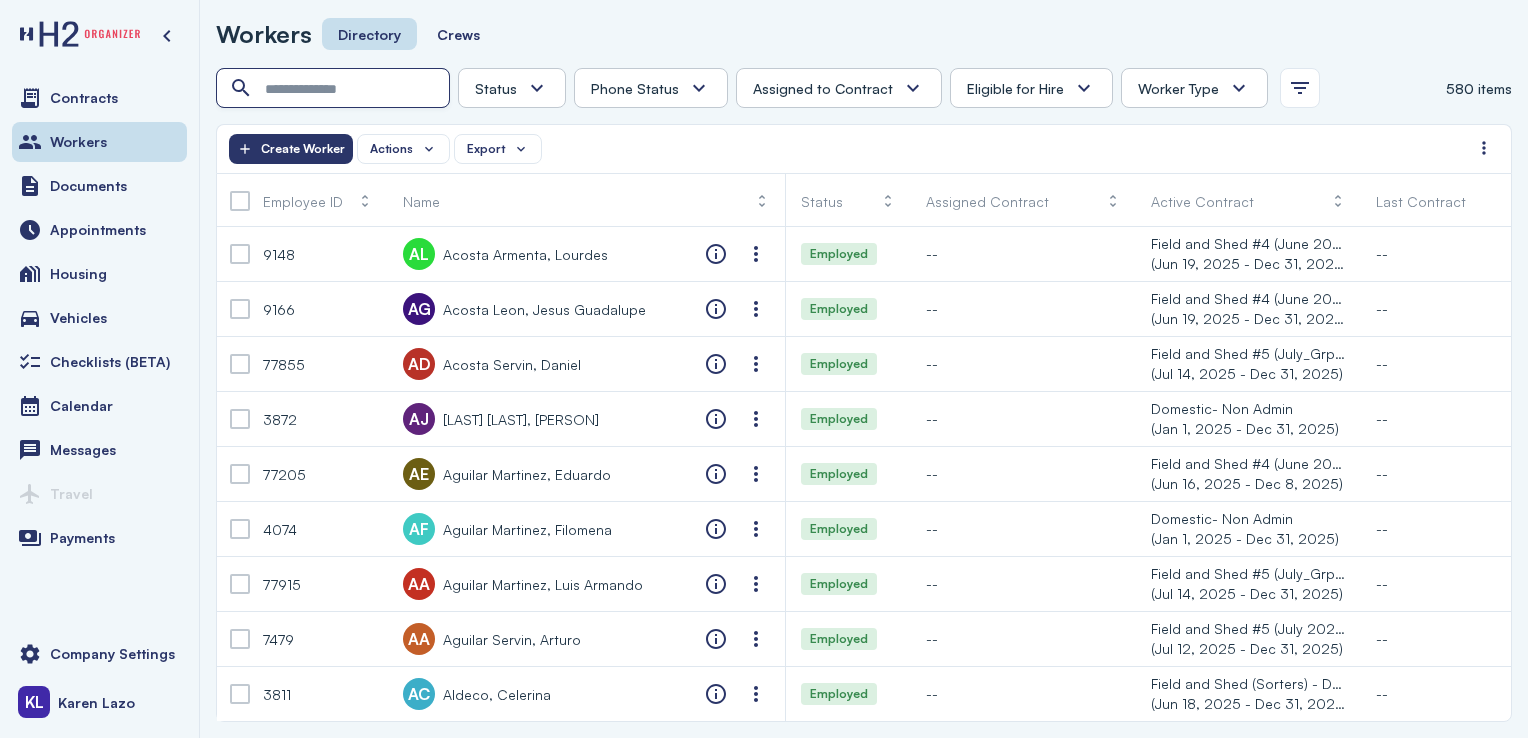 click at bounding box center (335, 89) 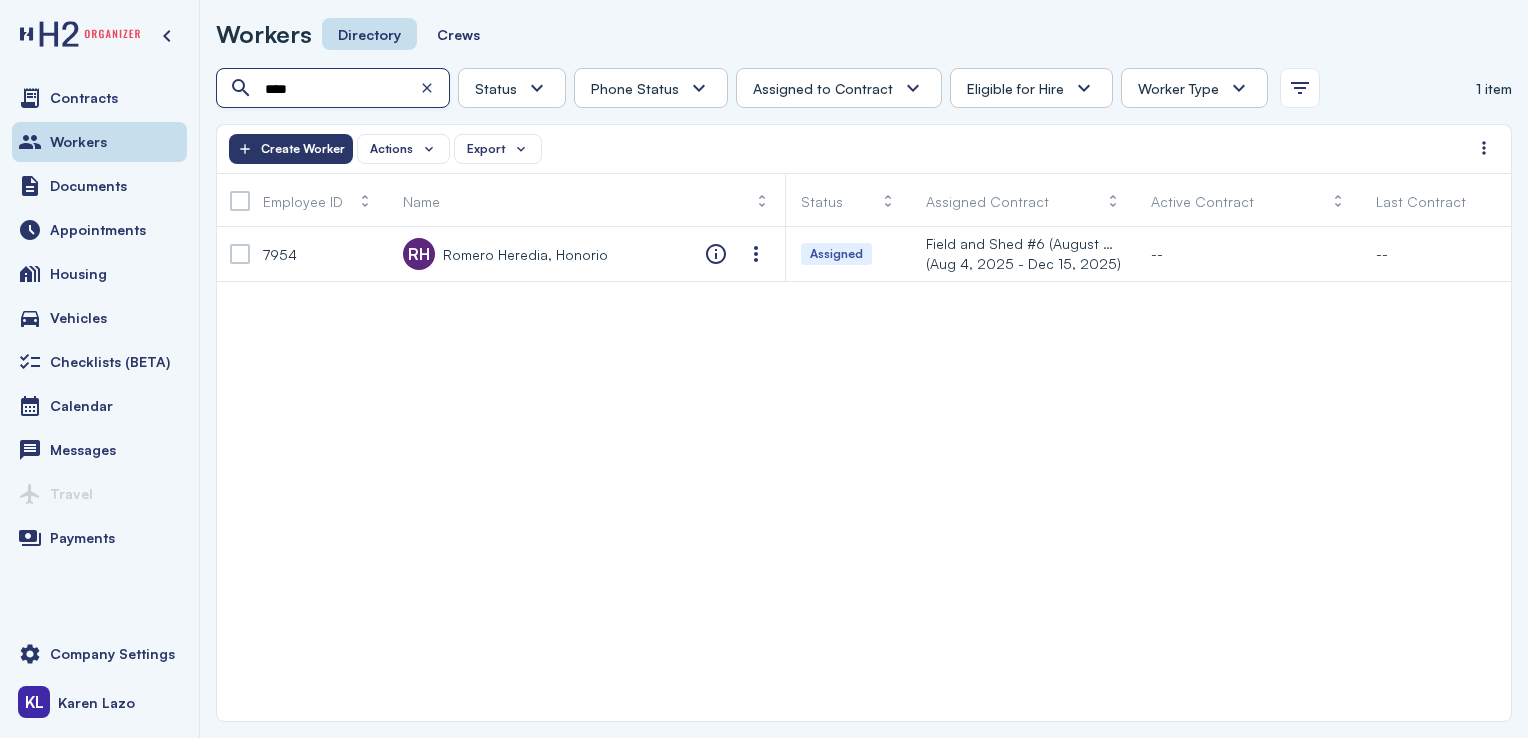 type on "****" 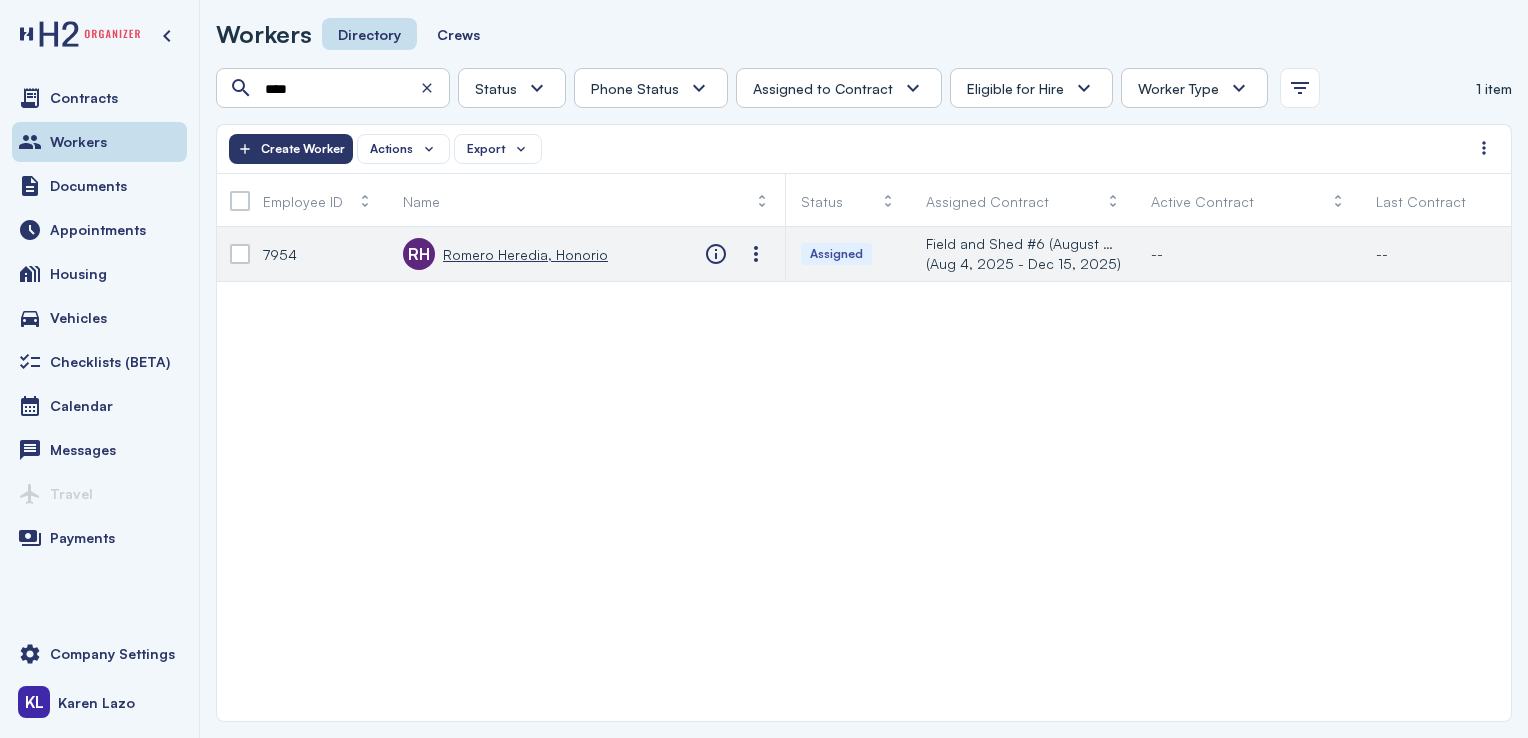 click on "Romero Heredia, Honorio" at bounding box center (525, 254) 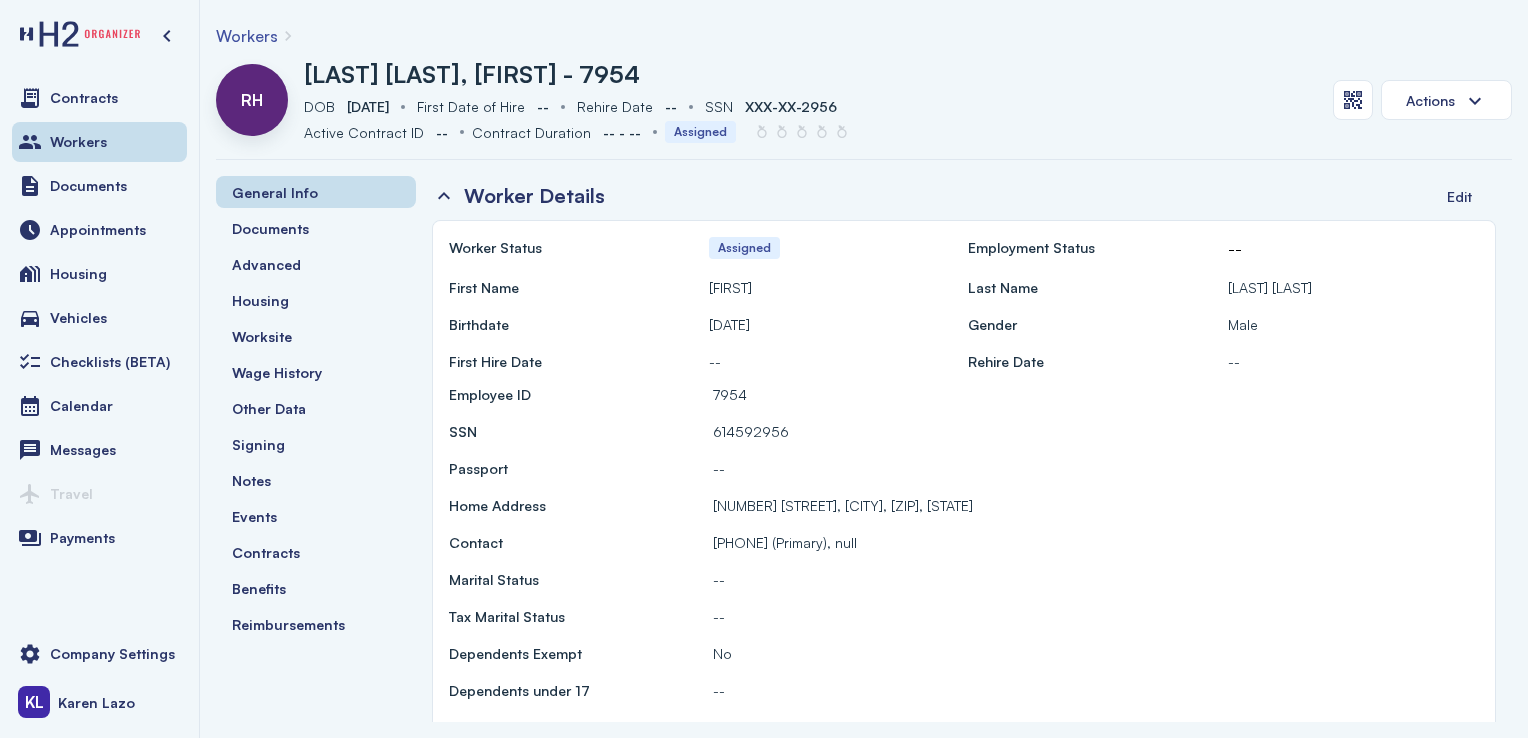 click at bounding box center [1353, 100] 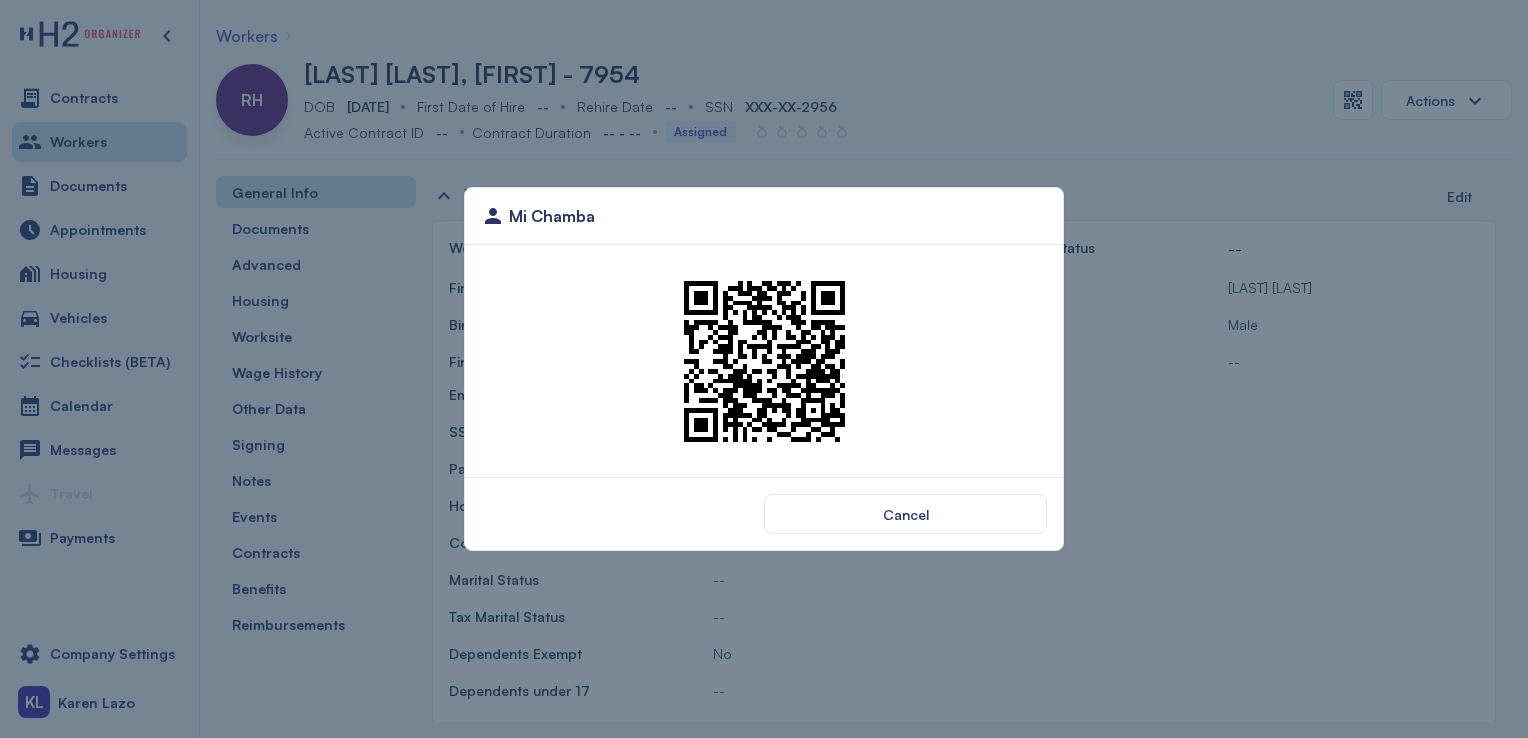 click on "Mi Chamba       Cancel" at bounding box center [764, 369] 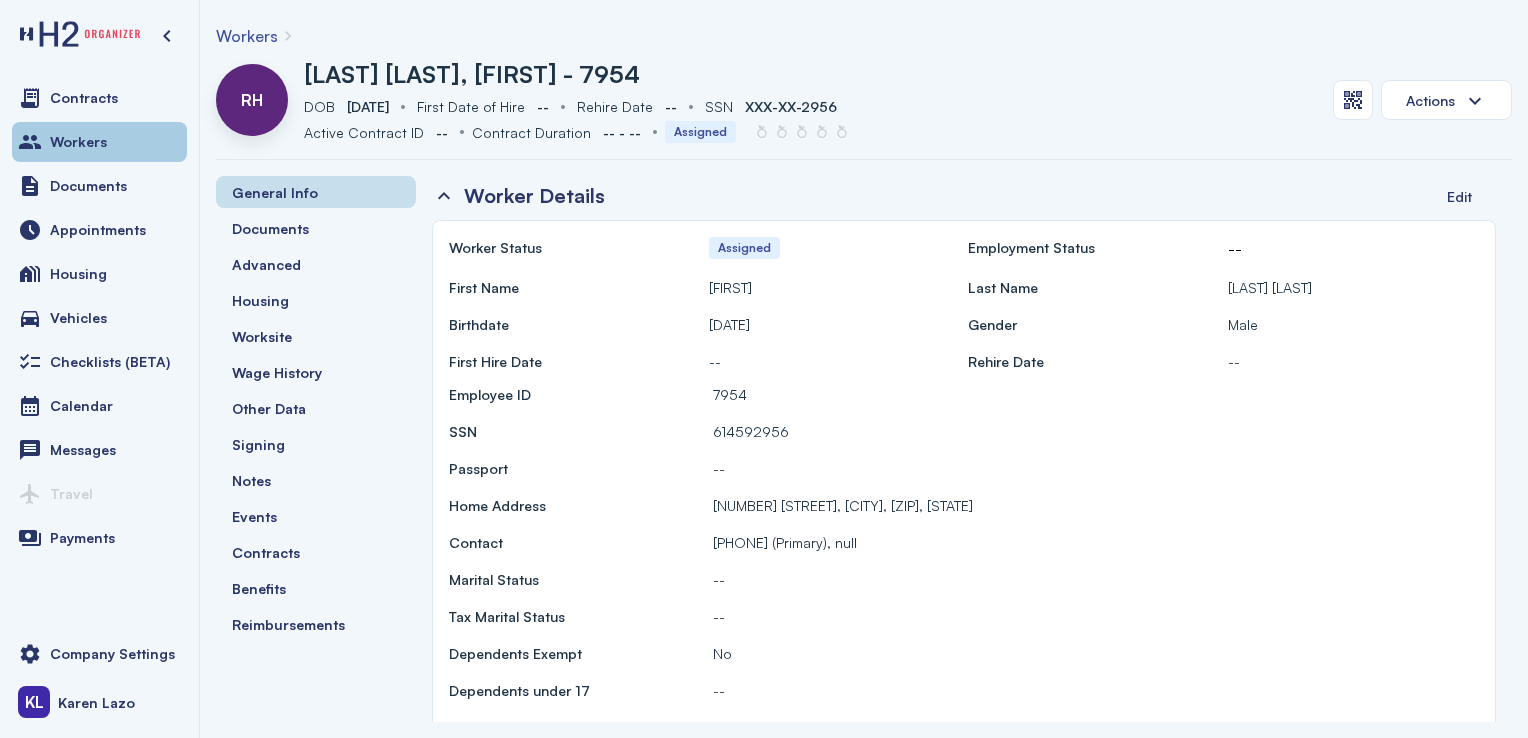 click on "Workers" at bounding box center [99, 142] 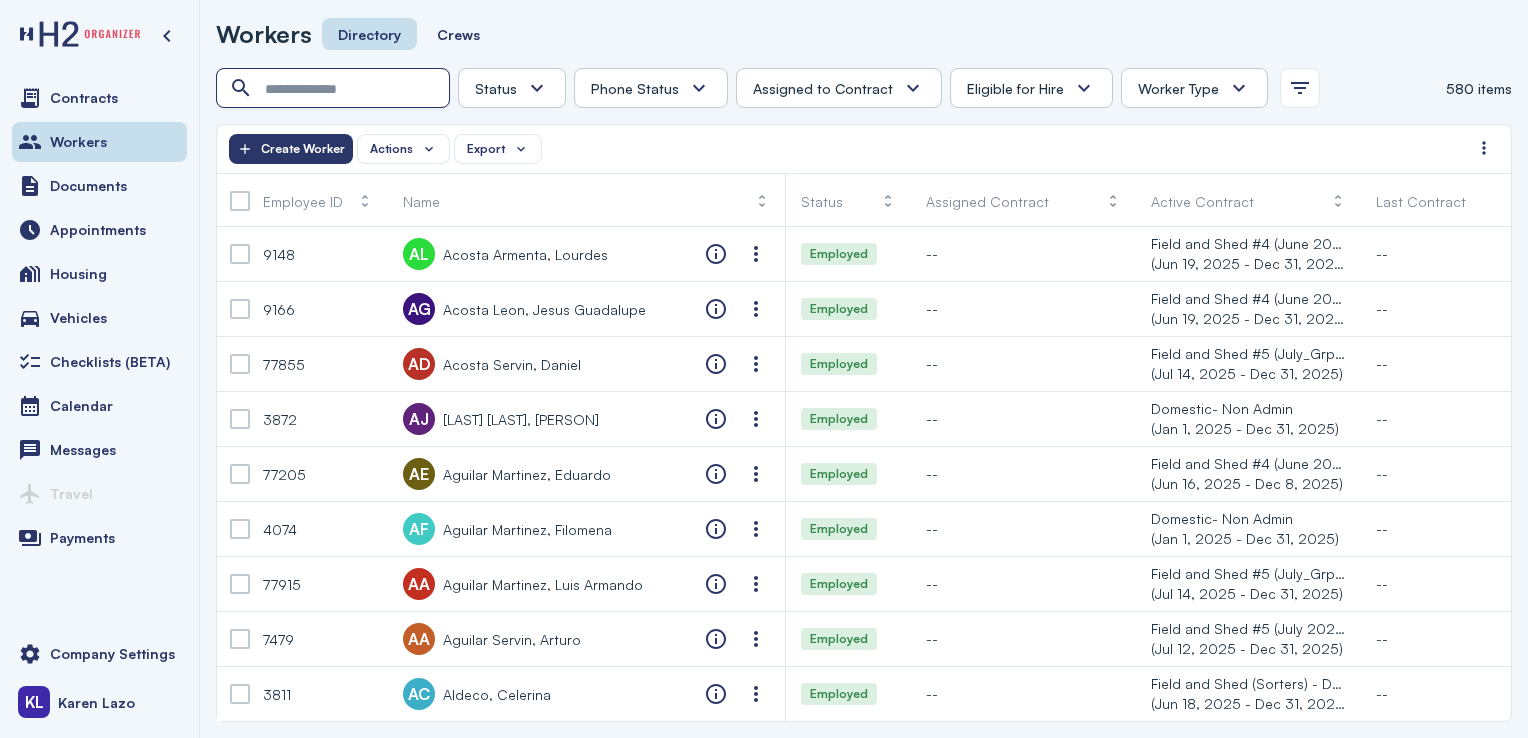 click at bounding box center (335, 89) 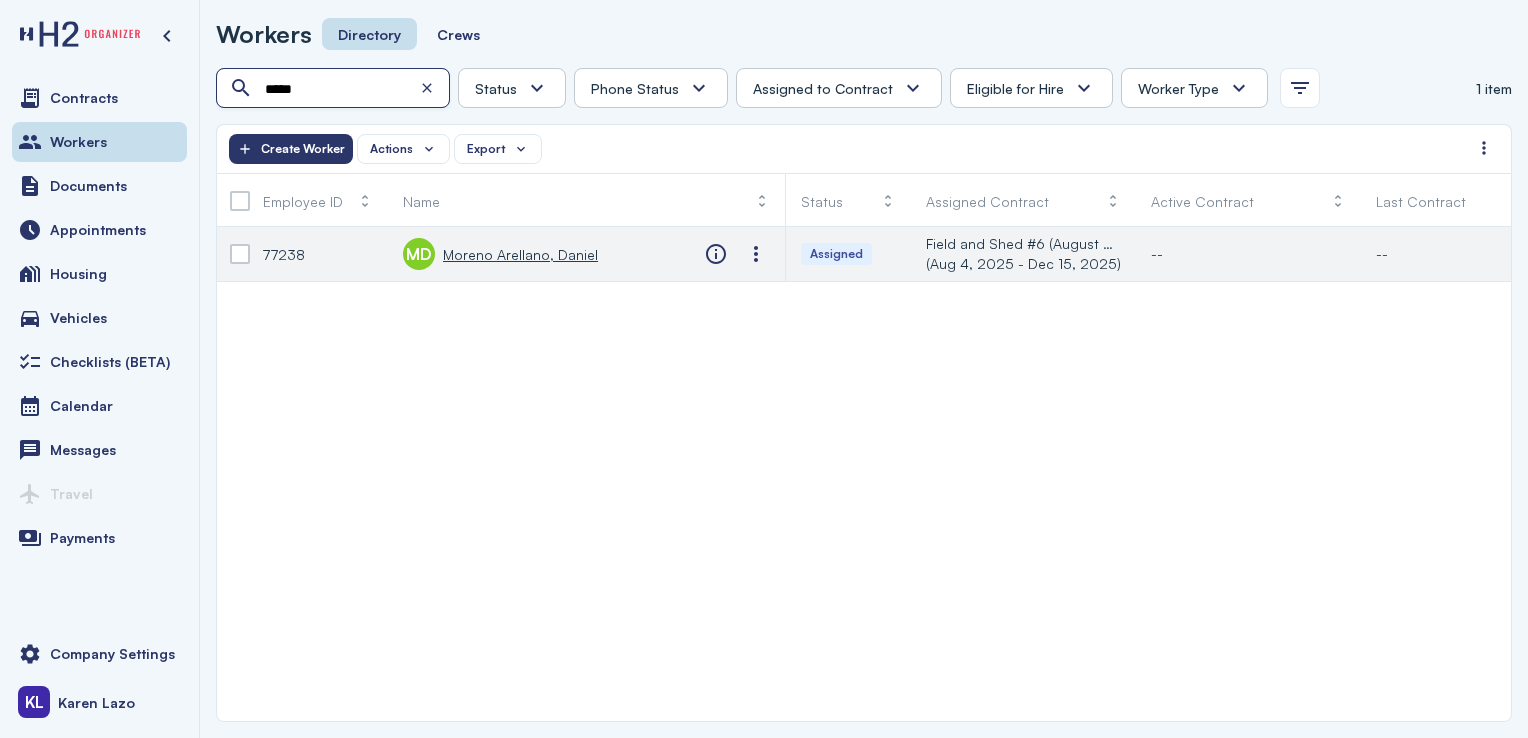 type on "*****" 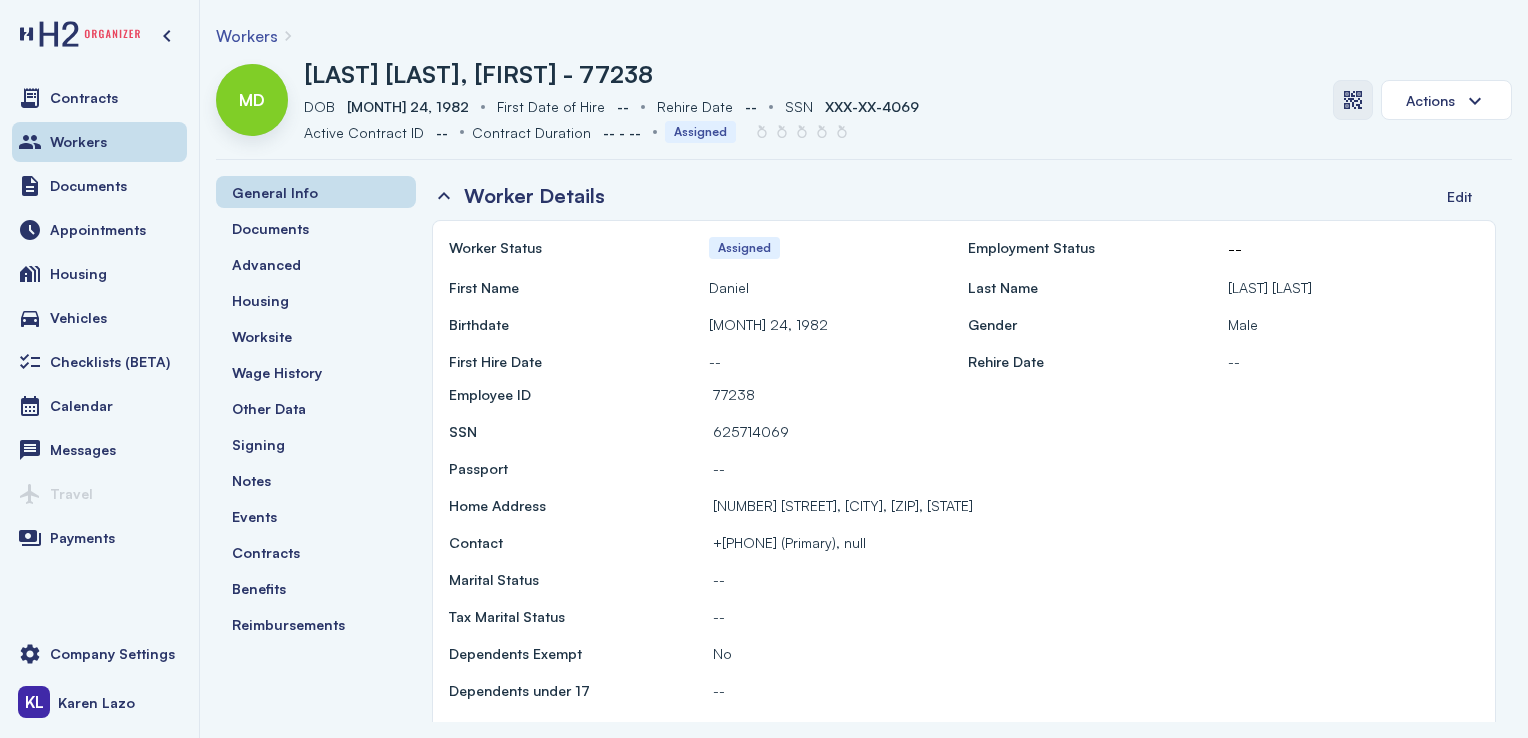 click at bounding box center (1353, 100) 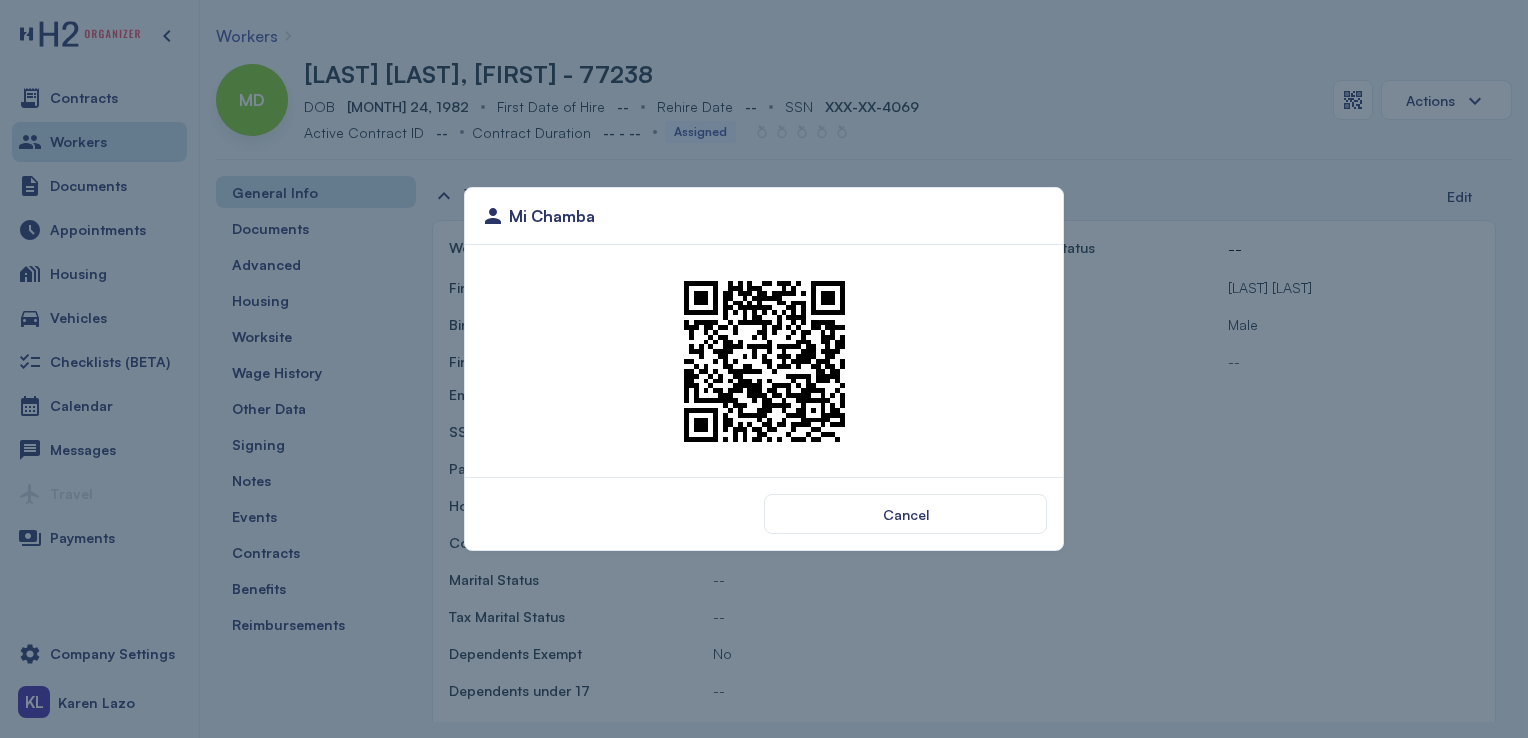 click at bounding box center (764, 361) 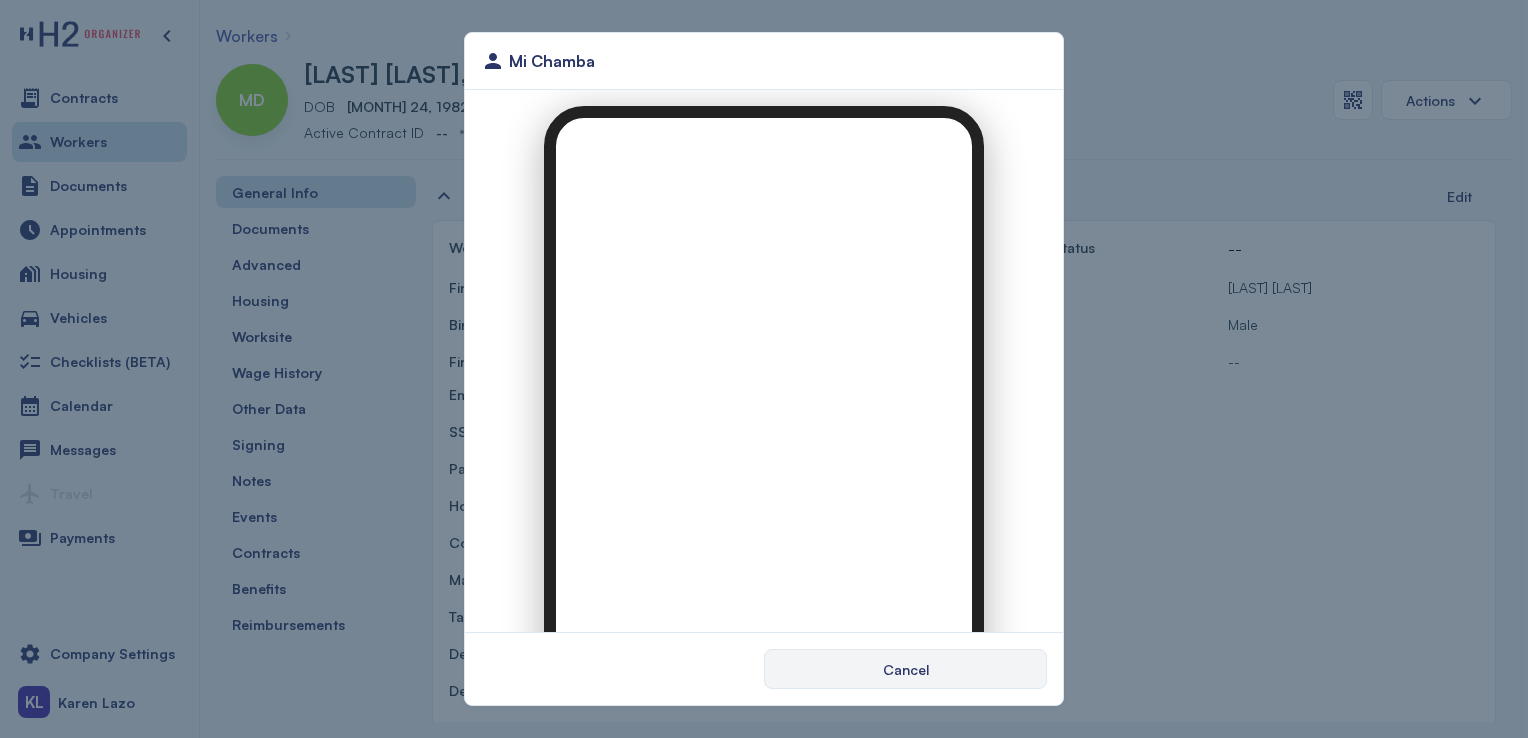 scroll, scrollTop: 0, scrollLeft: 0, axis: both 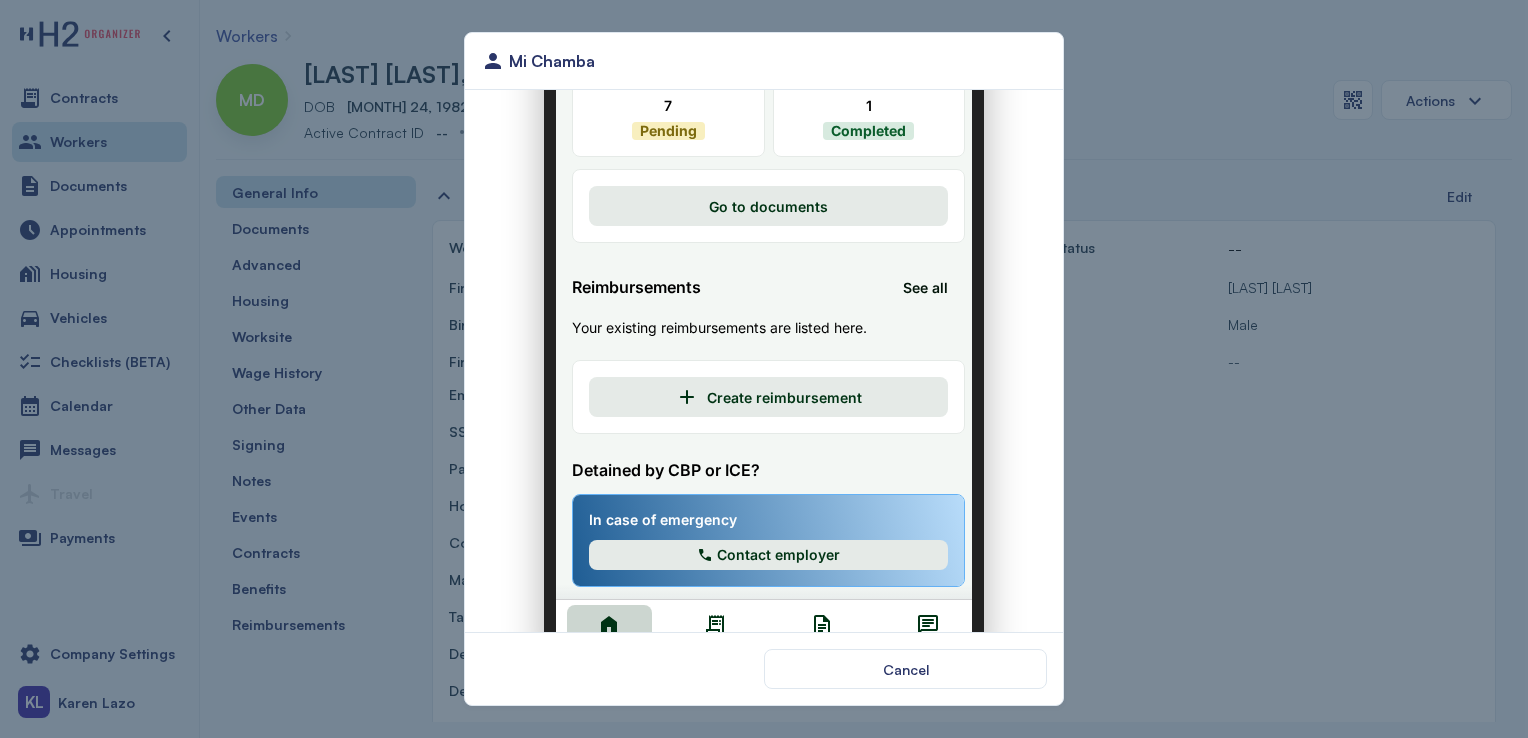 click on "Cancel" at bounding box center [764, 668] 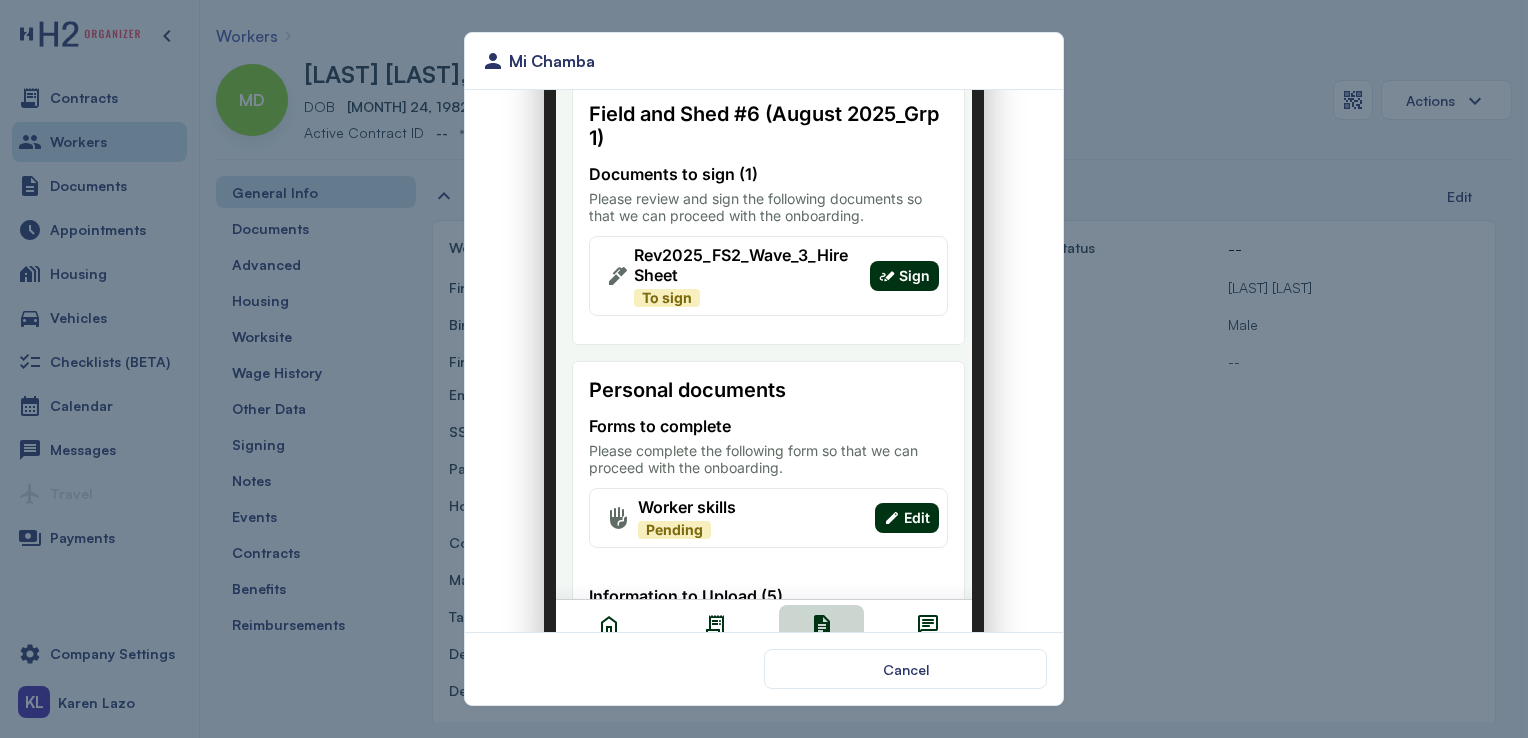 click on "Sign" at bounding box center (902, 264) 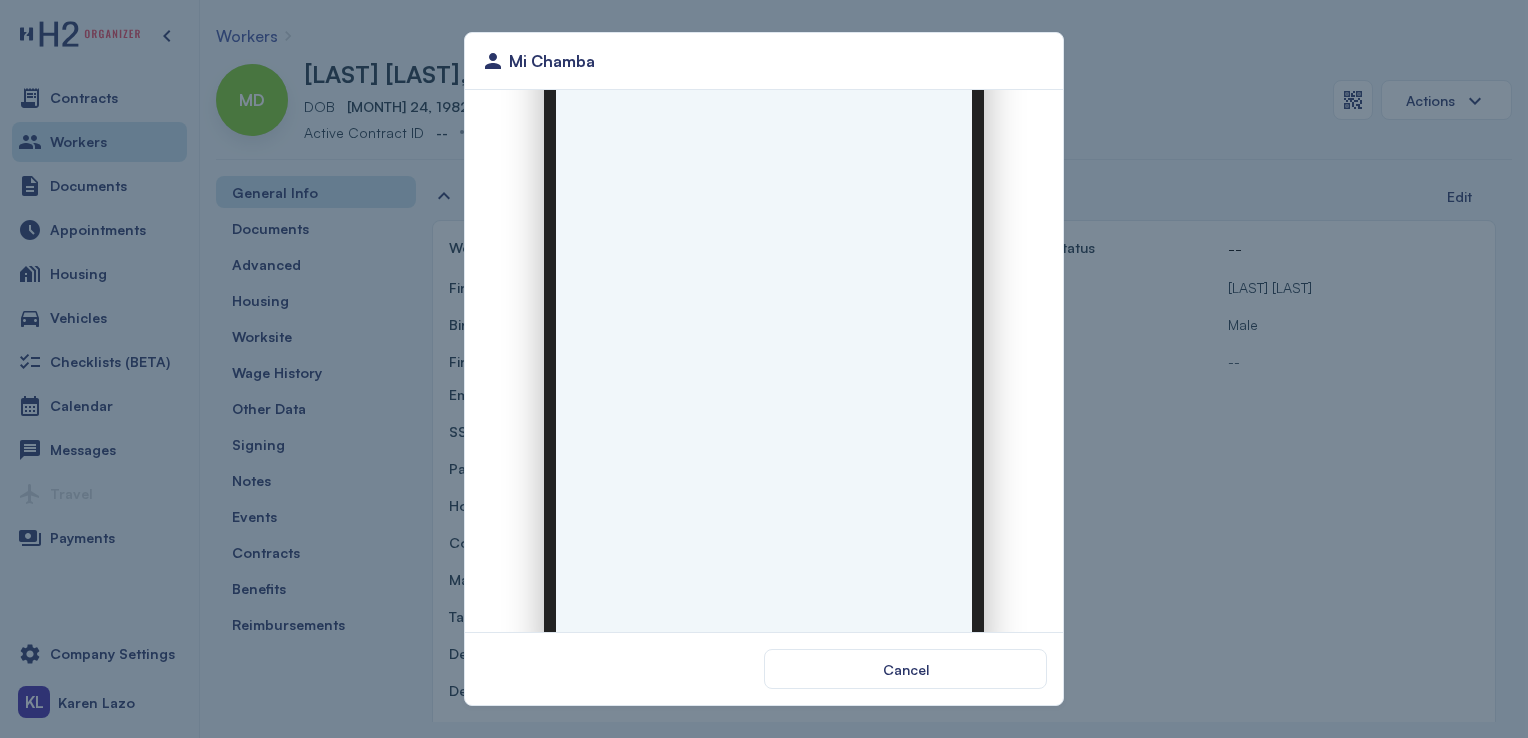 scroll, scrollTop: 0, scrollLeft: 0, axis: both 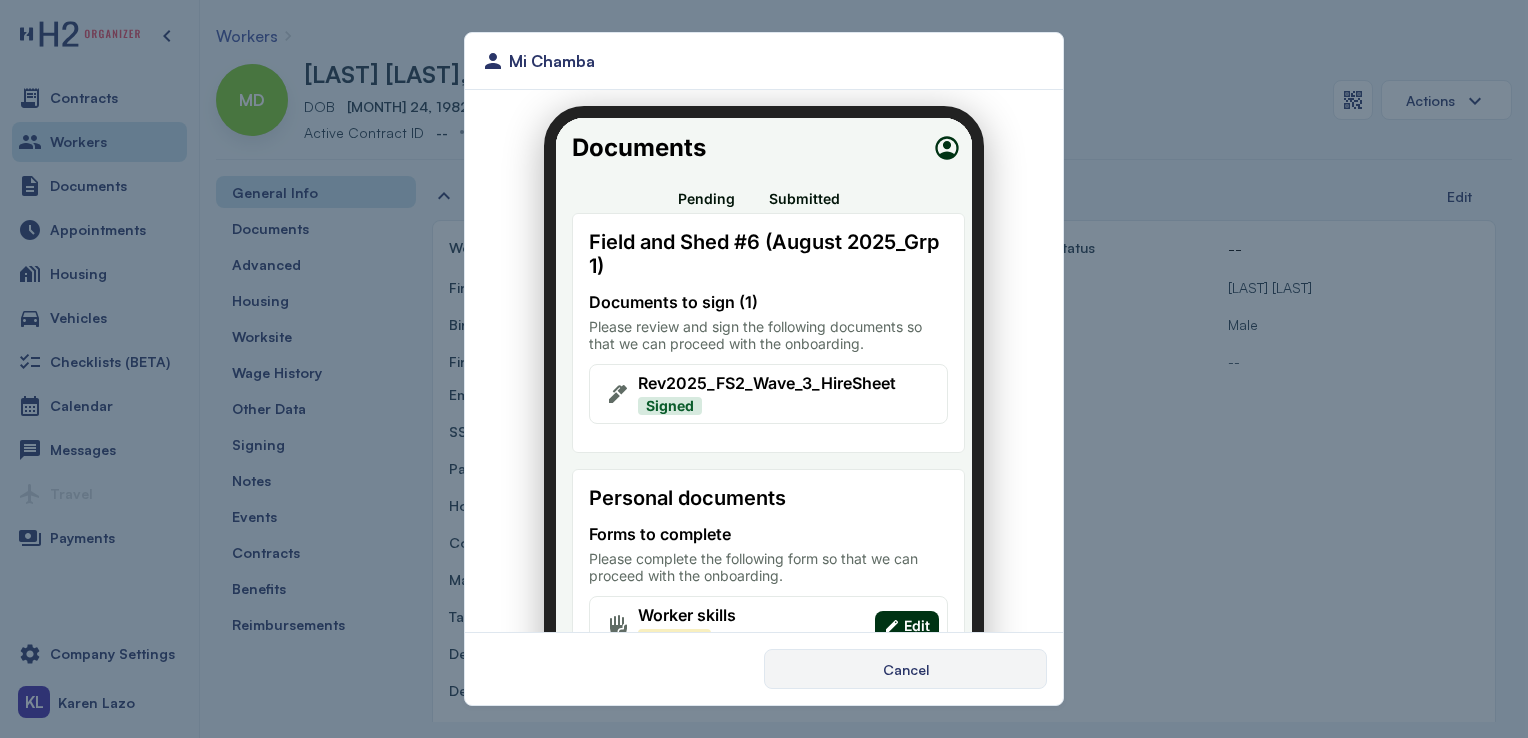 click on "Cancel" at bounding box center [905, 669] 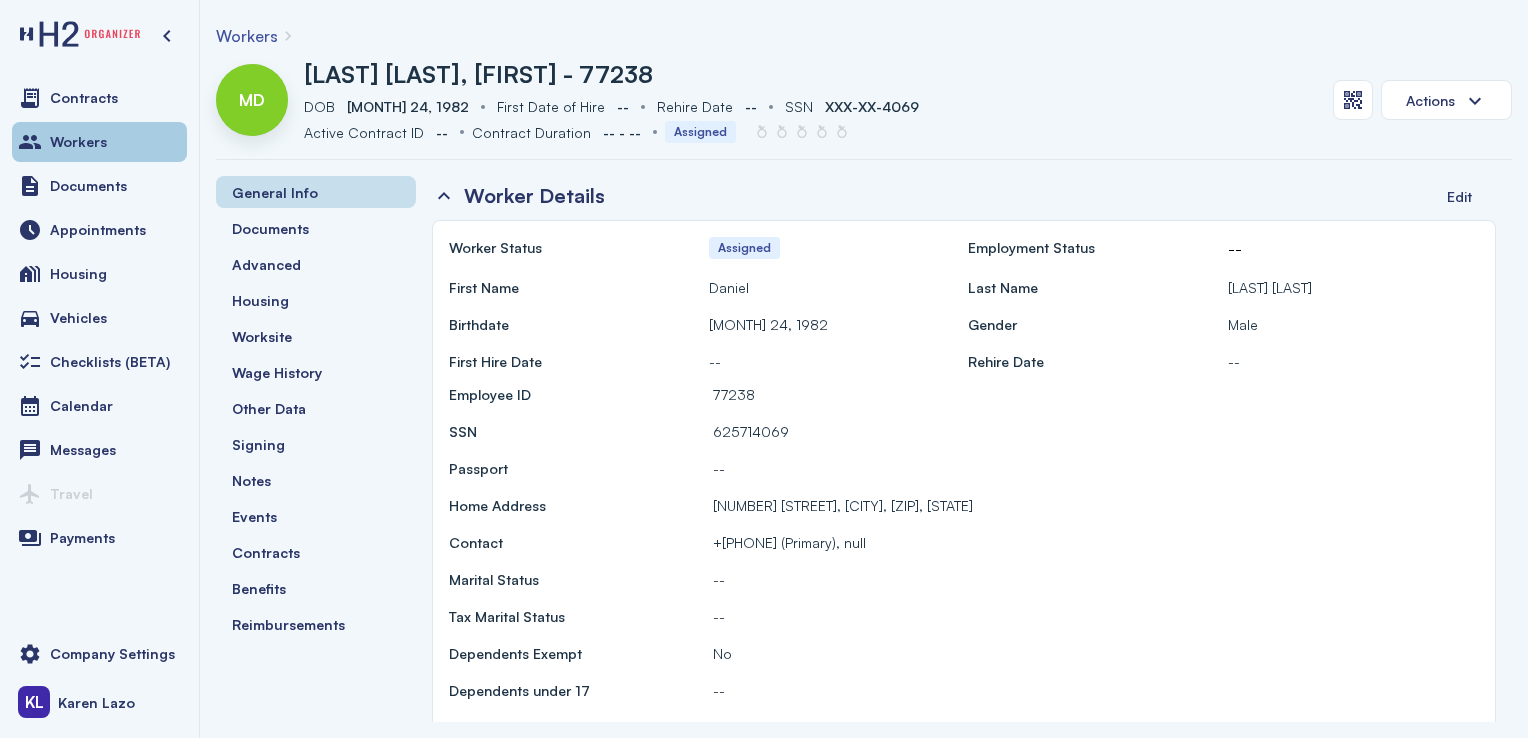 click on "Workers" at bounding box center (78, 142) 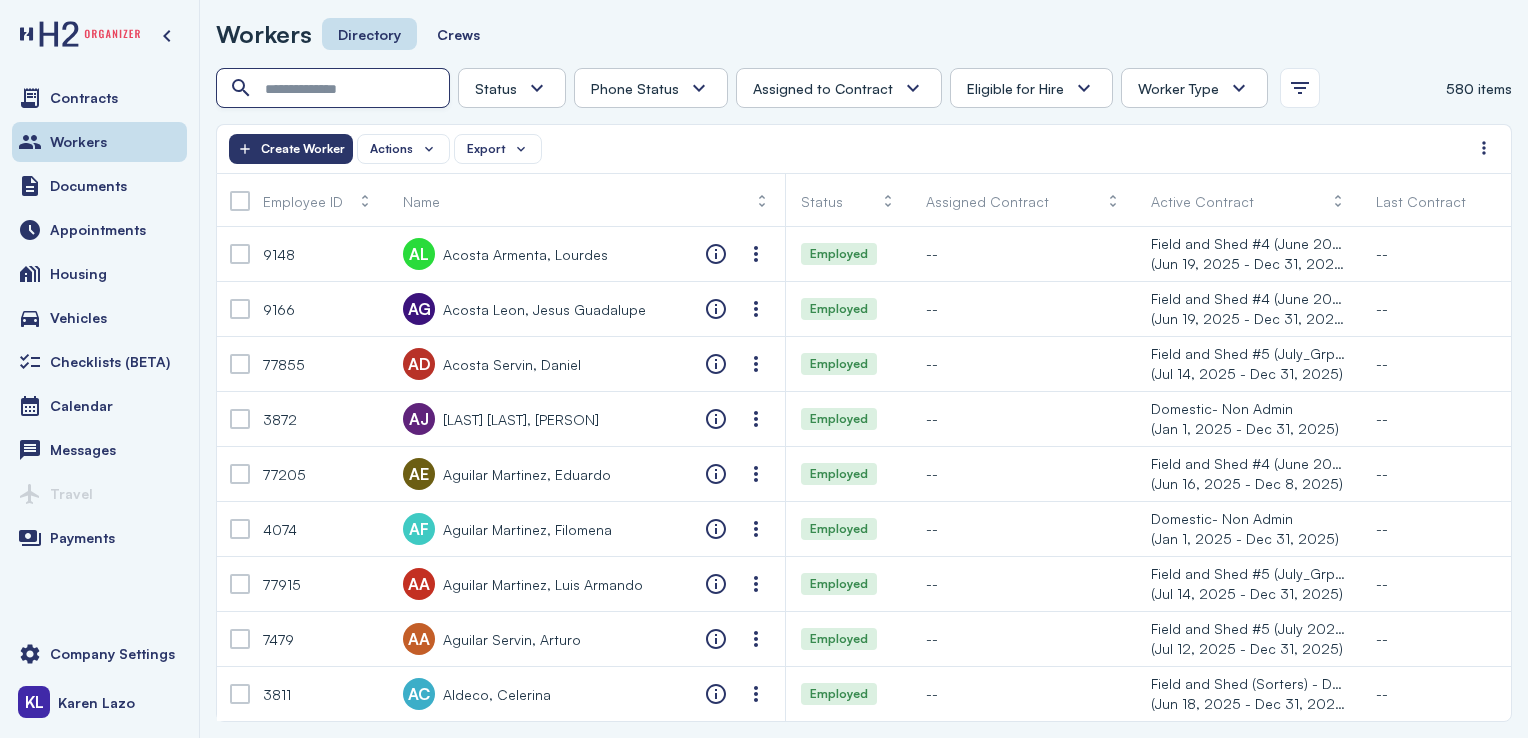 click at bounding box center (335, 89) 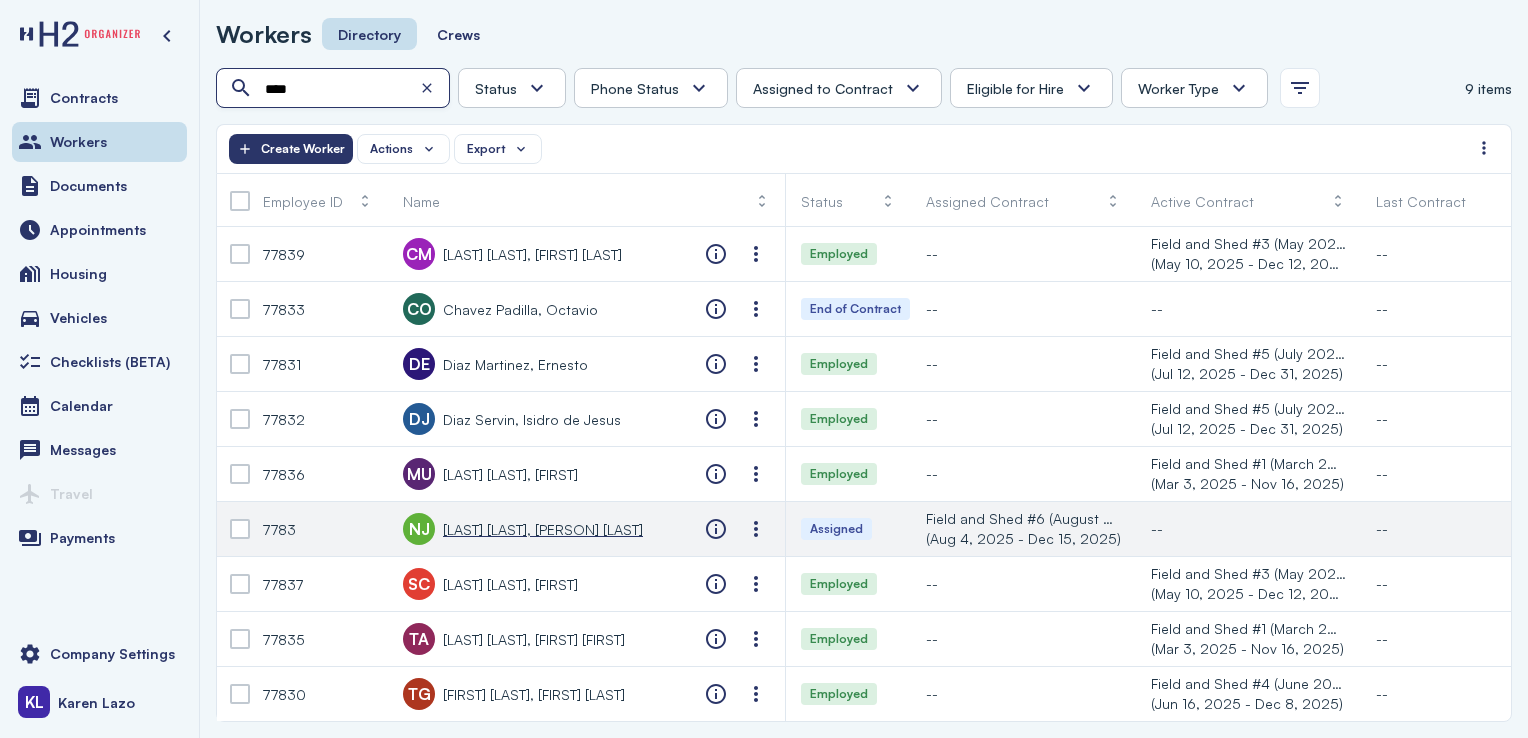 type on "****" 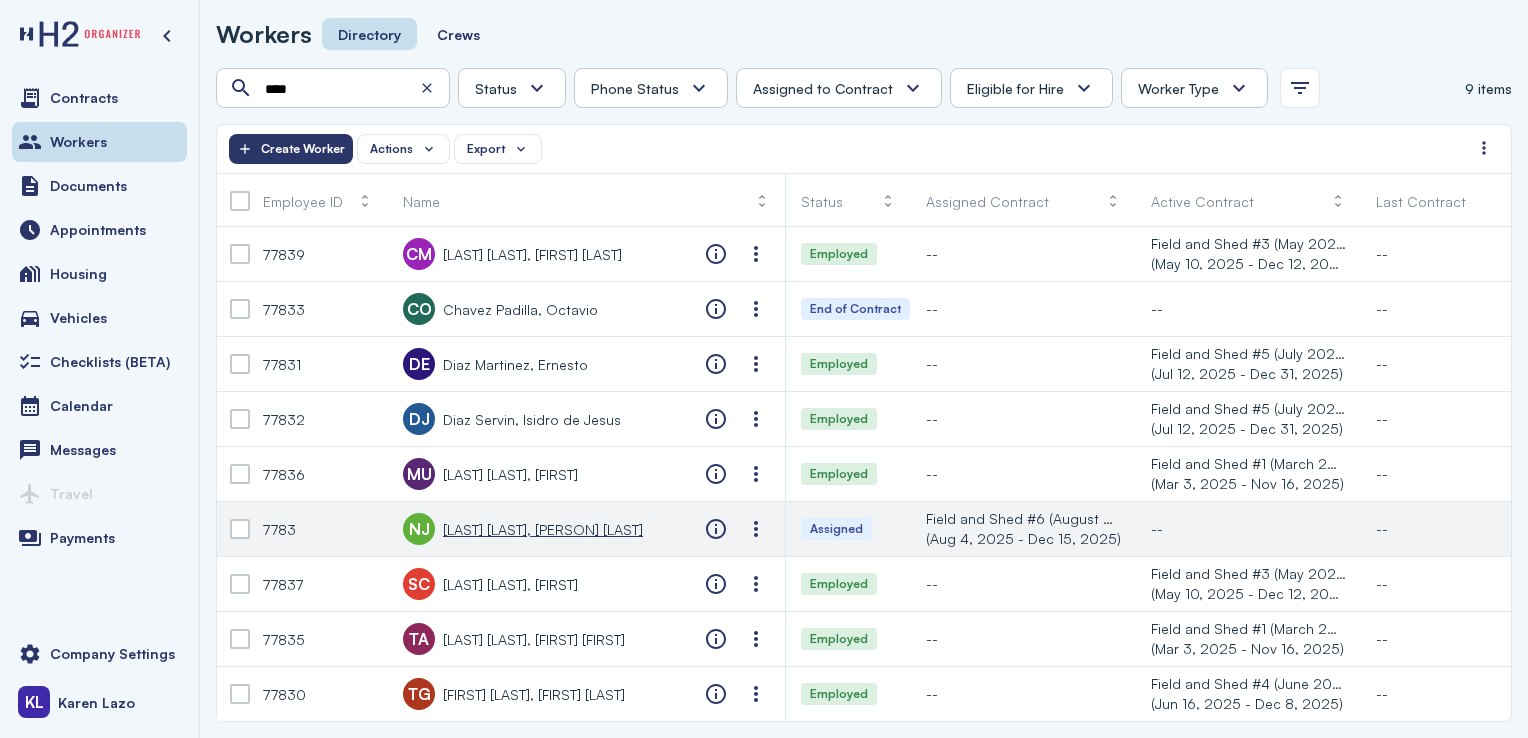 click on "[LAST] [LAST], [PERSON] [LAST]" at bounding box center (543, 529) 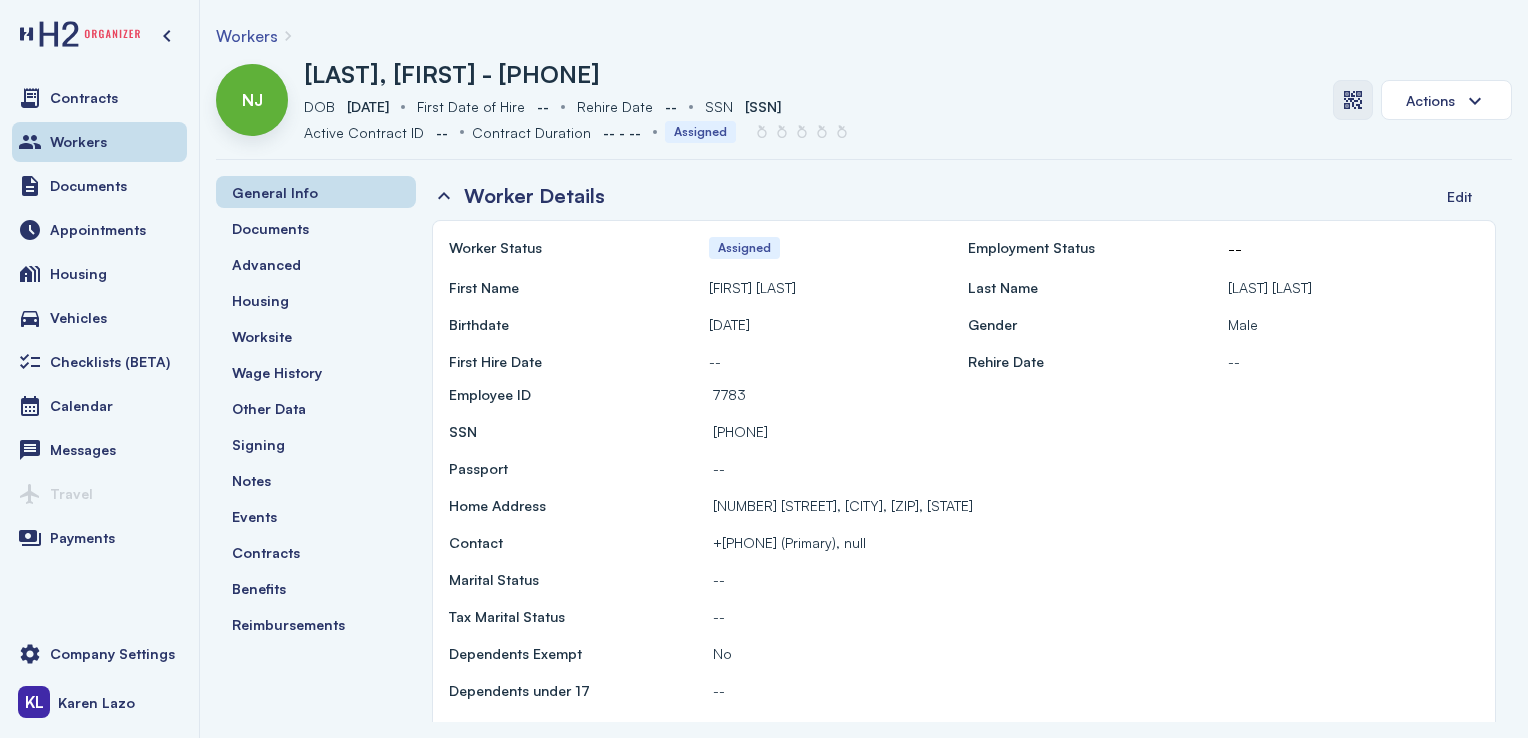 click at bounding box center [1353, 100] 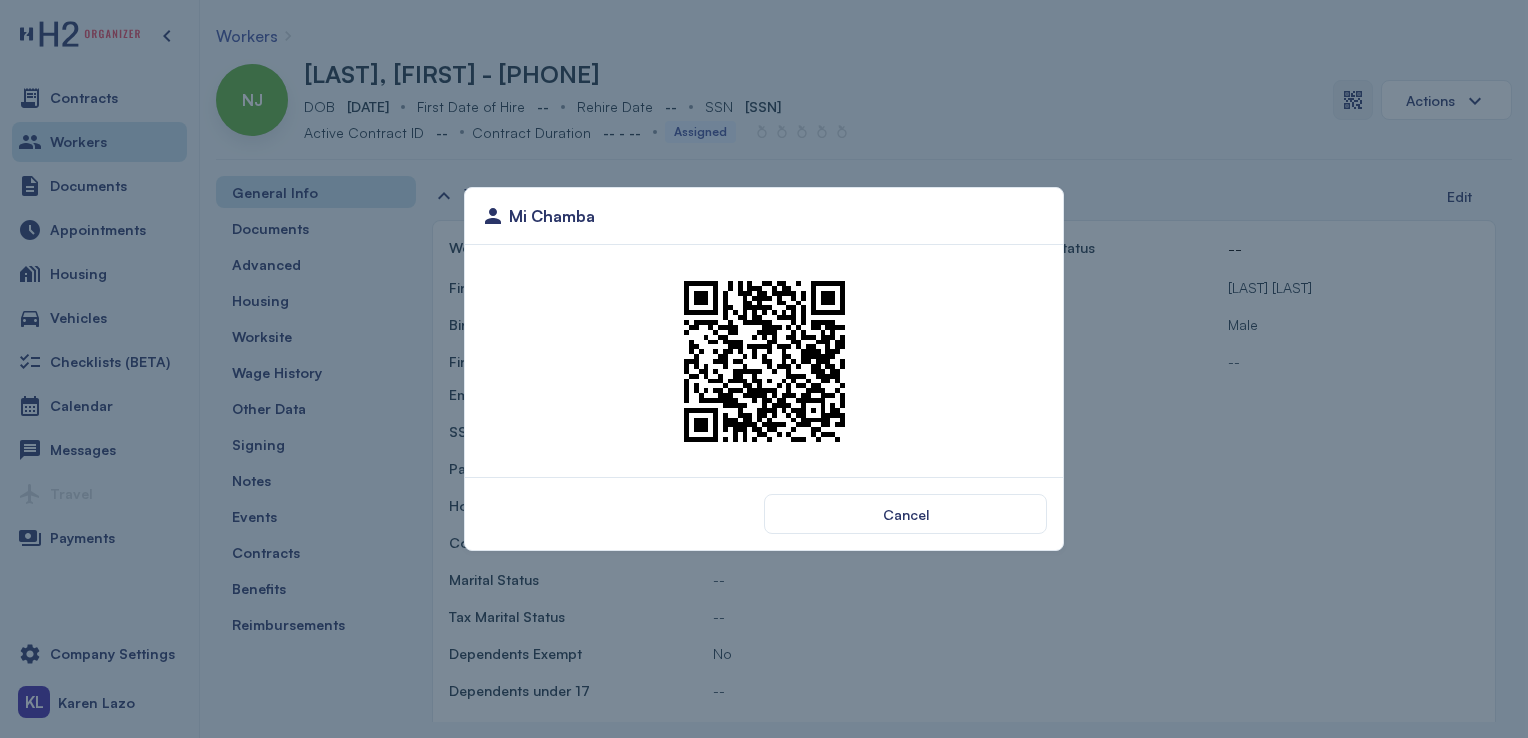 click at bounding box center (764, 361) 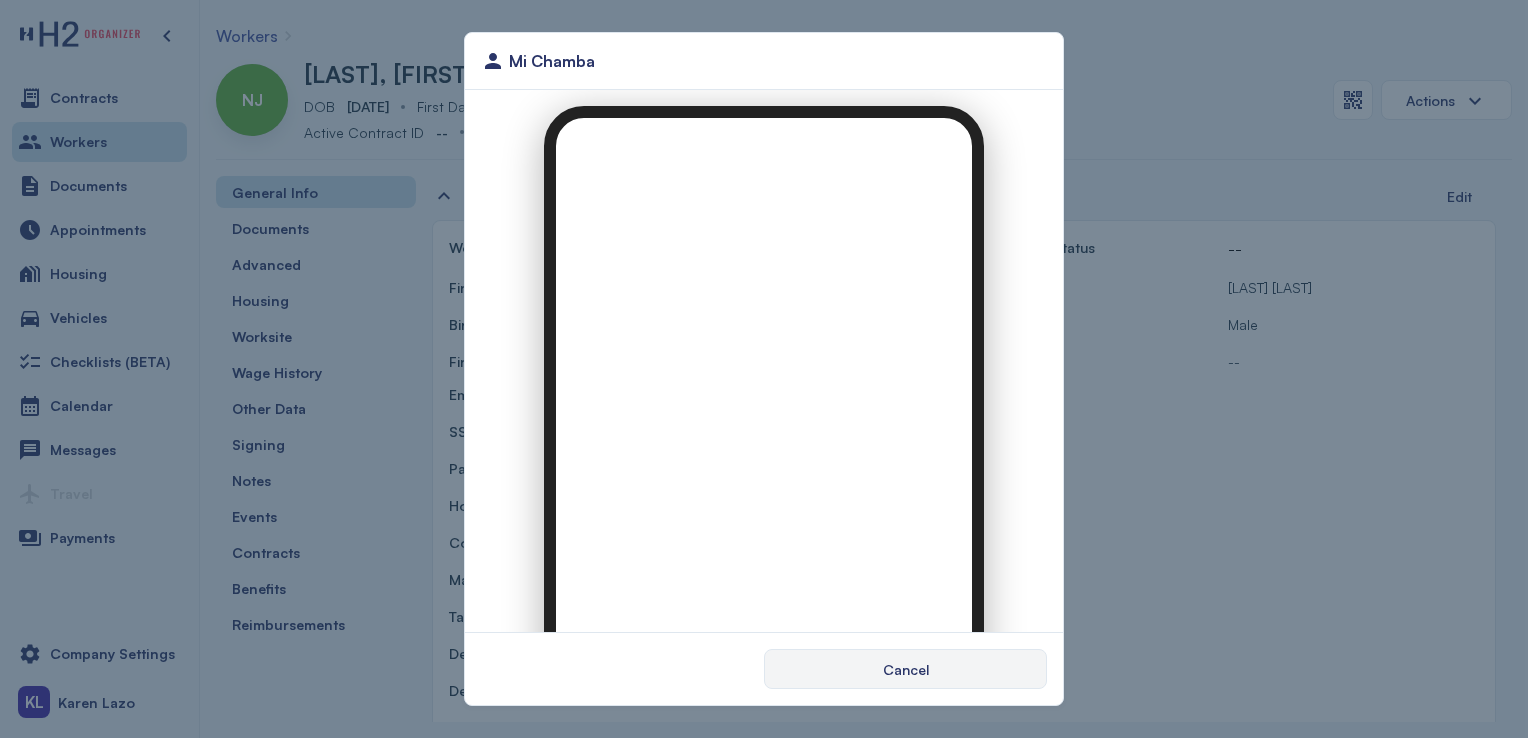 scroll, scrollTop: 0, scrollLeft: 0, axis: both 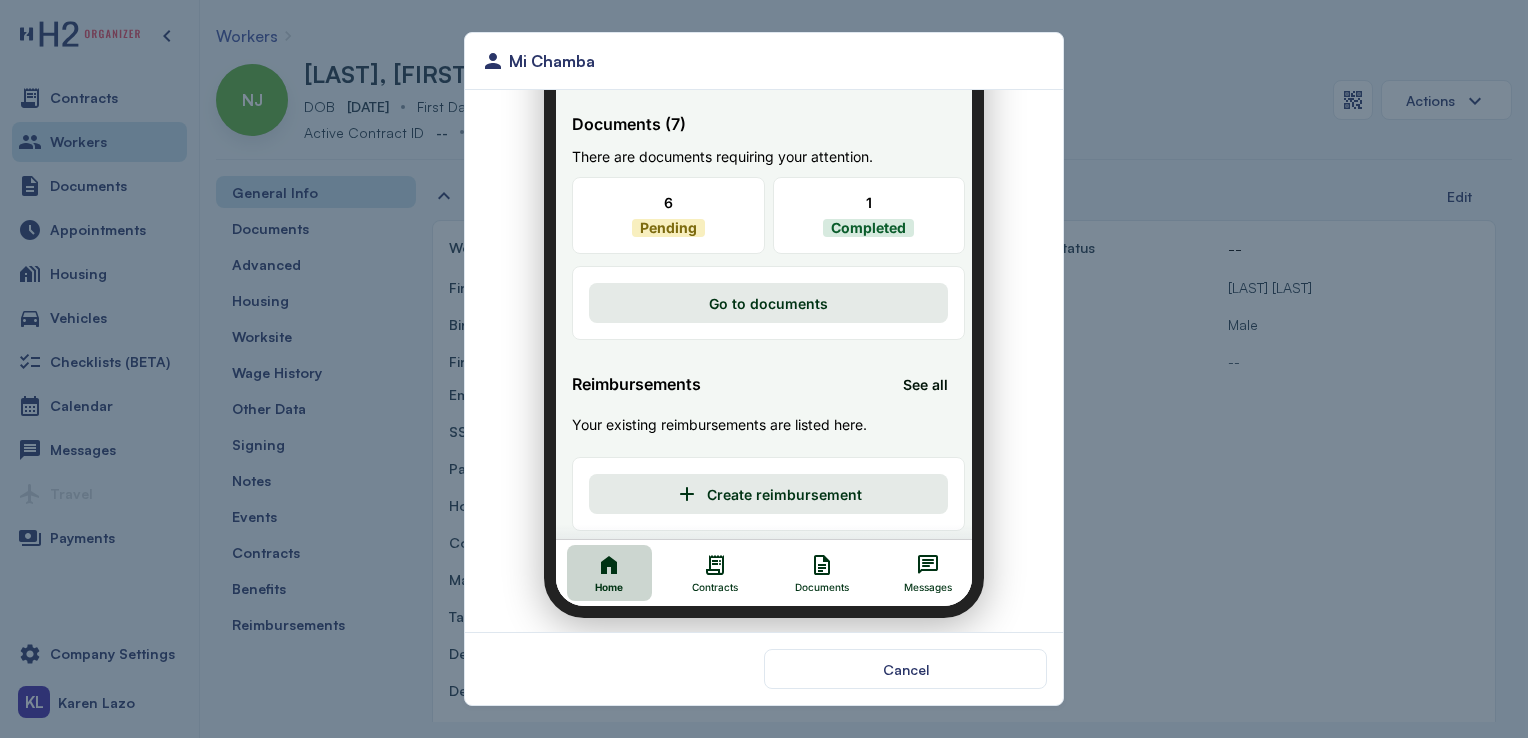 click on "Documents" at bounding box center (810, 575) 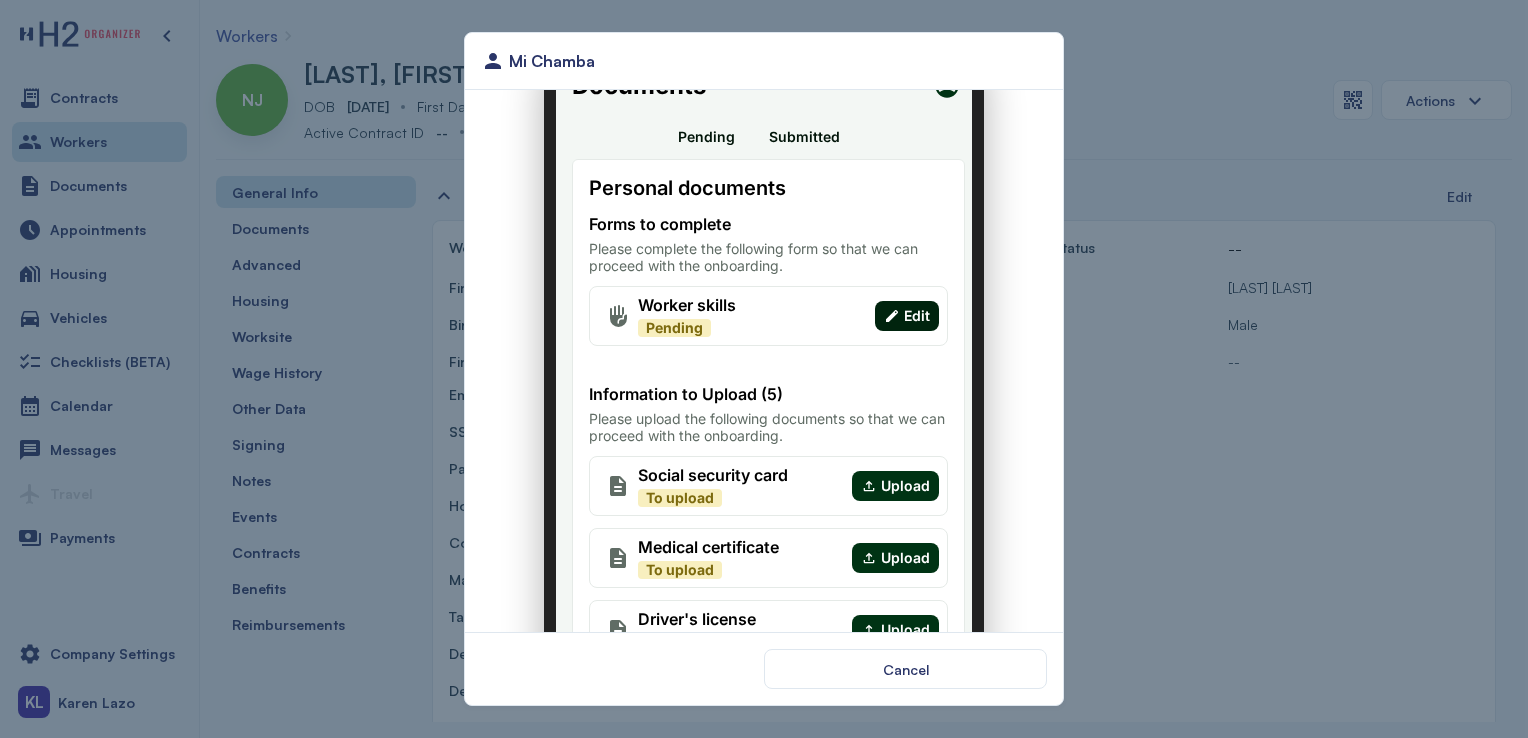 scroll, scrollTop: 0, scrollLeft: 0, axis: both 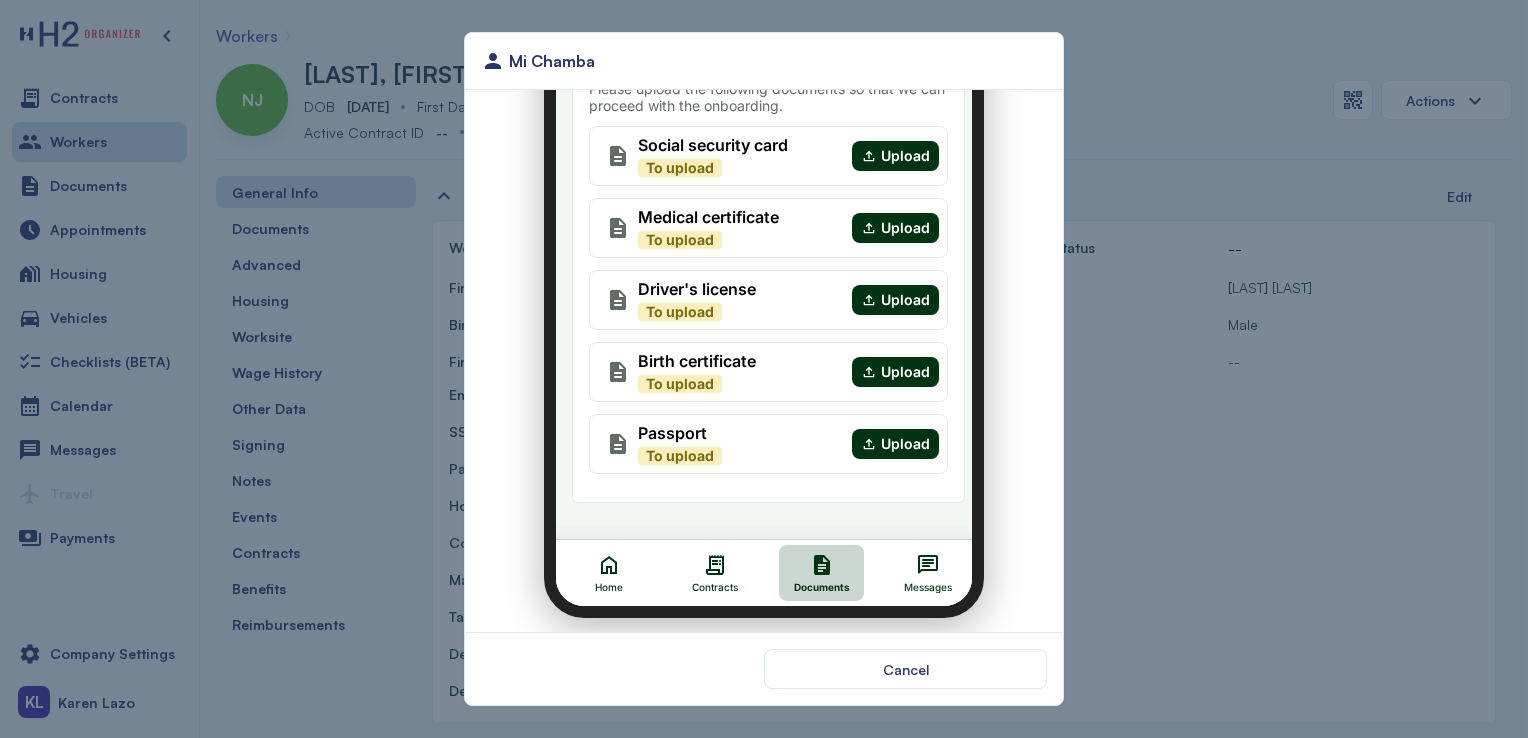 click on "Home" at bounding box center [597, 561] 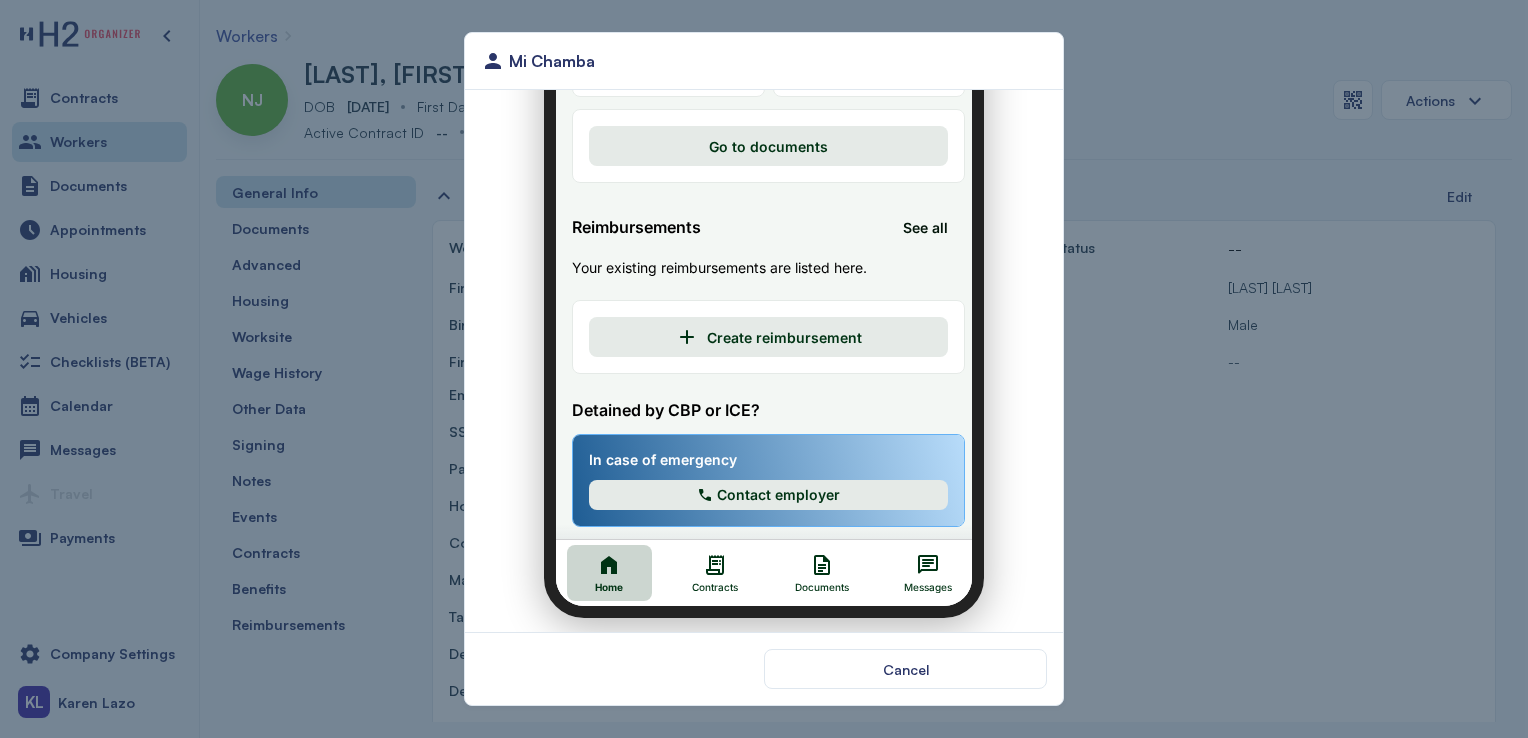scroll, scrollTop: 0, scrollLeft: 0, axis: both 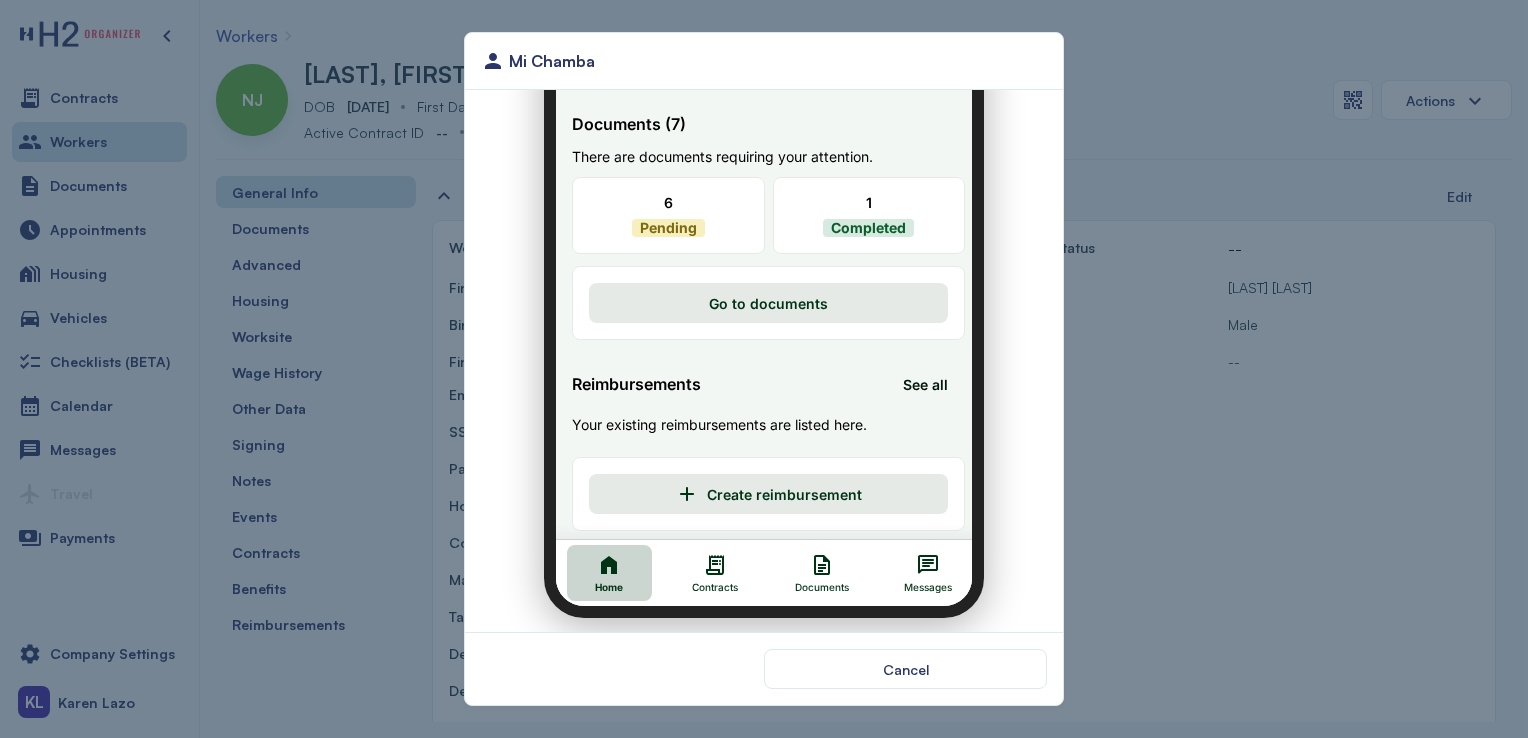 click 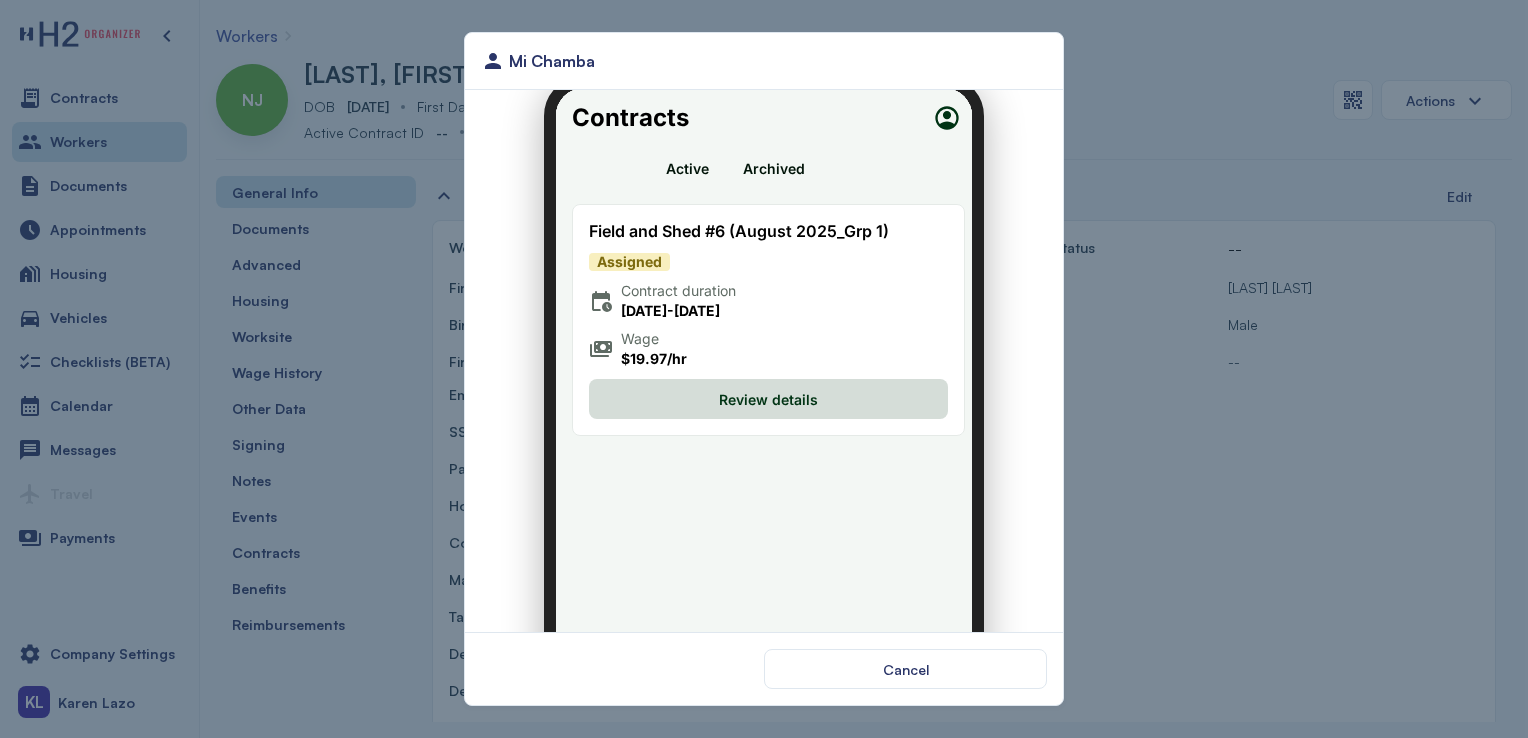 scroll, scrollTop: 32, scrollLeft: 0, axis: vertical 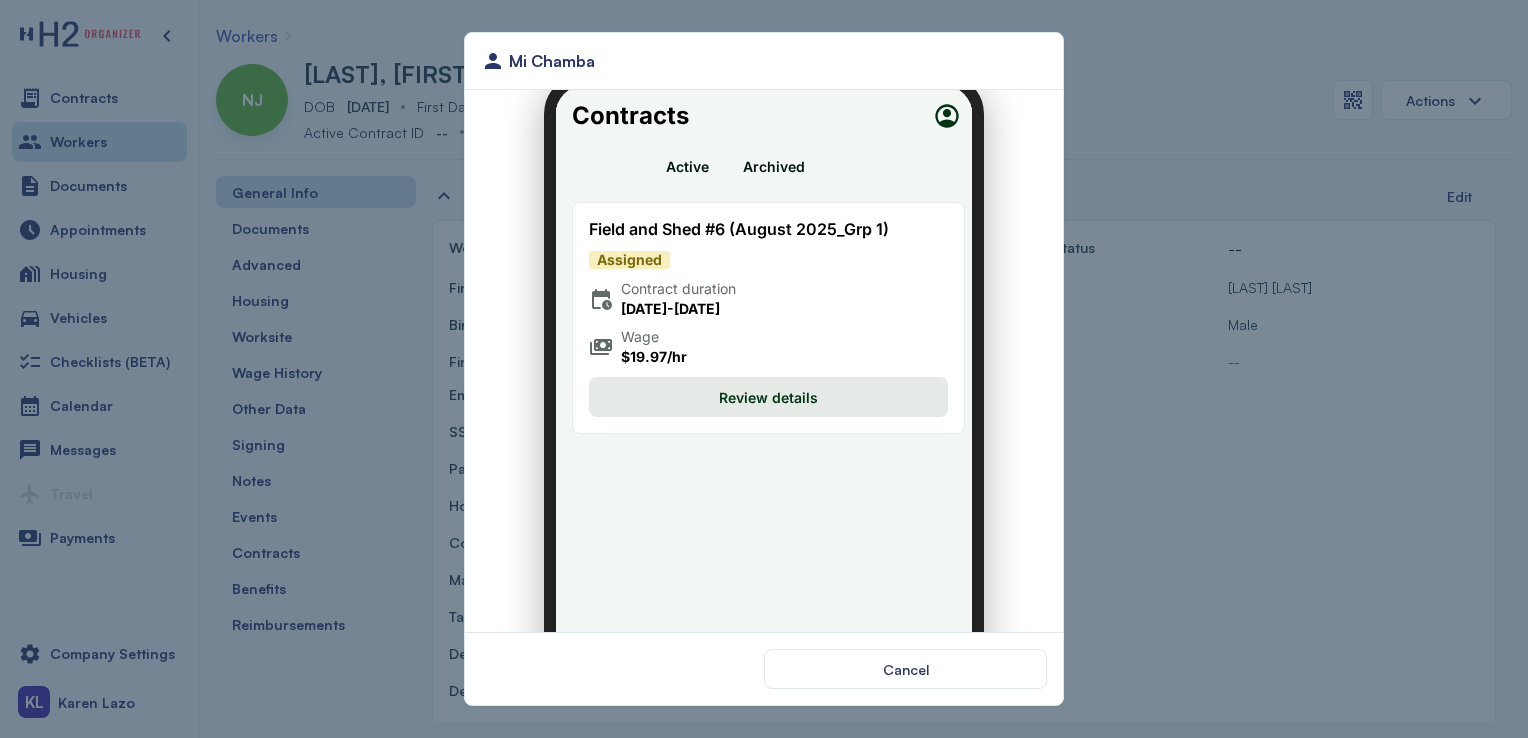 click on "Review details" at bounding box center (756, 385) 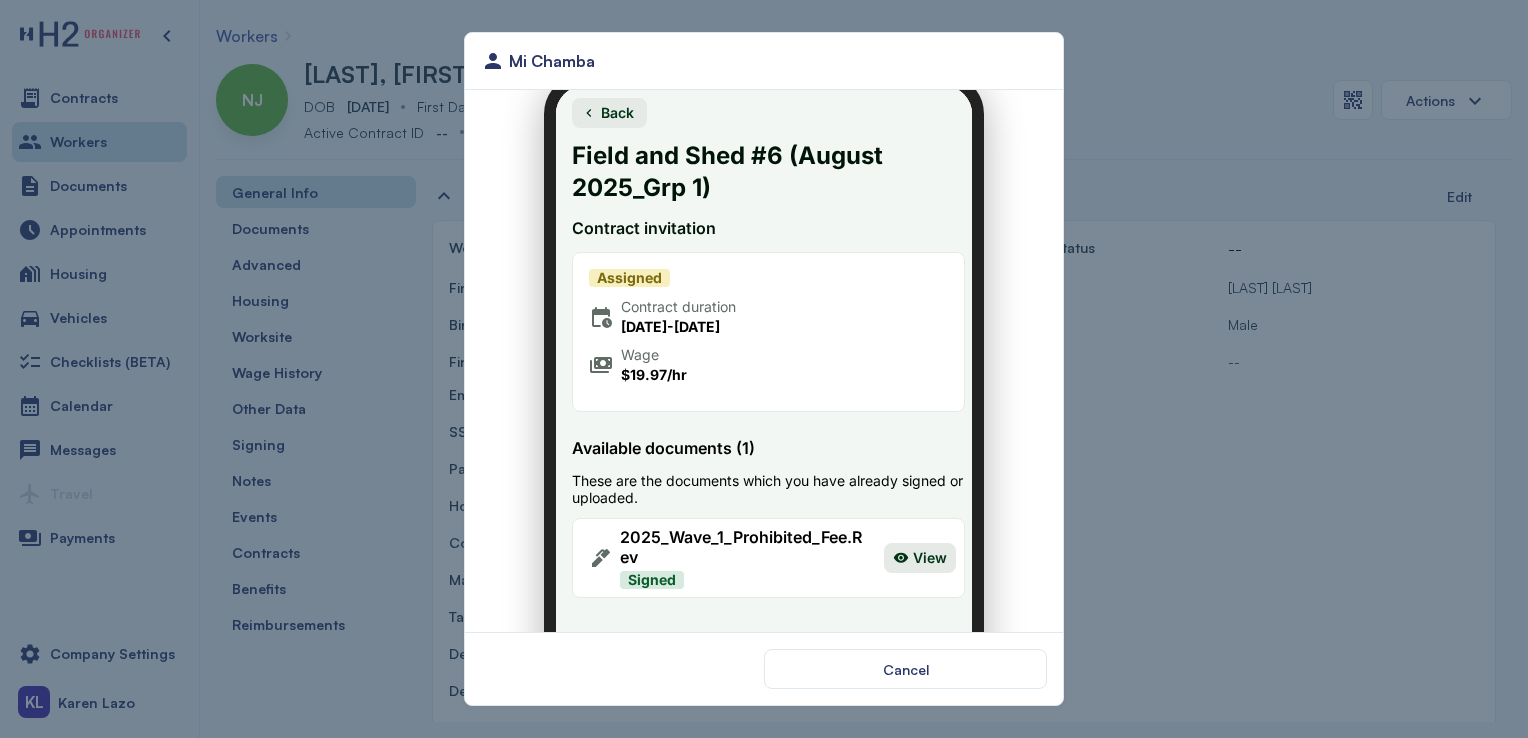 click on "Available documents (1) These are the documents which you have already signed or uploaded. 2025_Wave_1_Prohibited_Fee.Rev Signed View" at bounding box center (756, 505) 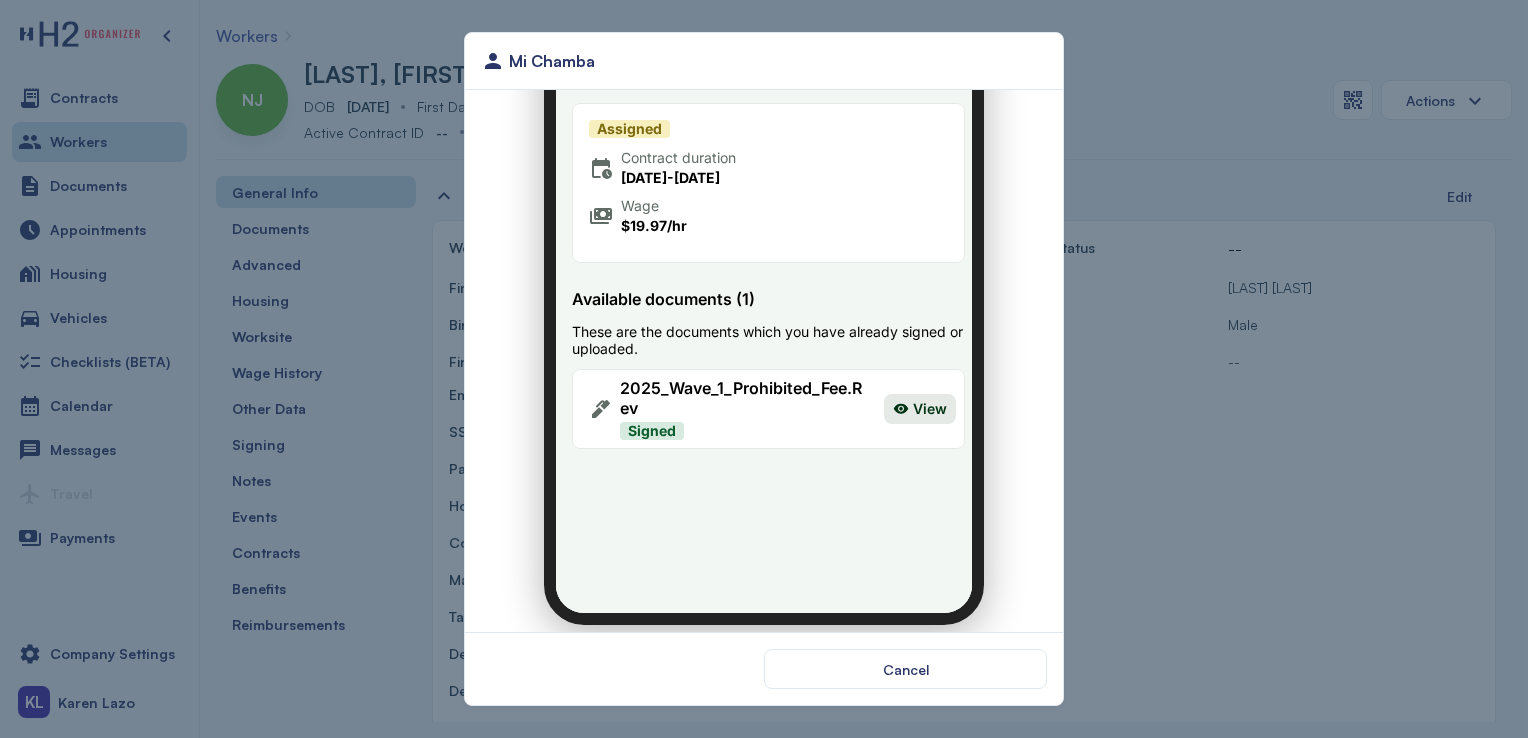 scroll, scrollTop: 0, scrollLeft: 0, axis: both 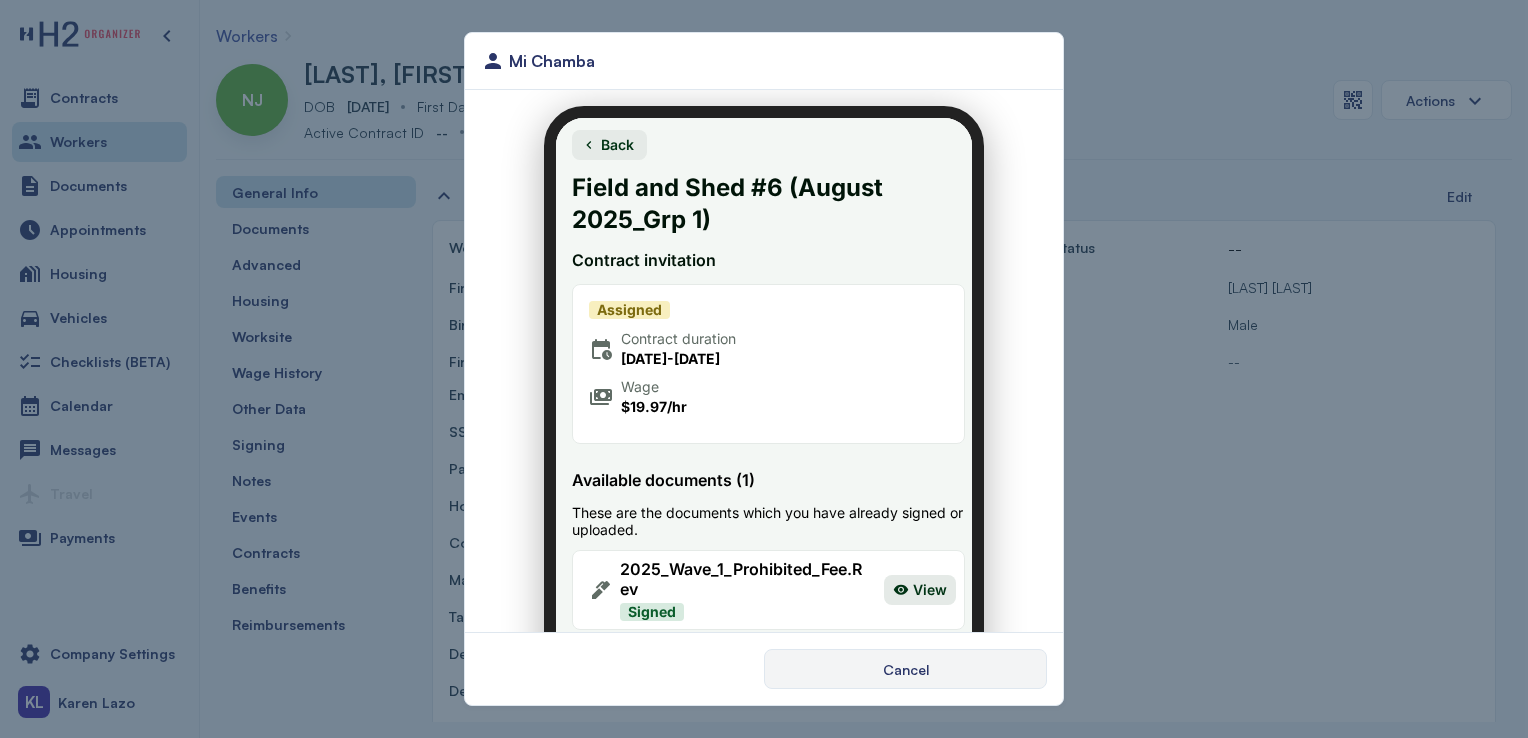 click on "Cancel" at bounding box center [905, 669] 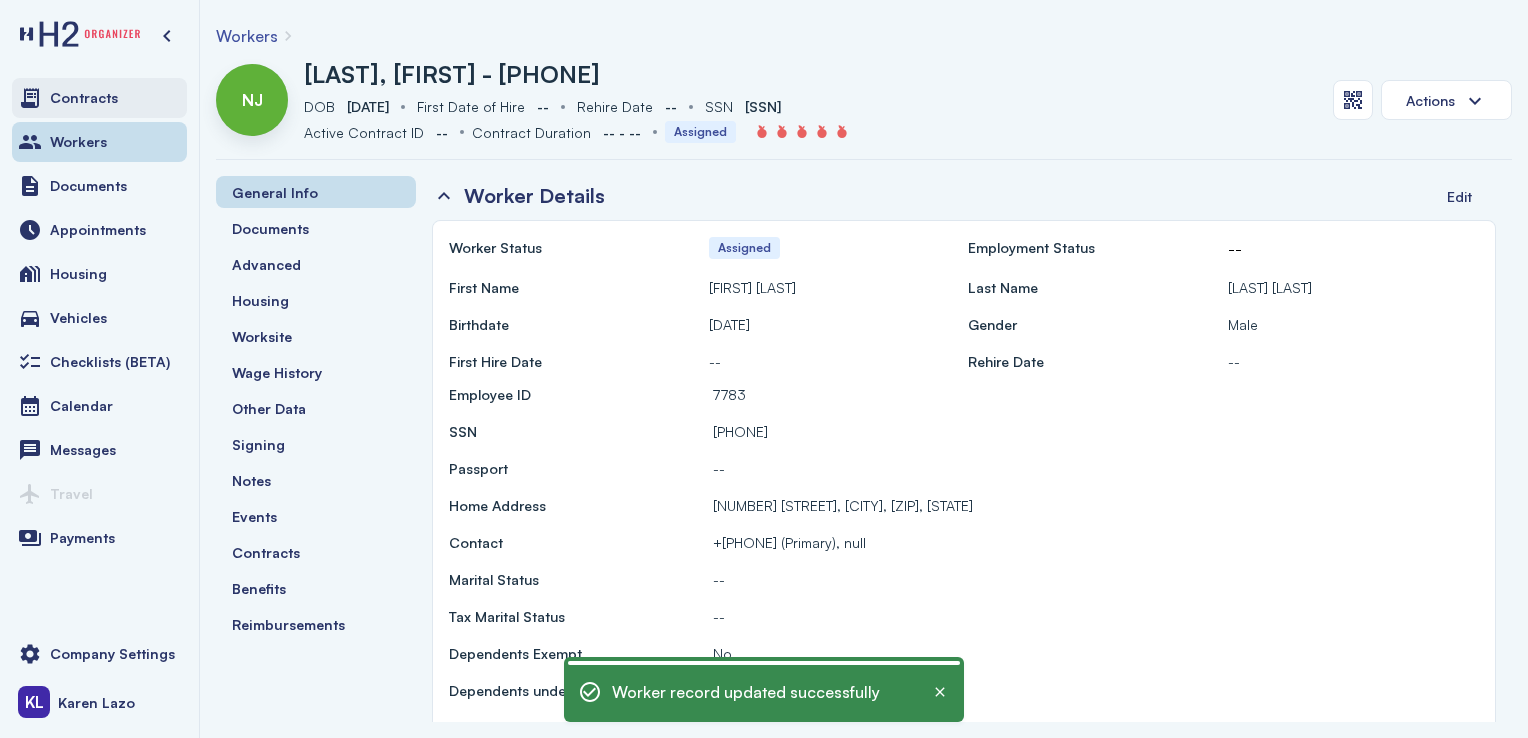 click on "Contracts" at bounding box center [99, 98] 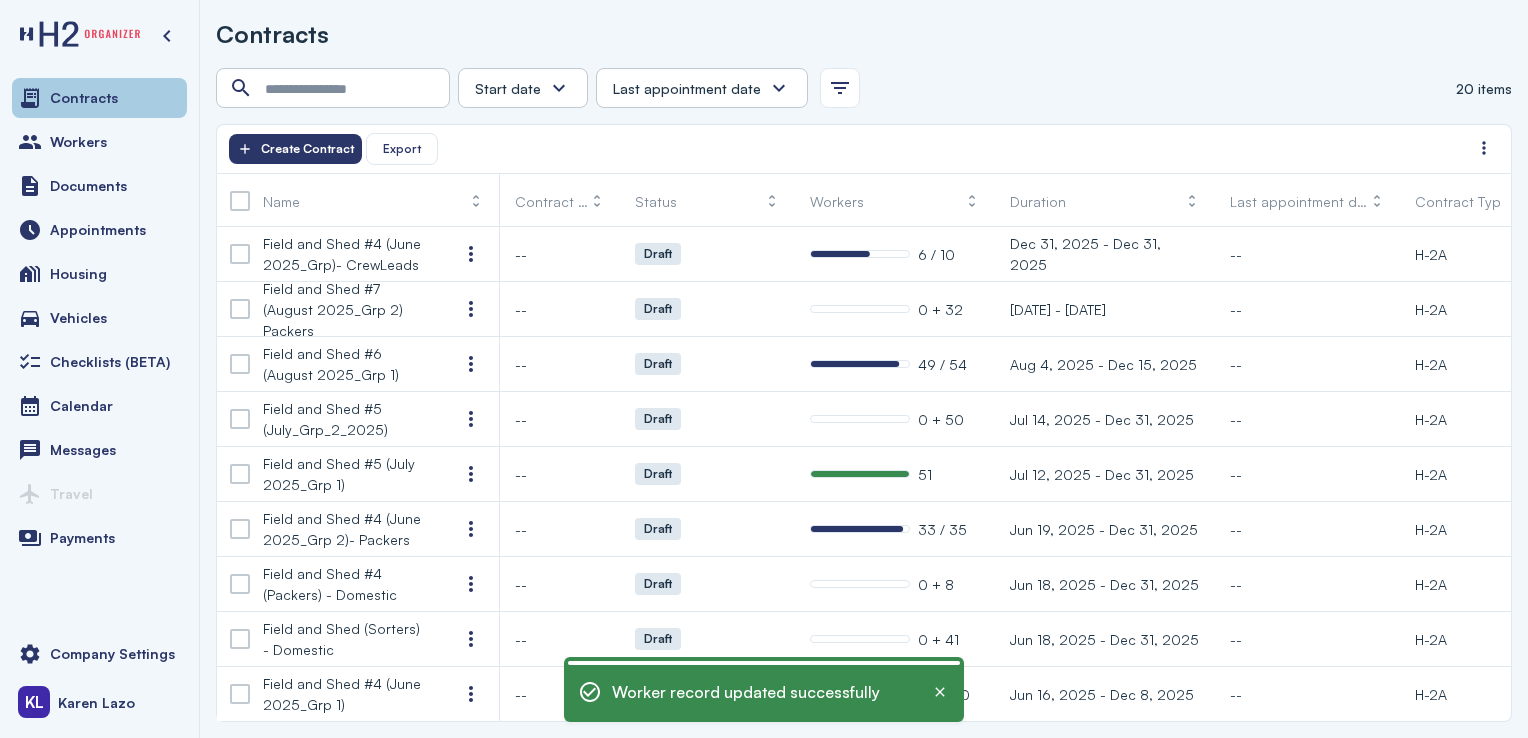 click on "Field and Shed #6 (August 2025_Grp 1)" at bounding box center [345, 364] 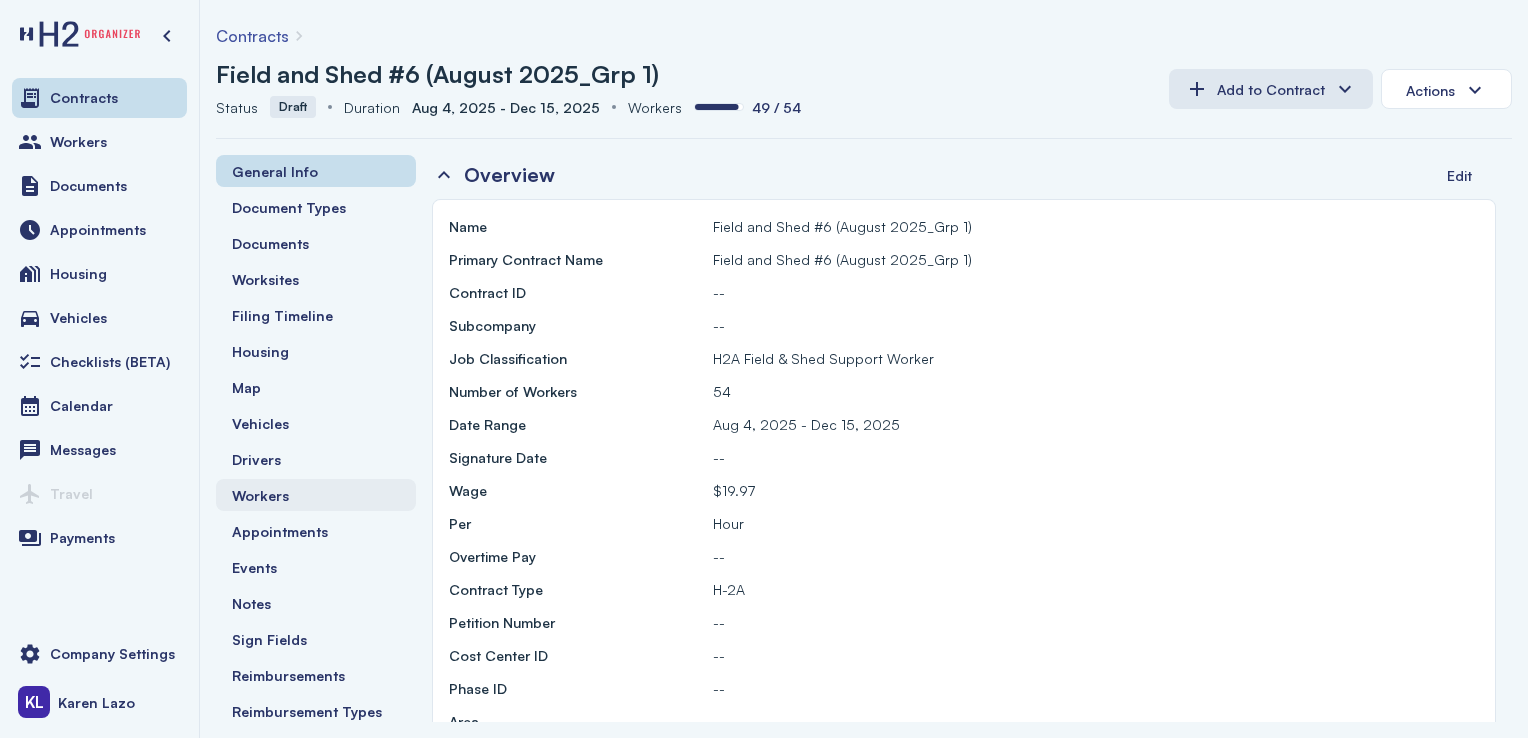 click on "Workers" at bounding box center (316, 495) 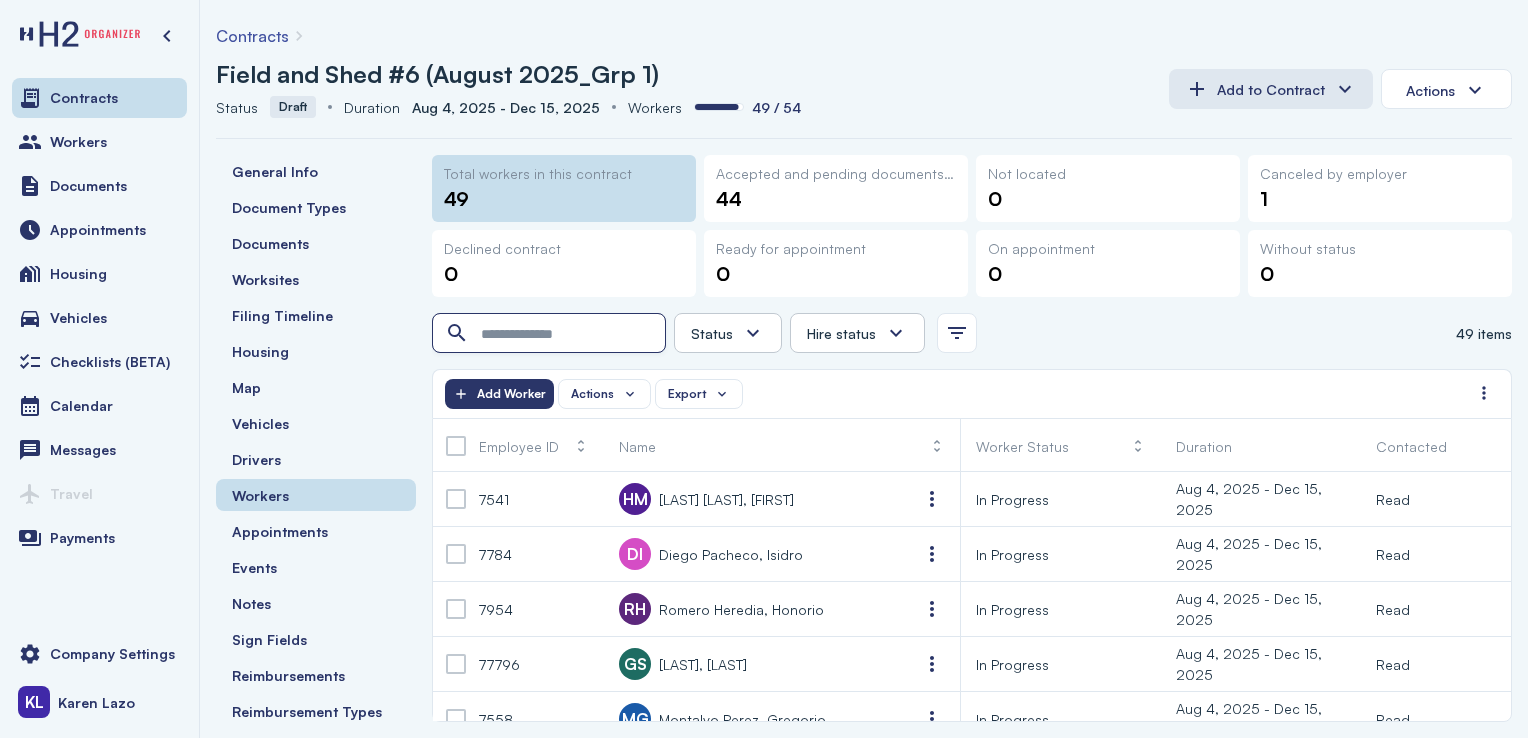 click at bounding box center (551, 334) 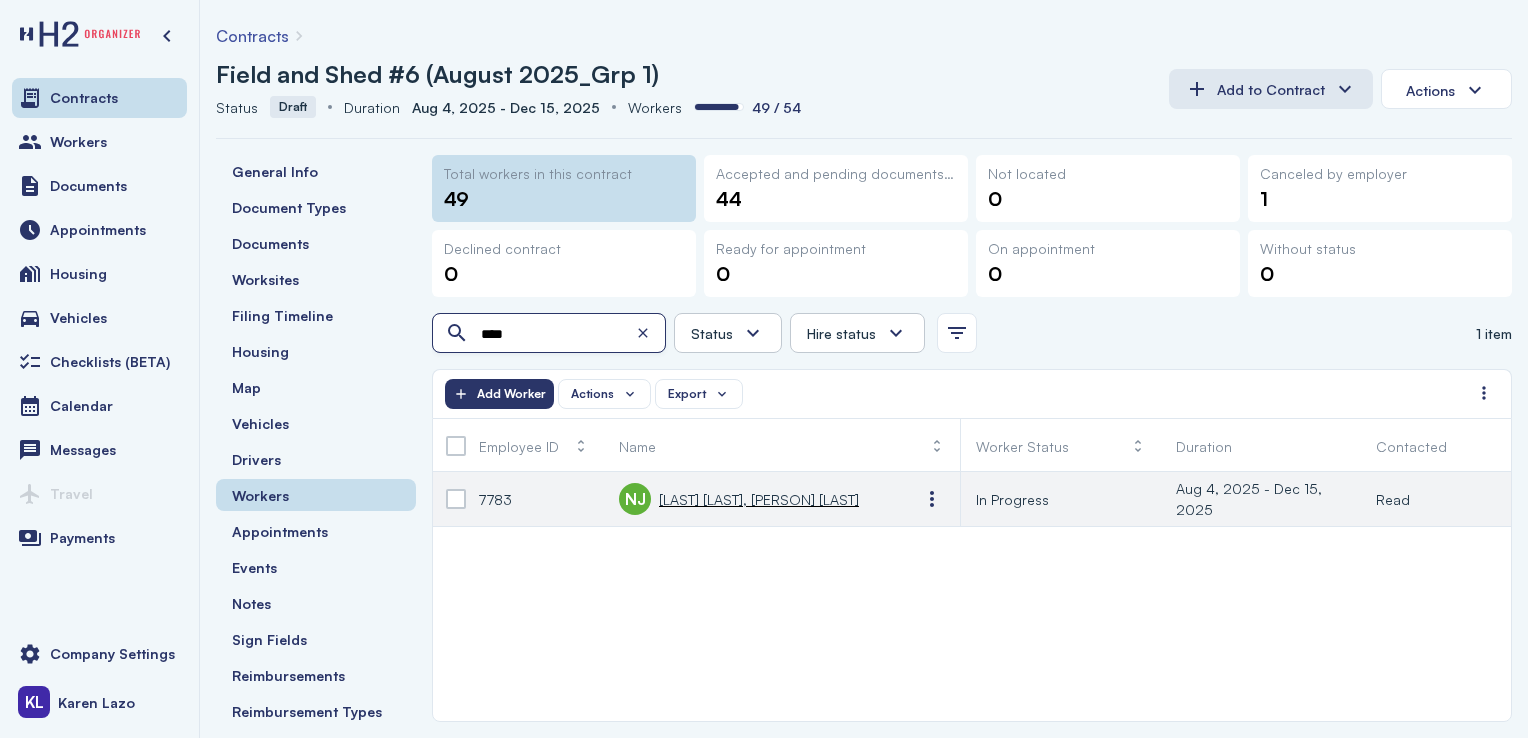 type on "****" 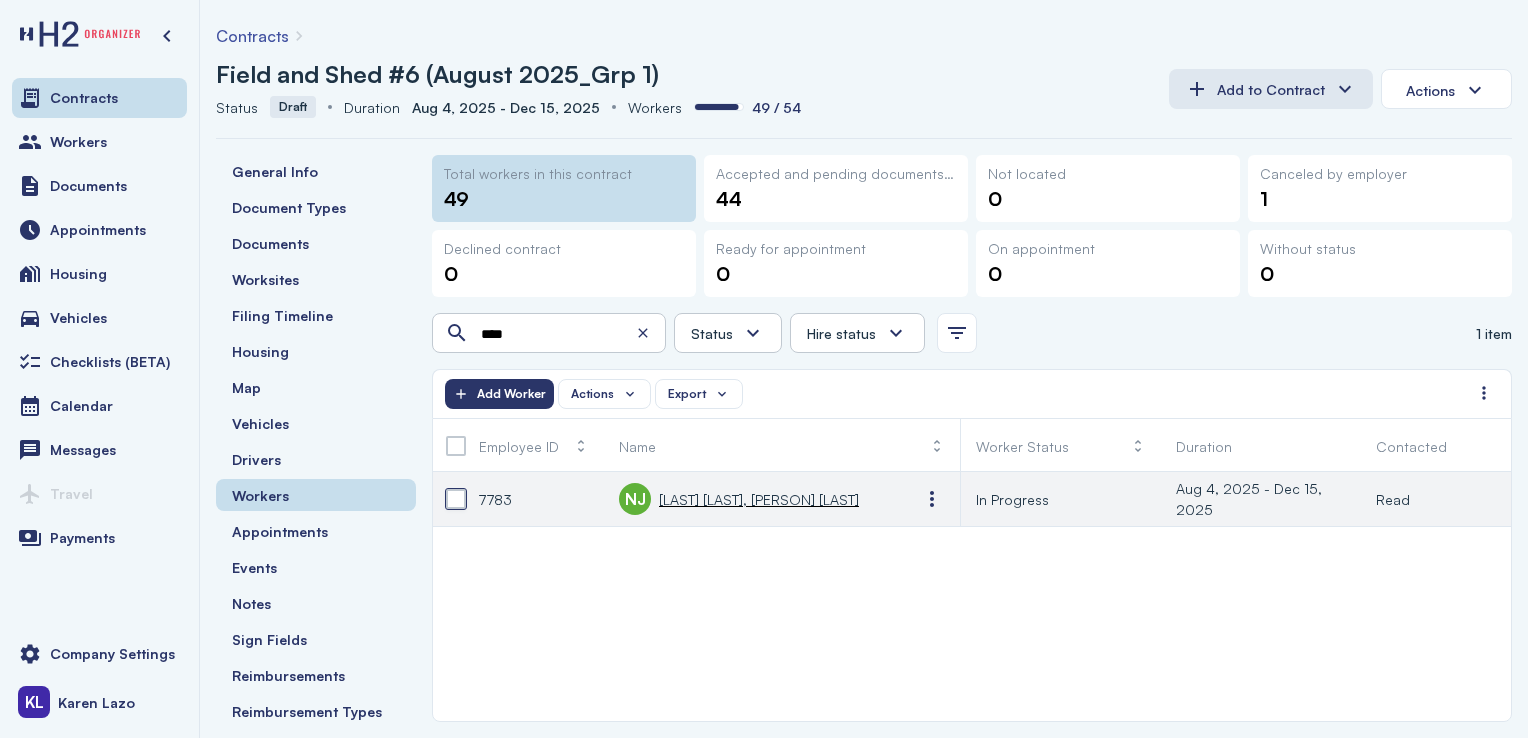 click at bounding box center (456, 499) 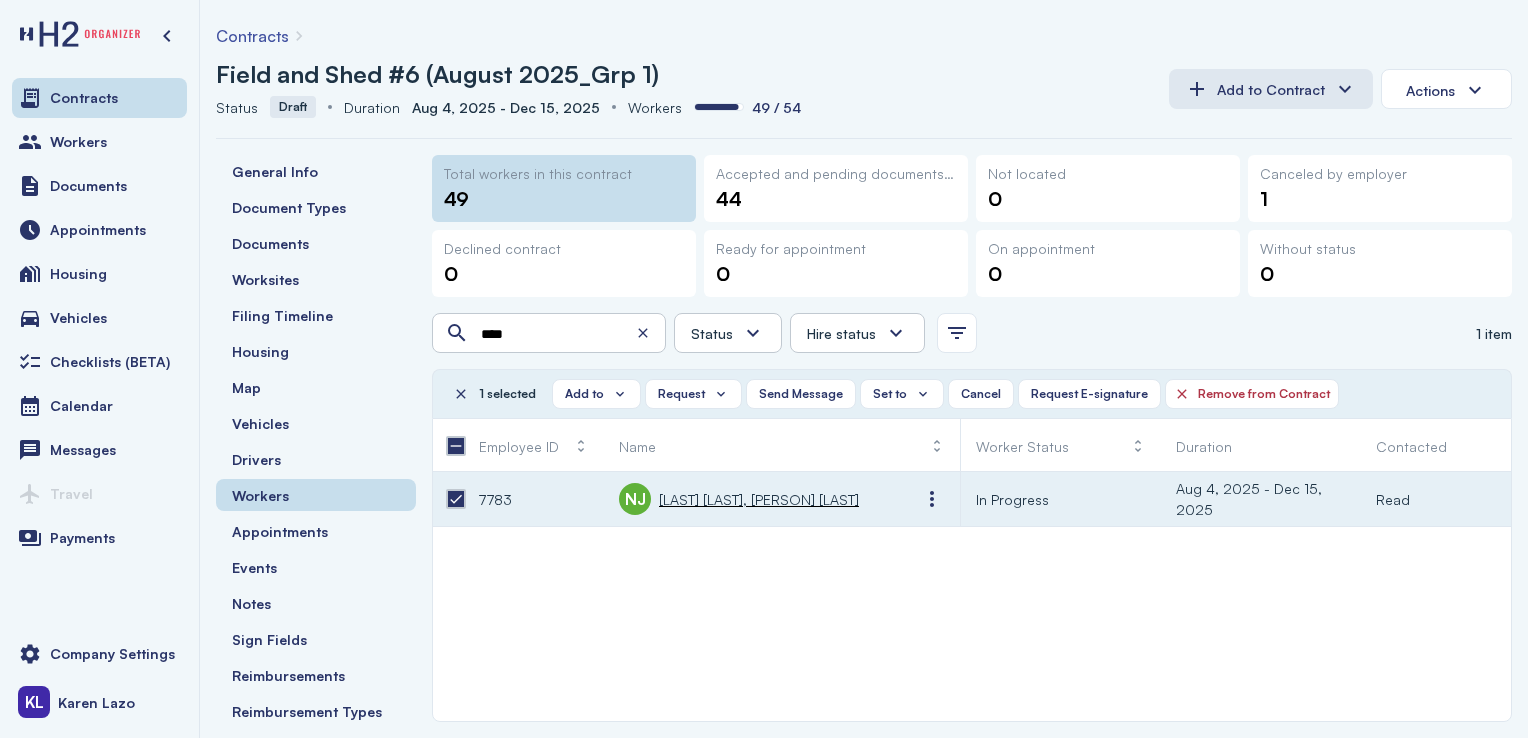 click on "Request E-signature" 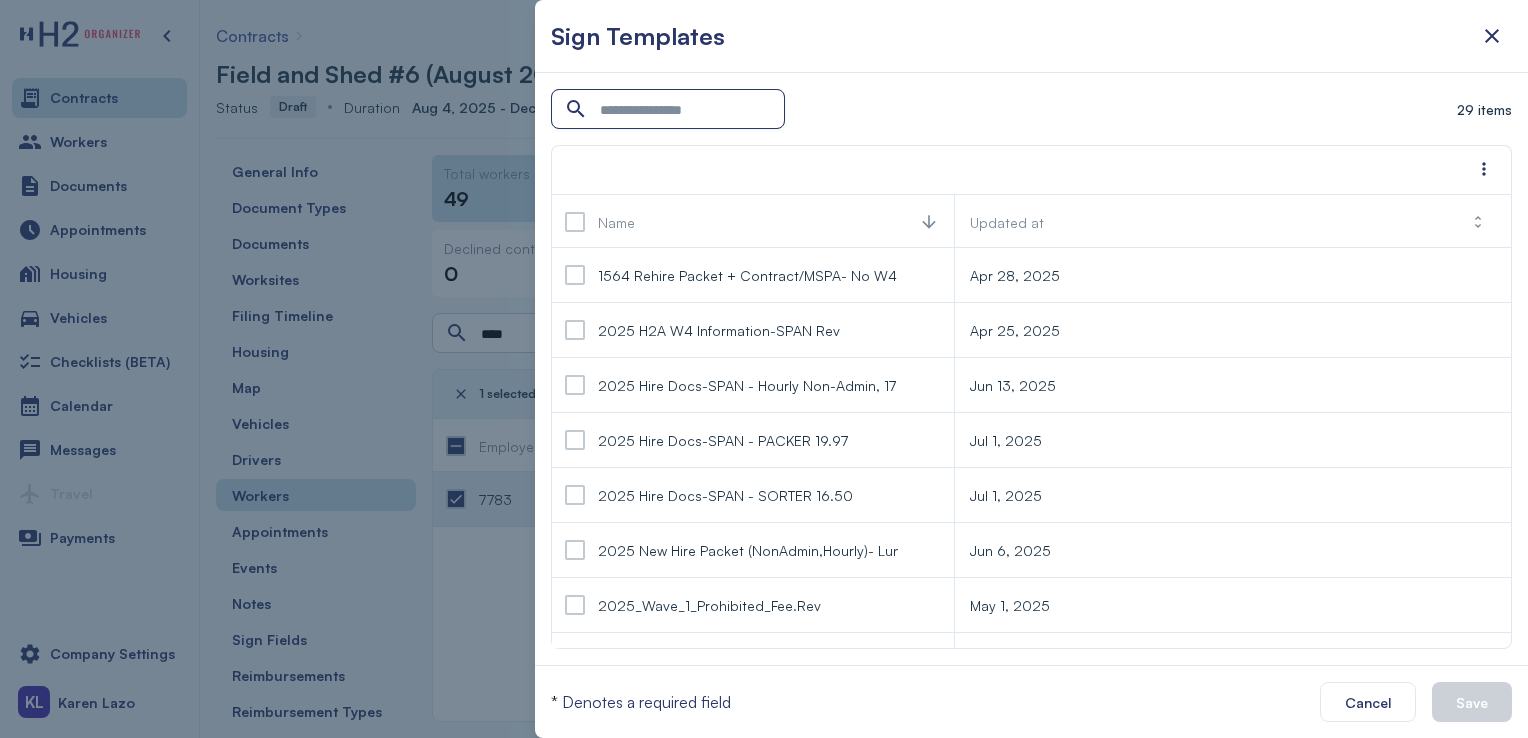 click at bounding box center [670, 110] 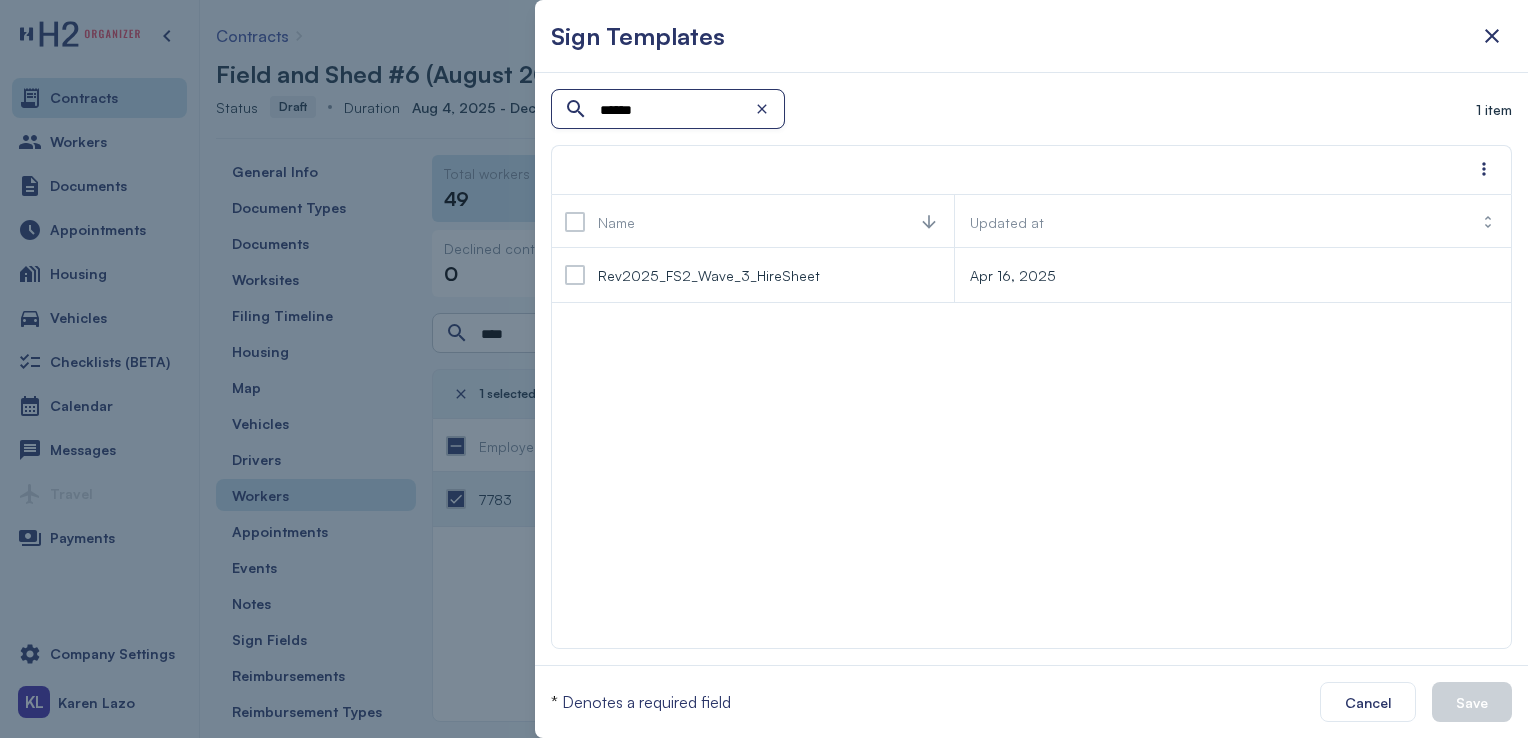 type on "******" 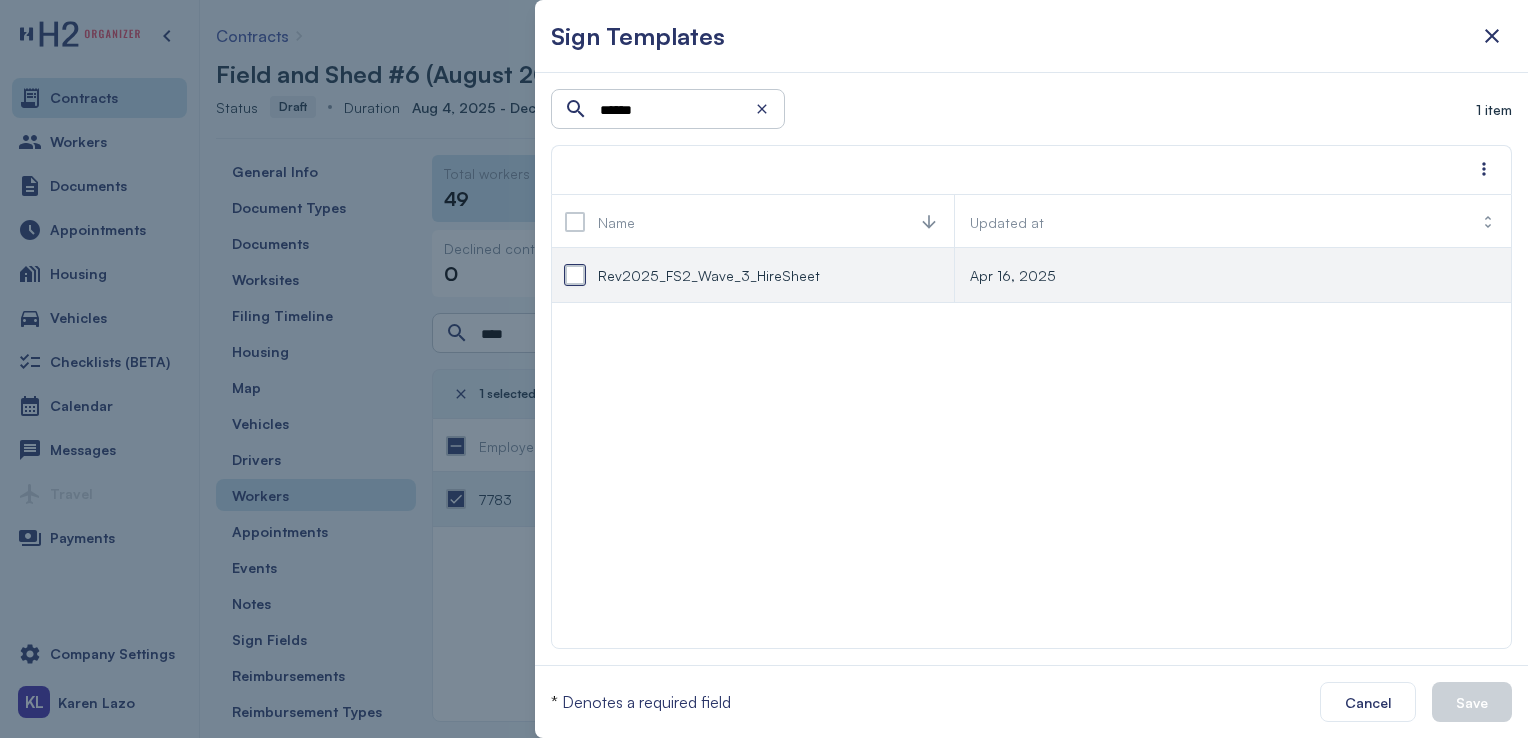 click at bounding box center (575, 275) 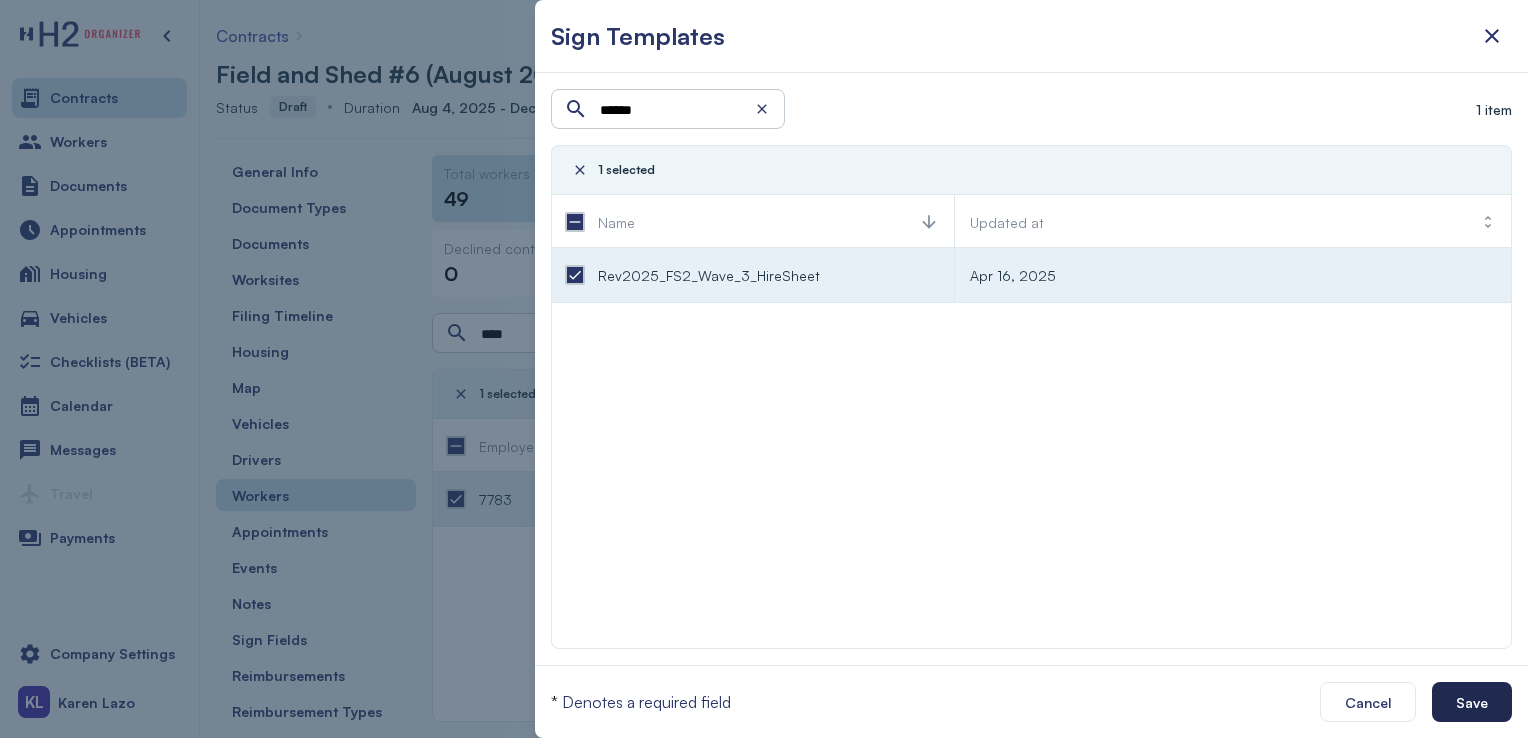 click on "Save" at bounding box center [1472, 702] 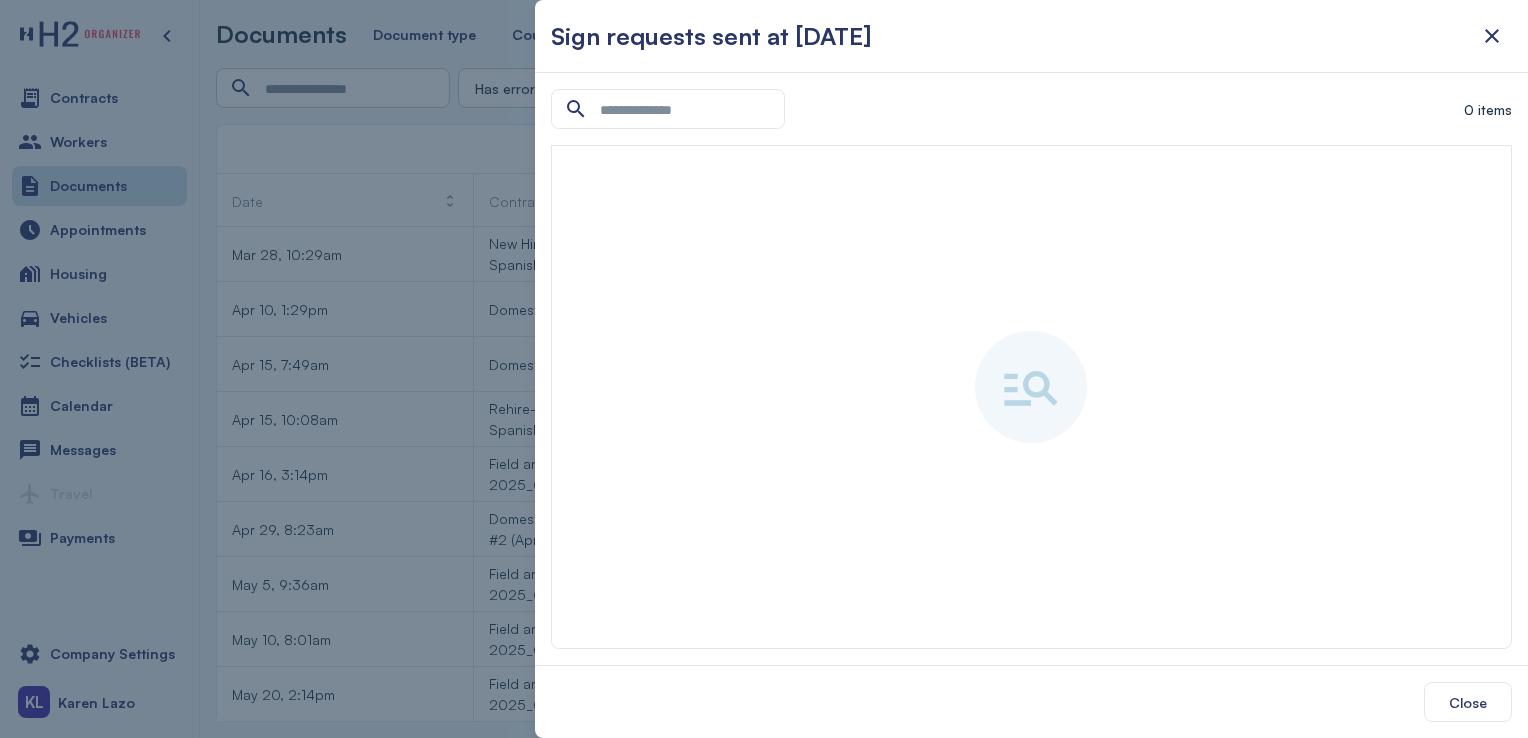 click at bounding box center [764, 369] 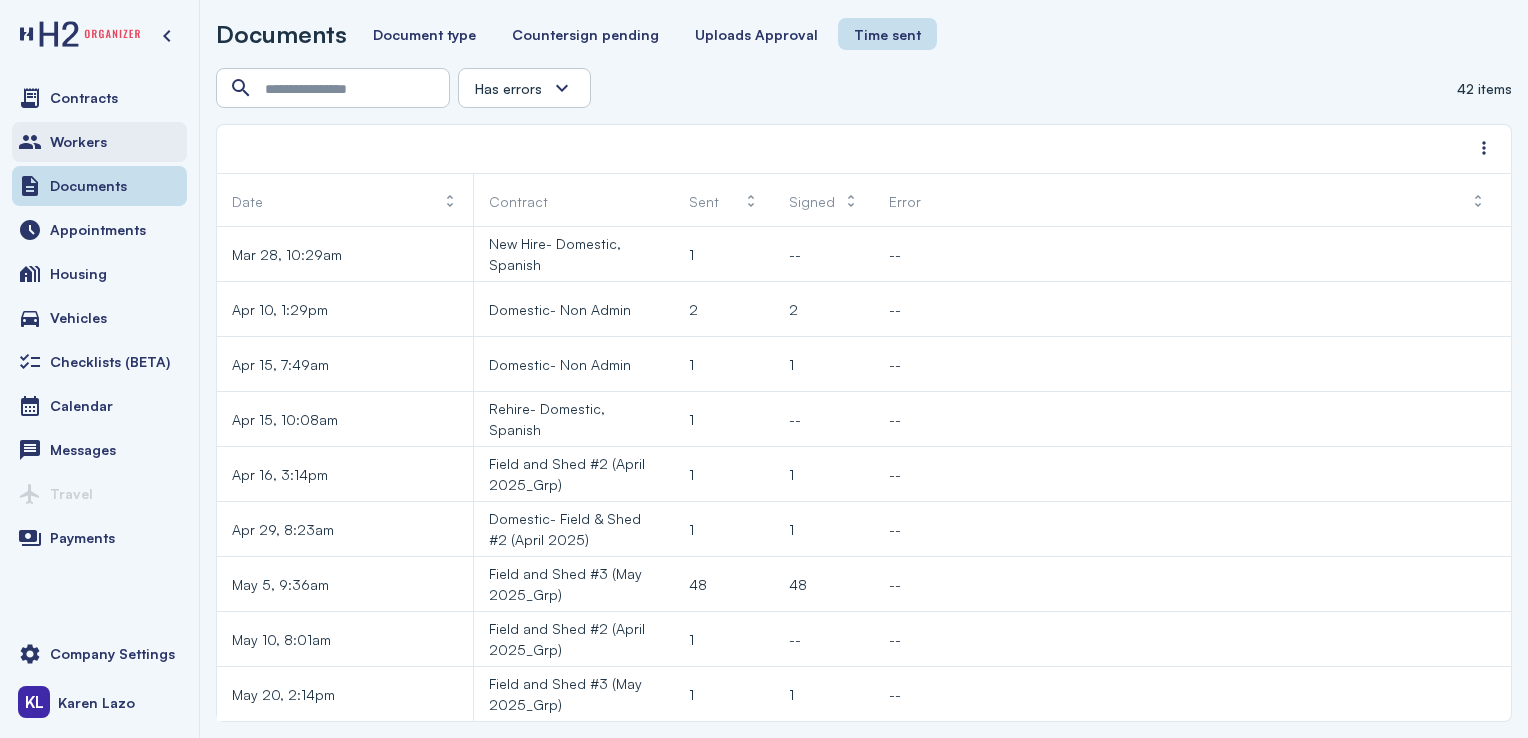 click on "Workers" at bounding box center (99, 142) 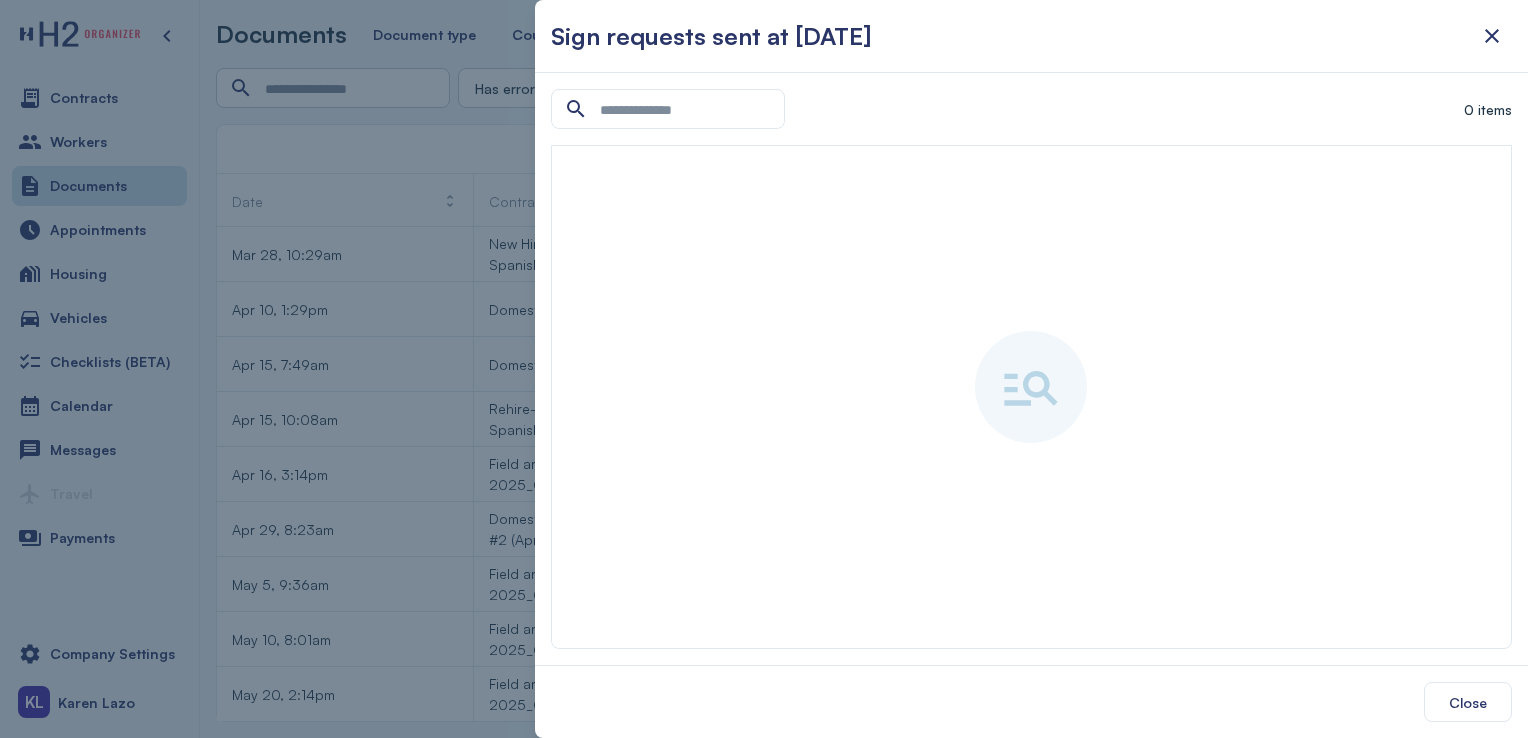 click at bounding box center (764, 369) 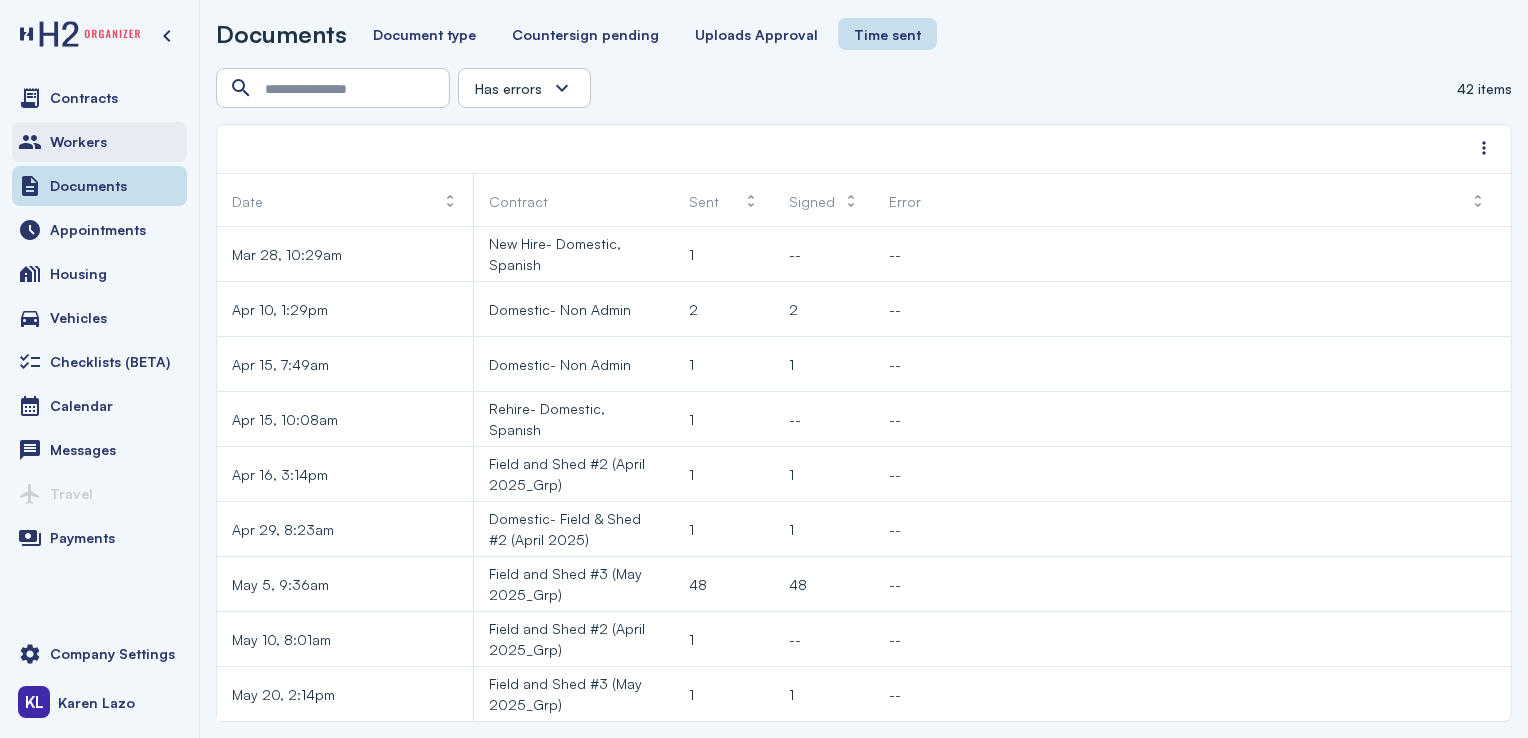 click on "Workers" at bounding box center [99, 142] 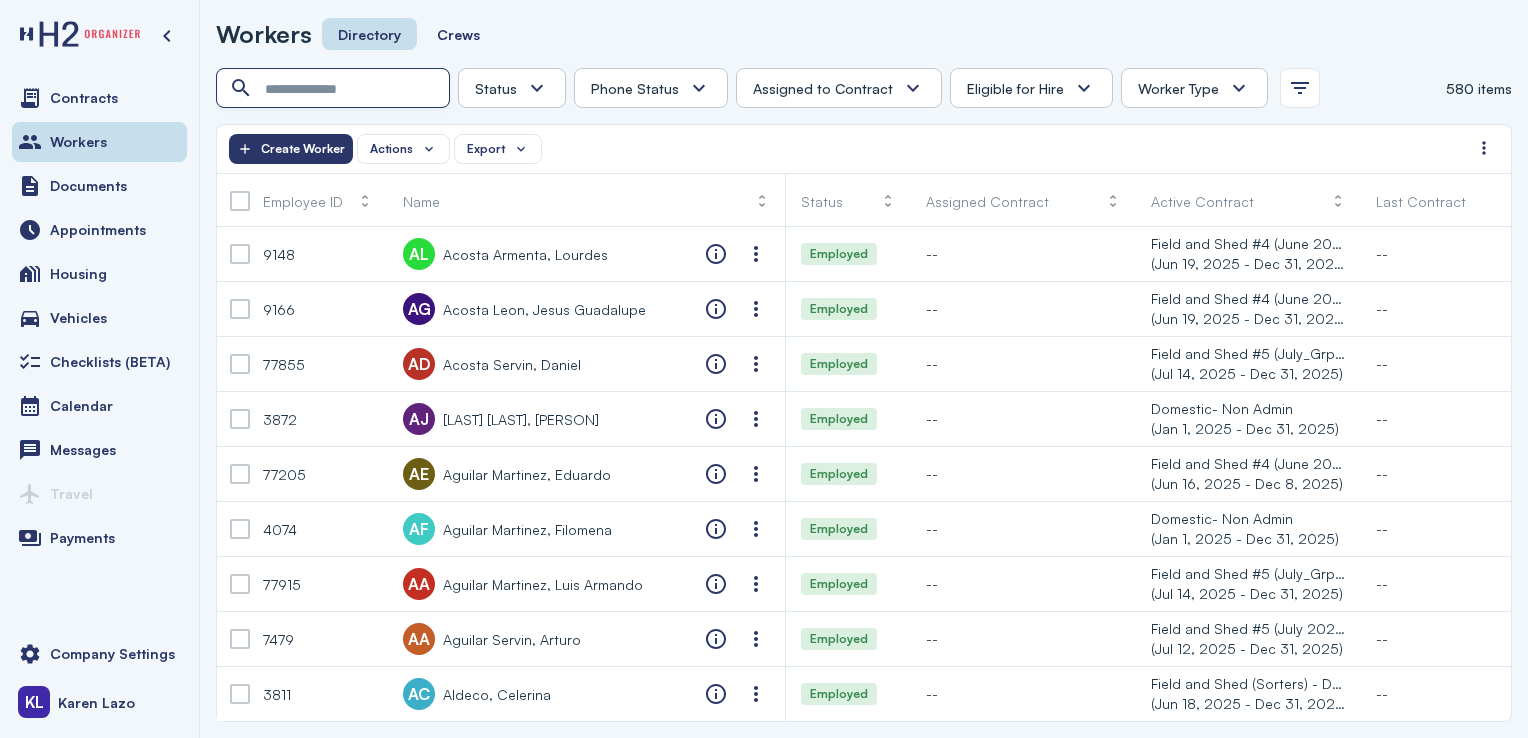 click at bounding box center [335, 89] 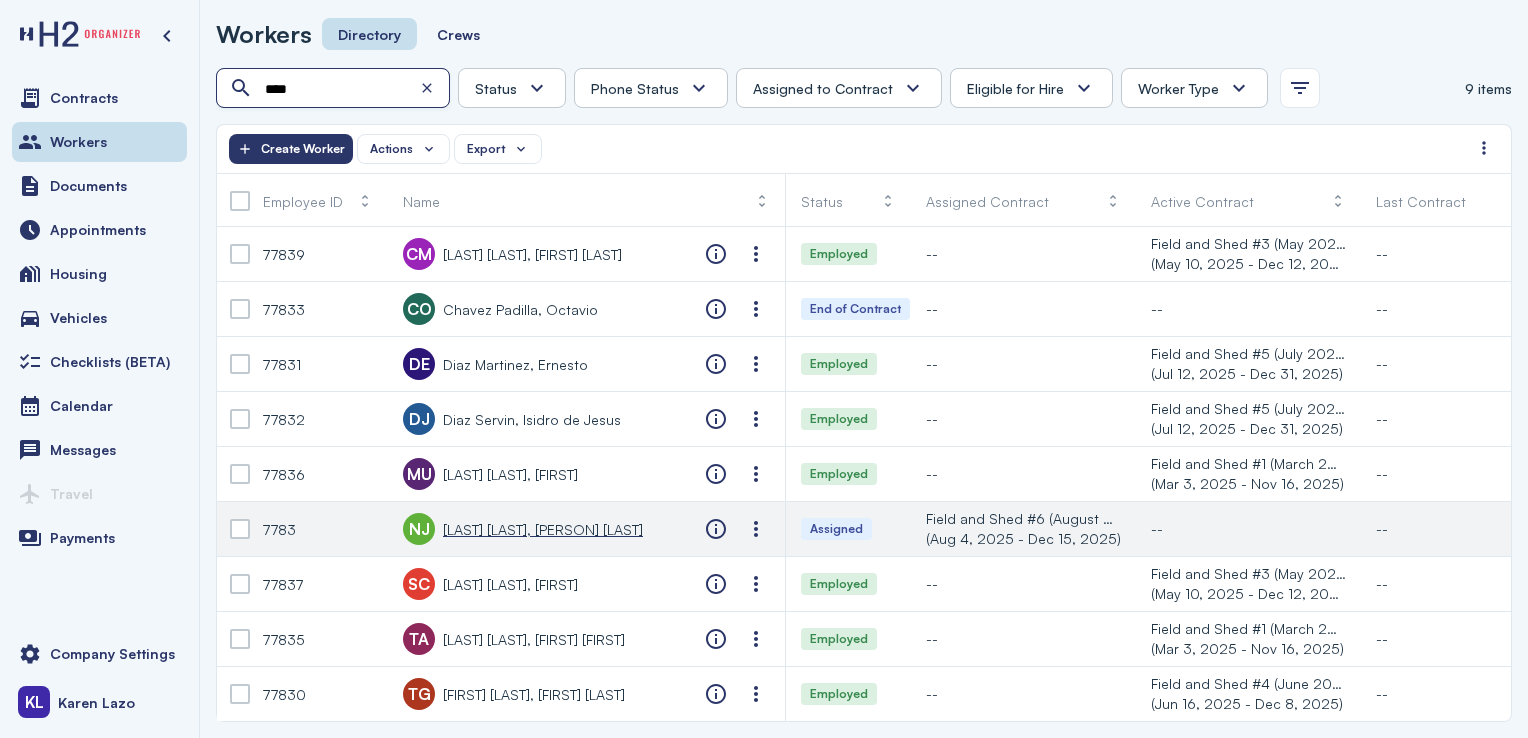 type on "****" 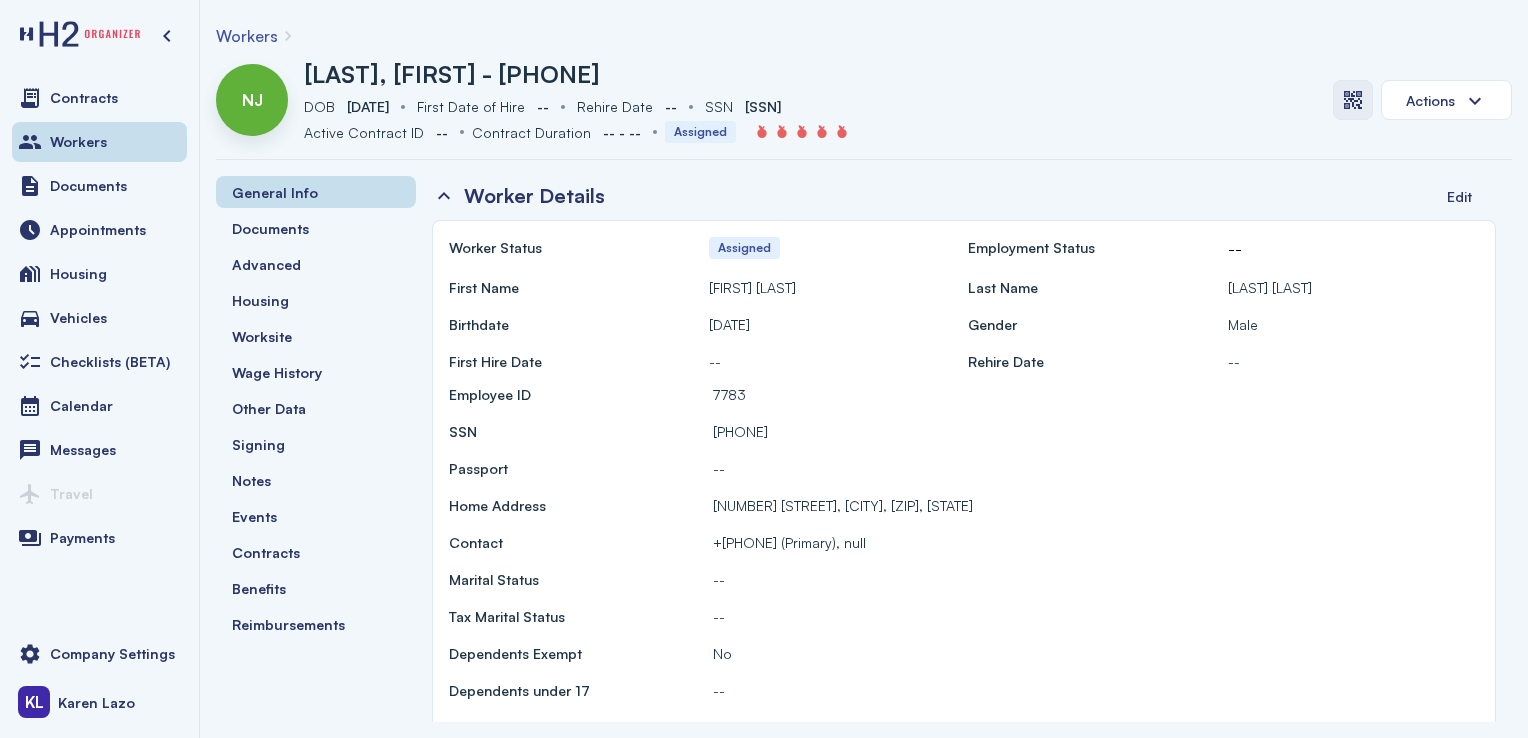 click at bounding box center (1353, 100) 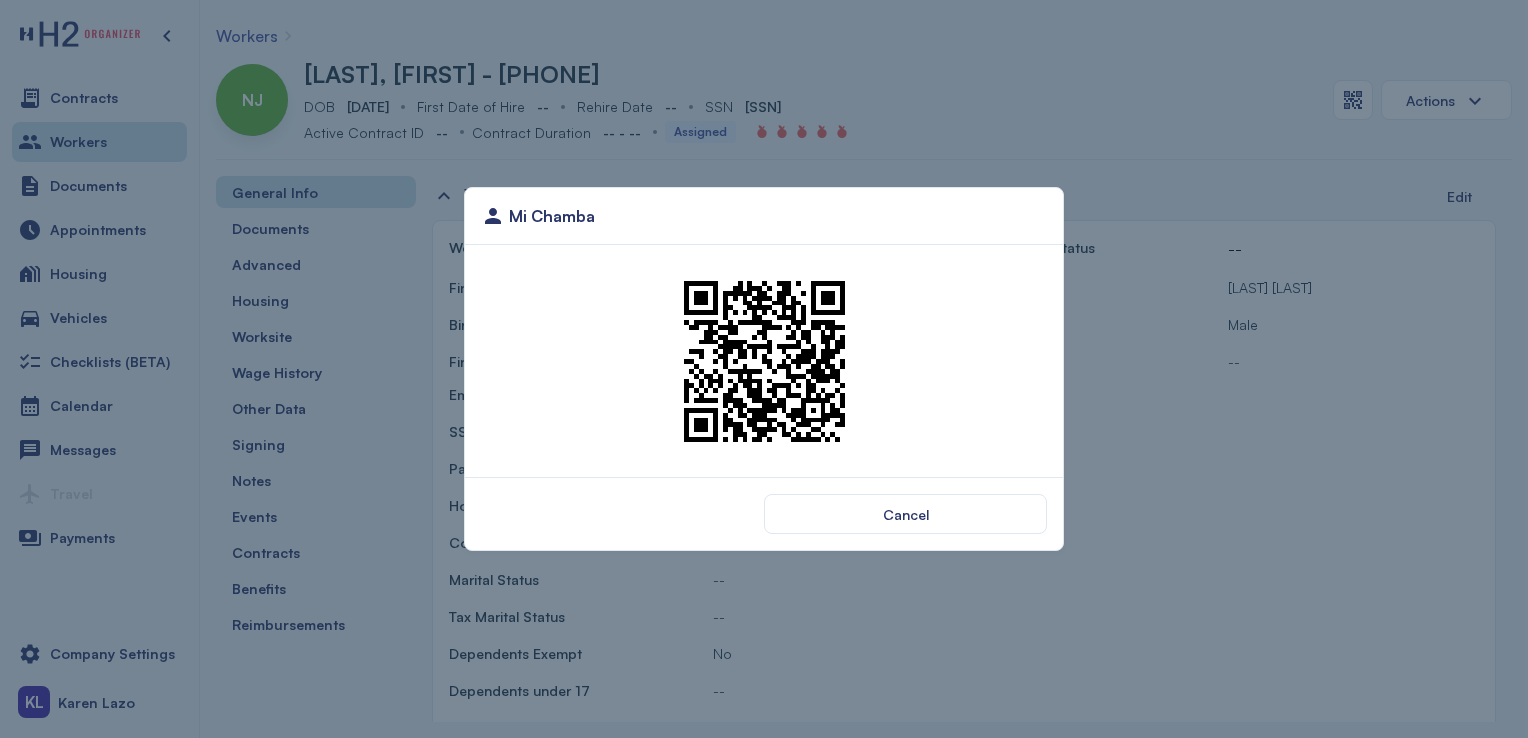 click at bounding box center (764, 361) 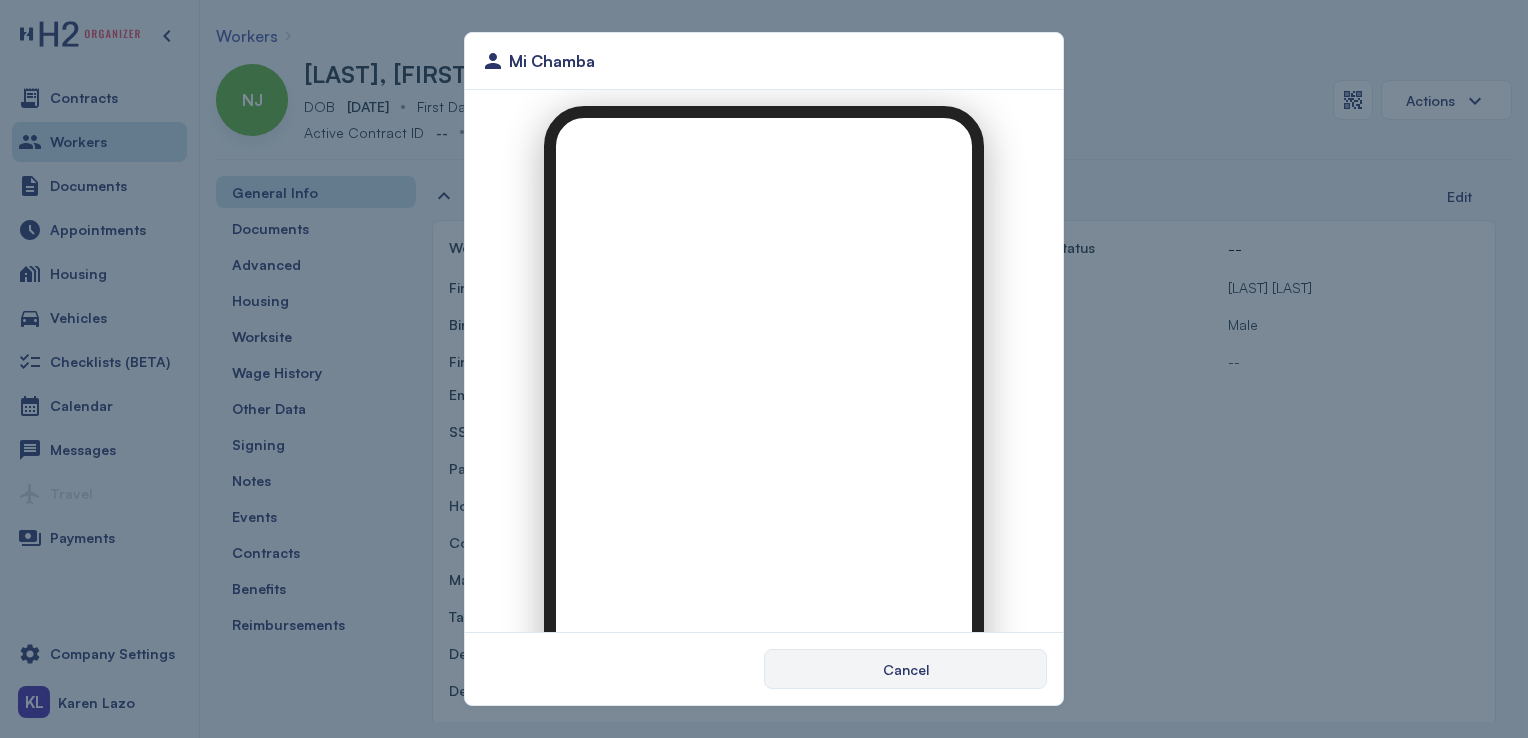 scroll, scrollTop: 0, scrollLeft: 0, axis: both 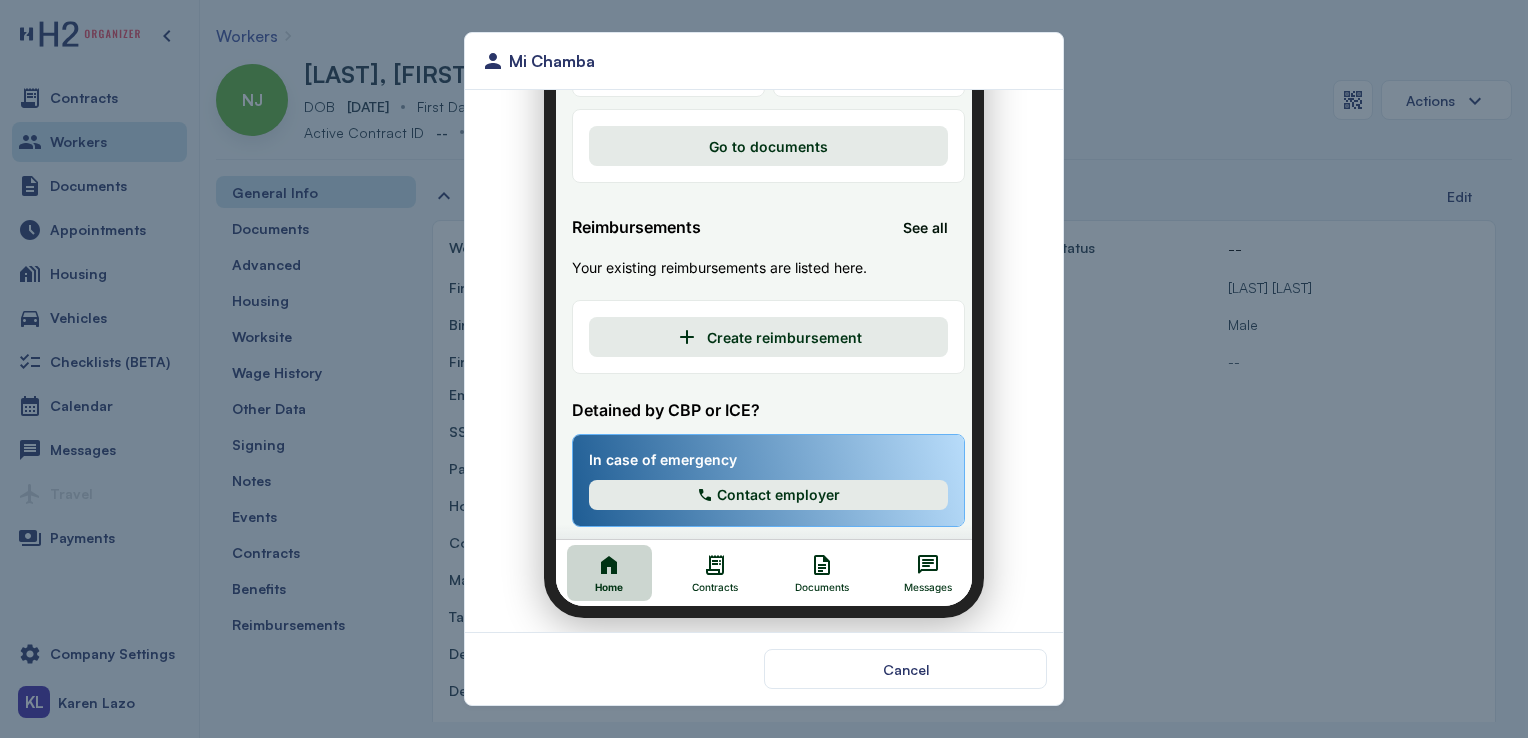 click on "Contracts" at bounding box center [703, 575] 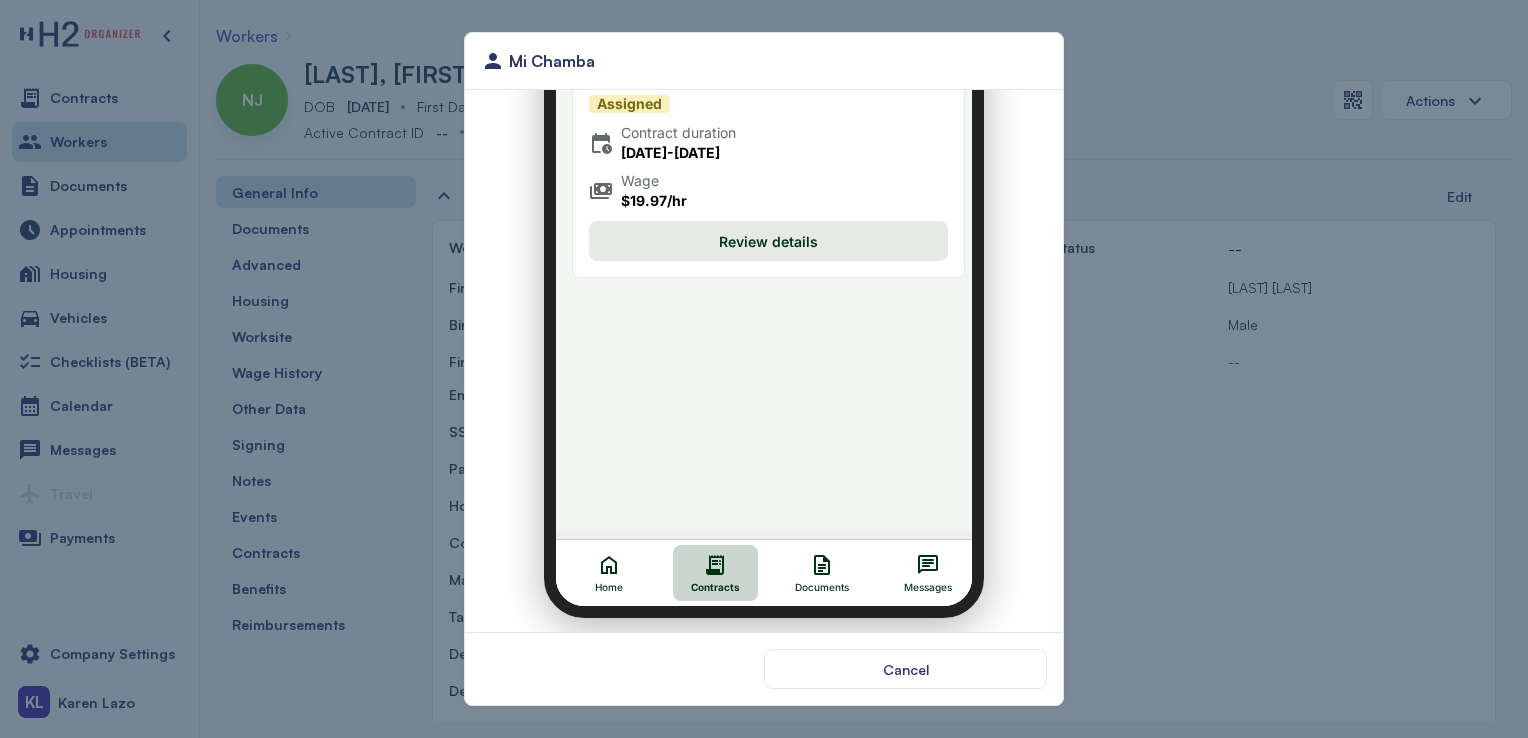 click on "Review details" at bounding box center (756, 229) 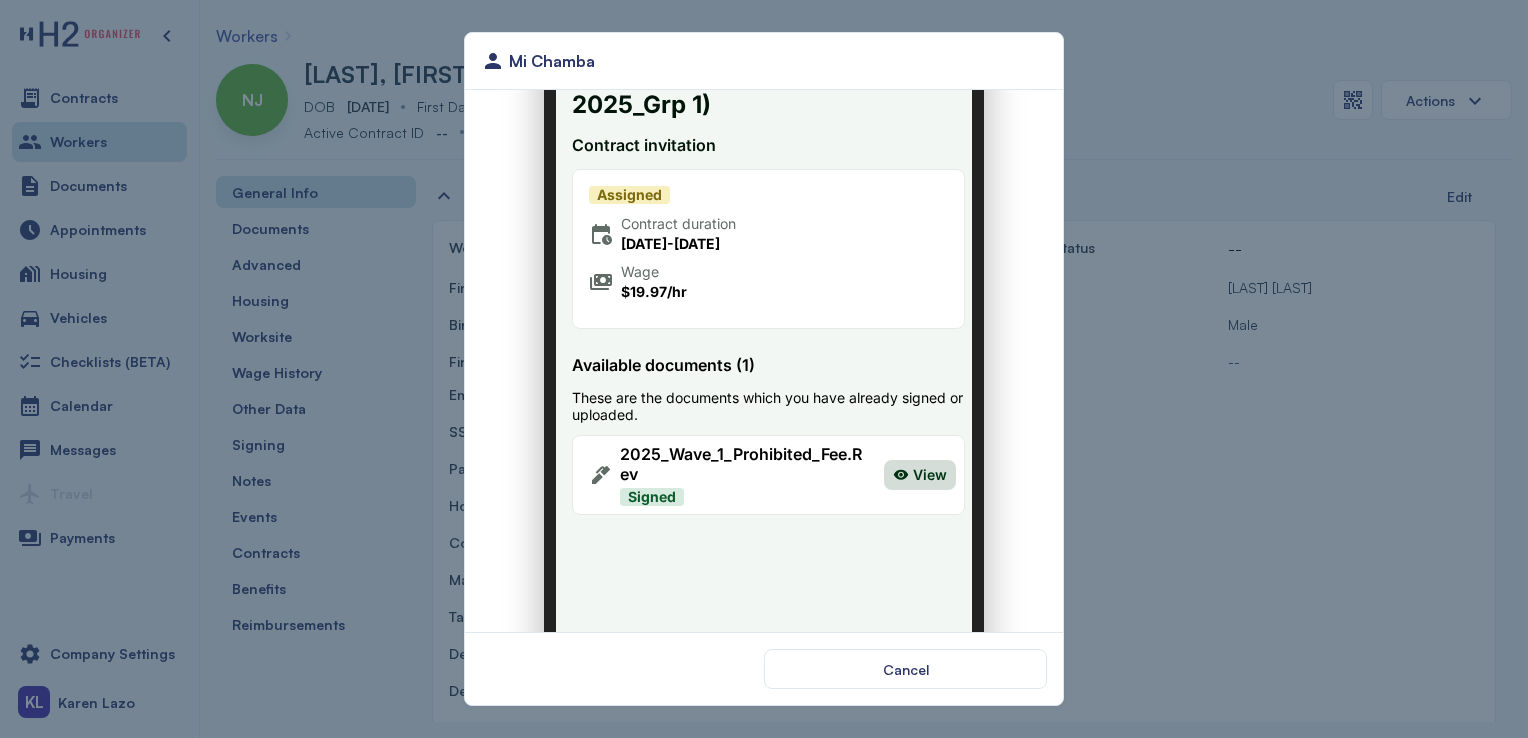 scroll, scrollTop: 104, scrollLeft: 0, axis: vertical 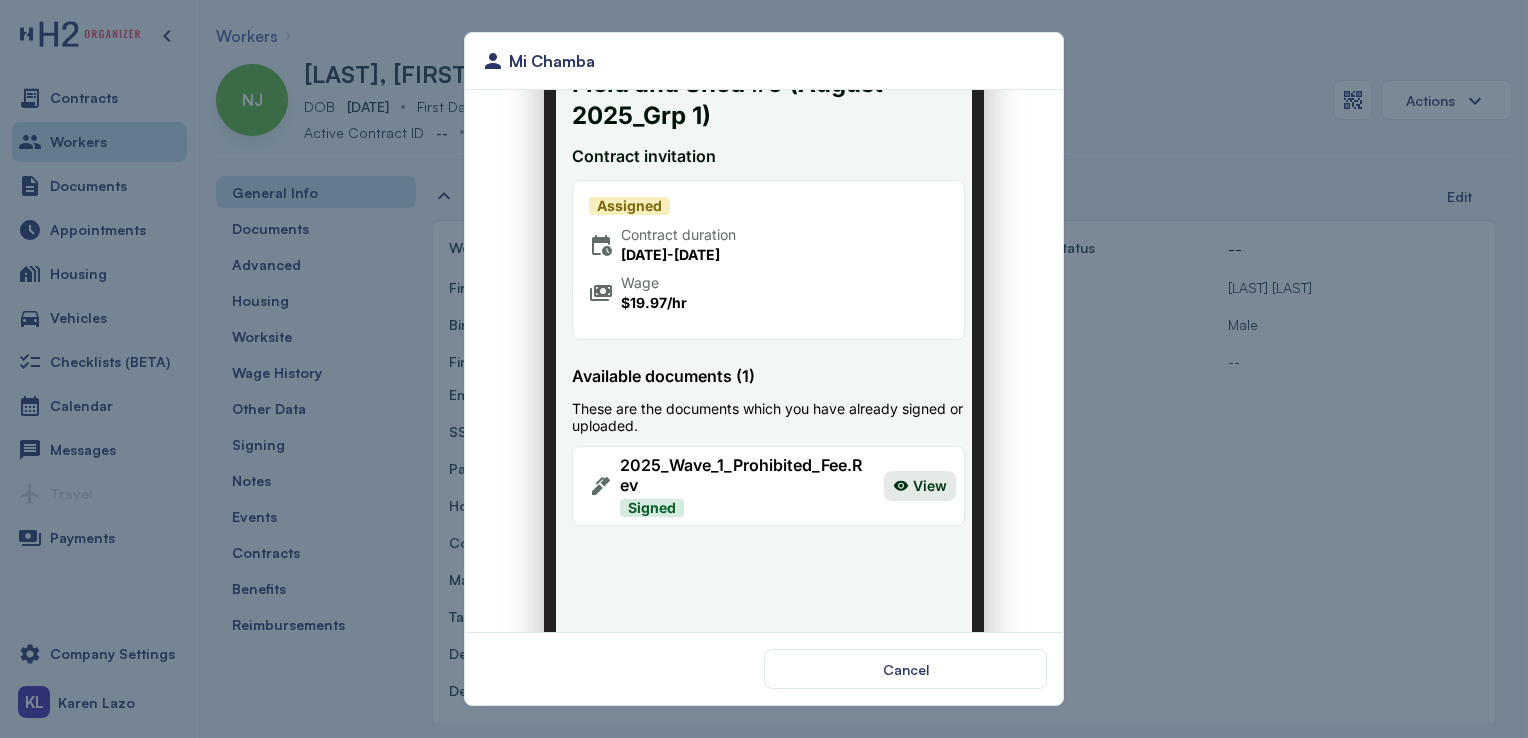 click 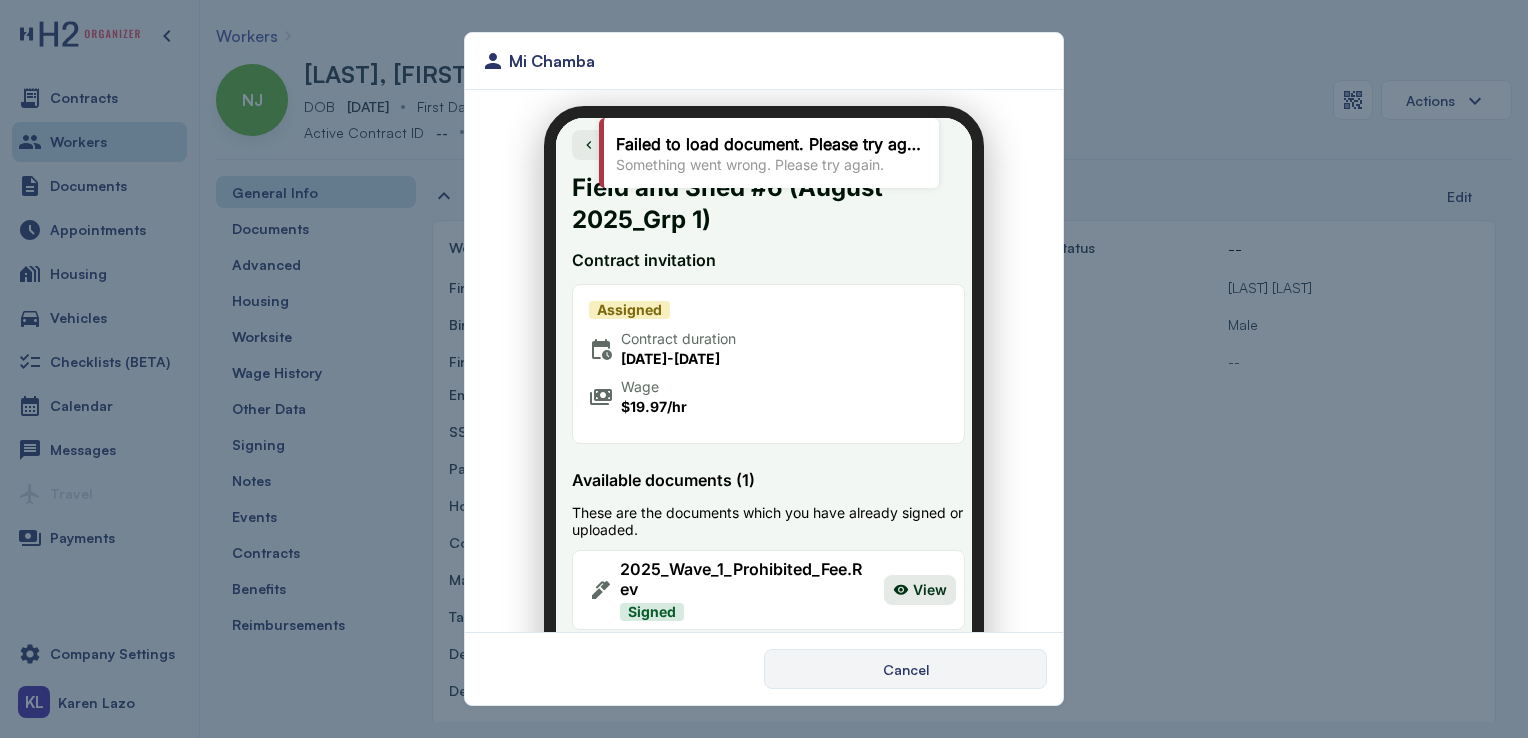 click on "Cancel" at bounding box center (905, 669) 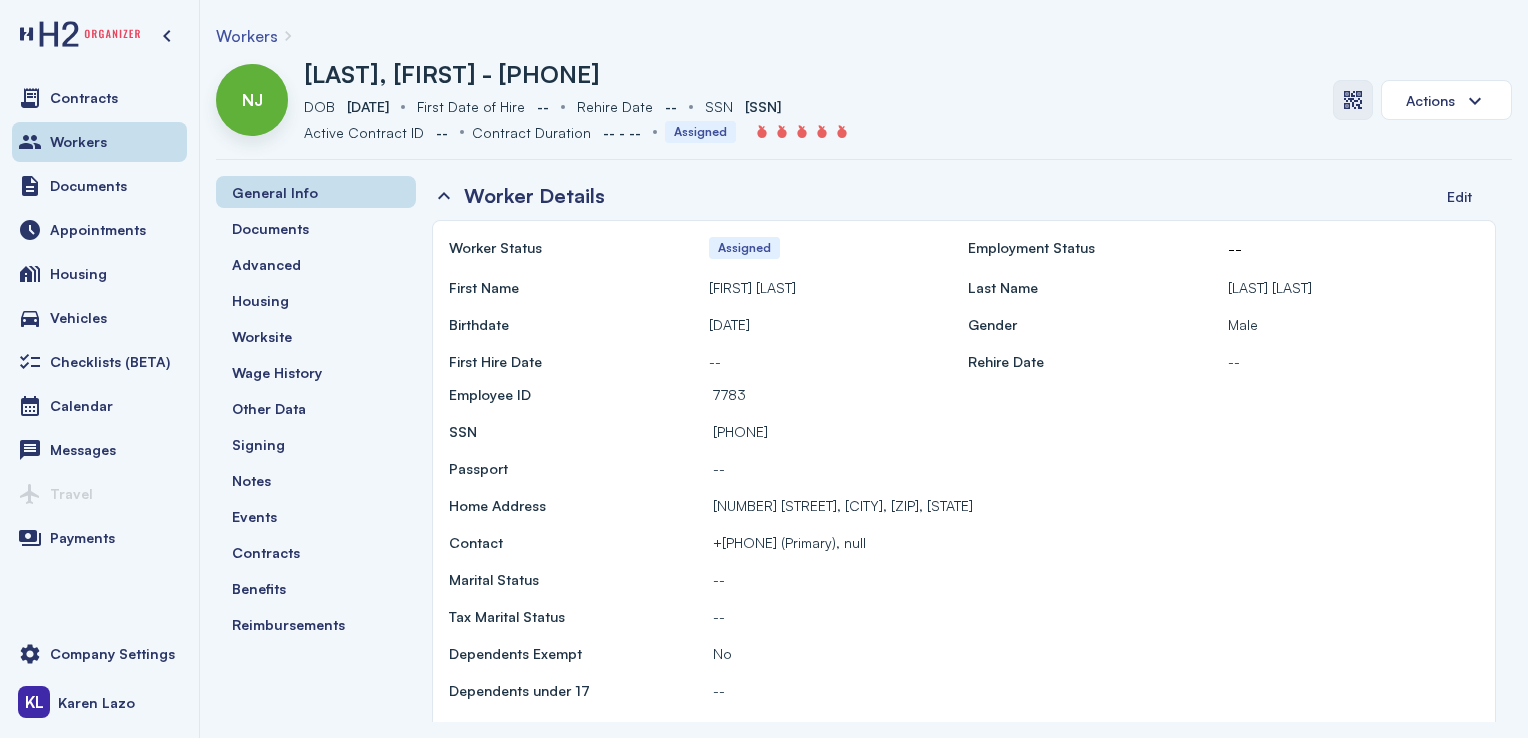 click at bounding box center [1353, 100] 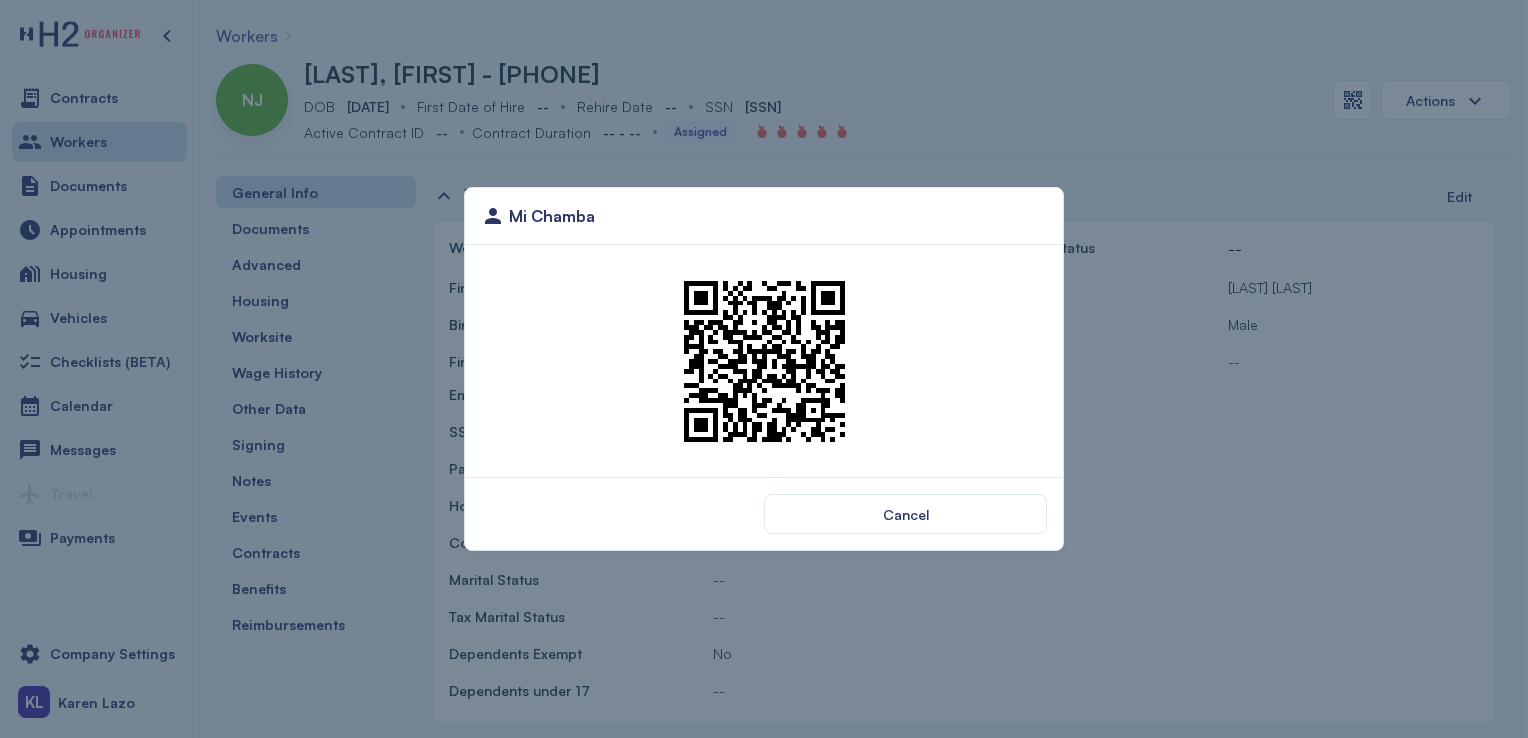 click at bounding box center (764, 361) 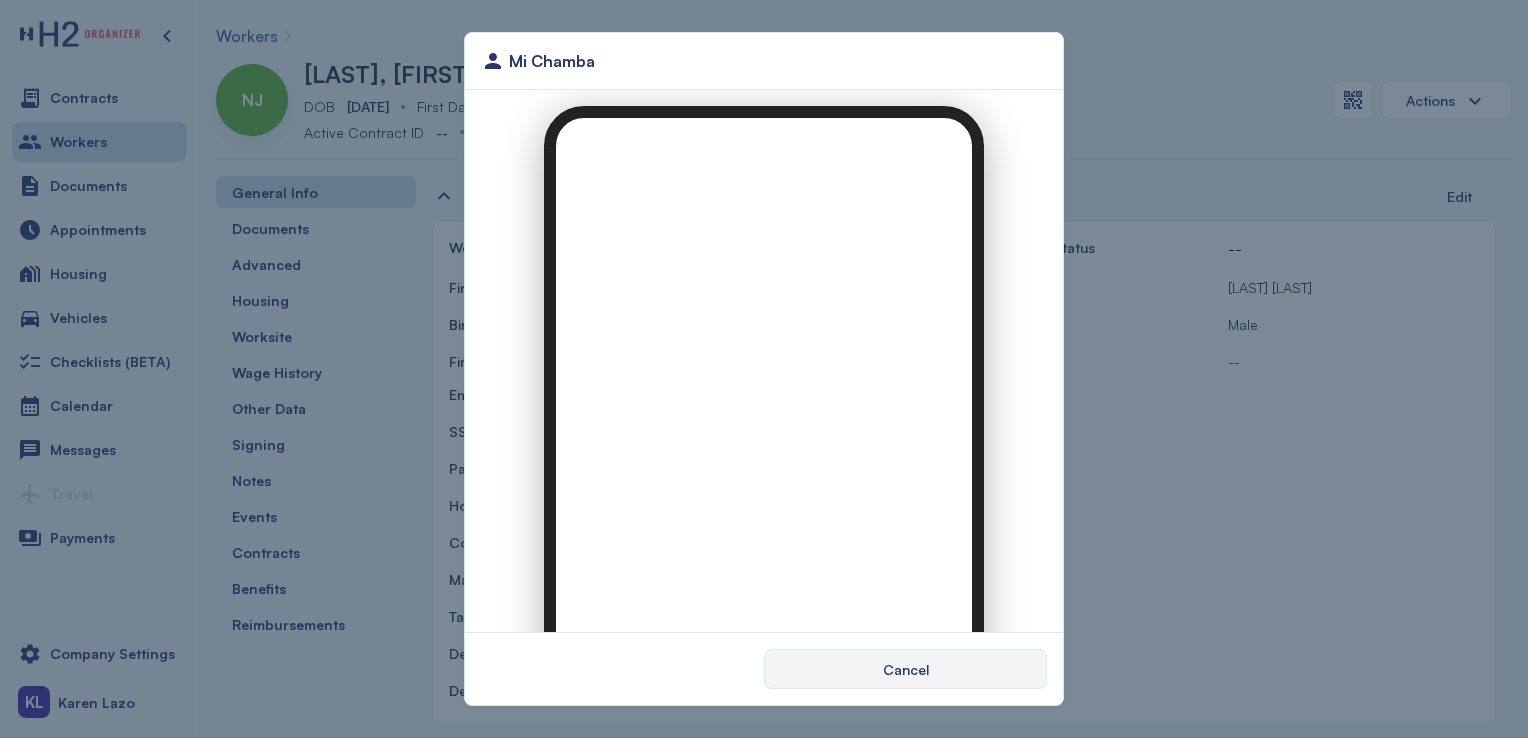 scroll, scrollTop: 0, scrollLeft: 0, axis: both 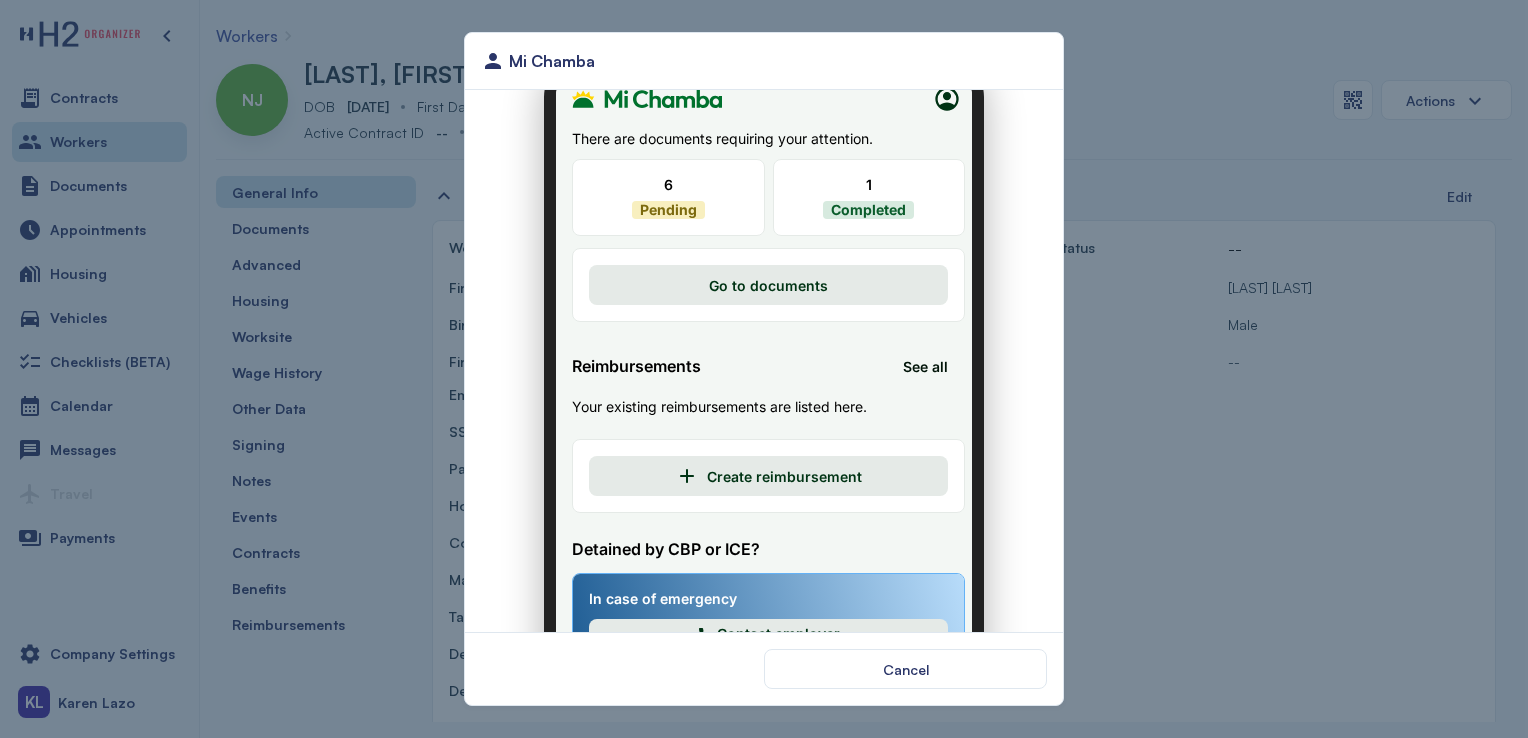 click on "6" at bounding box center [656, 172] 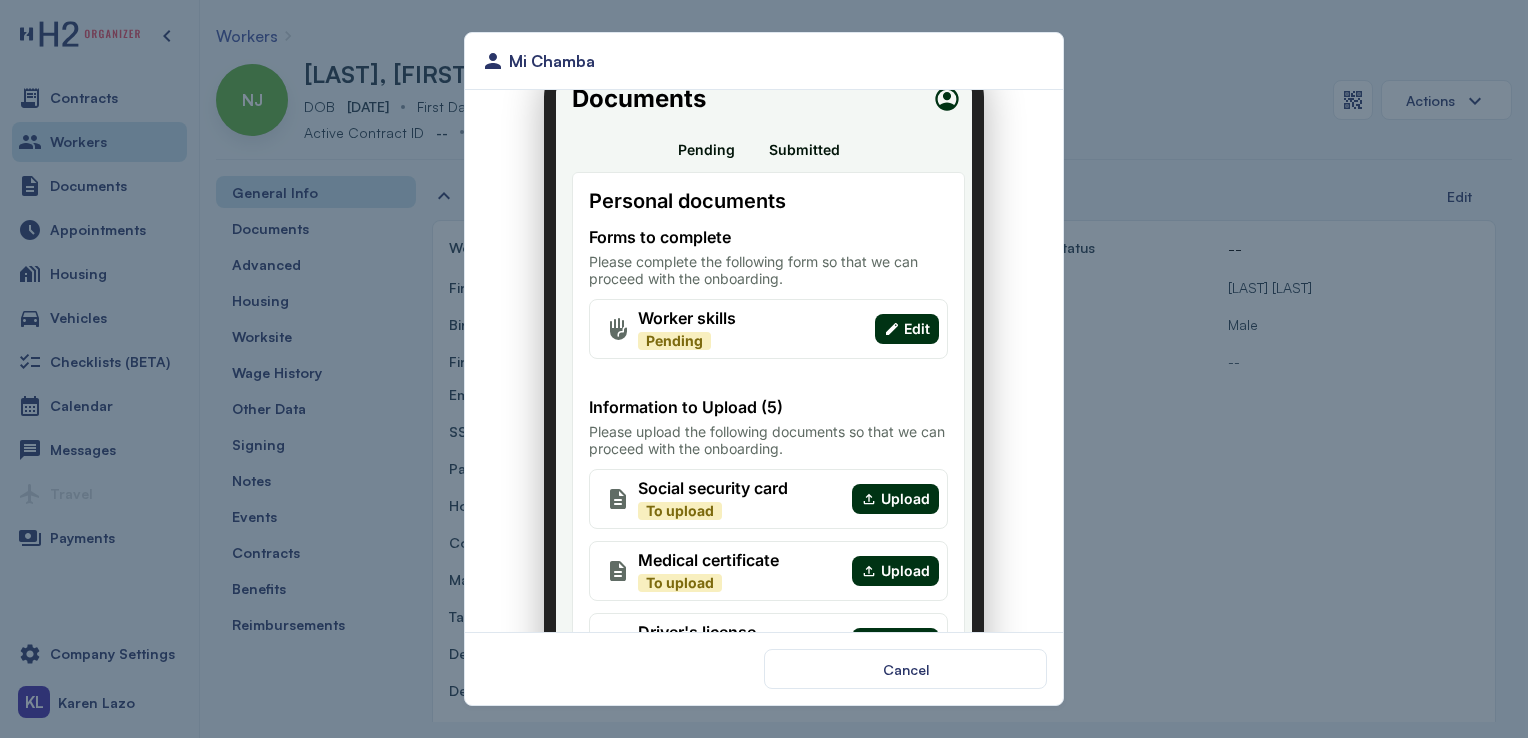 scroll, scrollTop: 204, scrollLeft: 0, axis: vertical 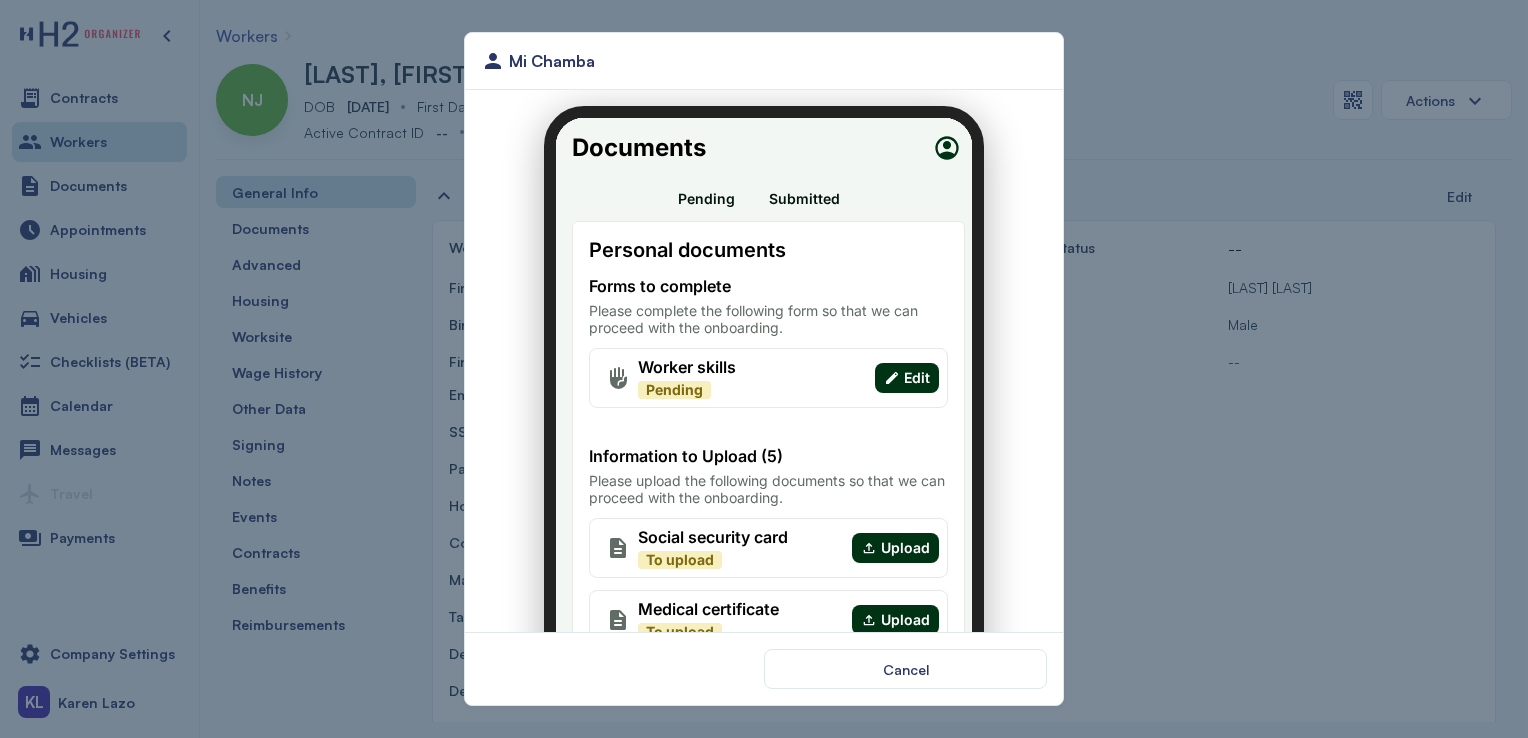 click on "Submitted" at bounding box center (792, 186) 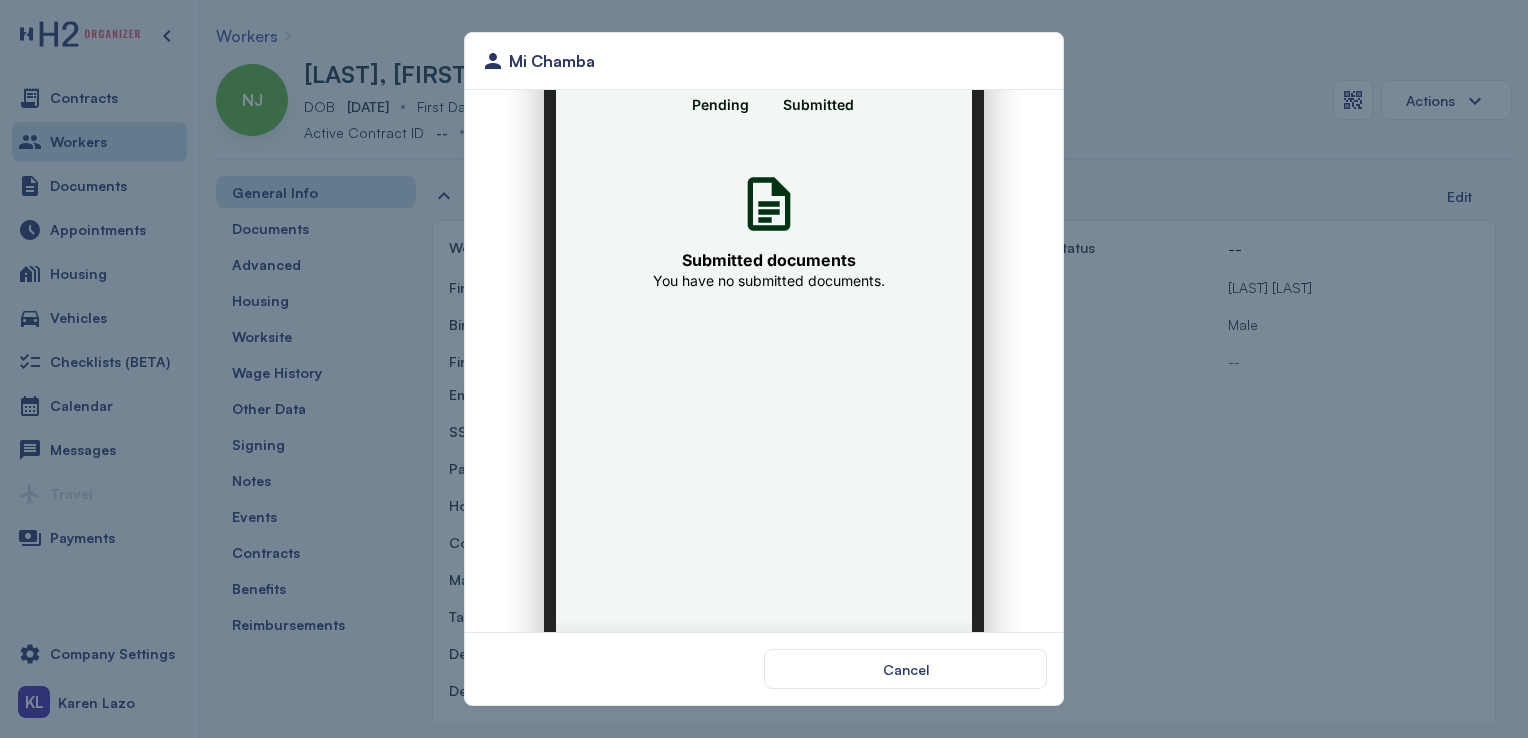 scroll, scrollTop: 0, scrollLeft: 0, axis: both 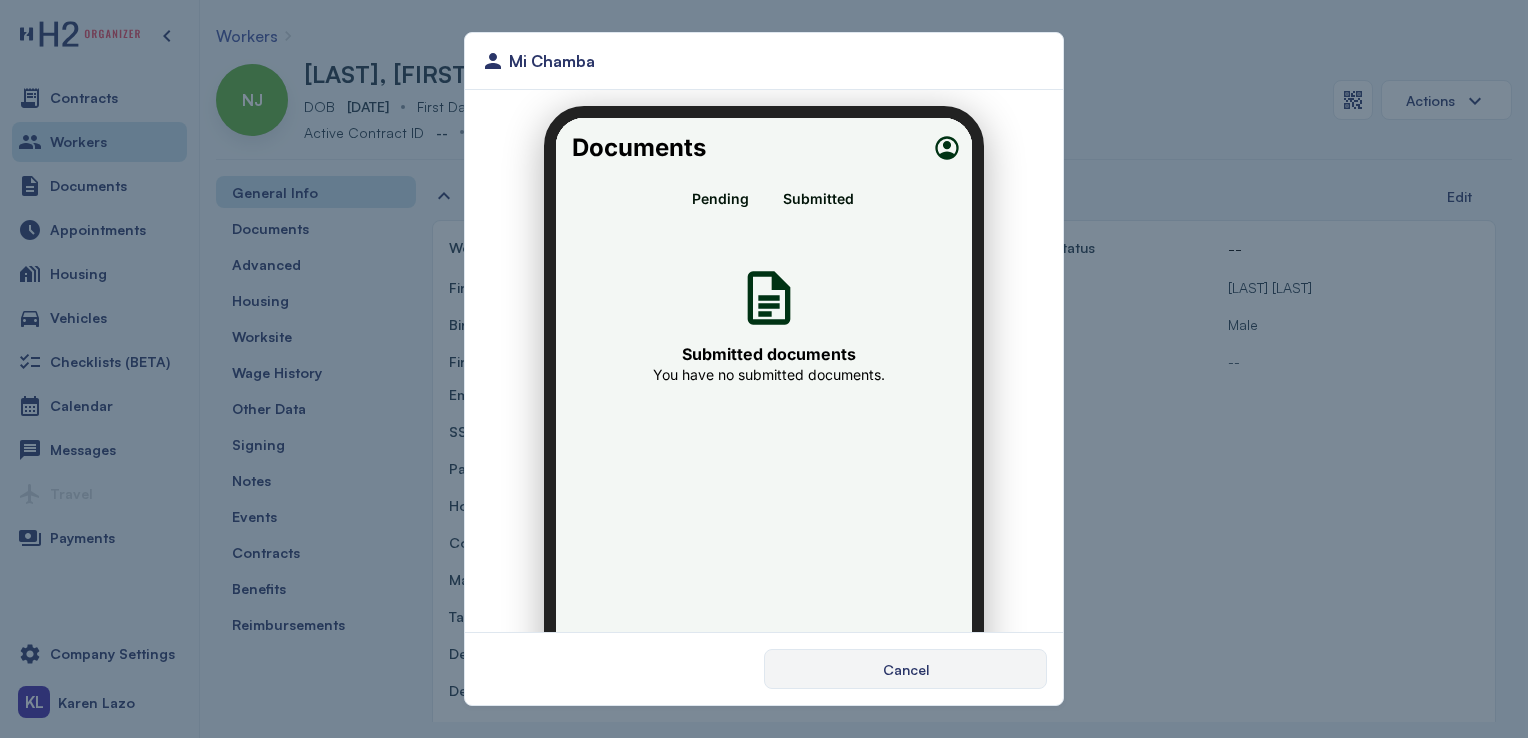 click on "Cancel" at bounding box center (906, 669) 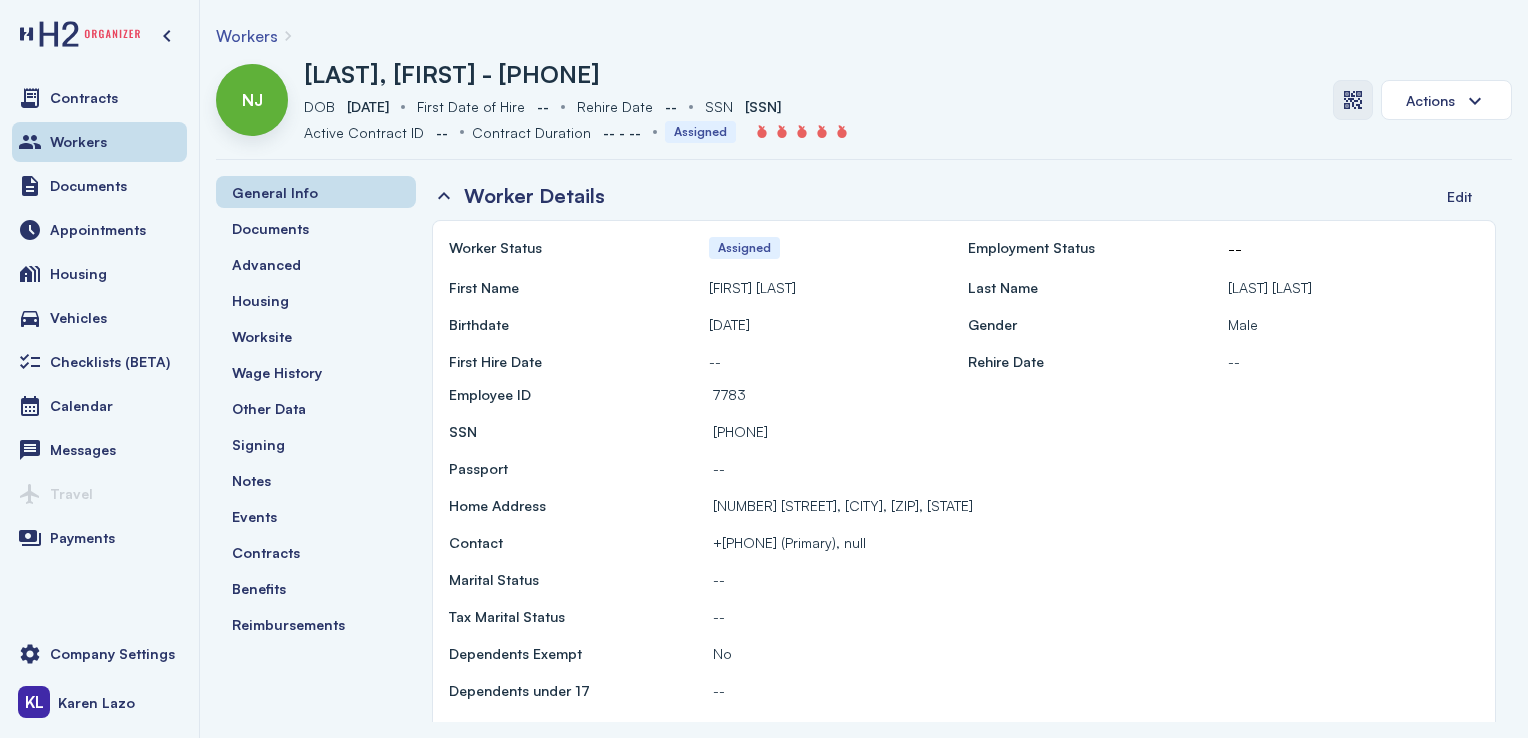 click at bounding box center [1353, 100] 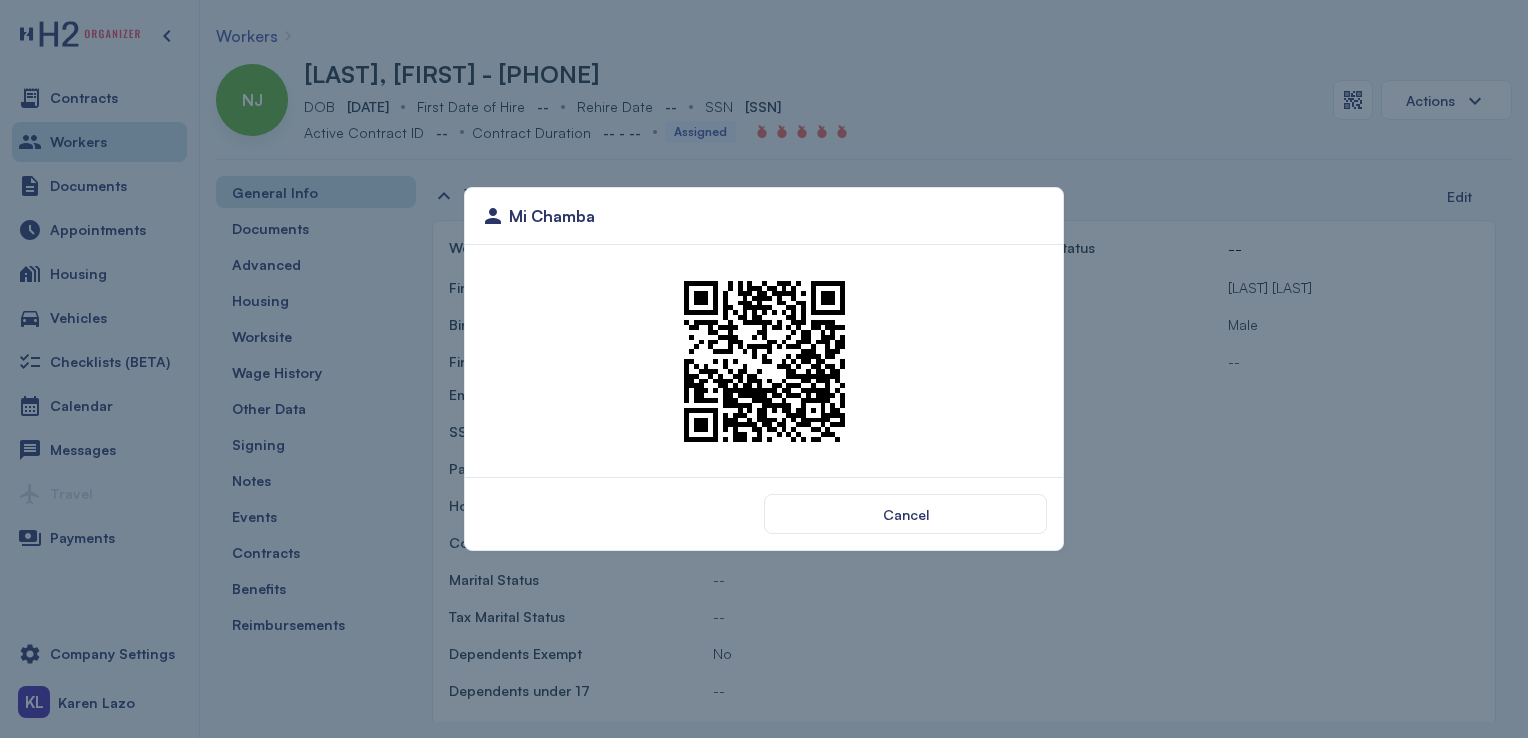 click on "Mi Chamba       Cancel" at bounding box center (764, 369) 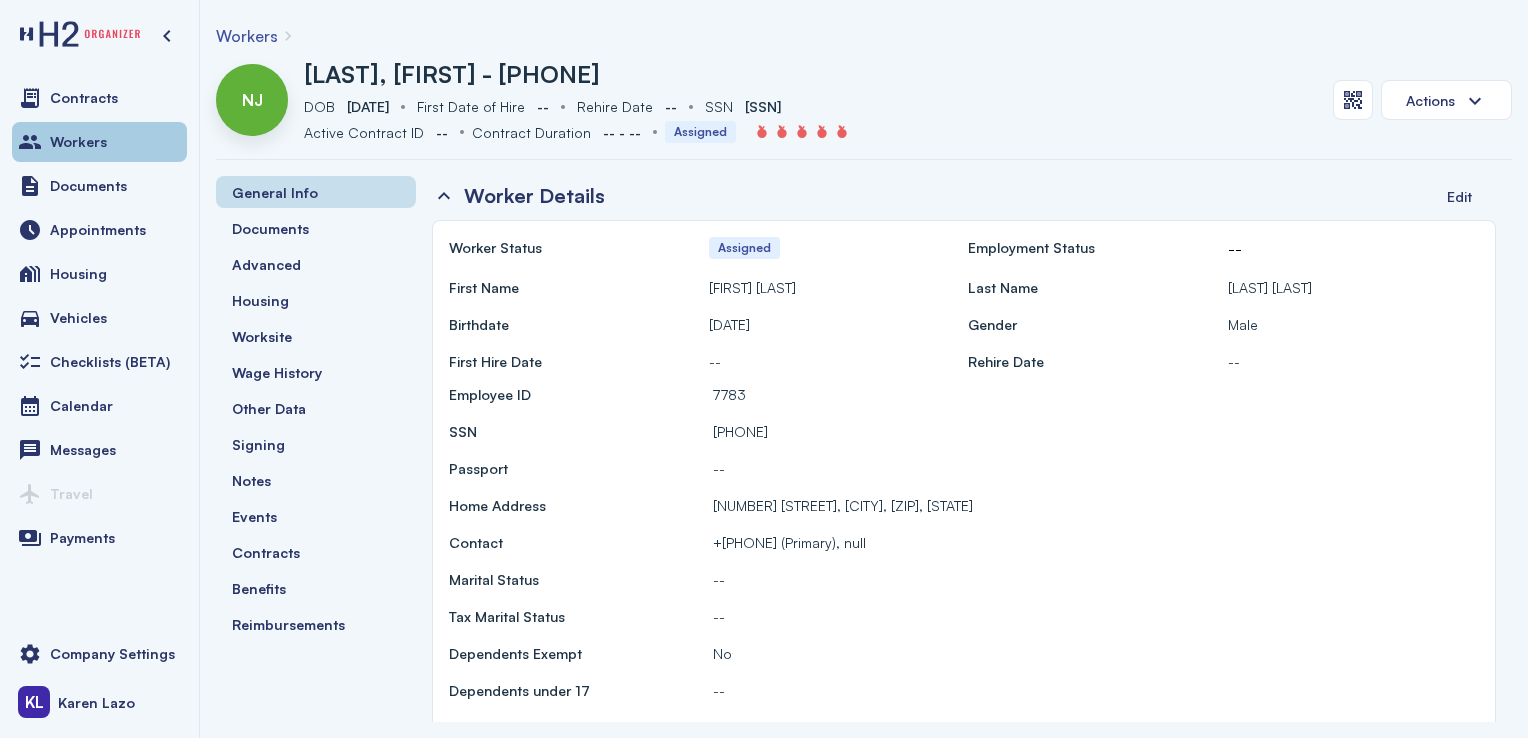 click on "Workers" at bounding box center [99, 142] 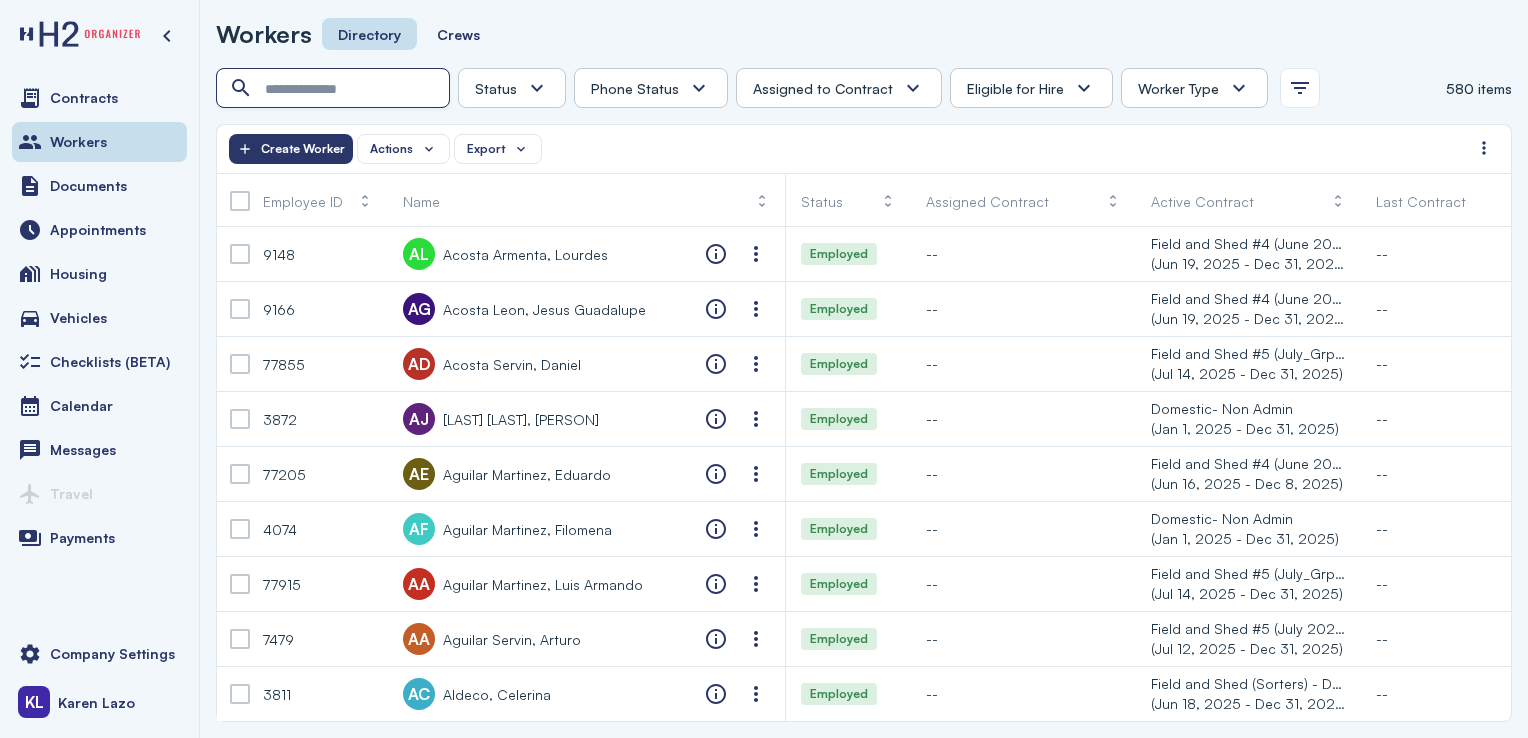 click at bounding box center [335, 89] 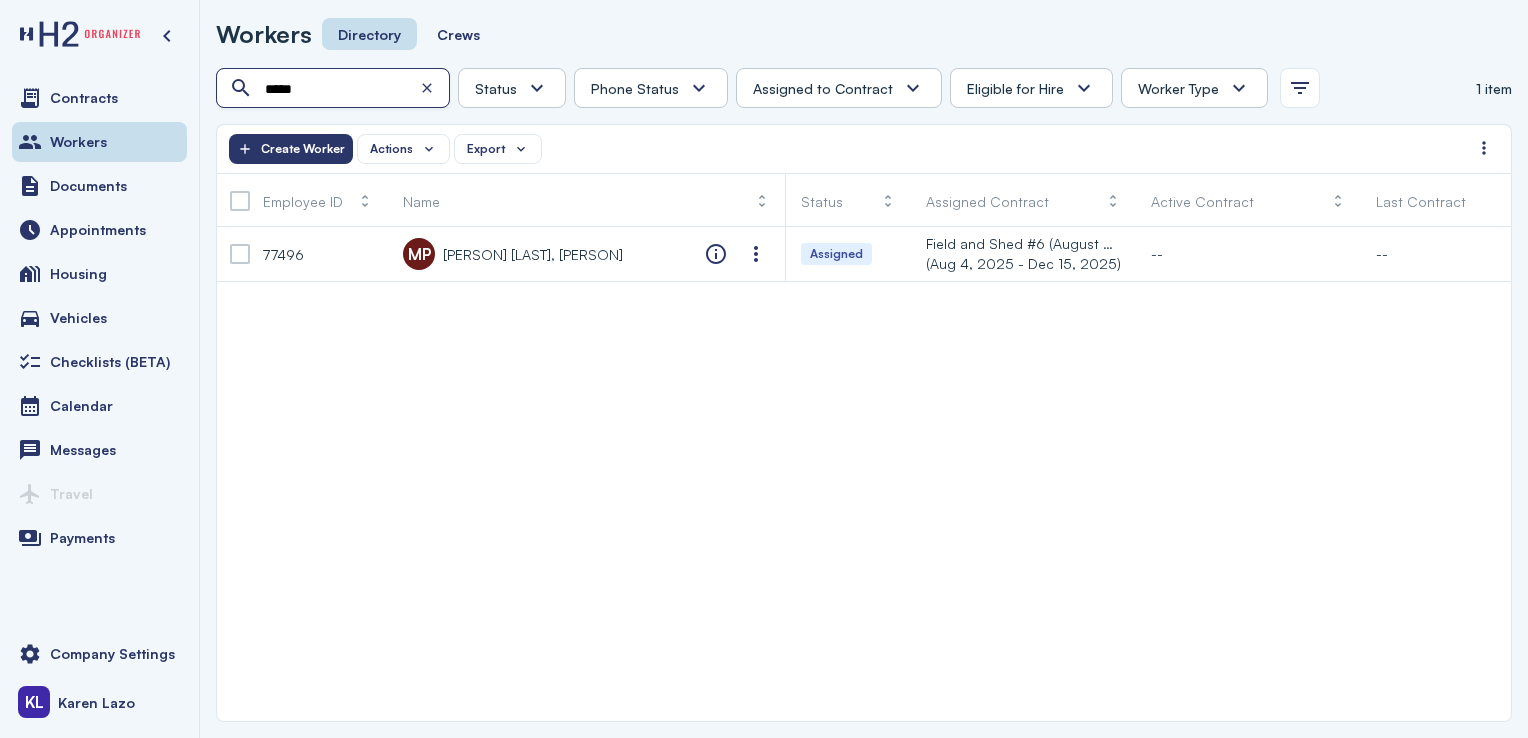type on "*****" 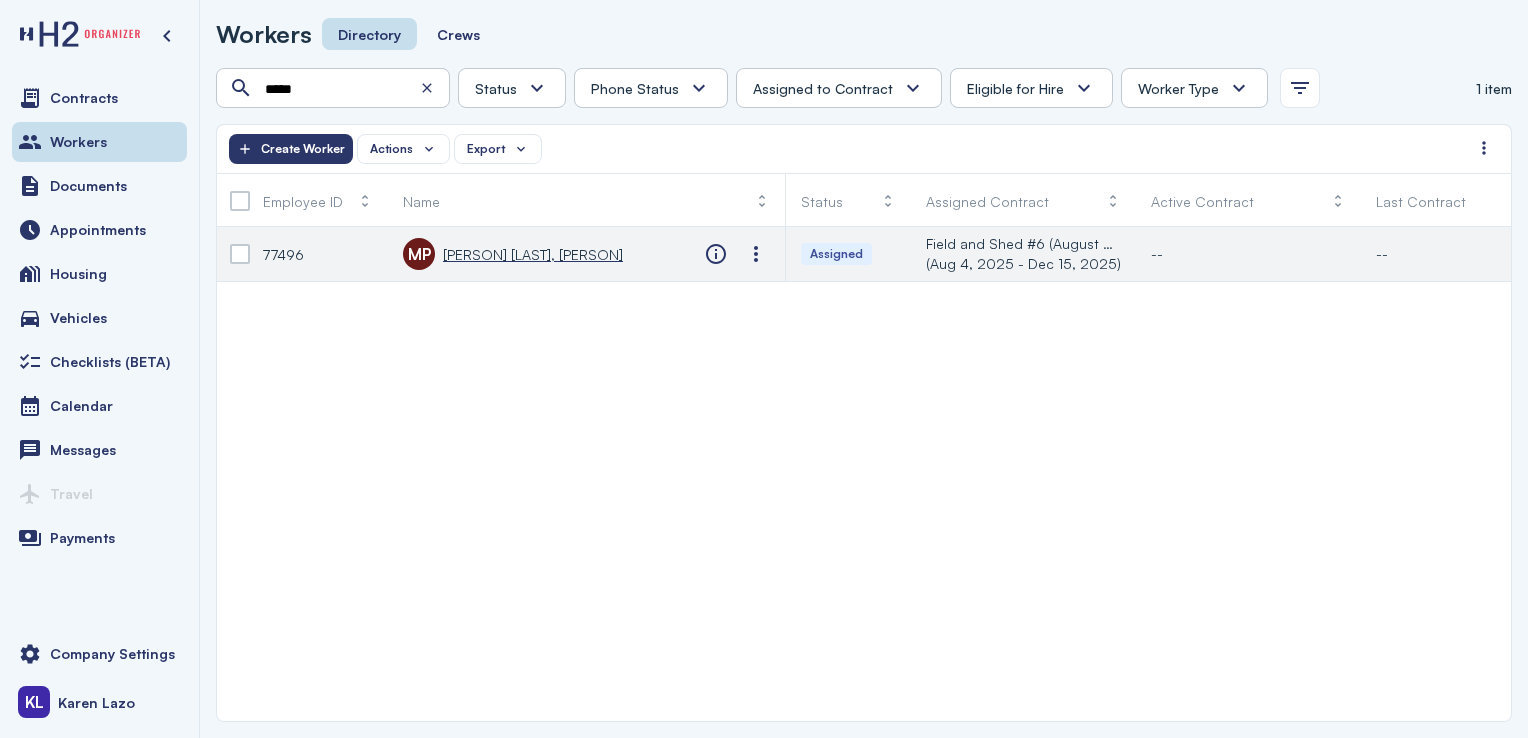 click on "[PERSON] [LAST], [PERSON]" at bounding box center (533, 254) 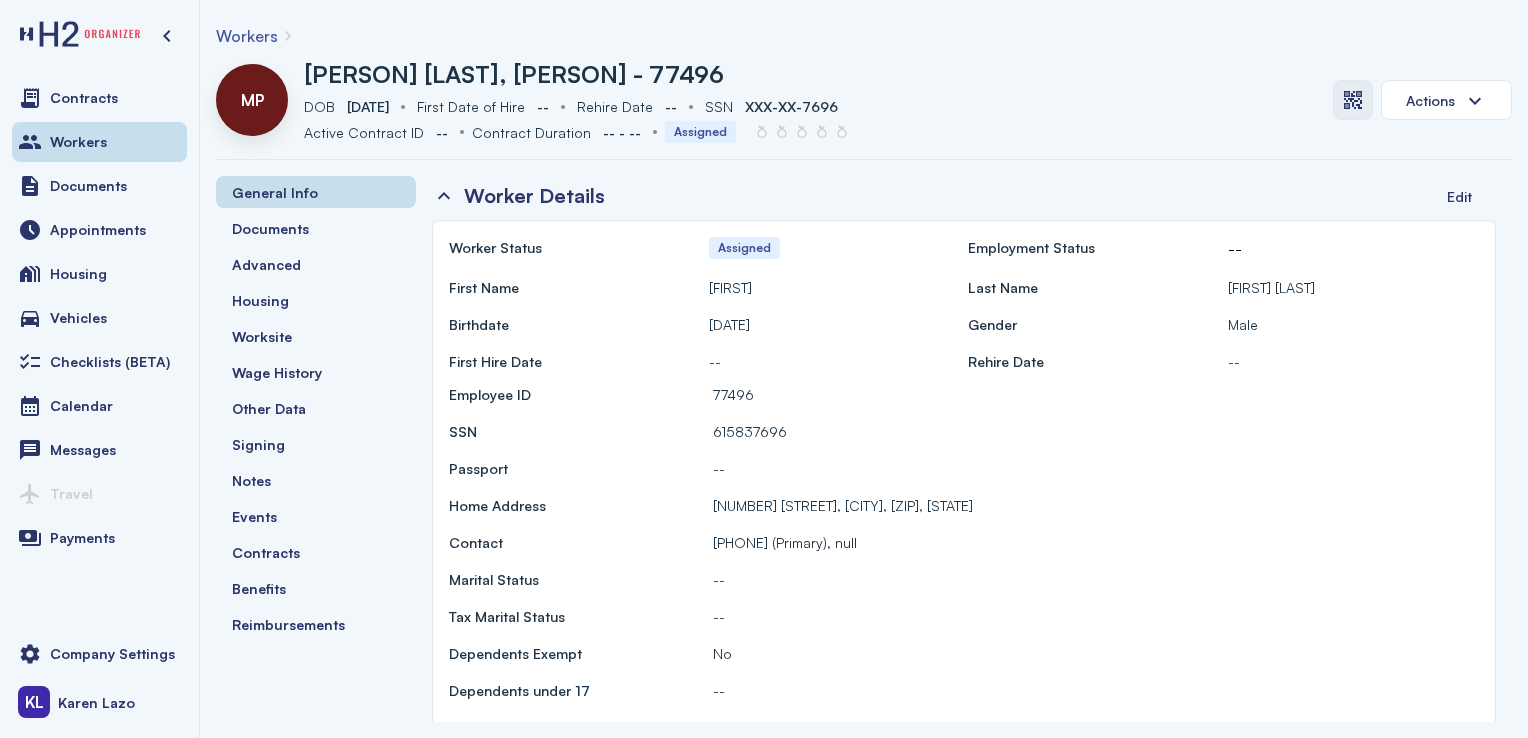 click at bounding box center [1353, 100] 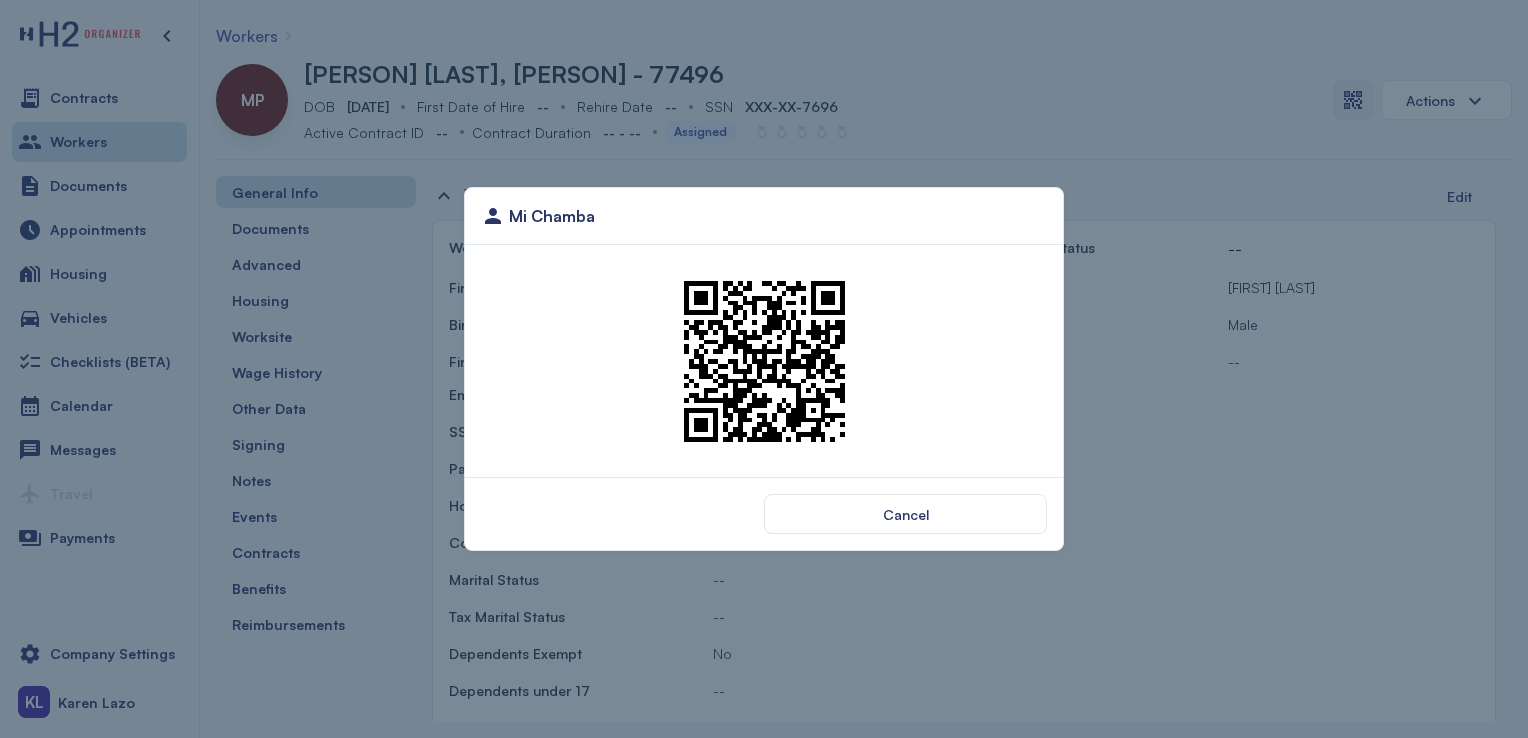 click on "Cancel" at bounding box center [906, 514] 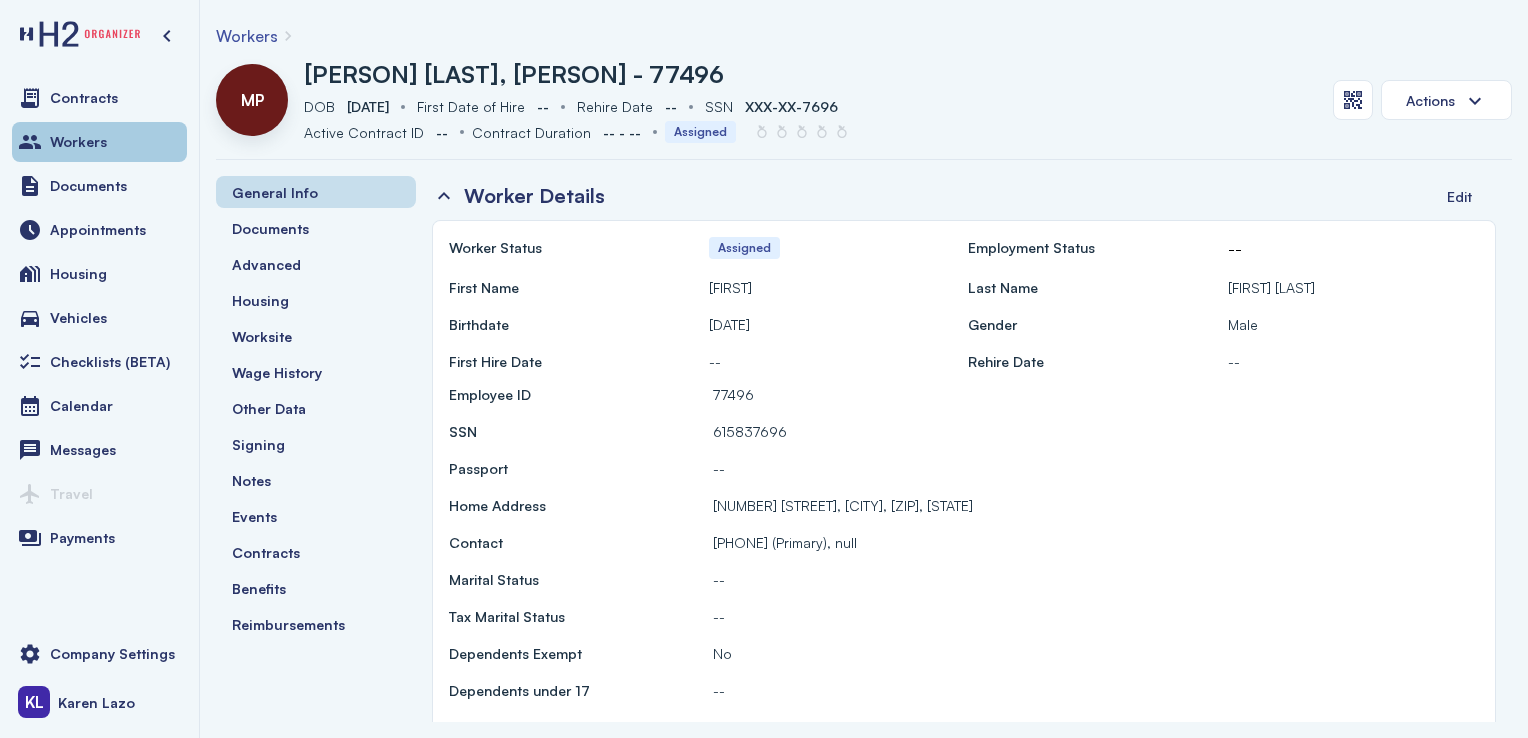 click on "Workers" at bounding box center (78, 142) 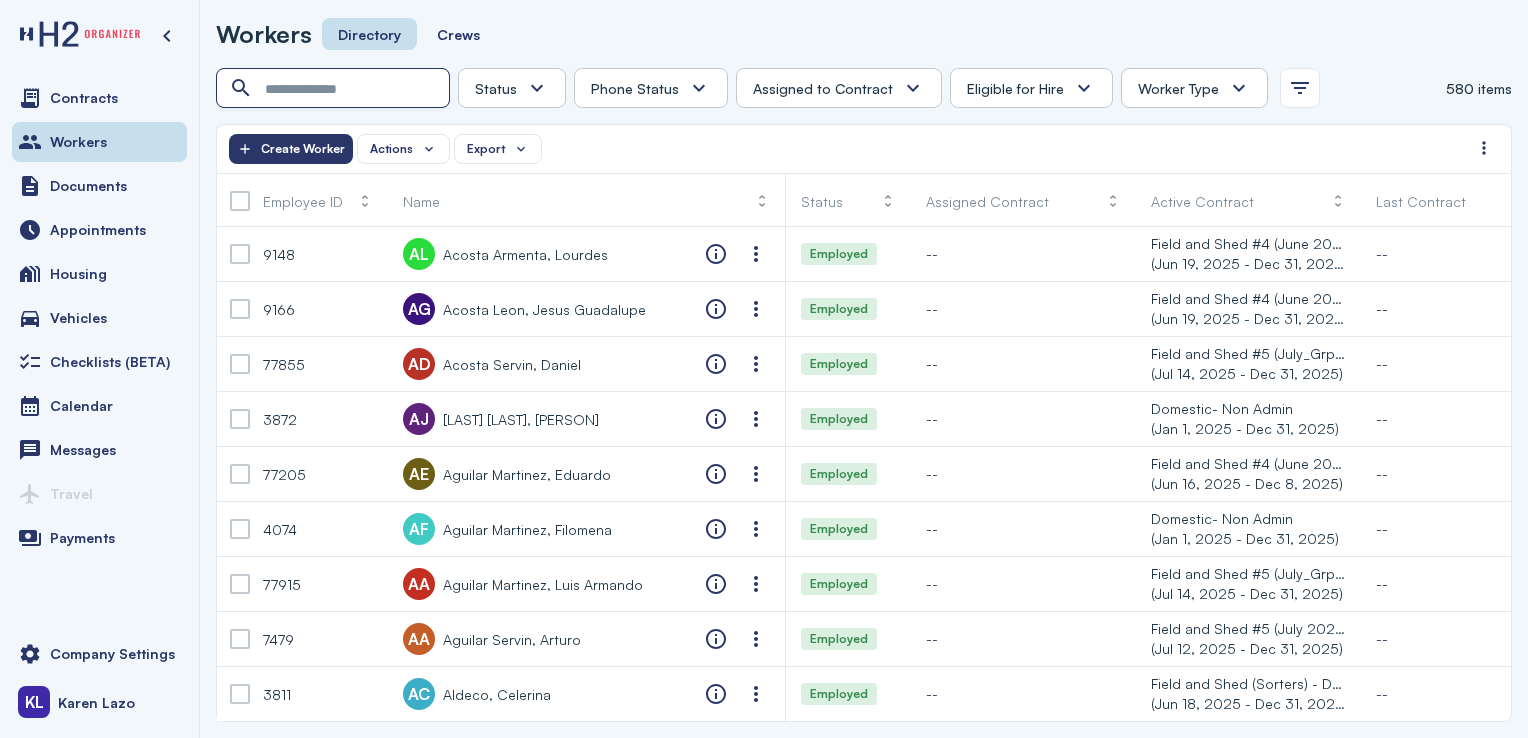 click at bounding box center (335, 89) 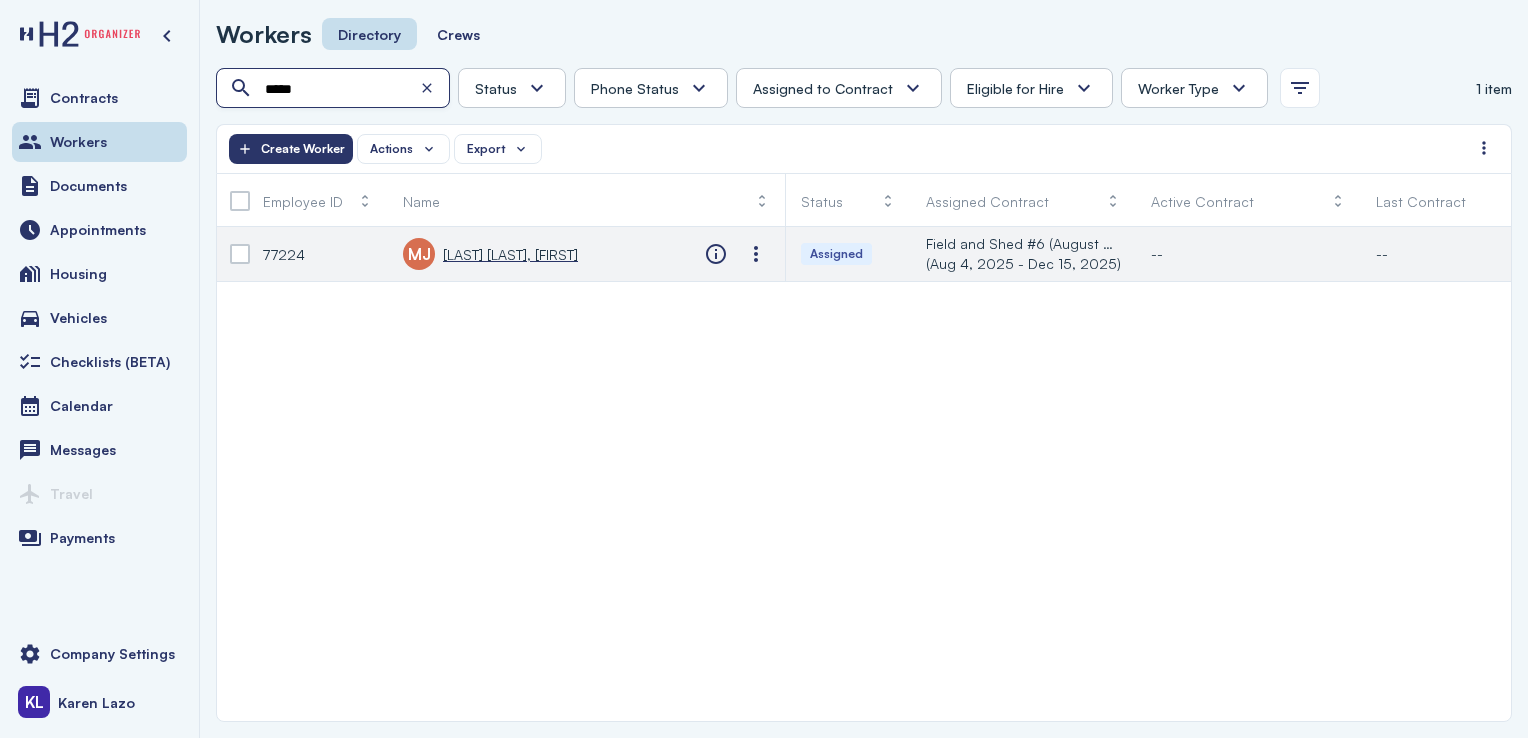 type on "*****" 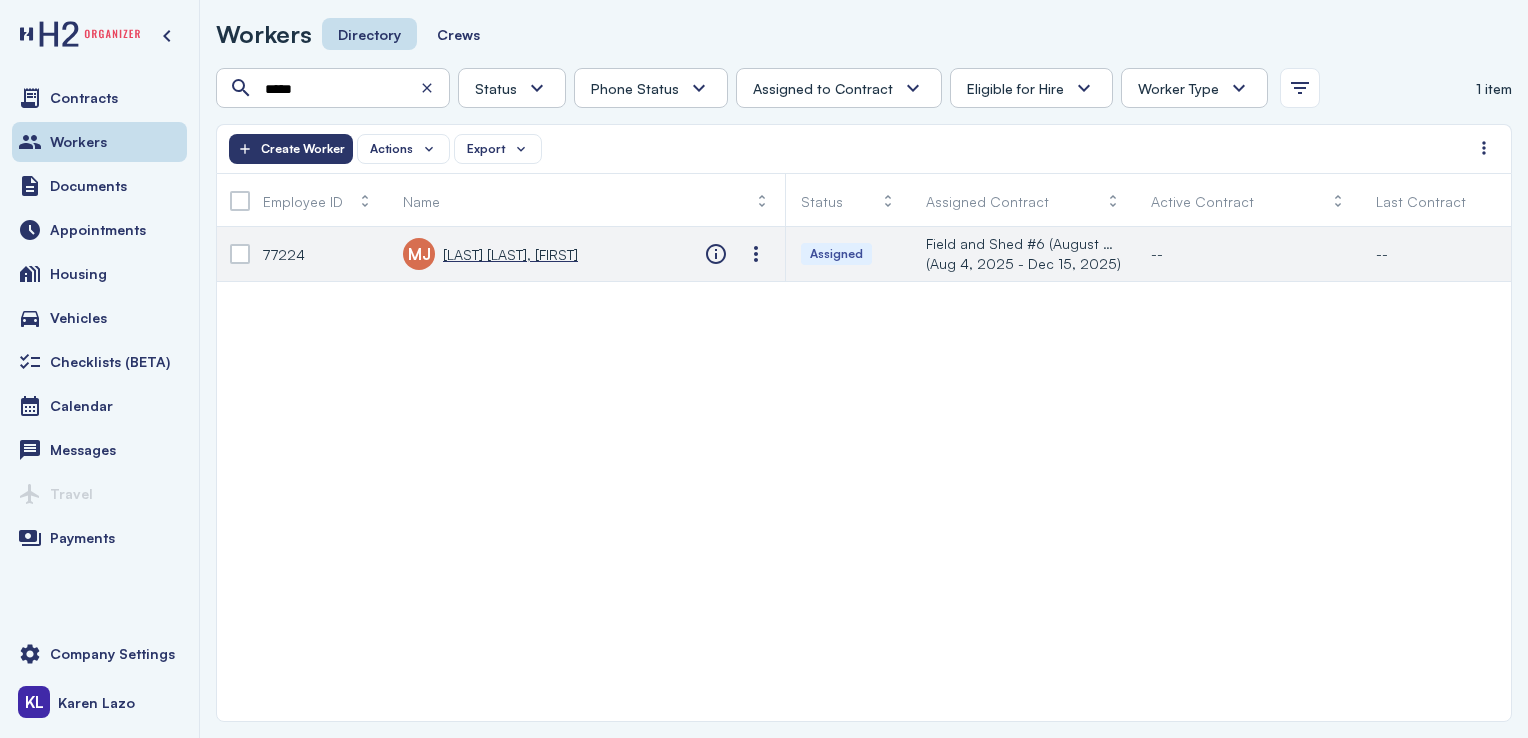 click on "[LAST] [LAST], [FIRST]" at bounding box center [510, 254] 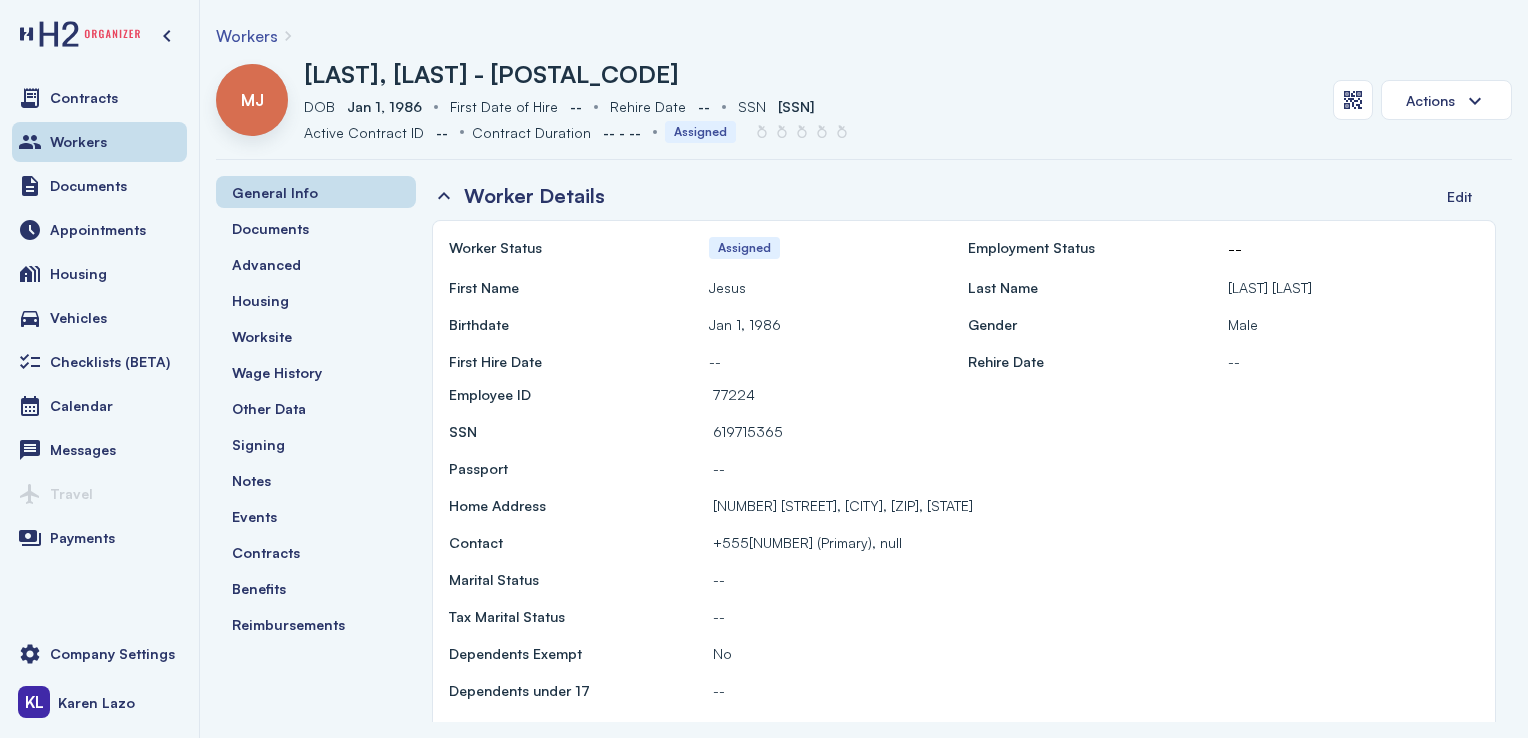 click at bounding box center (1353, 100) 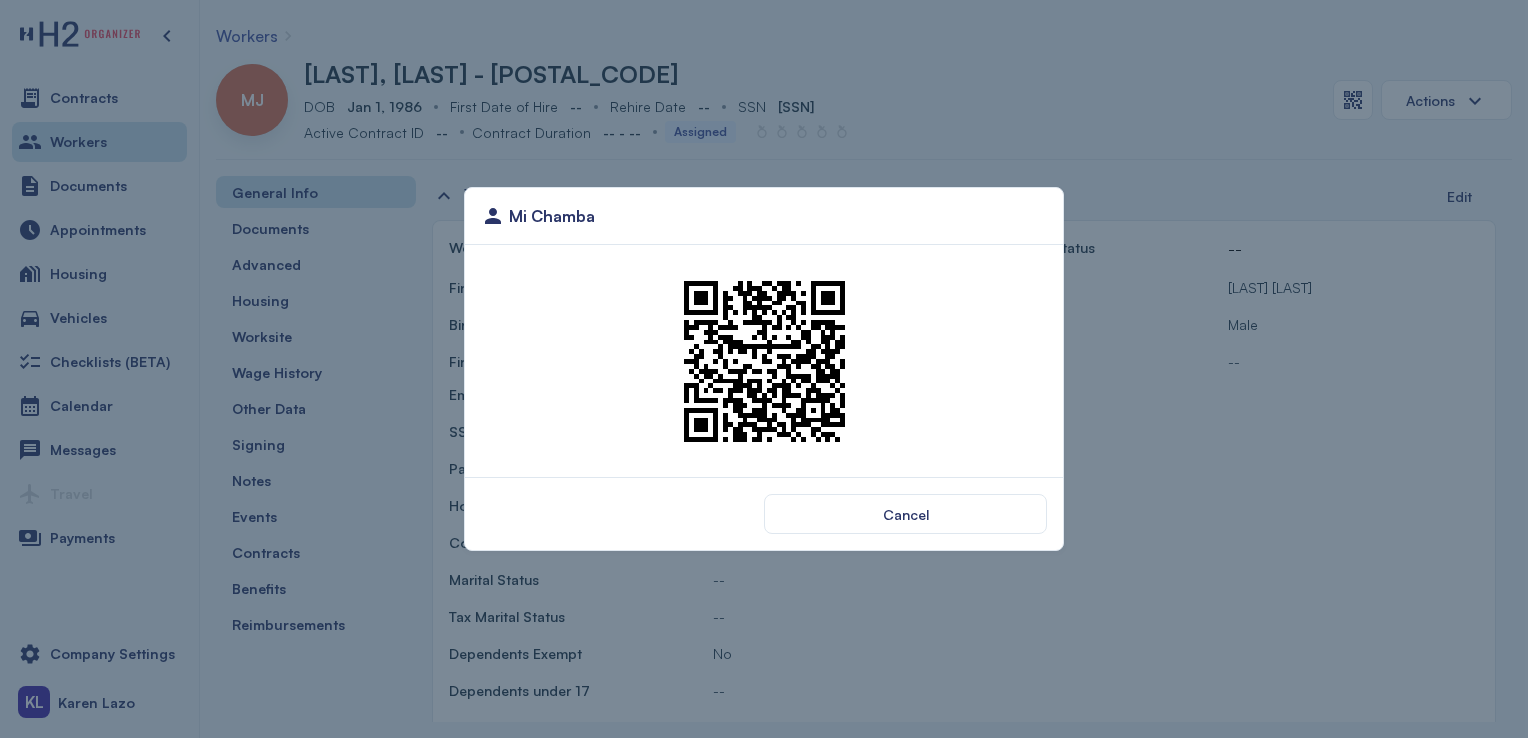 click at bounding box center (764, 361) 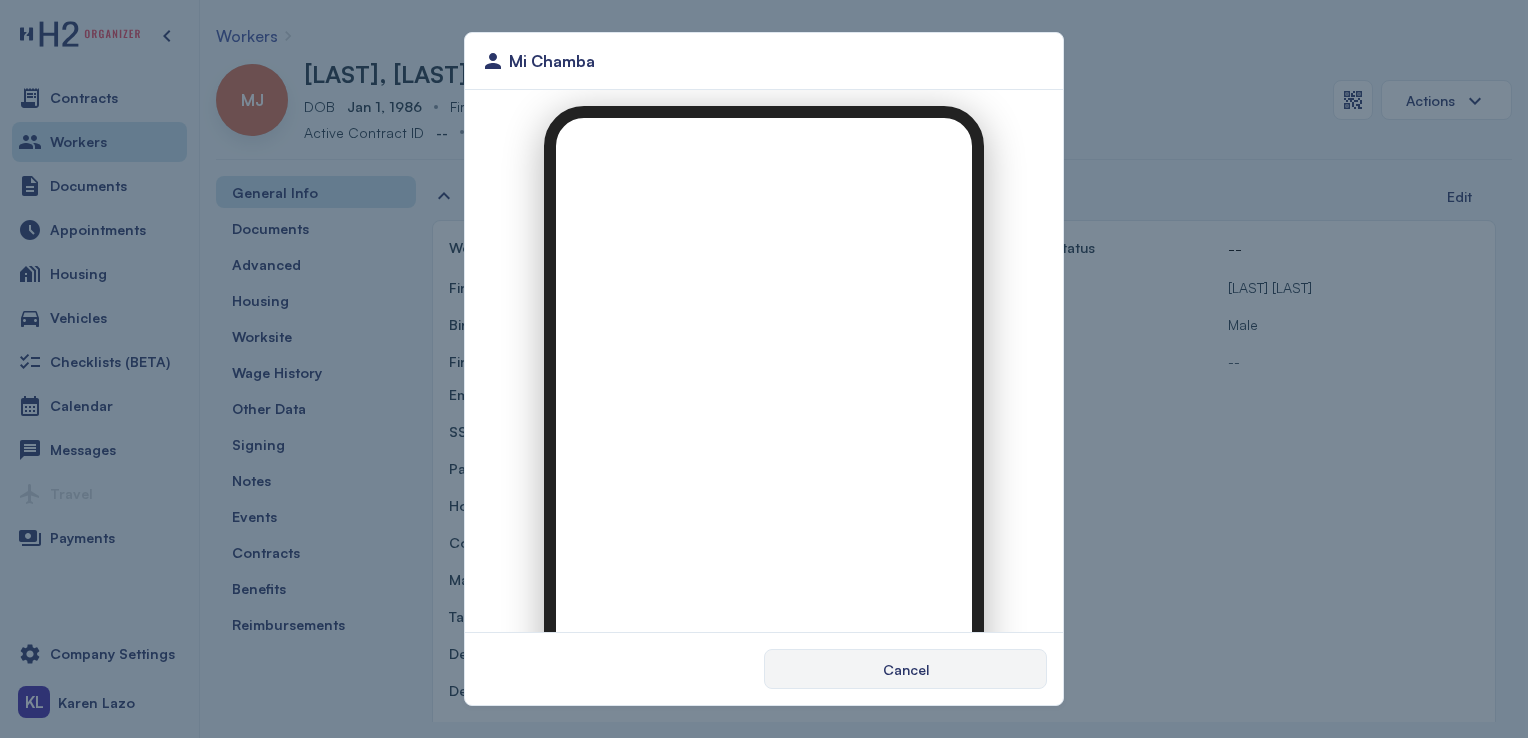 scroll, scrollTop: 0, scrollLeft: 0, axis: both 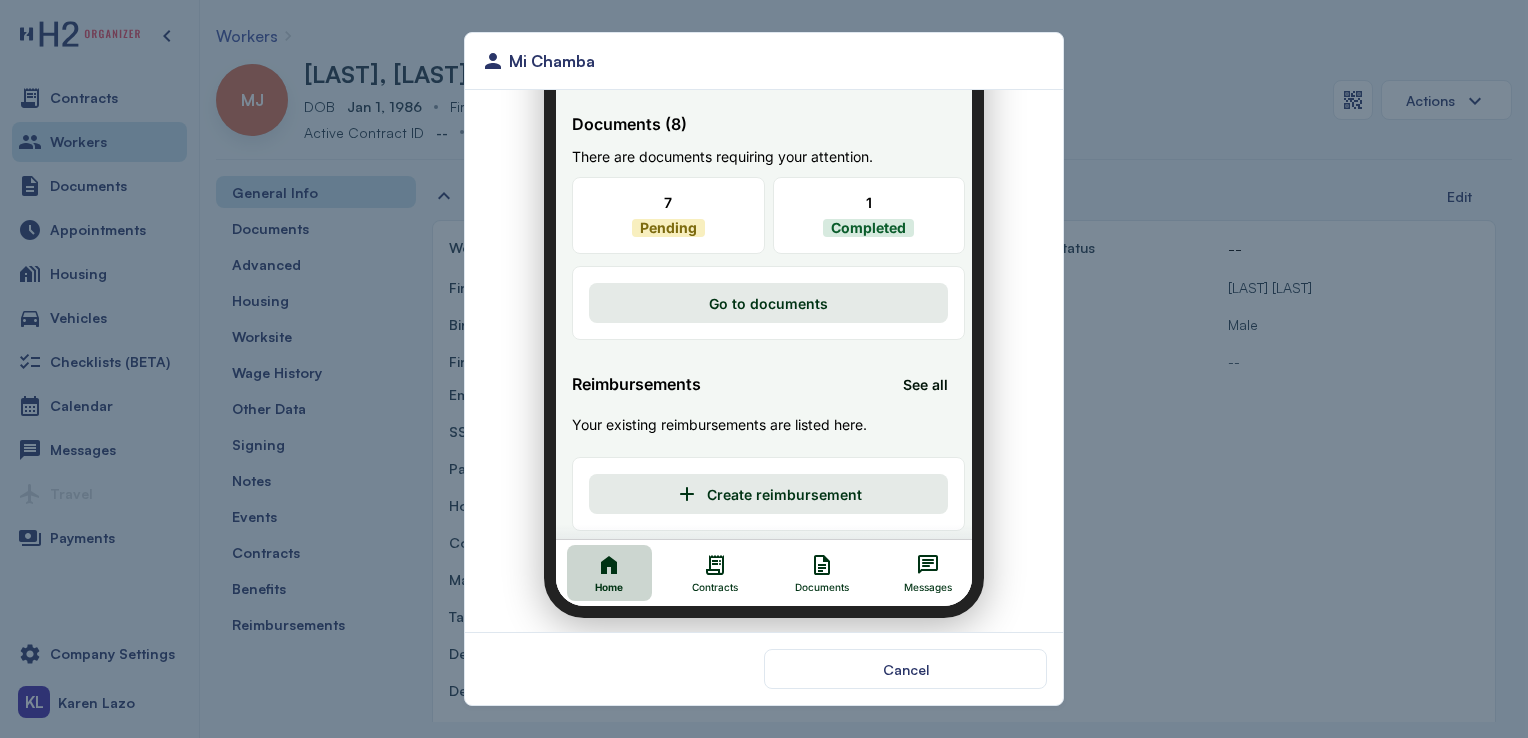 click on "Contracts" at bounding box center [703, 561] 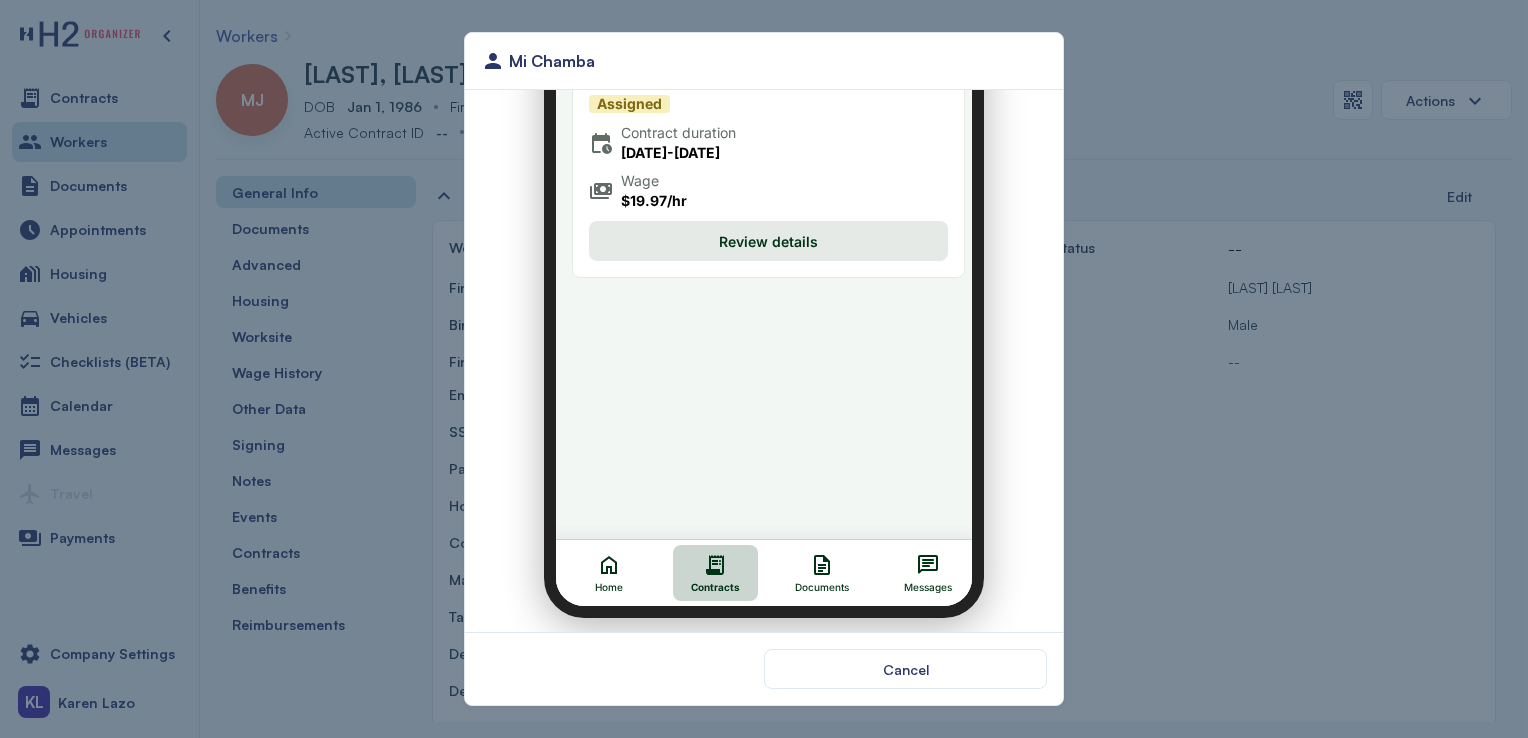 click on "Documents" at bounding box center [809, 561] 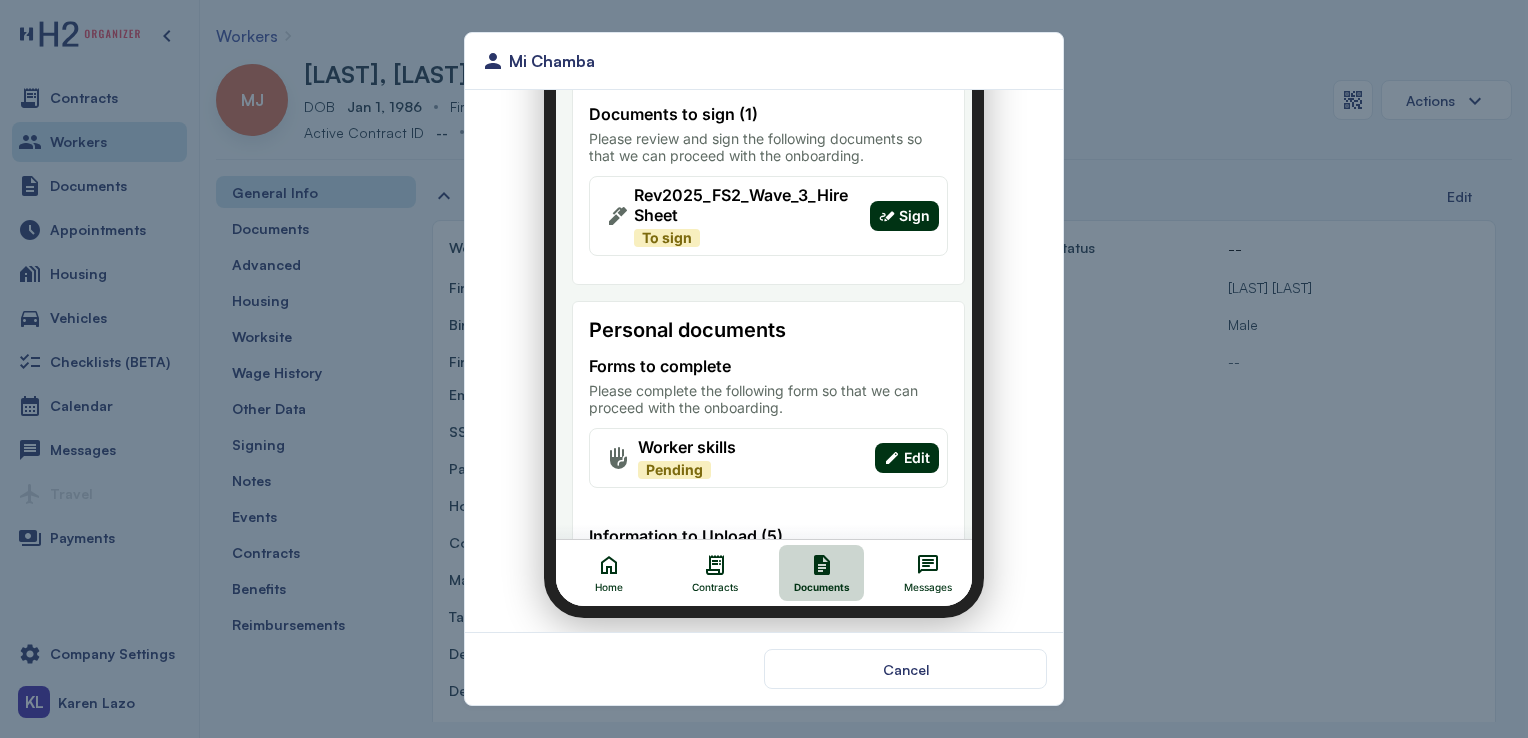 click 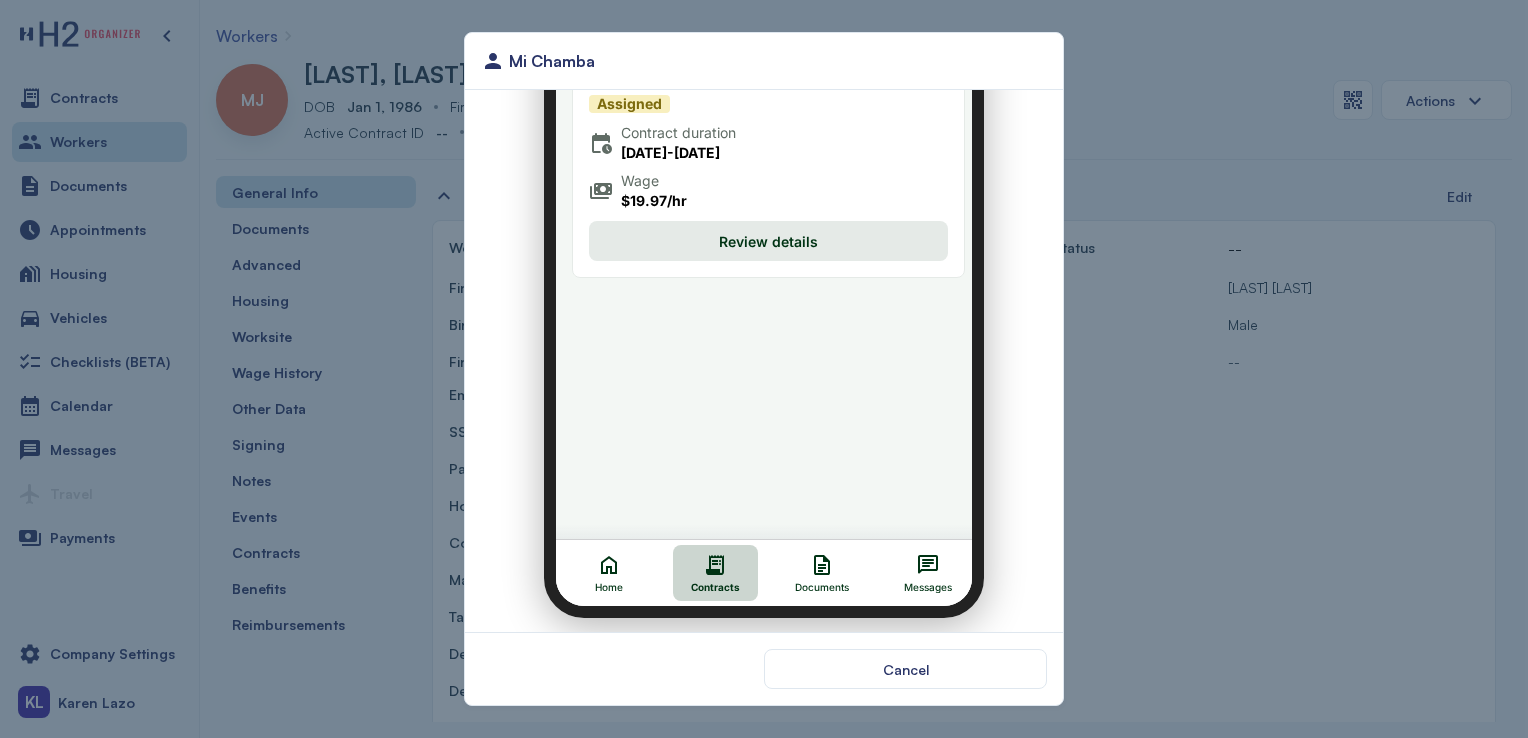 click on "Documents" at bounding box center (809, 561) 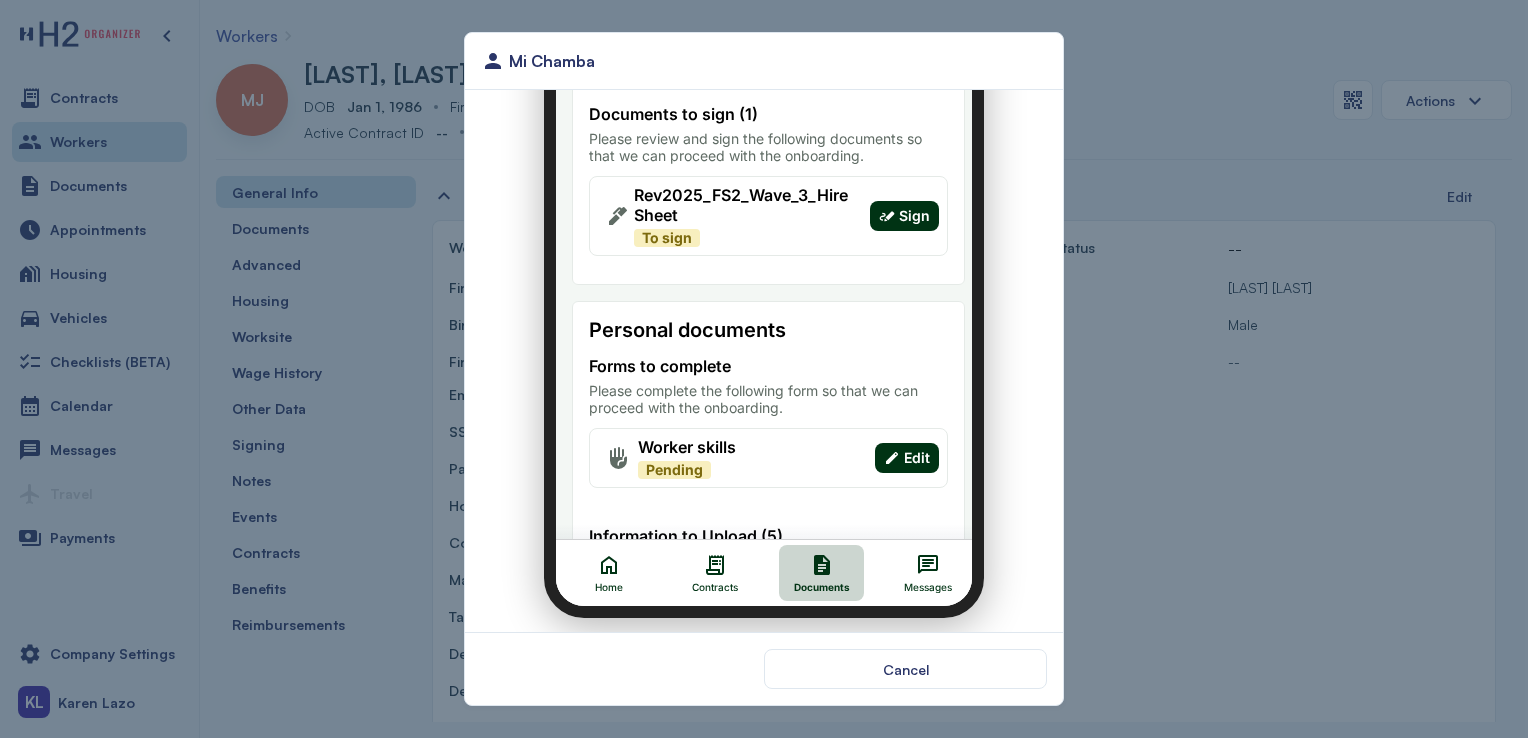 click on "Sign" at bounding box center [892, 204] 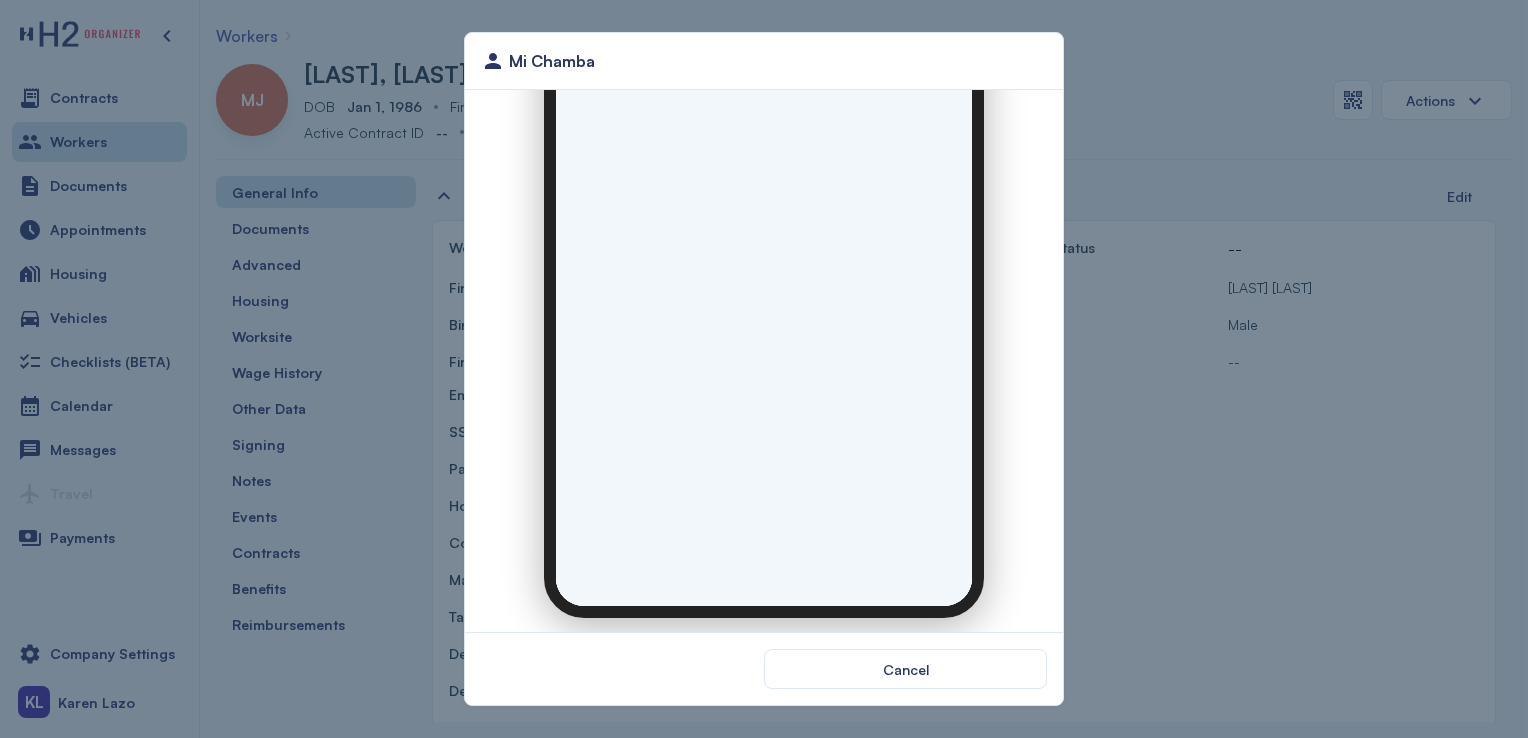 scroll, scrollTop: 0, scrollLeft: 0, axis: both 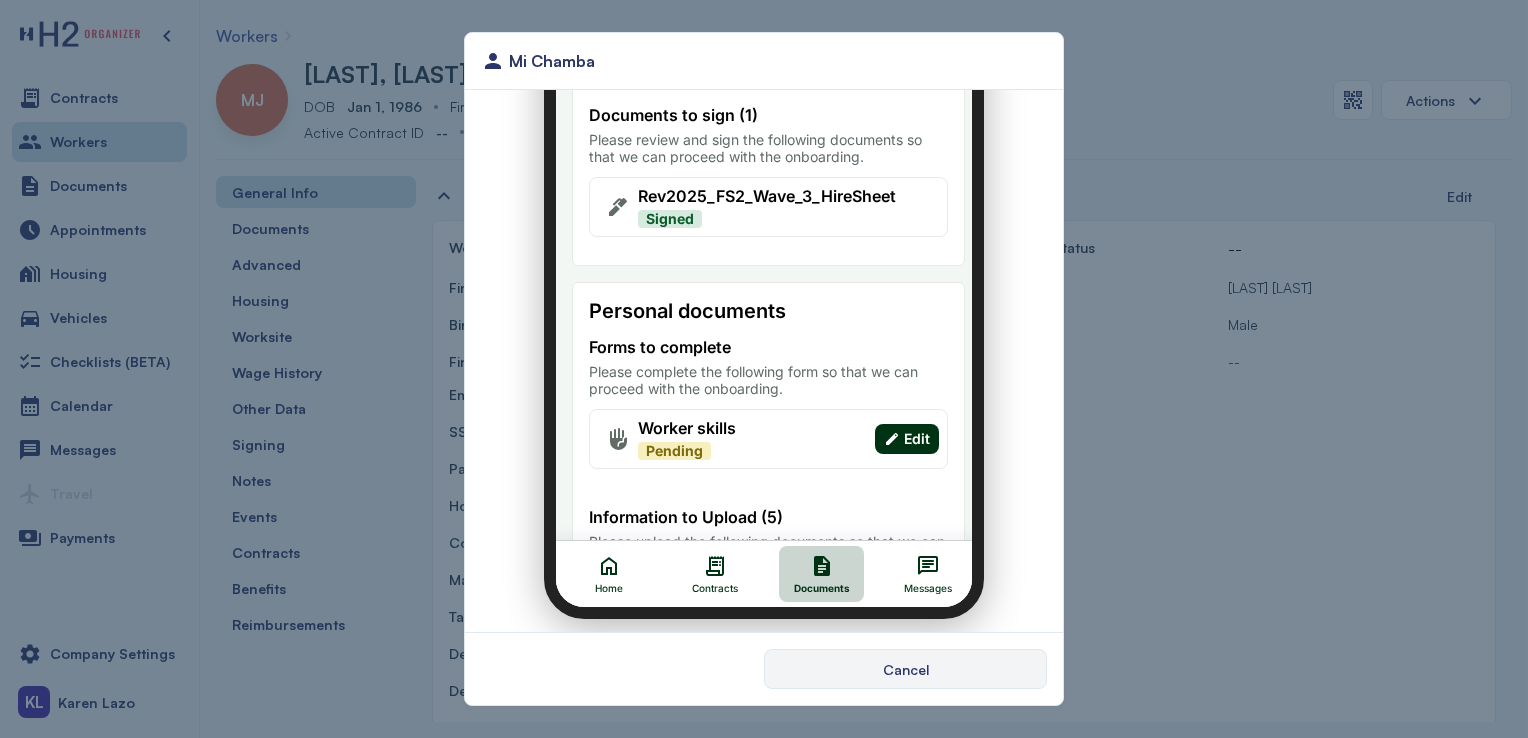 click on "Cancel" at bounding box center (905, 669) 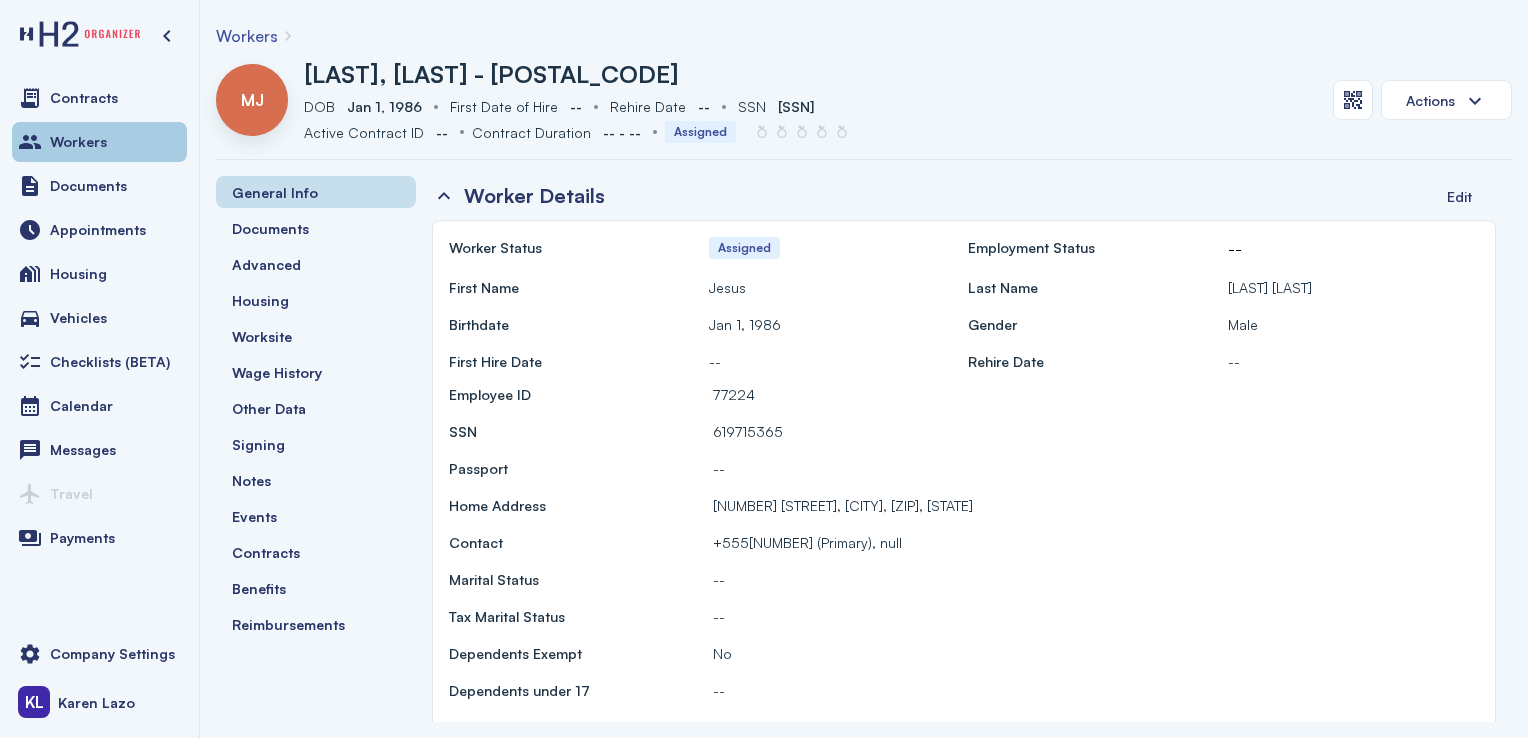 click on "Workers" at bounding box center [99, 142] 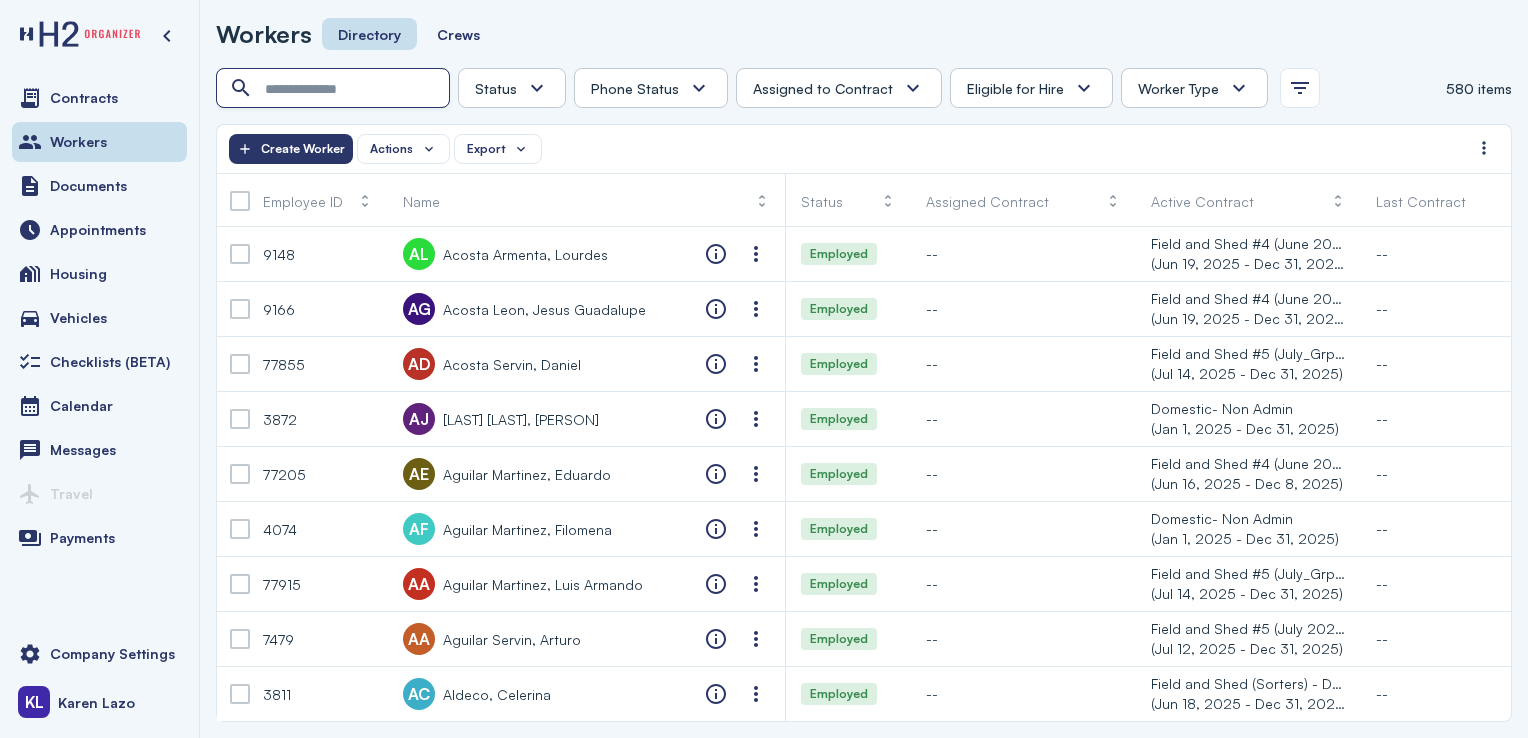 click at bounding box center (335, 89) 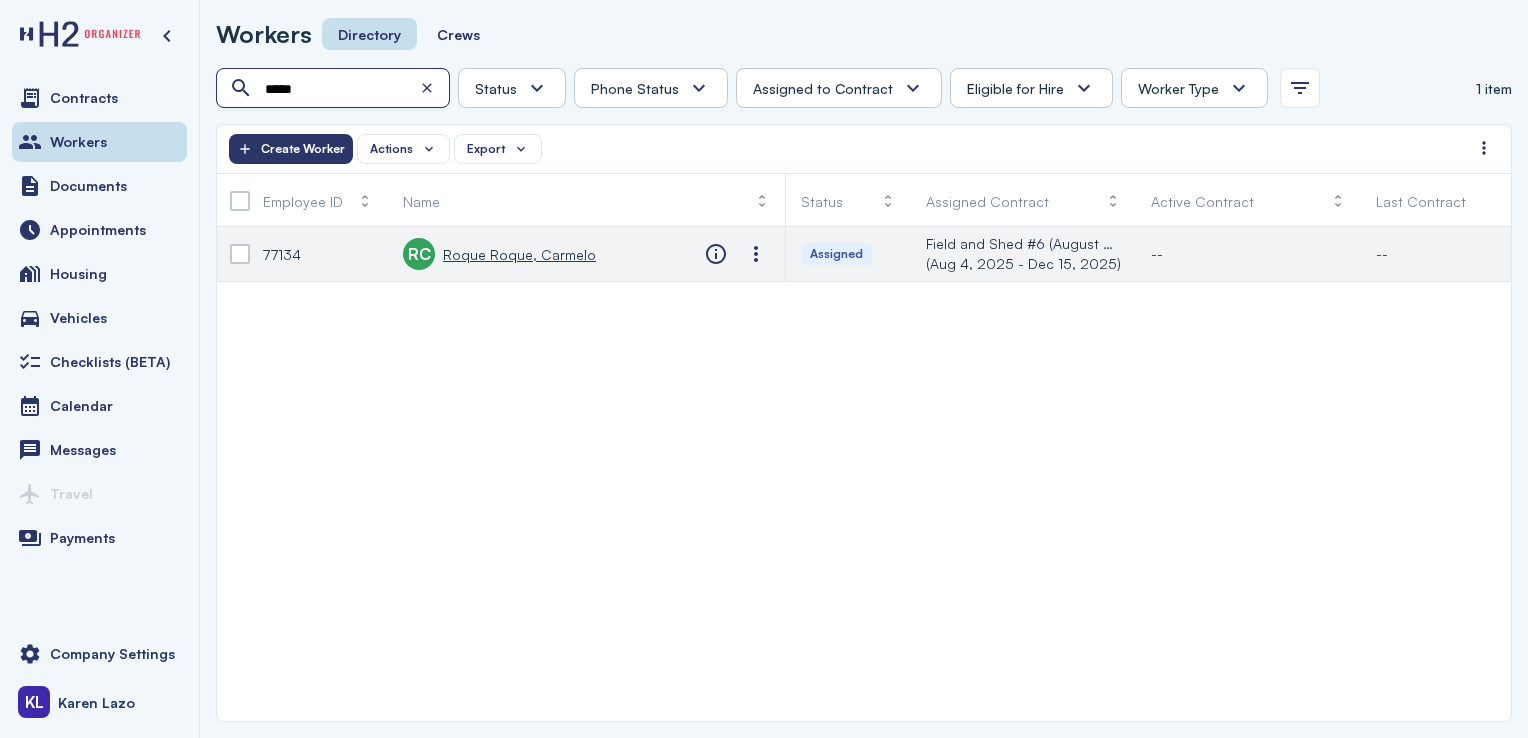 type on "*****" 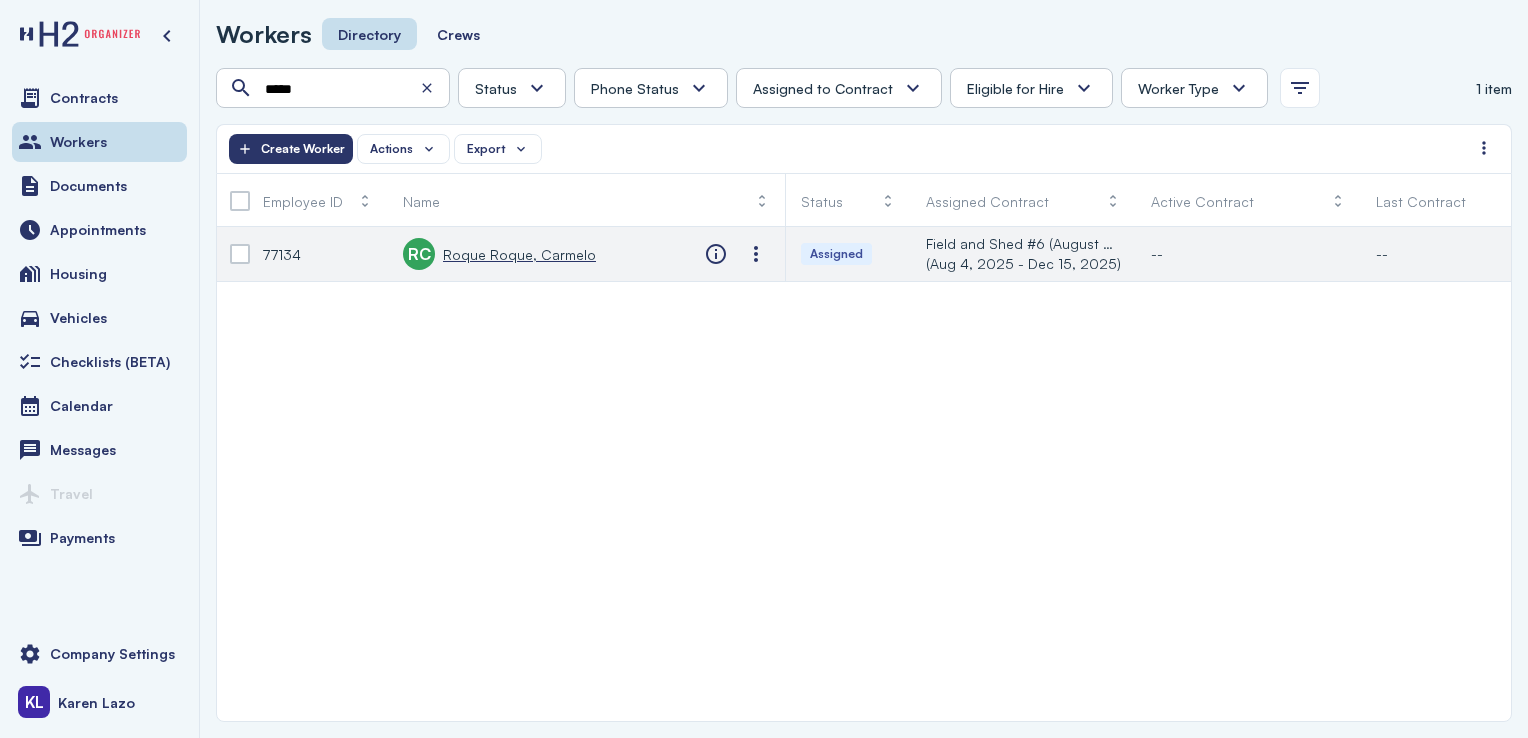 click on "Roque Roque, Carmelo" at bounding box center (519, 254) 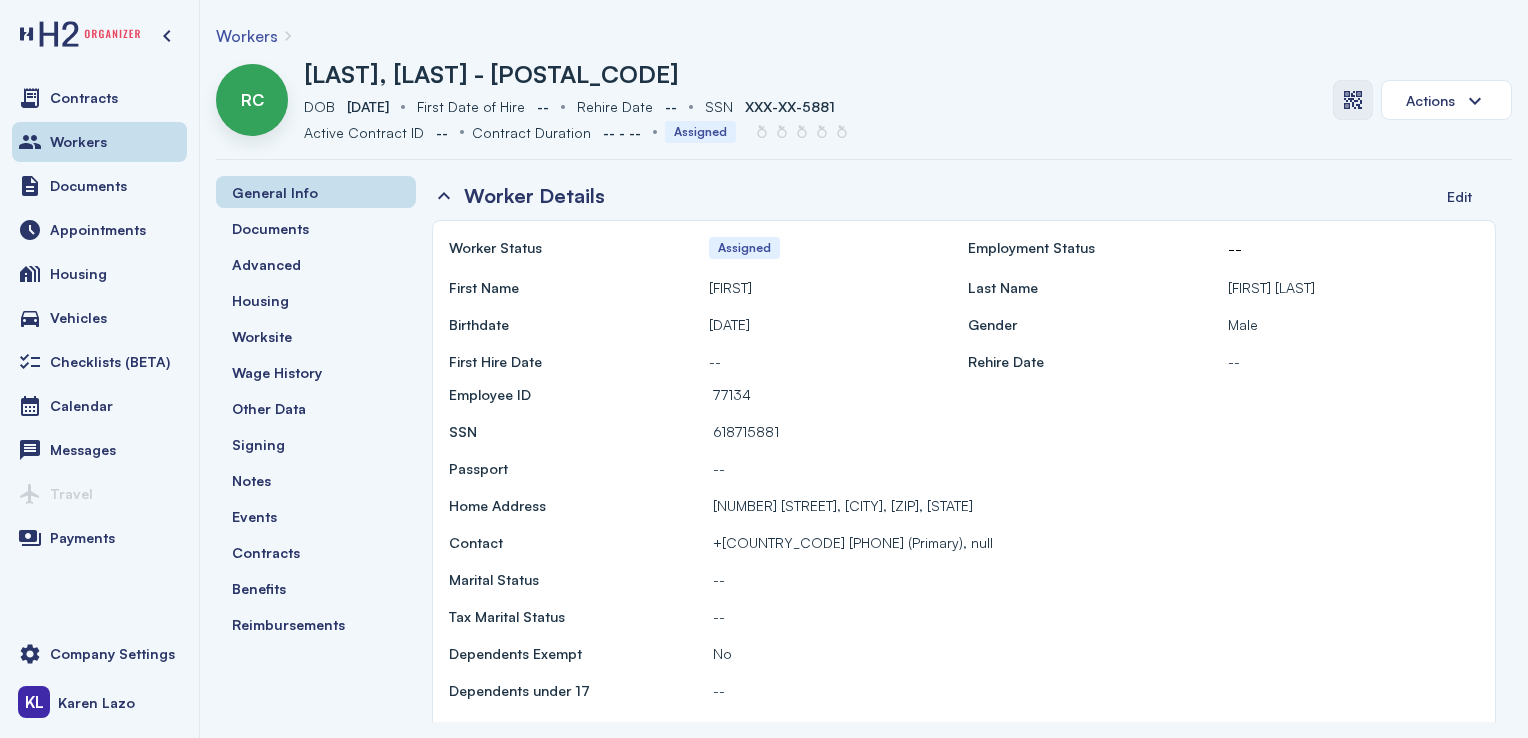 click at bounding box center [1353, 100] 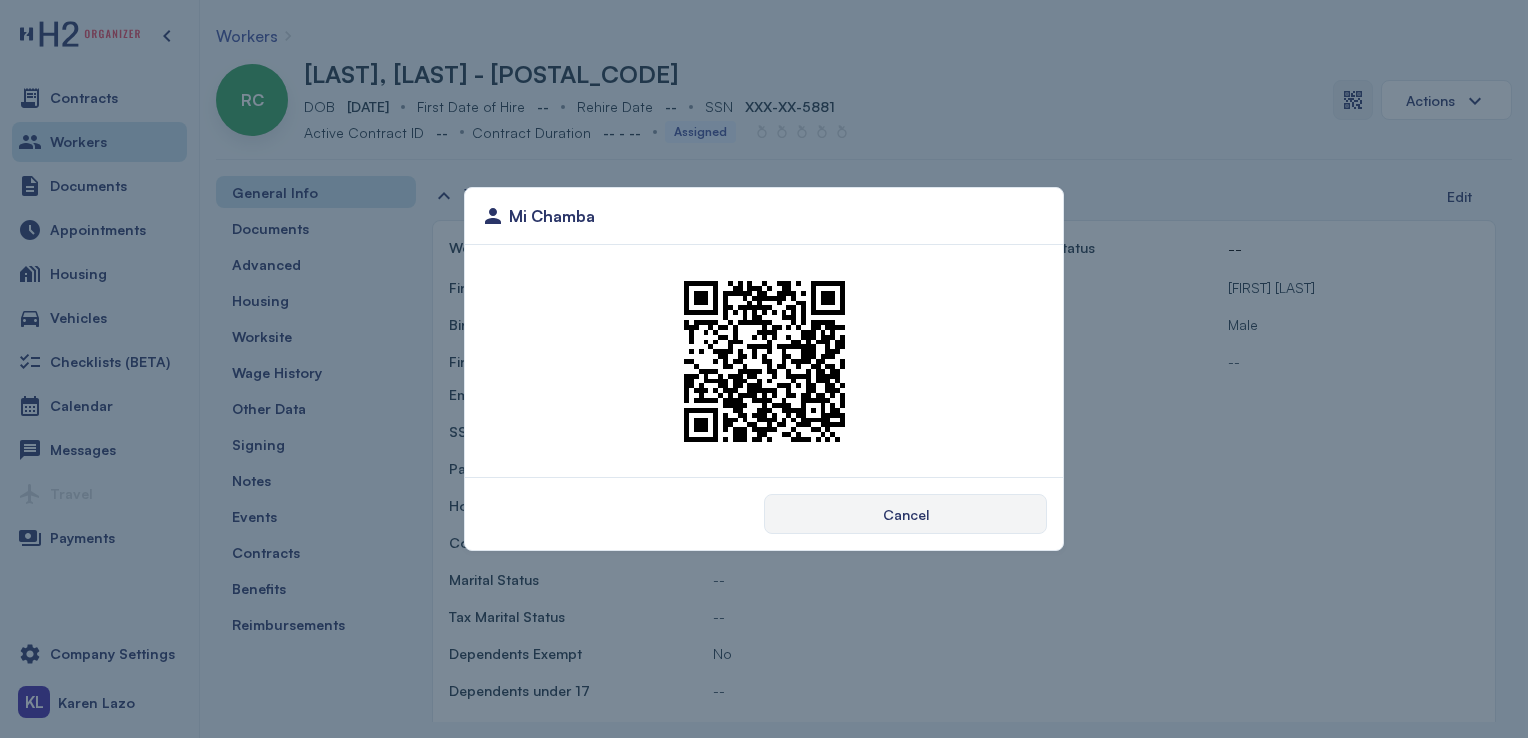 click on "Cancel" at bounding box center (905, 514) 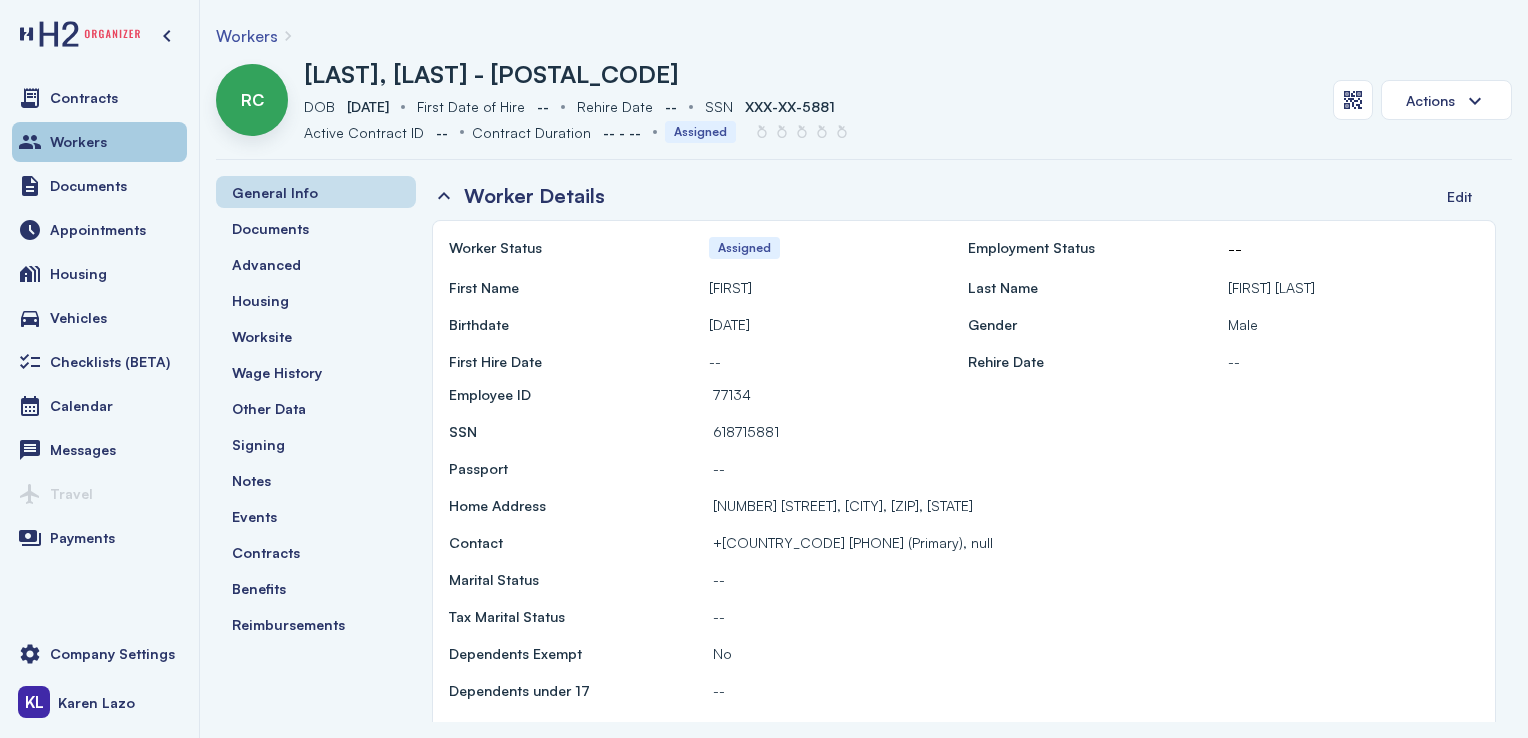 click on "Workers" at bounding box center [99, 142] 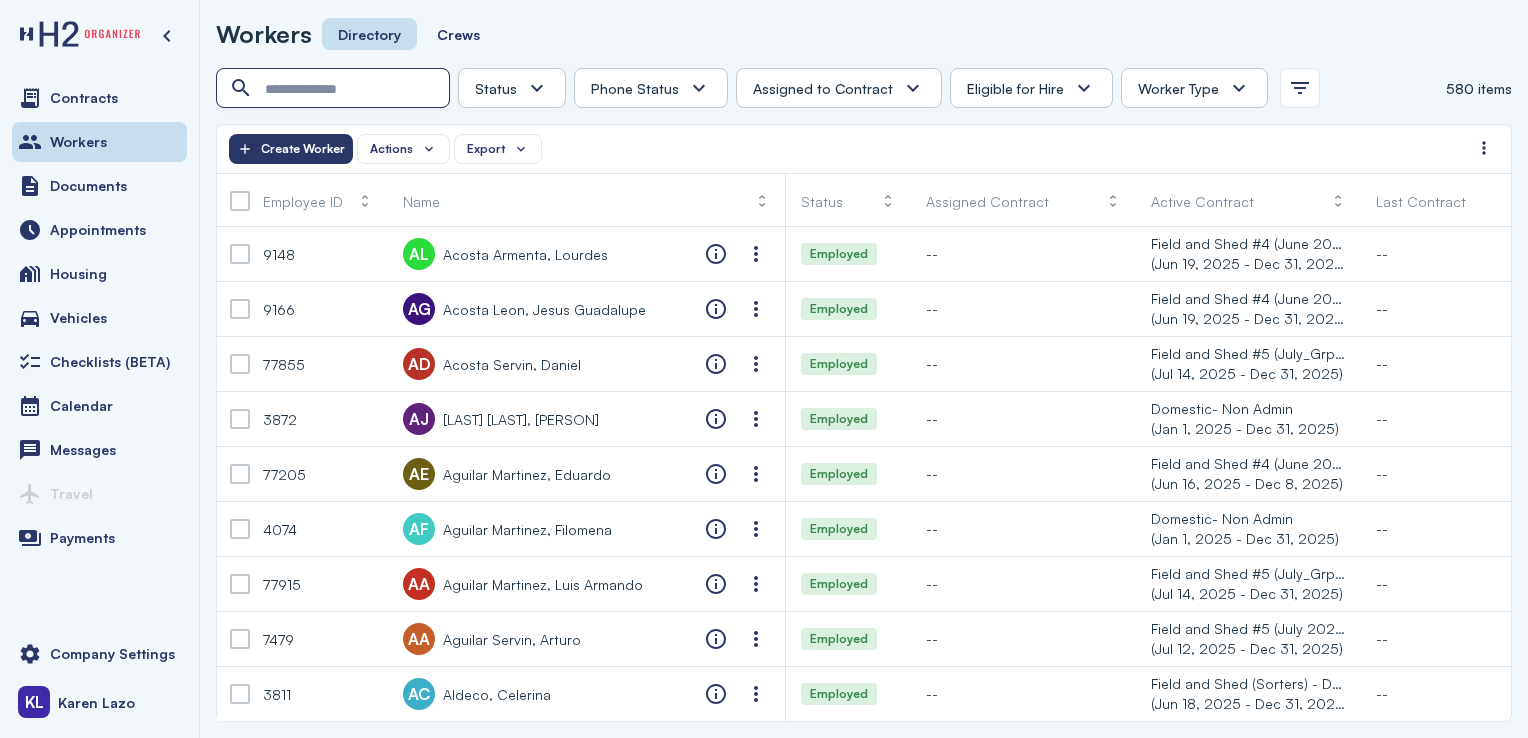 click at bounding box center [335, 89] 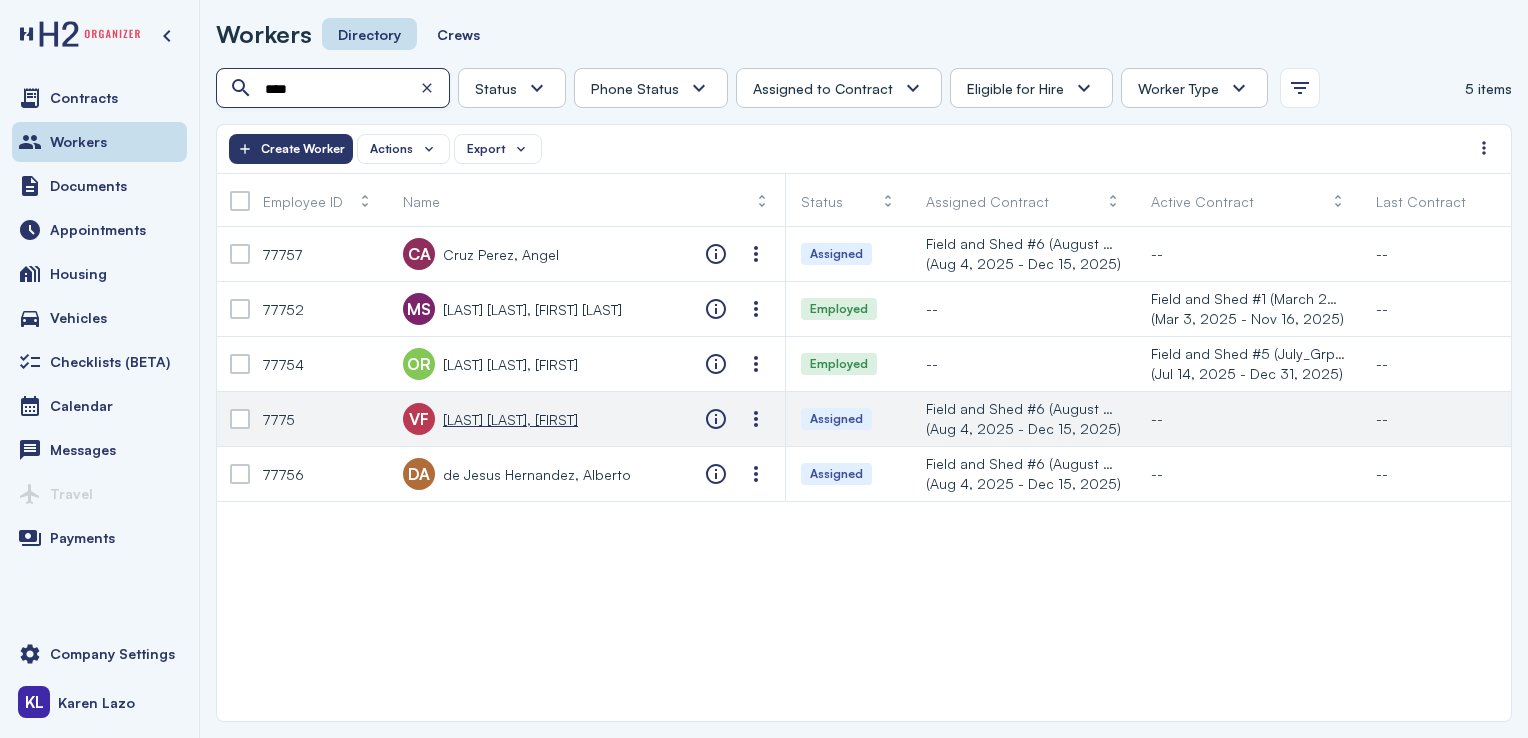 type on "****" 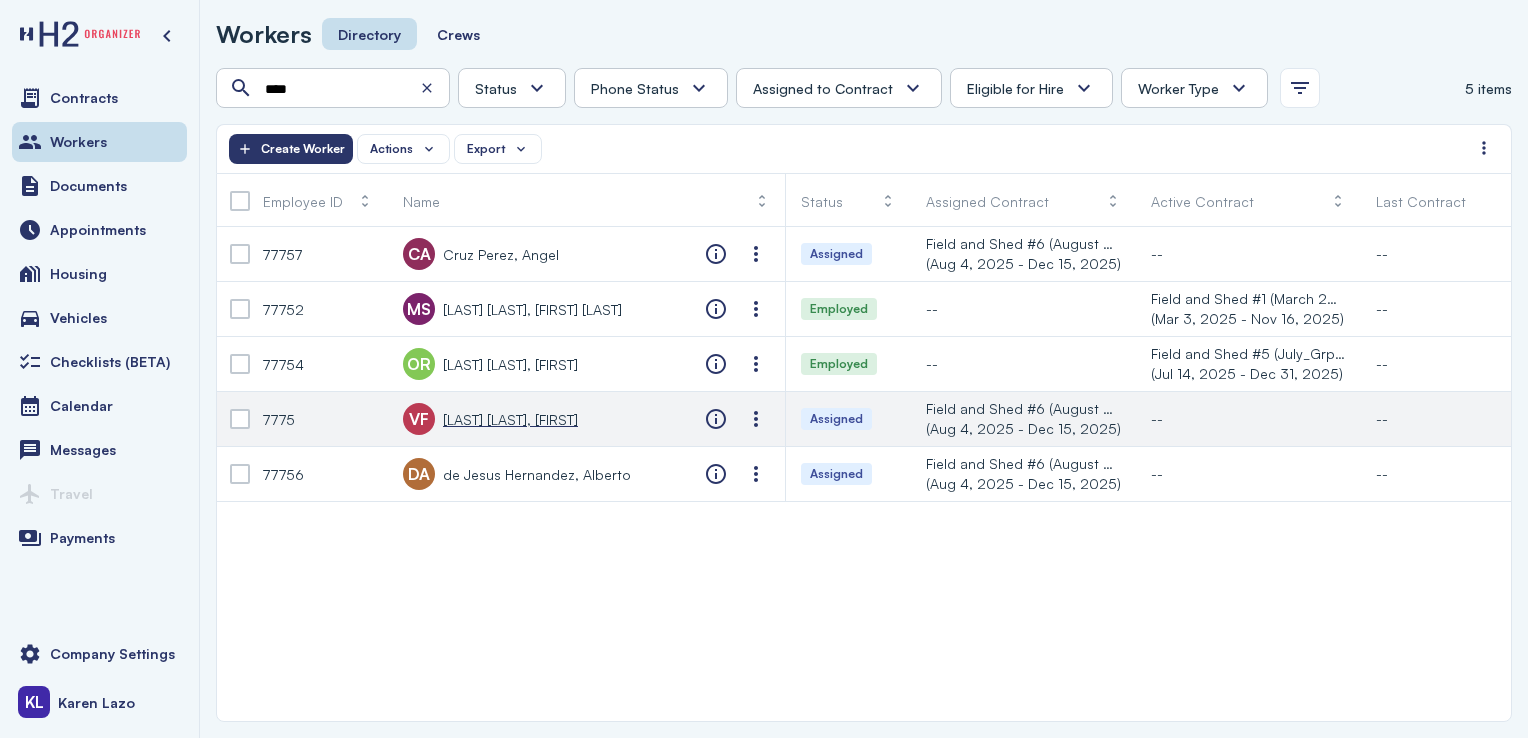 click on "[LAST] [LAST], [FIRST]" at bounding box center [510, 419] 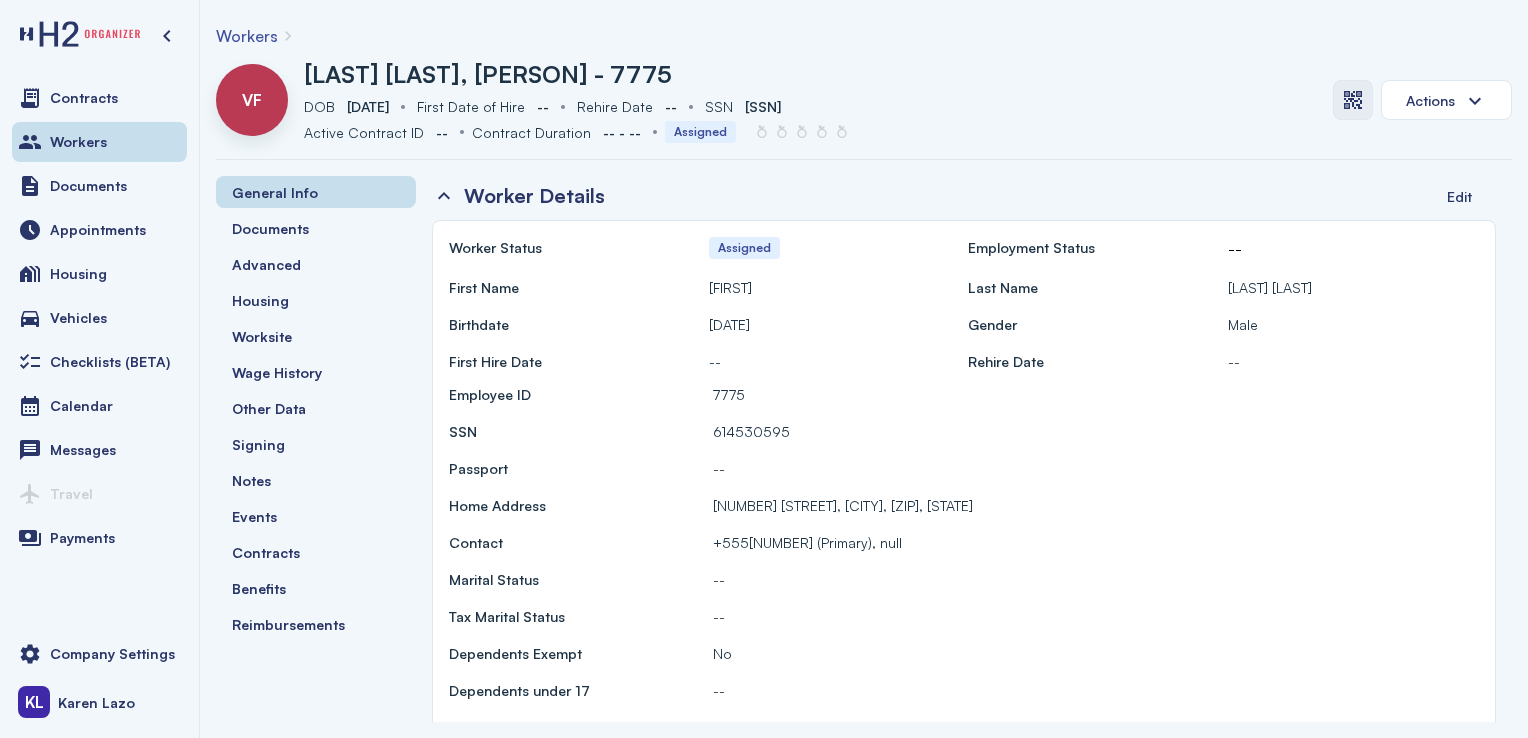 click at bounding box center [1353, 100] 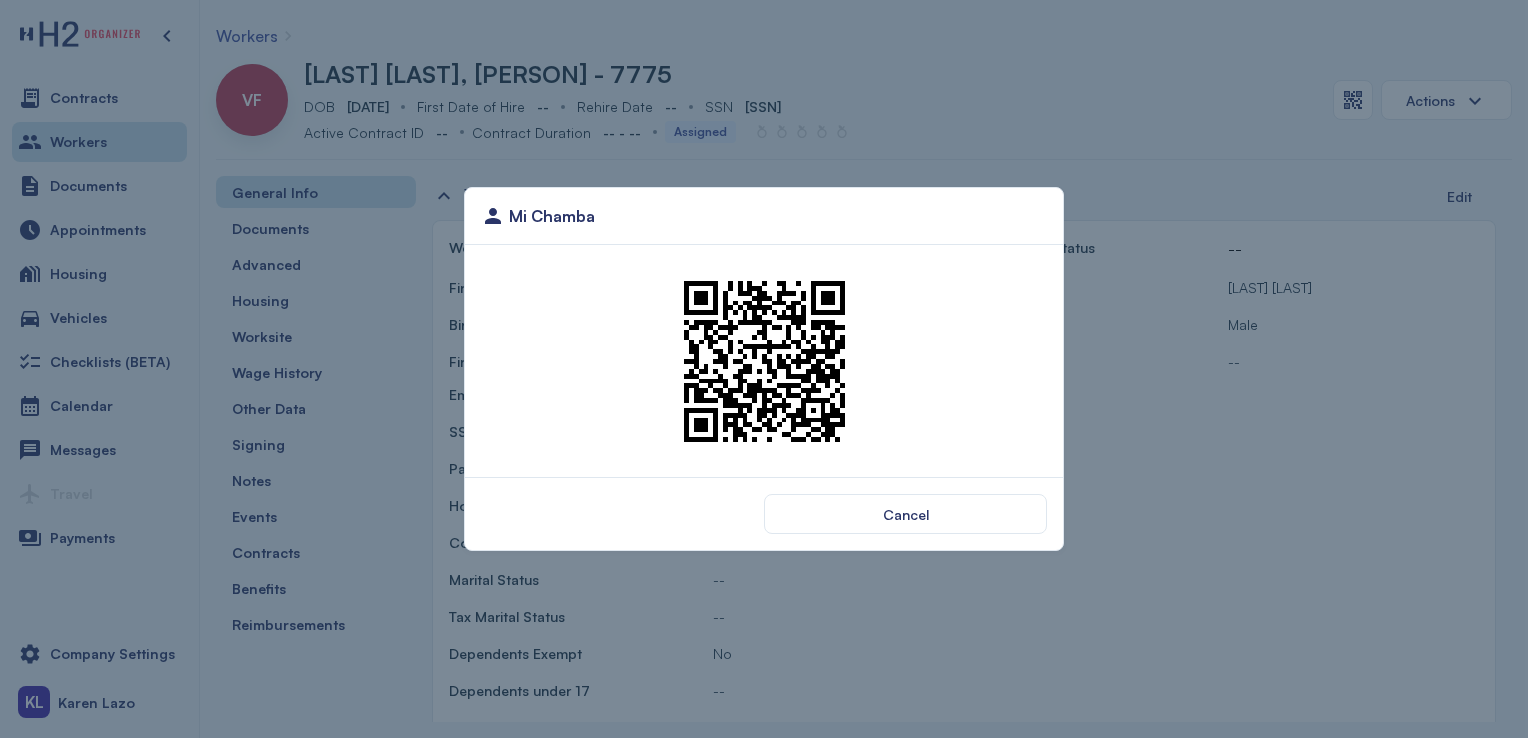 click at bounding box center [764, 361] 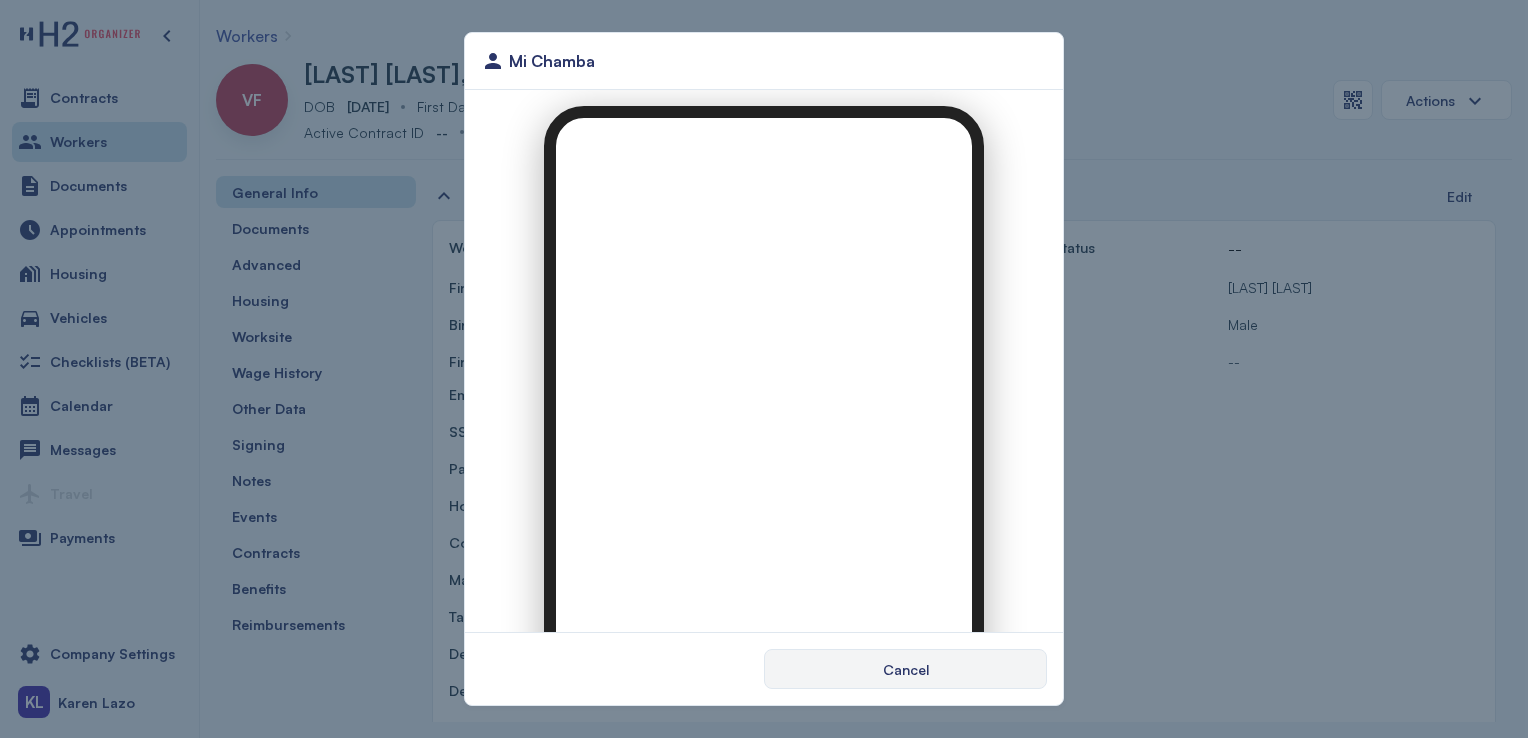 scroll, scrollTop: 0, scrollLeft: 0, axis: both 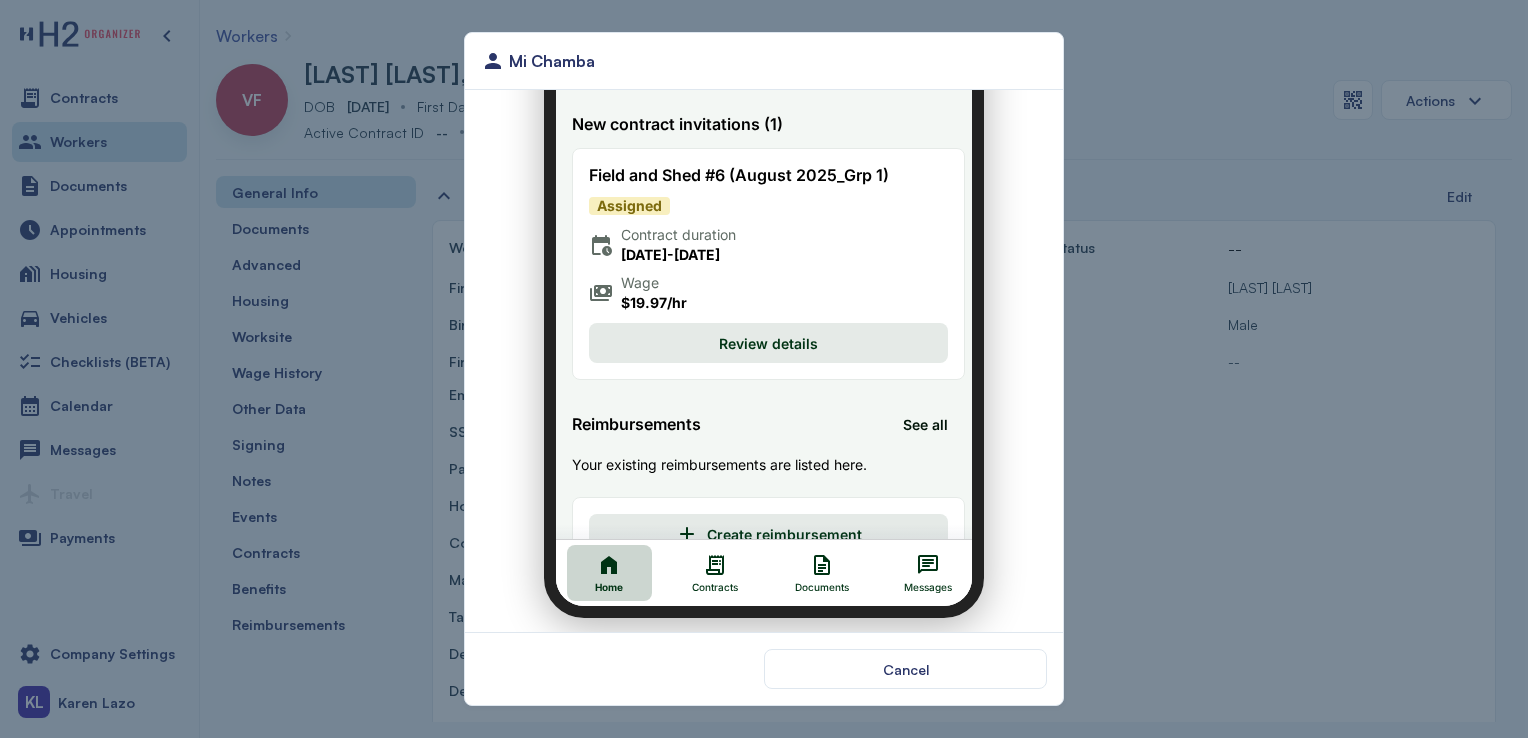 click on "Documents" at bounding box center (810, 575) 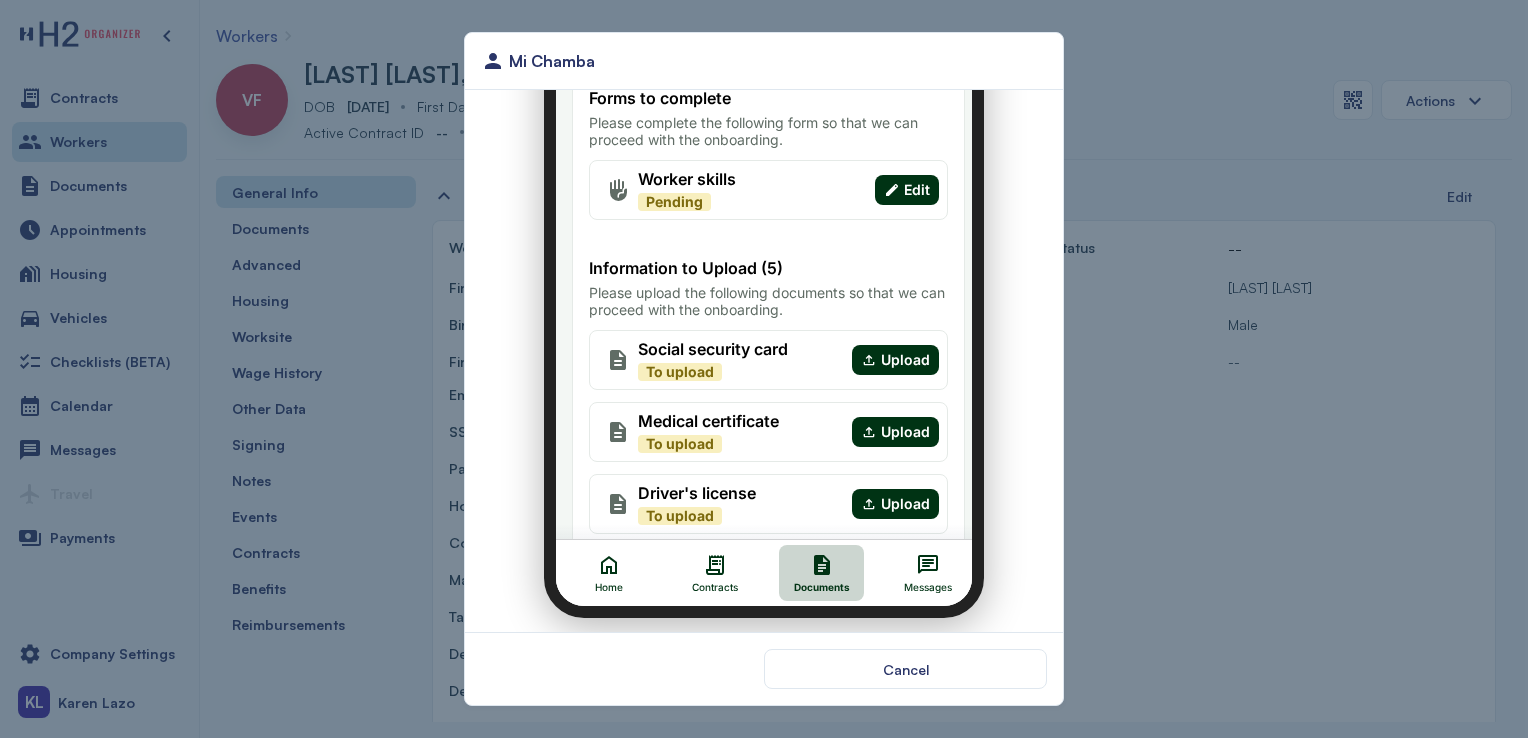 click 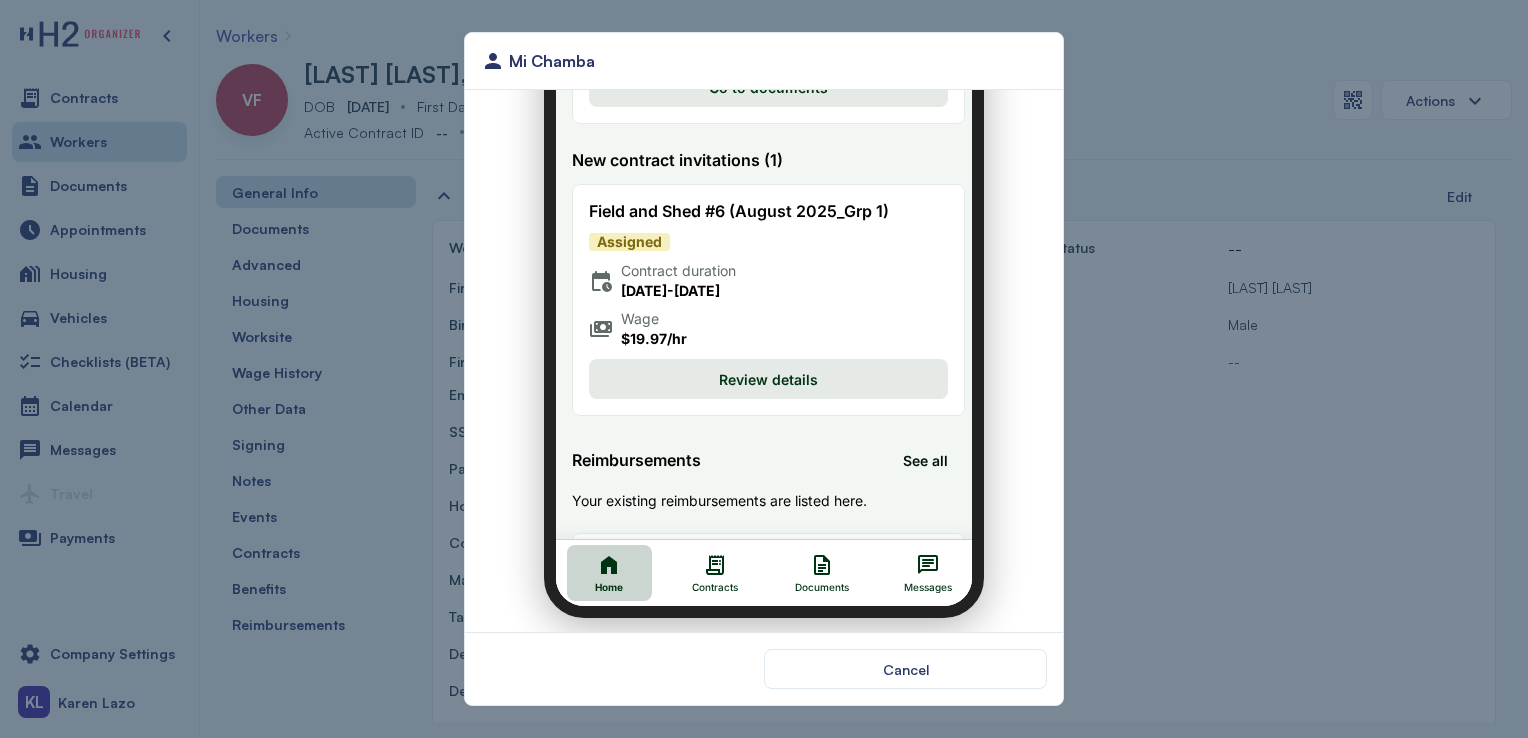 scroll, scrollTop: 236, scrollLeft: 0, axis: vertical 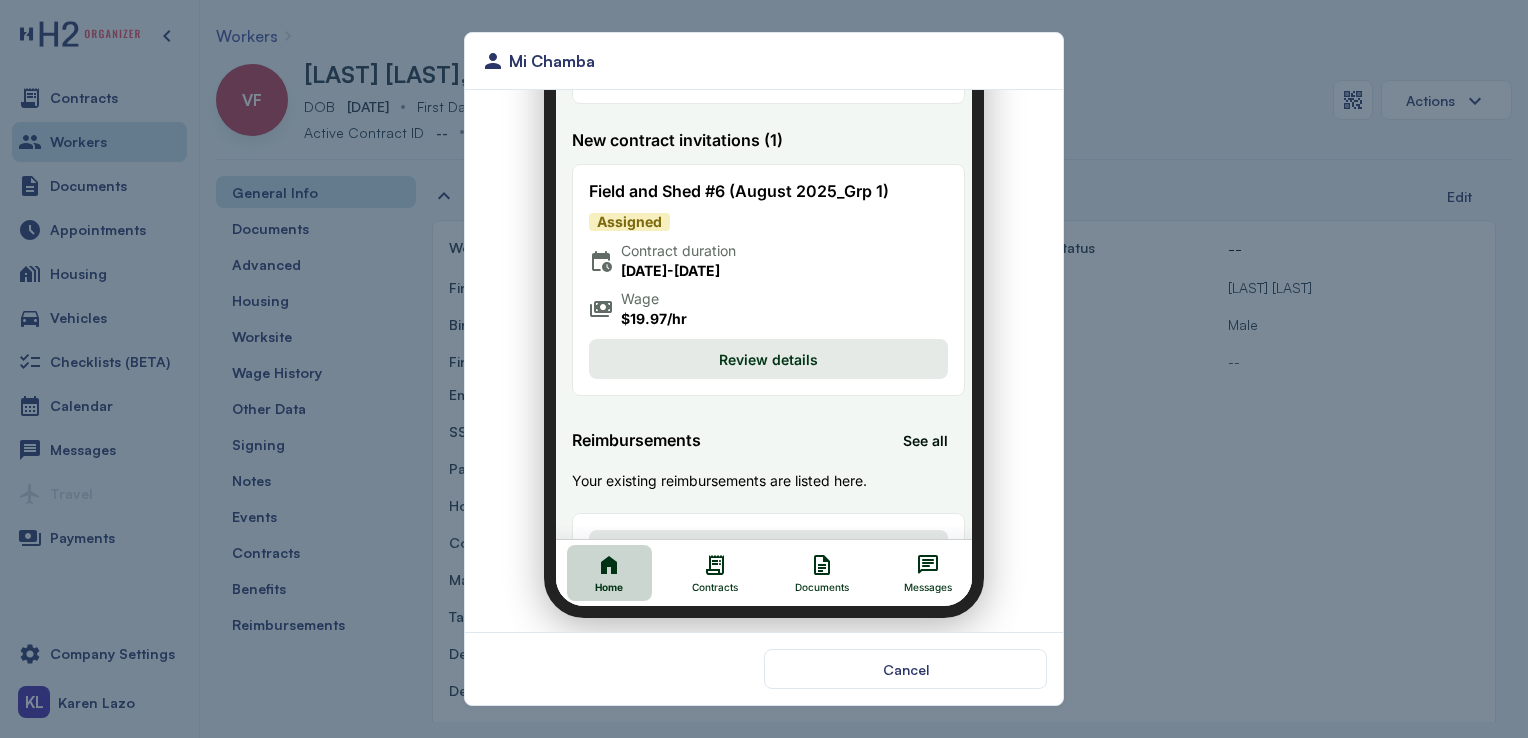 click on "Review details" at bounding box center (756, 347) 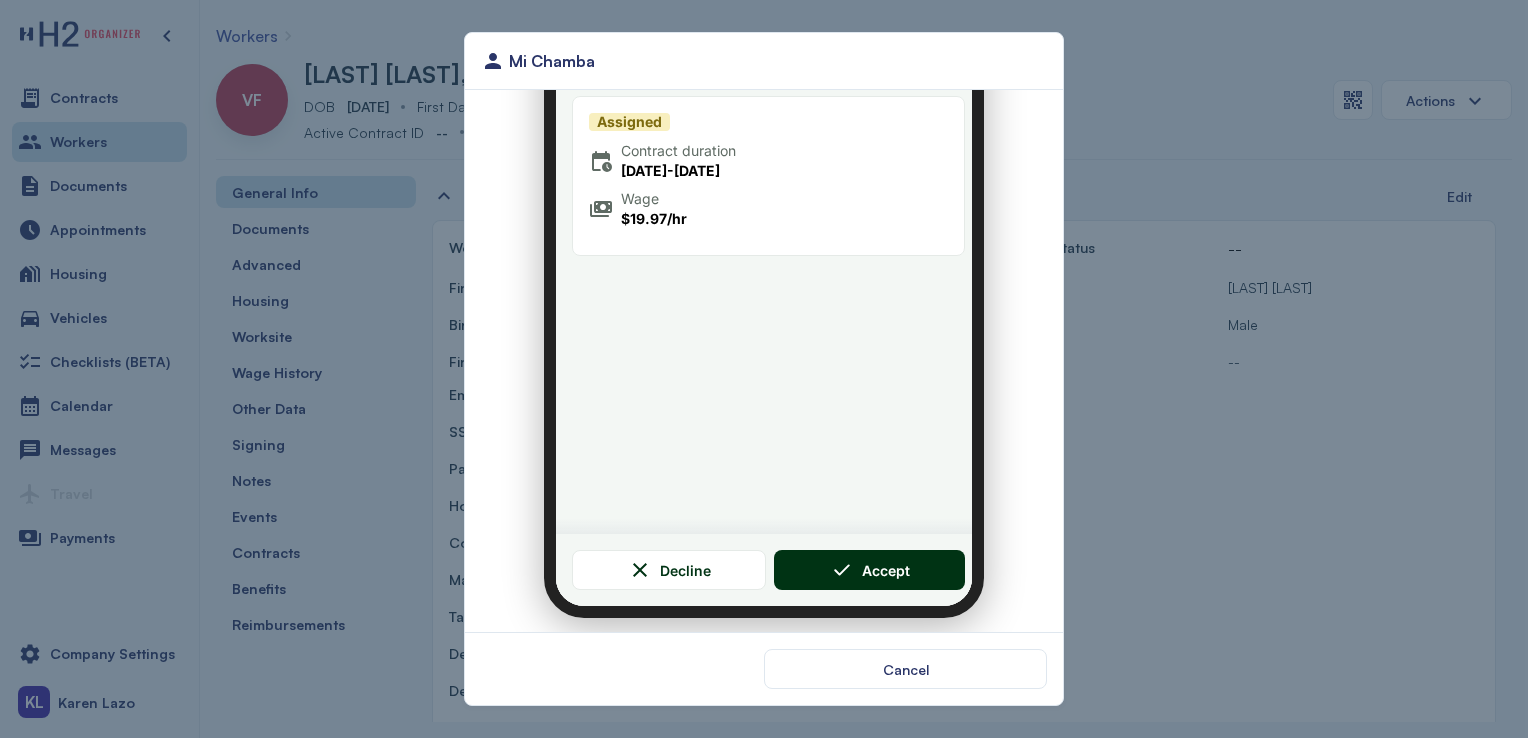 click on "Accept" at bounding box center [874, 558] 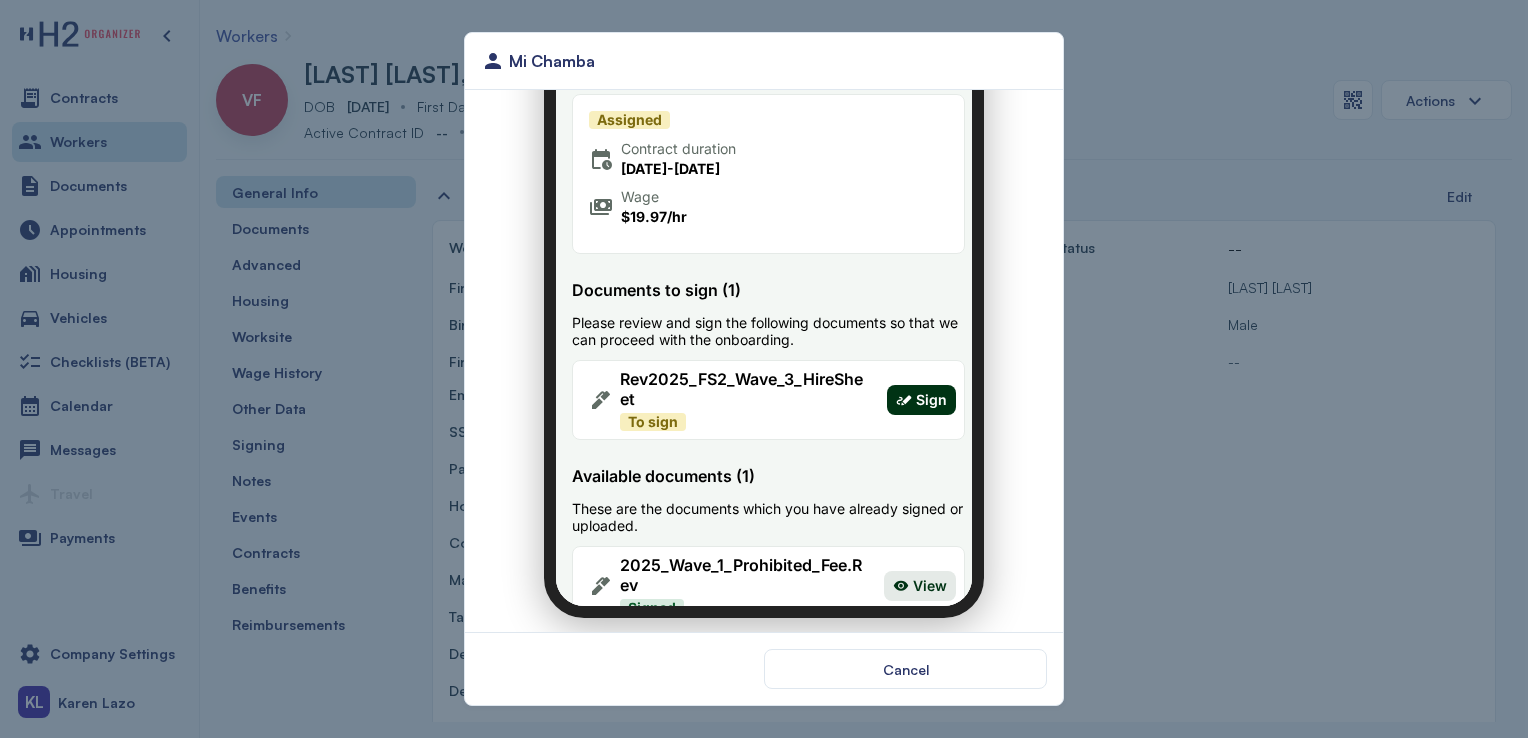 click on "Sign" at bounding box center [909, 388] 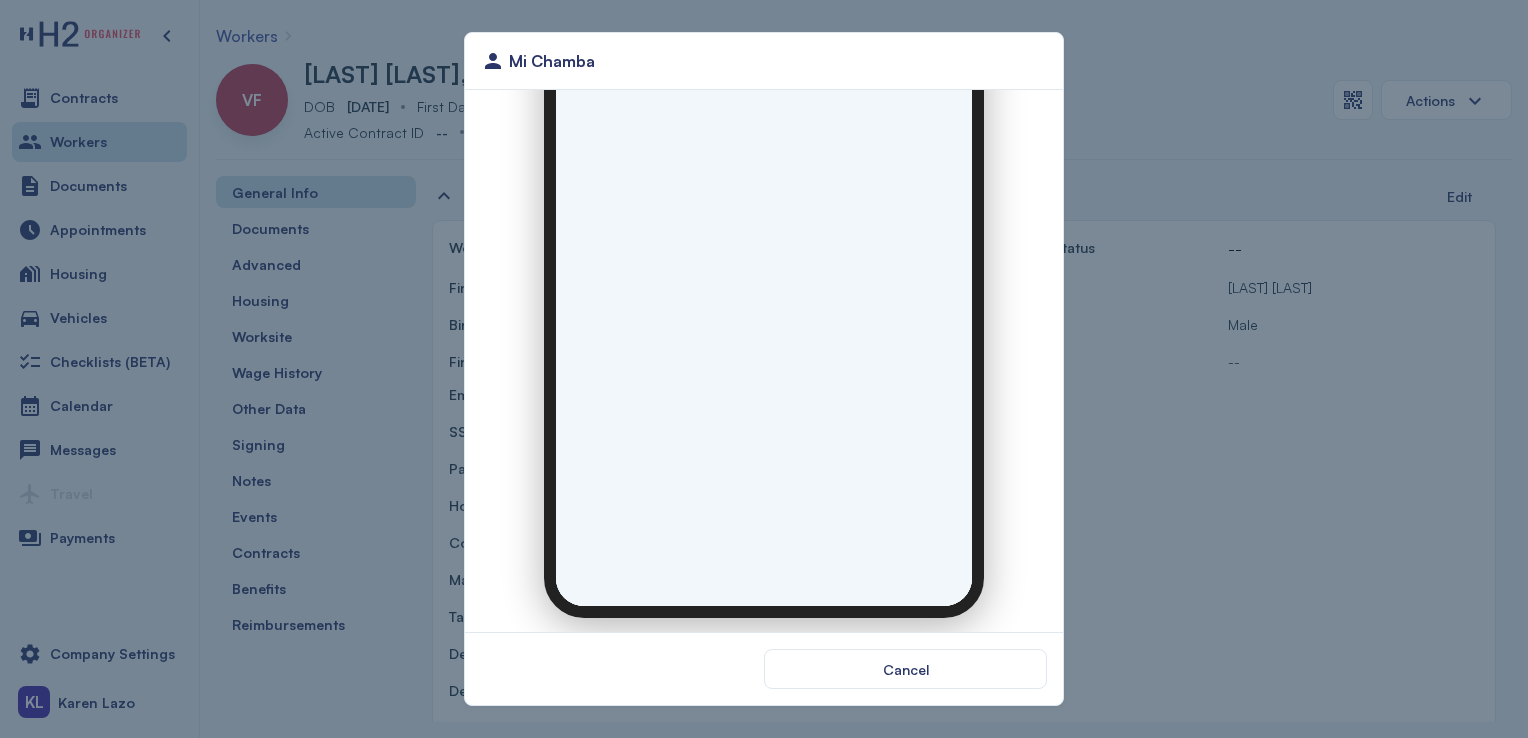 scroll, scrollTop: 0, scrollLeft: 0, axis: both 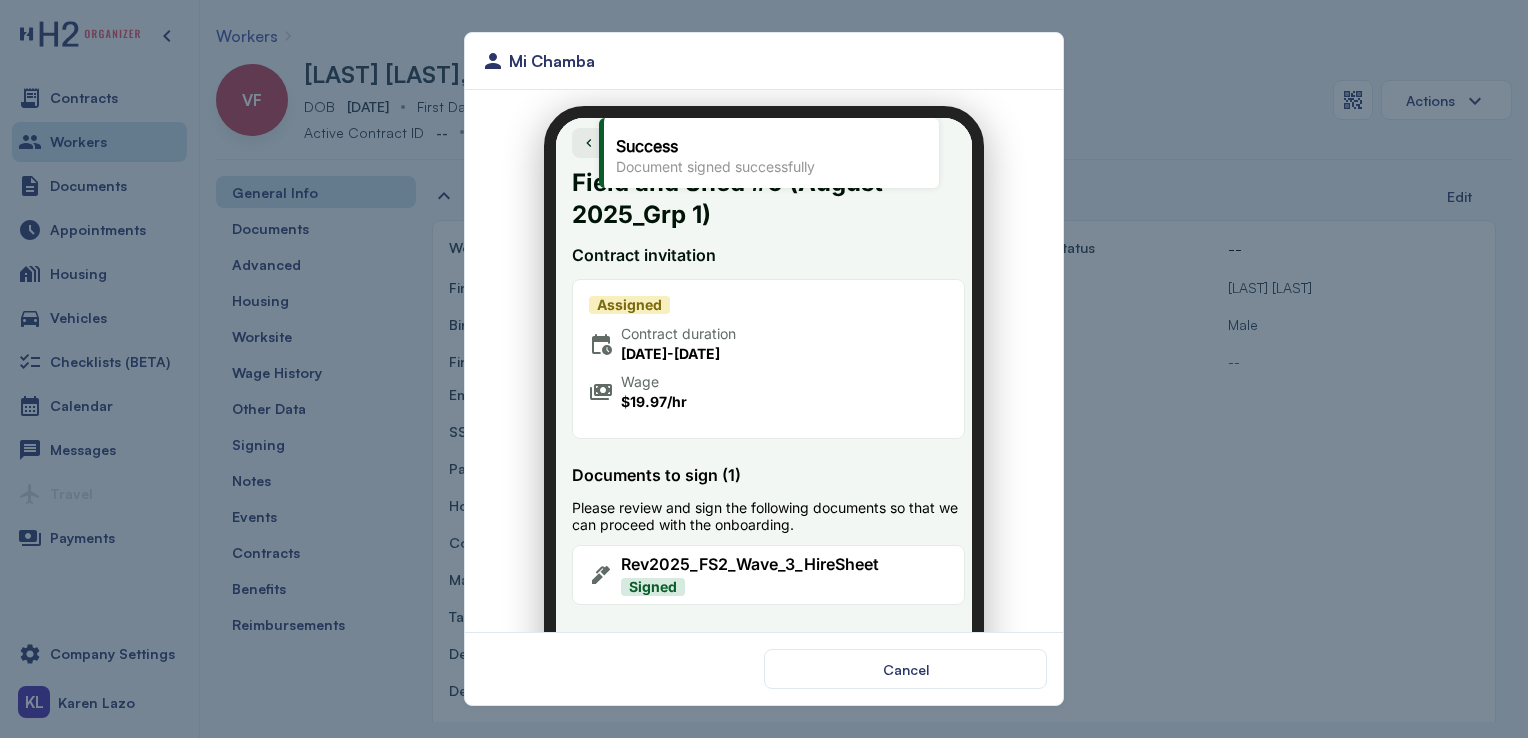 click on "Cancel" at bounding box center (906, 669) 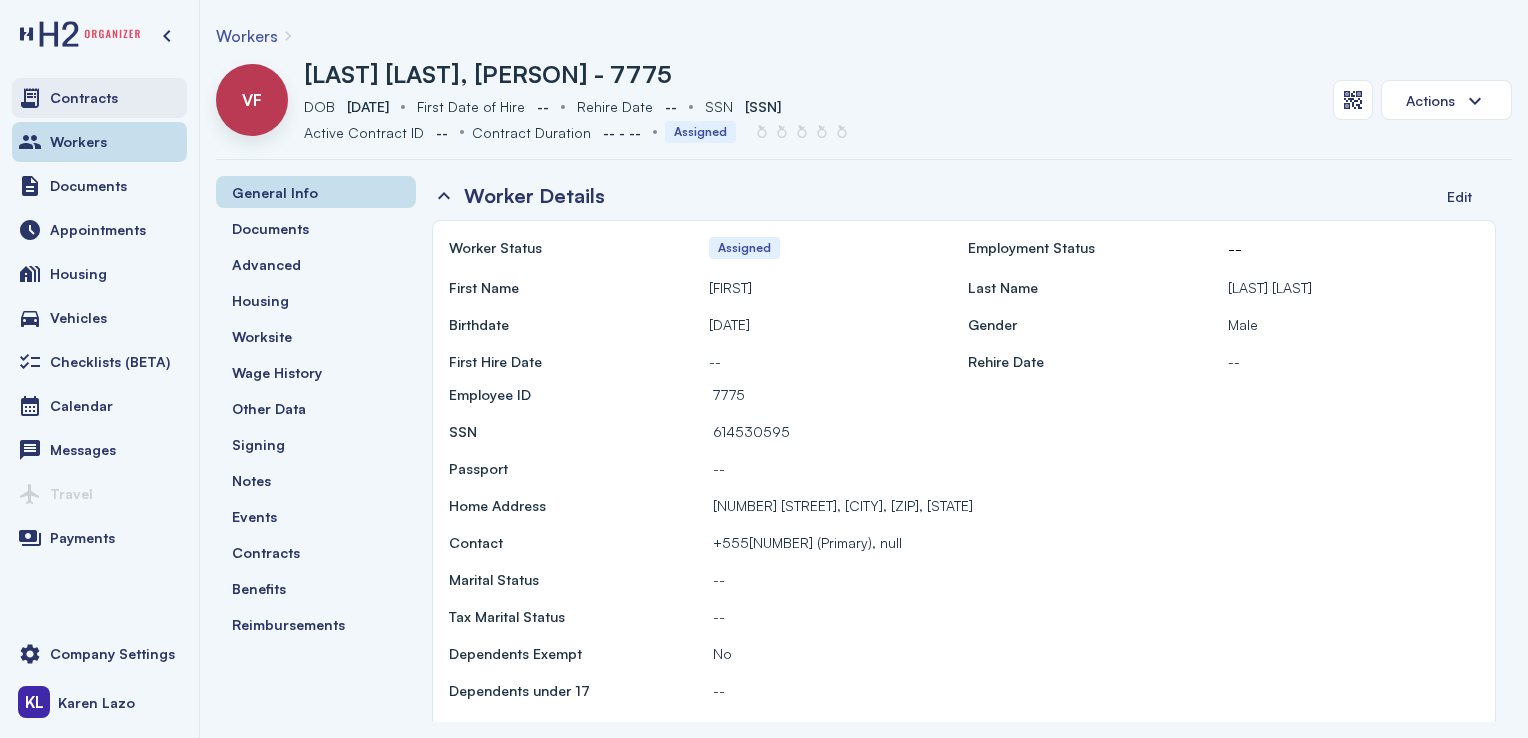 click on "Contracts" at bounding box center (99, 98) 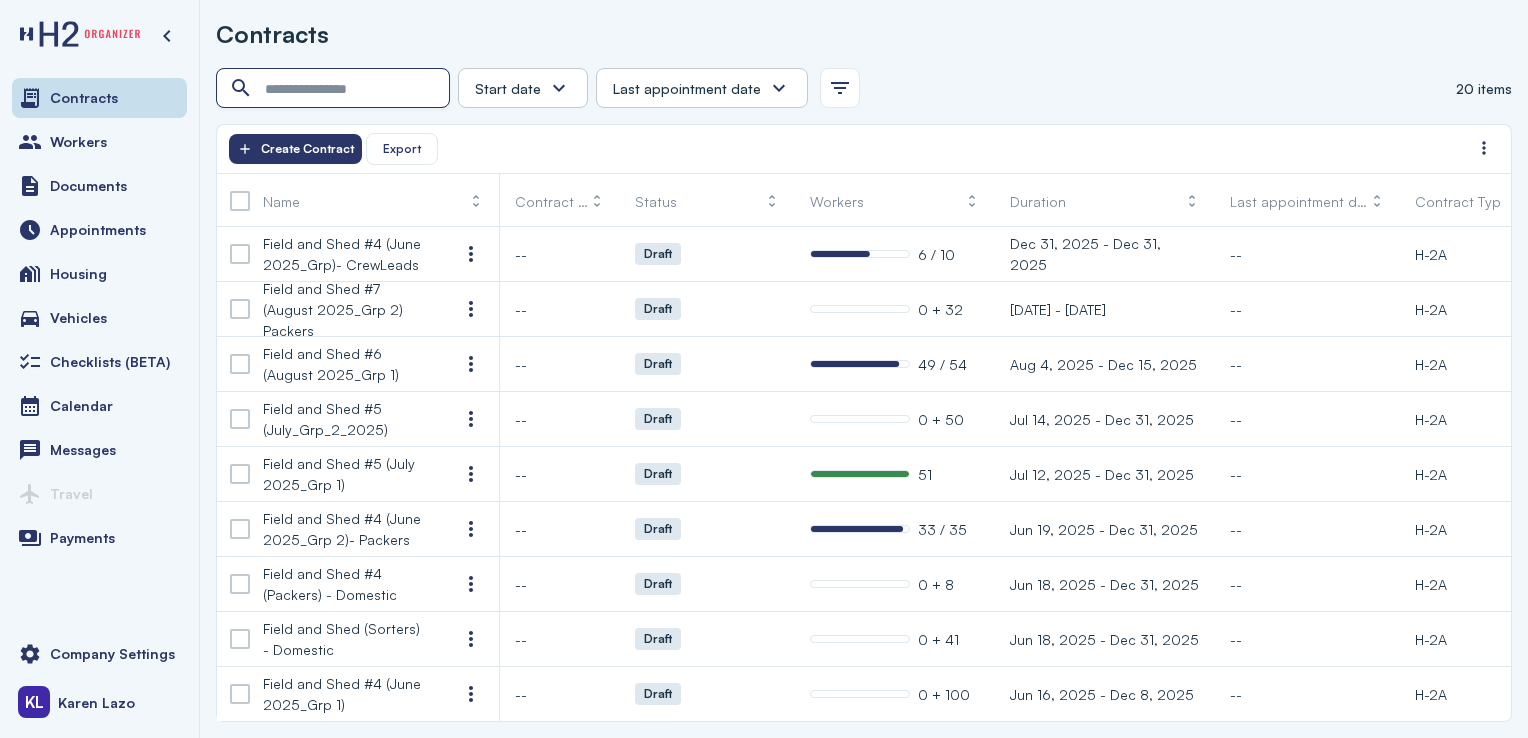 click at bounding box center [335, 89] 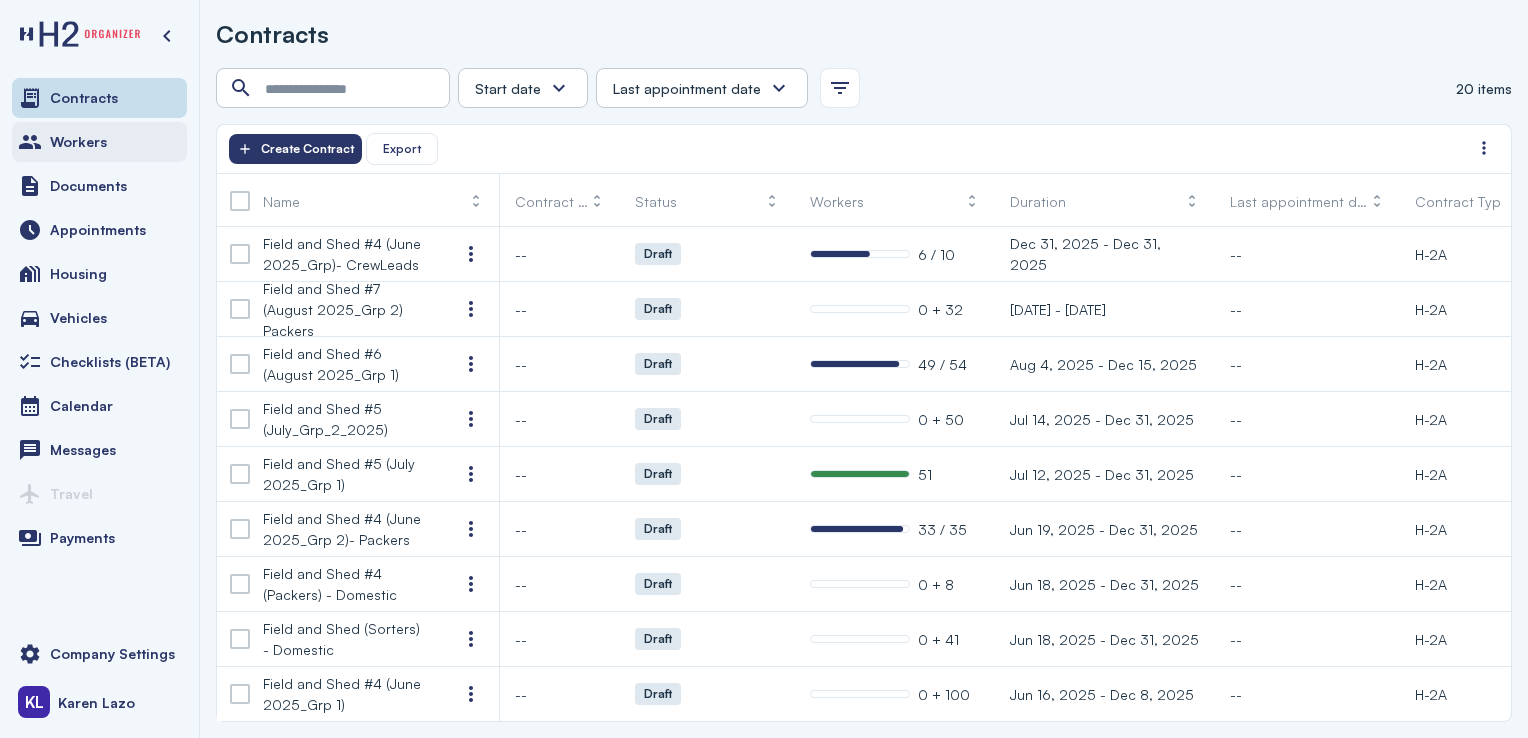 click on "Workers" at bounding box center [99, 142] 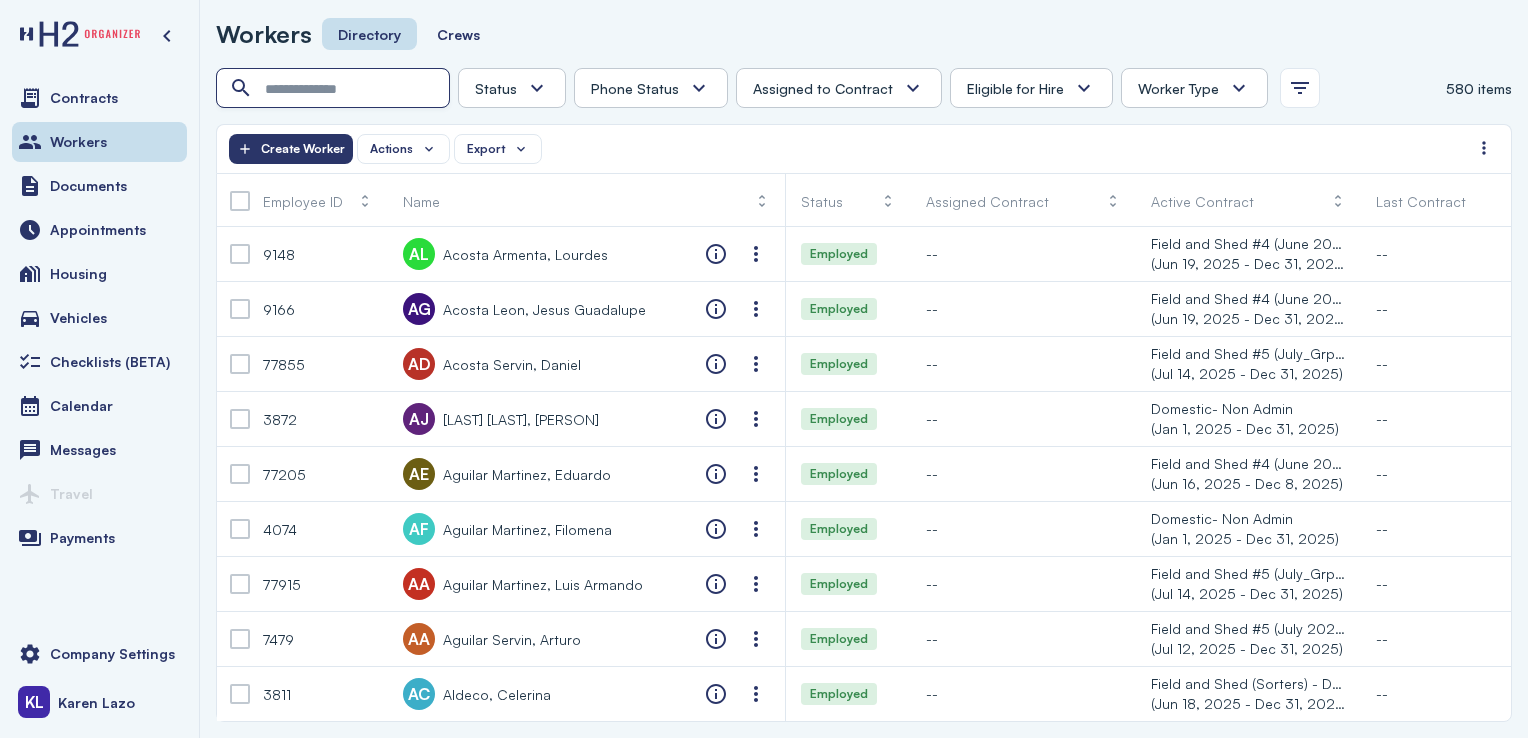 click at bounding box center (335, 89) 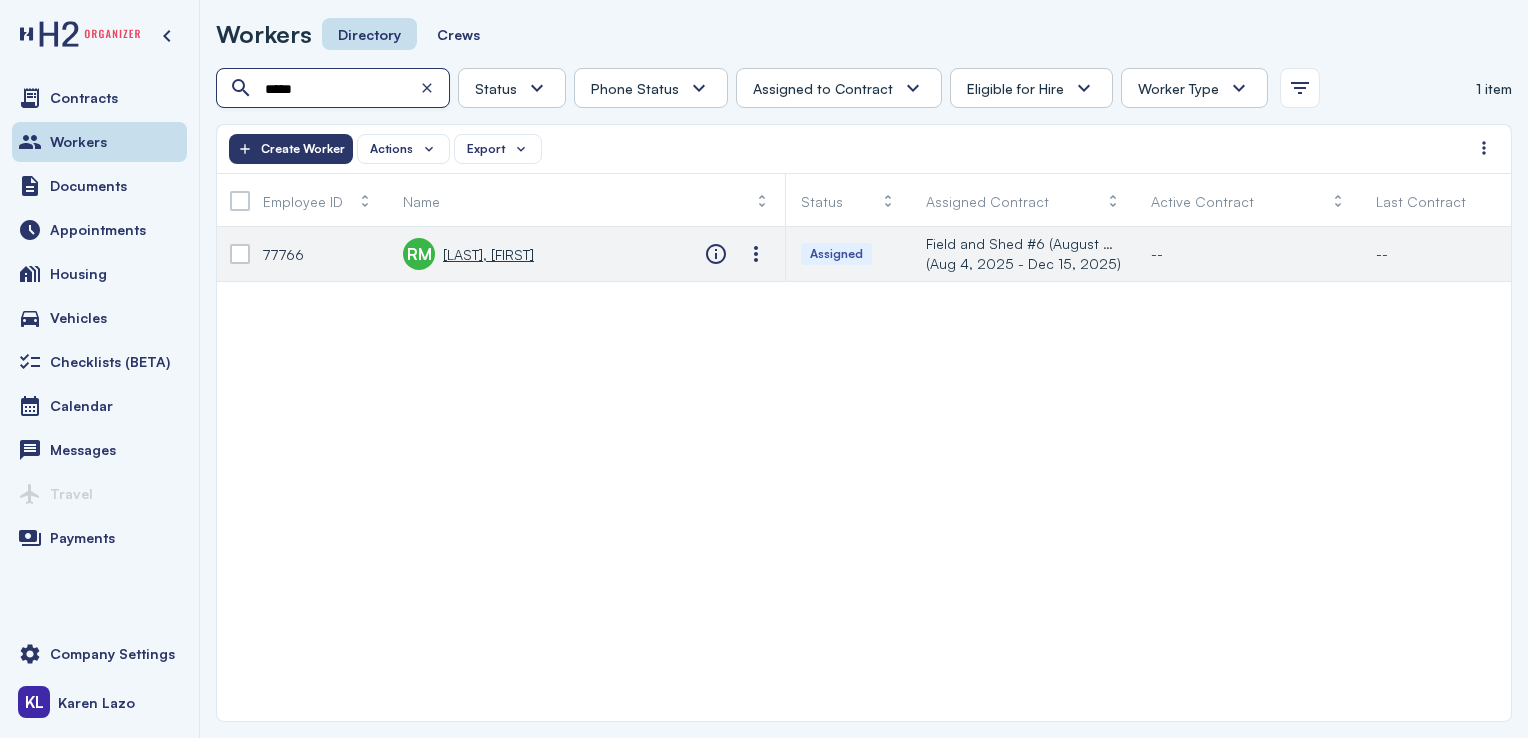 type on "*****" 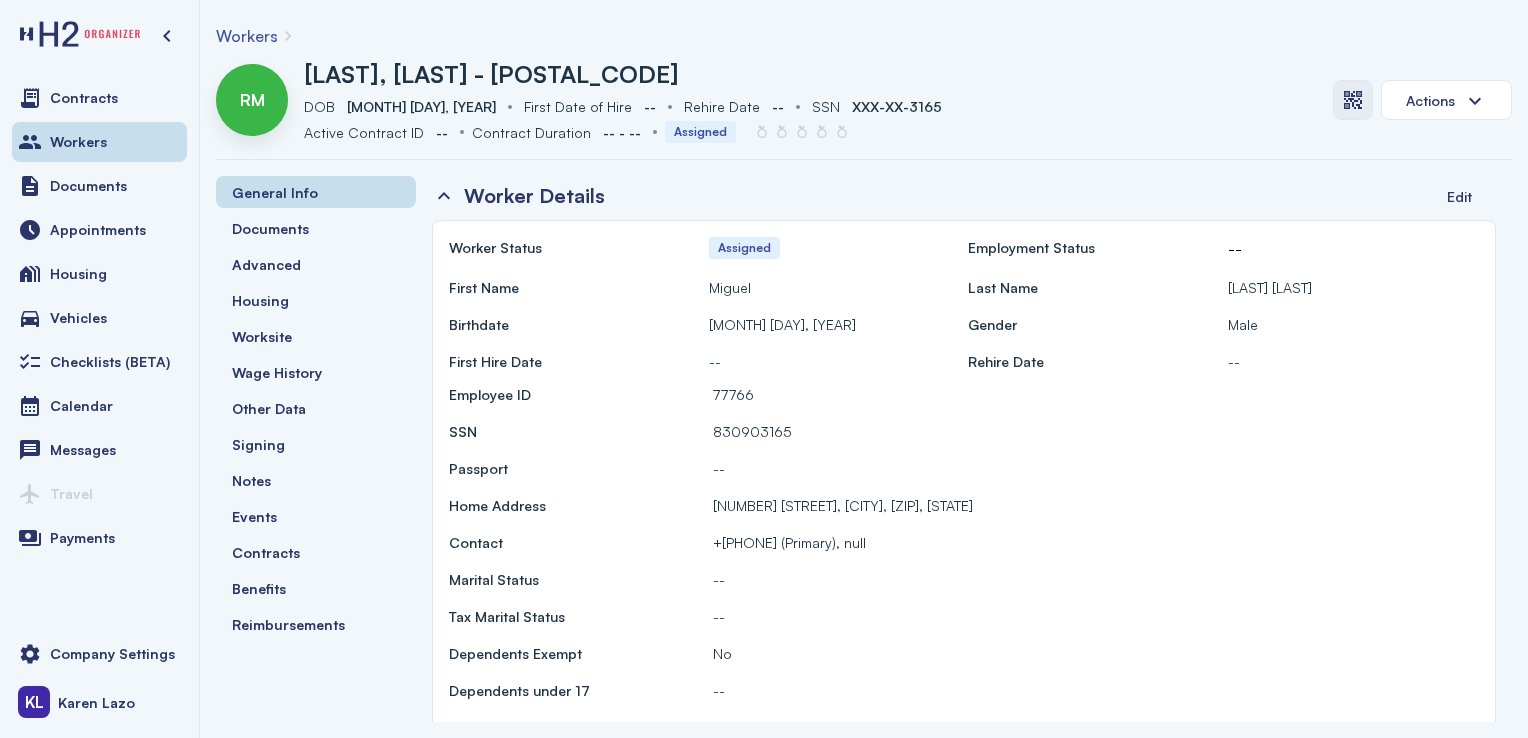 click at bounding box center [1353, 100] 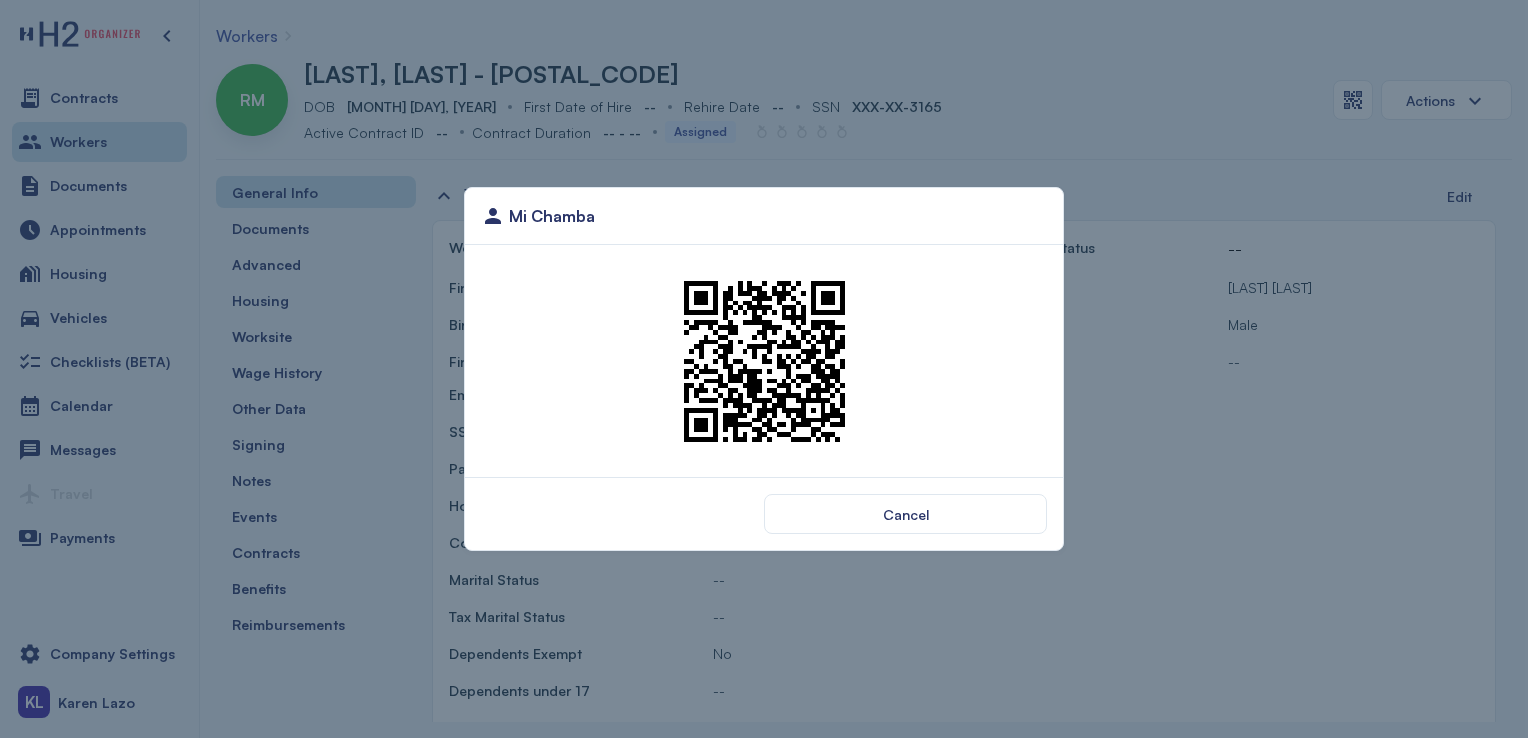 click at bounding box center (764, 361) 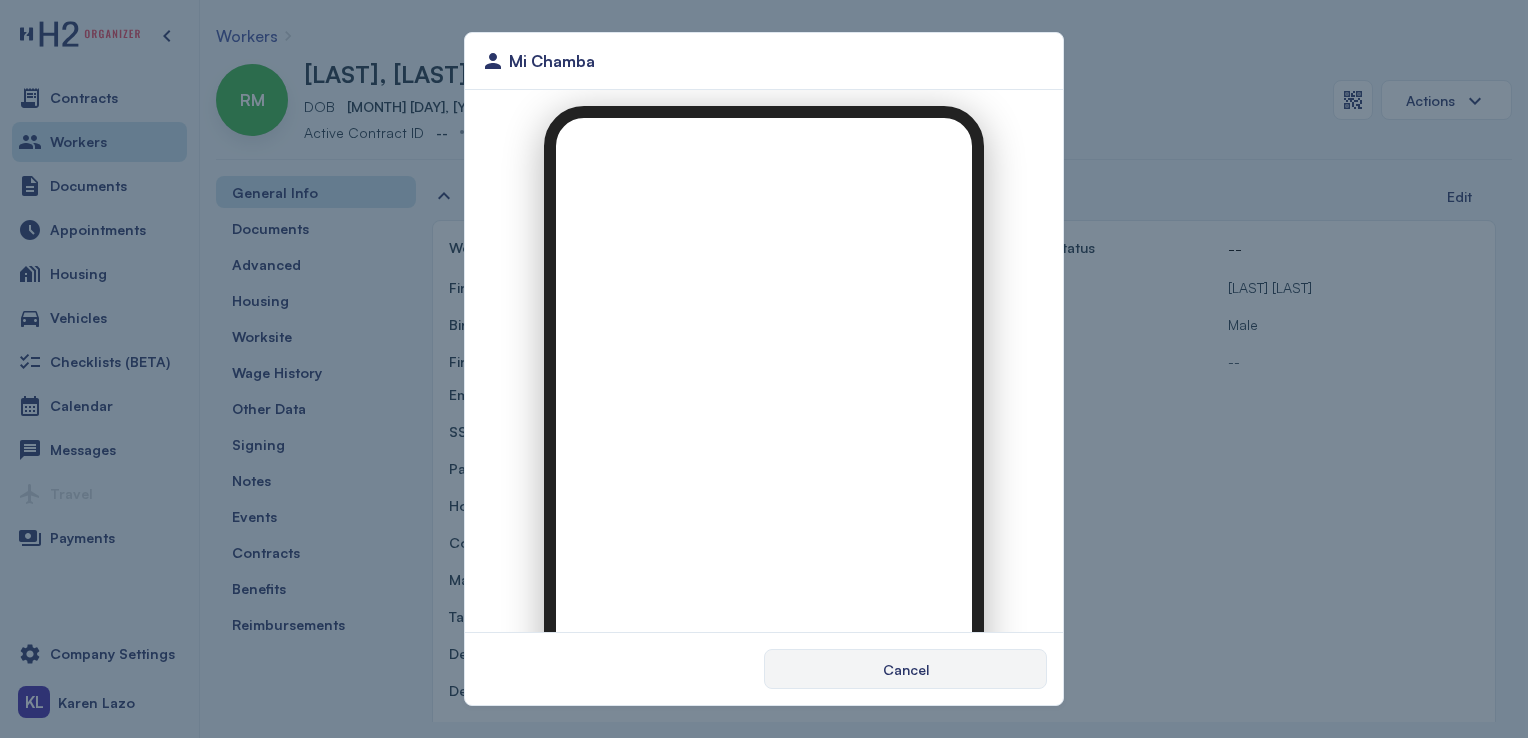 scroll, scrollTop: 0, scrollLeft: 0, axis: both 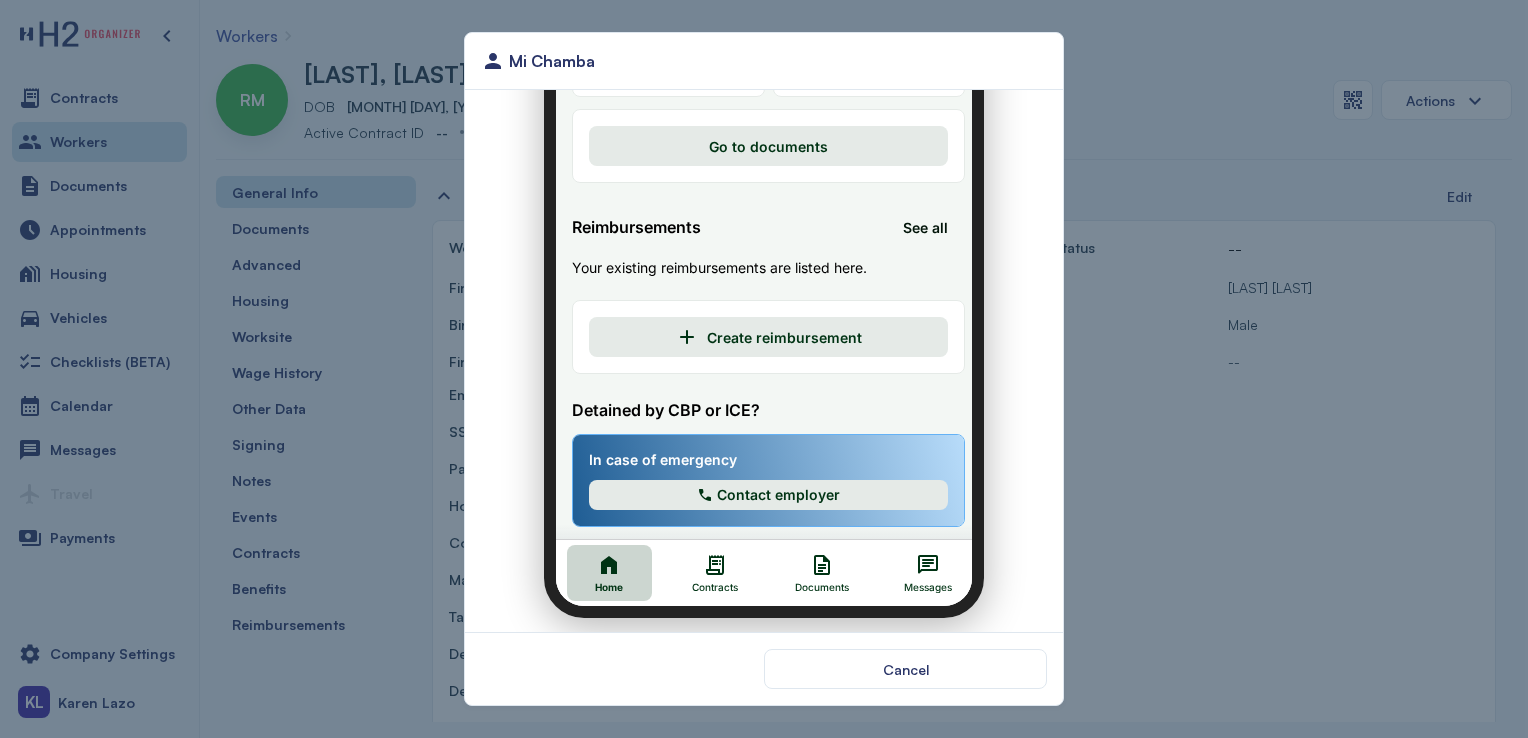 click on "Contracts" at bounding box center [703, 561] 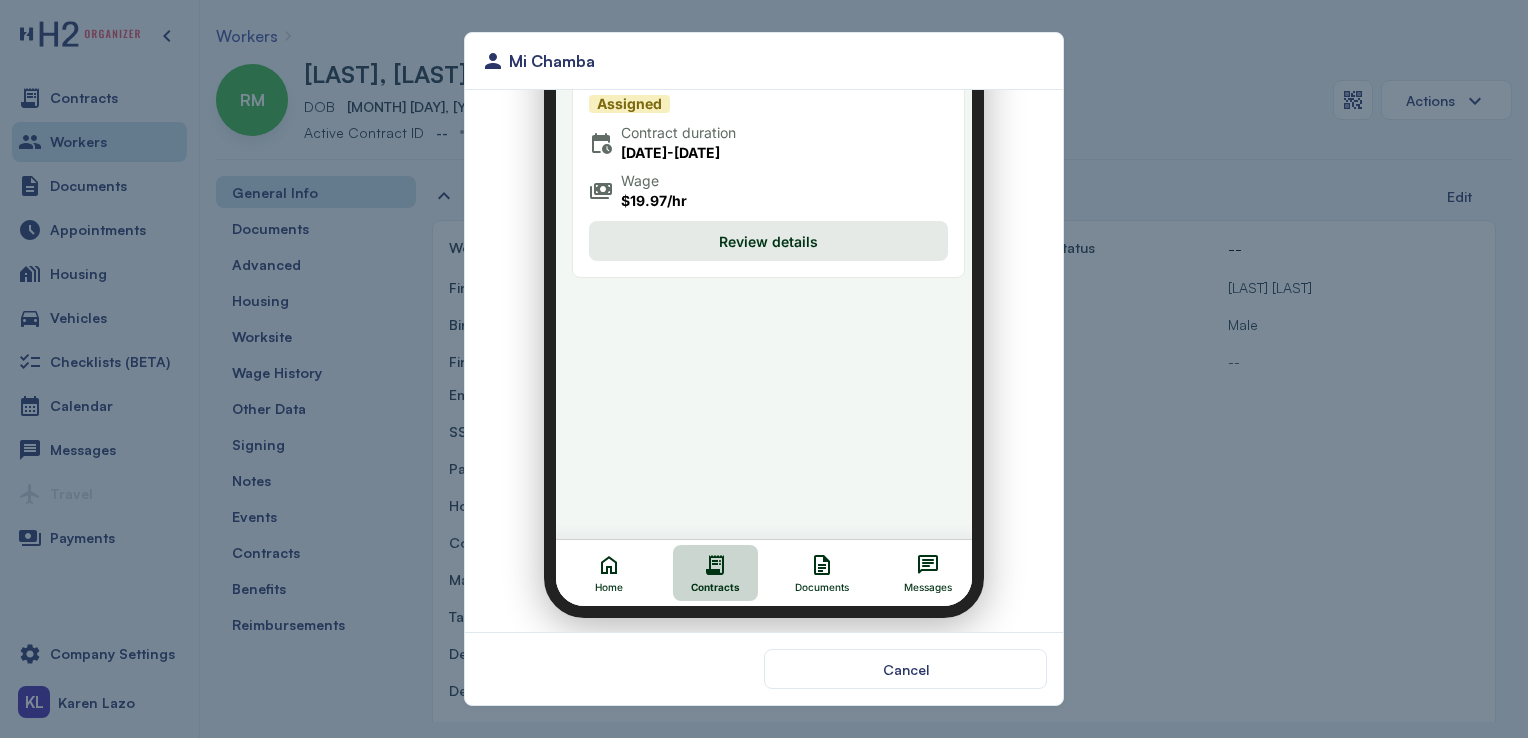 click on "Review details" at bounding box center [756, 229] 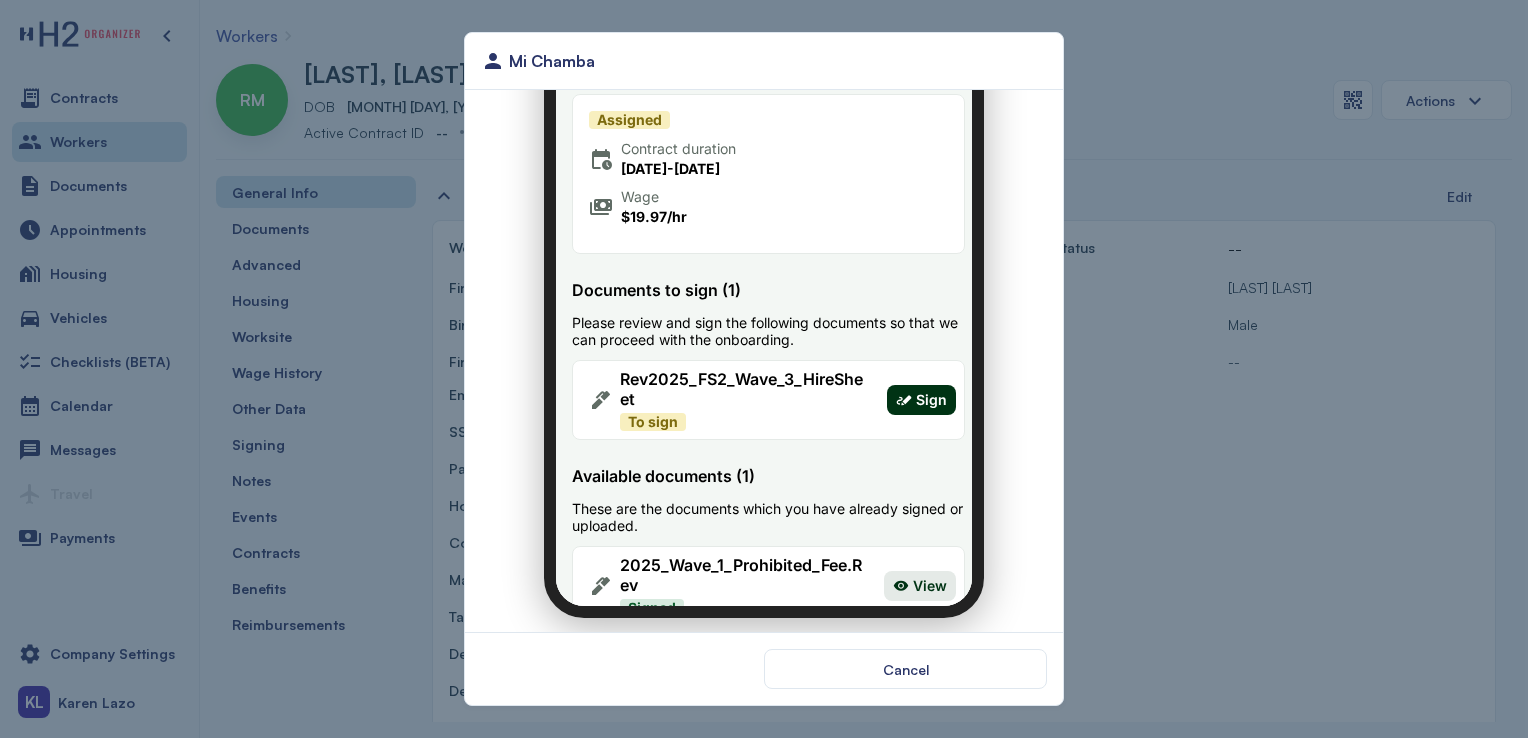 click on "Sign" at bounding box center [909, 388] 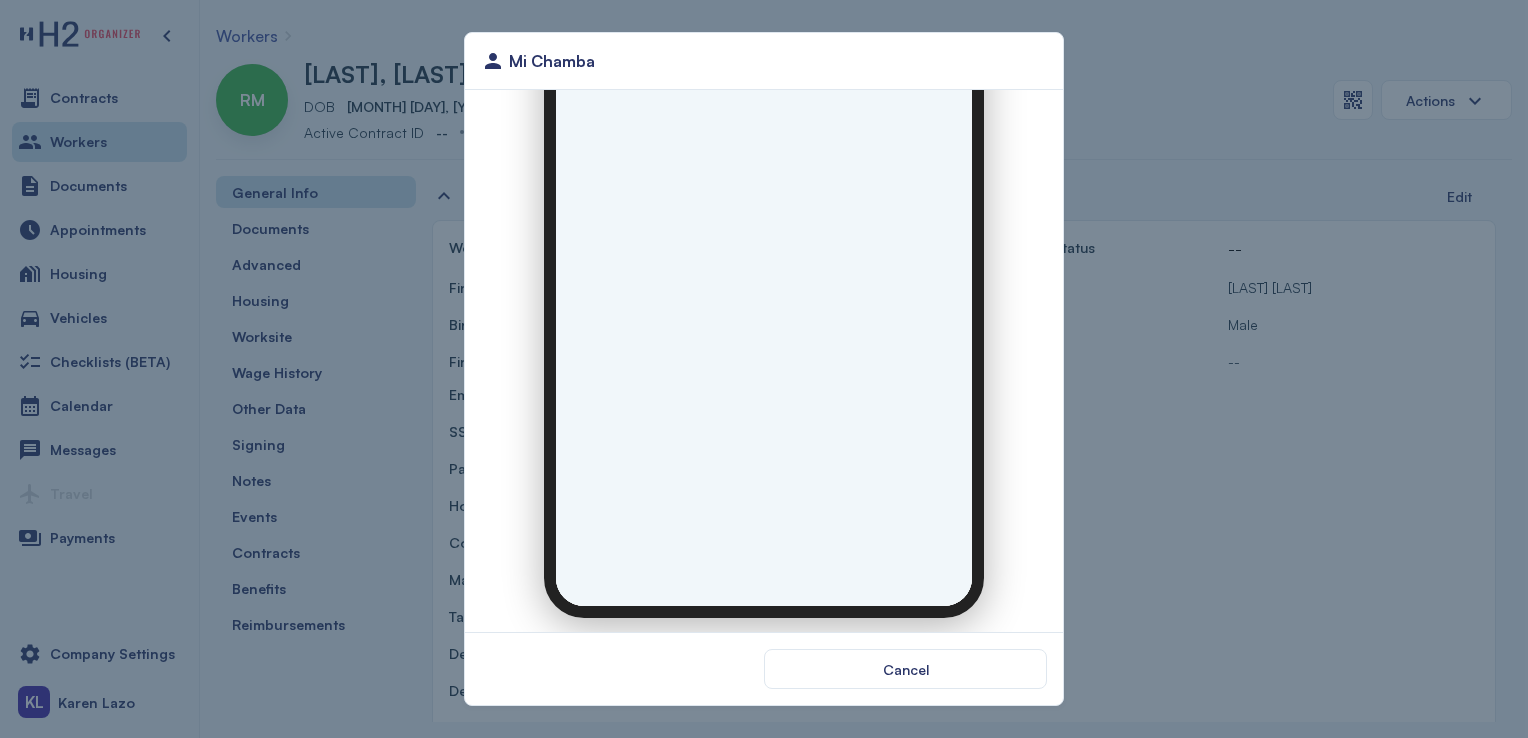scroll, scrollTop: 0, scrollLeft: 0, axis: both 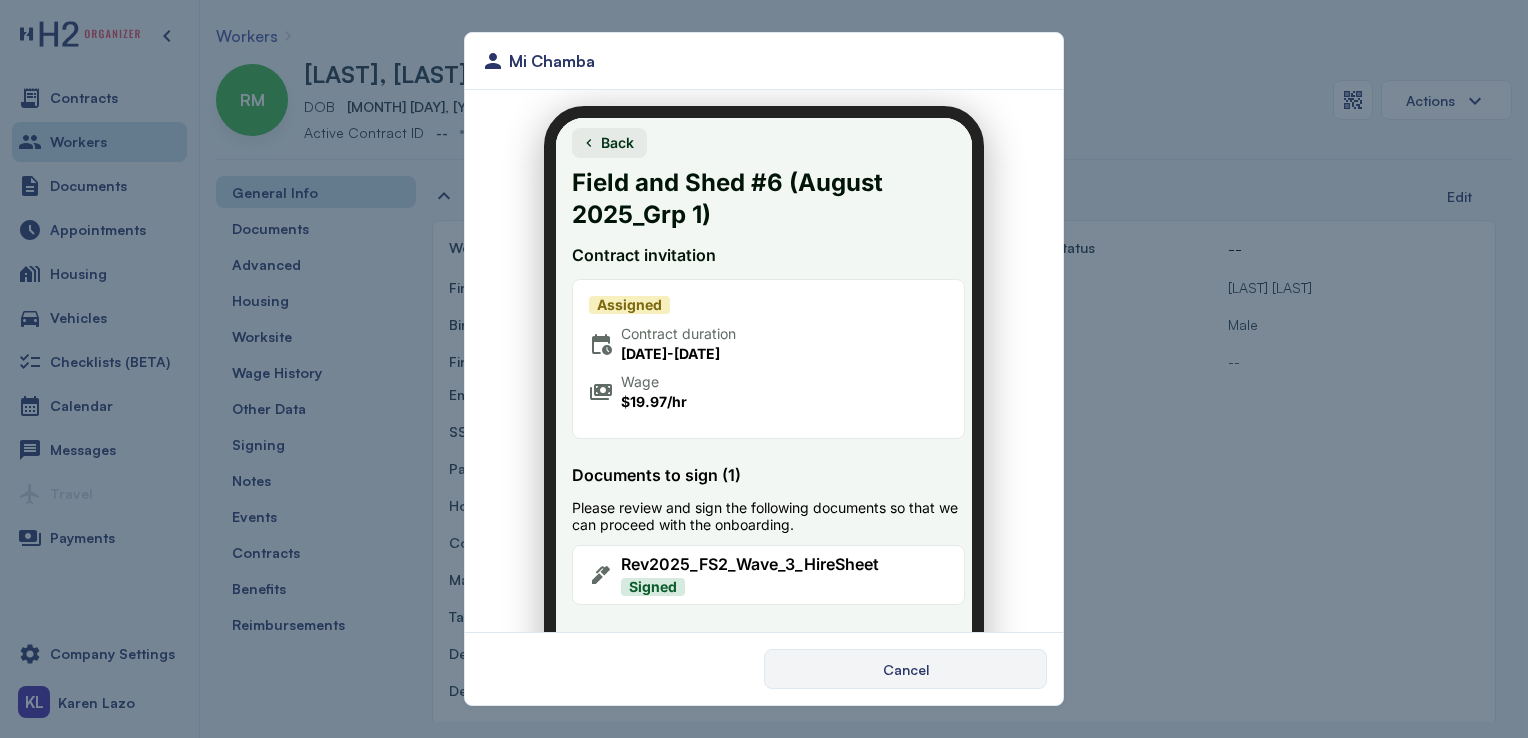 click on "Cancel" at bounding box center (905, 669) 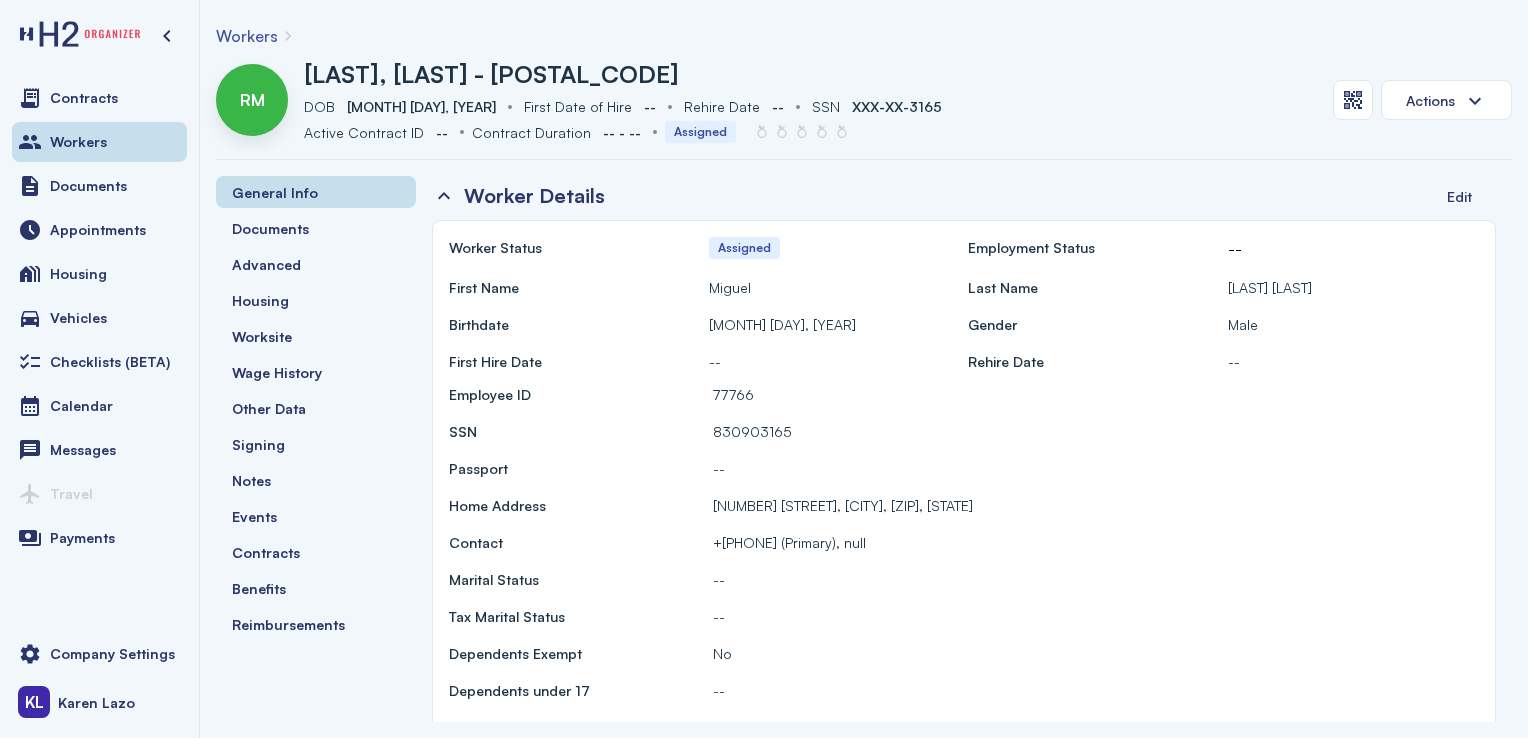 click on "Workers" at bounding box center (99, 142) 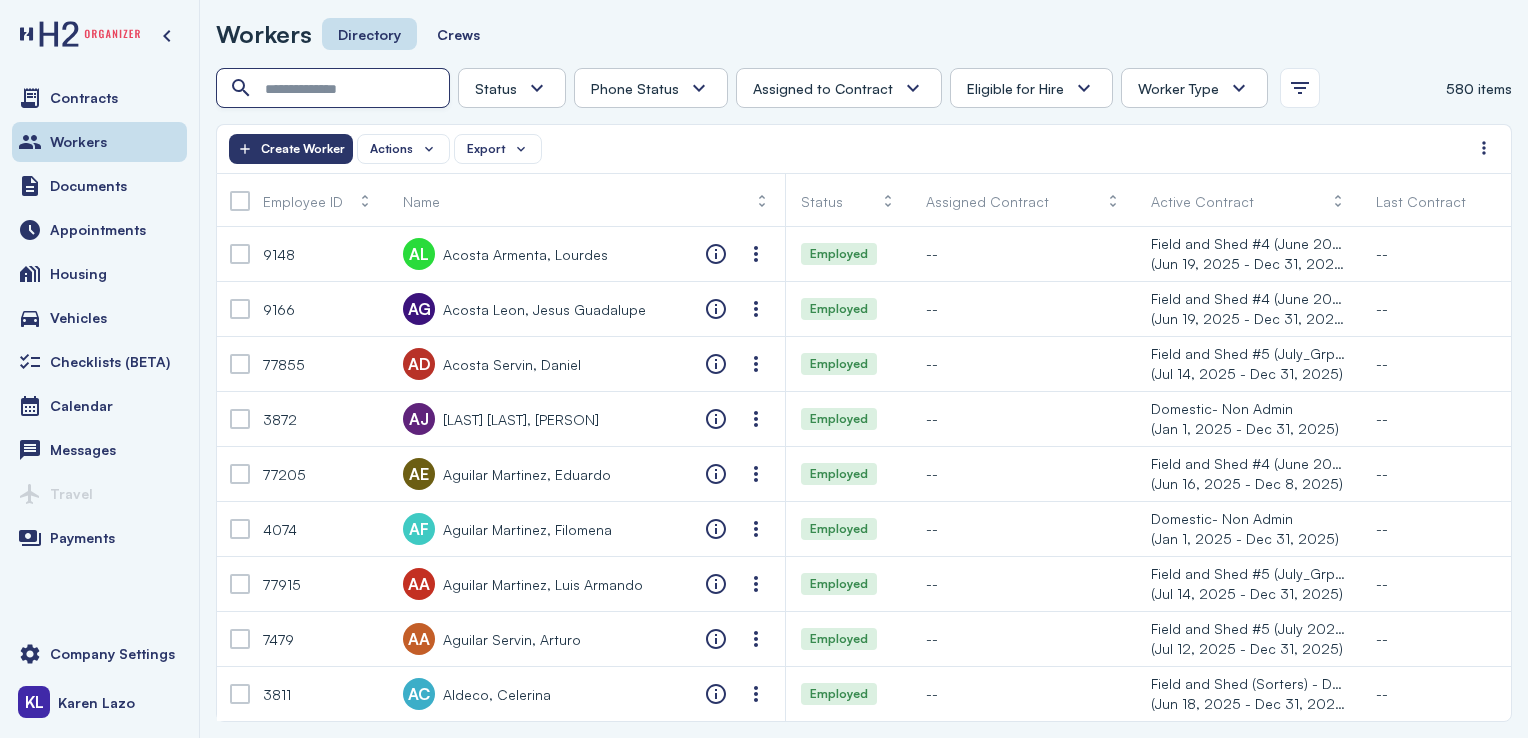 click at bounding box center (335, 89) 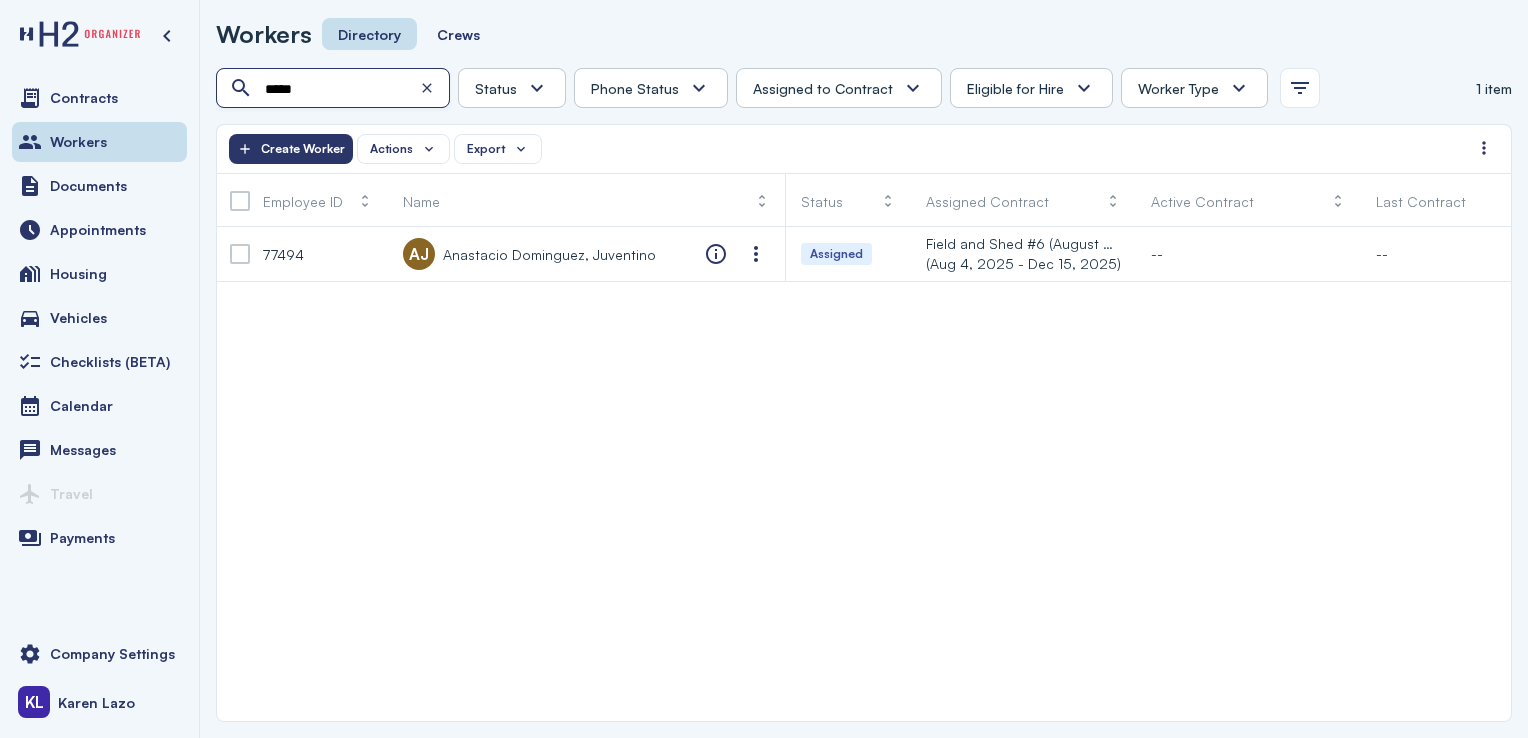 type on "*****" 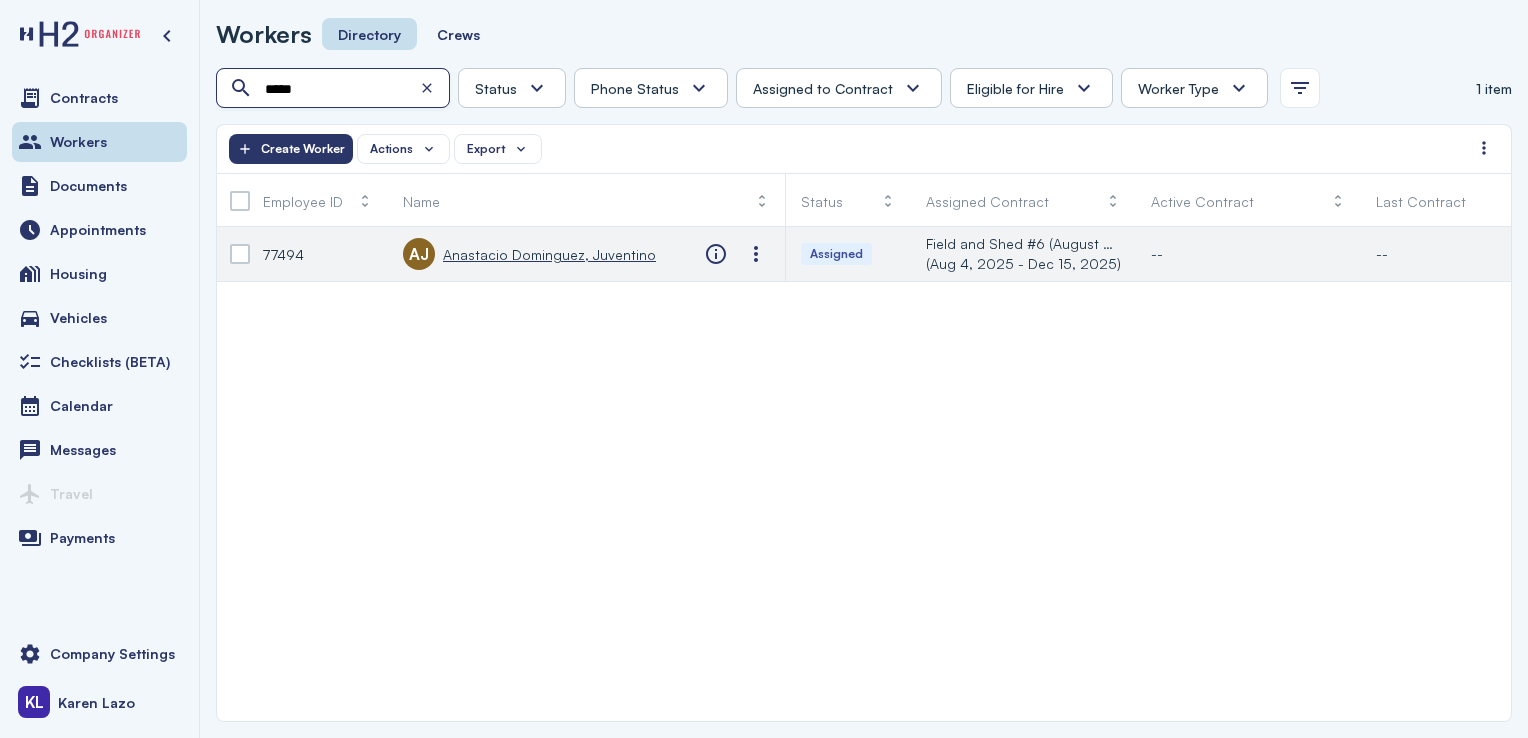 click on "Anastacio Dominguez, Juventino" at bounding box center (549, 254) 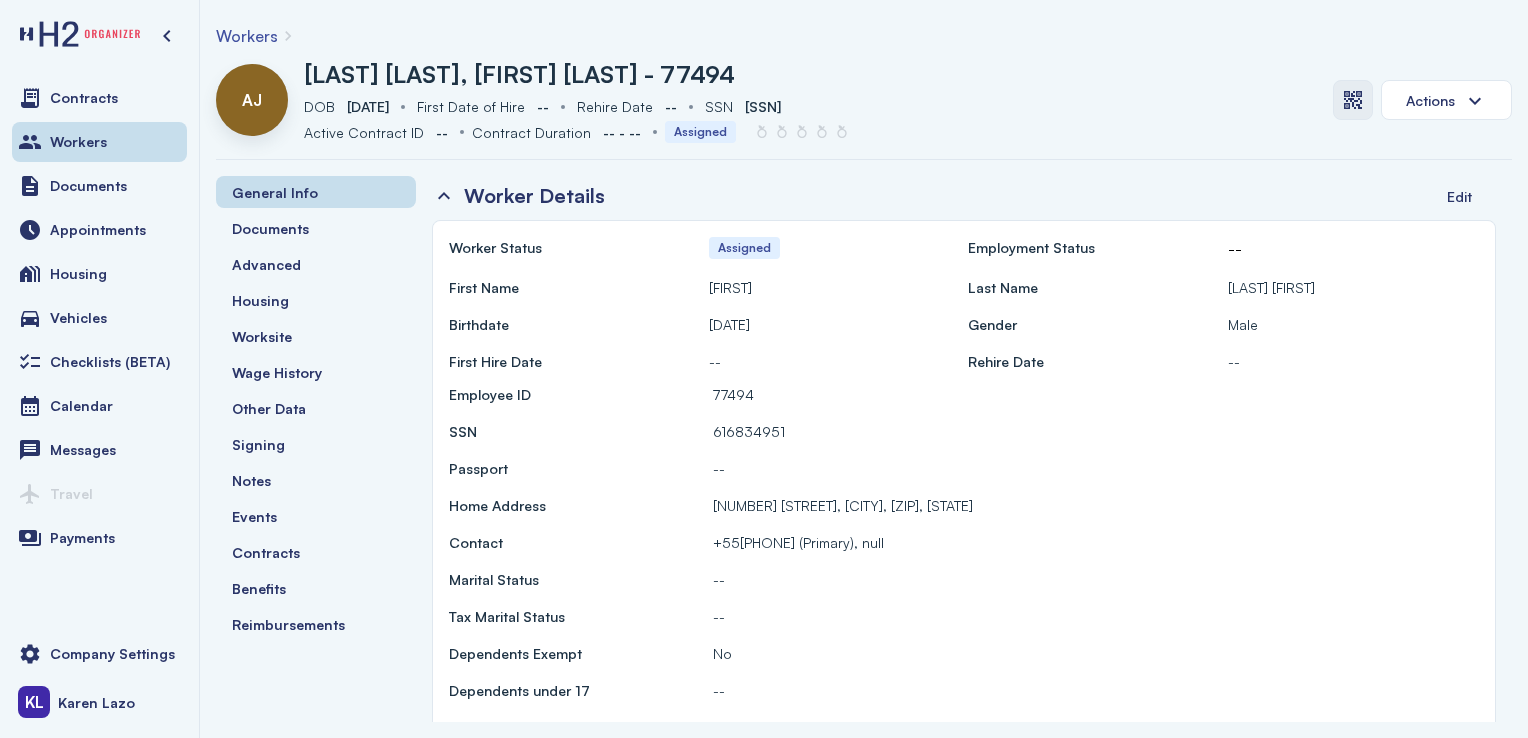 click at bounding box center [1353, 100] 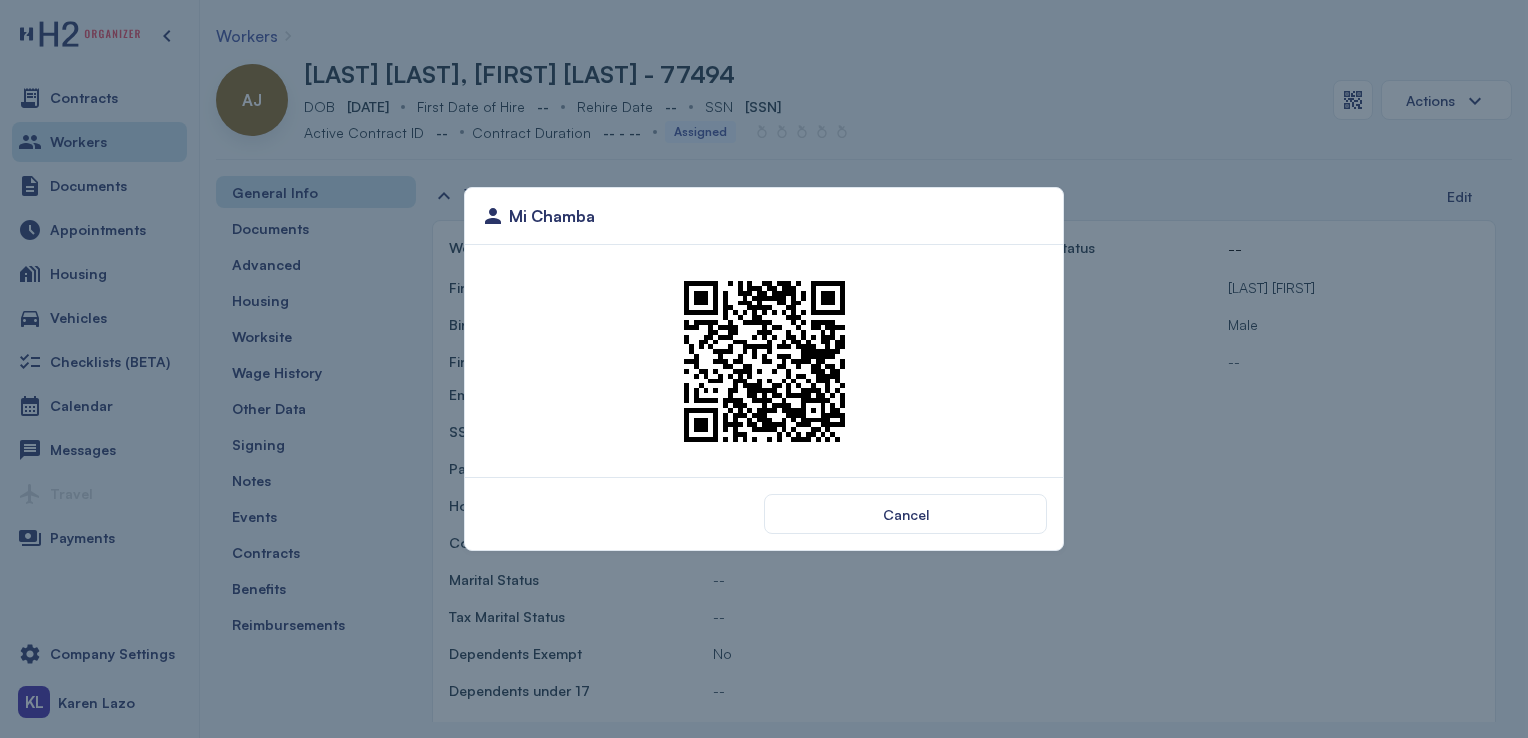 click on "Cancel" at bounding box center (764, 513) 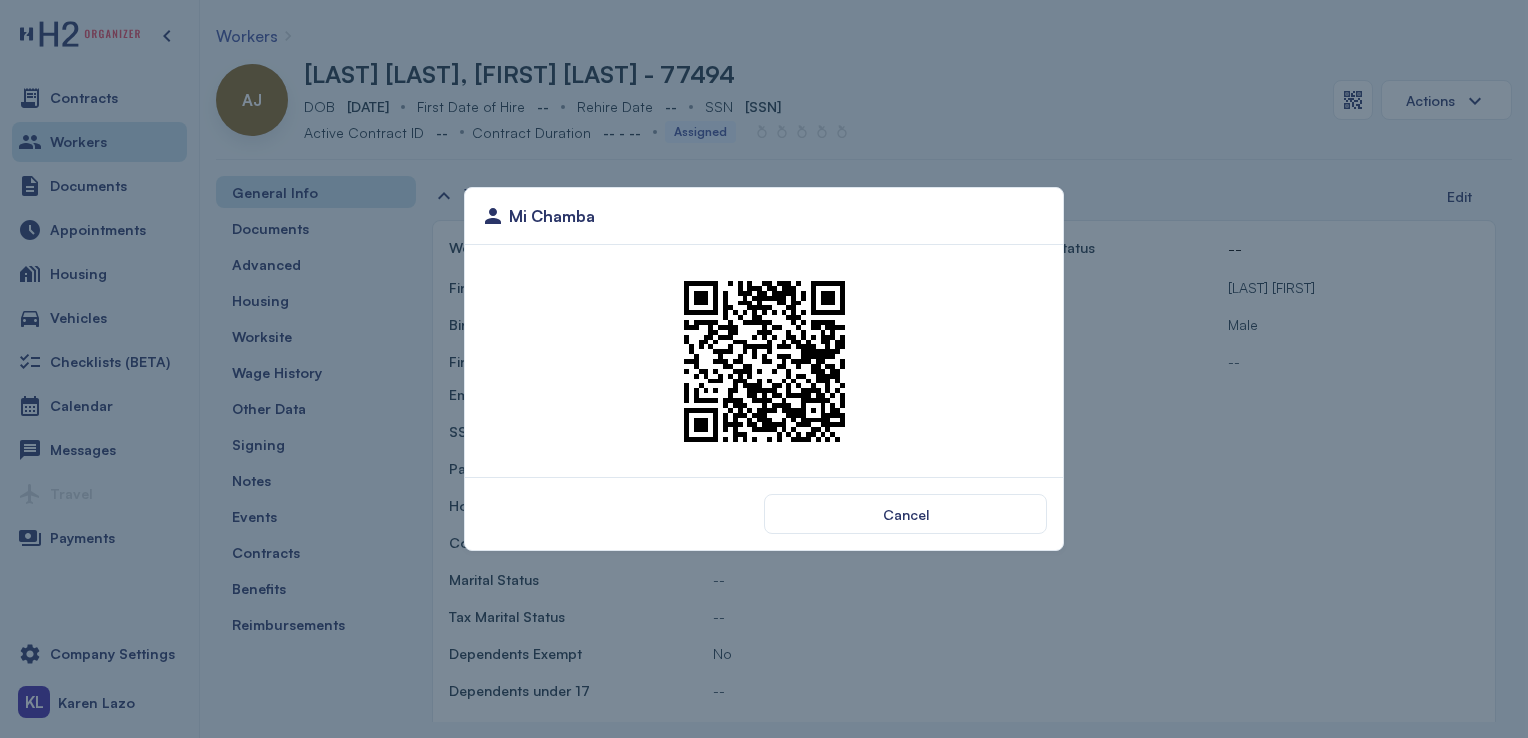 click on "Mi Chamba       Cancel" at bounding box center [764, 369] 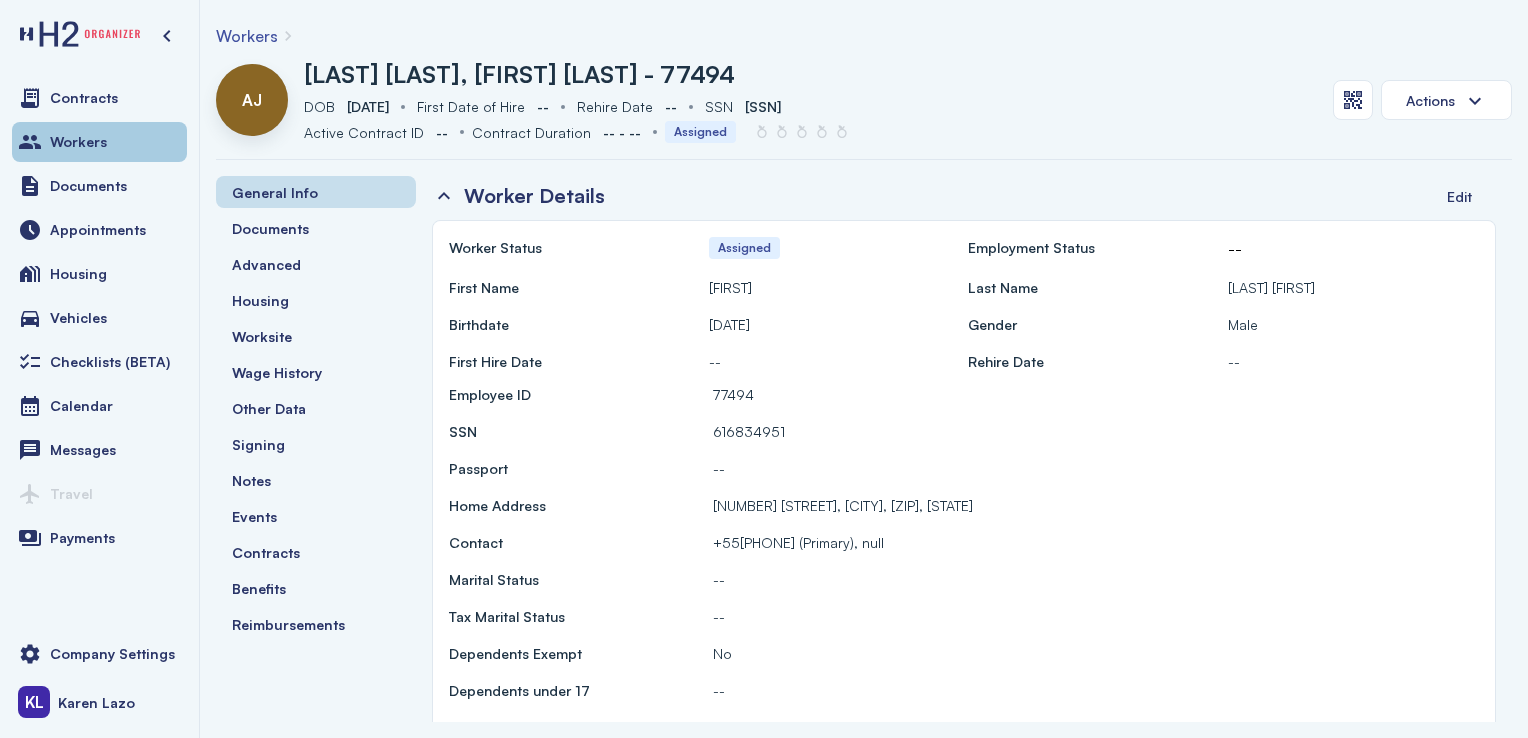 click on "Workers" at bounding box center [99, 142] 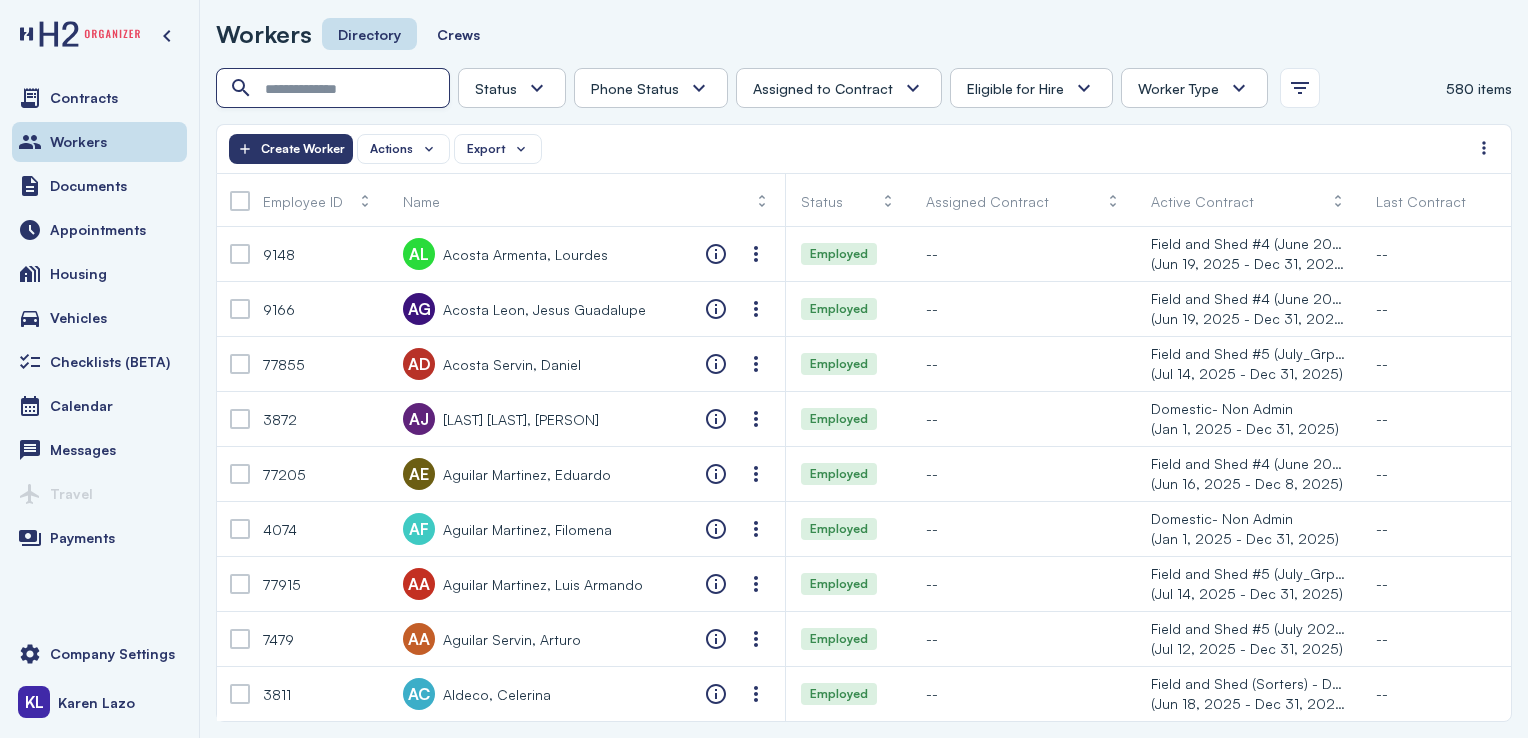 click at bounding box center [335, 89] 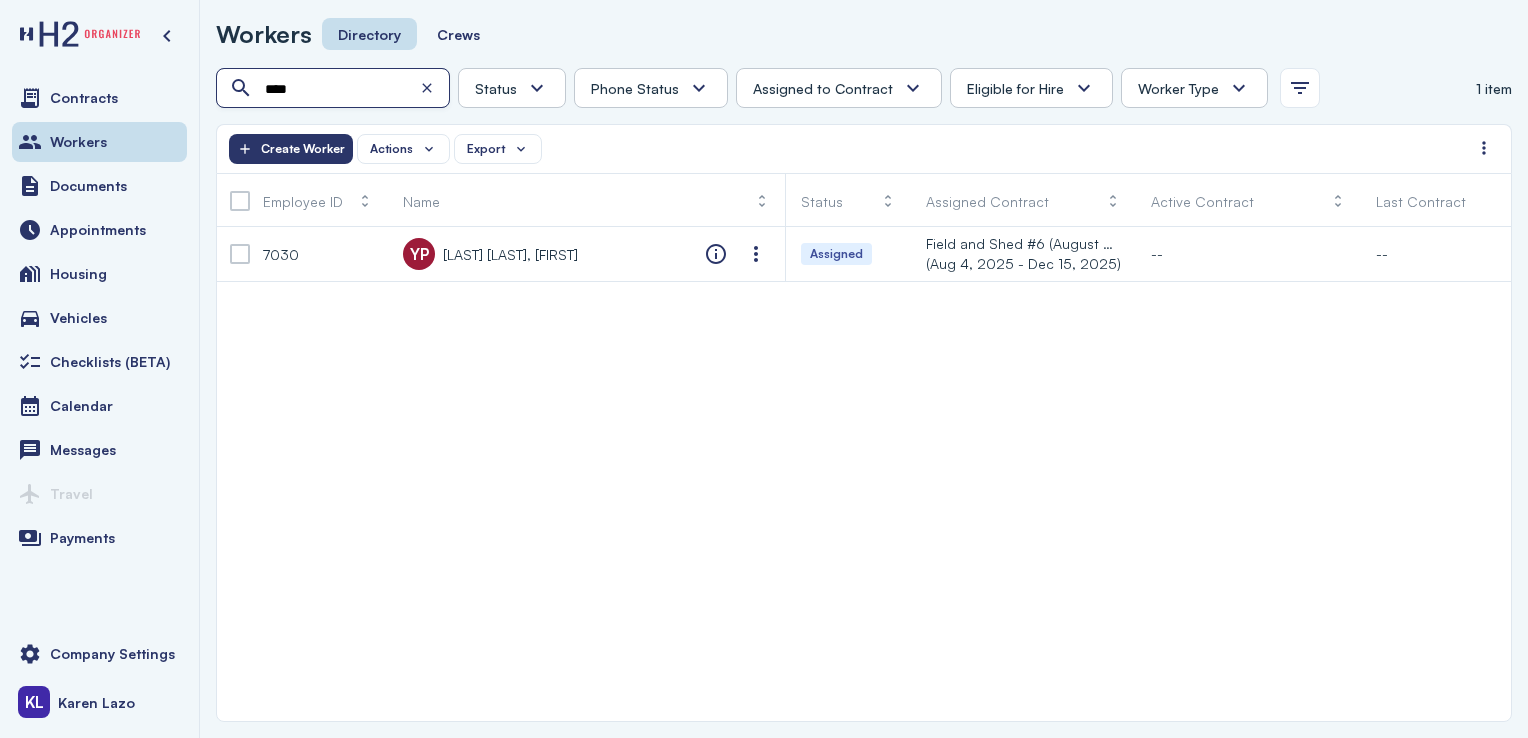 type on "****" 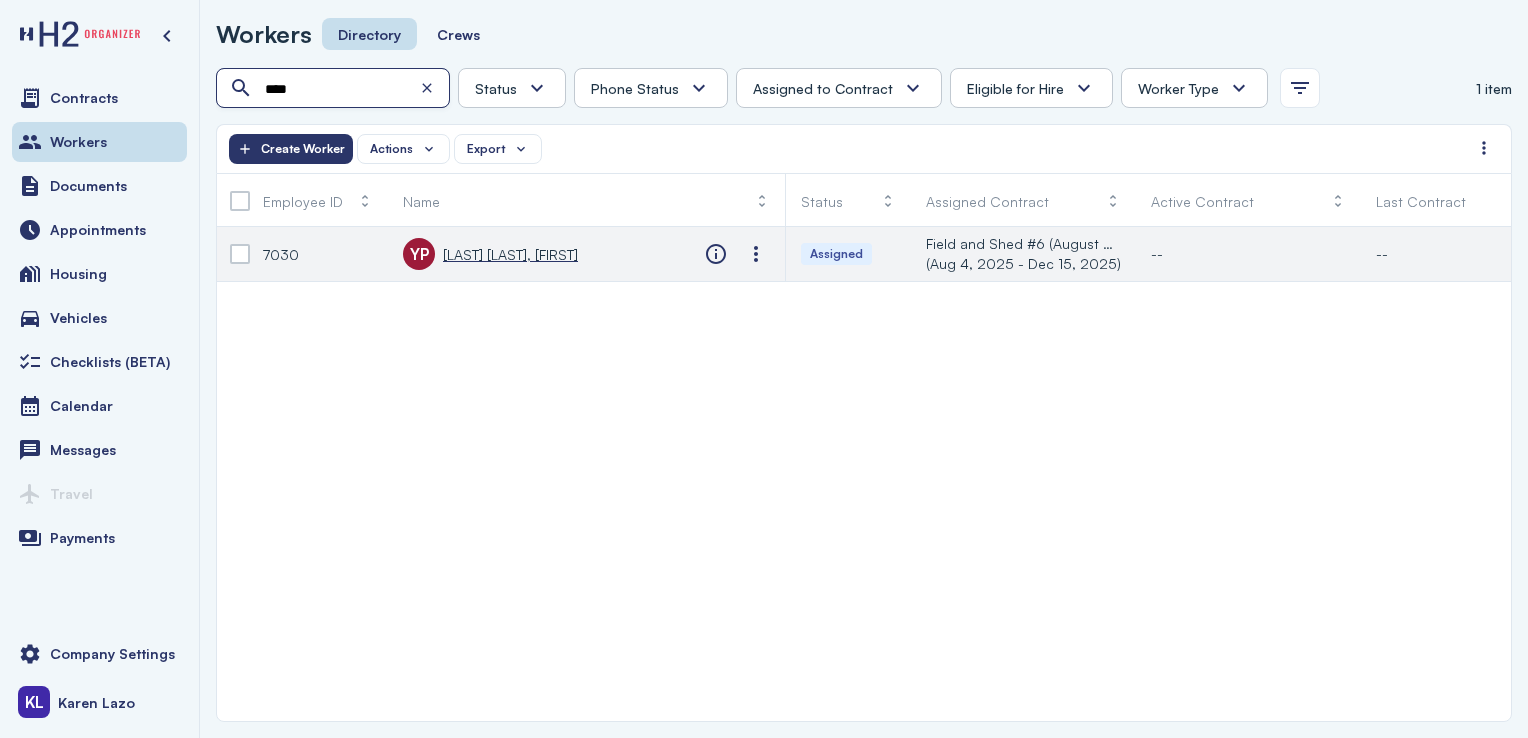click on "[LAST] [LAST], [FIRST]" at bounding box center (510, 254) 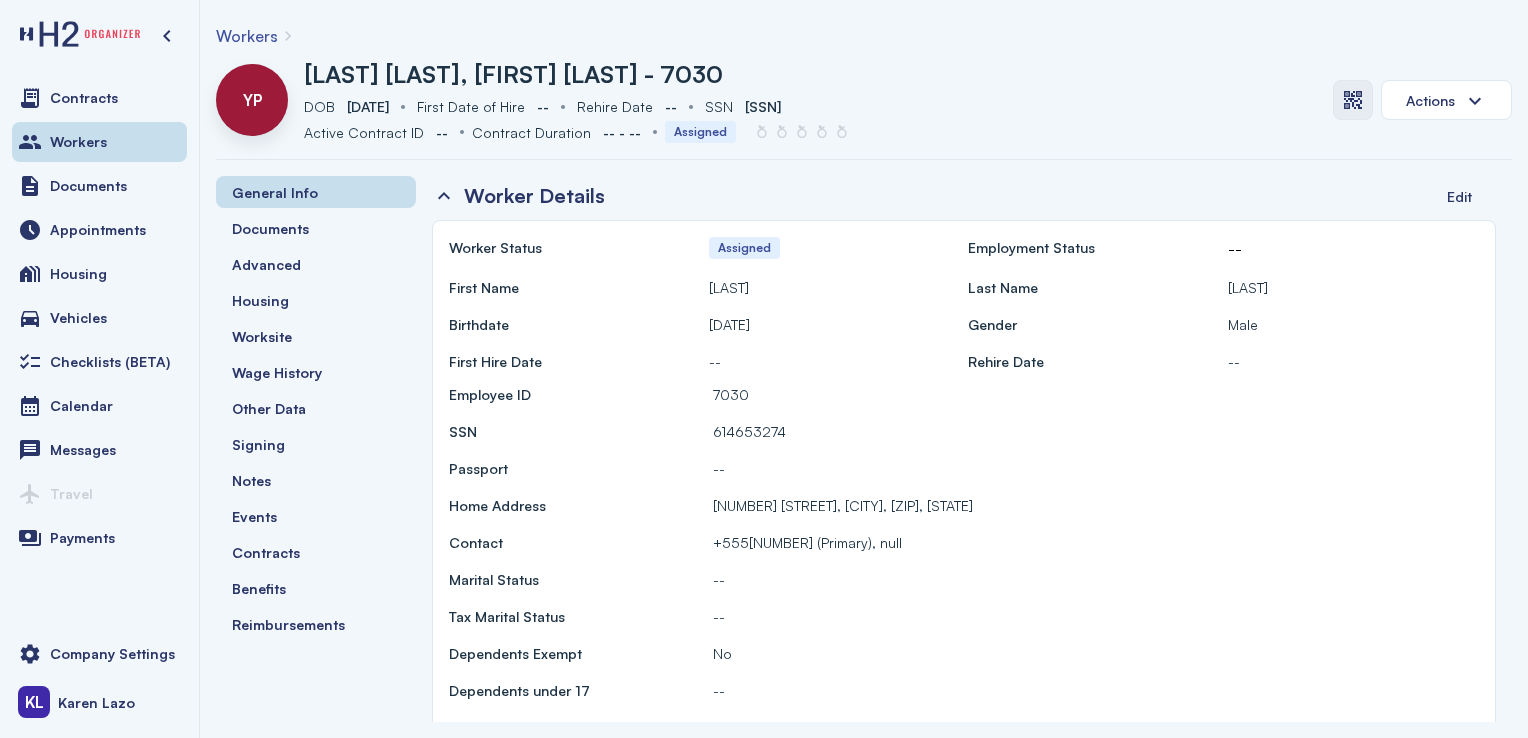 click at bounding box center (1353, 100) 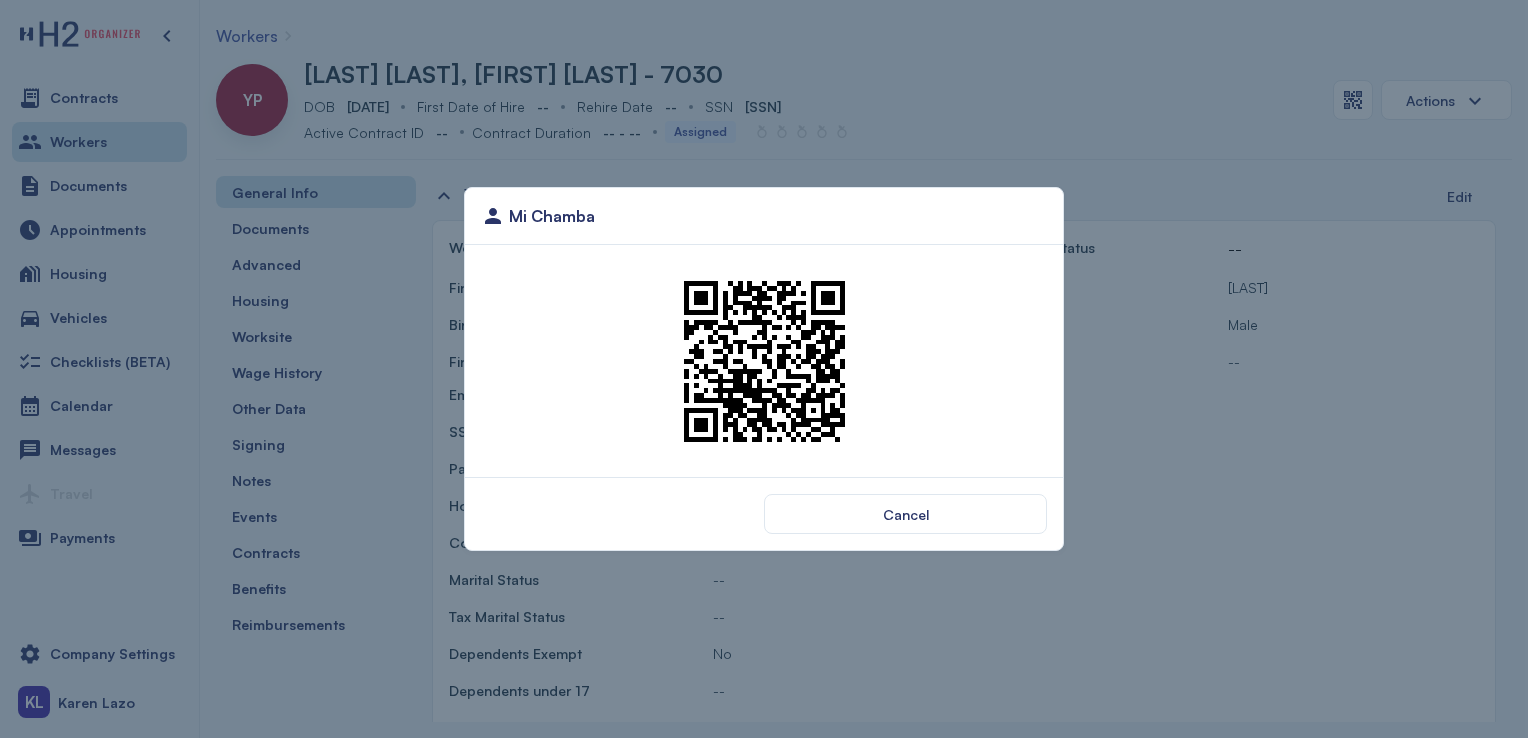 click at bounding box center [764, 361] 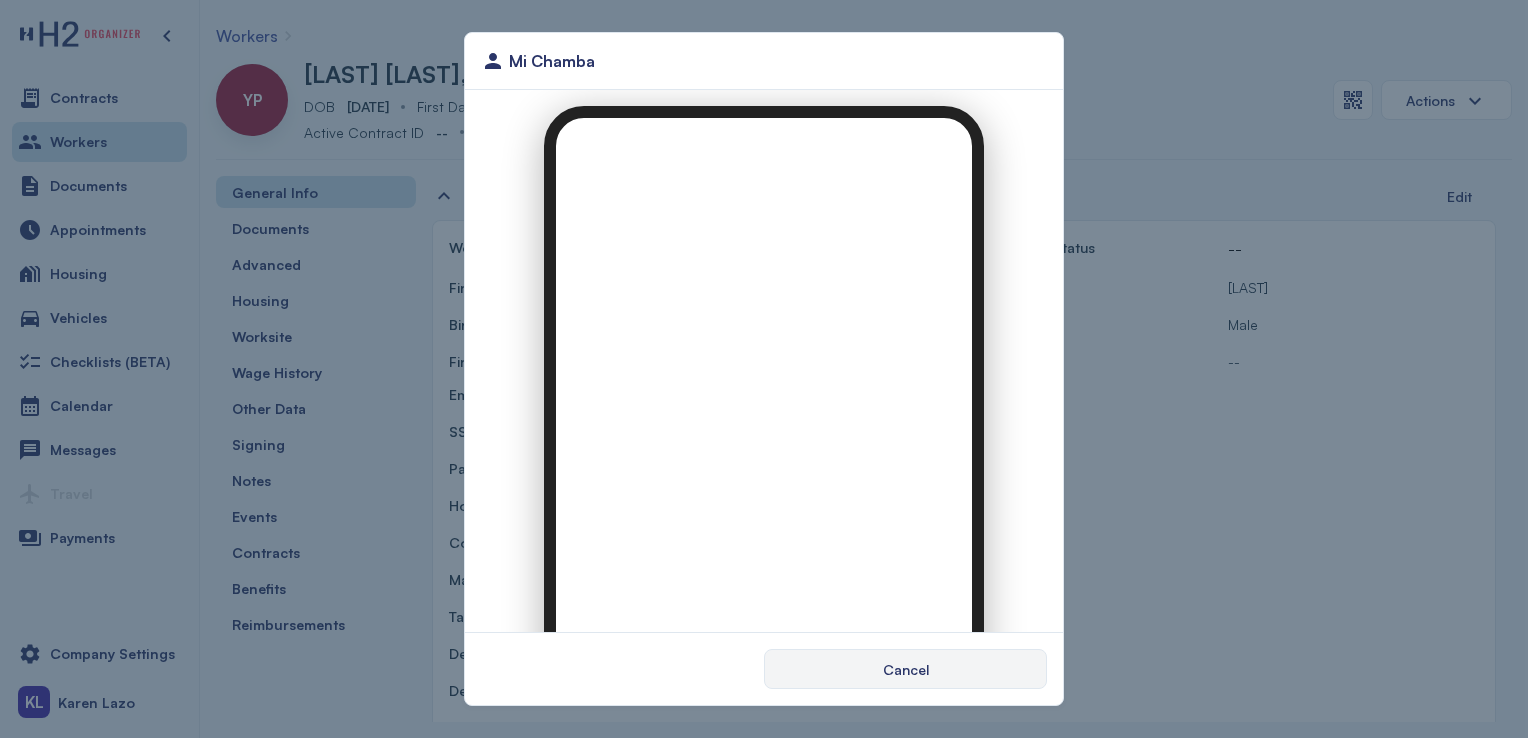 scroll, scrollTop: 0, scrollLeft: 0, axis: both 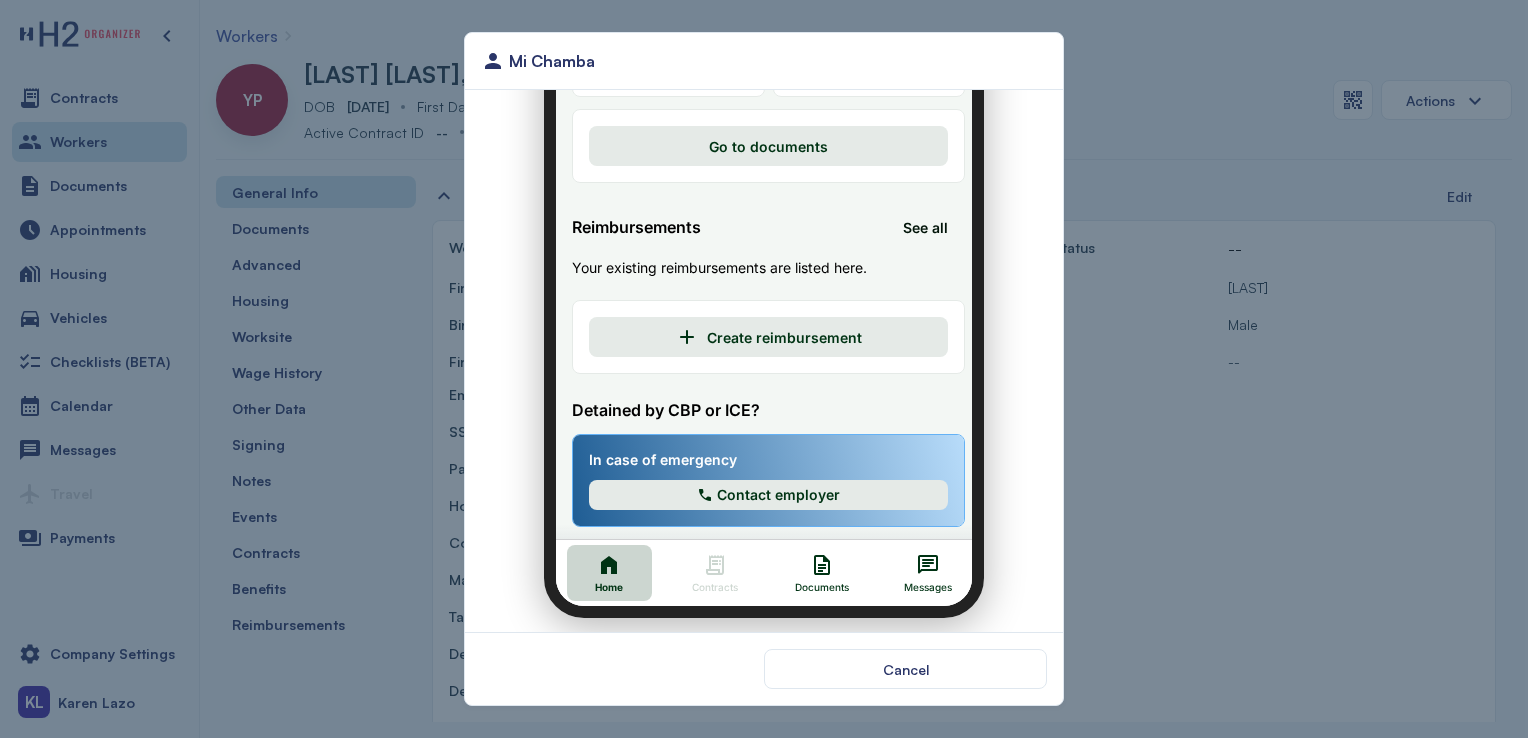 click 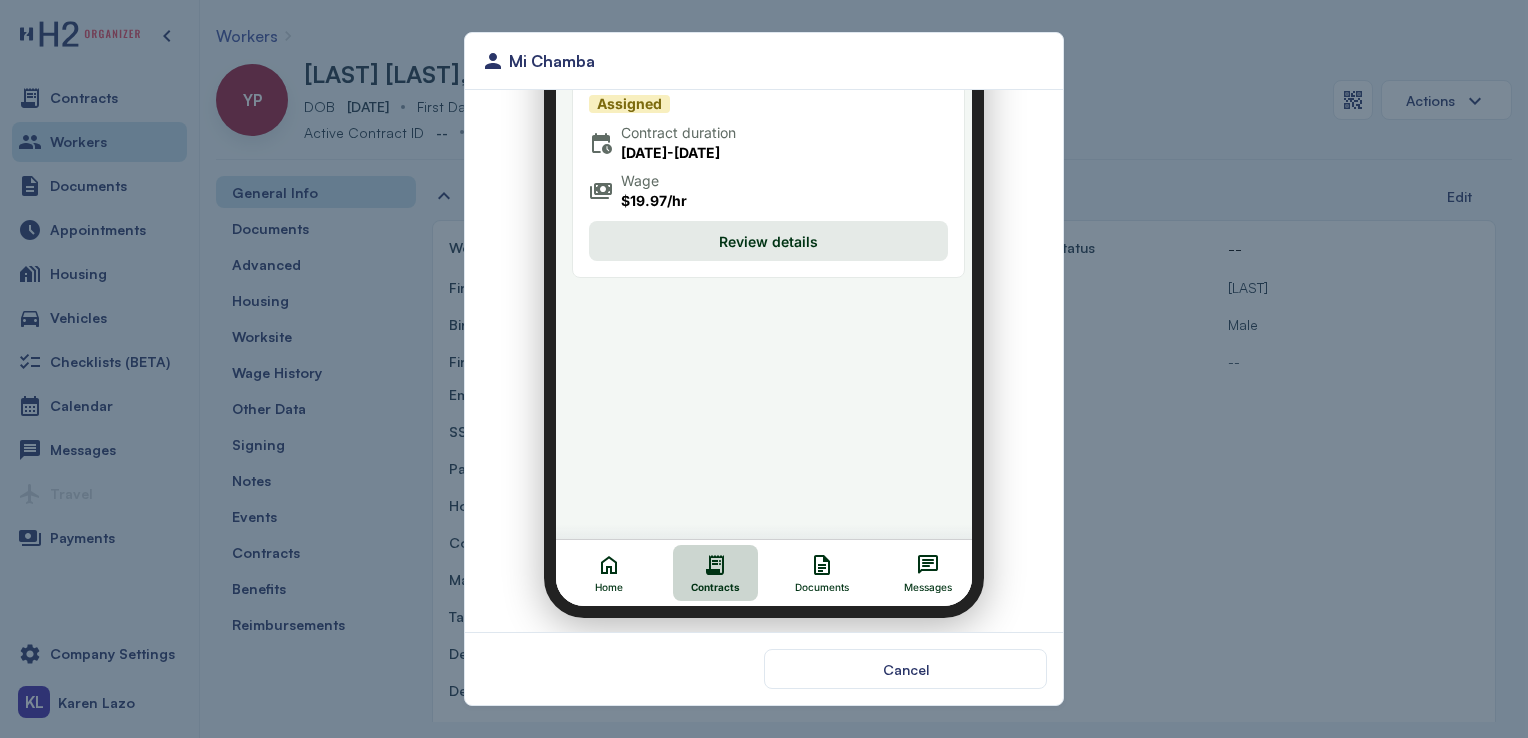click on "Review details" at bounding box center [756, 229] 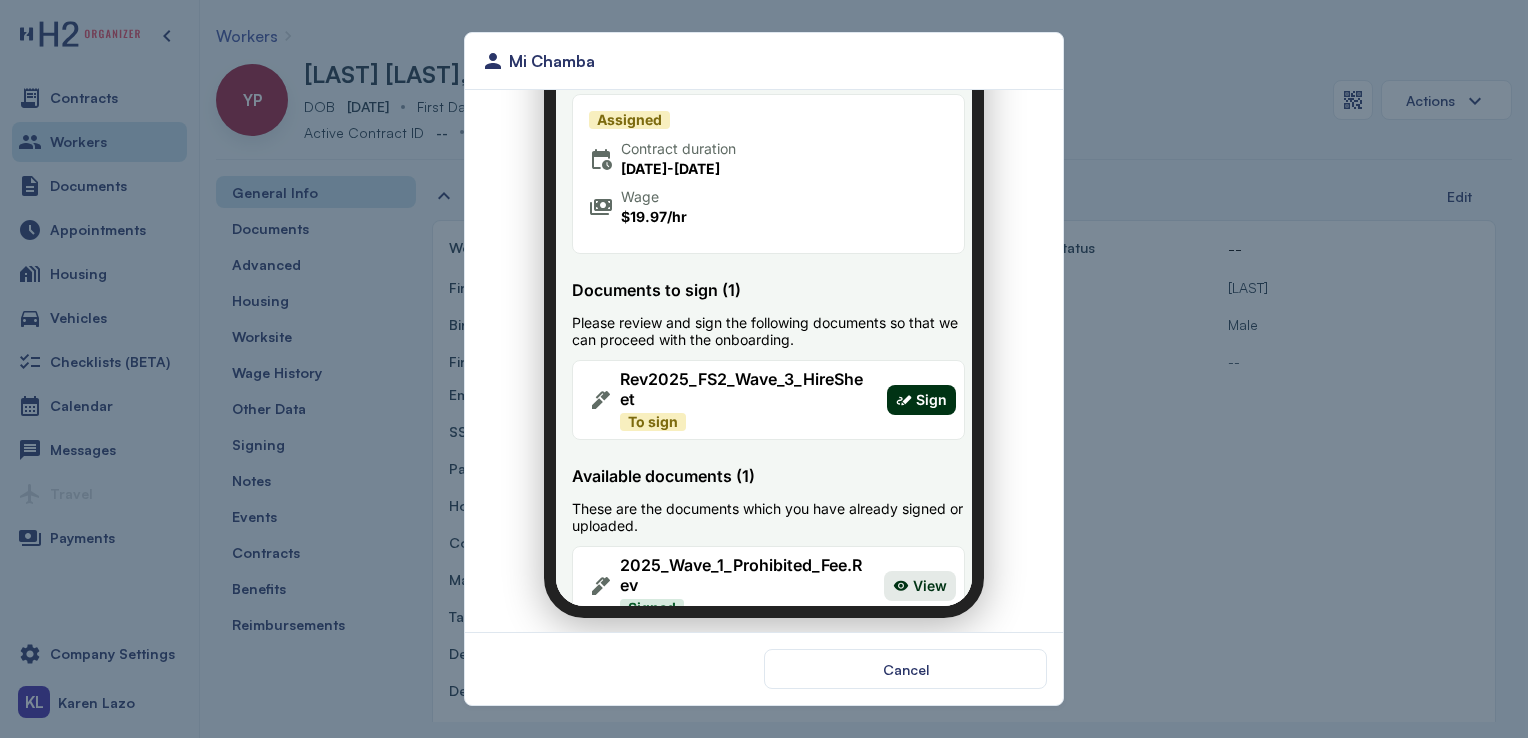 click on "Sign" at bounding box center [919, 388] 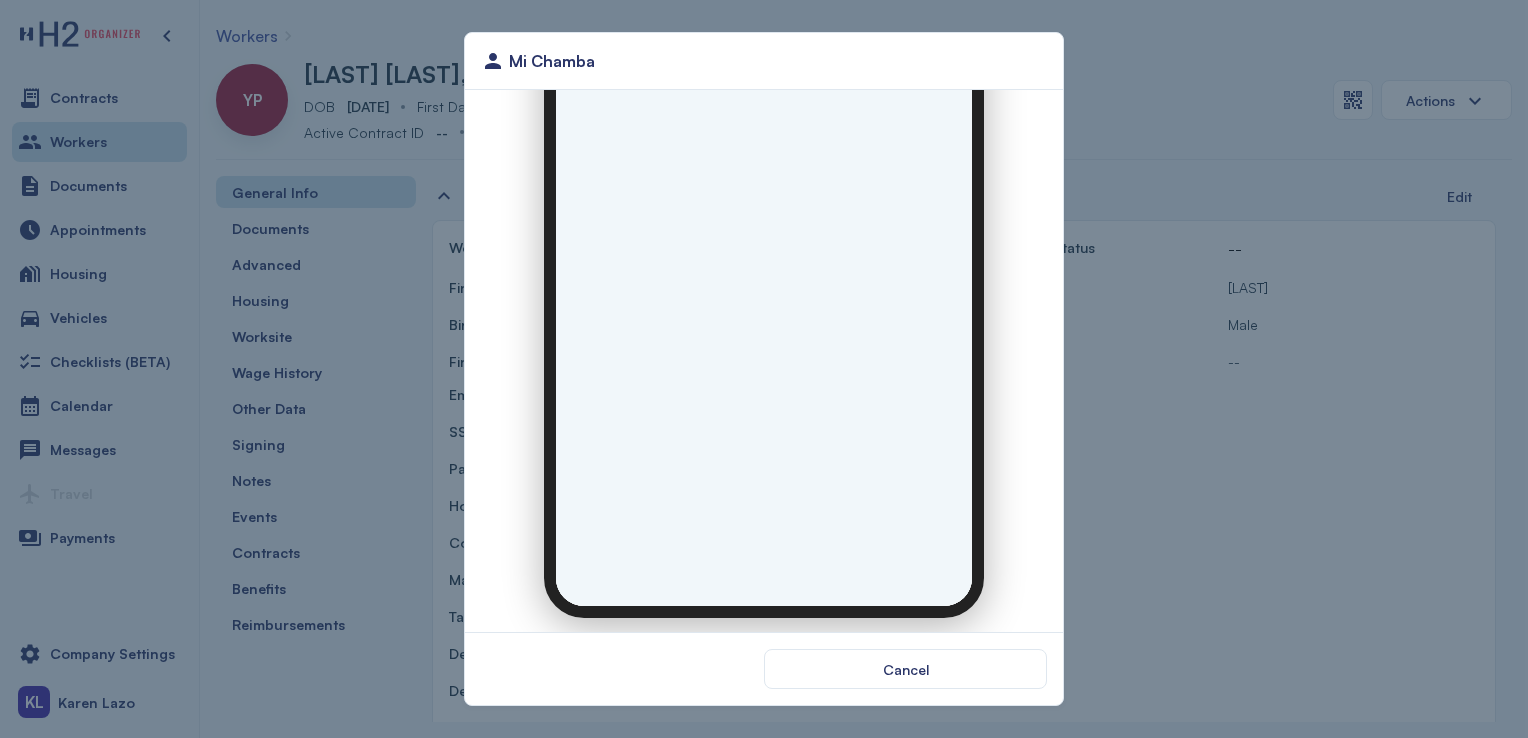 scroll, scrollTop: 0, scrollLeft: 0, axis: both 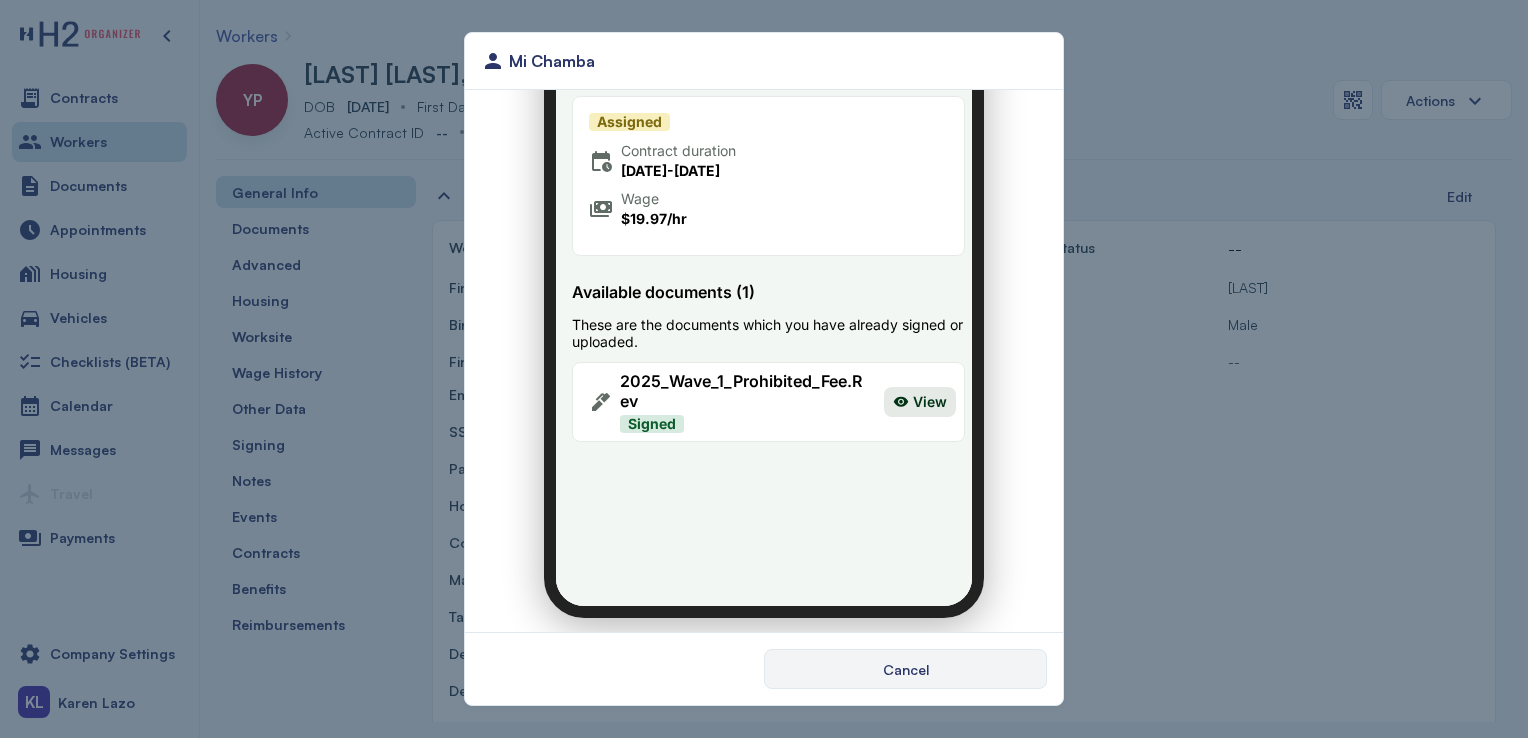 click on "Cancel" at bounding box center (905, 669) 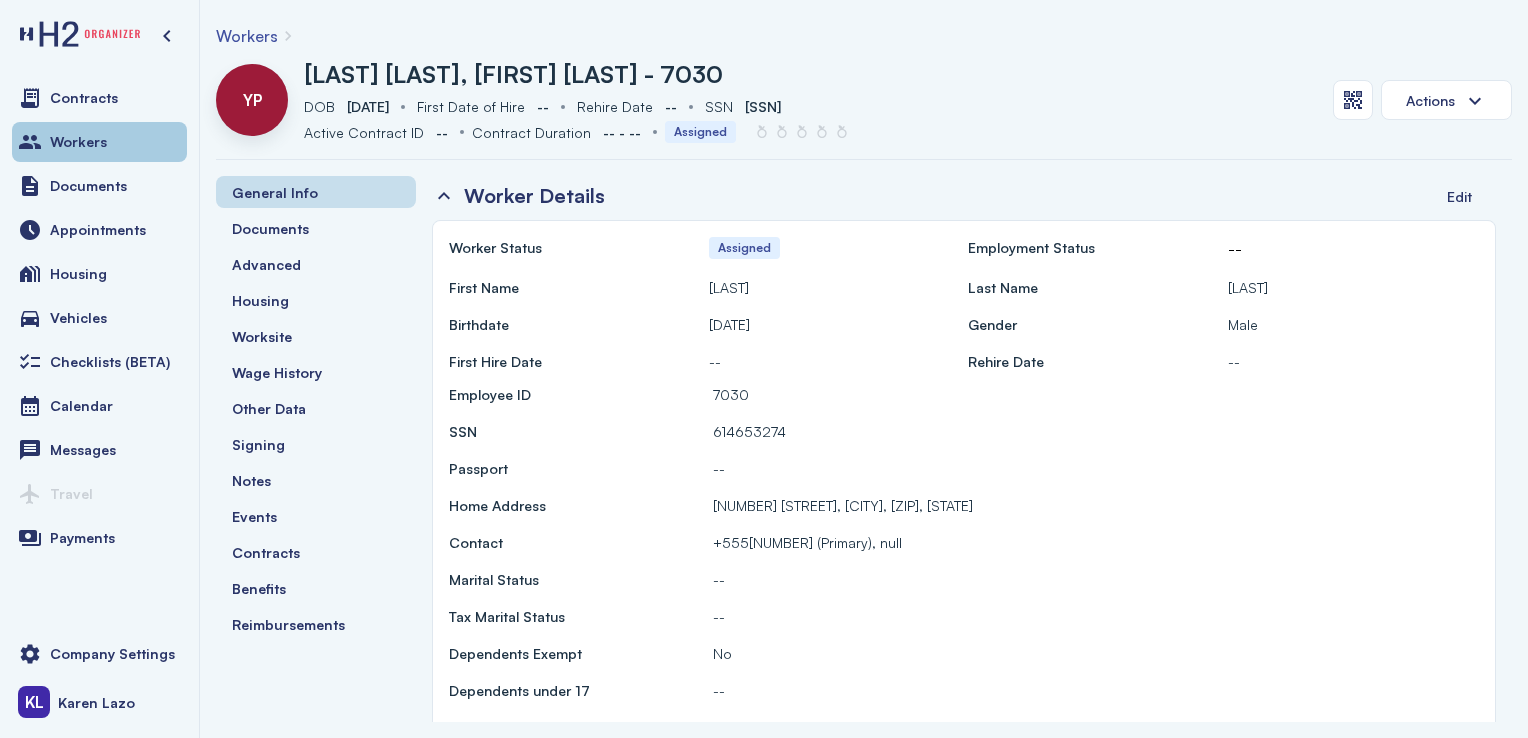click on "Workers" at bounding box center [99, 142] 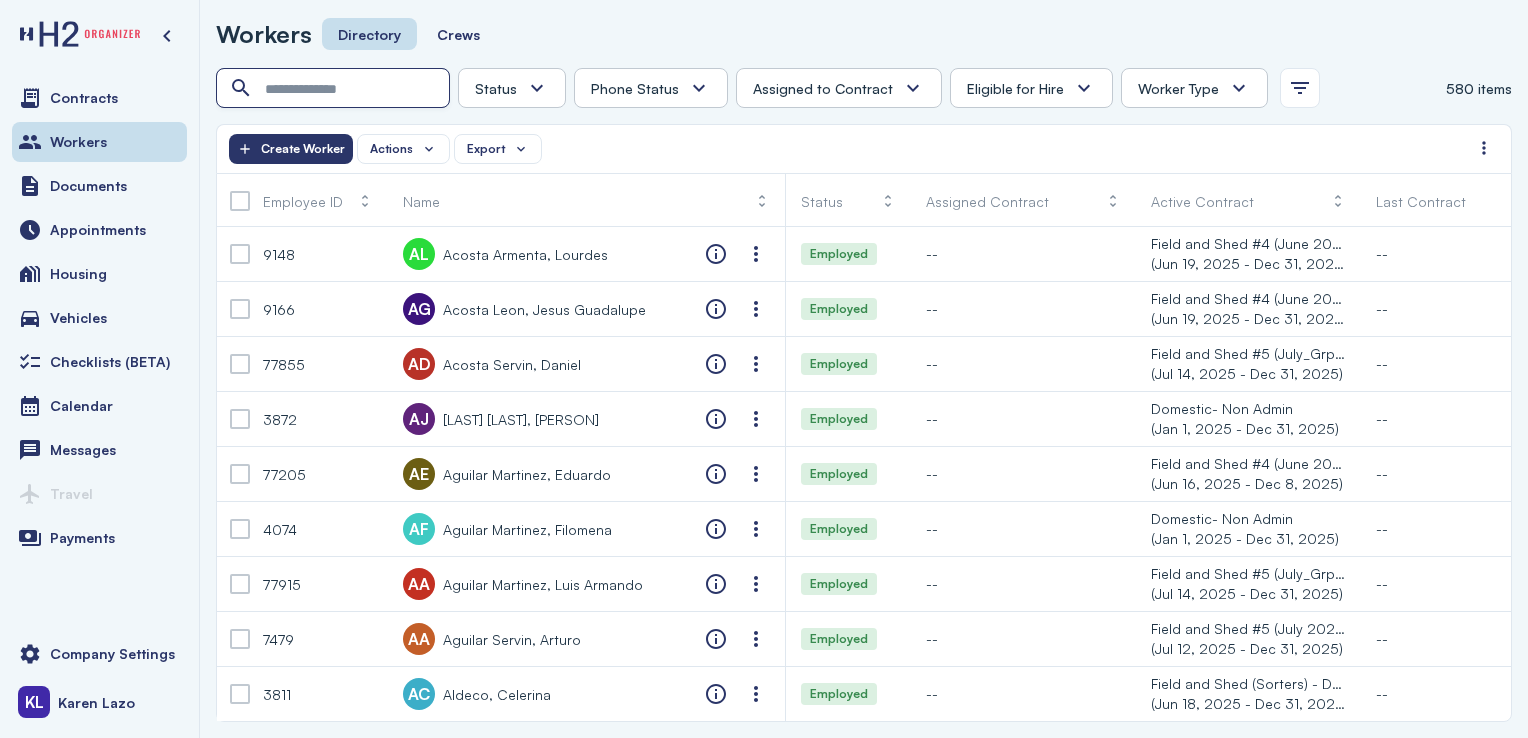 click at bounding box center (335, 89) 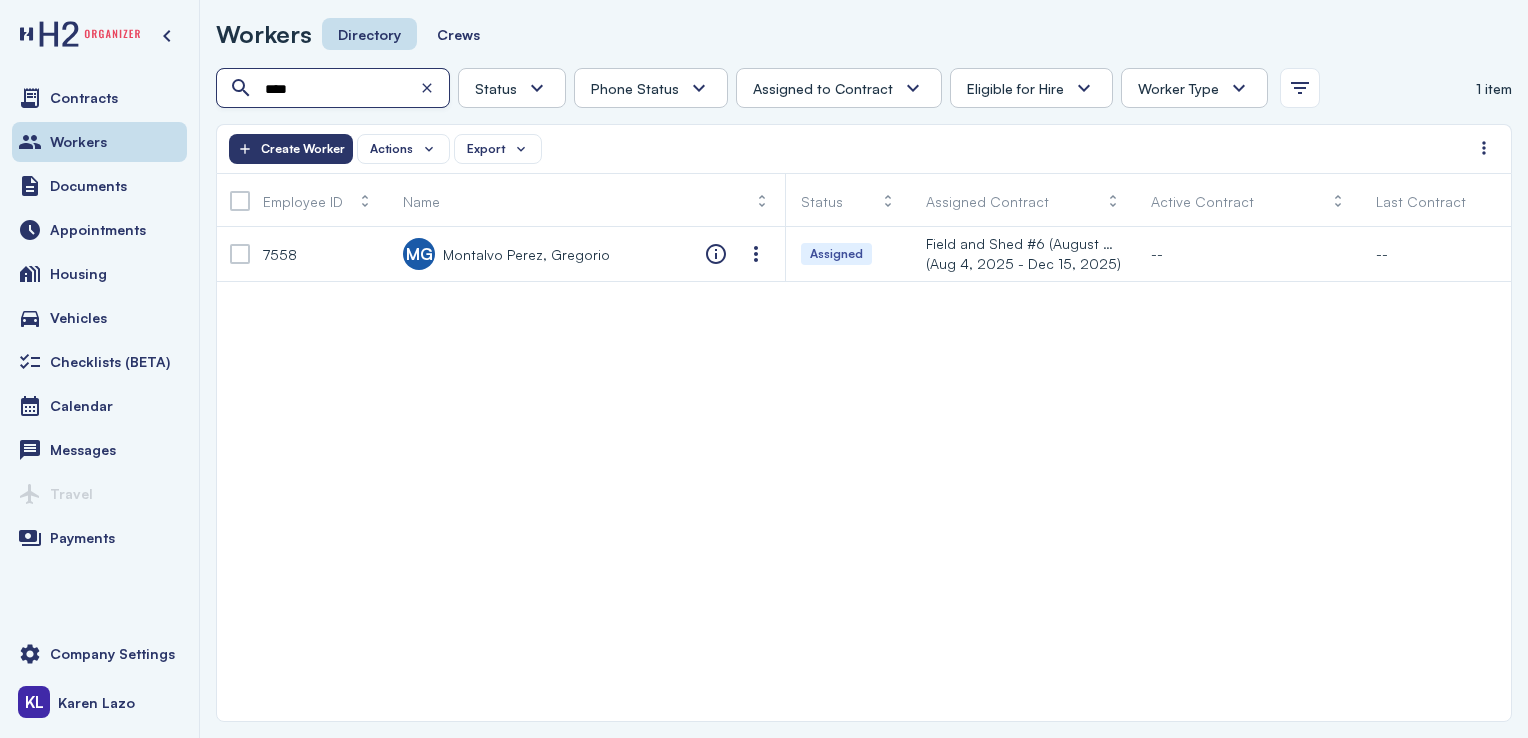 type on "****" 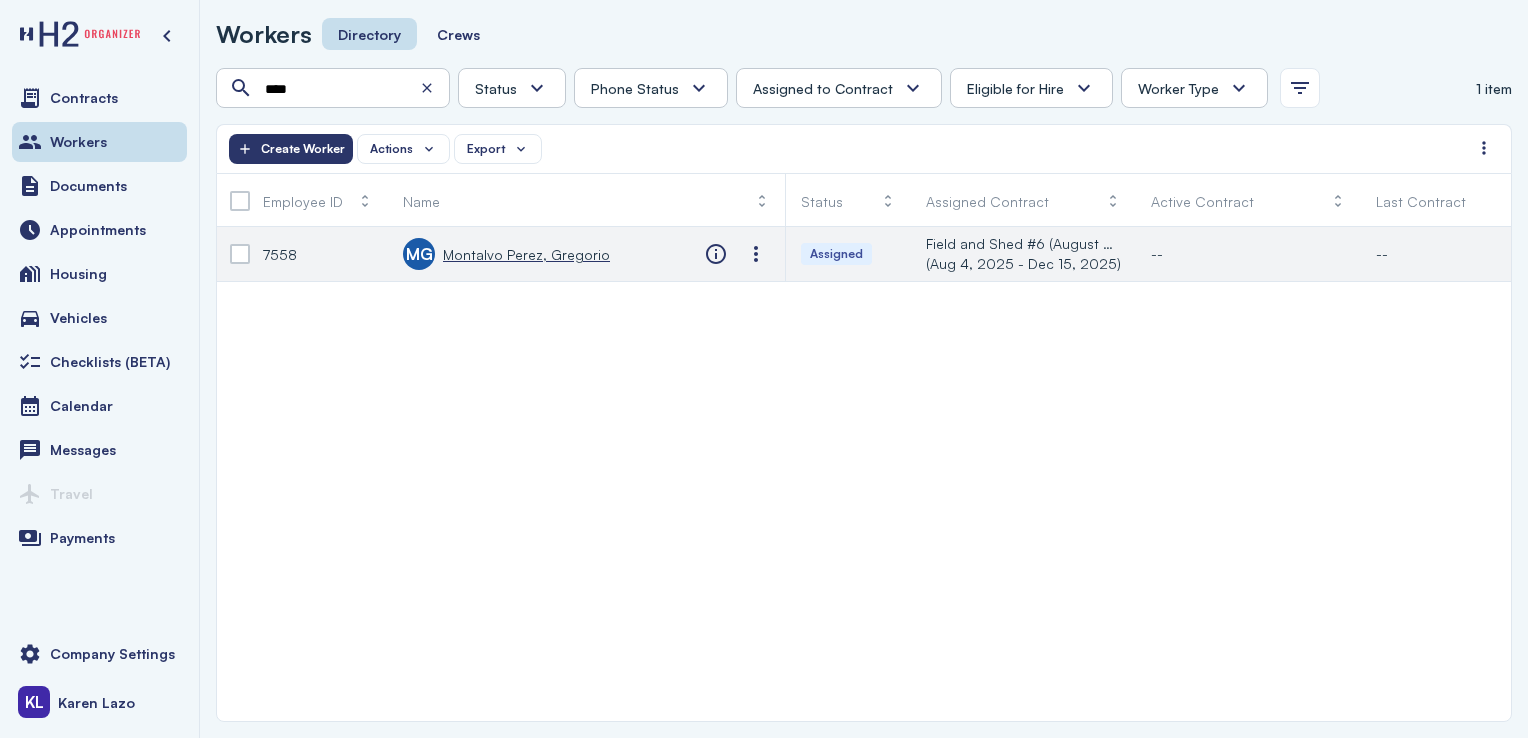 click on "Montalvo Perez, Gregorio" at bounding box center [526, 254] 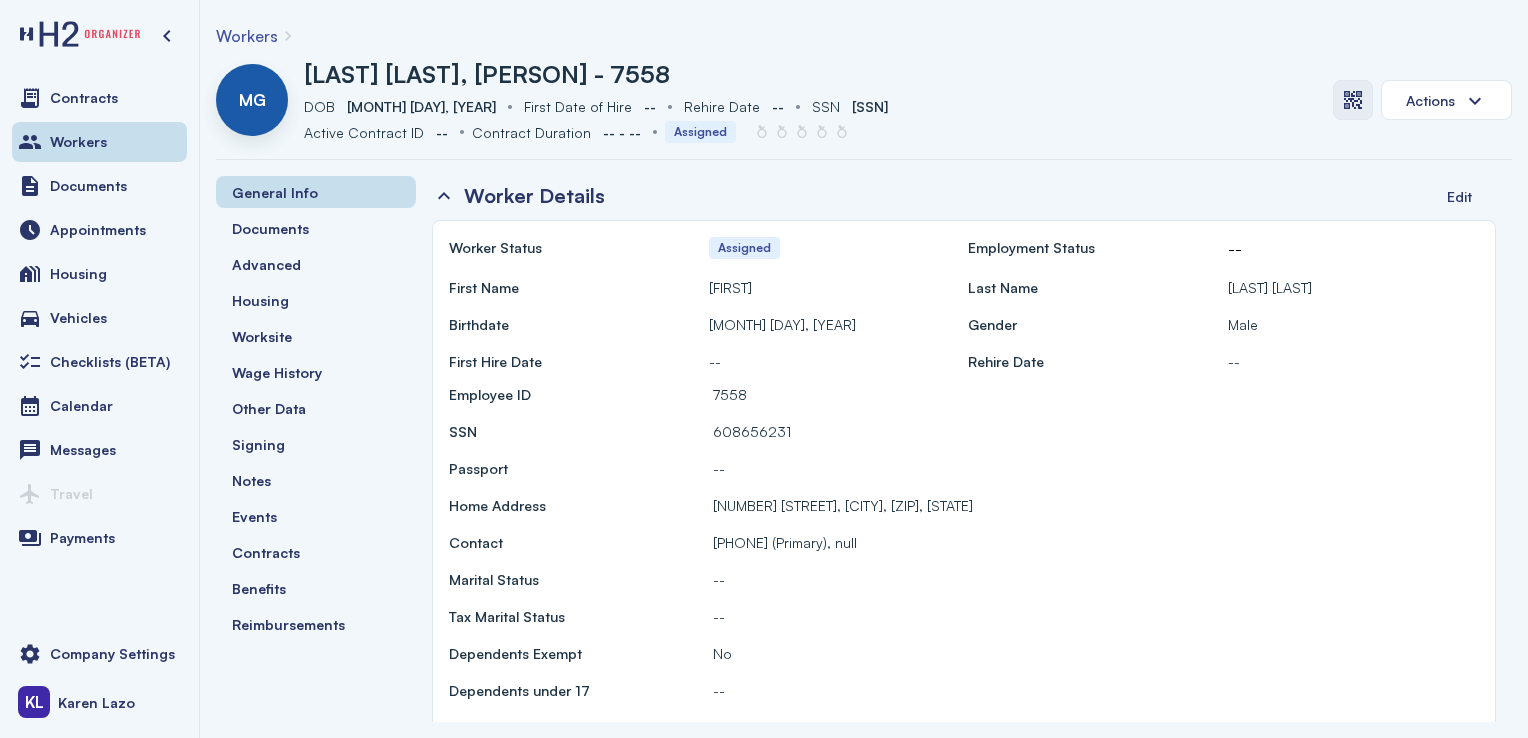 click at bounding box center [1353, 100] 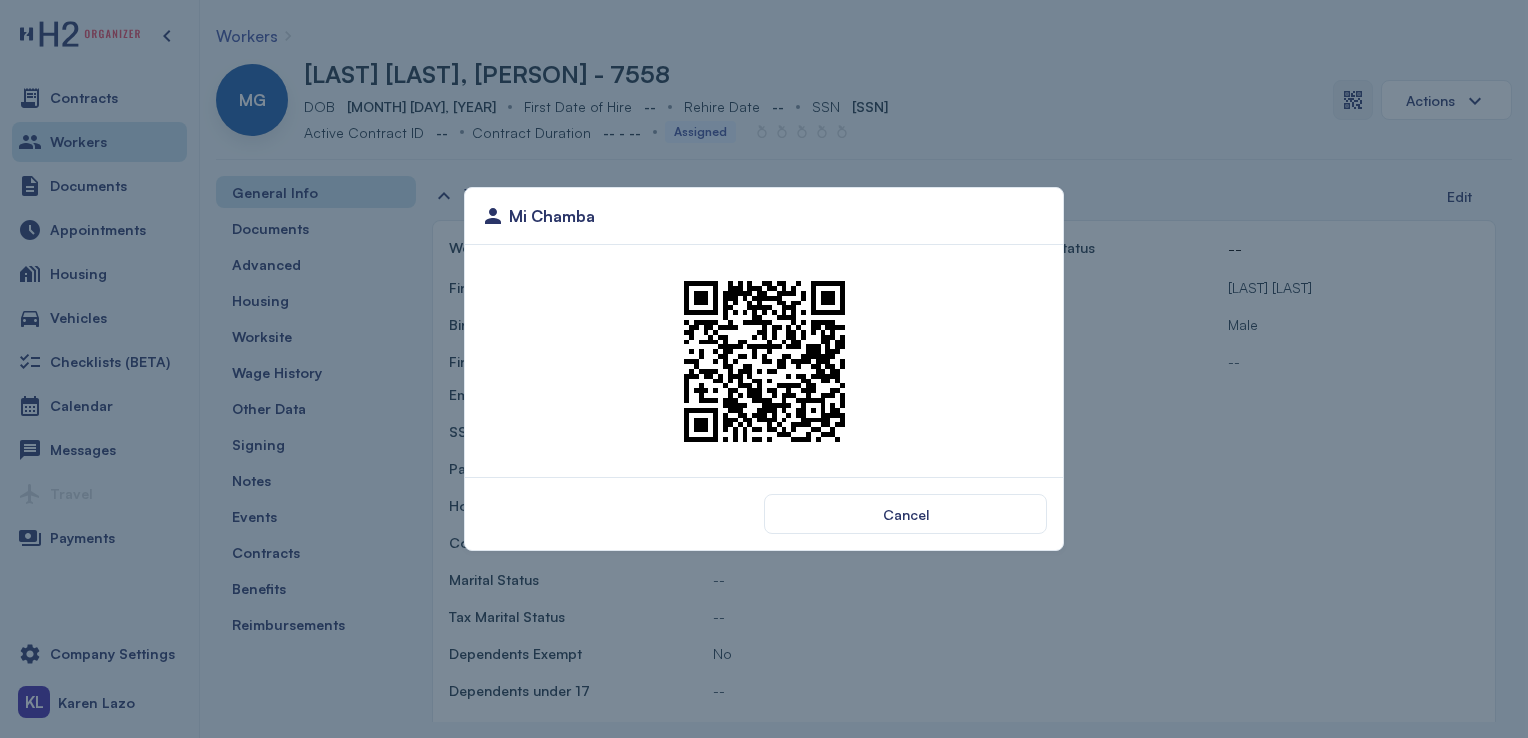 click on "Cancel" at bounding box center (905, 514) 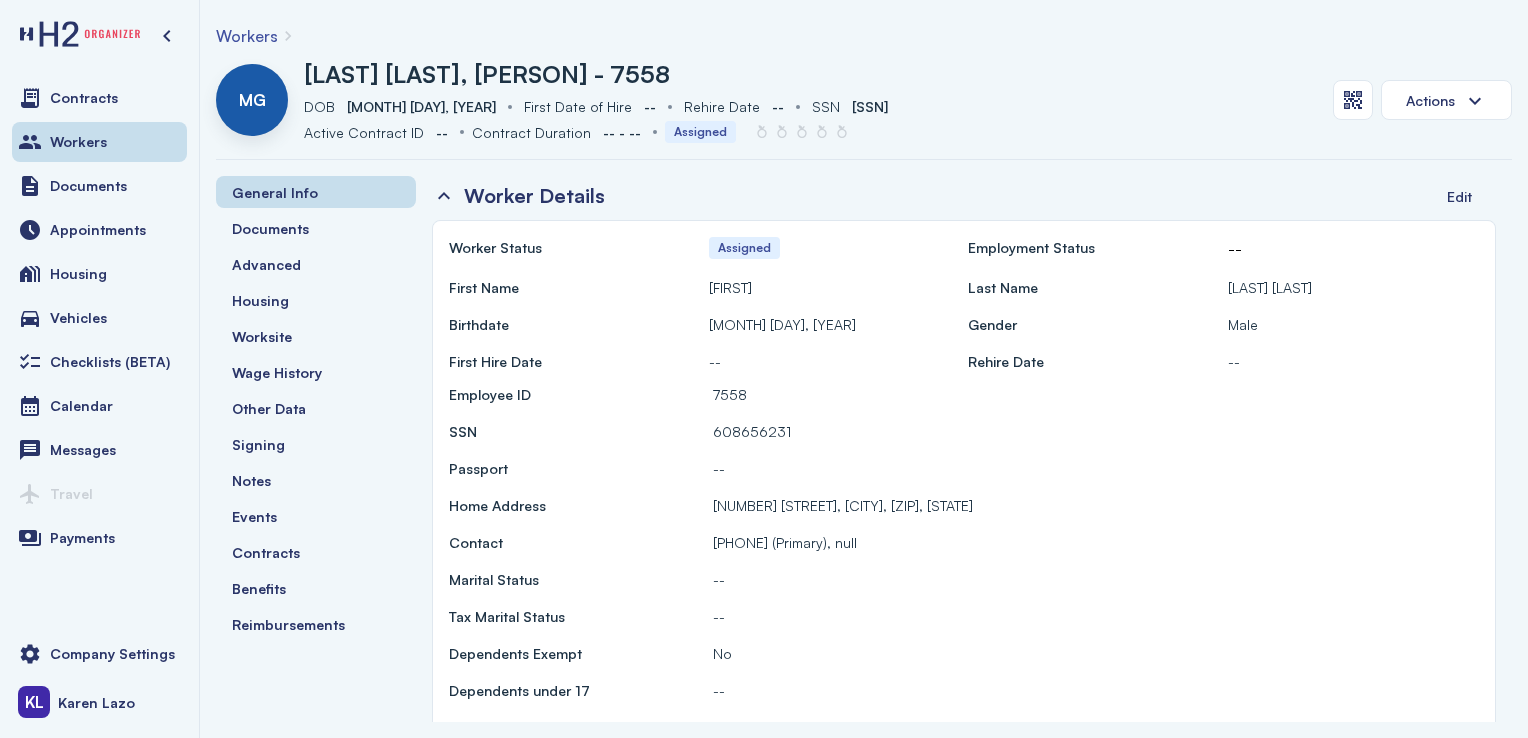 click on "Workers" at bounding box center [78, 142] 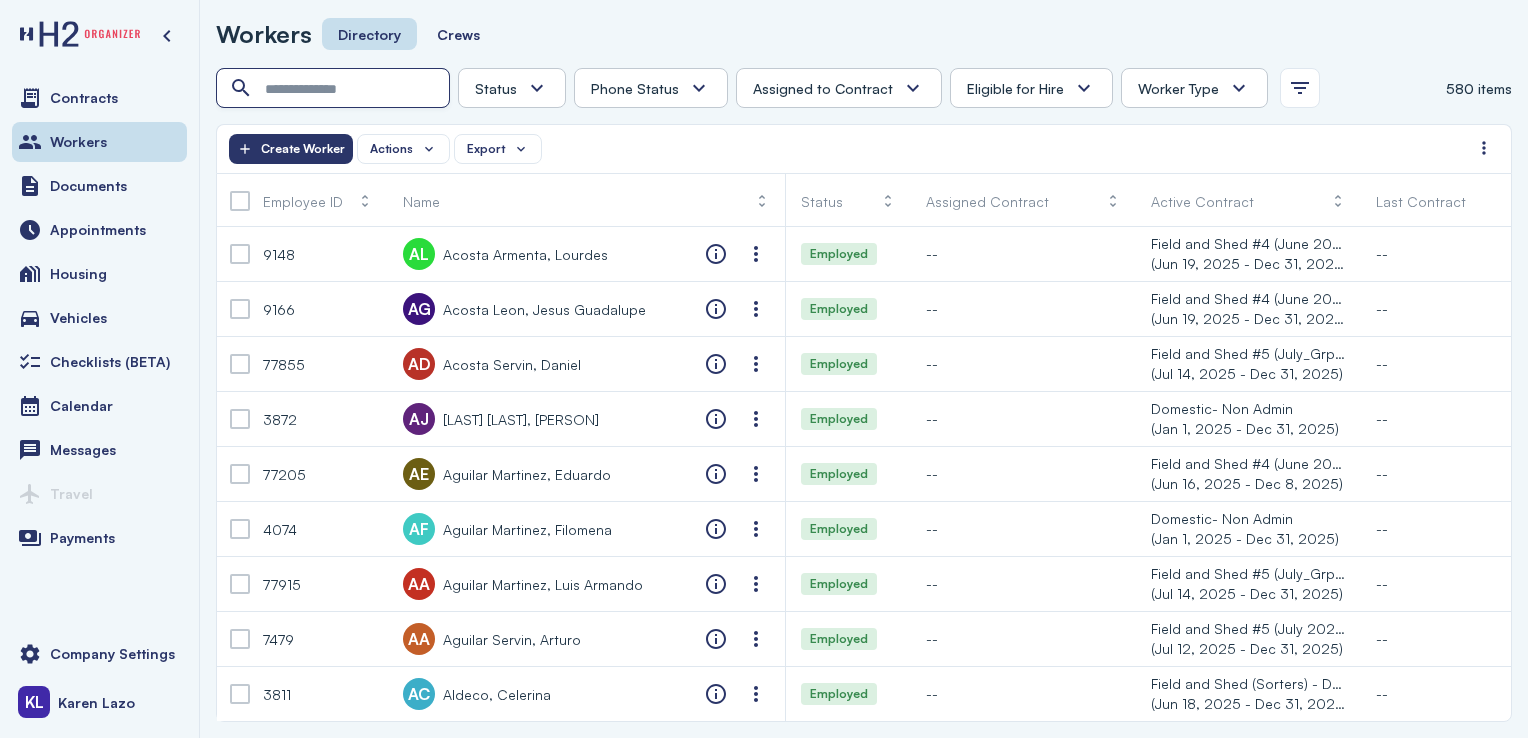 click at bounding box center [335, 89] 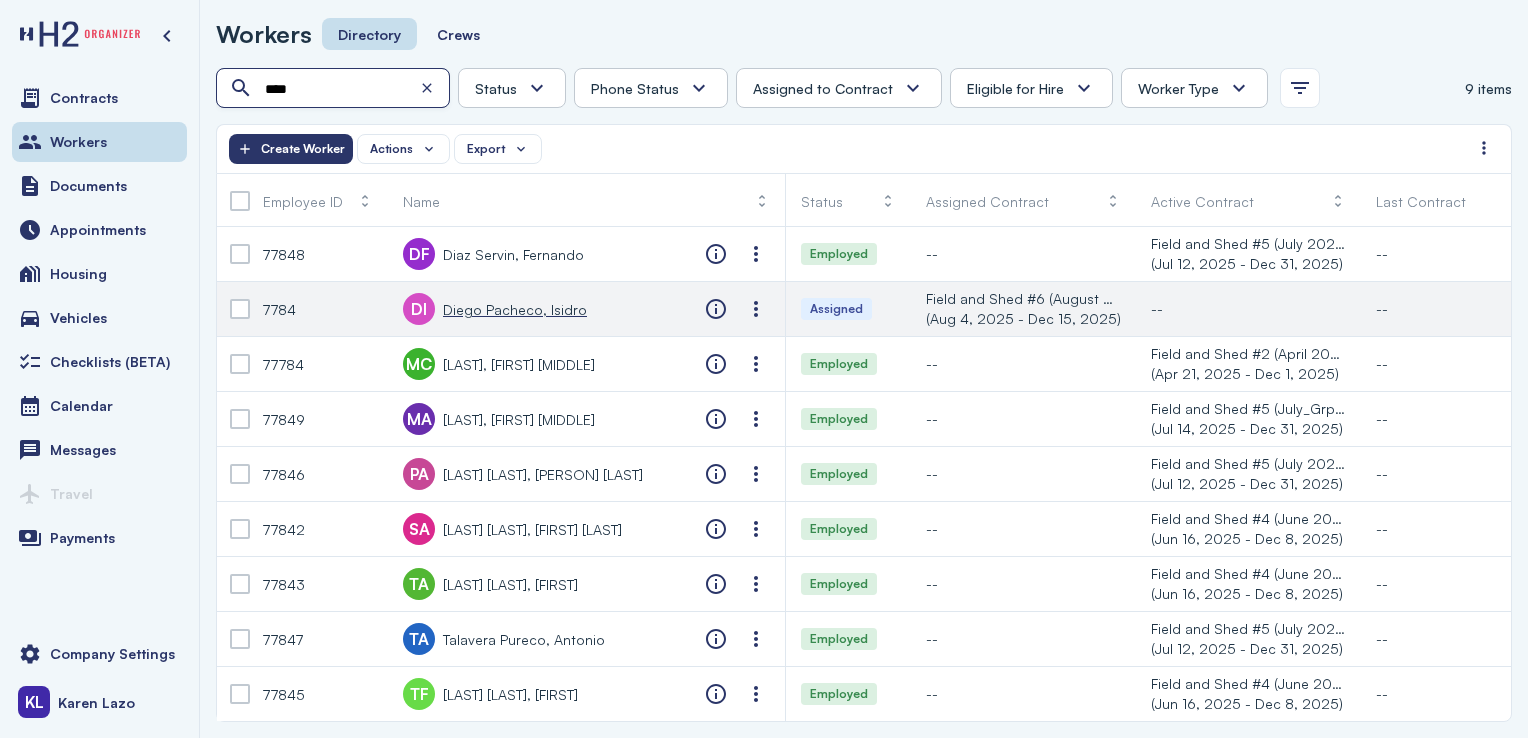 type on "****" 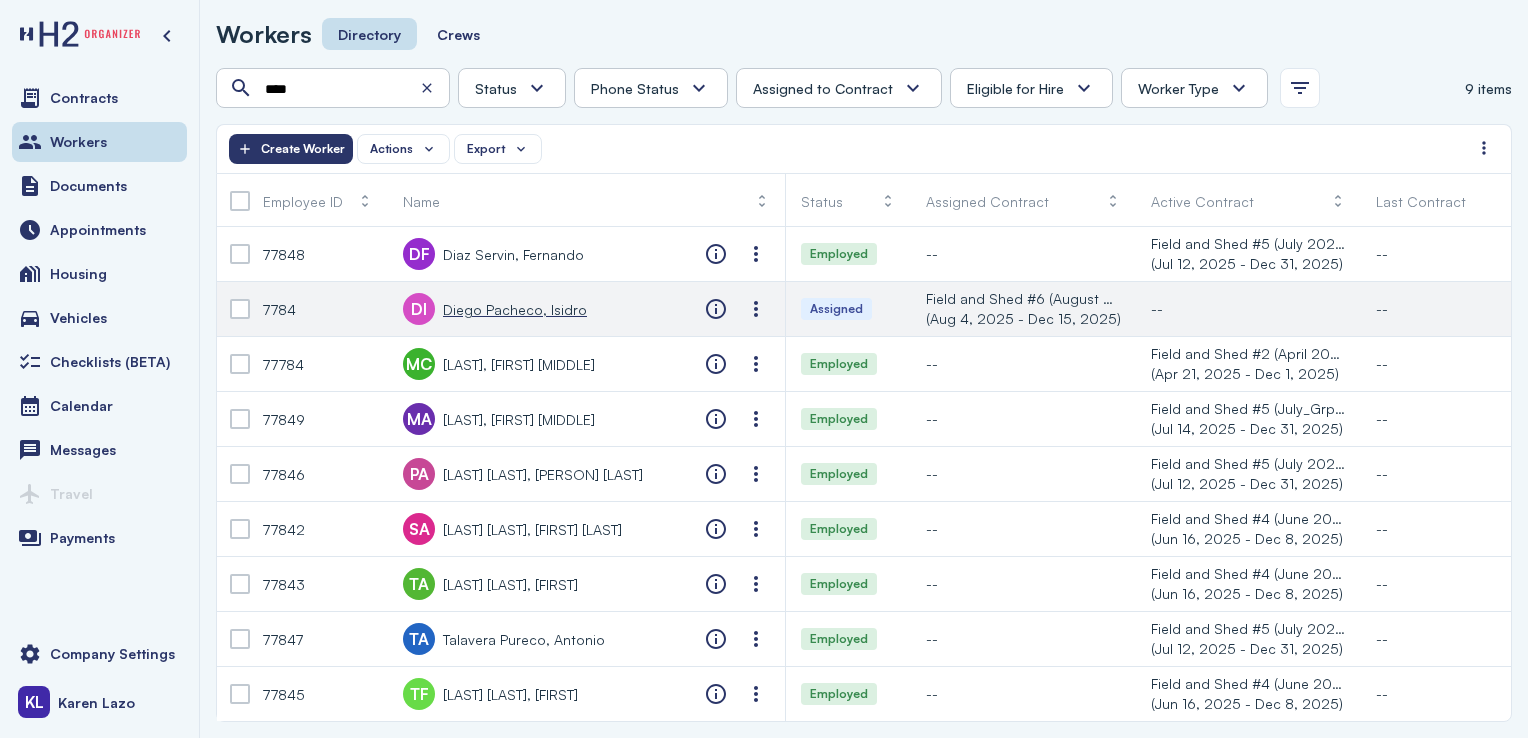 click on "Diego Pacheco, Isidro" at bounding box center [515, 309] 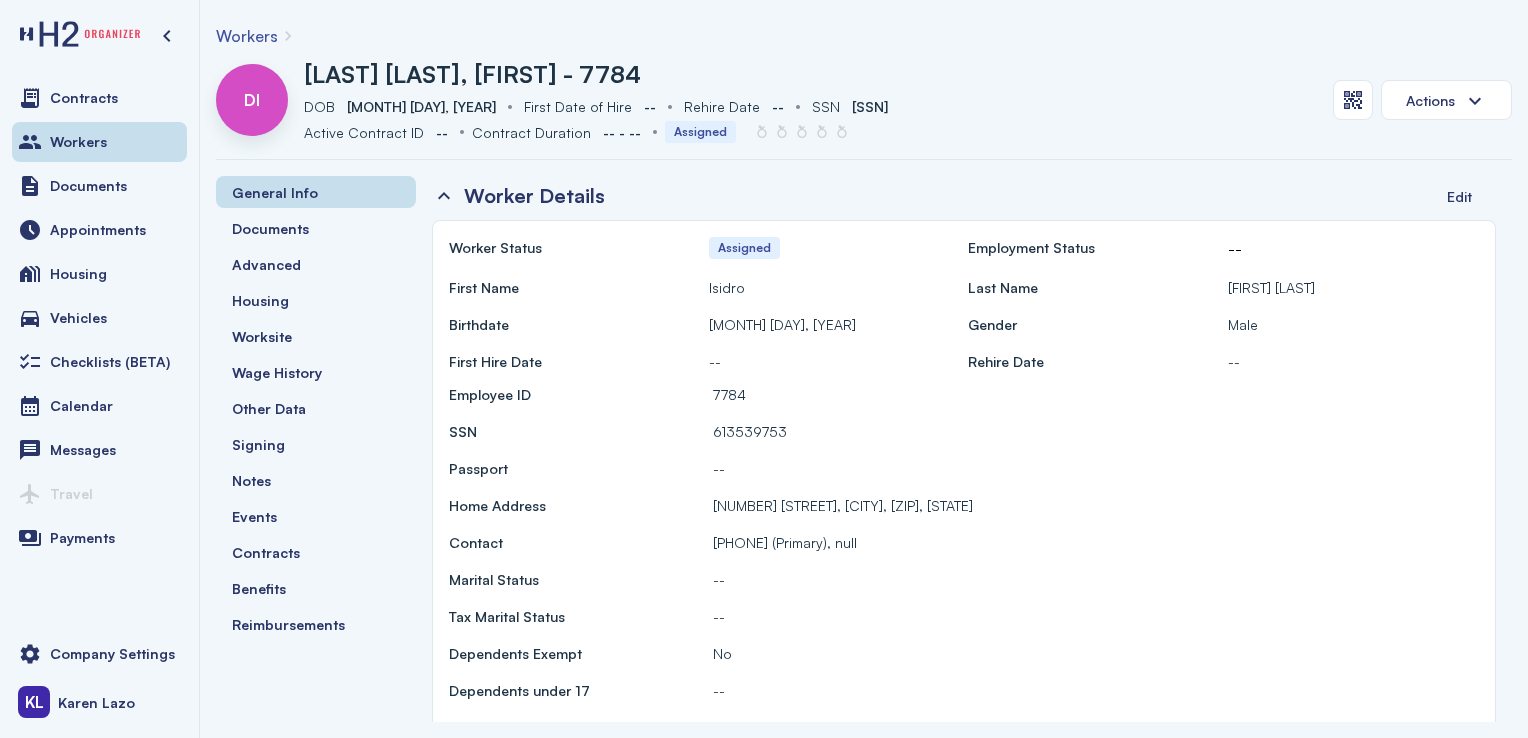 click on "Workers" at bounding box center (99, 142) 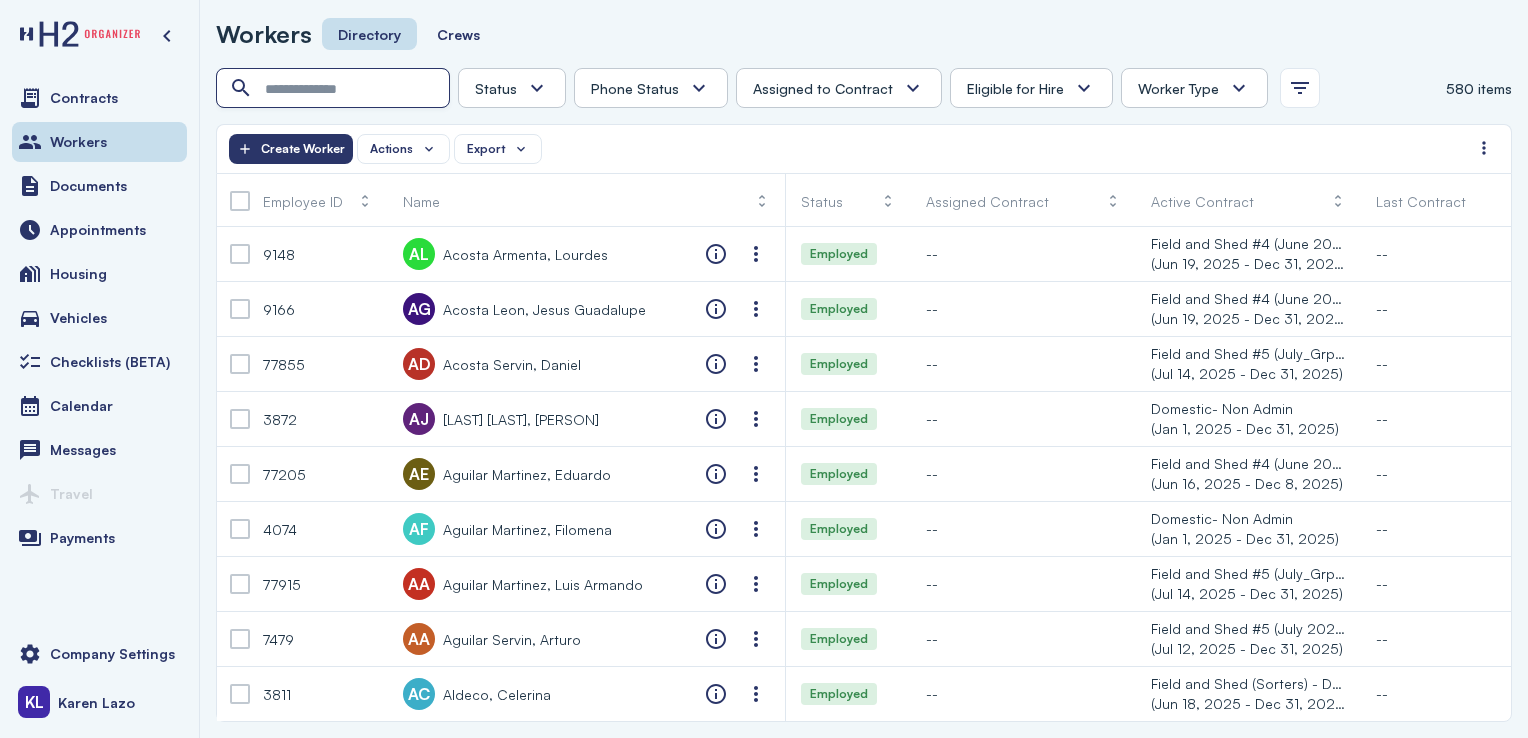 click at bounding box center [335, 89] 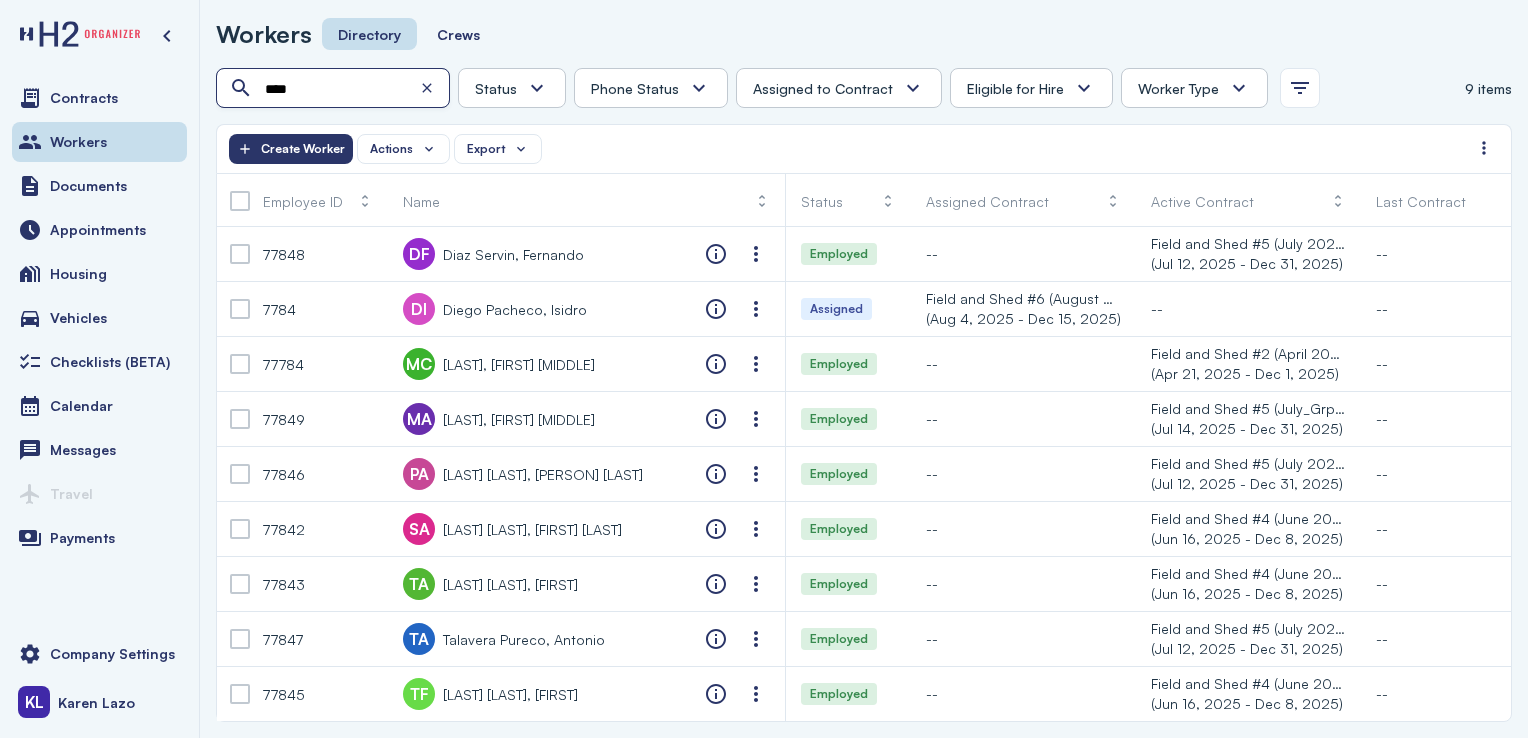type on "****" 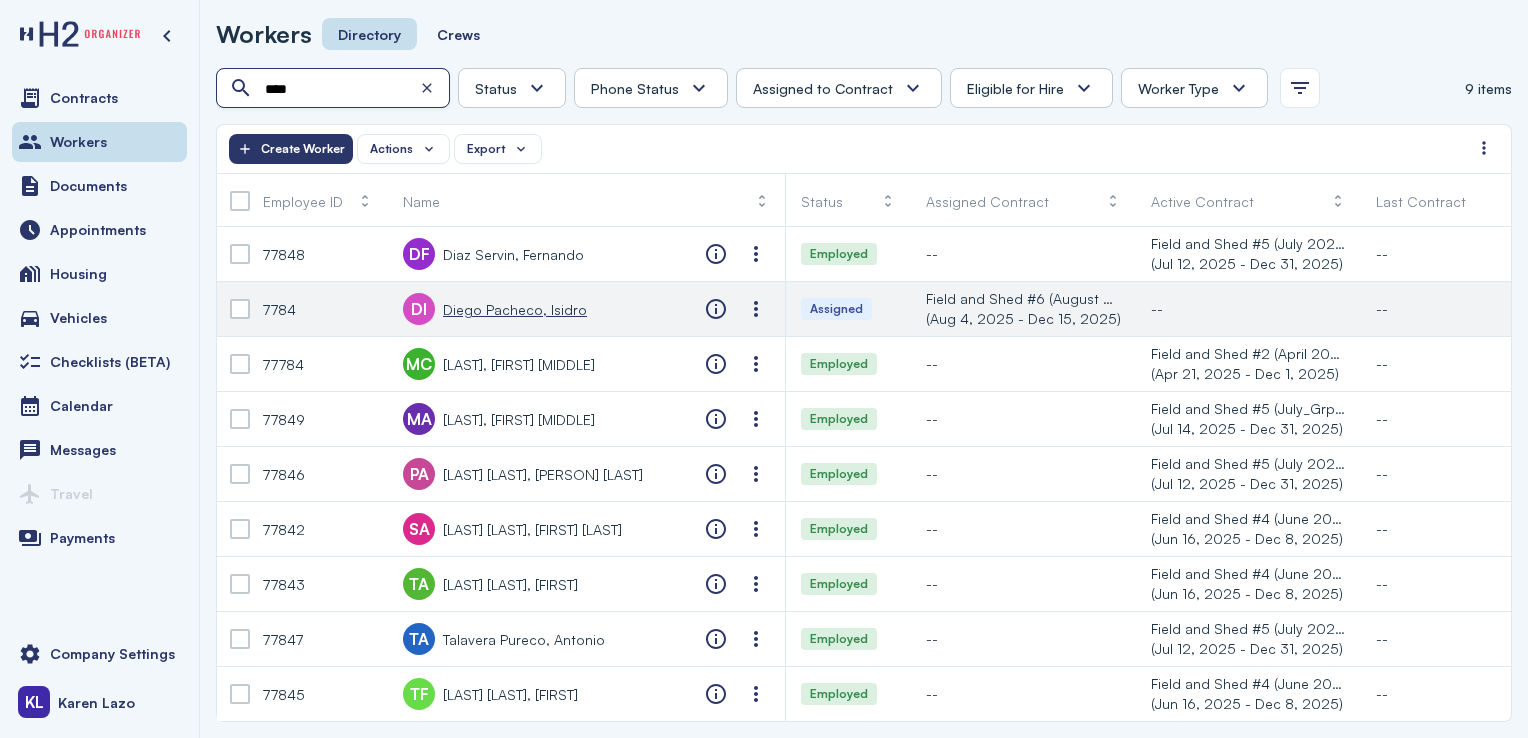 click on "Diego Pacheco, Isidro" at bounding box center [515, 309] 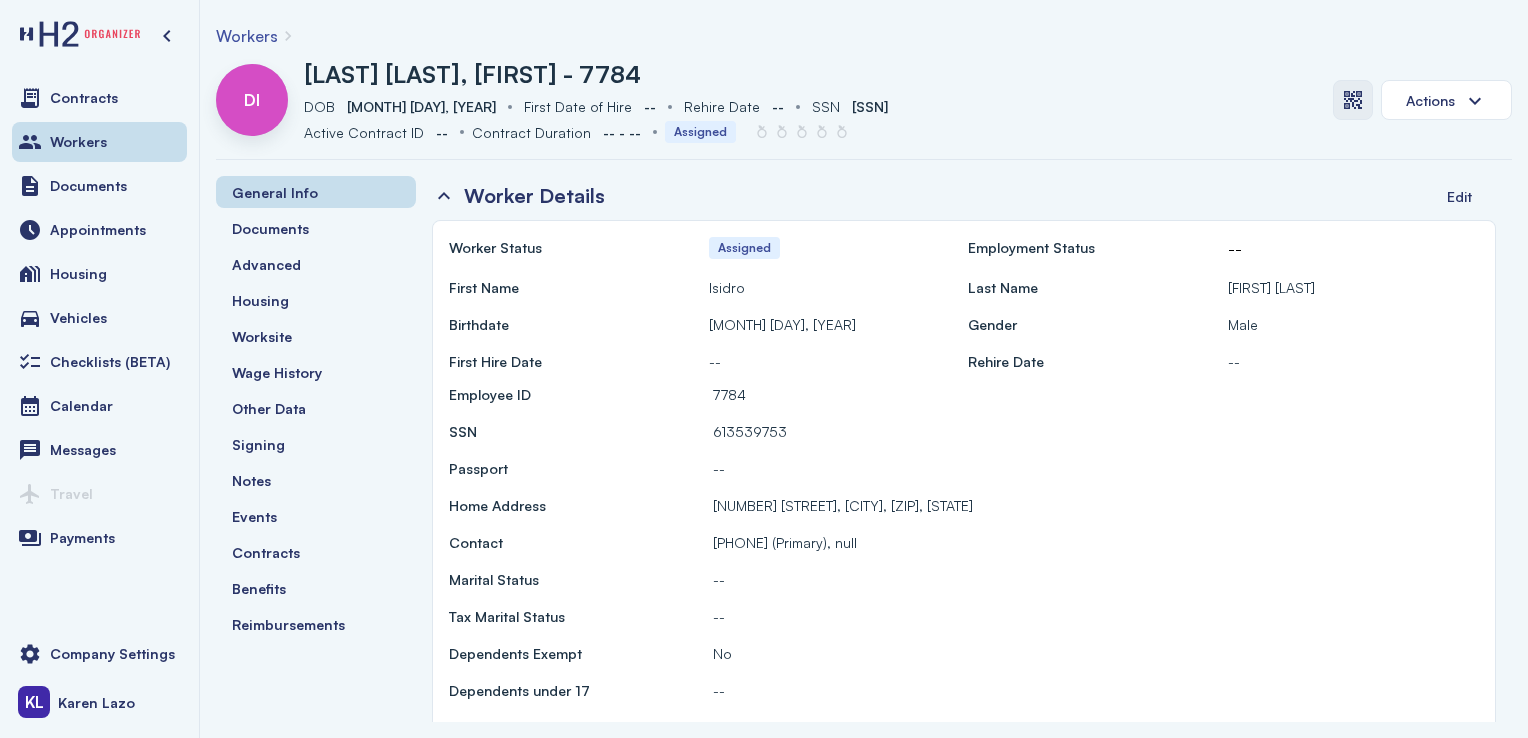 click at bounding box center (1353, 100) 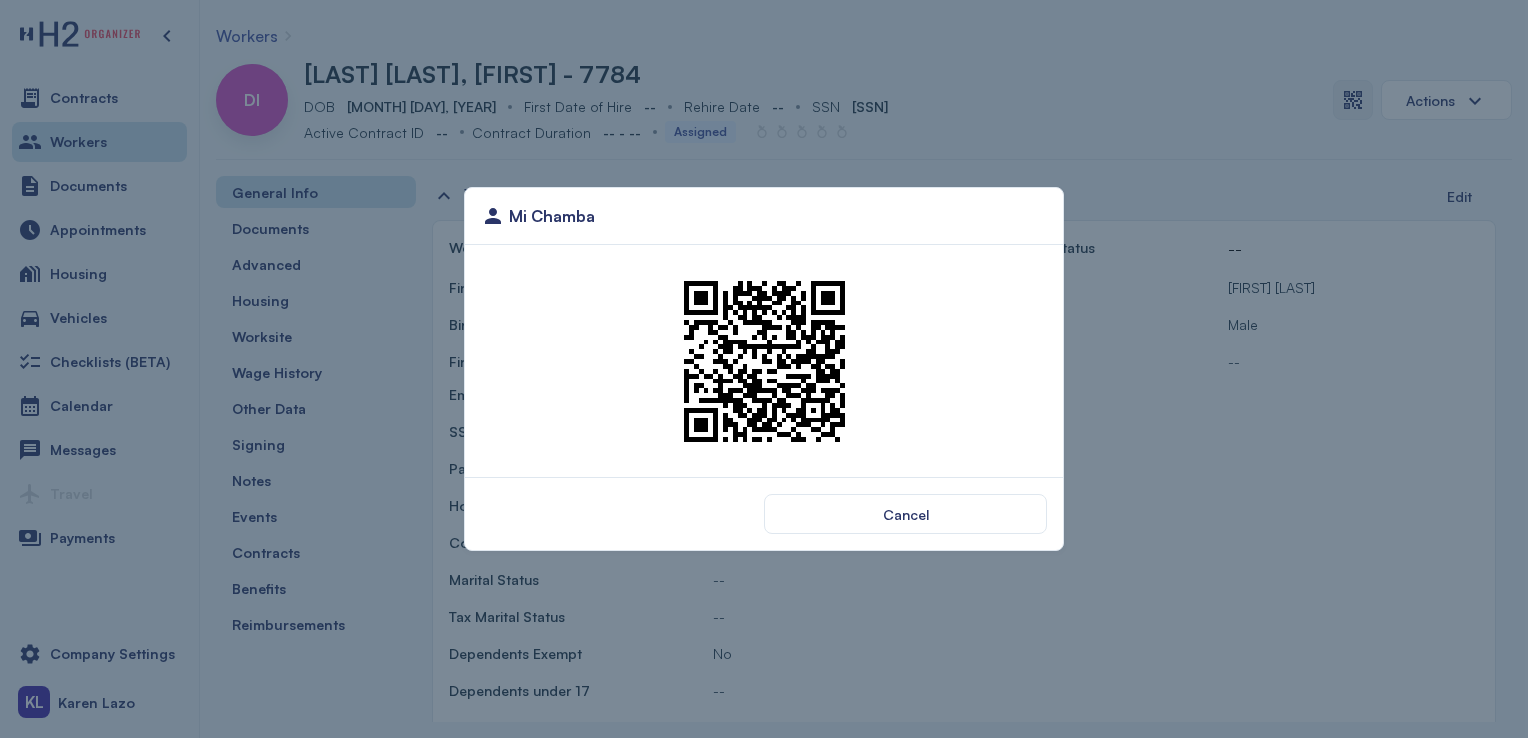 click at bounding box center [764, 361] 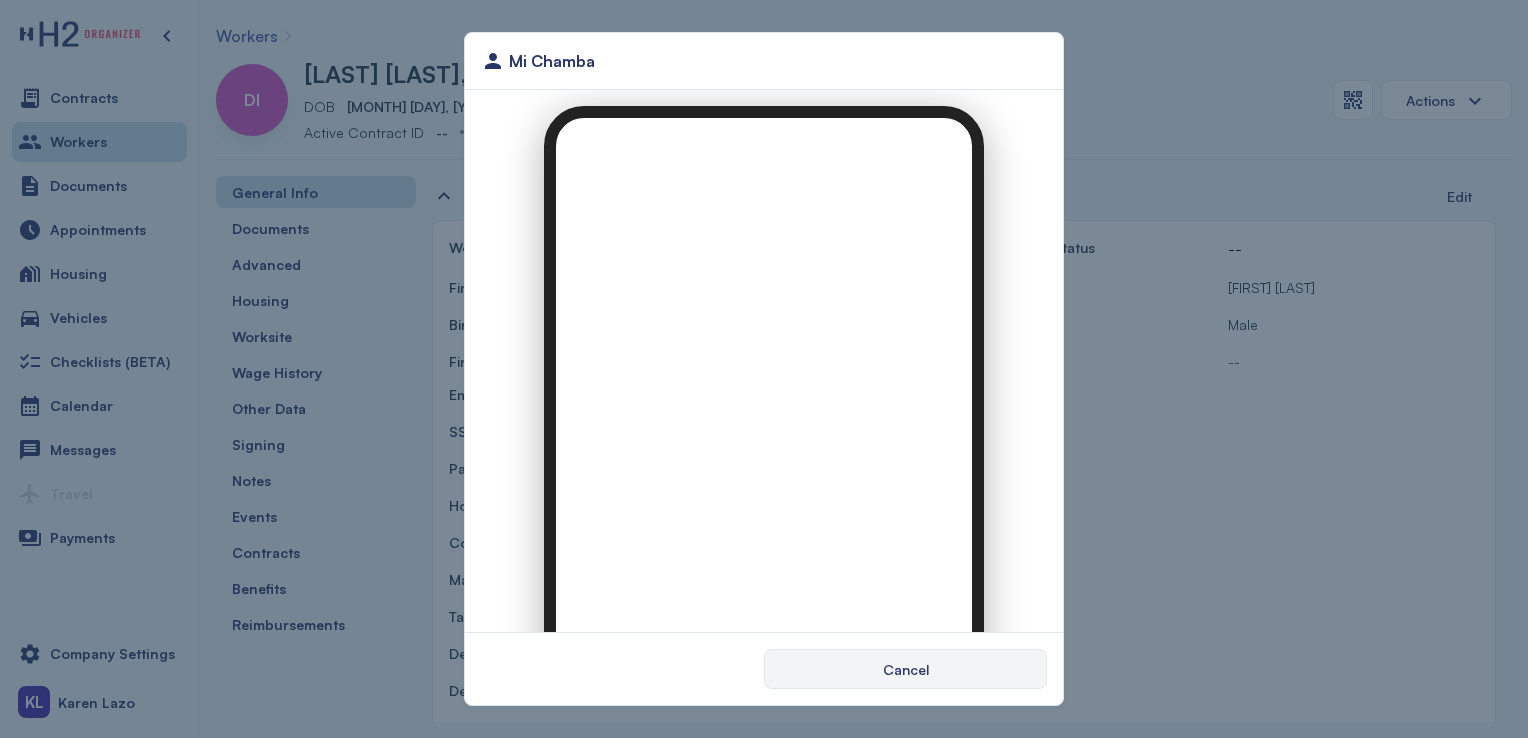 scroll, scrollTop: 0, scrollLeft: 0, axis: both 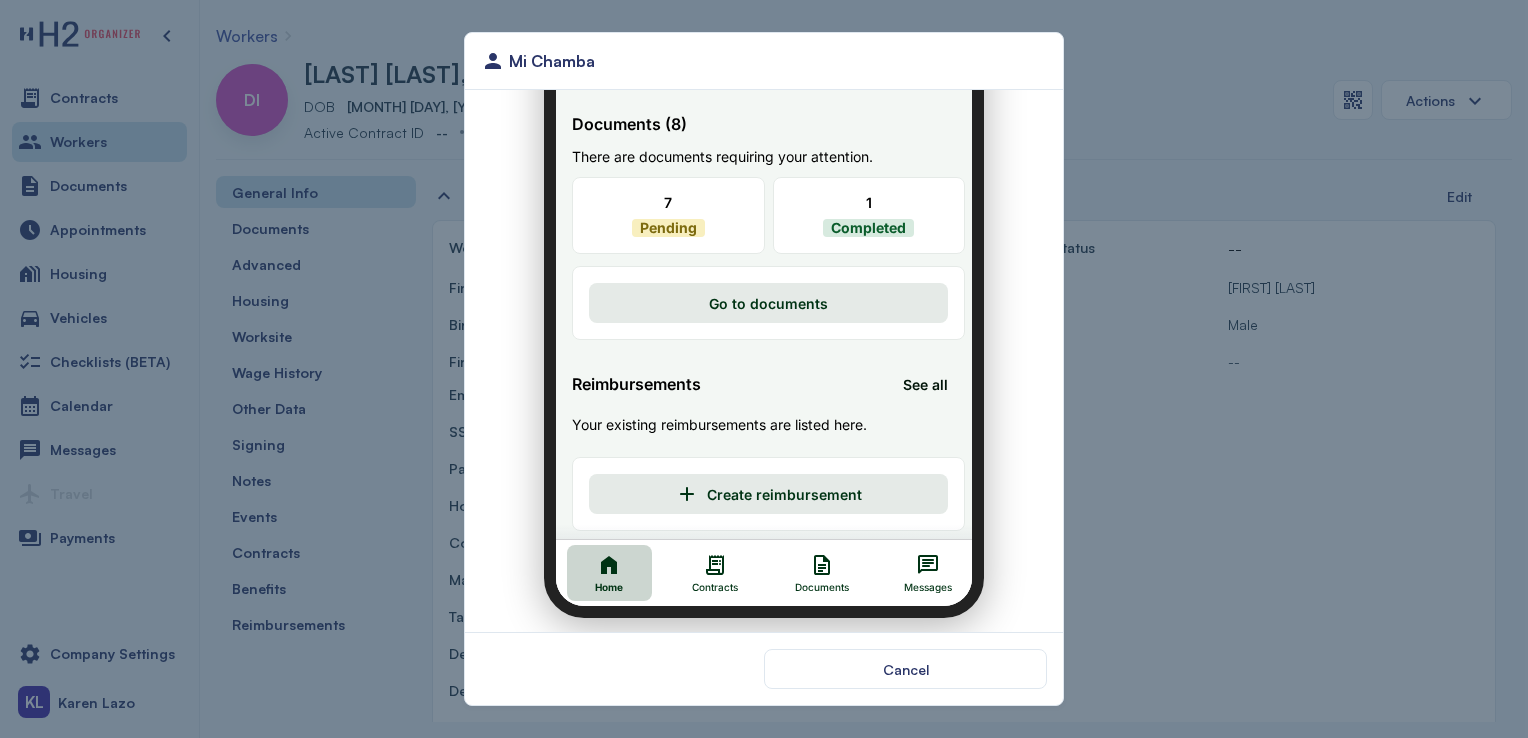 click 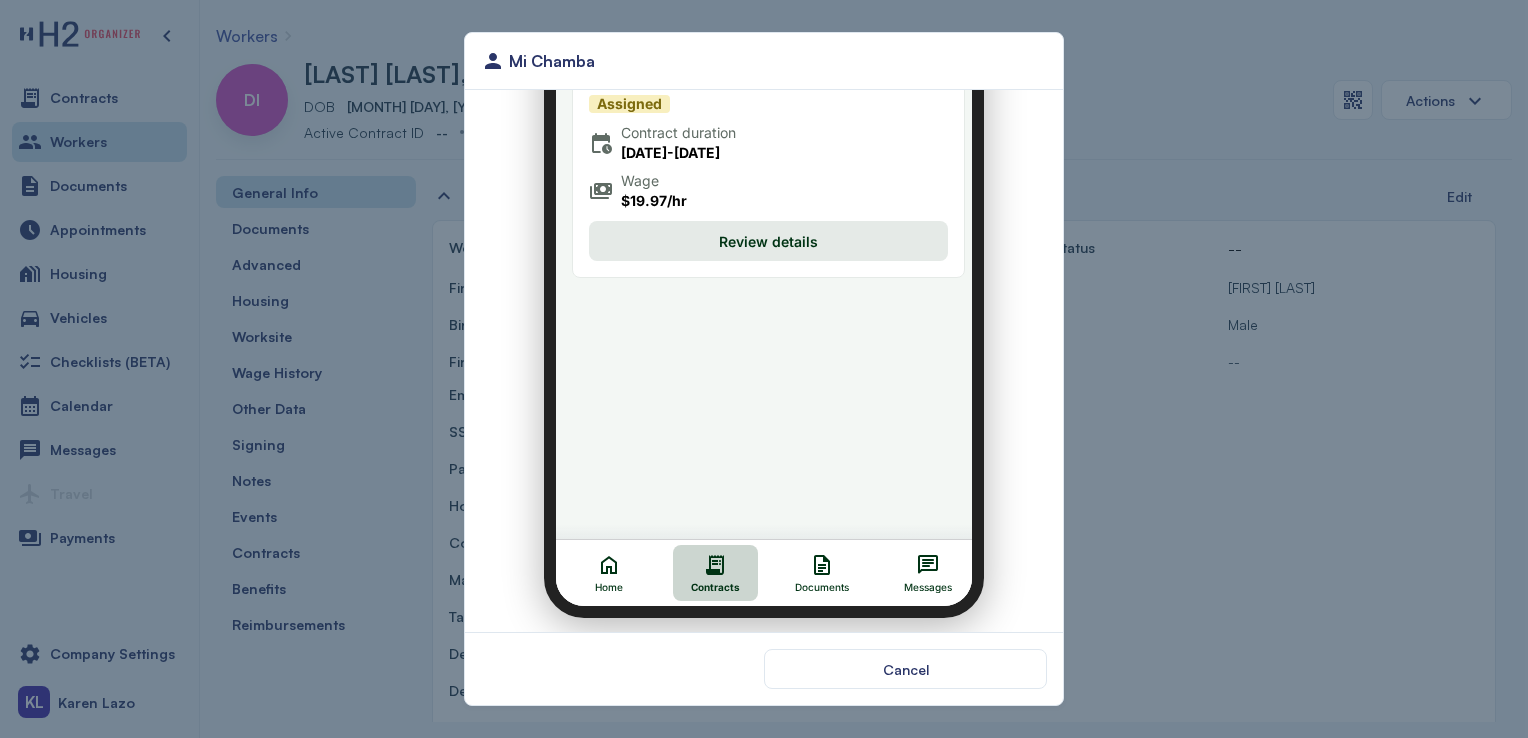 click on "Review details" at bounding box center [756, 229] 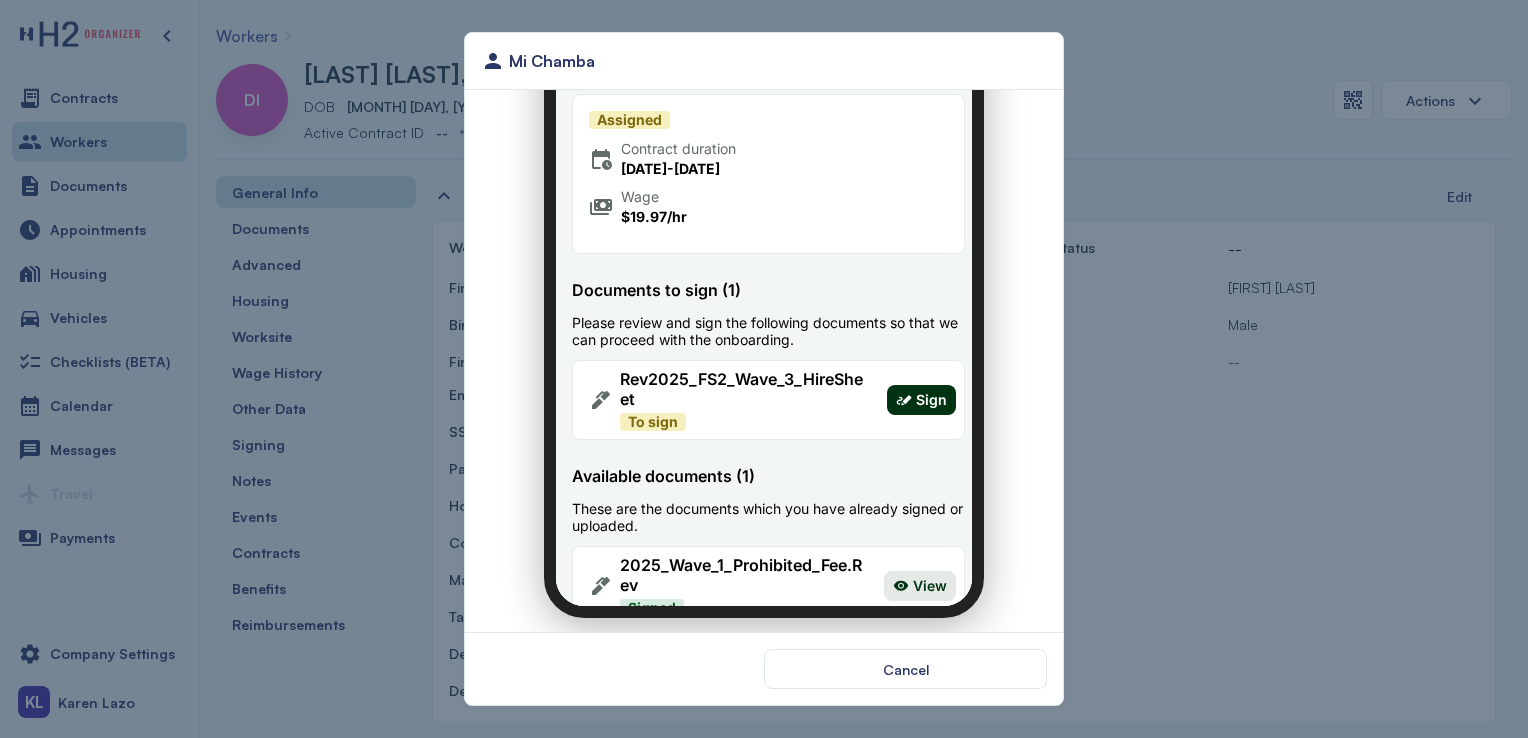click on "Sign" at bounding box center (917, 388) 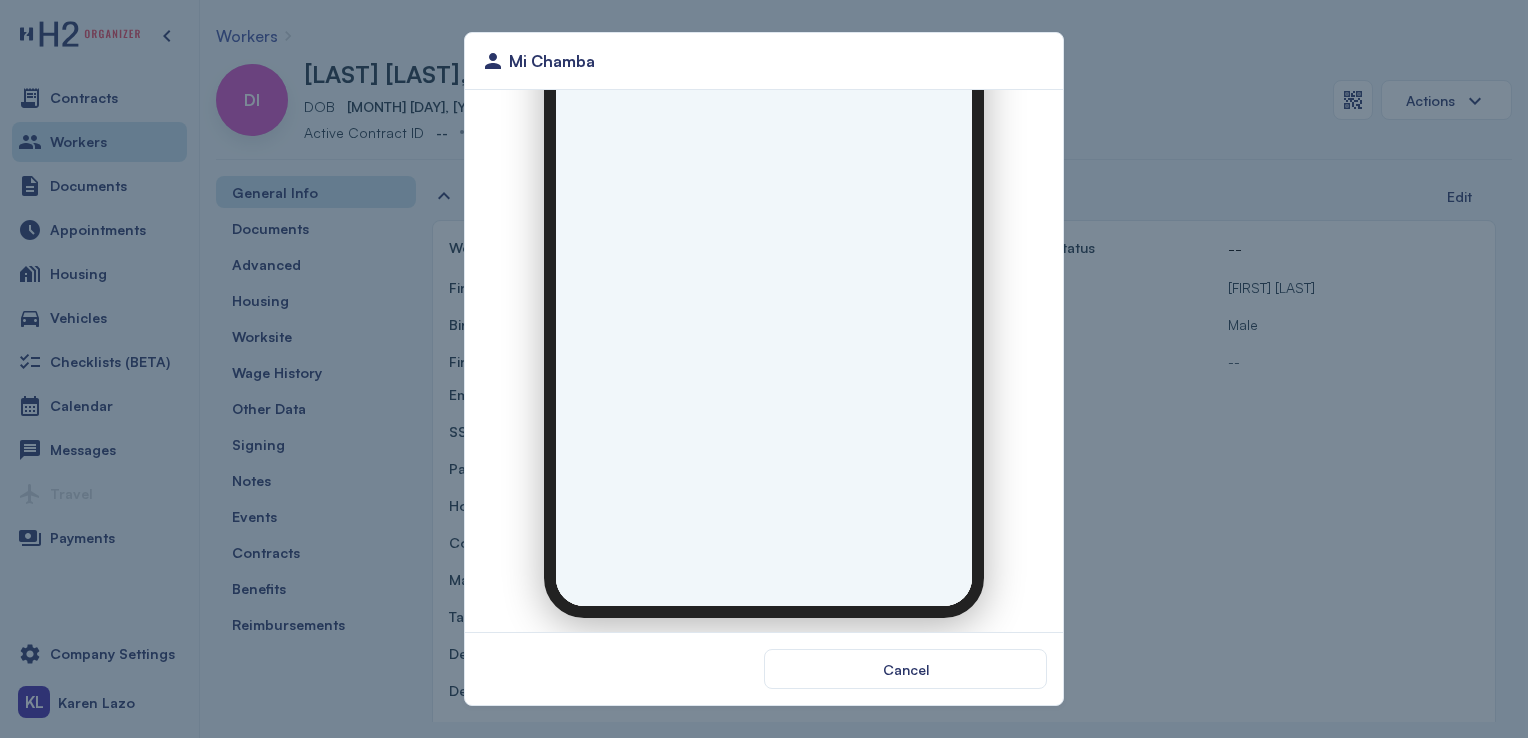 scroll, scrollTop: 0, scrollLeft: 0, axis: both 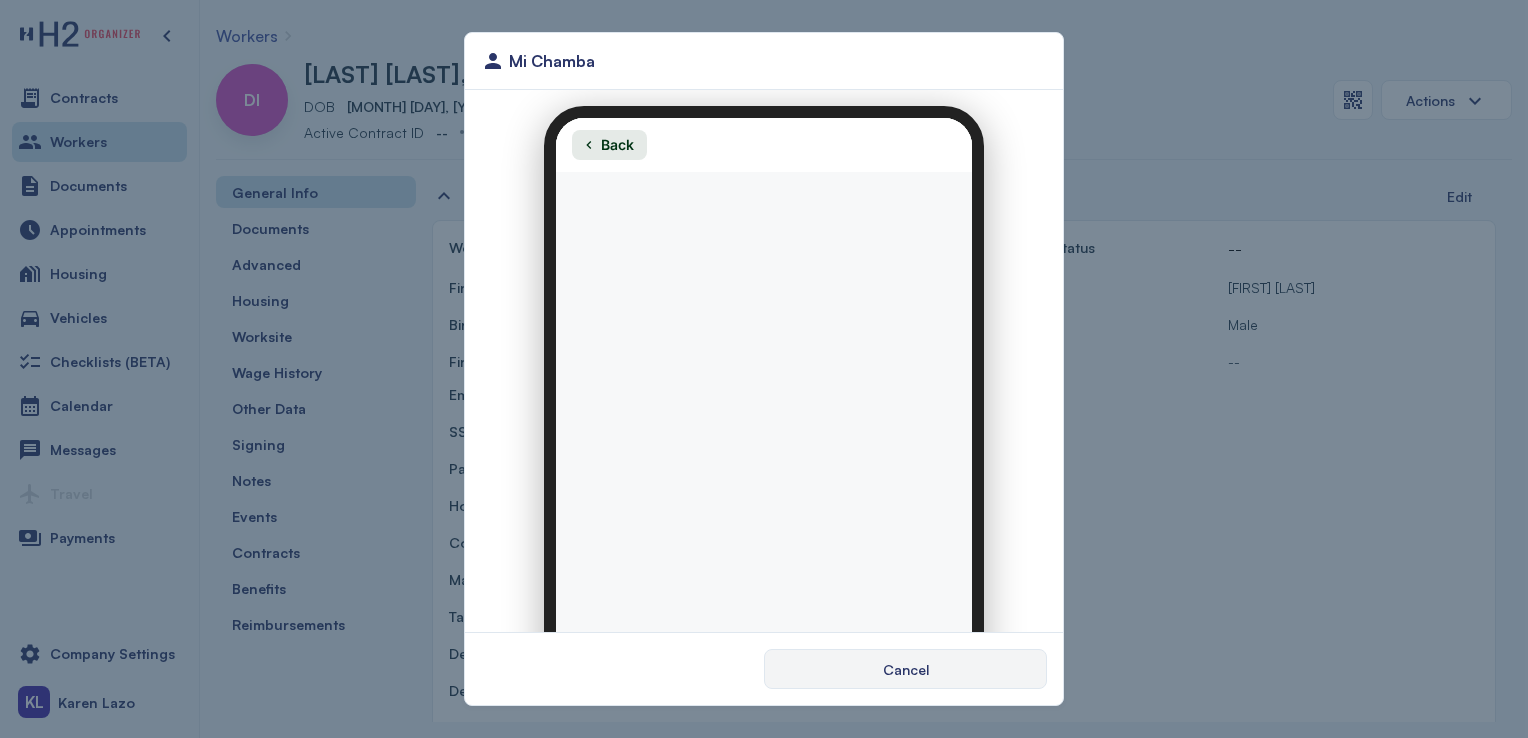 click on "Cancel" at bounding box center (905, 669) 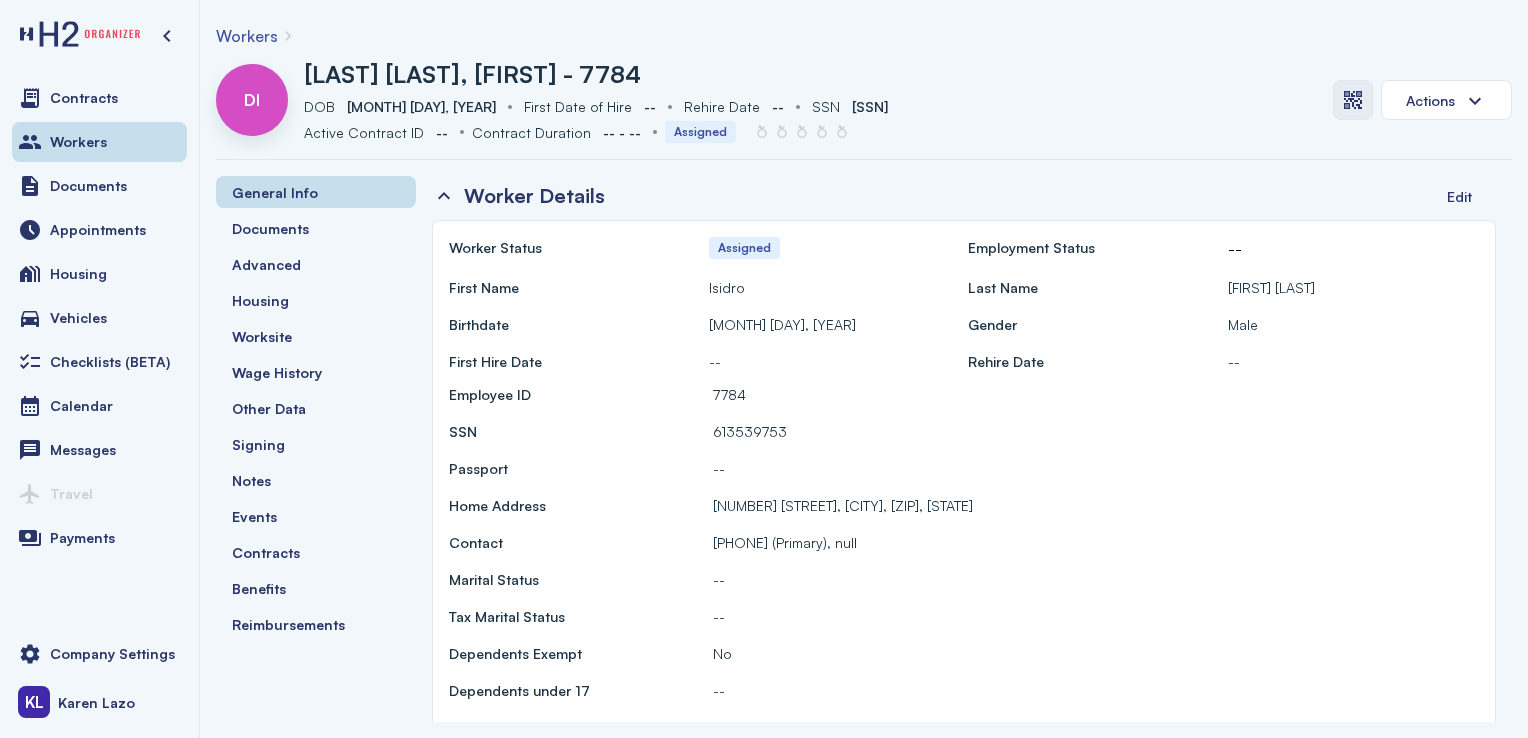 click at bounding box center [1353, 100] 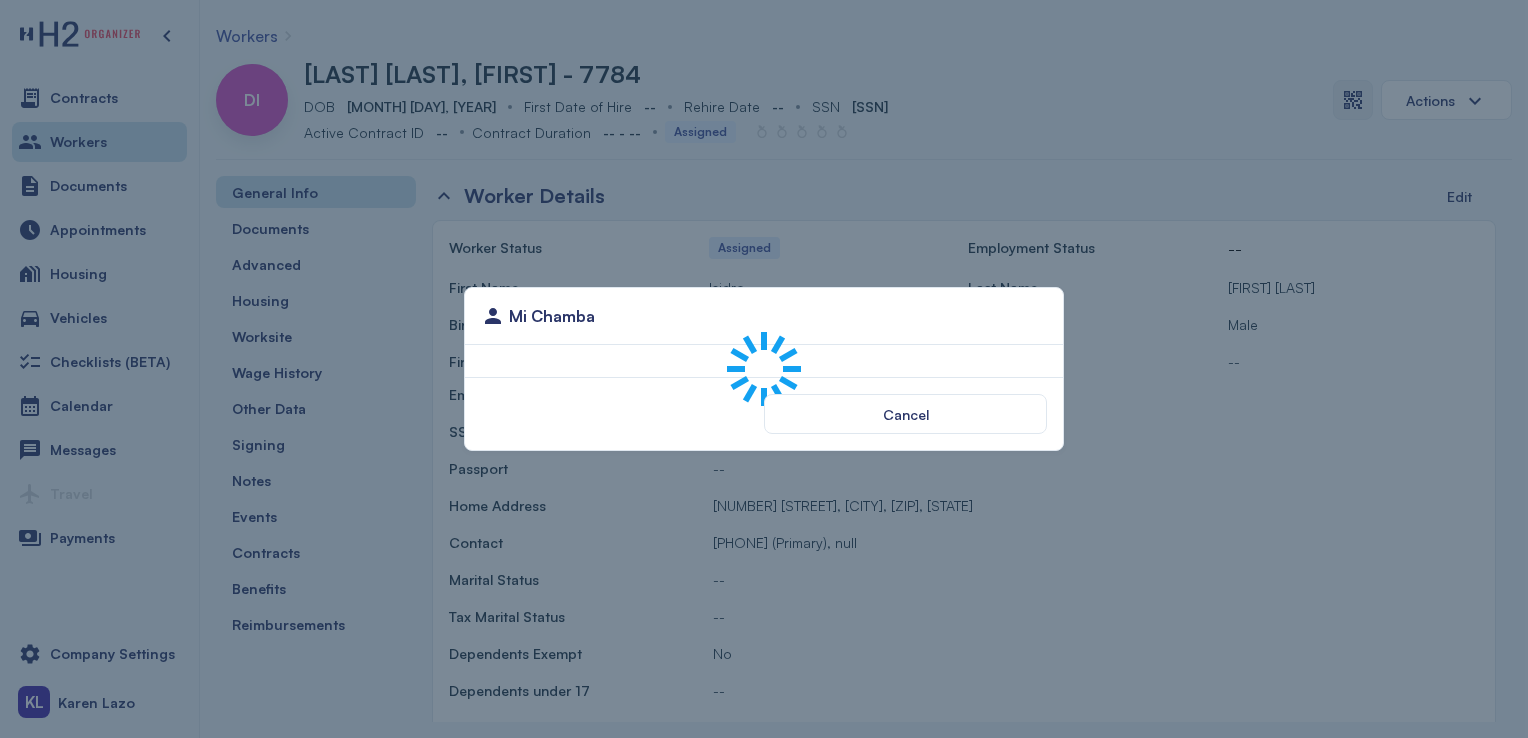 click on "Cancel" at bounding box center (905, 414) 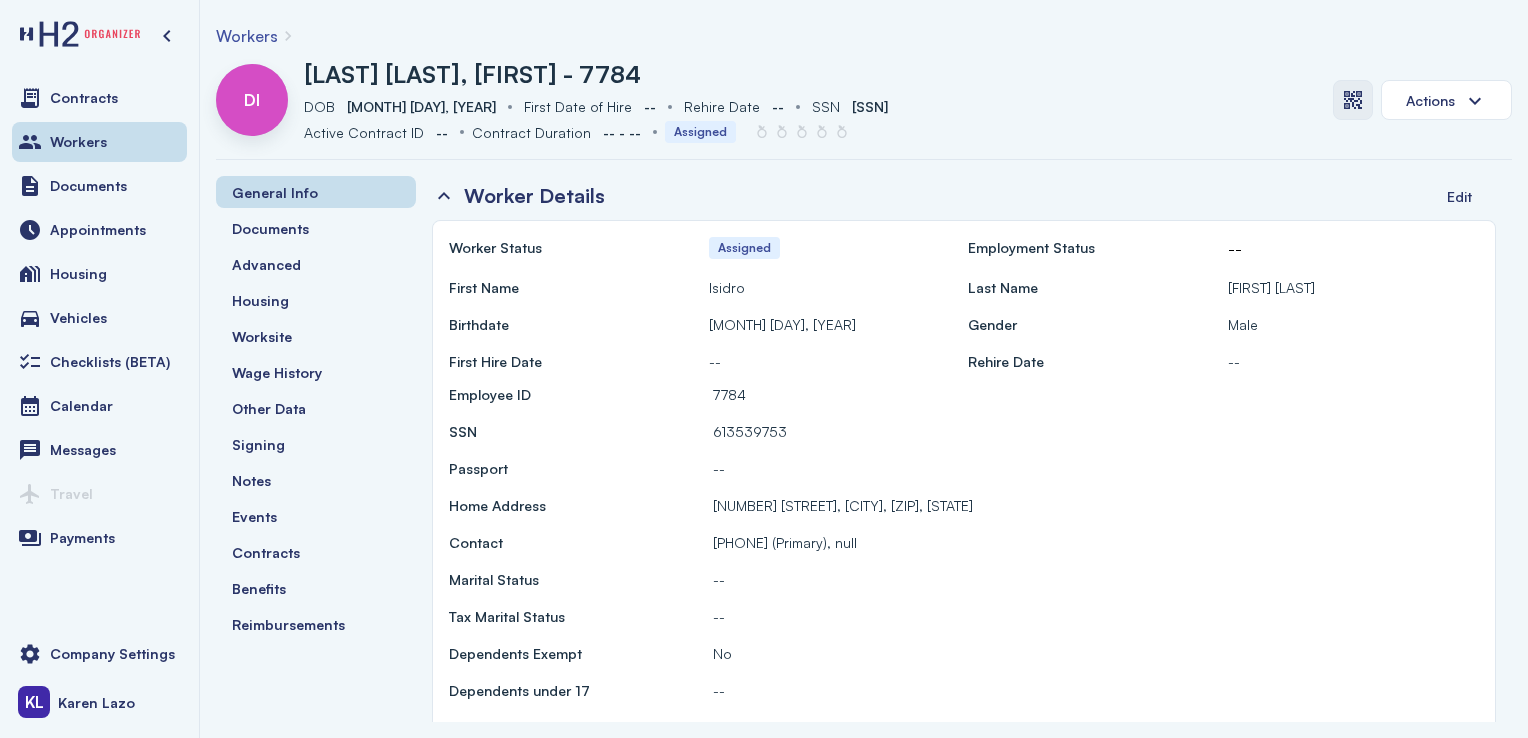 click at bounding box center [1353, 100] 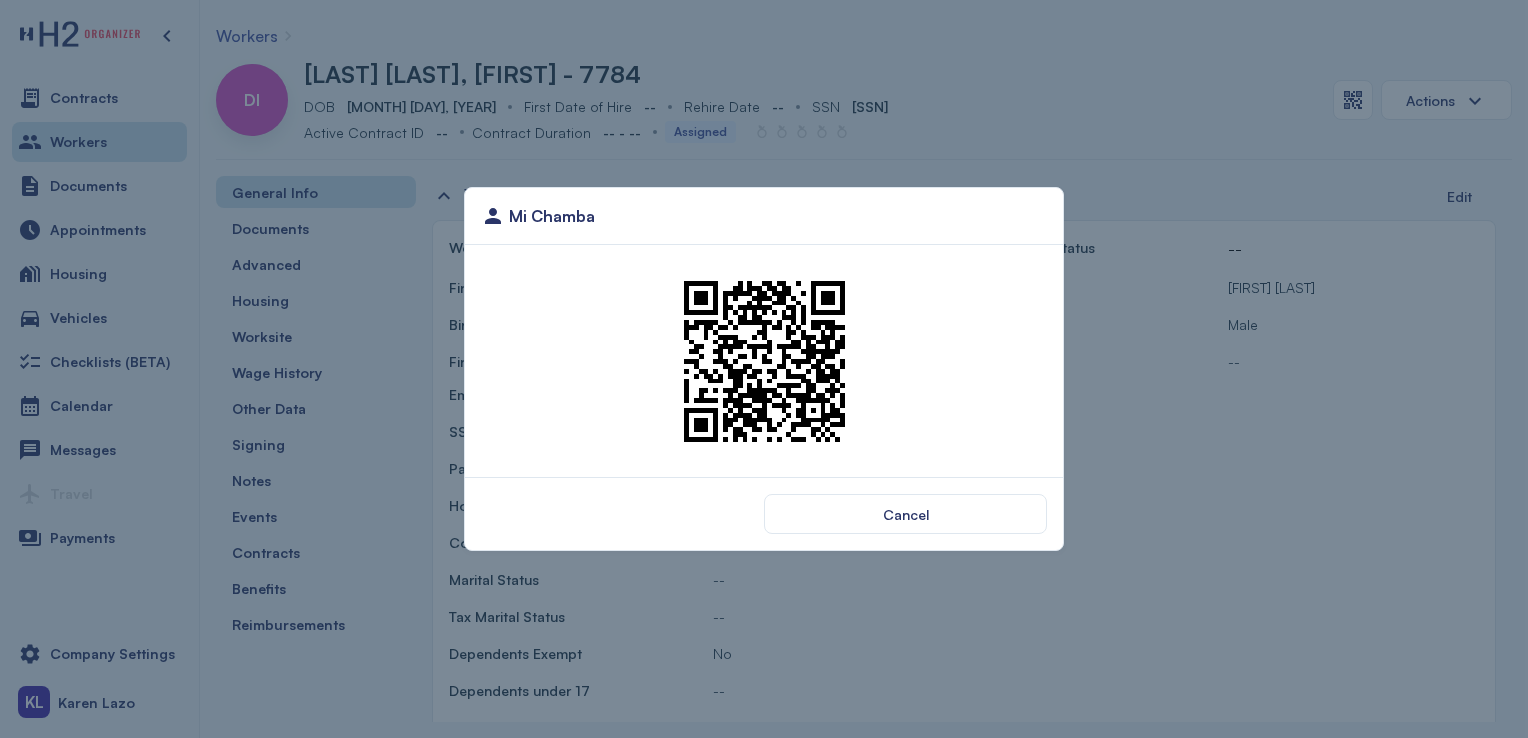 click at bounding box center [764, 361] 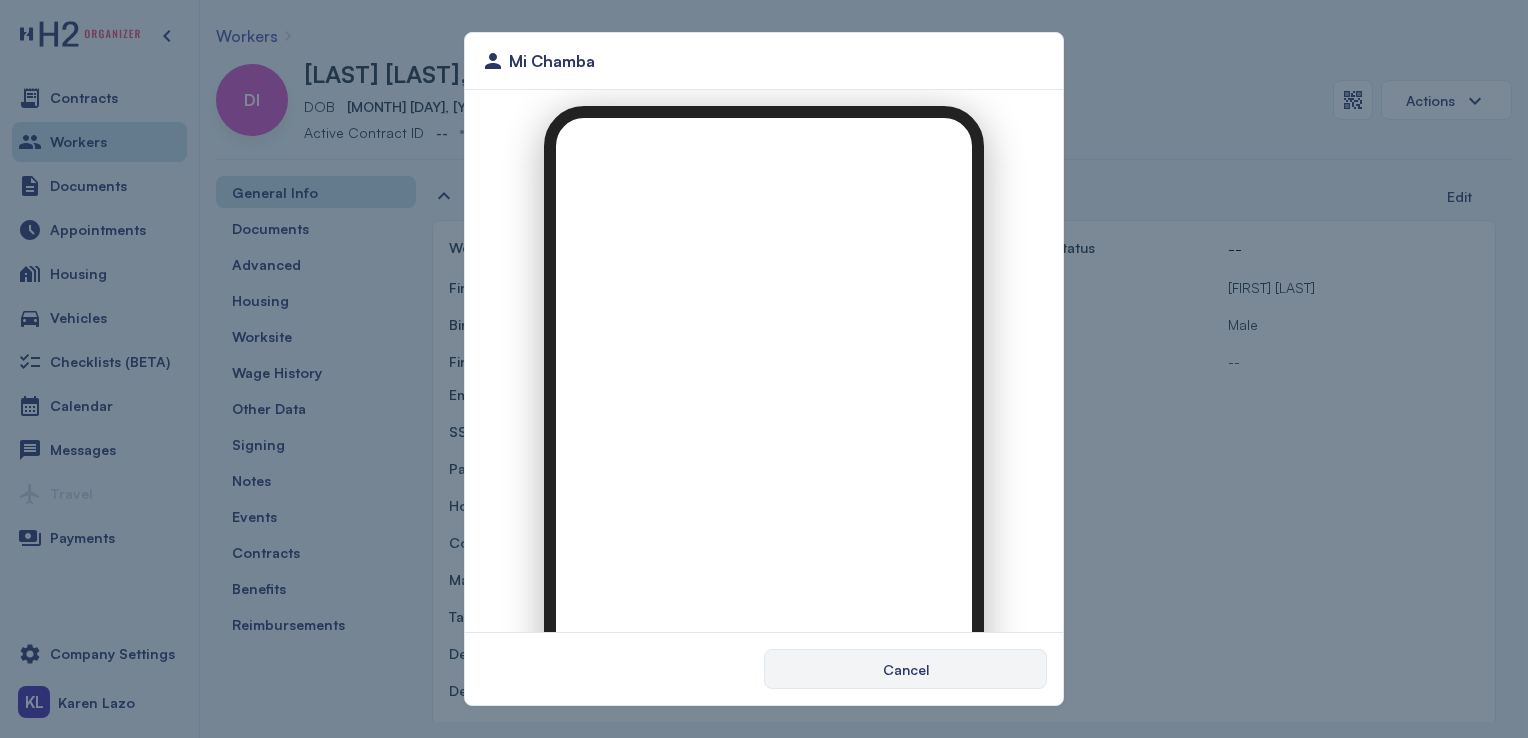scroll, scrollTop: 0, scrollLeft: 0, axis: both 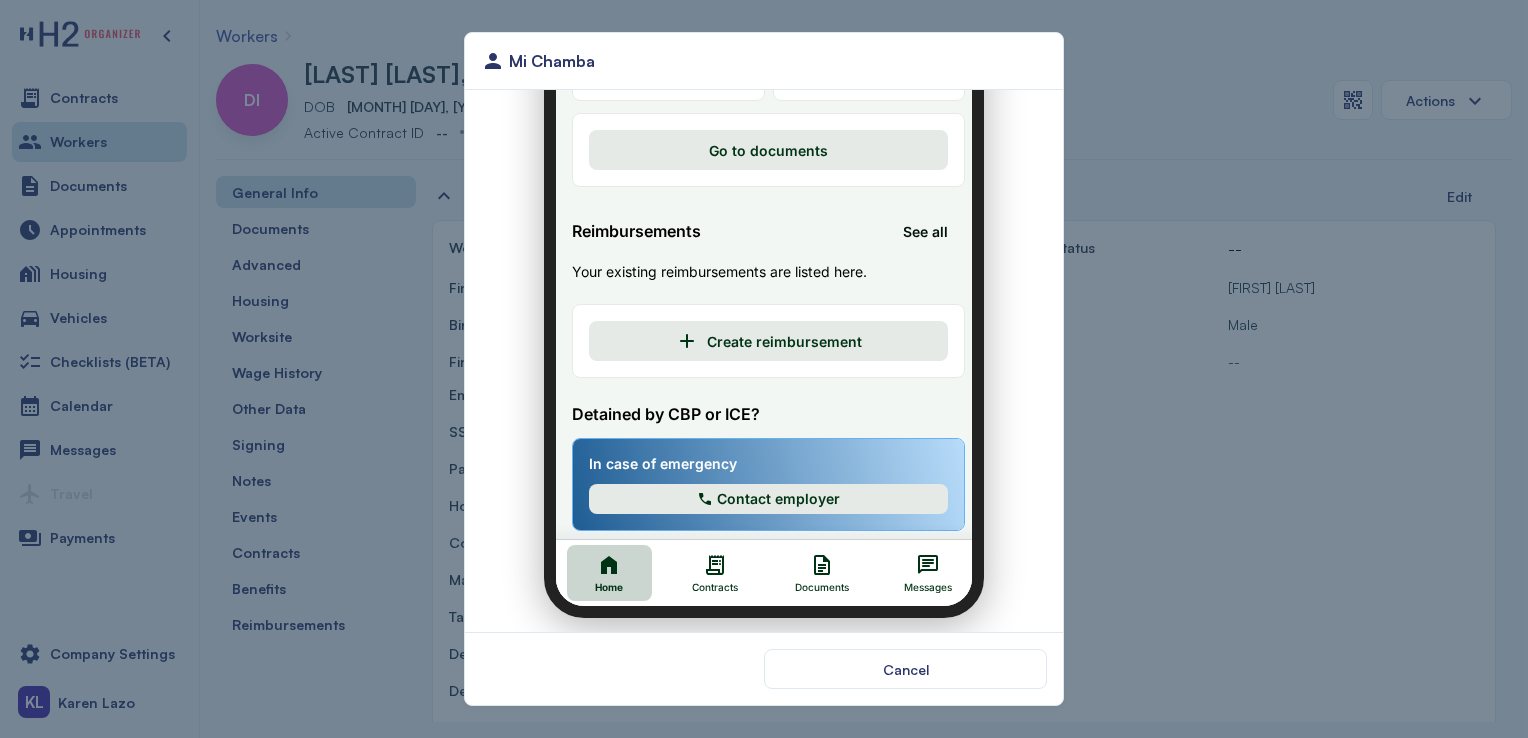 click 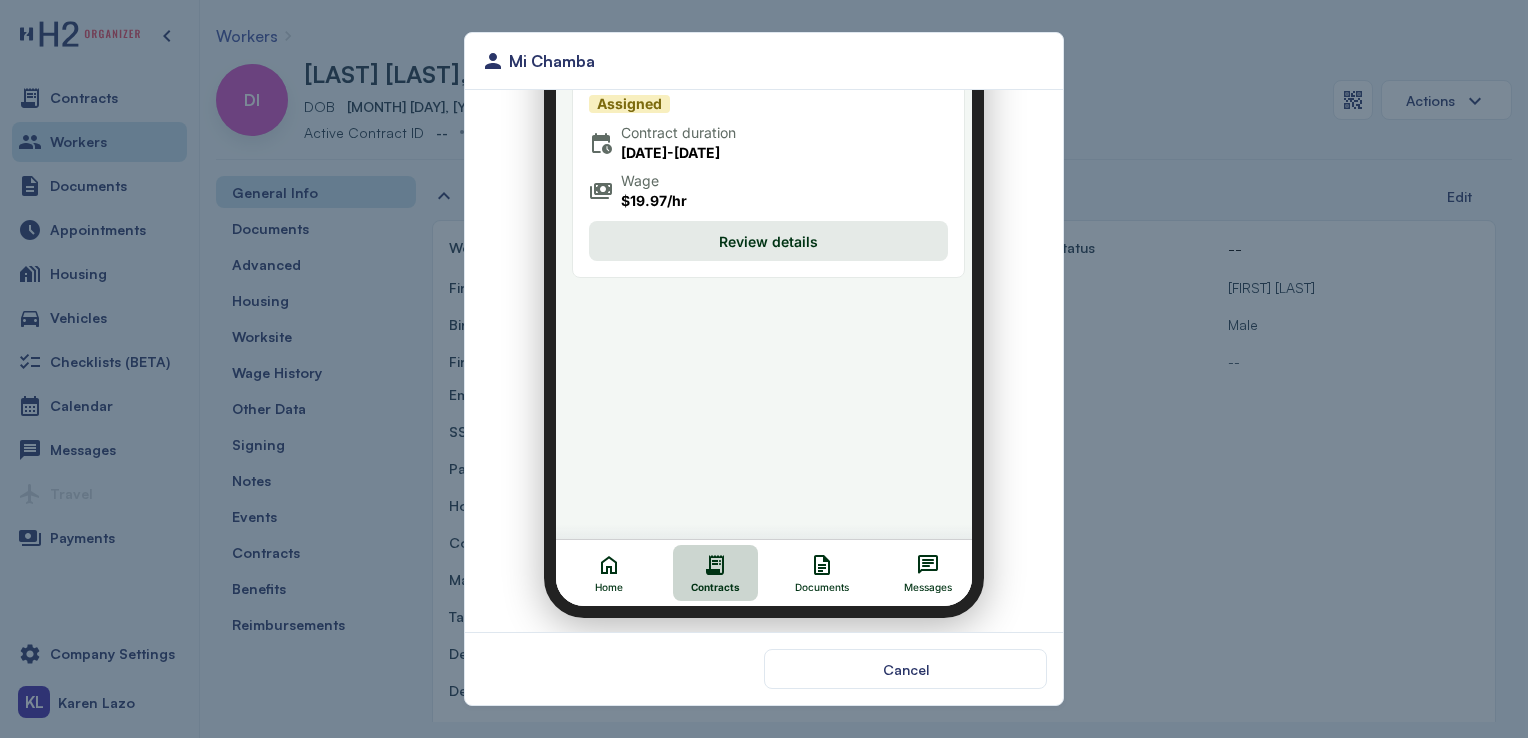 click on "Review details" at bounding box center (756, 229) 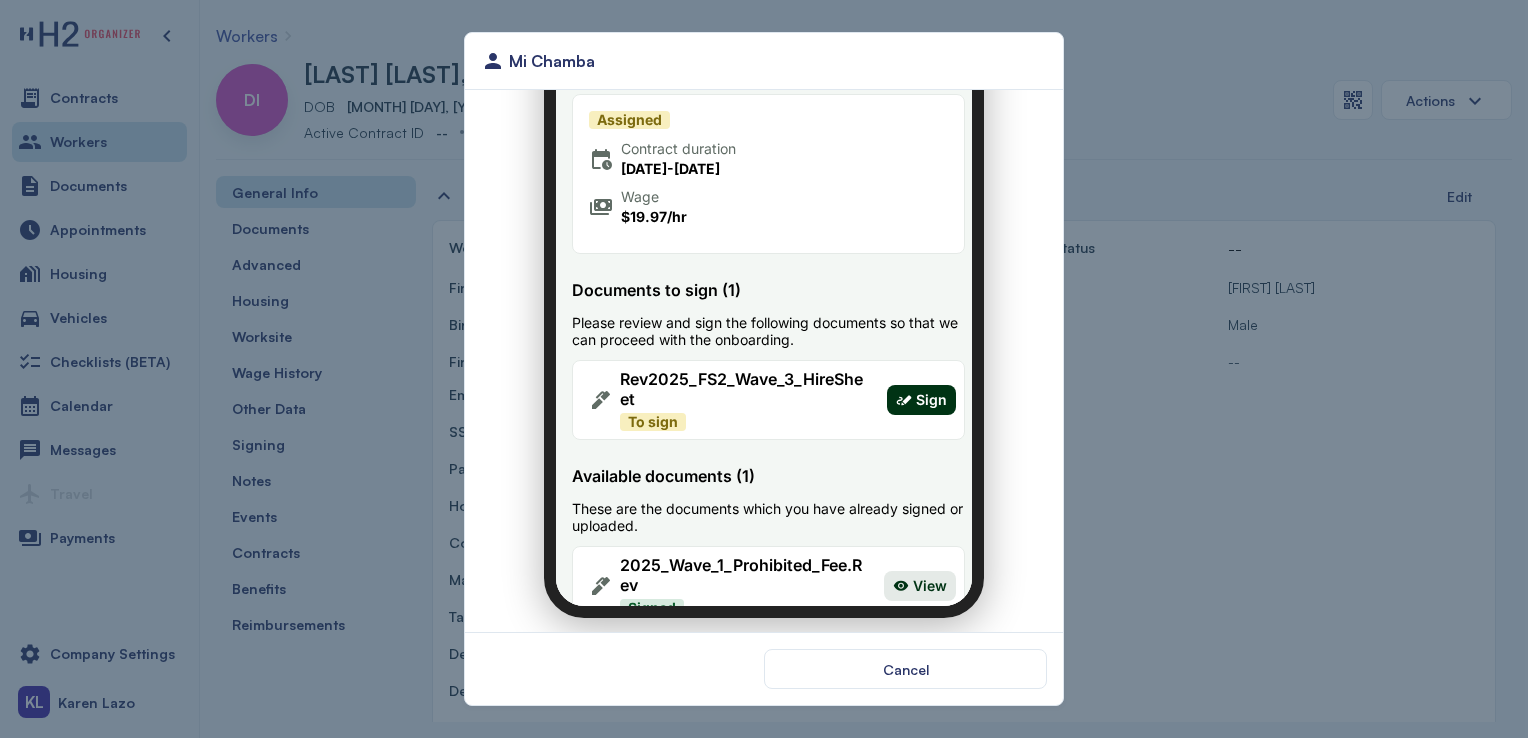 click on "Sign" at bounding box center (919, 388) 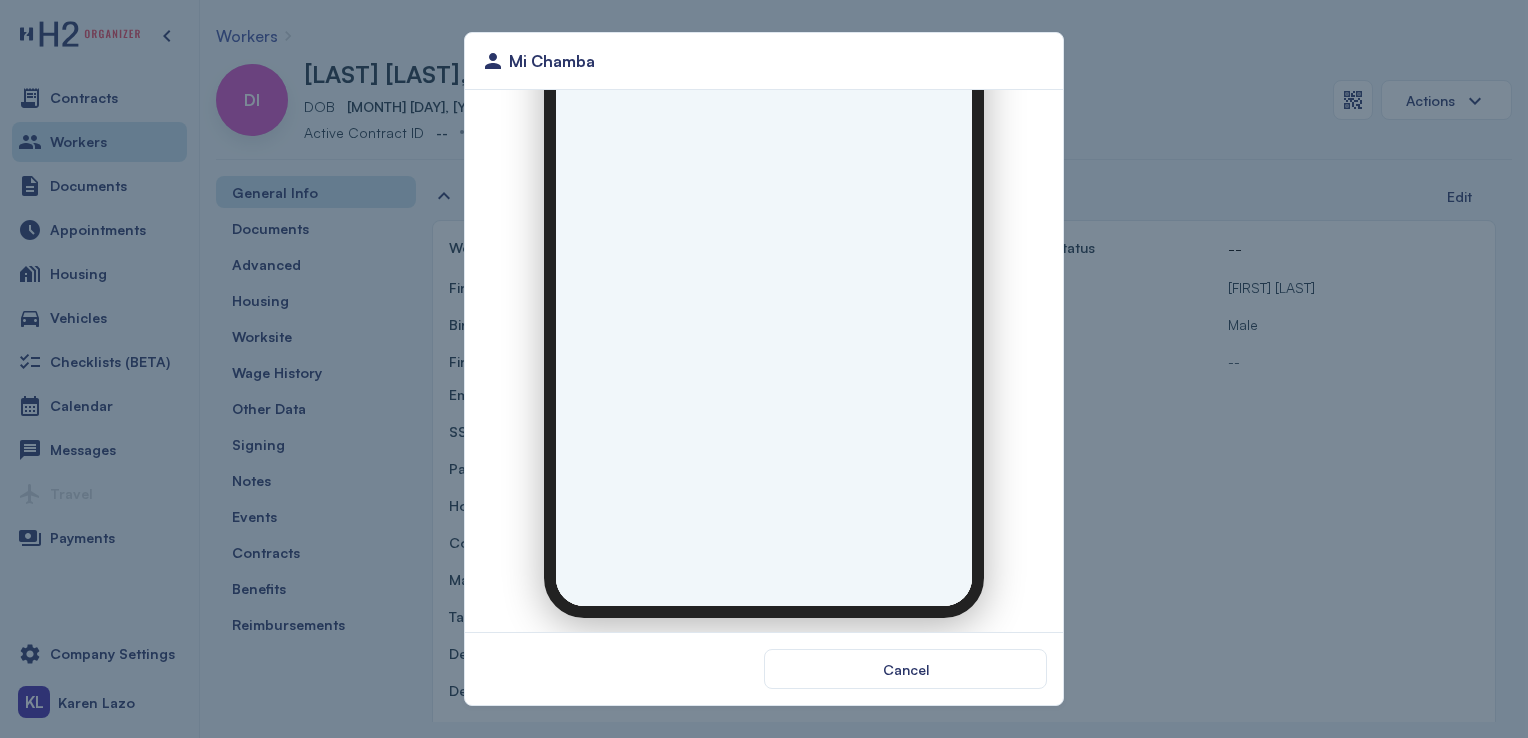 scroll, scrollTop: 0, scrollLeft: 0, axis: both 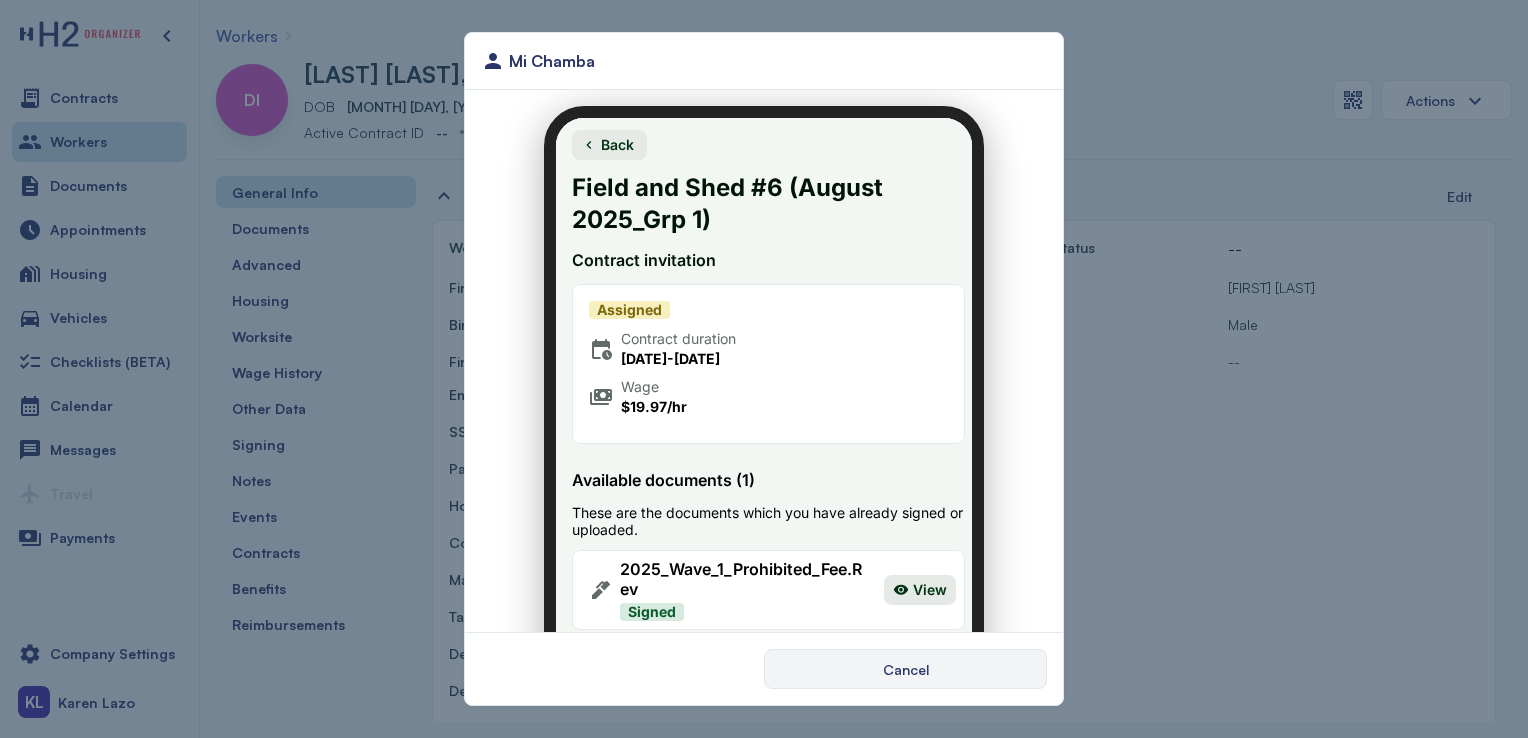 click on "Mi Chamba       Cancel" at bounding box center (764, 369) 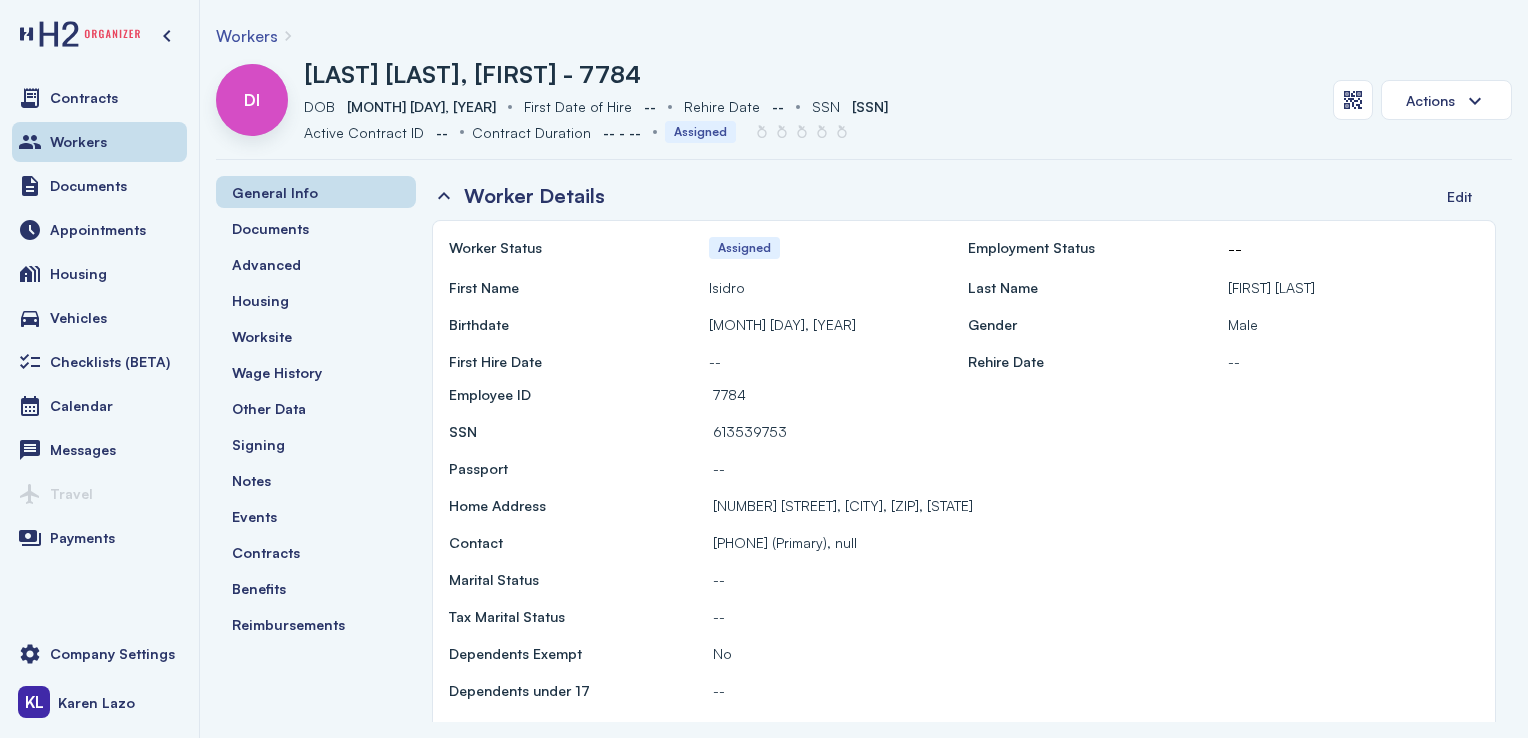 click on "Contracts" at bounding box center (99, 98) 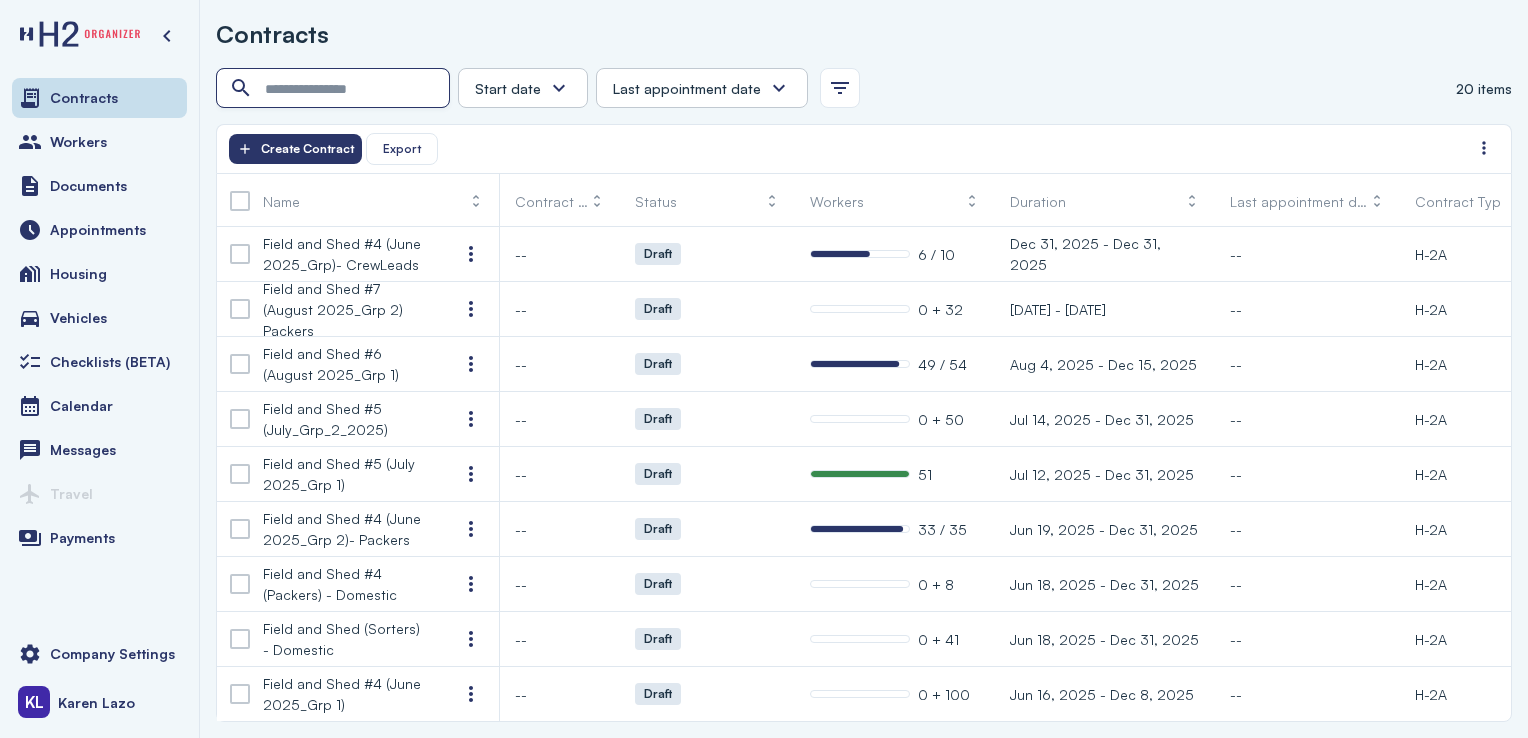 click at bounding box center [335, 89] 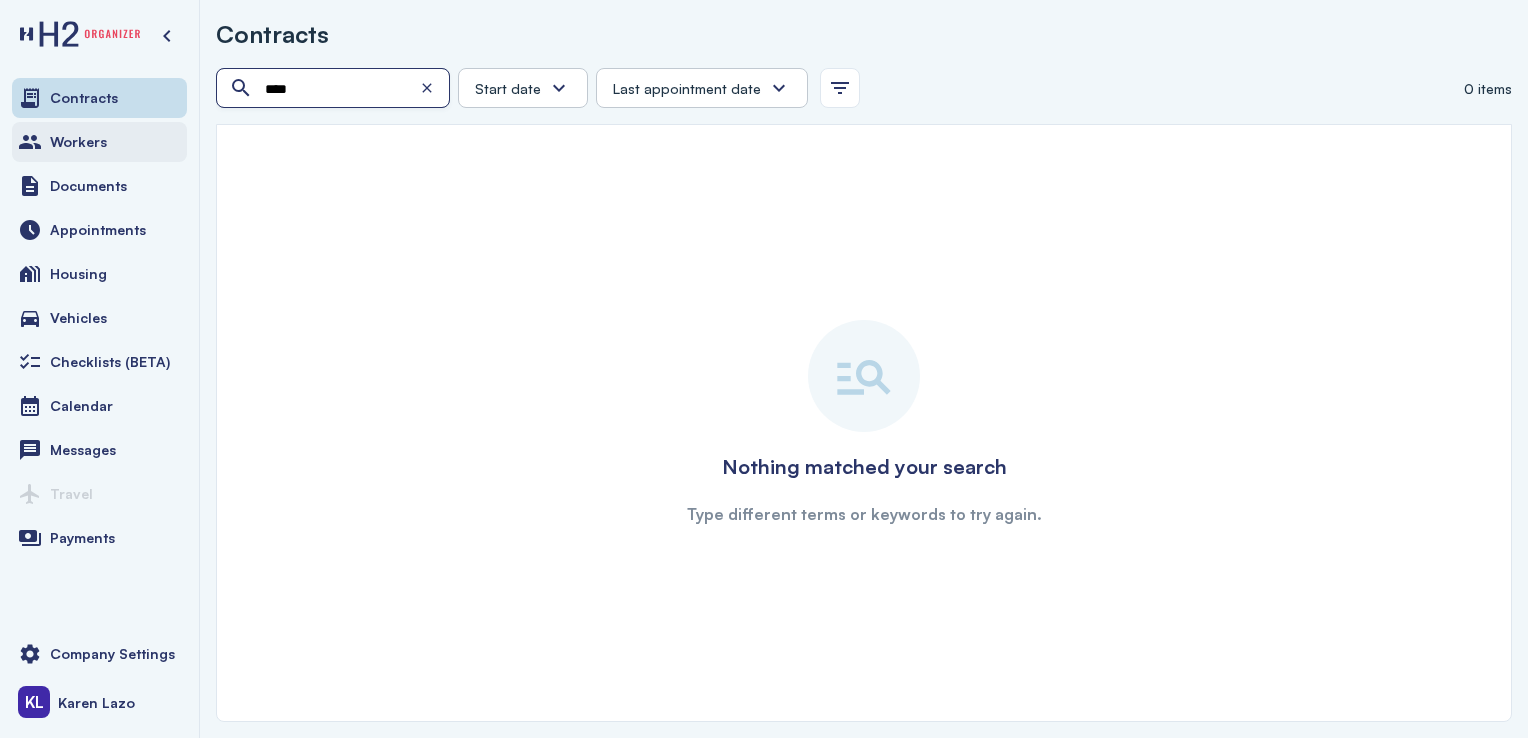 type on "****" 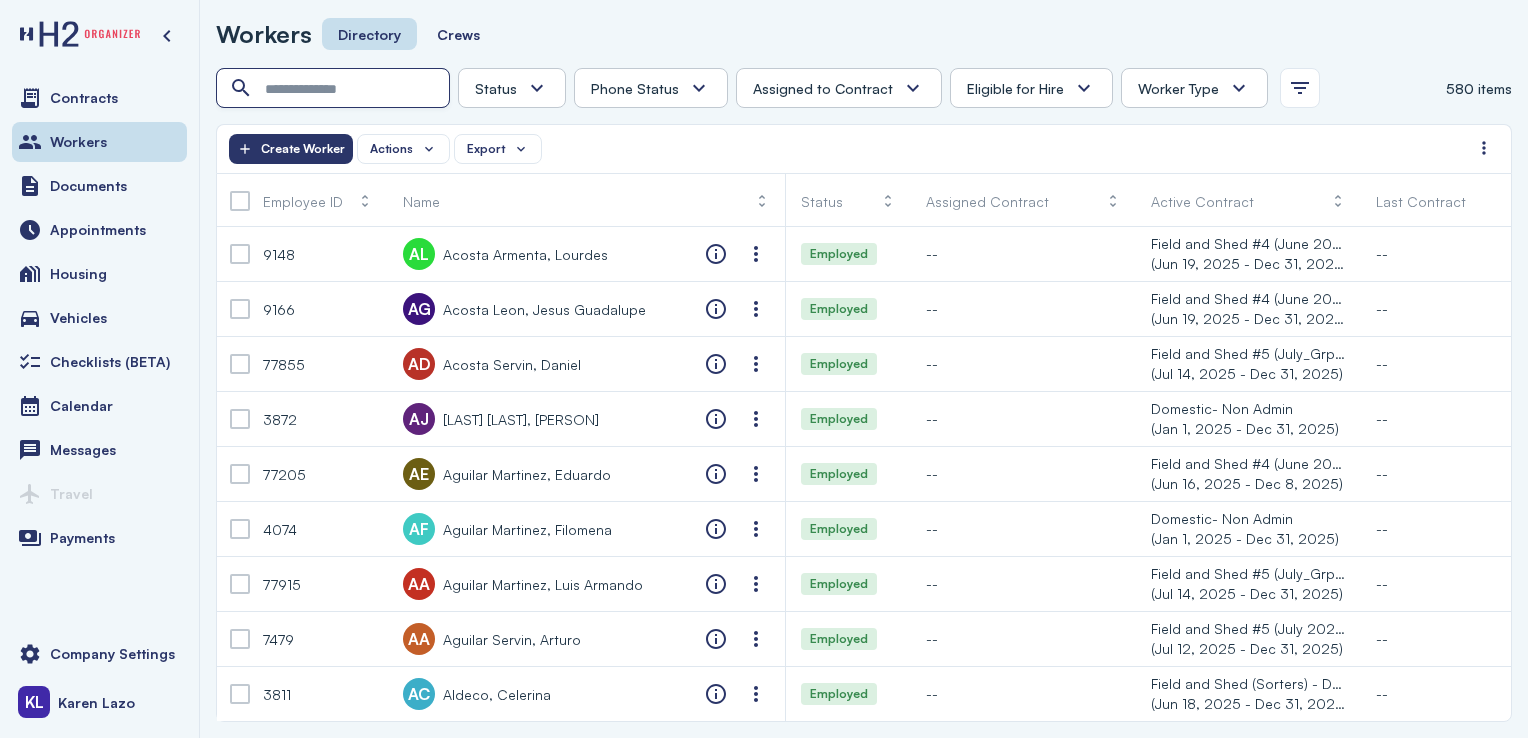 click at bounding box center (335, 89) 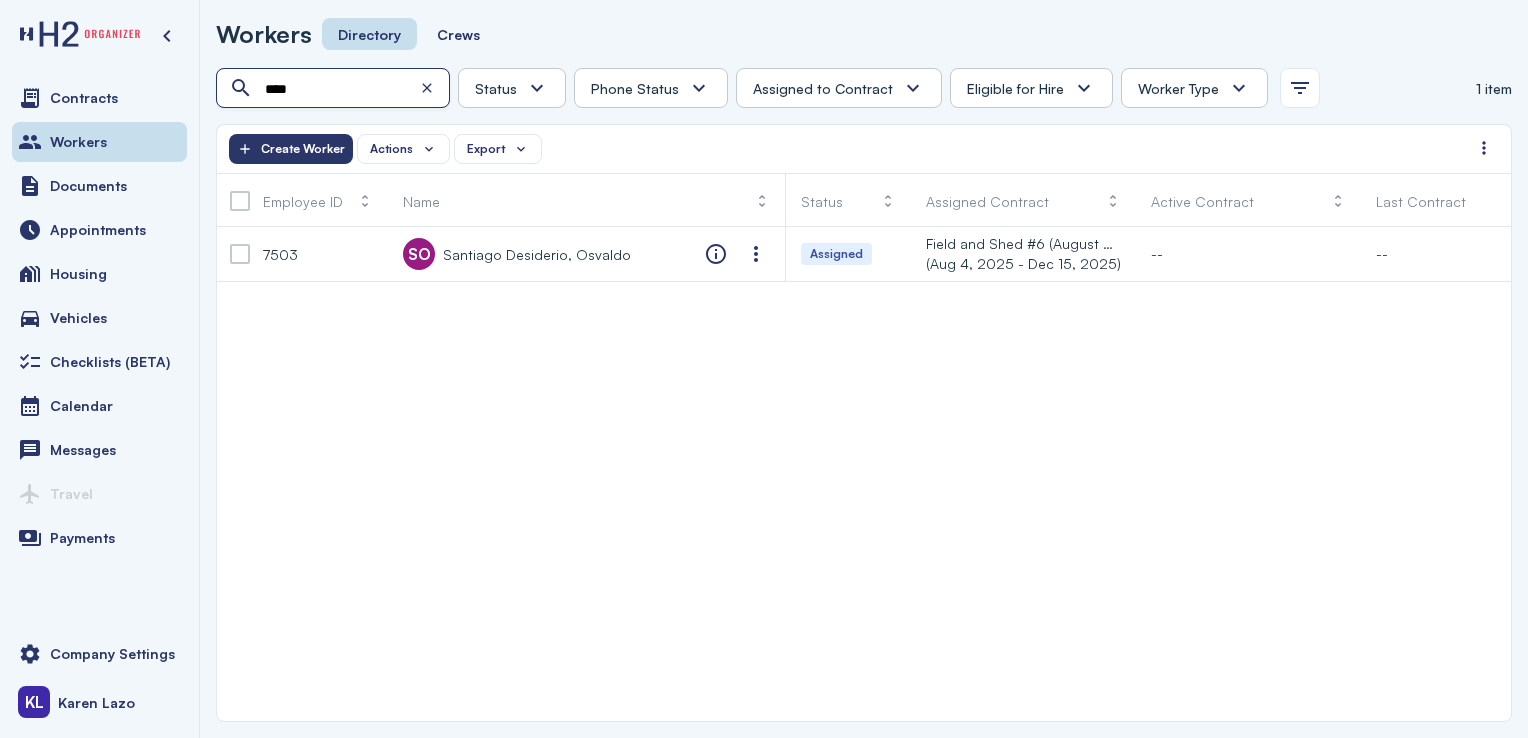 type on "****" 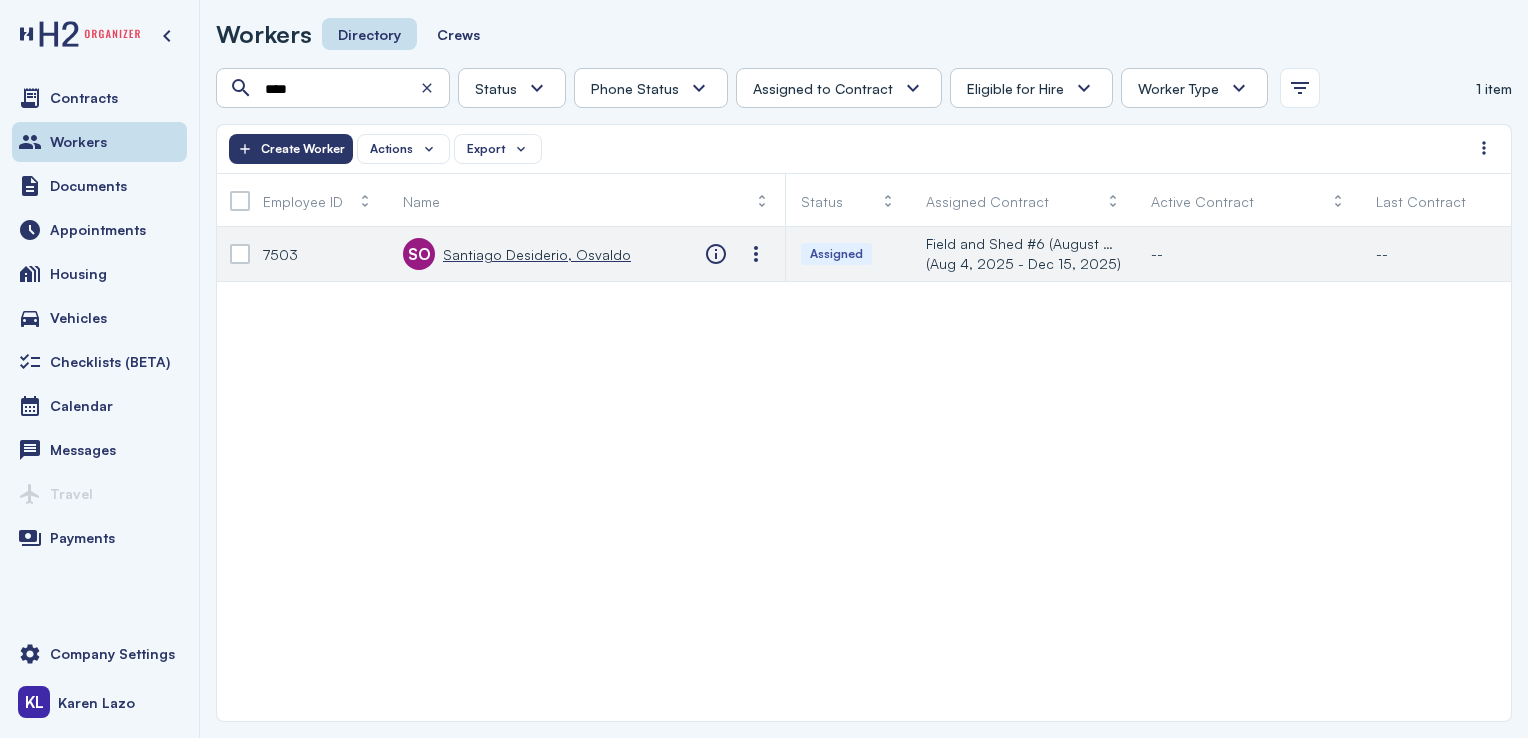 click on "Santiago Desiderio, Osvaldo" at bounding box center (537, 254) 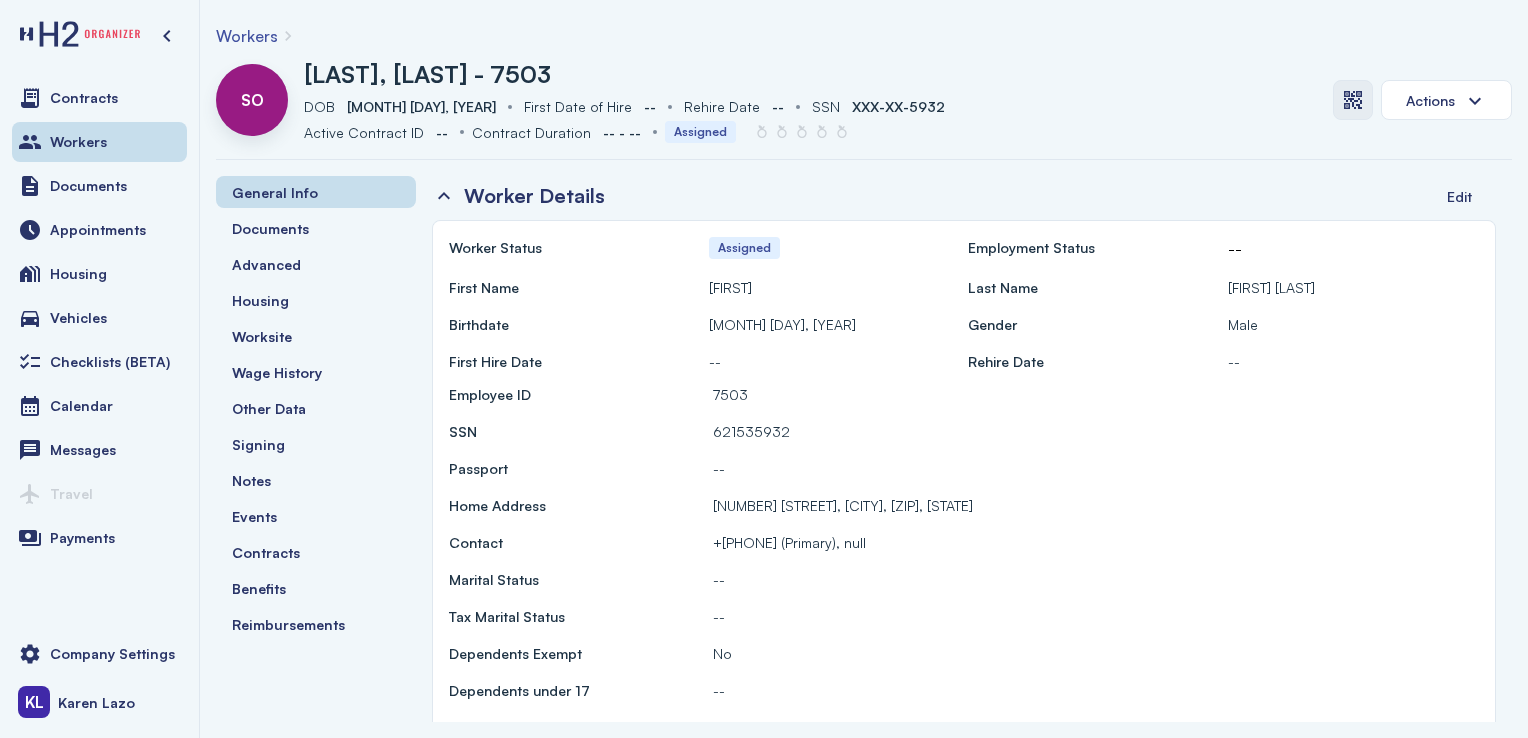click at bounding box center (1353, 100) 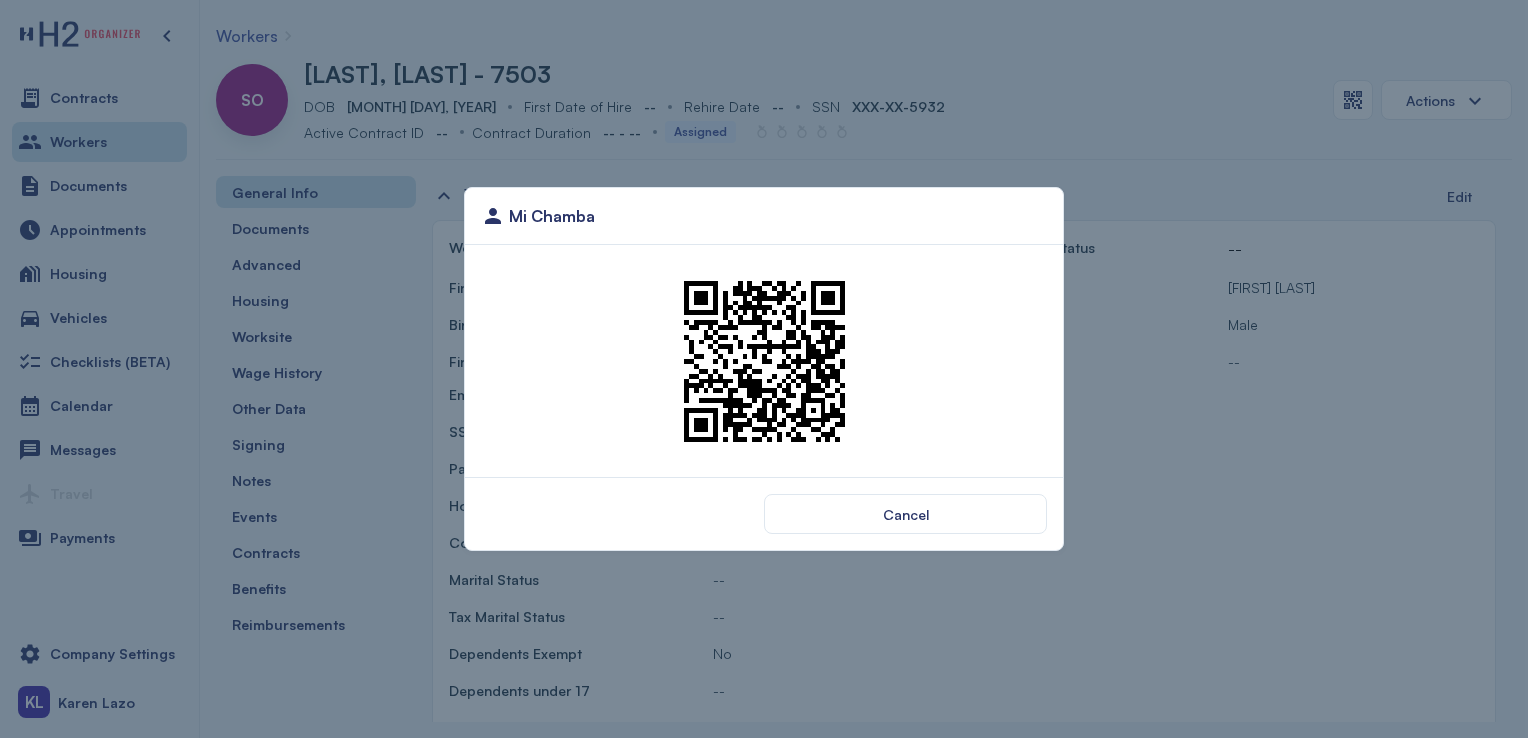 click at bounding box center (764, 361) 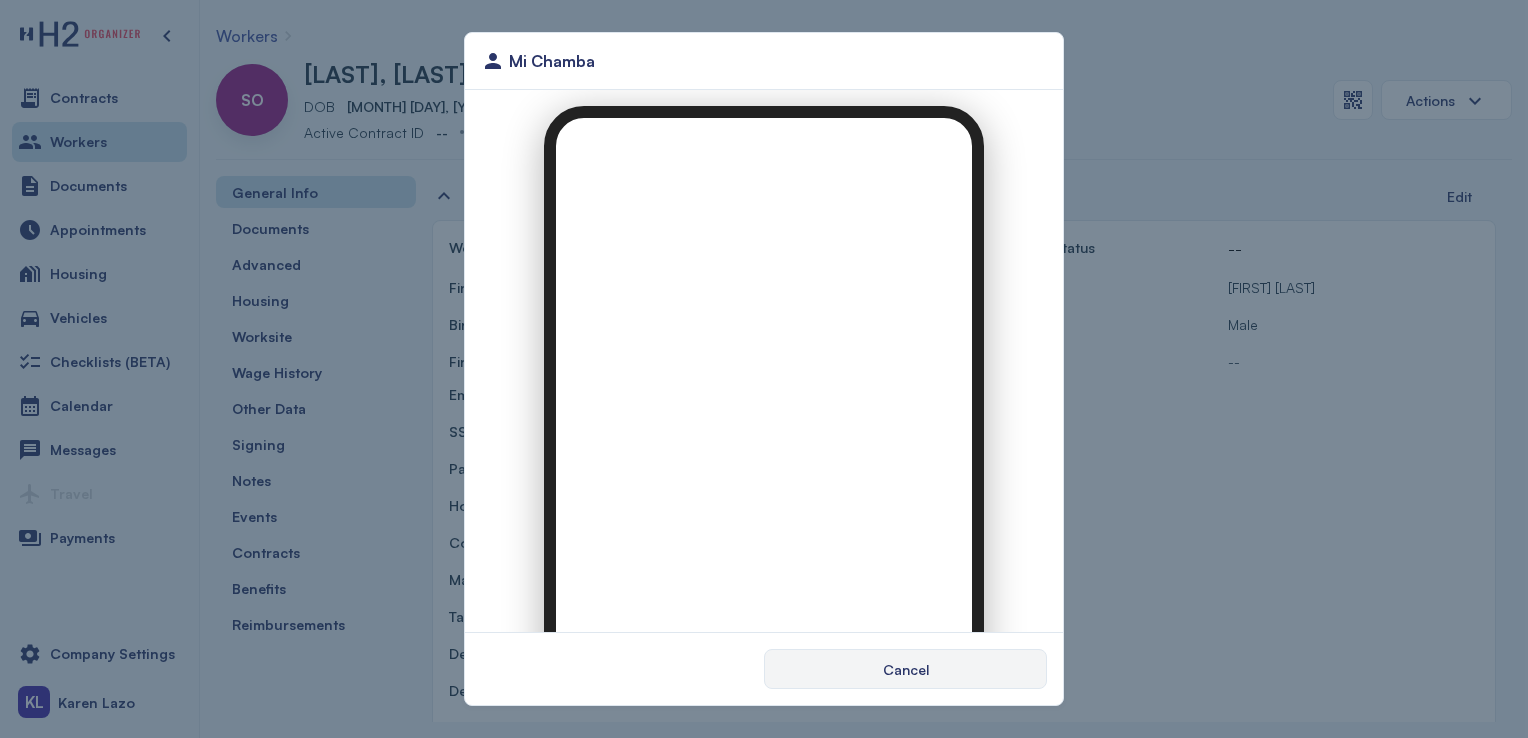 scroll, scrollTop: 0, scrollLeft: 0, axis: both 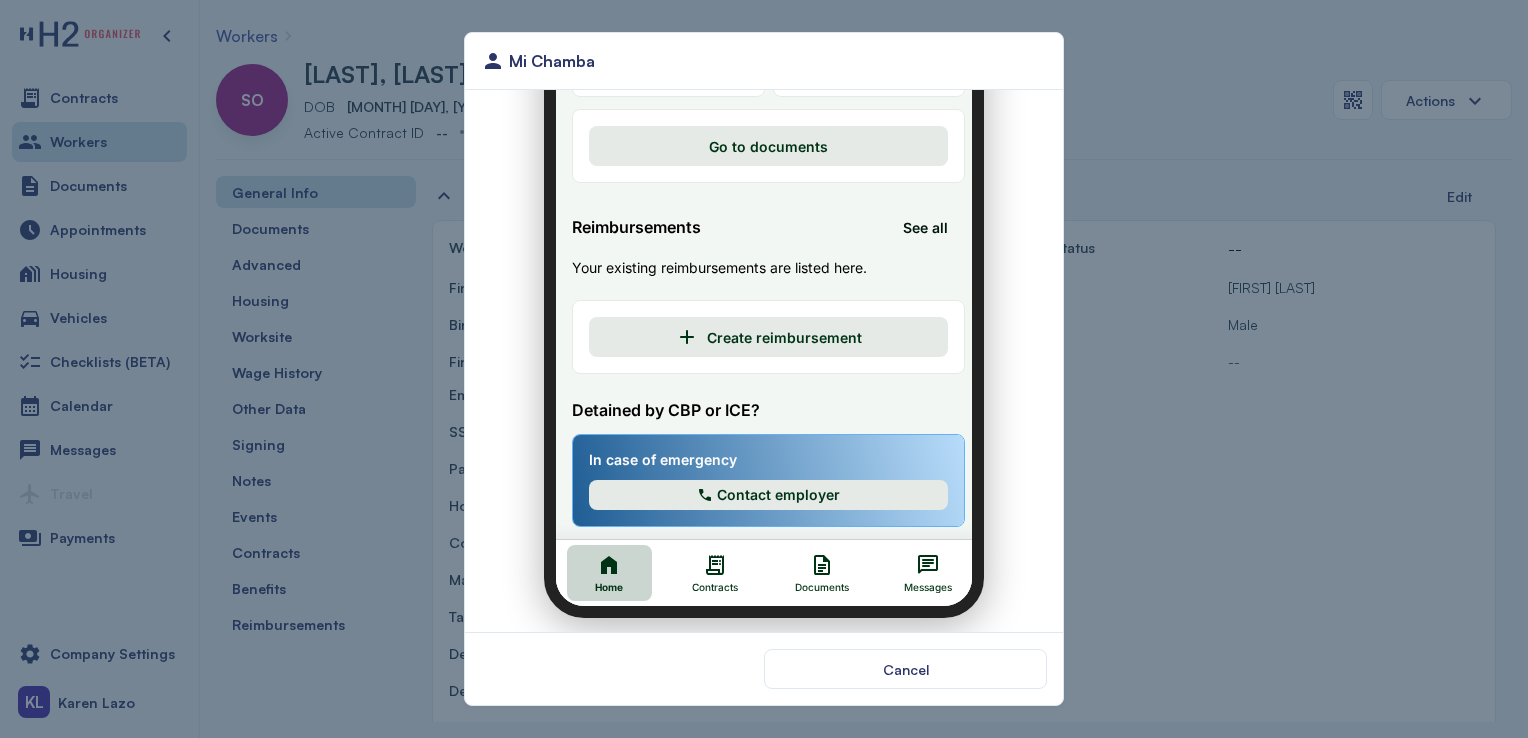 click on "Contracts" at bounding box center (703, 561) 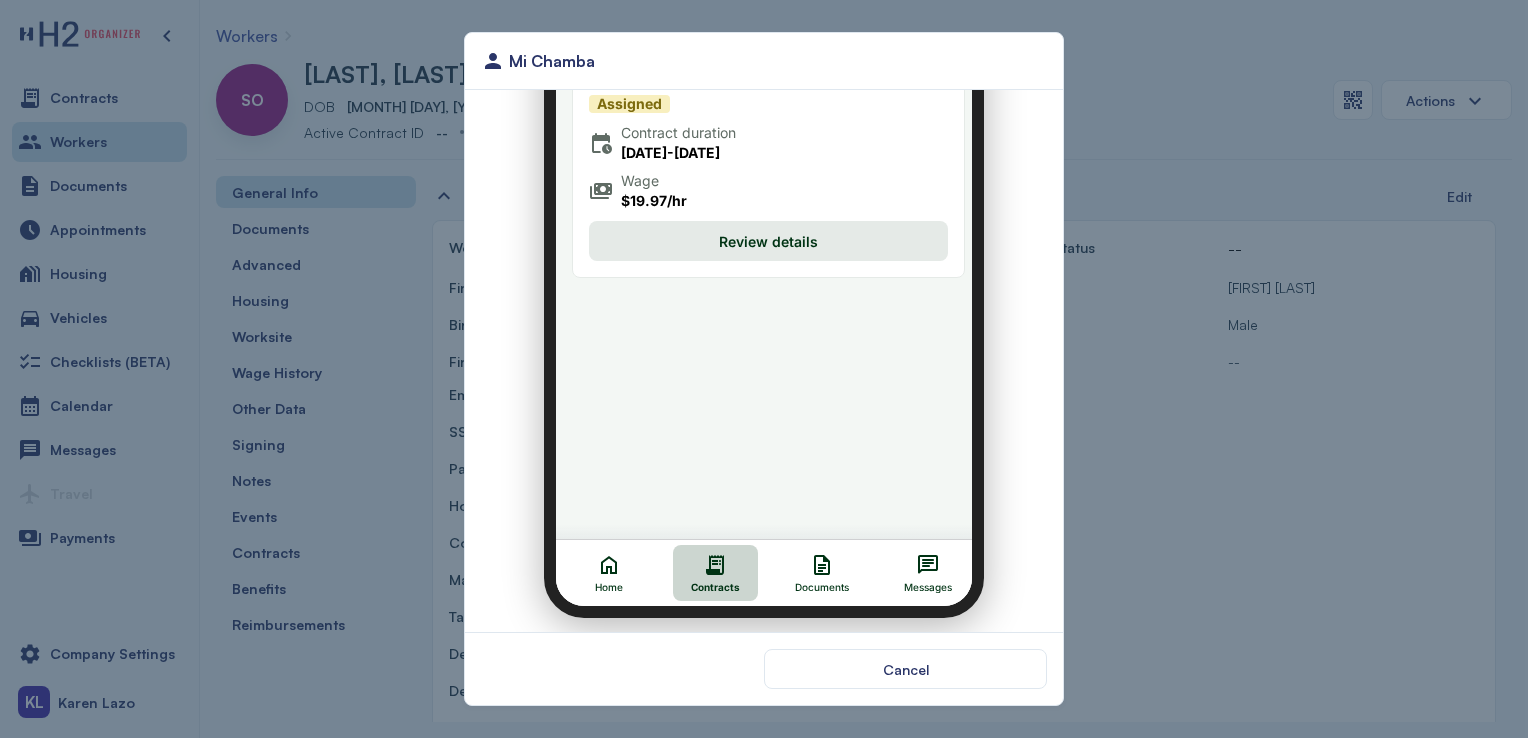 click on "Review details" at bounding box center (756, 229) 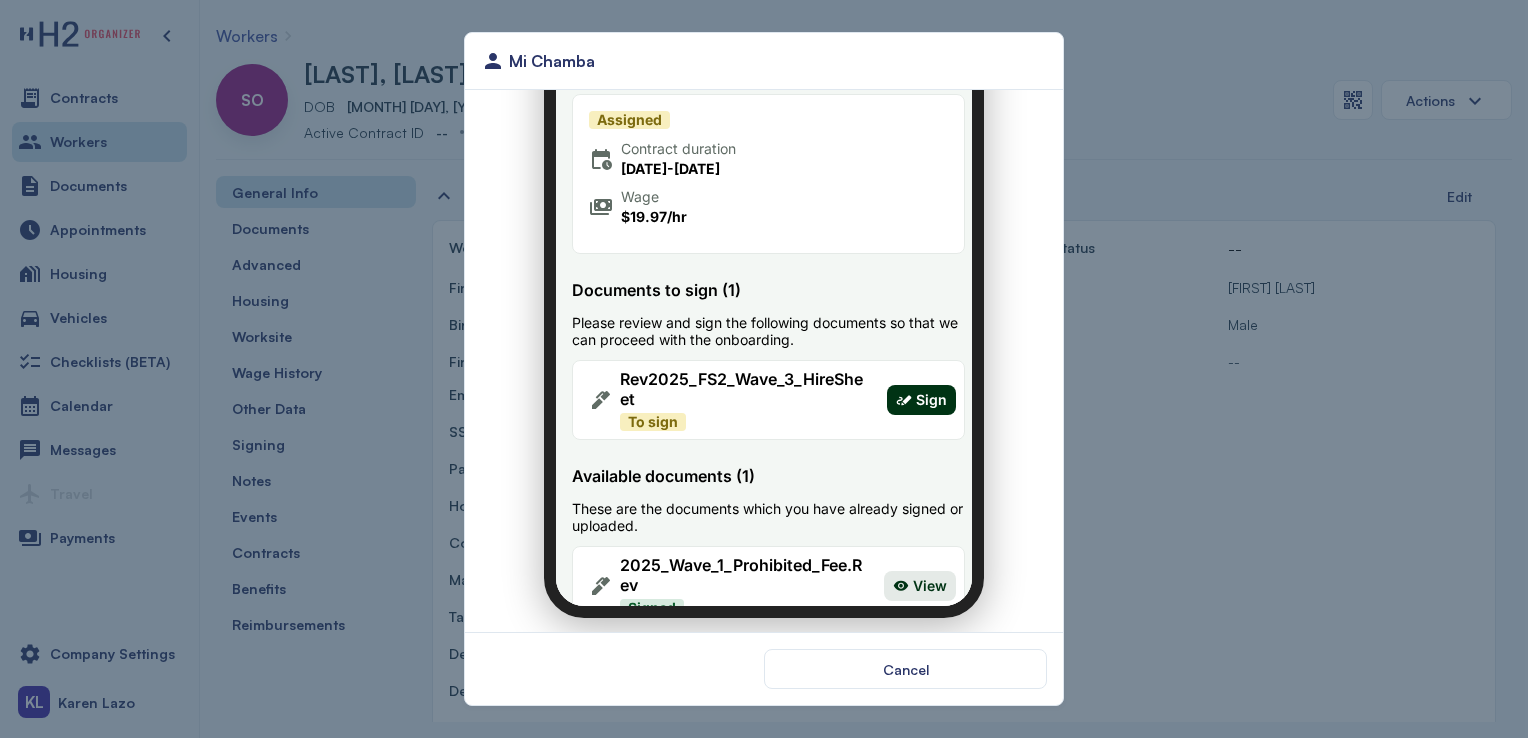 click on "Sign" at bounding box center [919, 388] 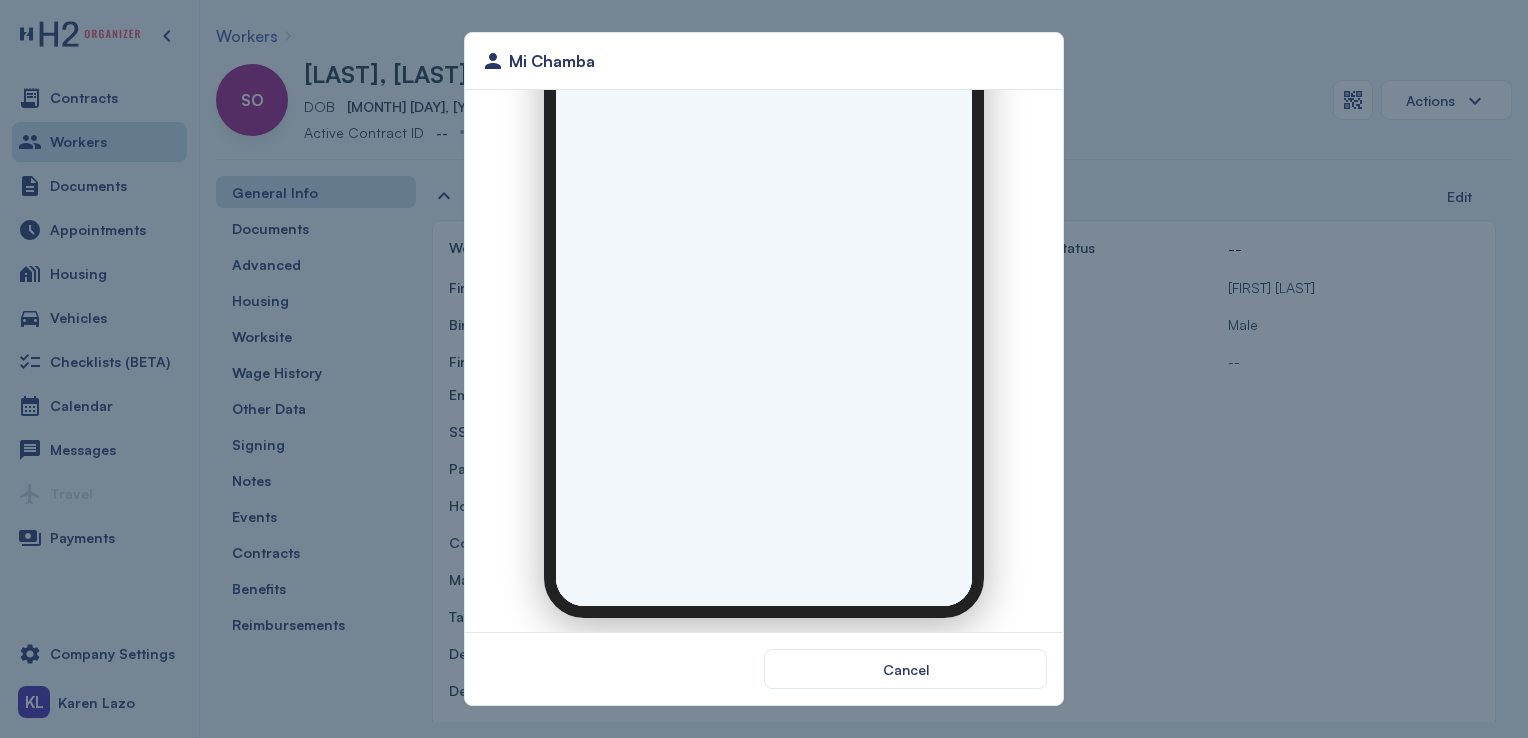 scroll, scrollTop: 0, scrollLeft: 0, axis: both 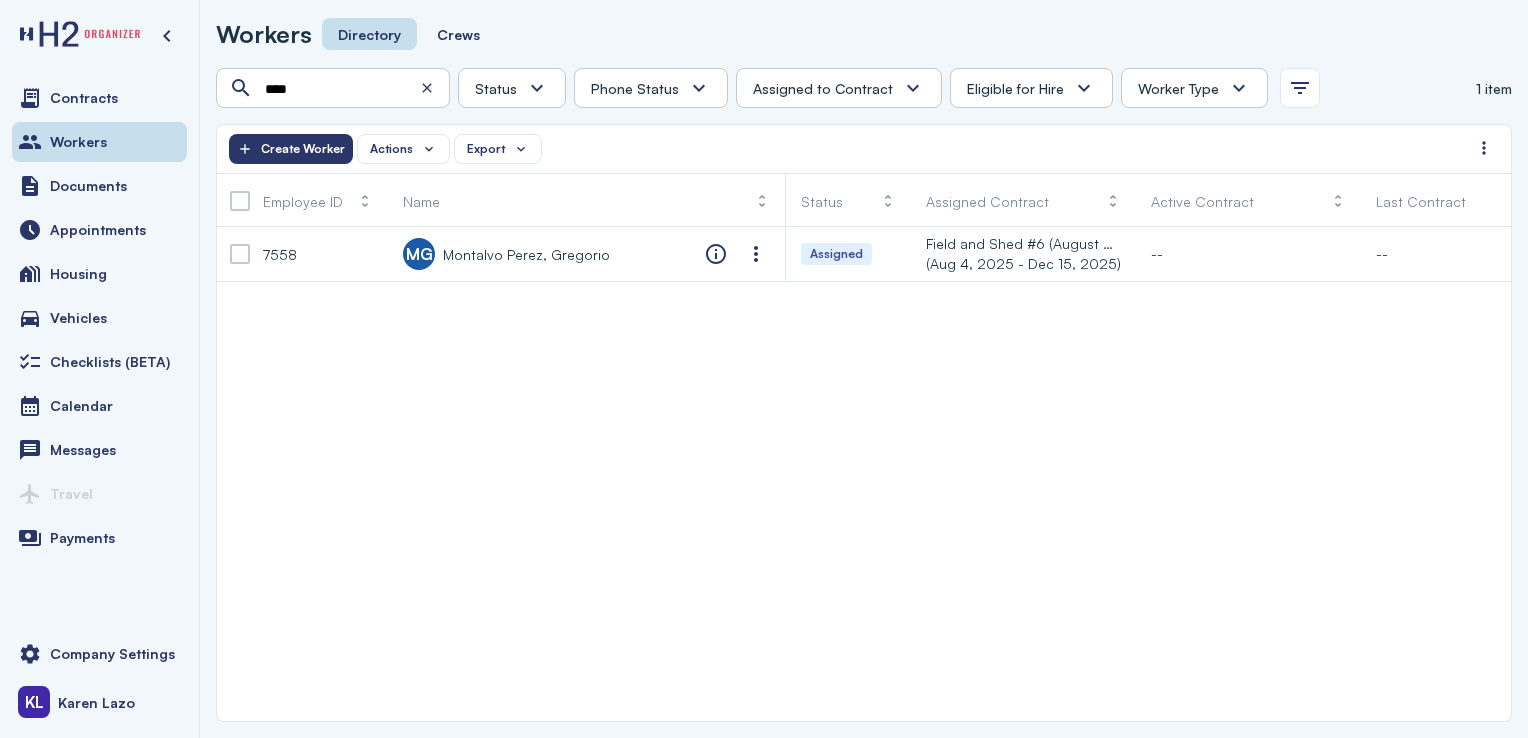 click on "****           Status         Absconded Assigned Available Employed End of Contract Quit     Phone Status         Unknown Pending Failed Verified     Assigned to Contract         Yes No     Eligible for Hire         Yes No     Worker Type         H2 Domestic Full-time           1 item       Actions           Export                 Create Worker                       Employee ID     Name       Status     Assigned Contract     Active Contract     Last Contract     Crew     Tags     Eligible for Hire     Benefits Eligible     Benefits Submitted     Benefits Eligibility Date     401k Eligible     401k Submitted     401k Eligibility Date     Worker Type     Phone Status                 7558 MG       [LAST], [FIRST]             Assigned     Field and Shed #6 (August 2025_Grp 1)     (Aug 4, 2025 - Dec 15, 2025) -- -- --     -- -- H2     Unknown         Unknown Pending Failed Verified" at bounding box center [864, 395] 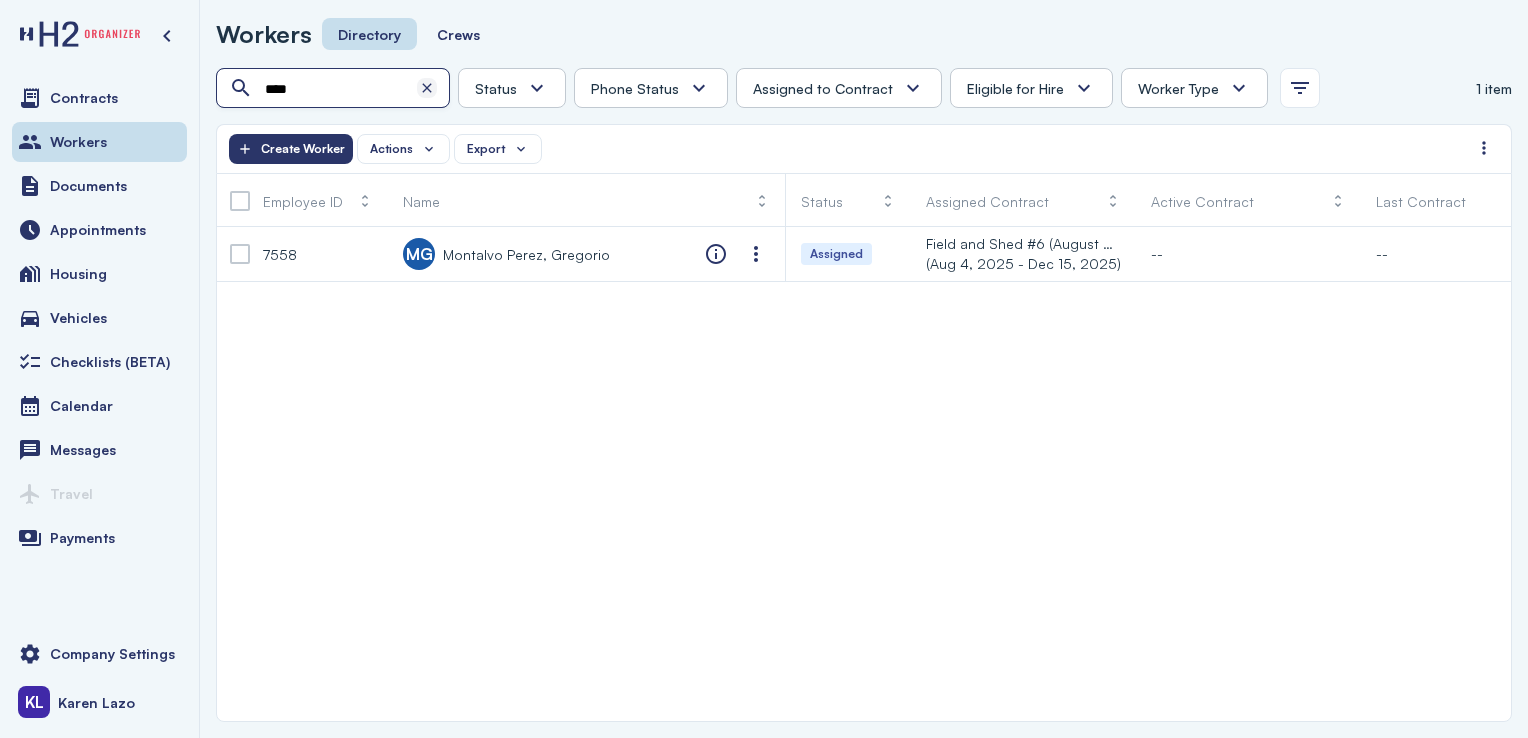 click at bounding box center (427, 88) 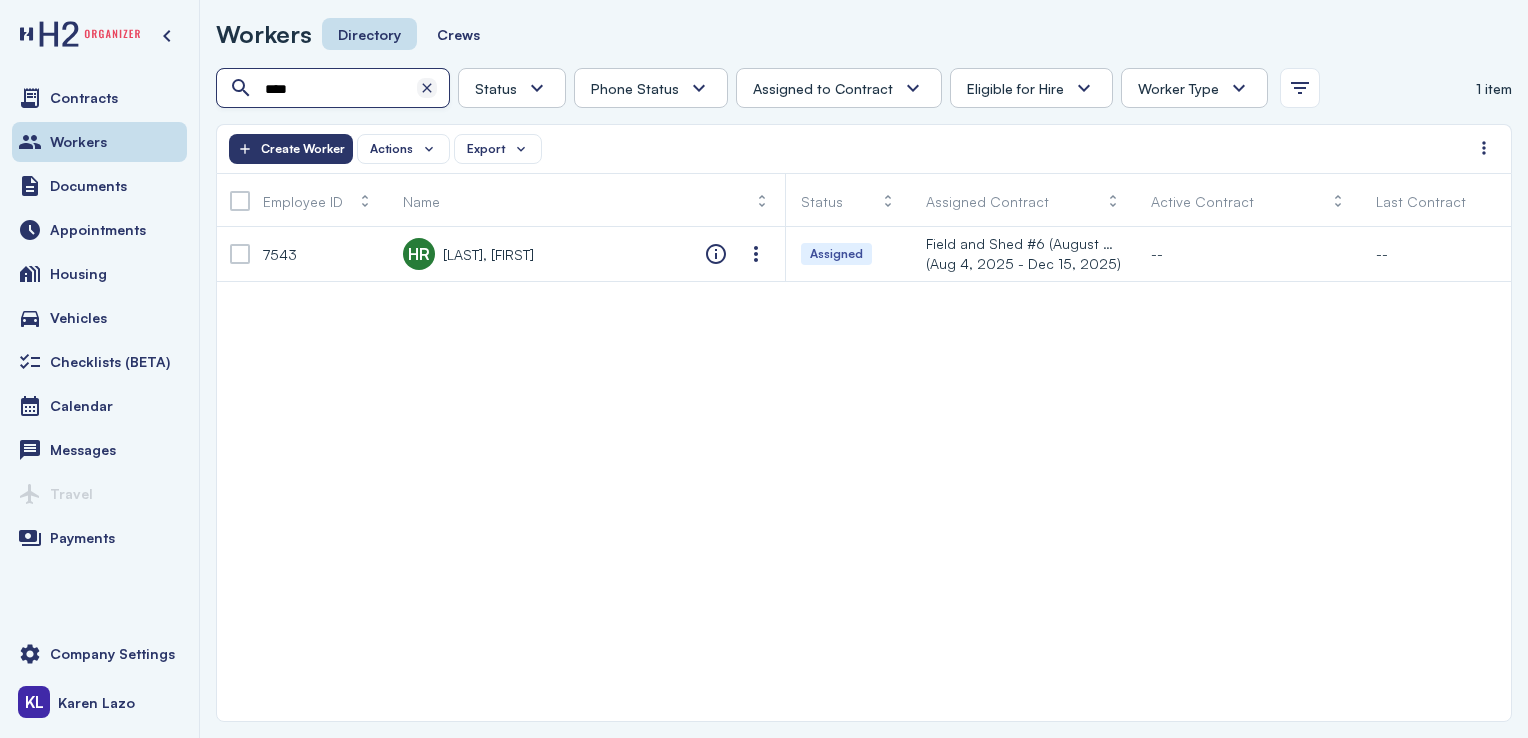 type on "****" 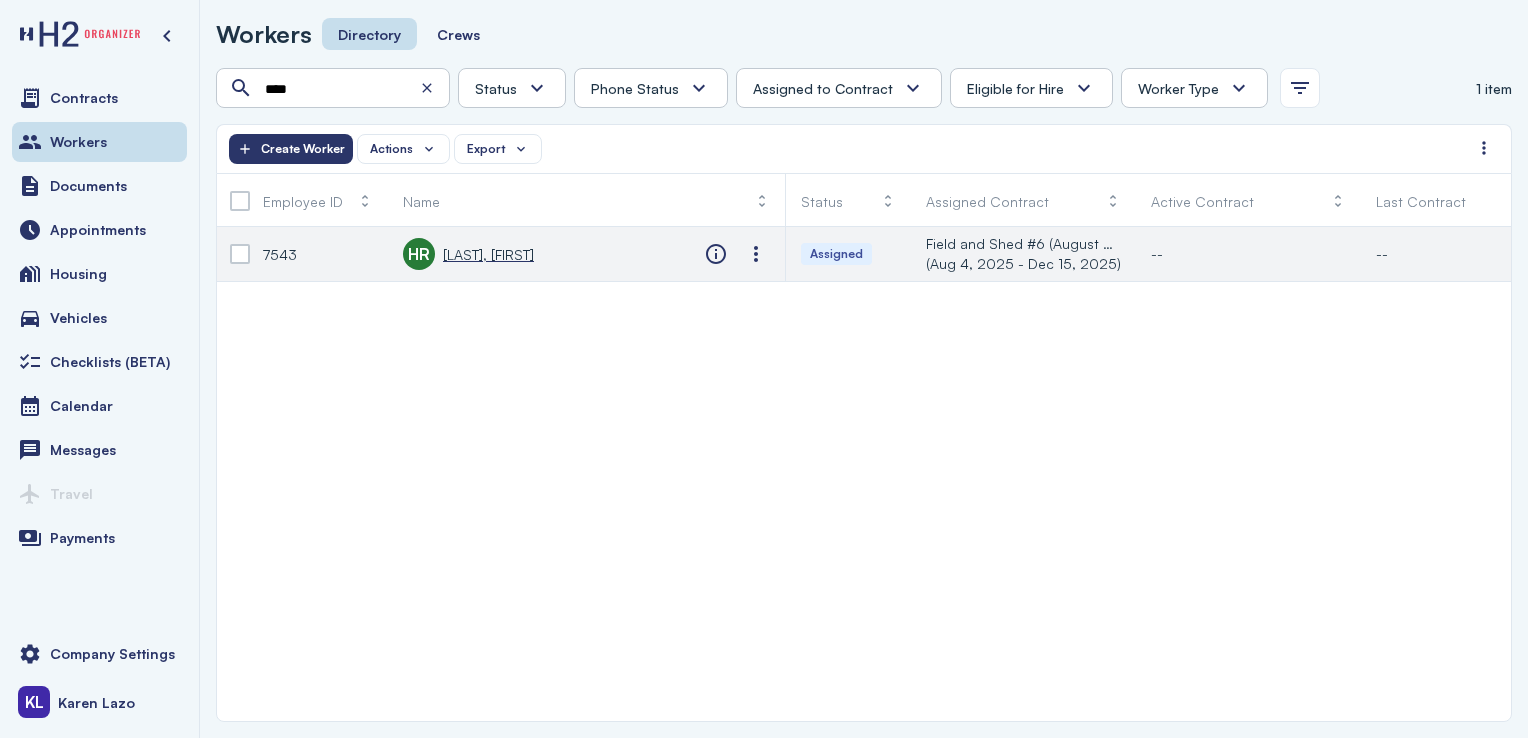 click on "[LAST], [FIRST]" at bounding box center [488, 254] 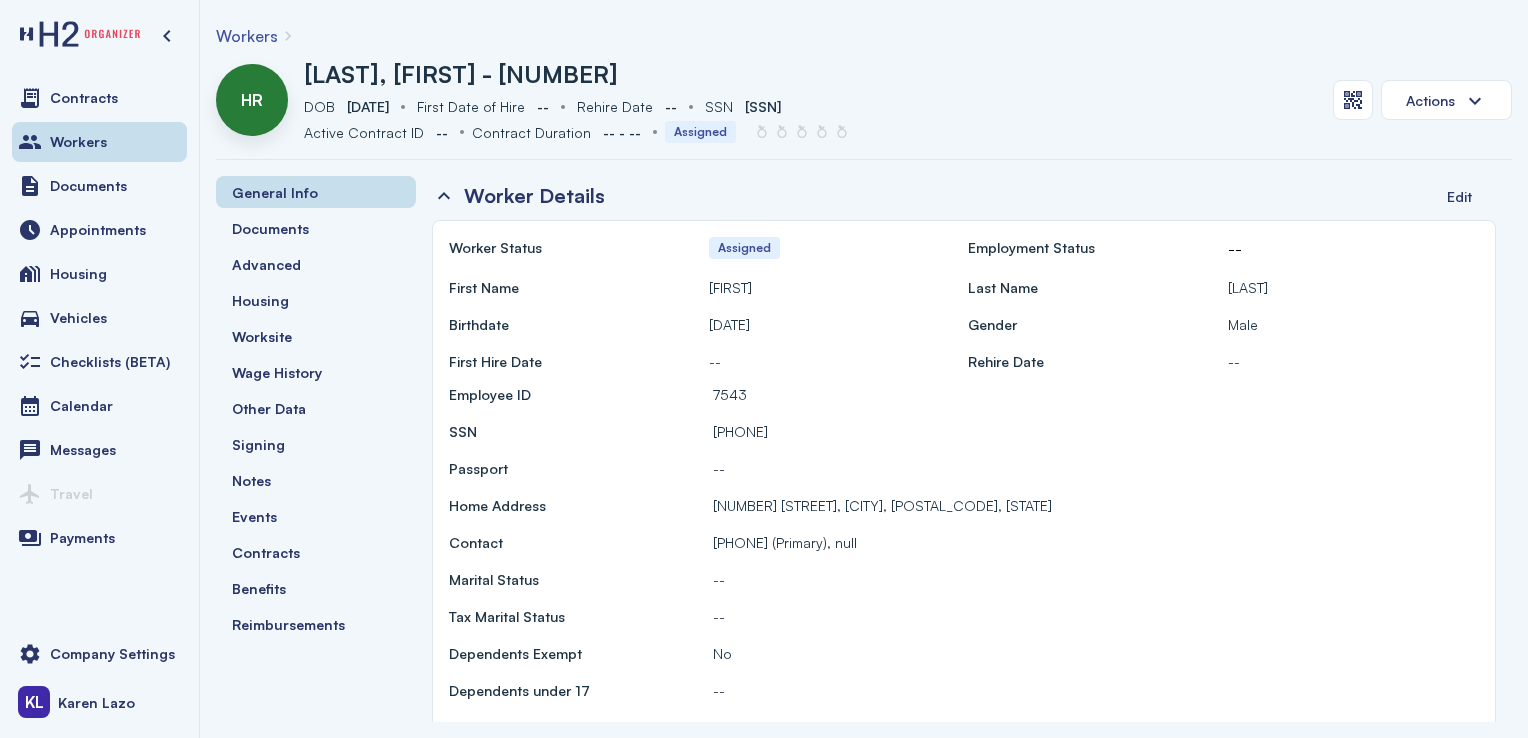 click on "HR       Hernandez Moreno, Roberto - 7543     DOB   DOB   Feb 21, 1978   First Date of Hire   First Date of Hire   --   Rehire Date   Rehire Date   --   SSN   SSN   XXX-XX-8011   Active Contract ID   Active Contract ID   --   Contract Duration   Contract Duration   -- - --   Assigned                                         Actions" at bounding box center (864, 108) 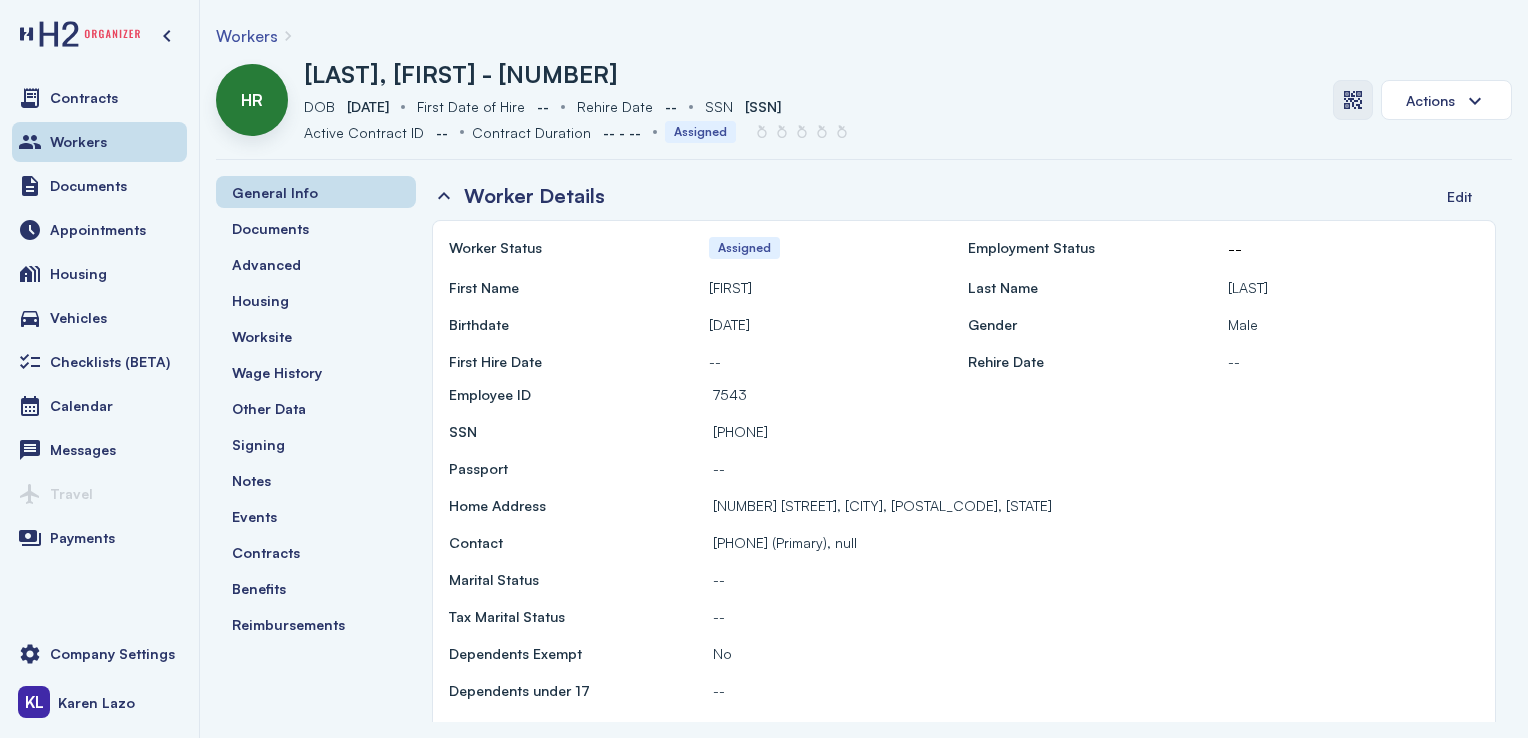 click at bounding box center (1353, 100) 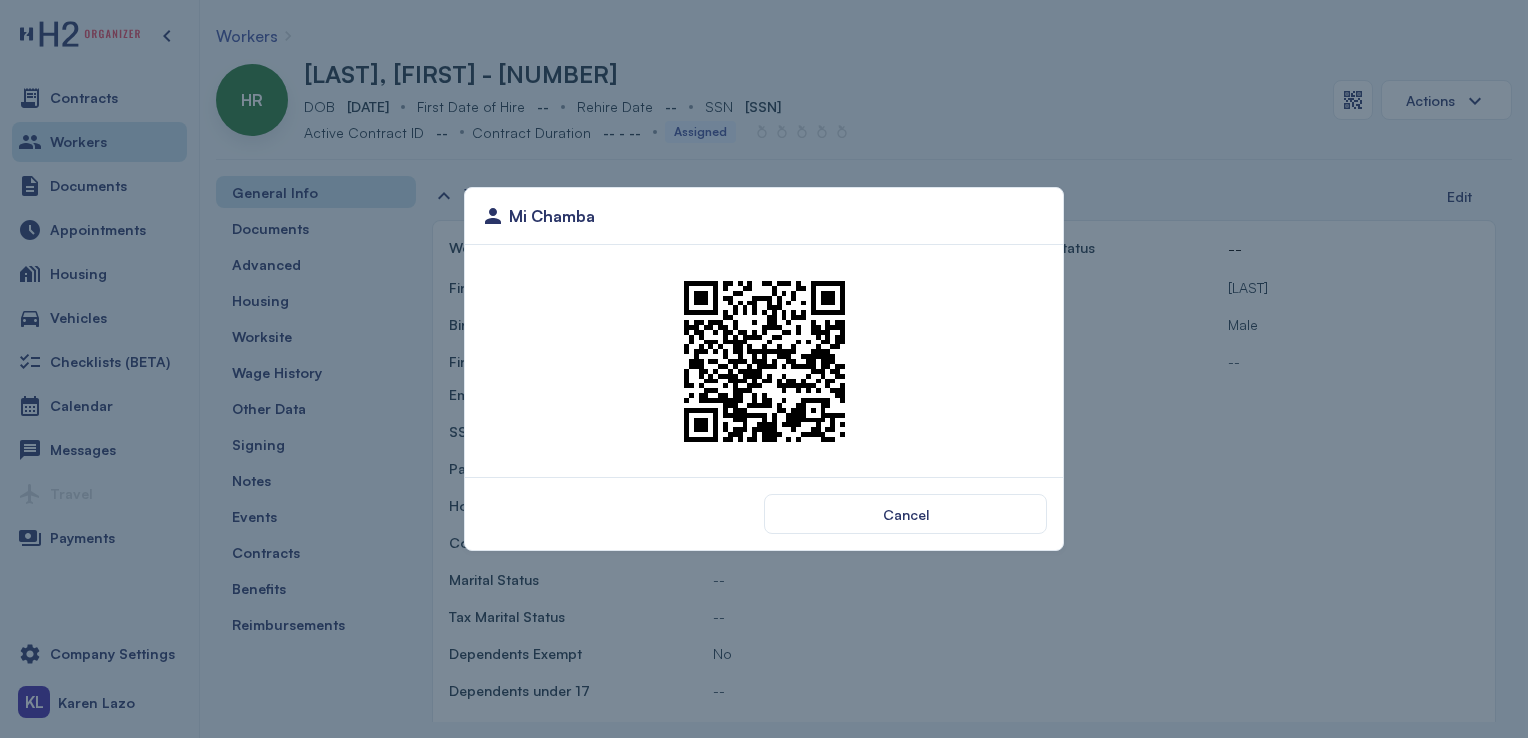 click at bounding box center [764, 361] 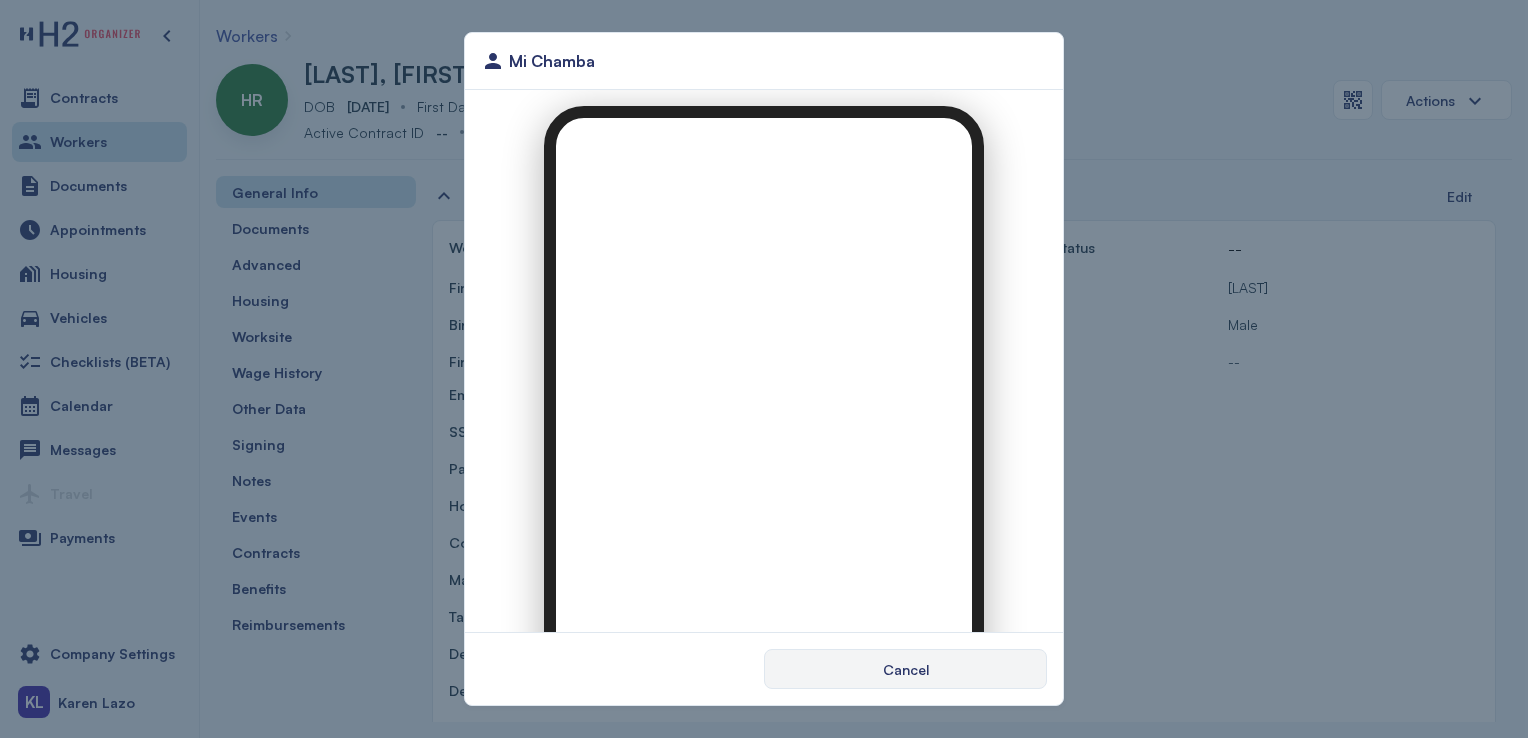 scroll, scrollTop: 0, scrollLeft: 0, axis: both 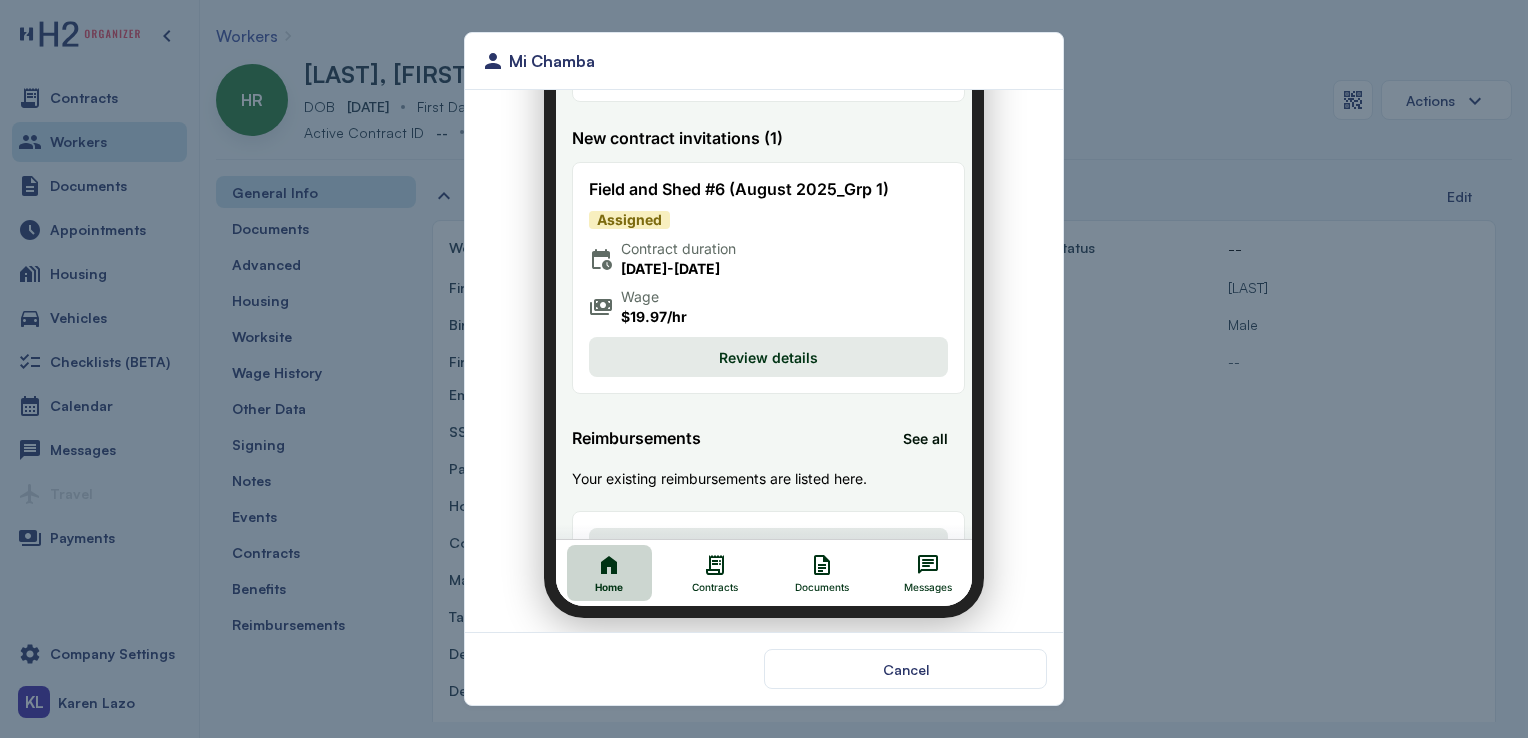 click on "Review details" at bounding box center [756, 345] 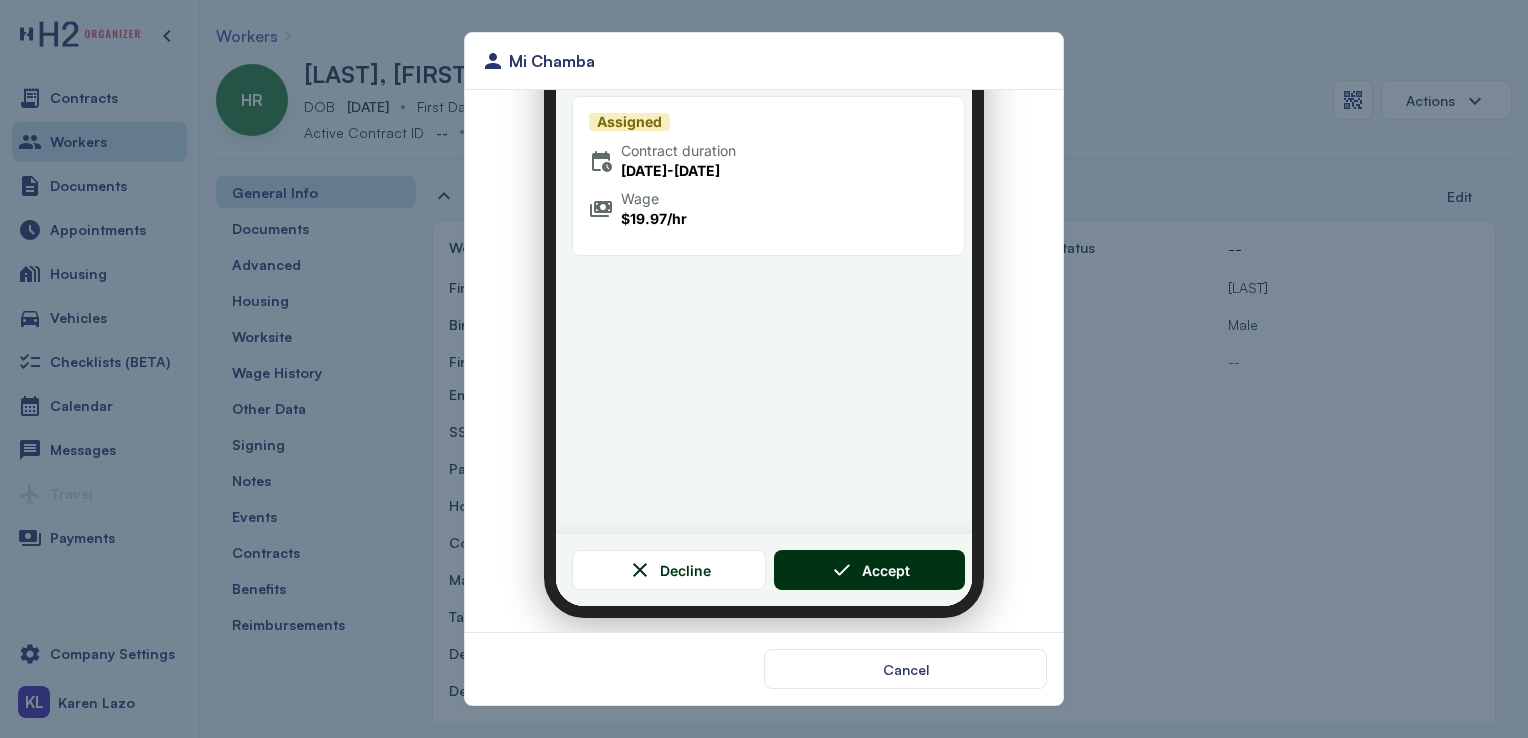 click on "Accept" at bounding box center (857, 558) 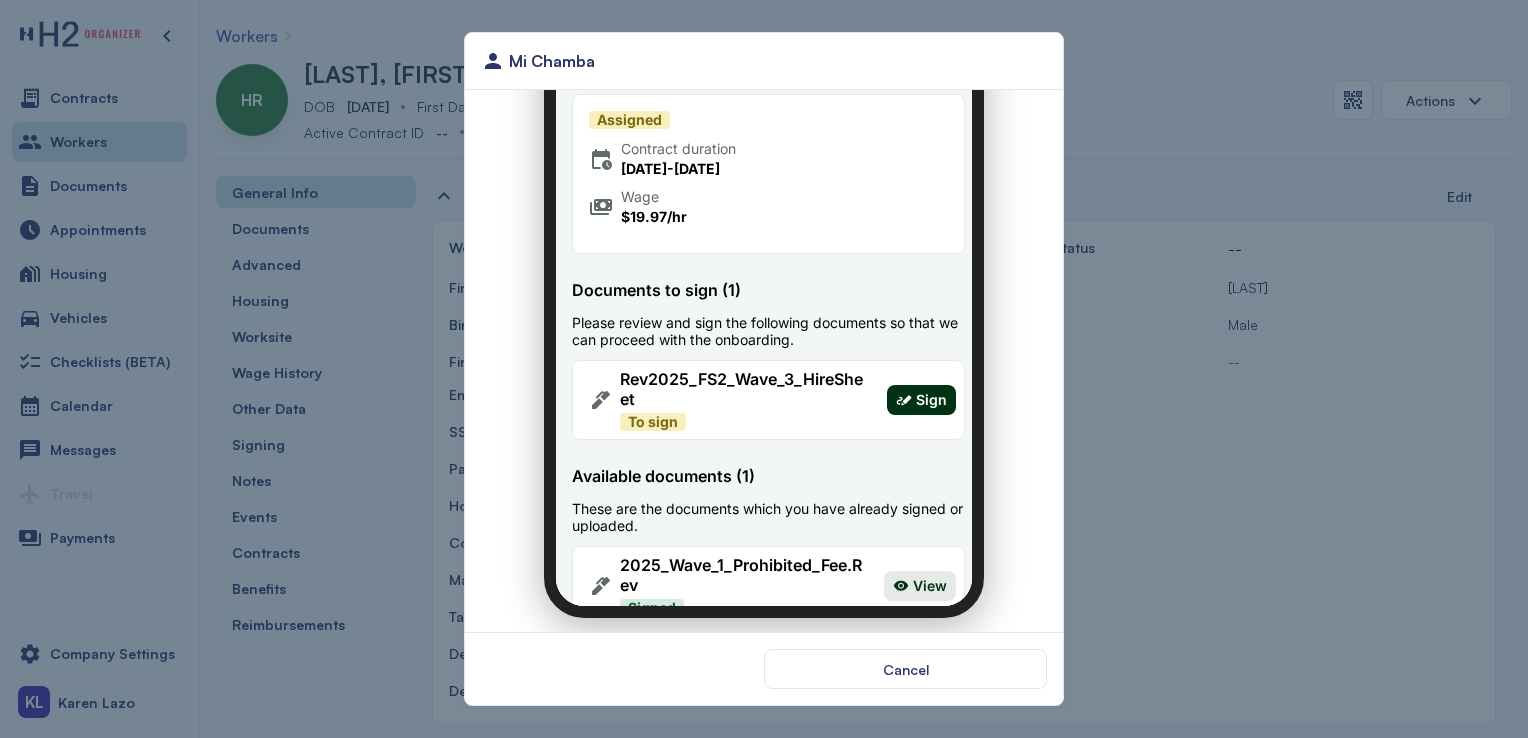click on "Sign" at bounding box center (909, 388) 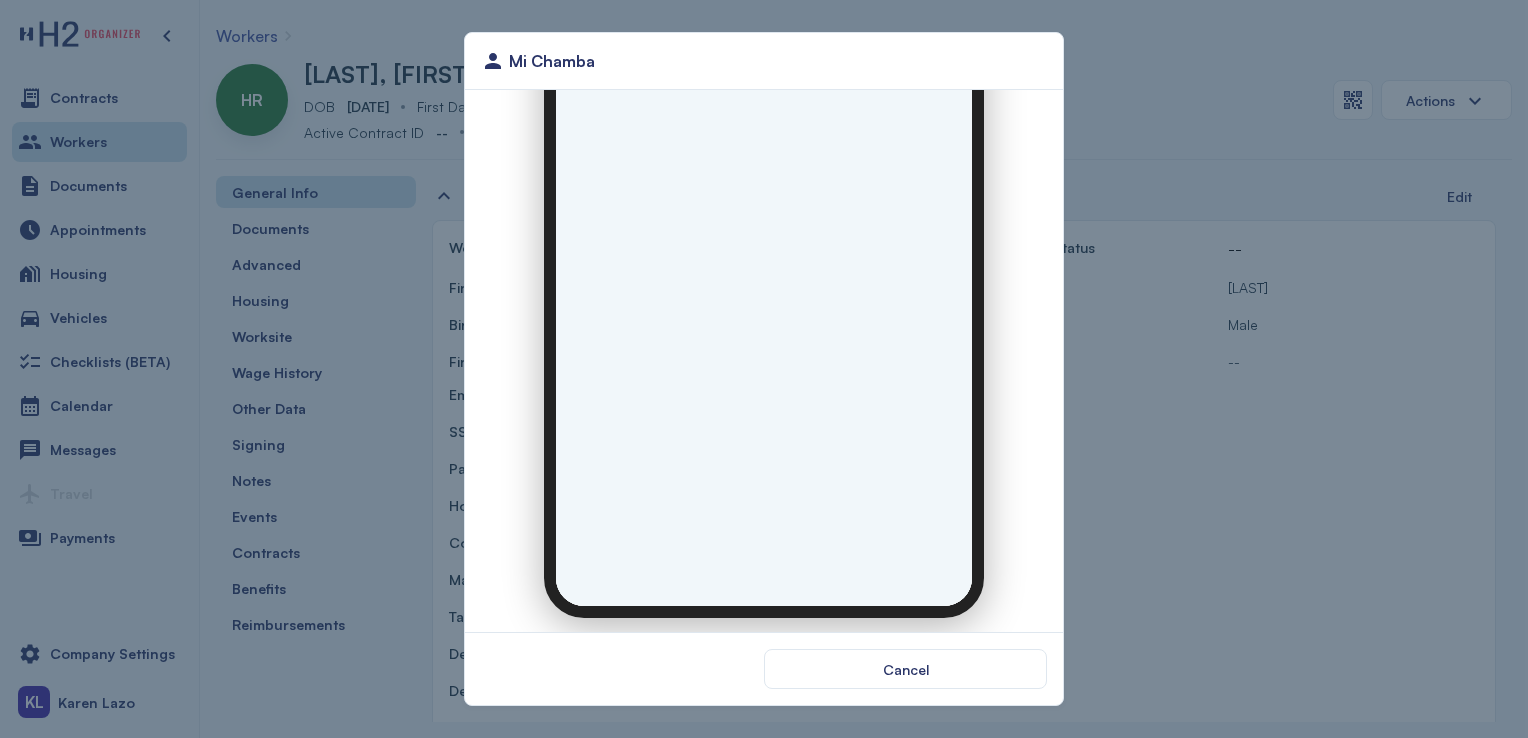 scroll, scrollTop: 0, scrollLeft: 0, axis: both 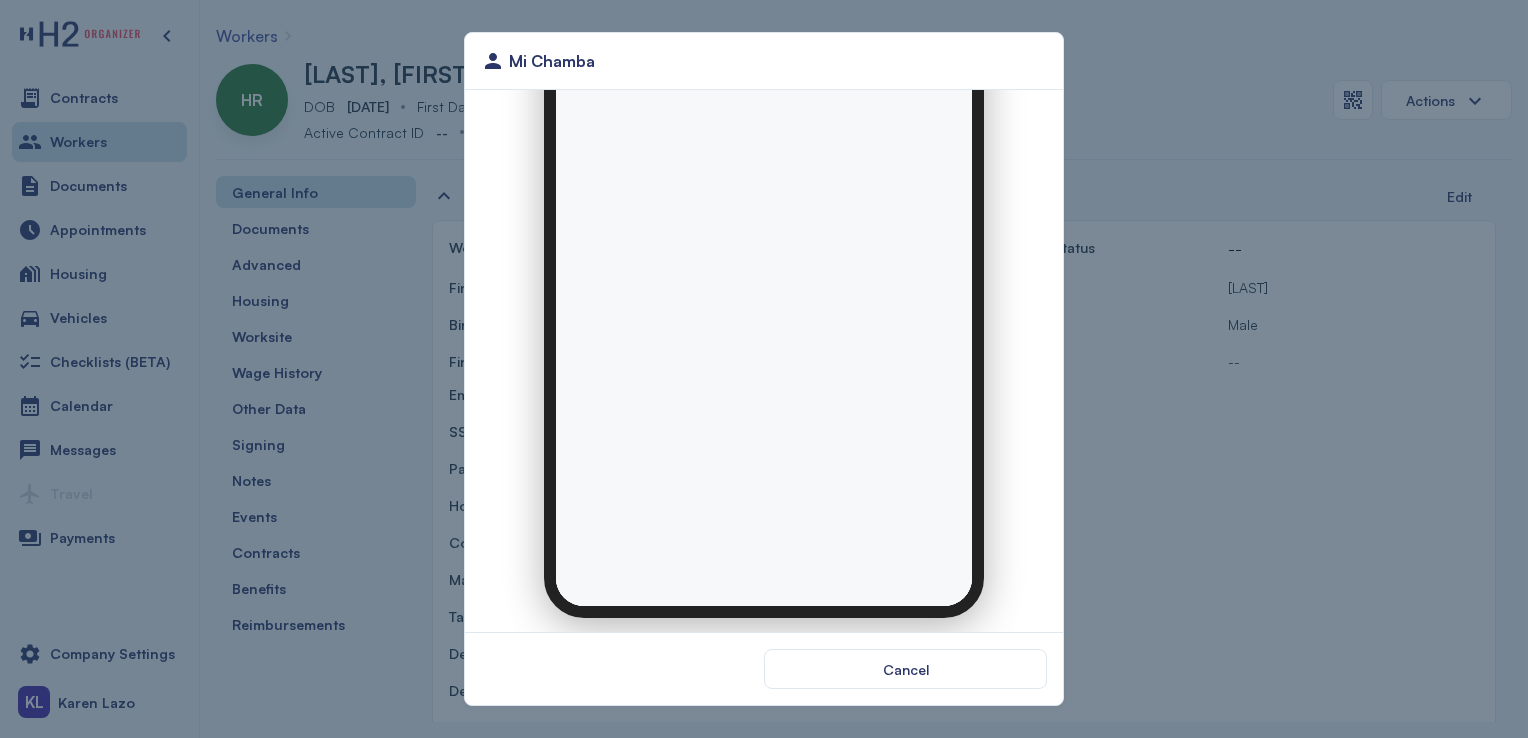 click at bounding box center [764, 268] 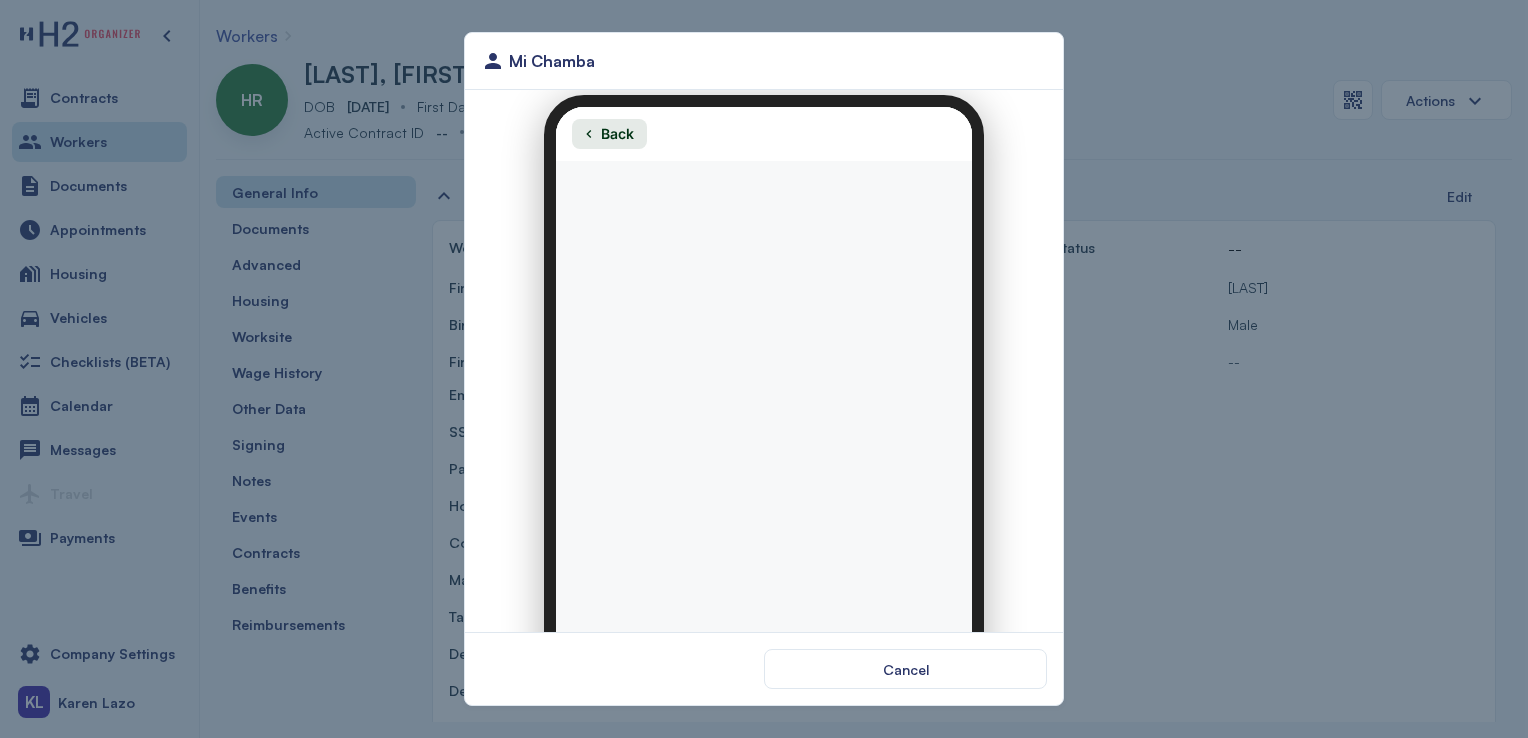 scroll, scrollTop: 6, scrollLeft: 0, axis: vertical 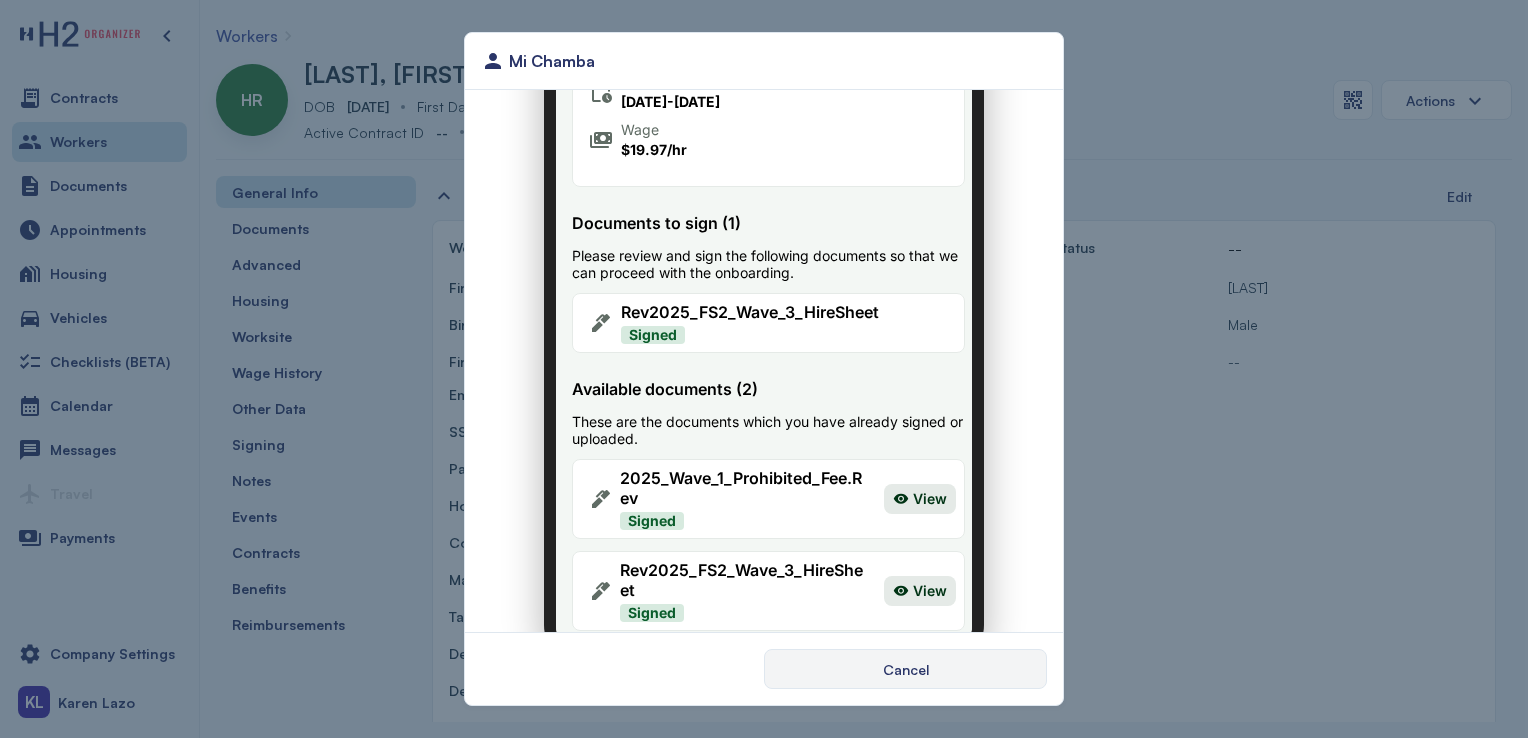 click on "Cancel" at bounding box center (905, 669) 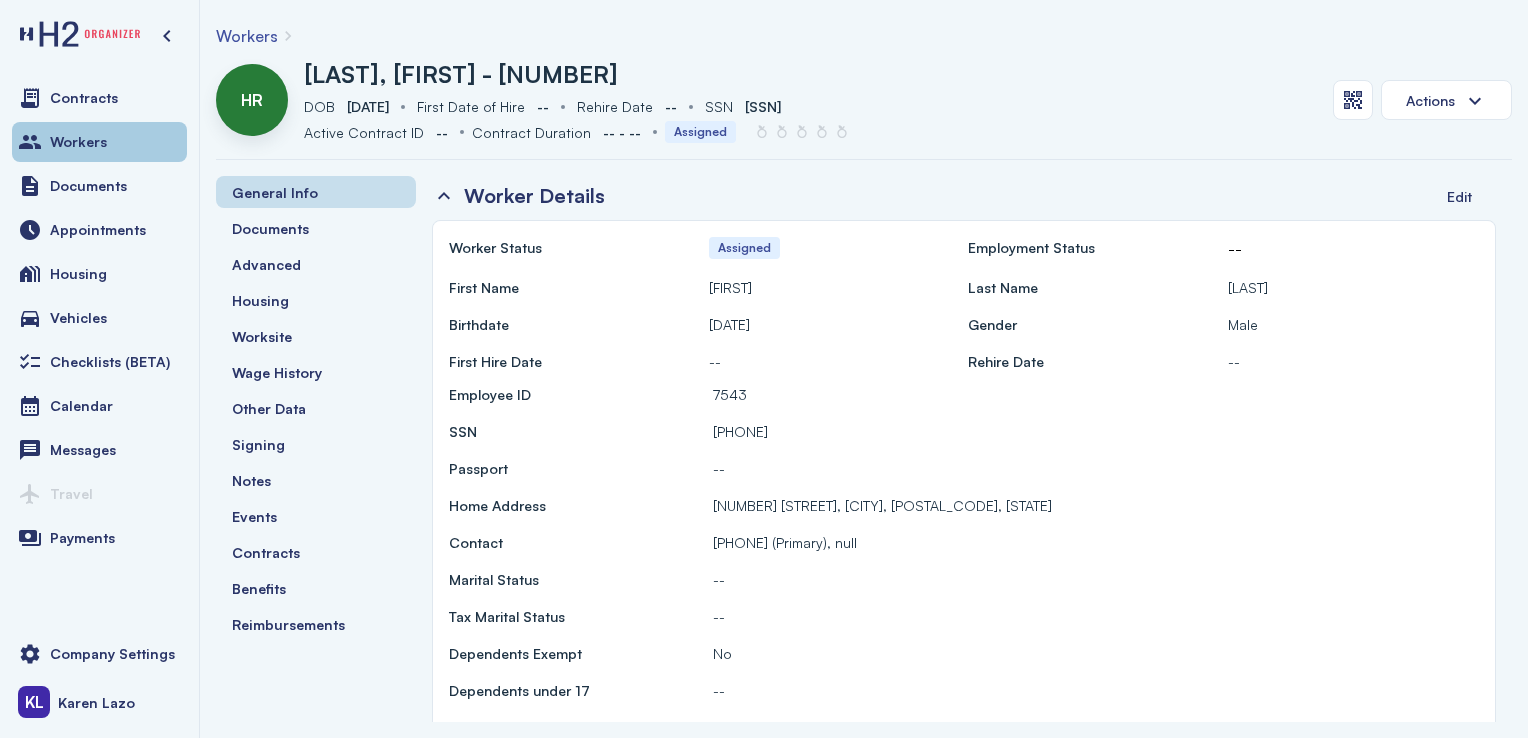 click on "Workers" at bounding box center (99, 142) 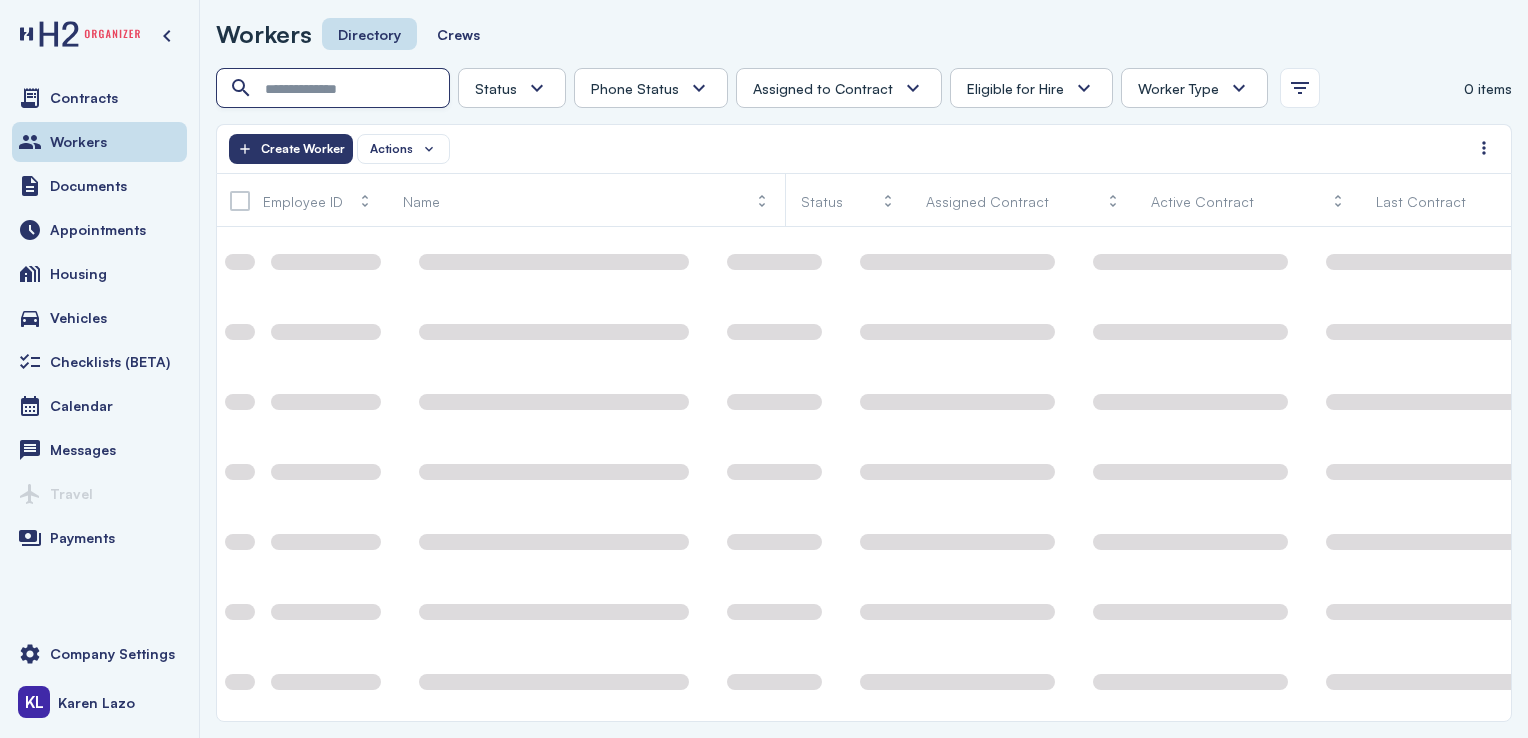 click at bounding box center [335, 89] 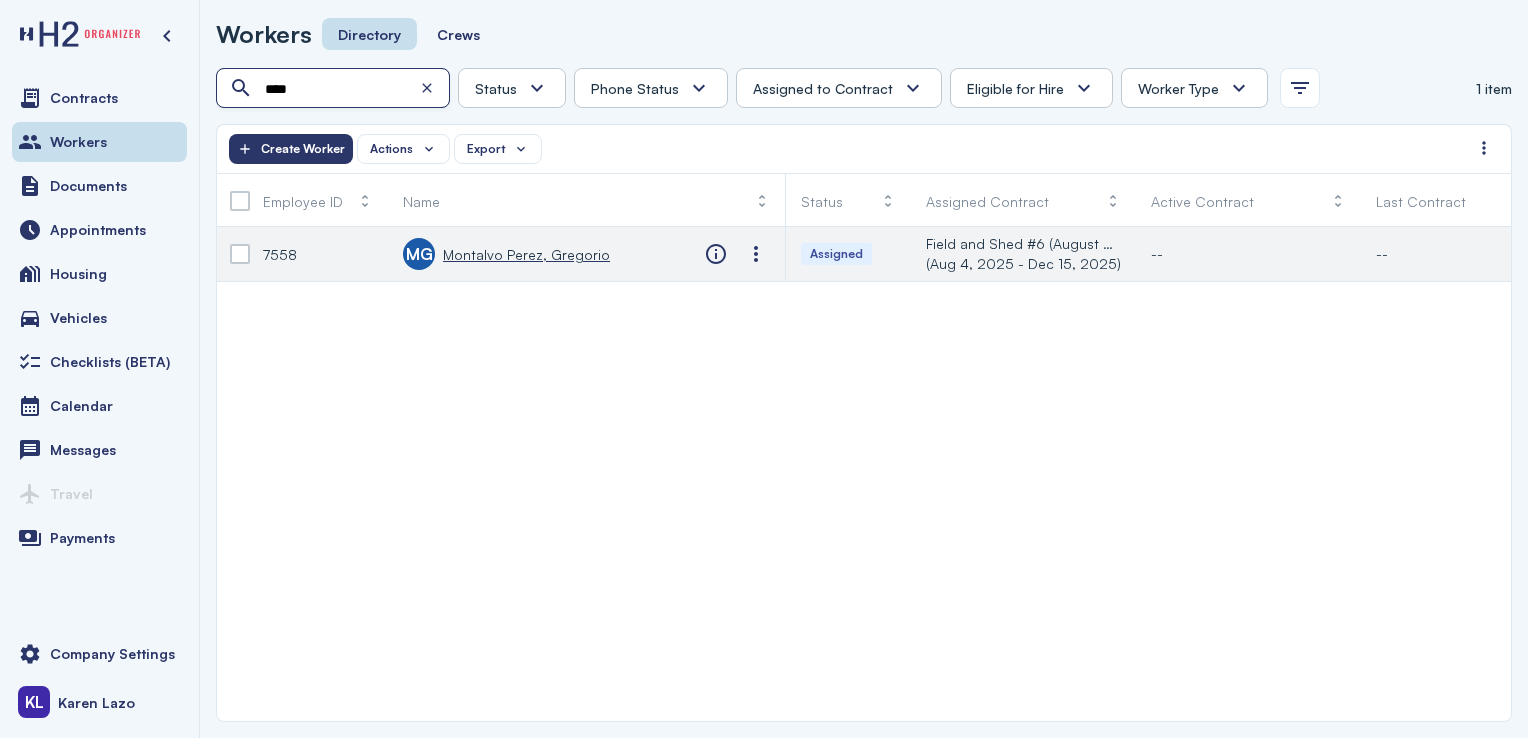 type on "****" 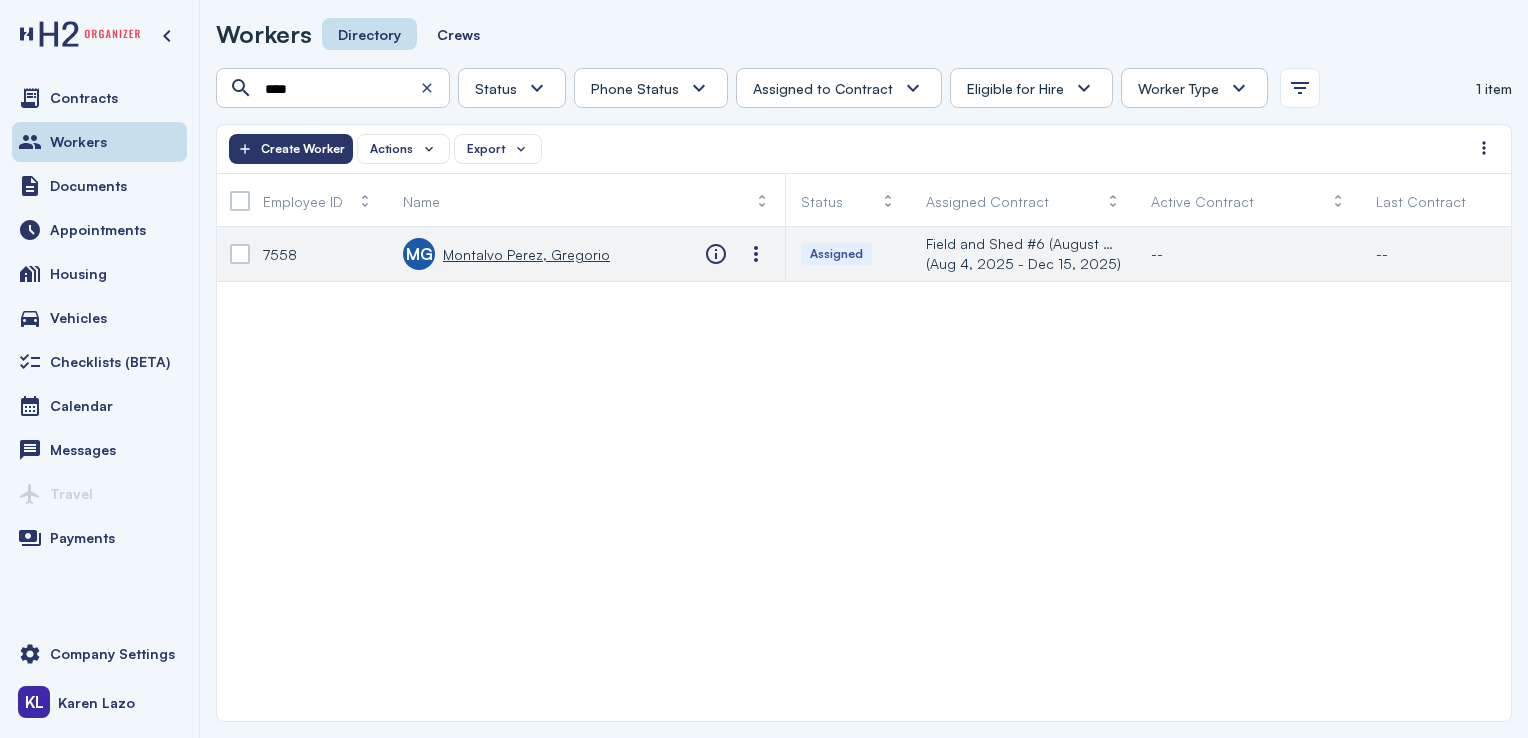 click on "Montalvo Perez, Gregorio" at bounding box center (526, 254) 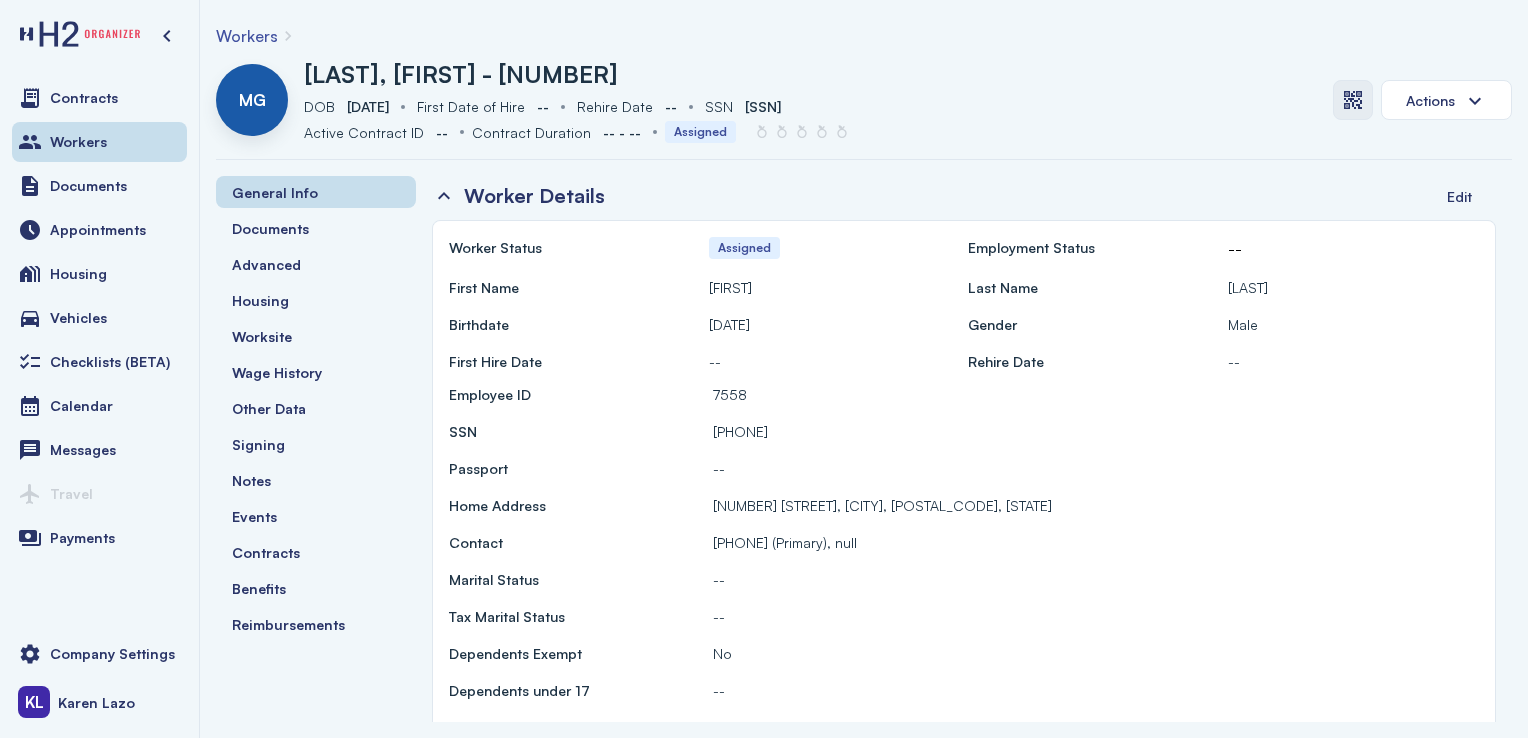 click at bounding box center (1353, 100) 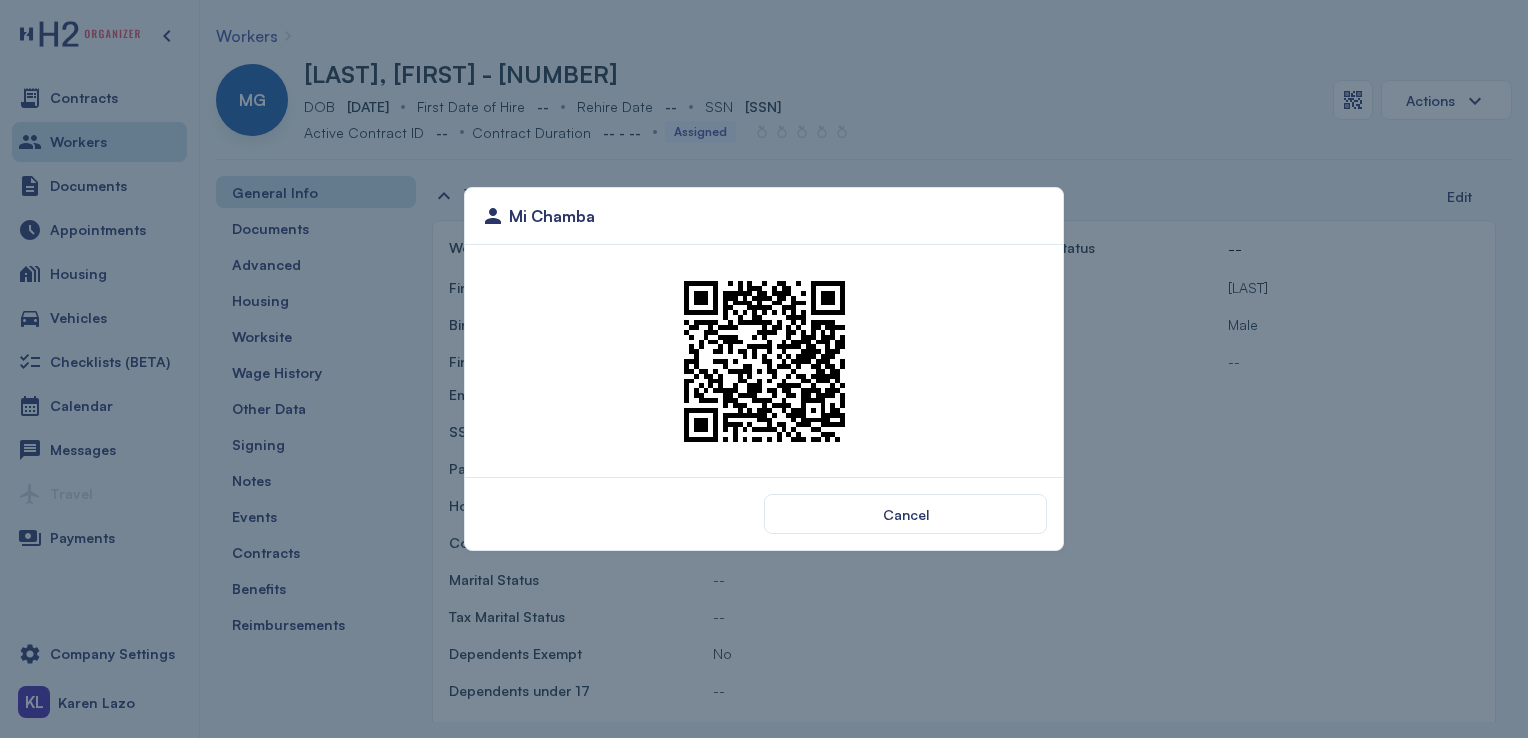 click on "Mi Chamba       Cancel" at bounding box center [764, 369] 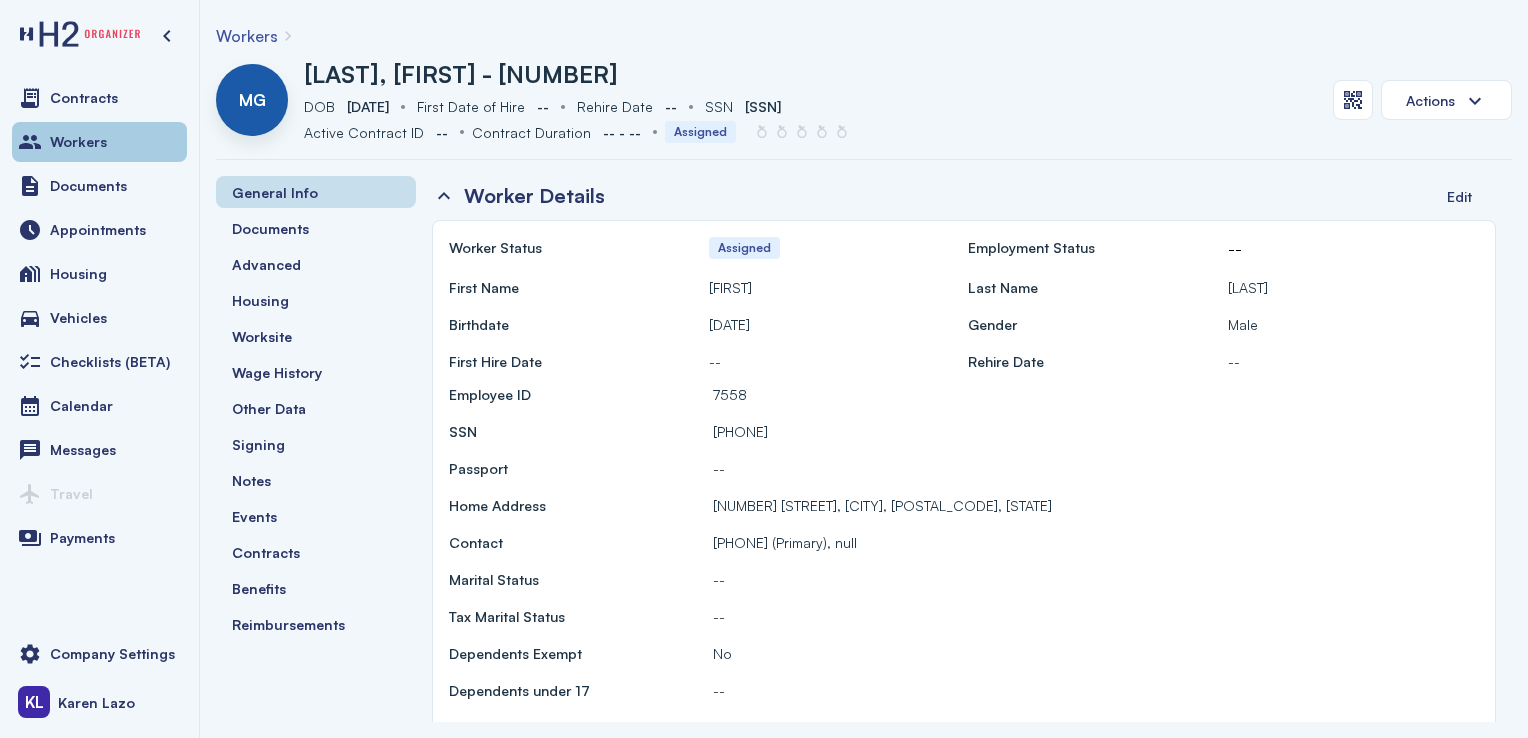 click on "Workers" at bounding box center (99, 142) 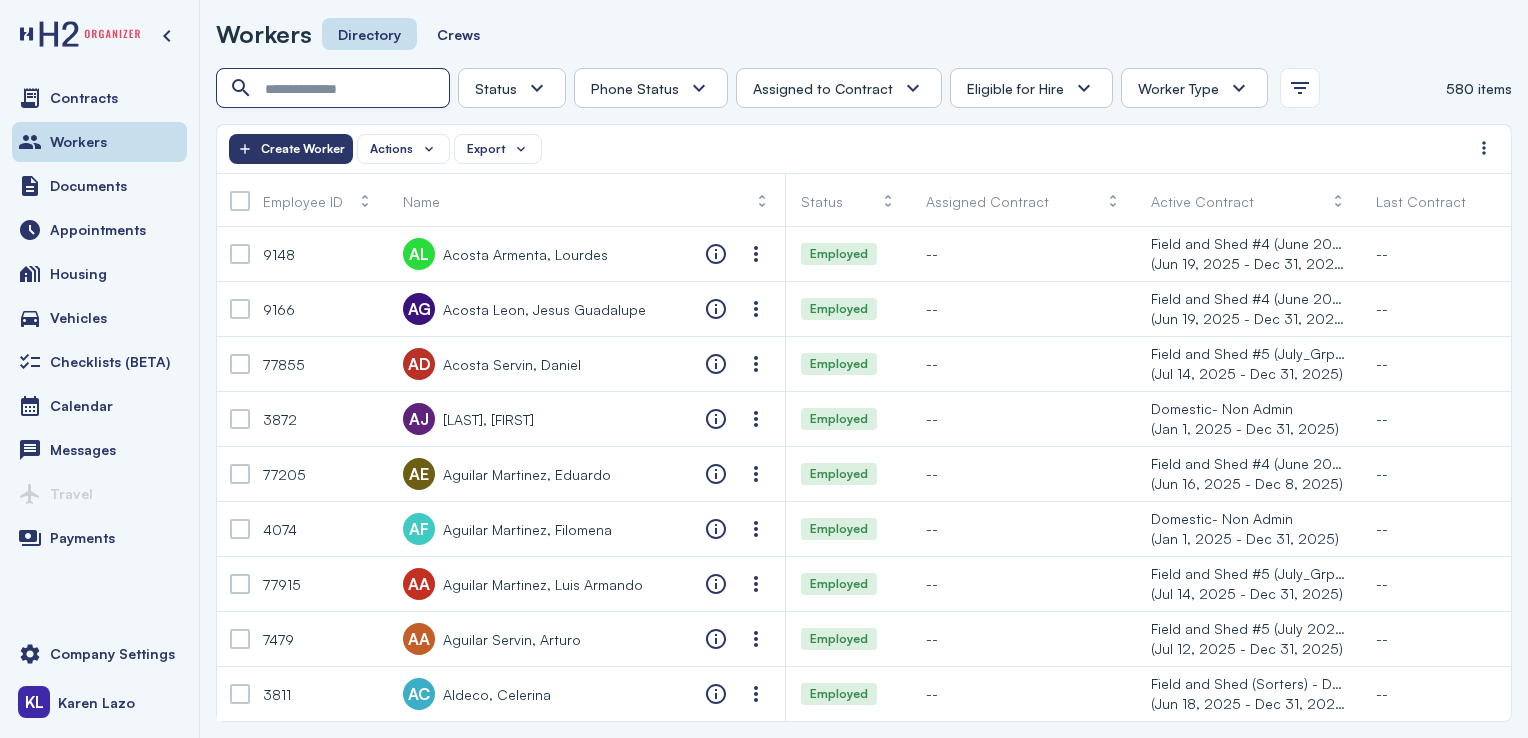 click at bounding box center (335, 89) 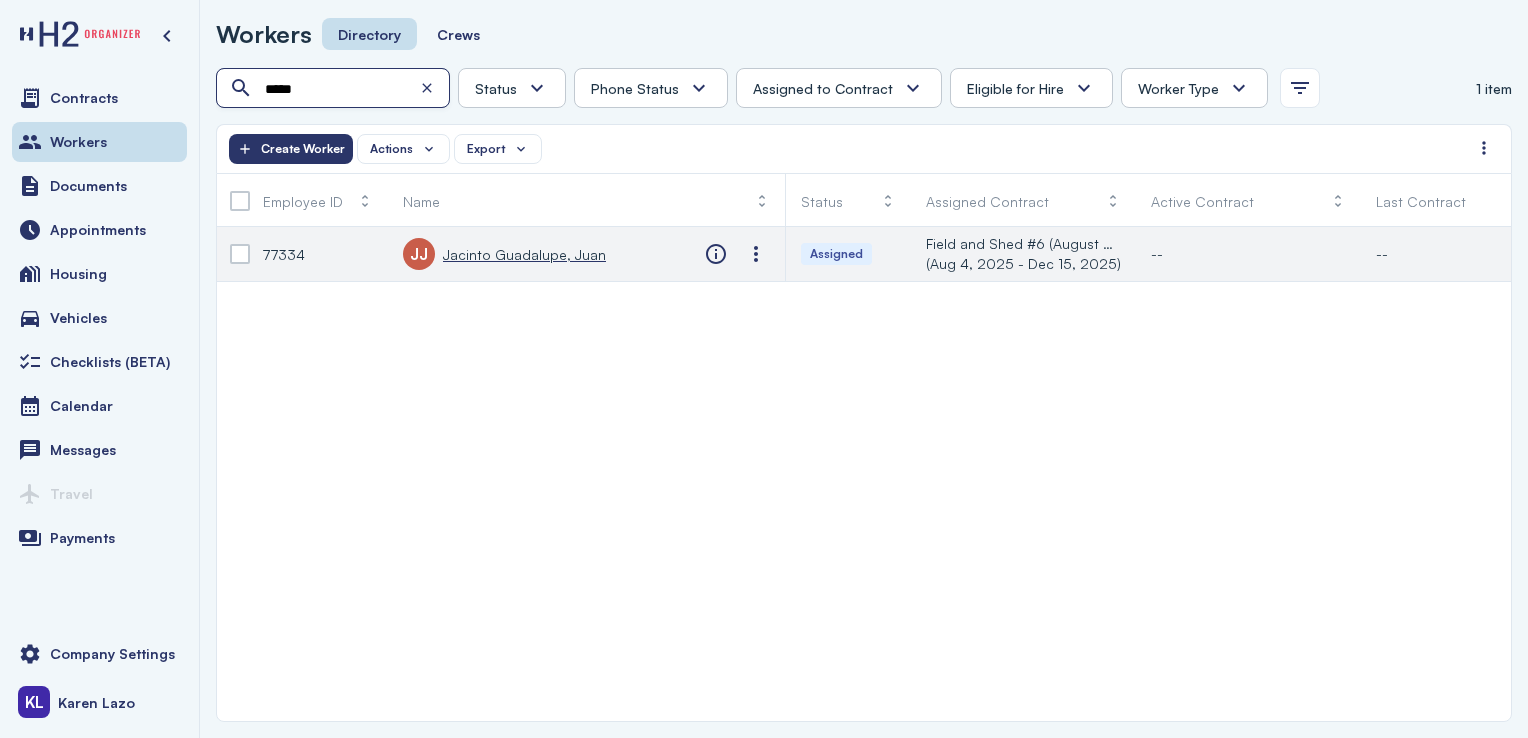 type on "*****" 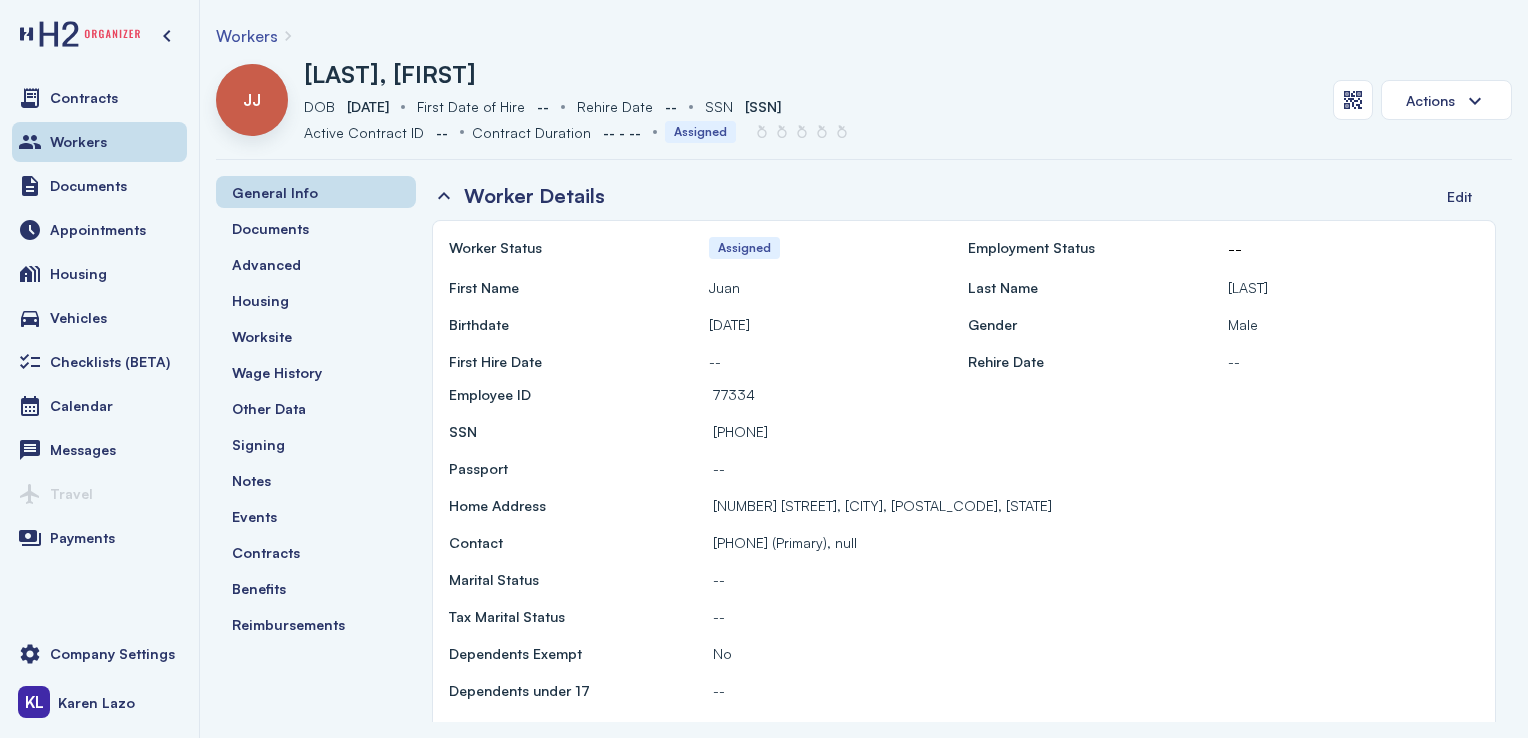 click at bounding box center (1353, 100) 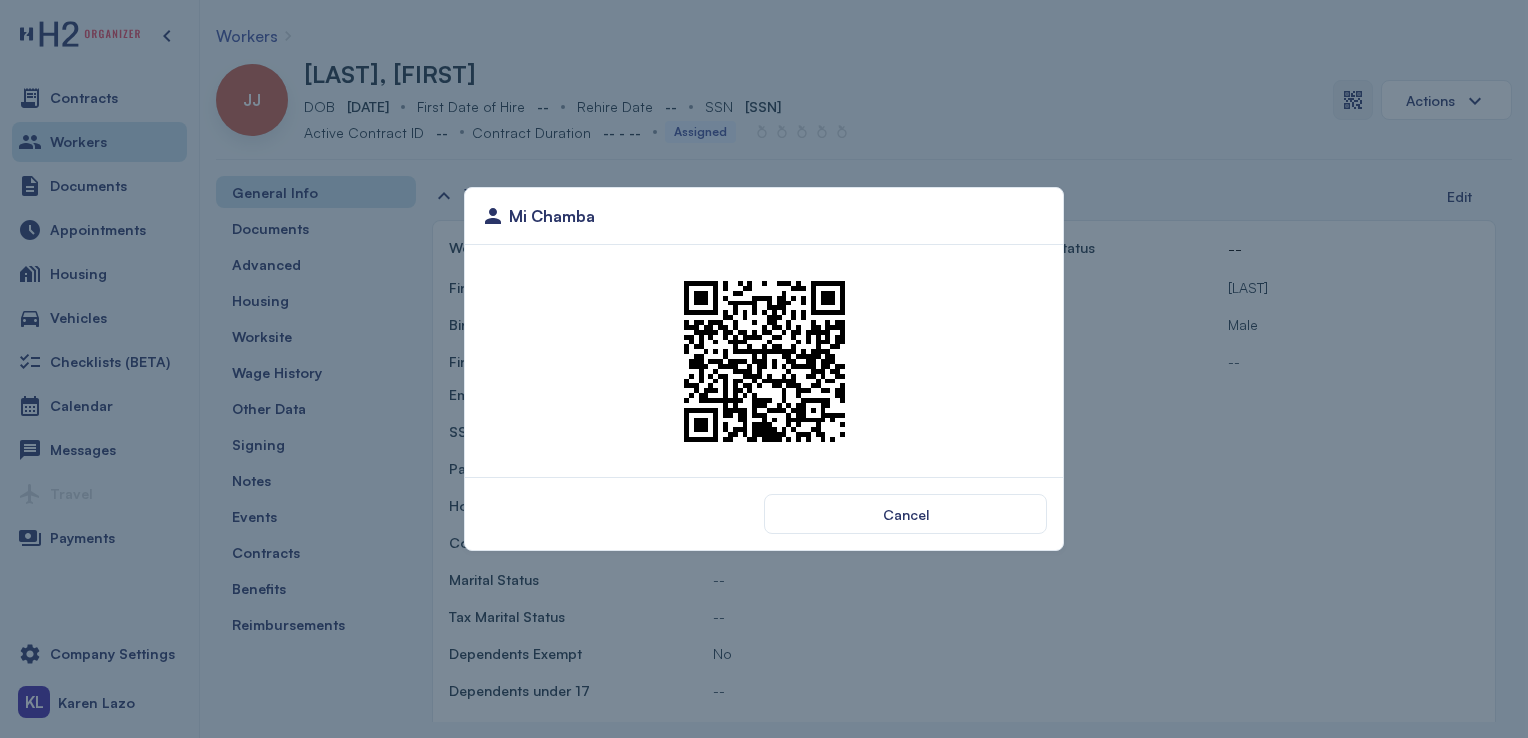 click on "Cancel" at bounding box center [905, 514] 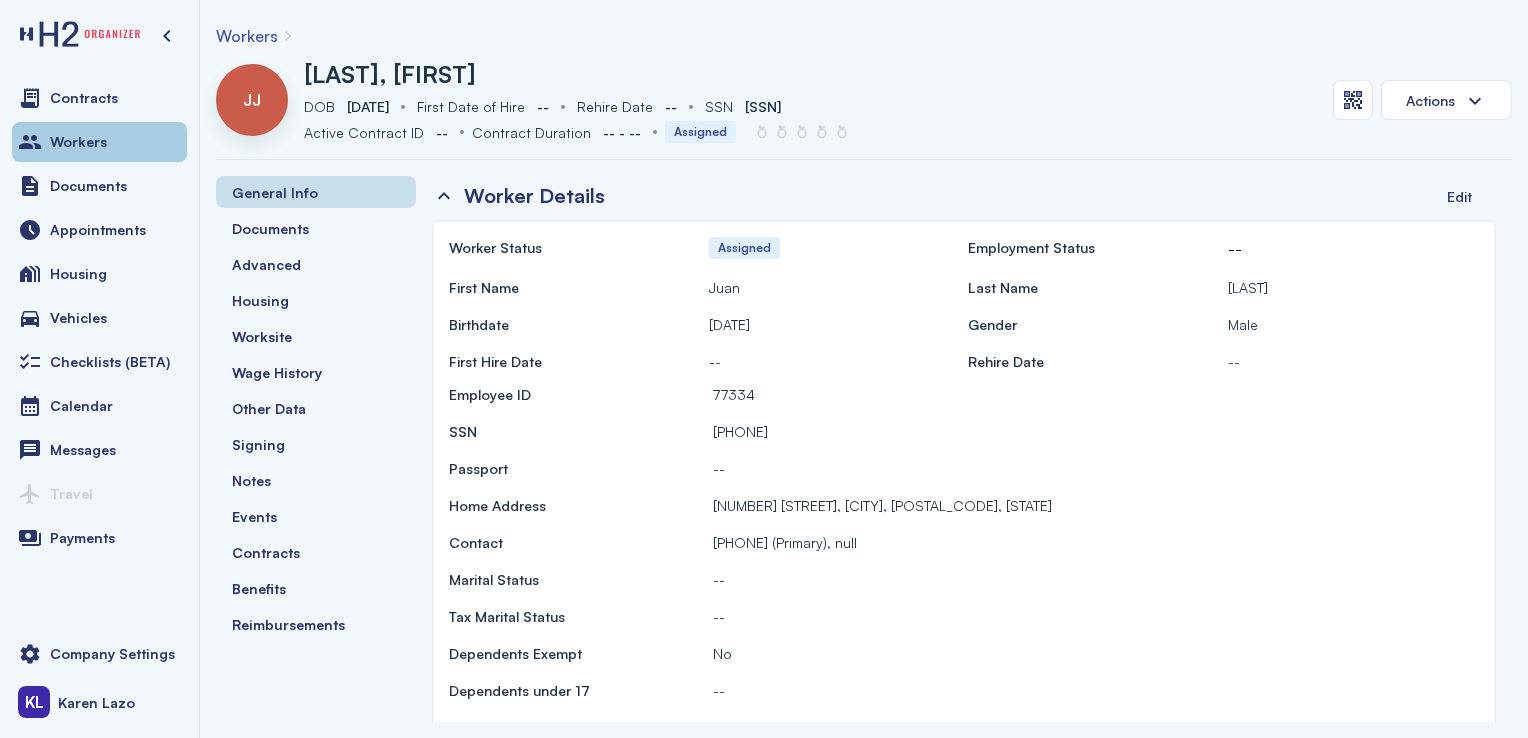 click on "Workers" at bounding box center (99, 142) 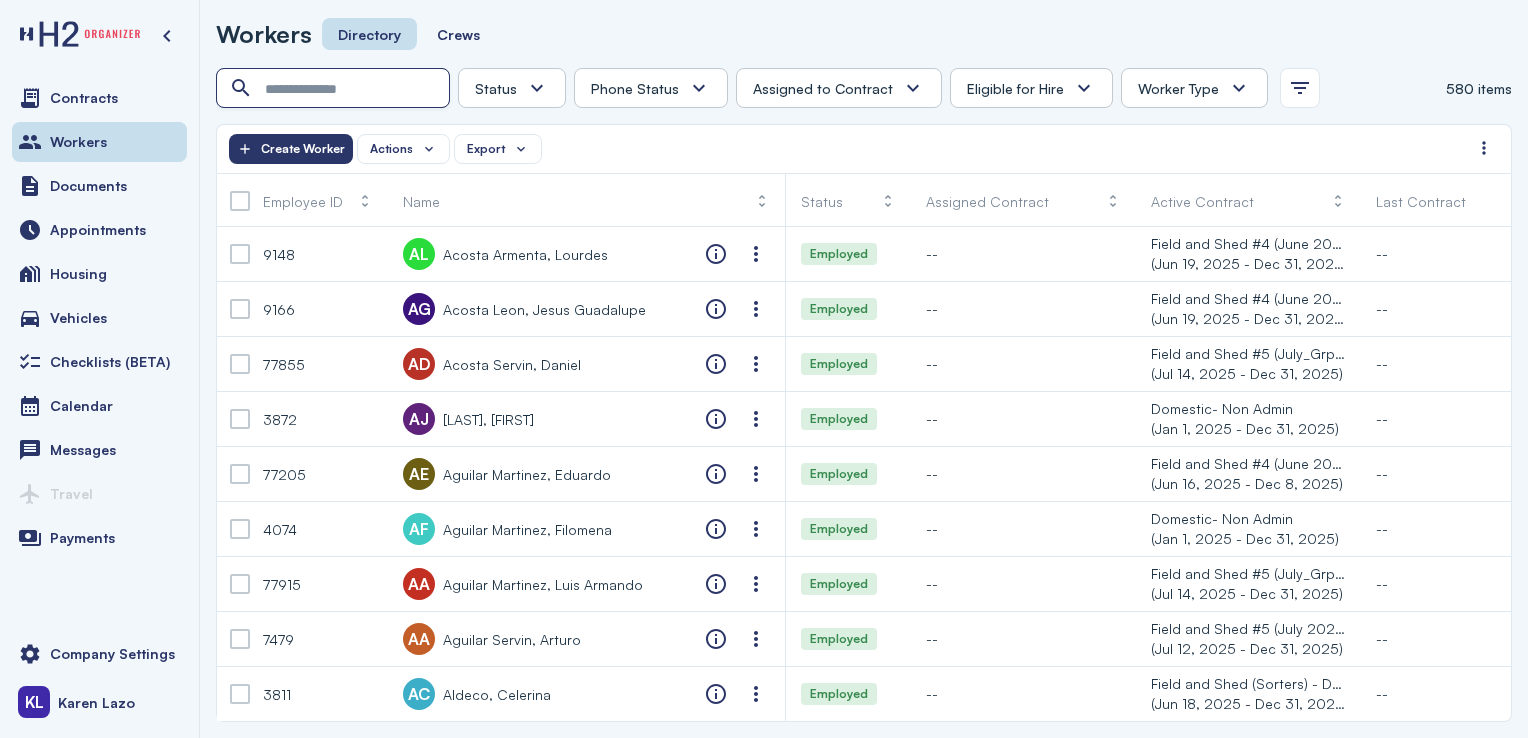 click at bounding box center (335, 89) 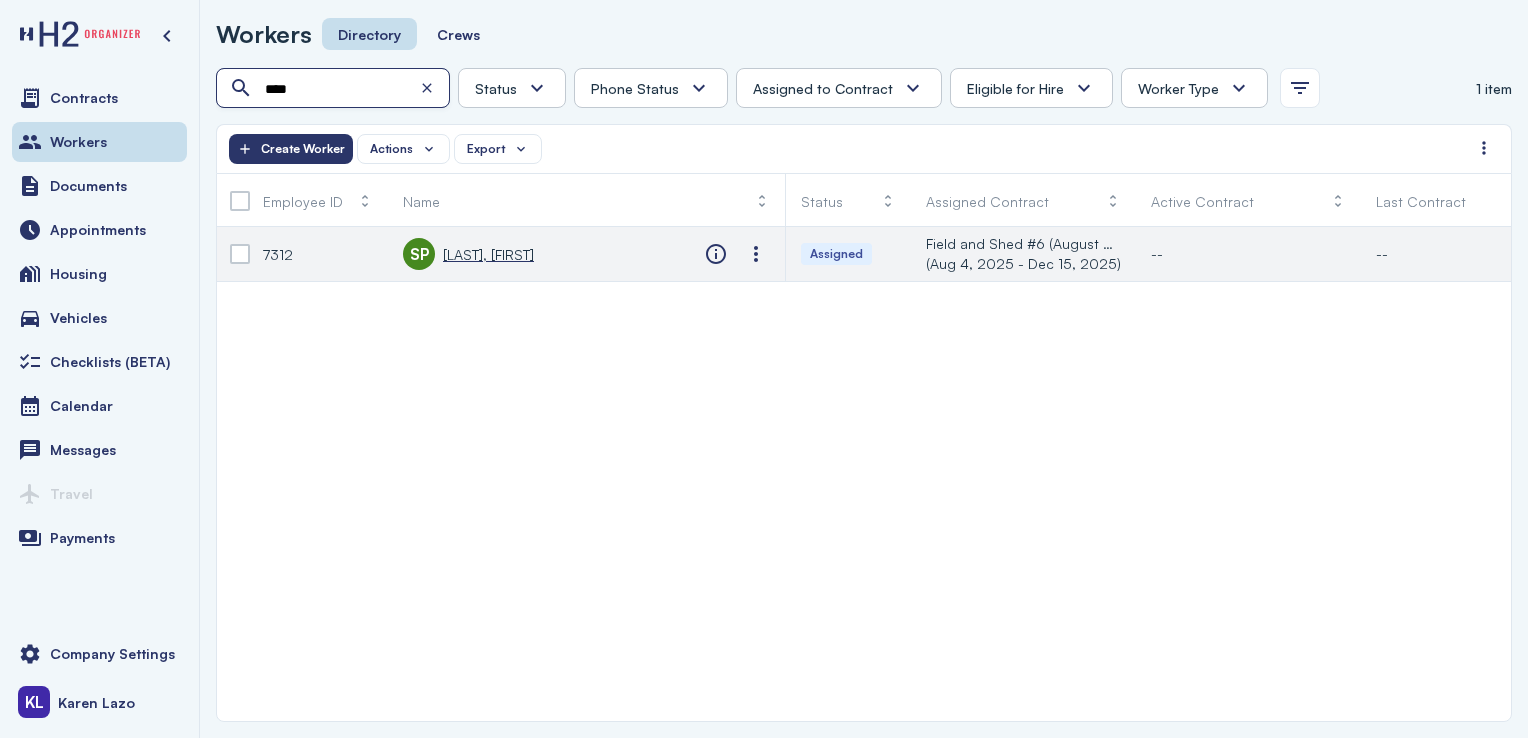 type on "****" 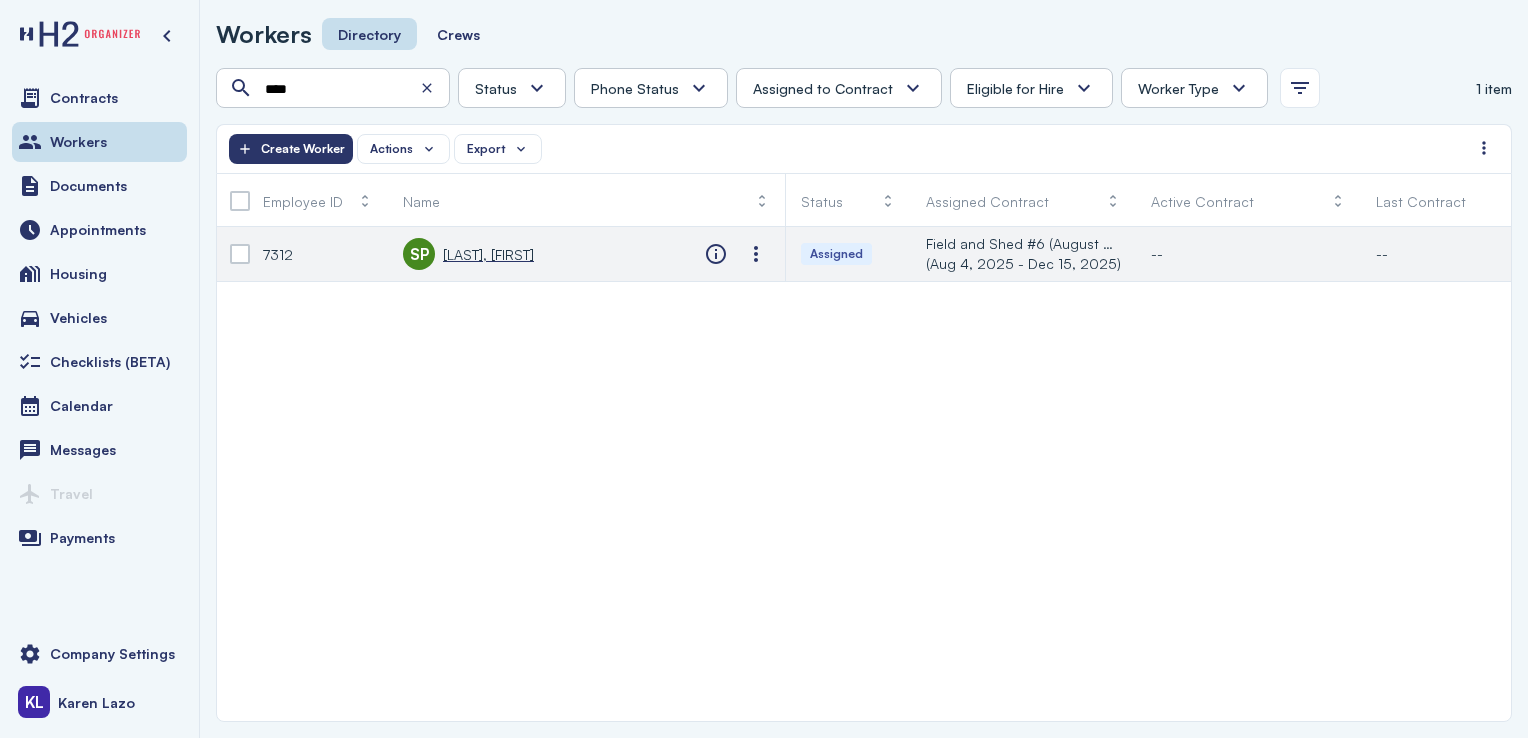 click on "Sanchez Hernandez, Pablo" at bounding box center (488, 254) 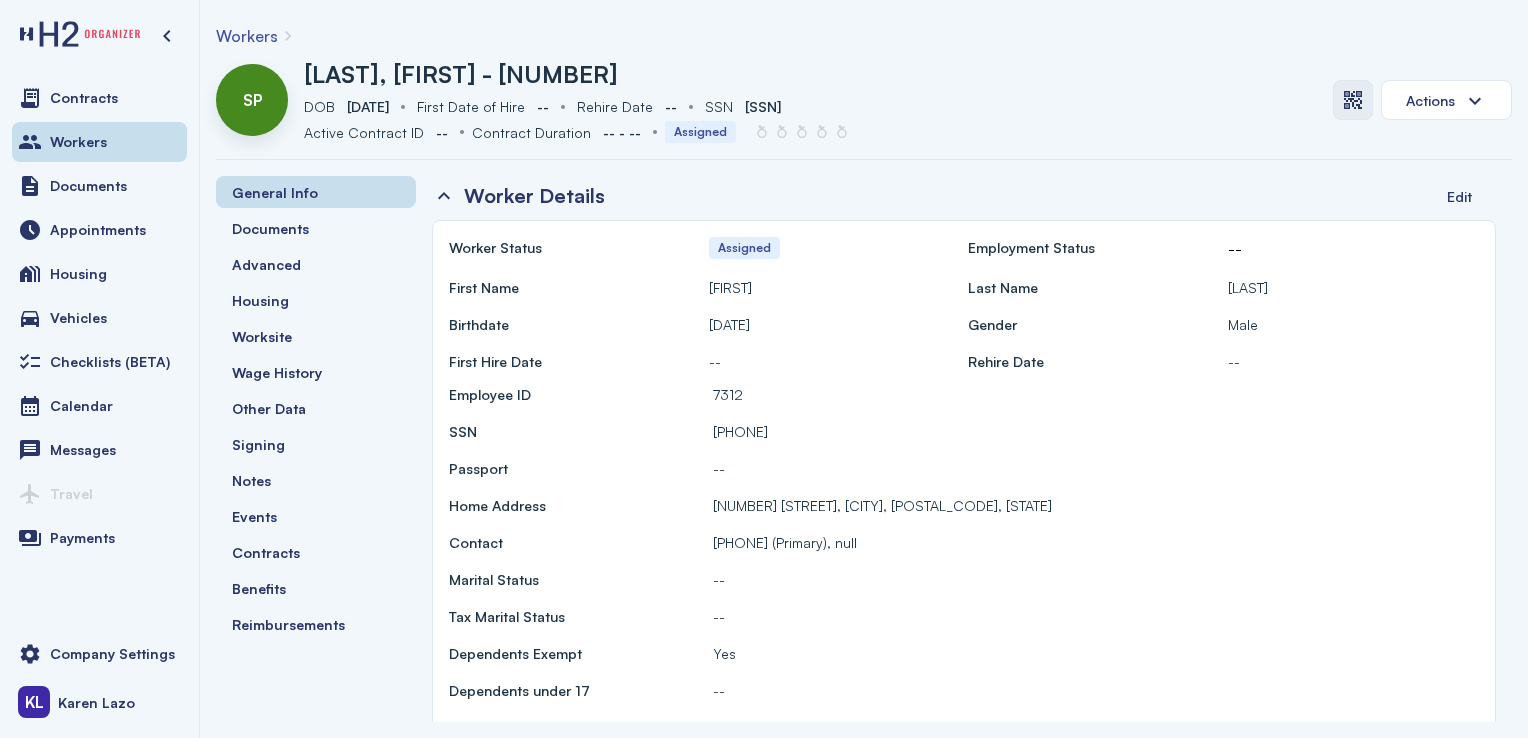 click at bounding box center [1353, 100] 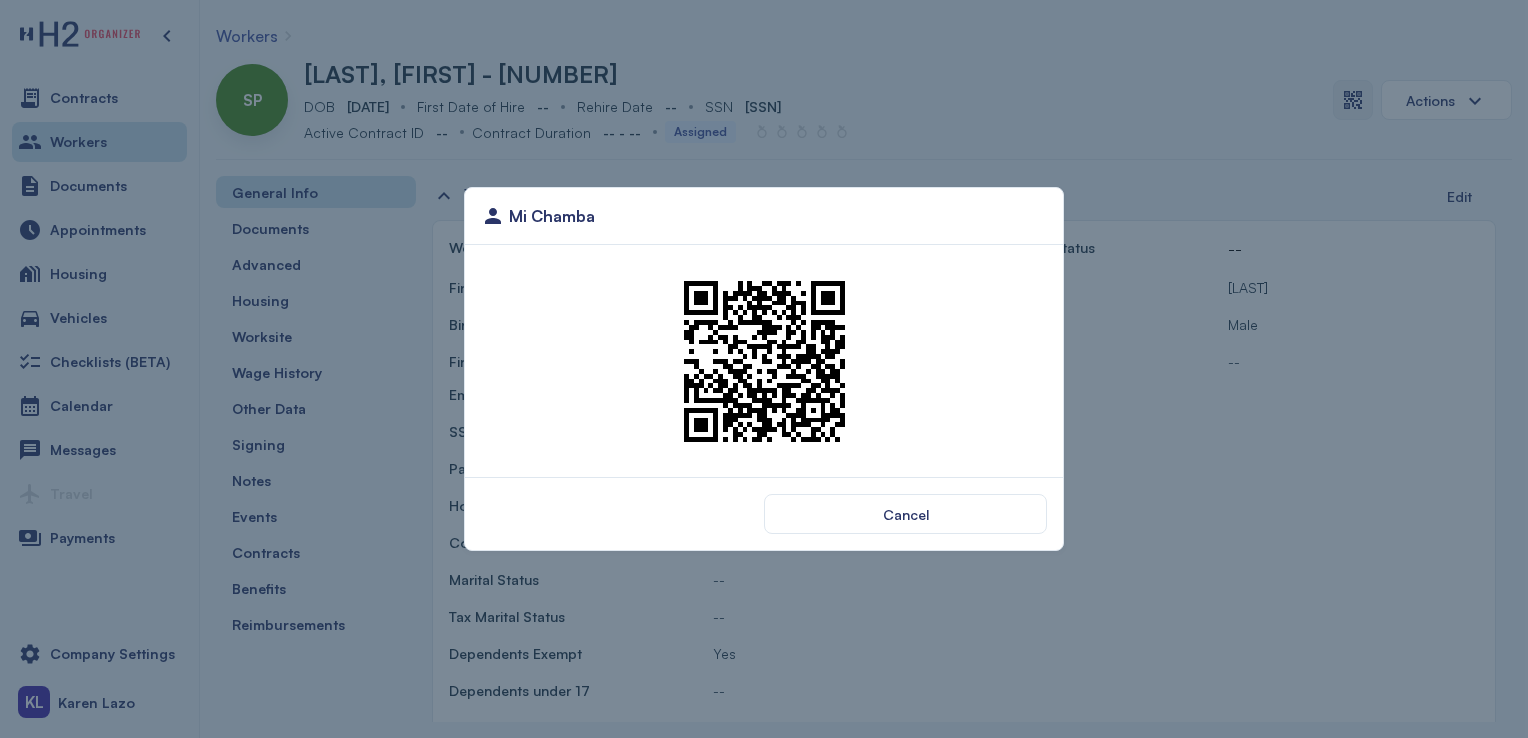 click at bounding box center (764, 361) 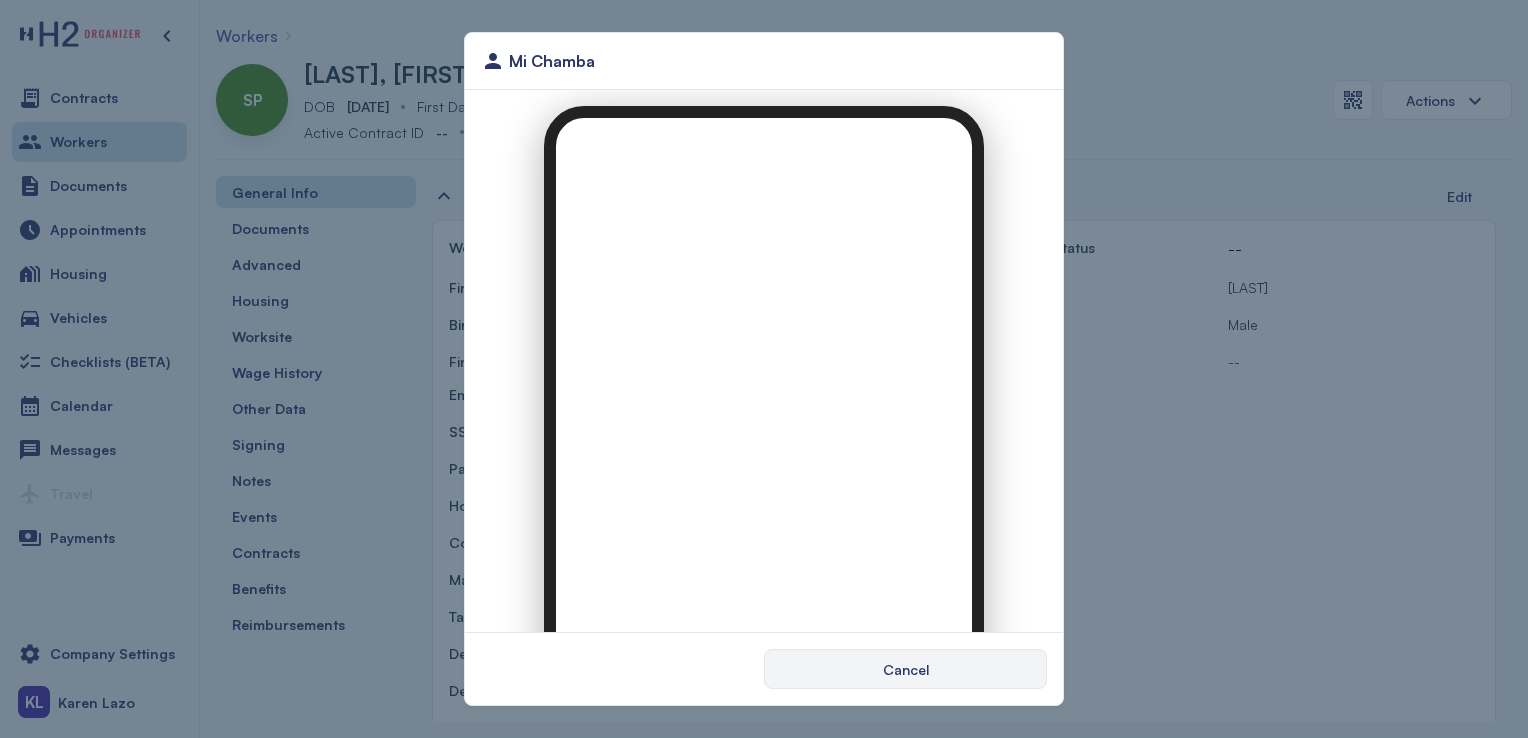 scroll, scrollTop: 0, scrollLeft: 0, axis: both 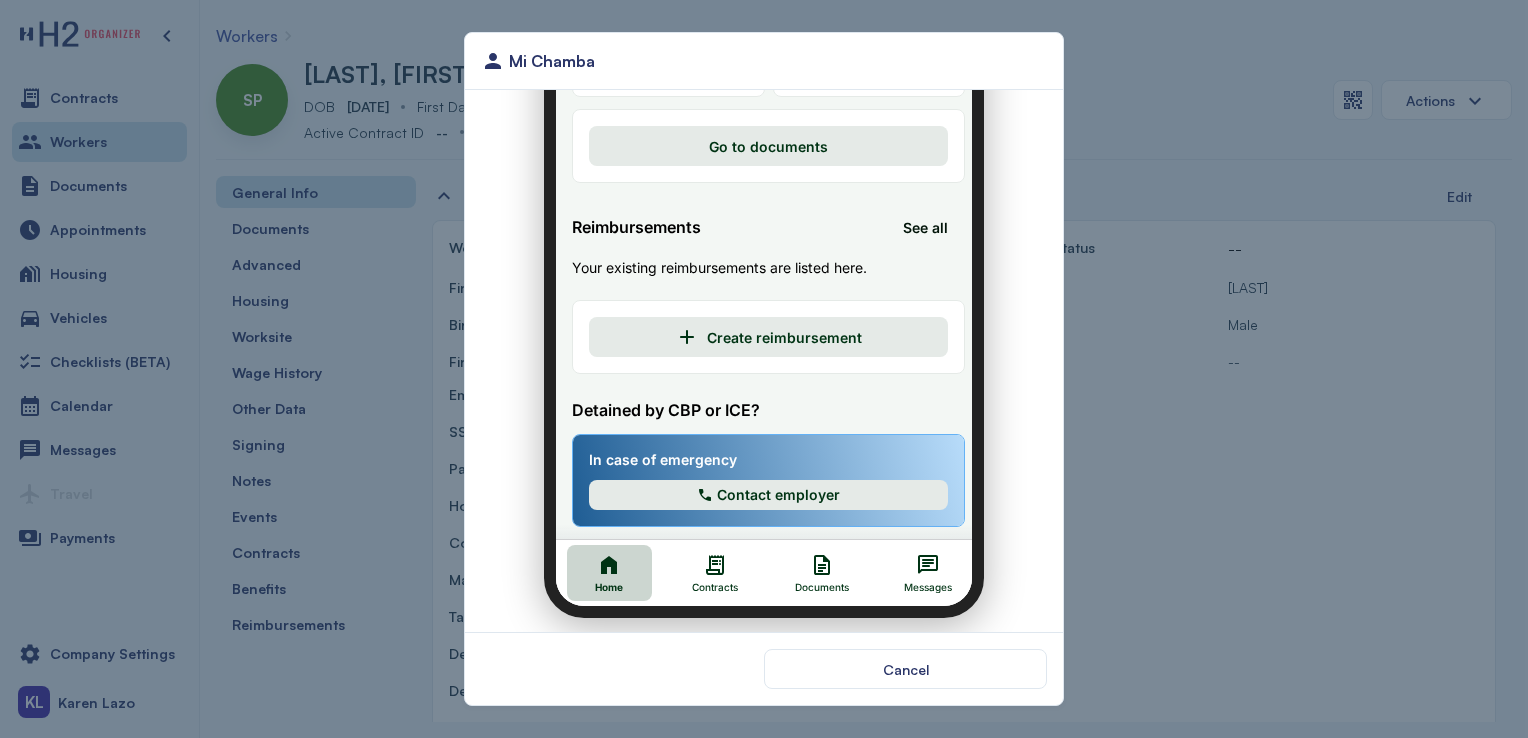 click 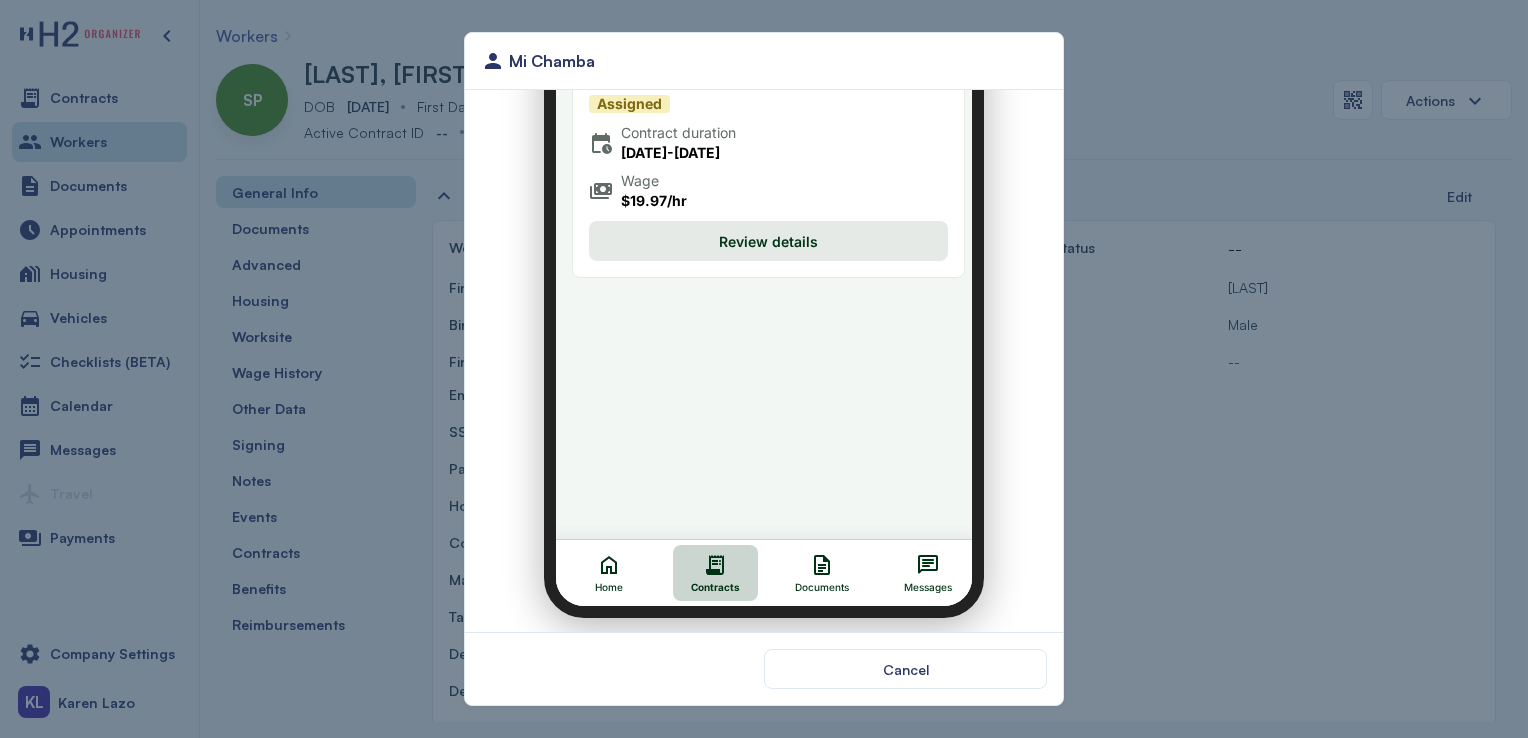 click on "Wage $ 19.97 /hr" at bounding box center (756, 179) 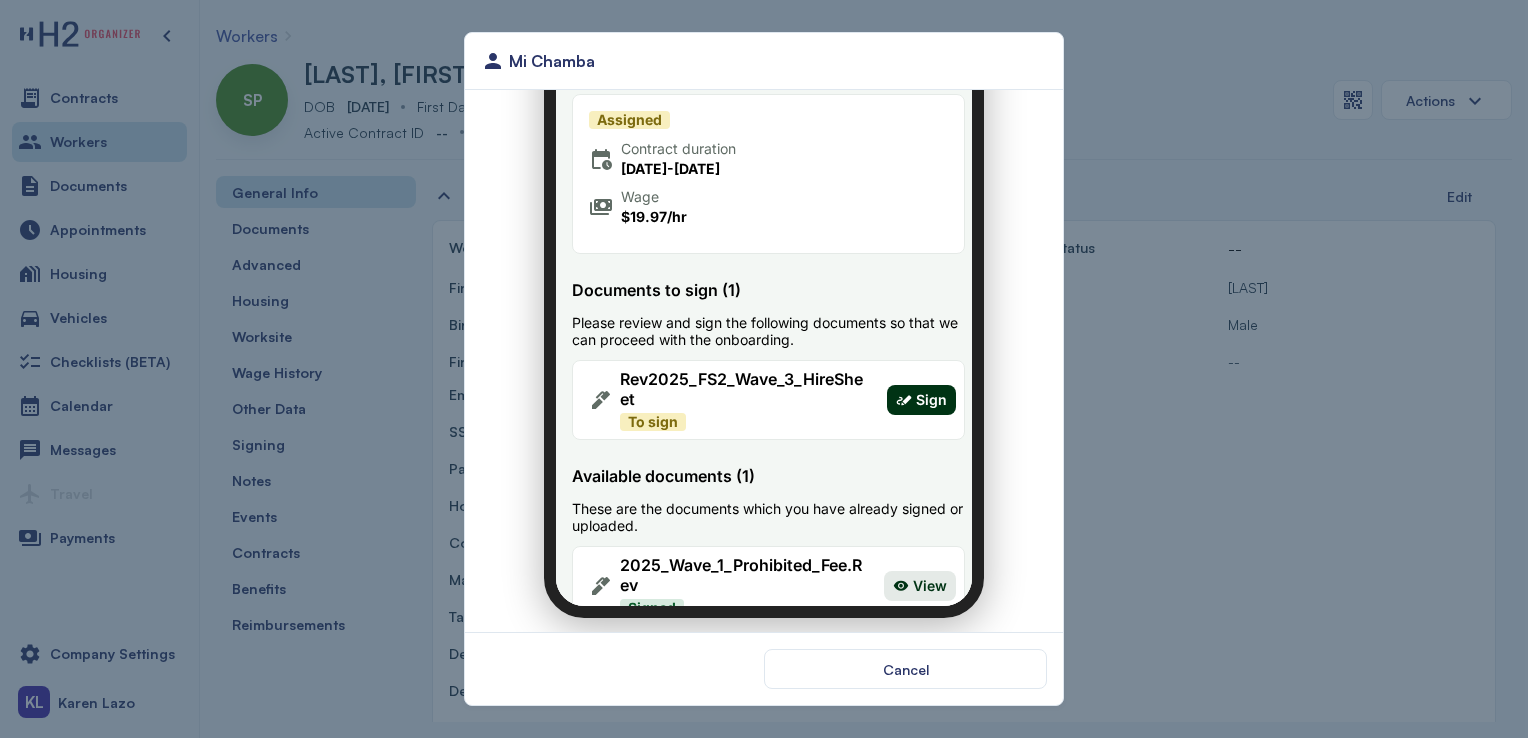 click on "Sign" at bounding box center [917, 388] 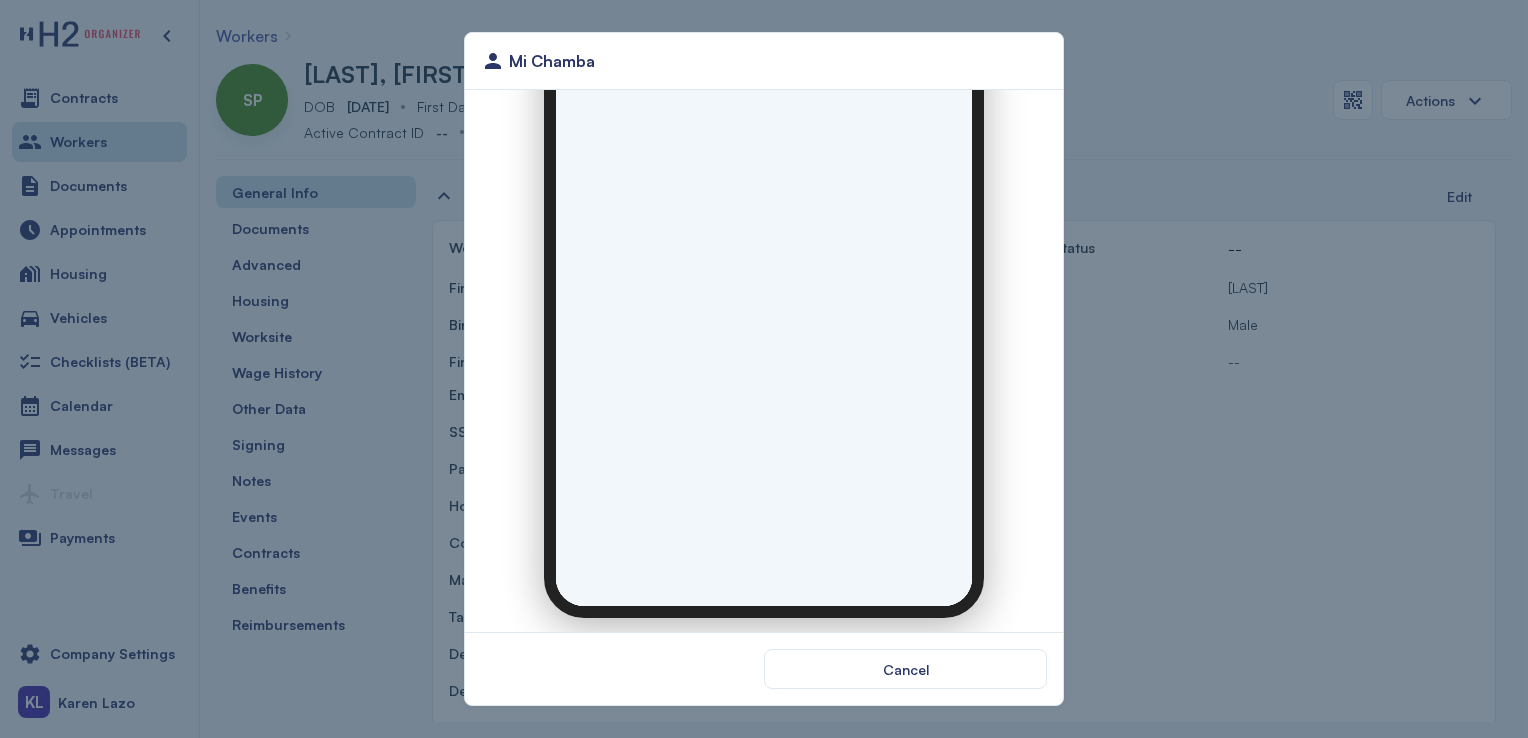 scroll, scrollTop: 0, scrollLeft: 0, axis: both 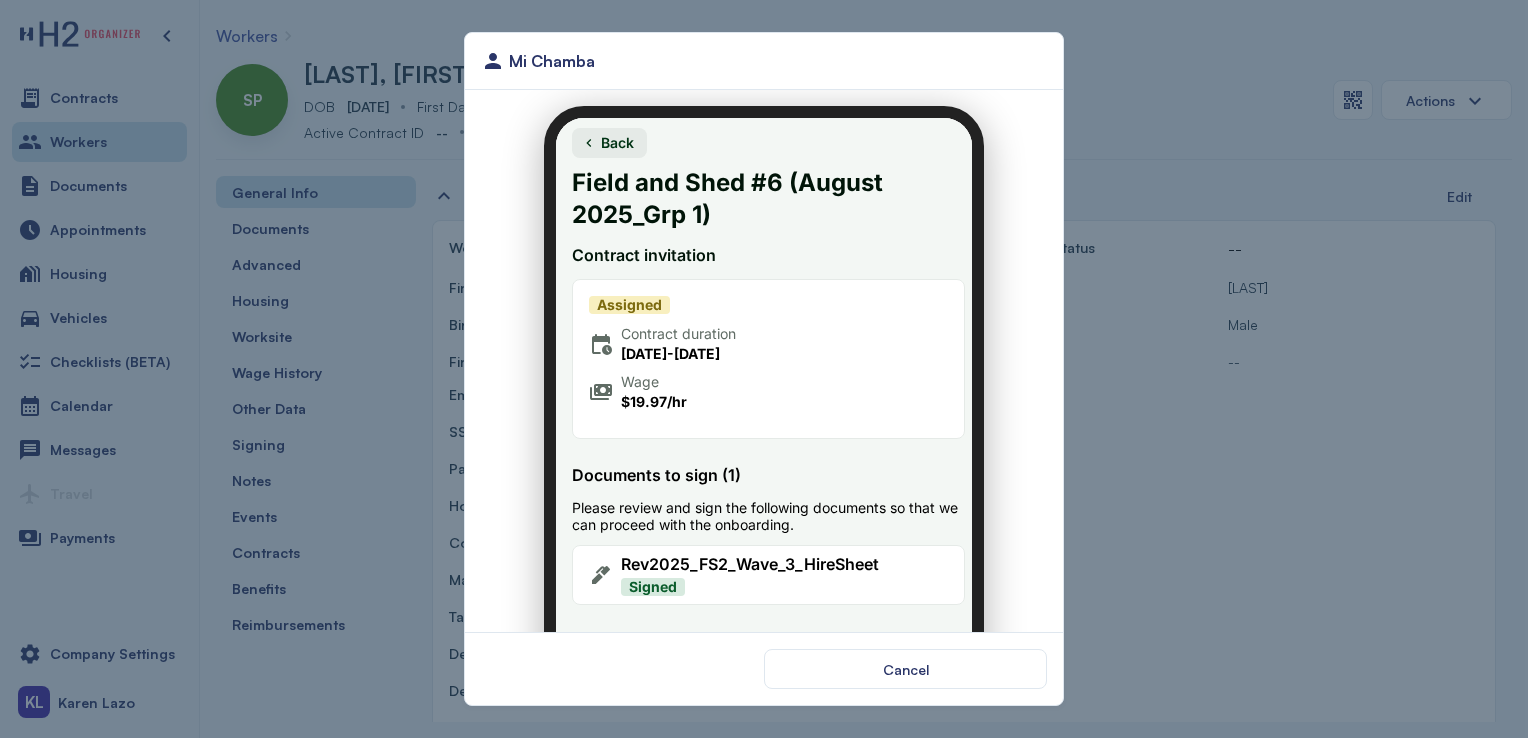 click on "Back" at bounding box center (756, 130) 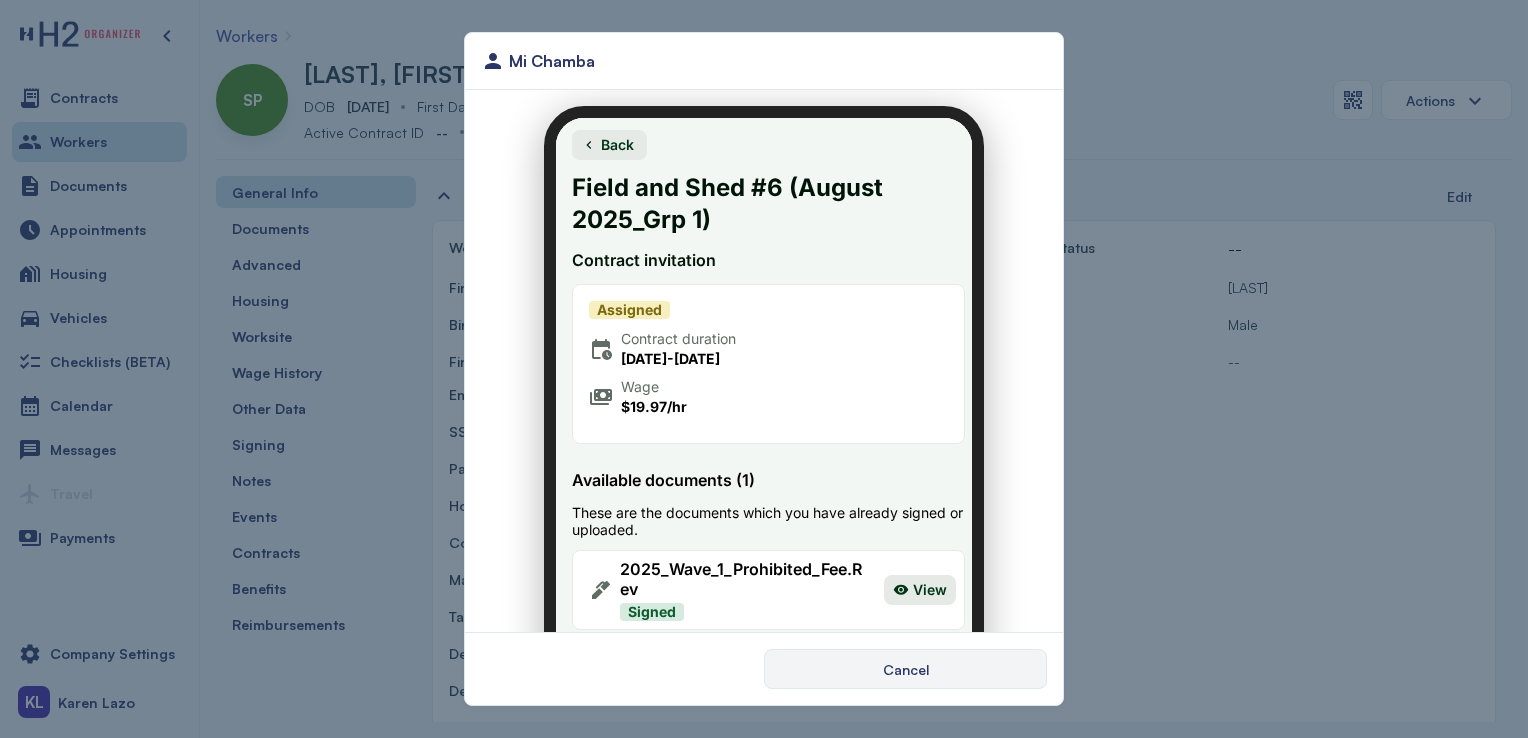 click on "Cancel" at bounding box center (905, 669) 